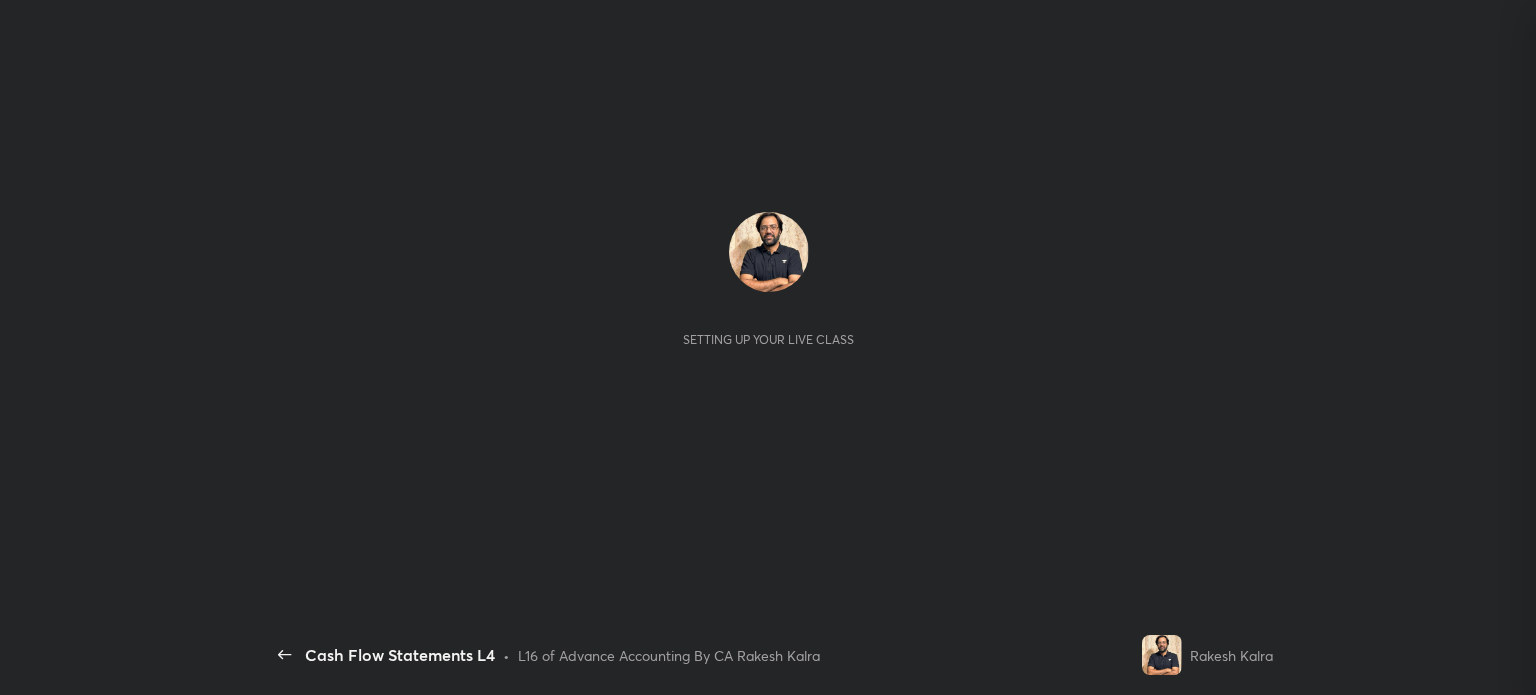 scroll, scrollTop: 0, scrollLeft: 0, axis: both 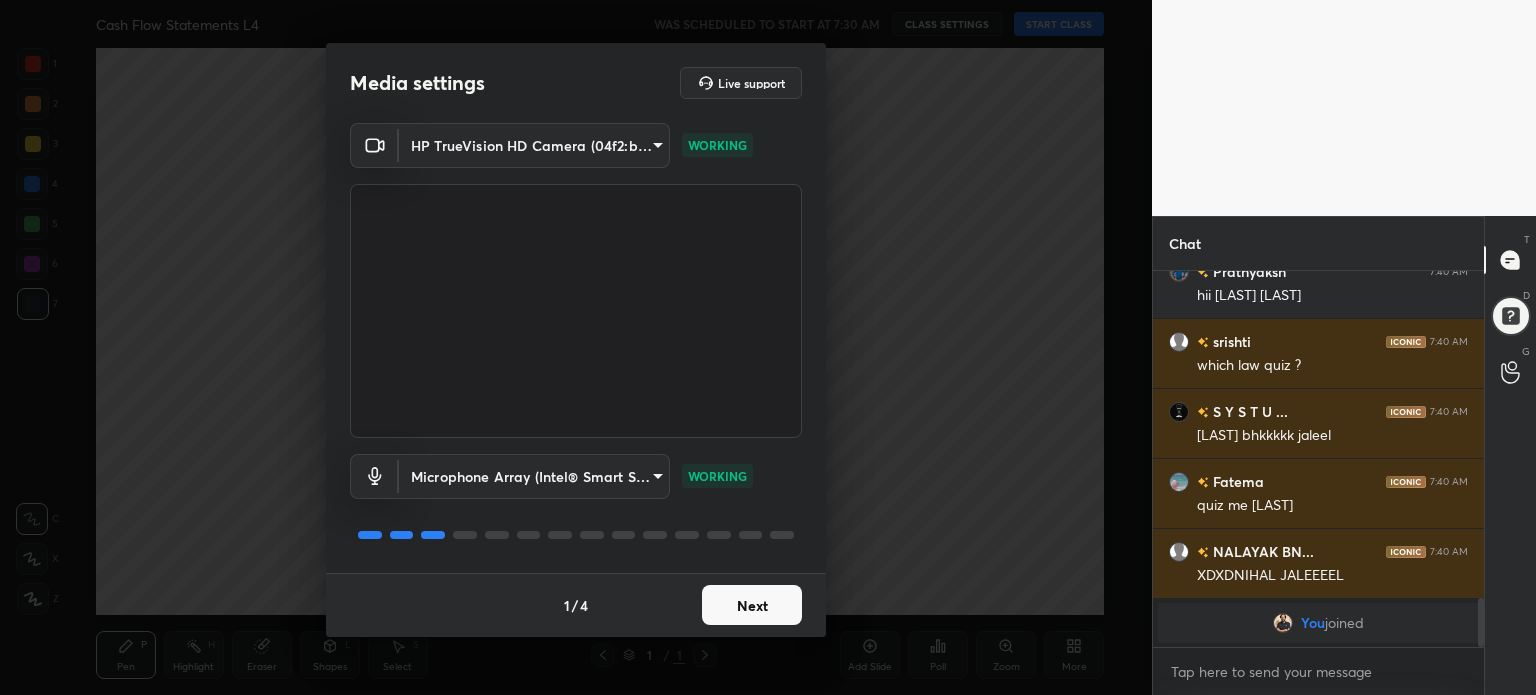 click on "Next" at bounding box center (752, 605) 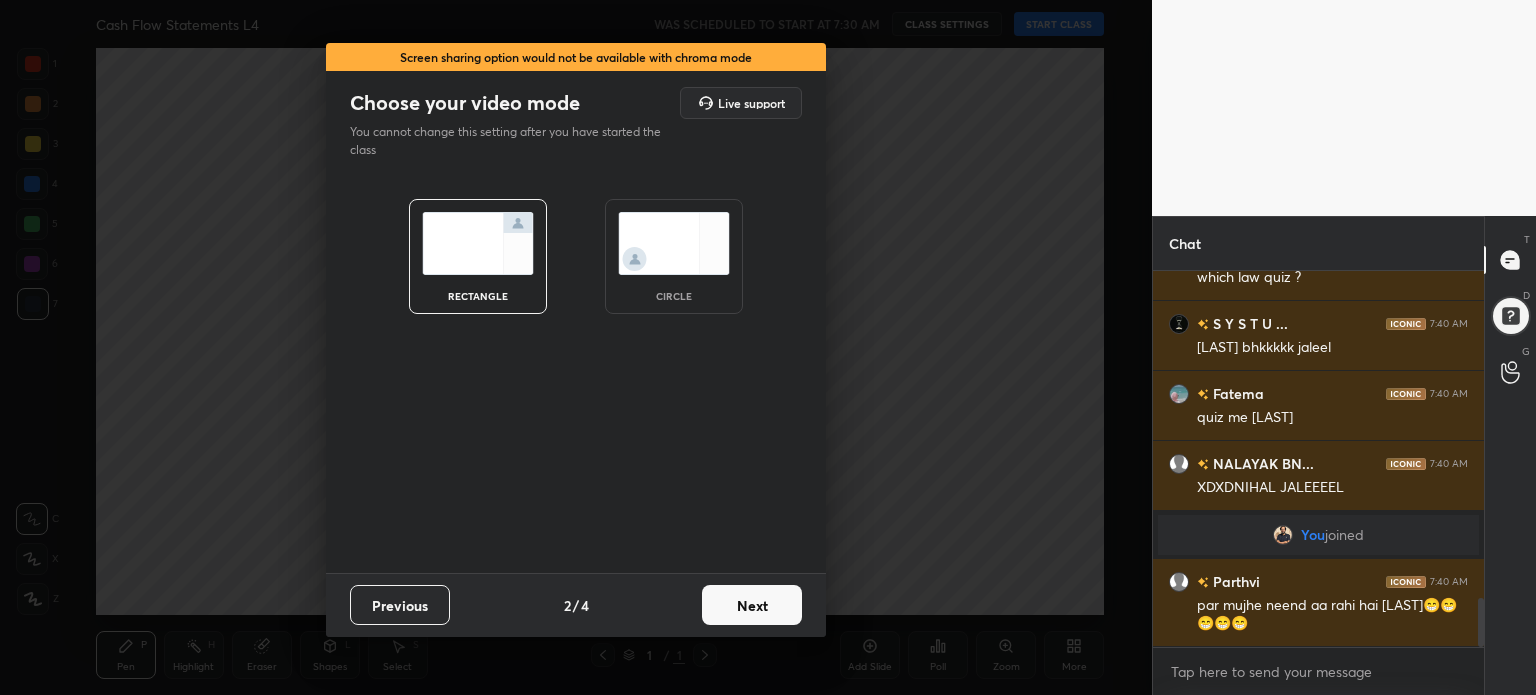 scroll, scrollTop: 2560, scrollLeft: 0, axis: vertical 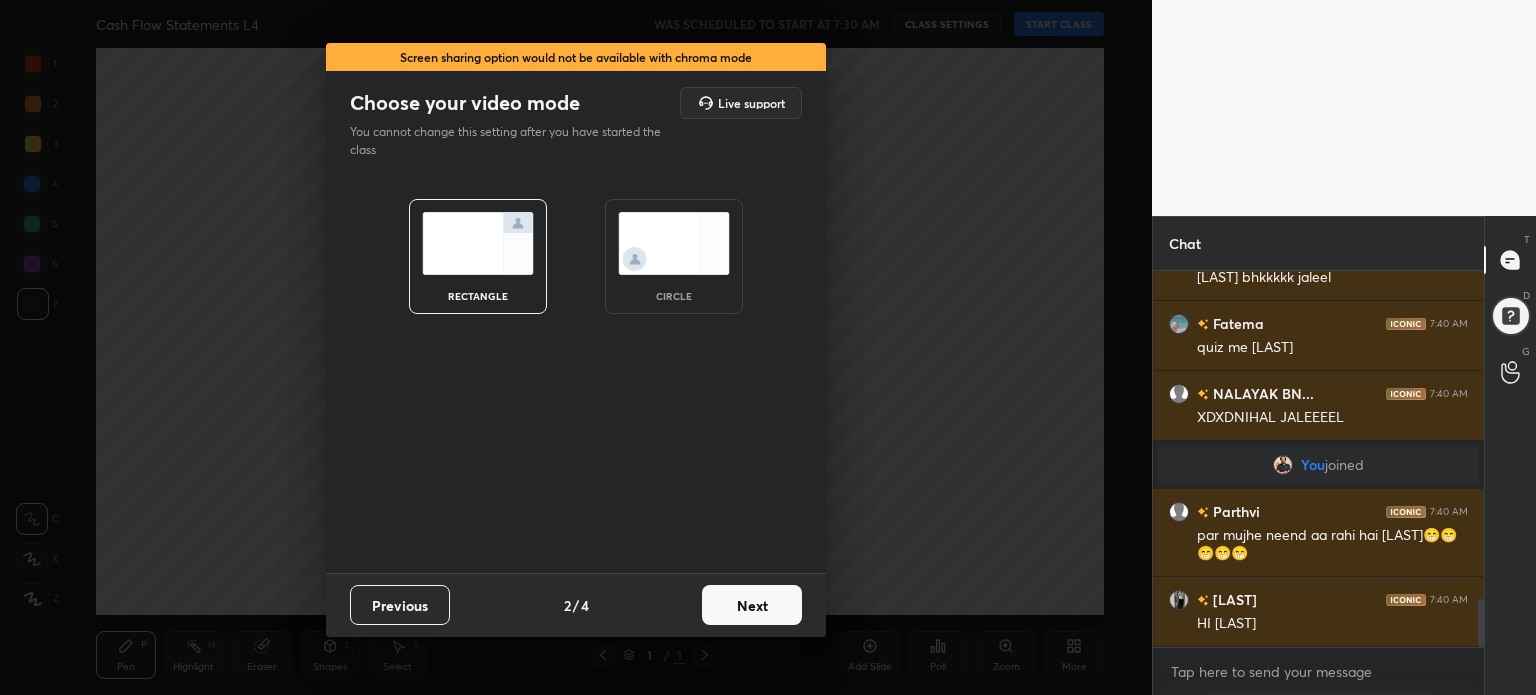 click on "Next" at bounding box center (752, 605) 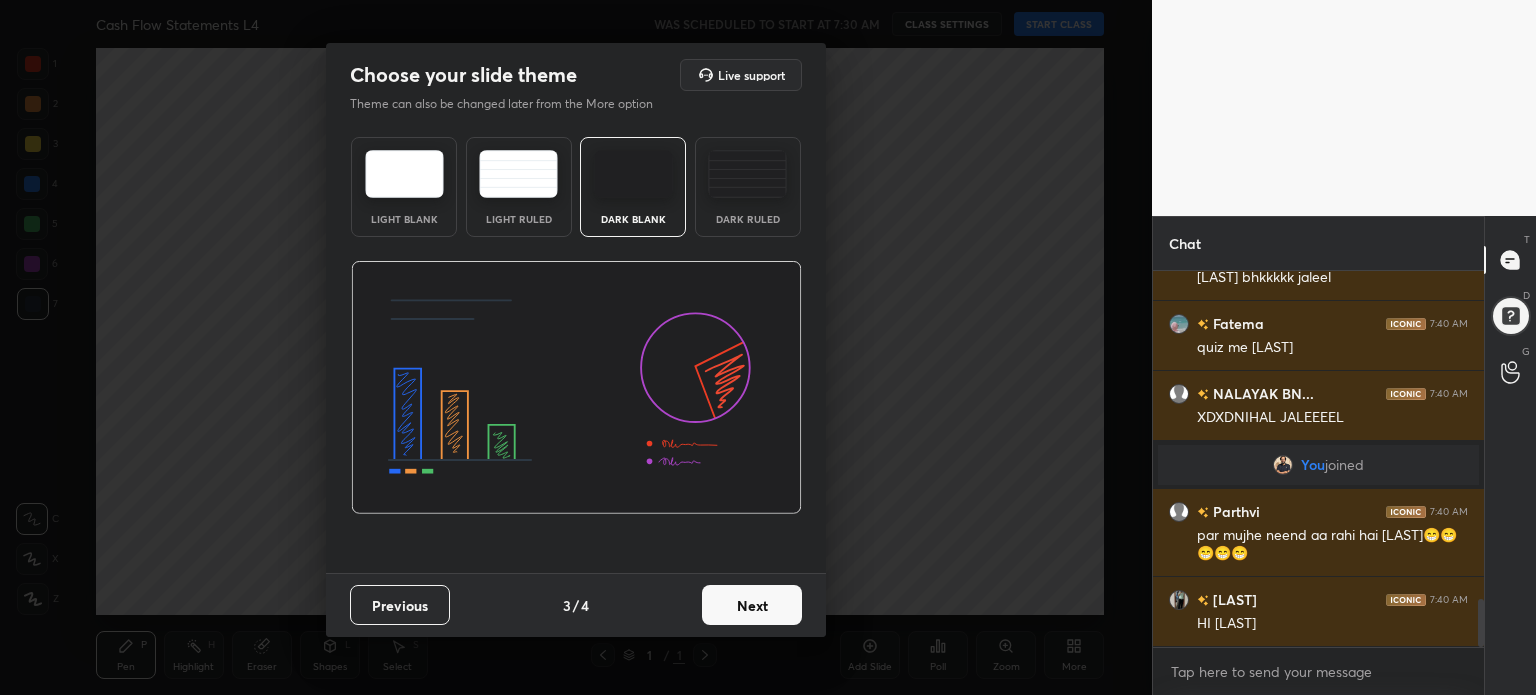 click at bounding box center (747, 174) 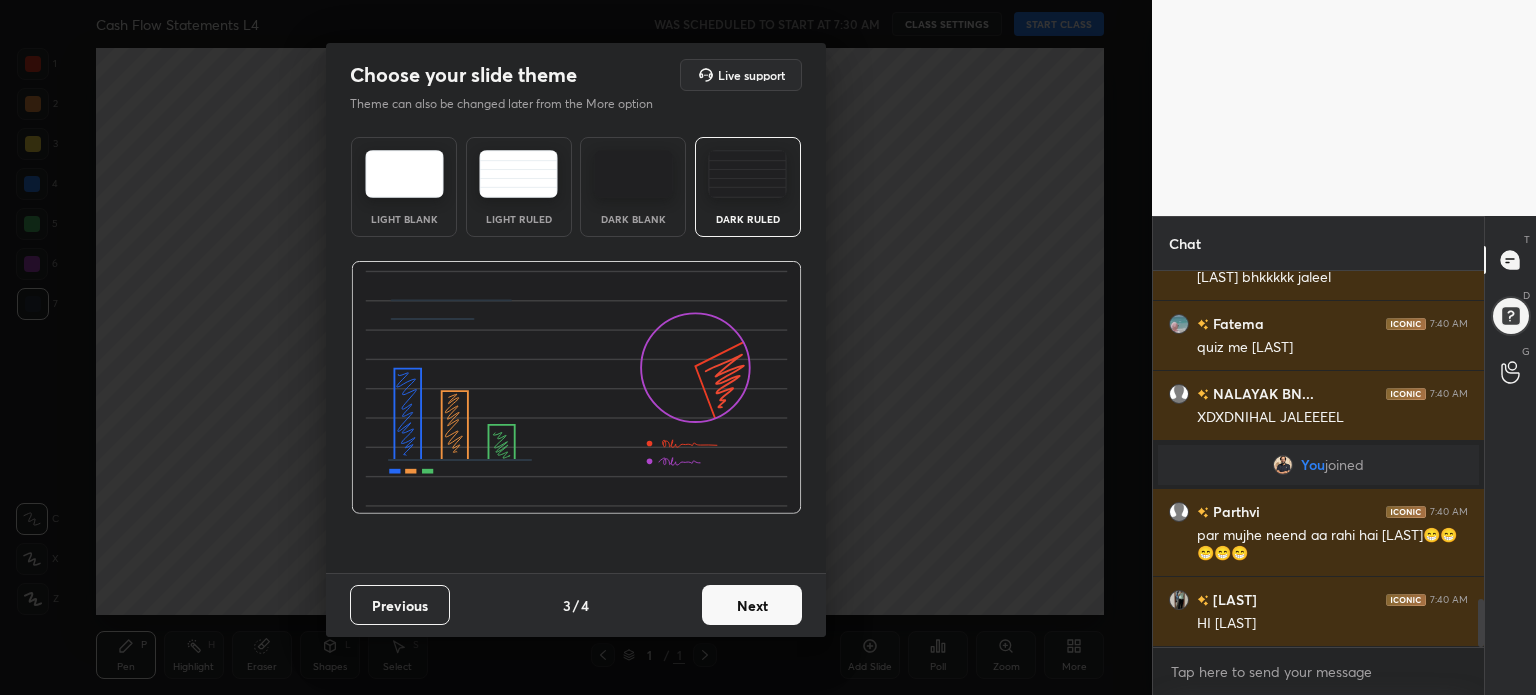 click on "Next" at bounding box center (752, 605) 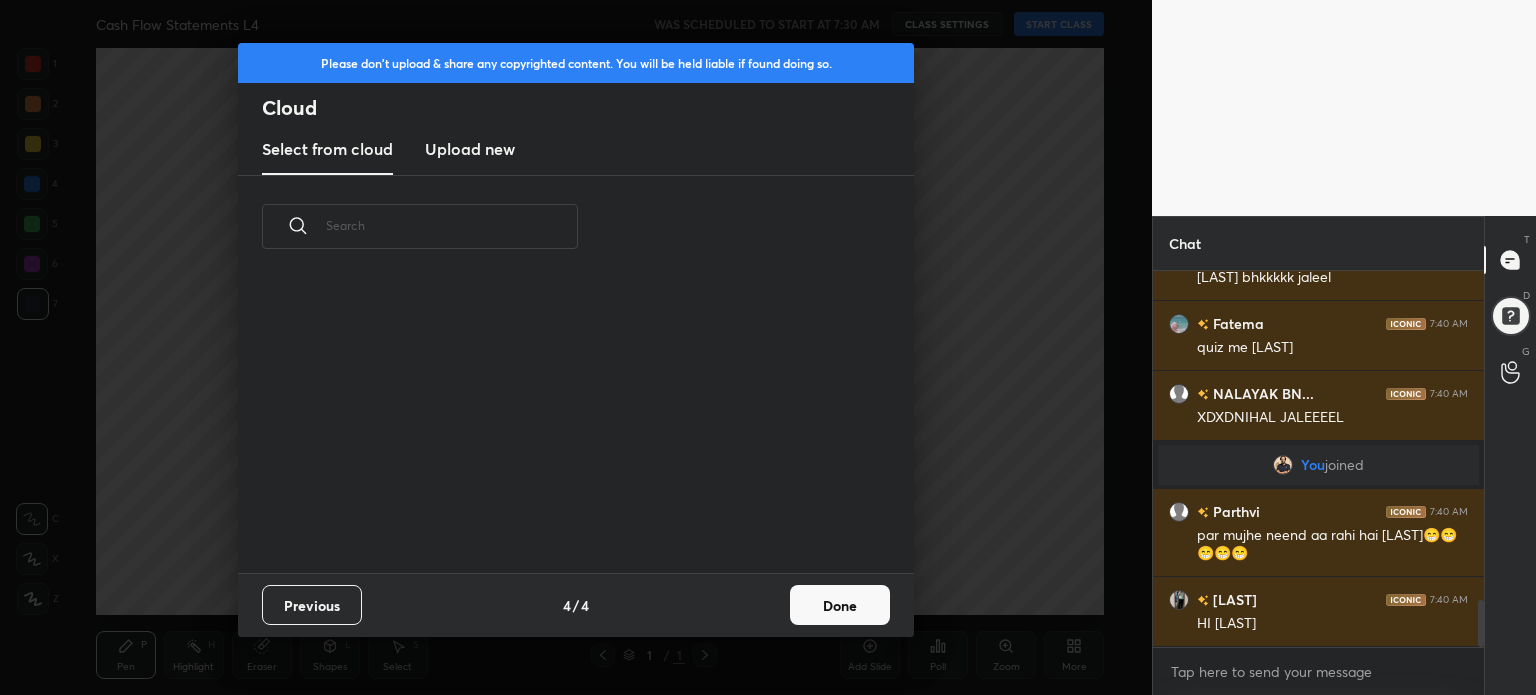 scroll, scrollTop: 2608, scrollLeft: 0, axis: vertical 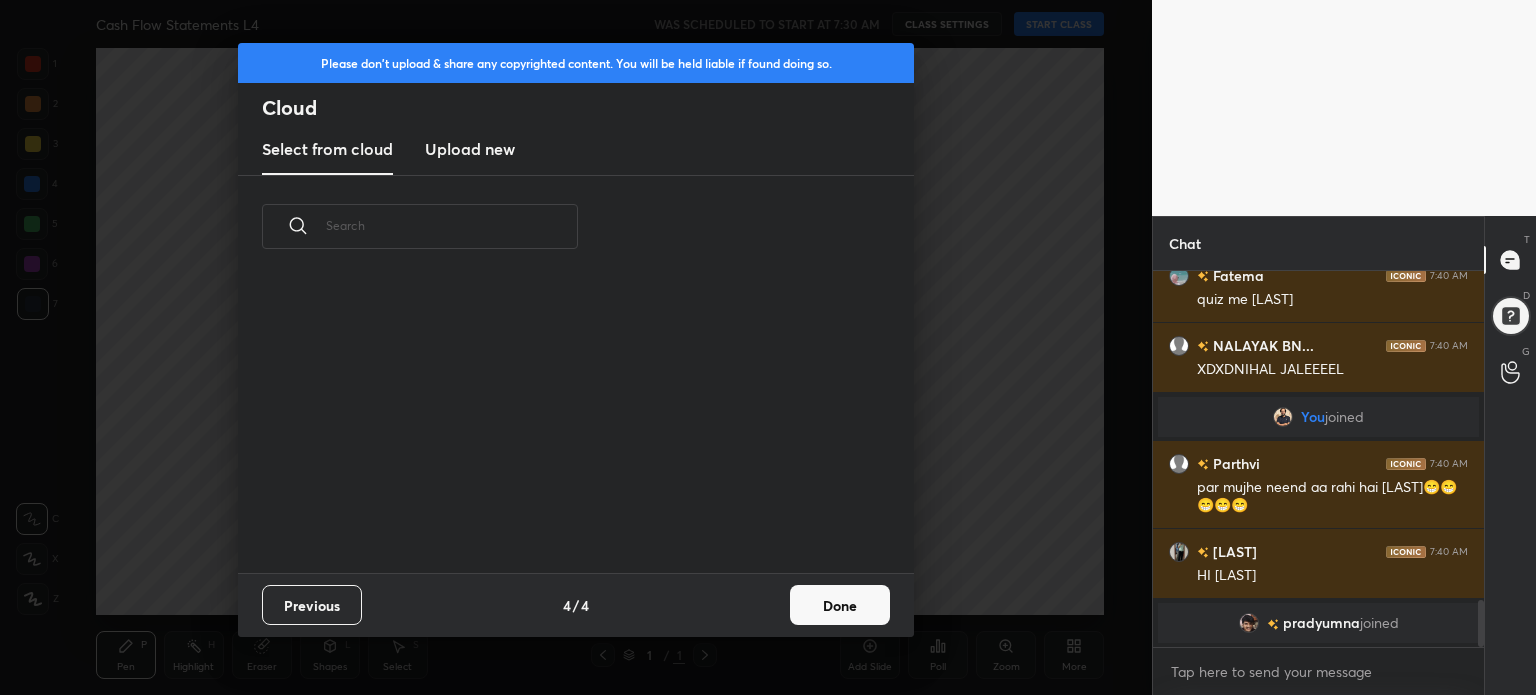 click on "Previous 4 / 4 Done" at bounding box center [576, 605] 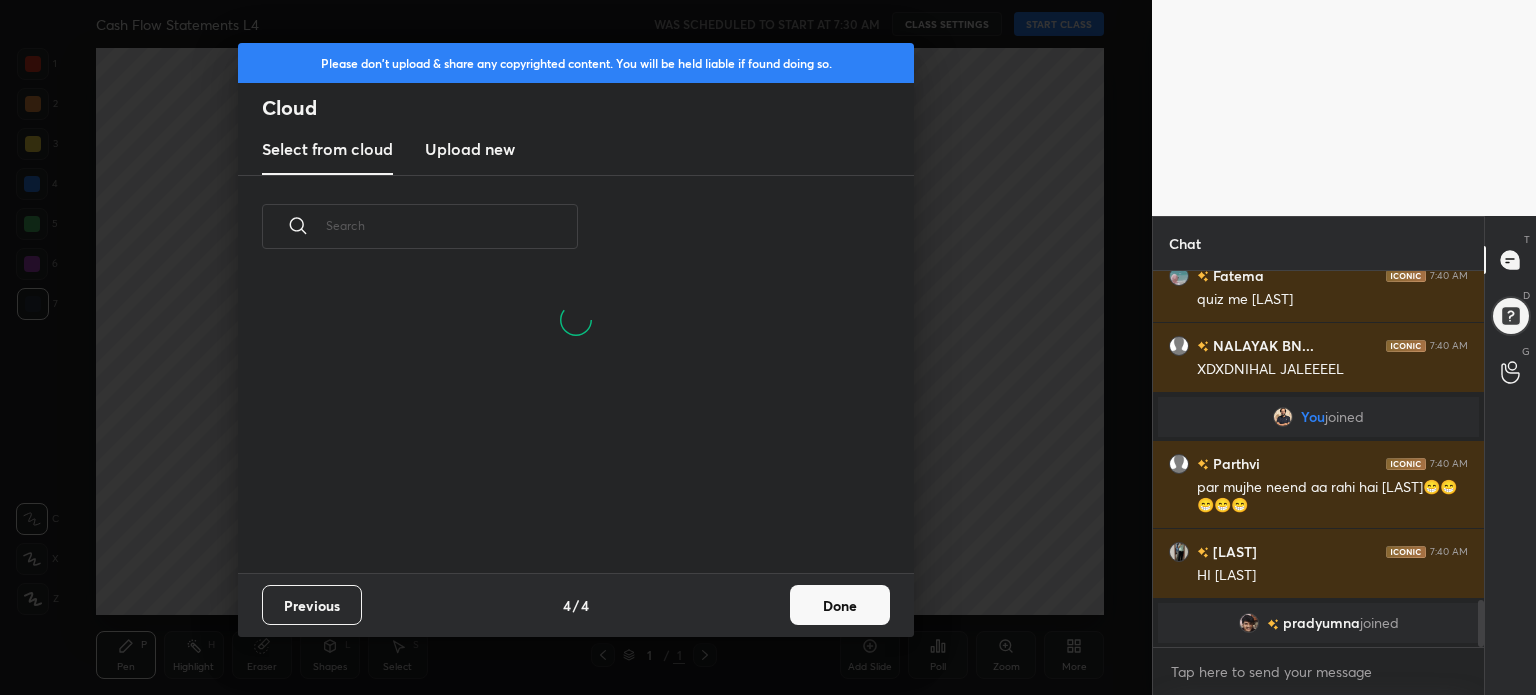 scroll, scrollTop: 6, scrollLeft: 10, axis: both 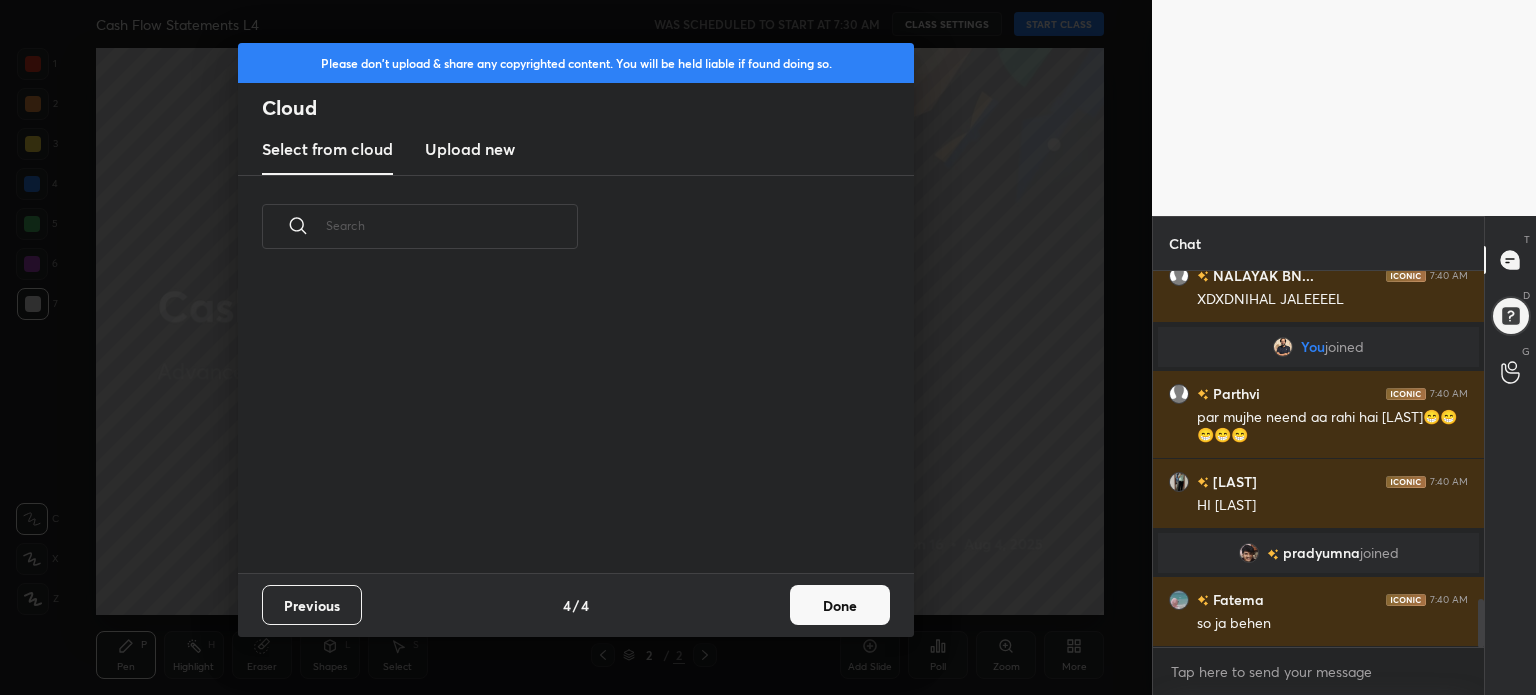 click on "Done" at bounding box center (840, 605) 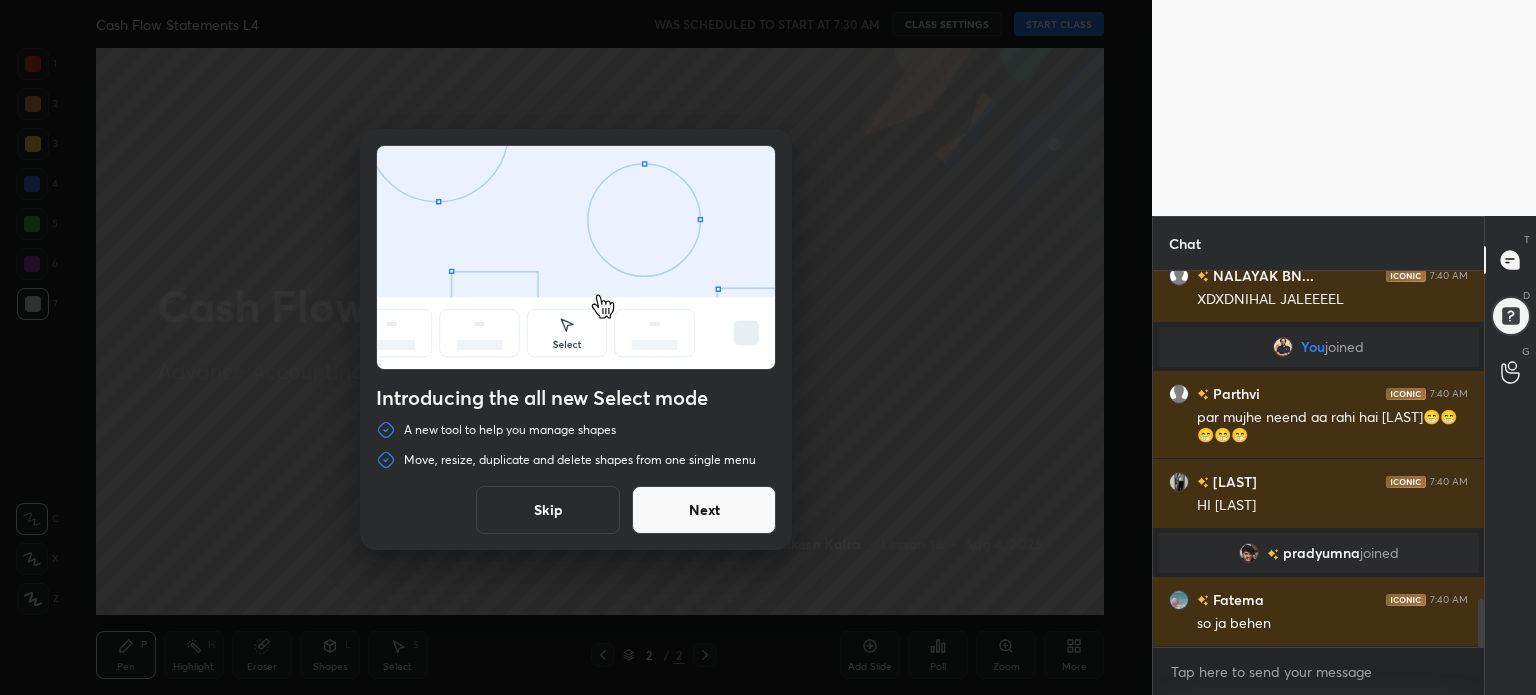 click on "Skip" at bounding box center [548, 510] 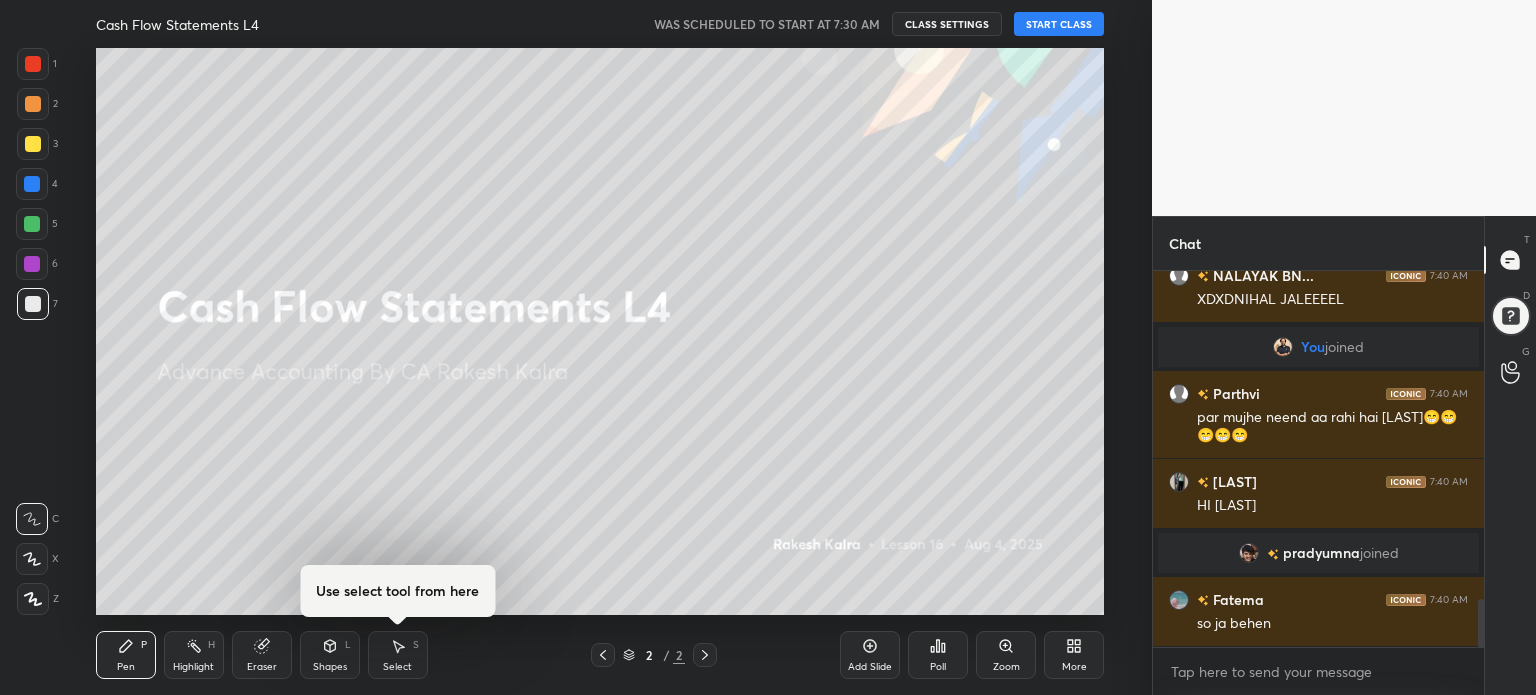 click on "START CLASS" at bounding box center (1059, 24) 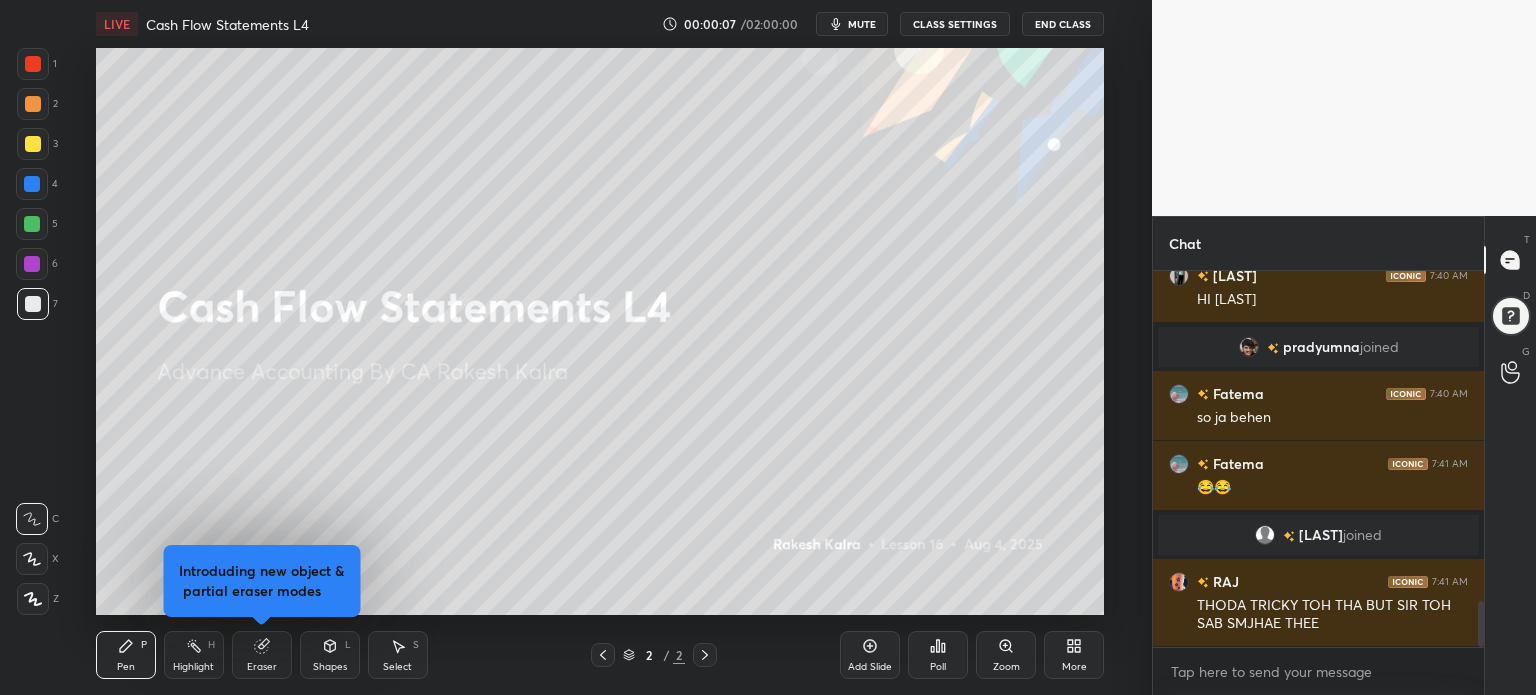 scroll, scrollTop: 2780, scrollLeft: 0, axis: vertical 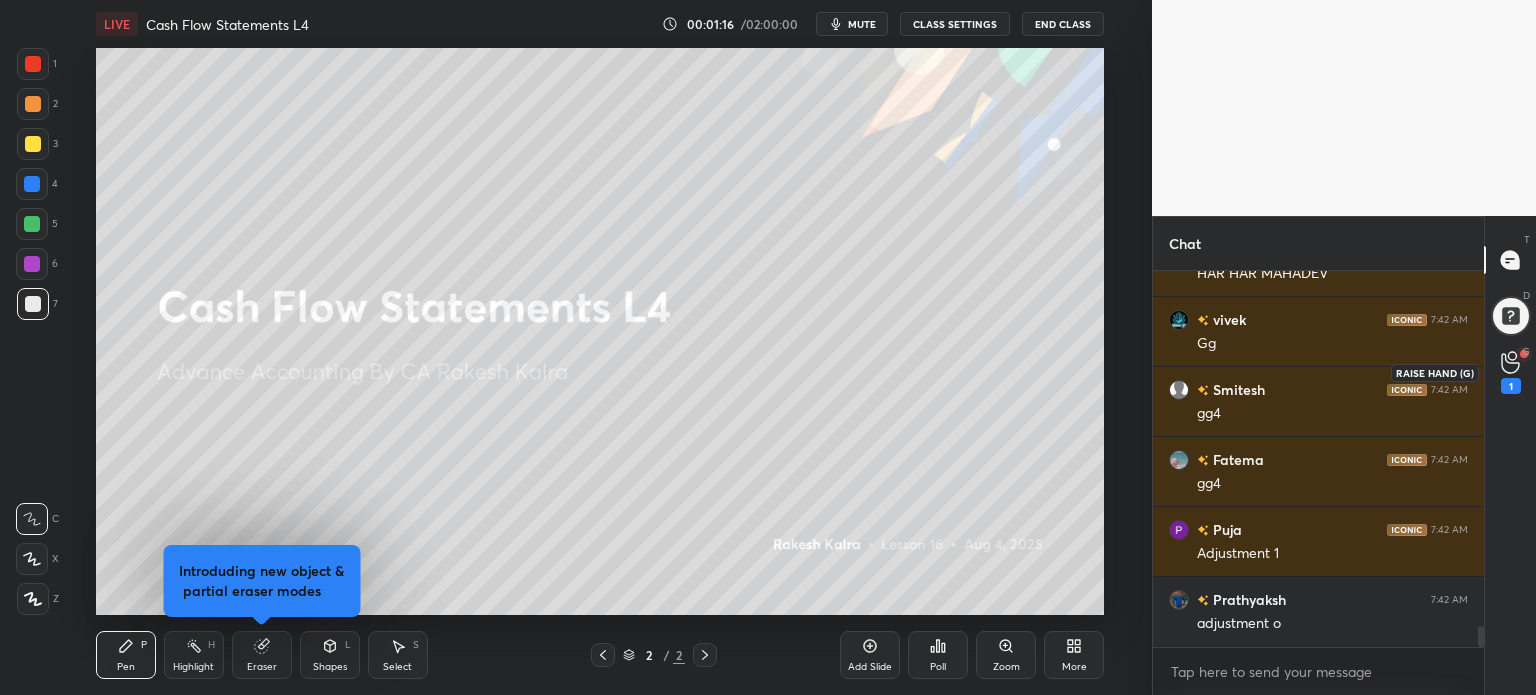 click 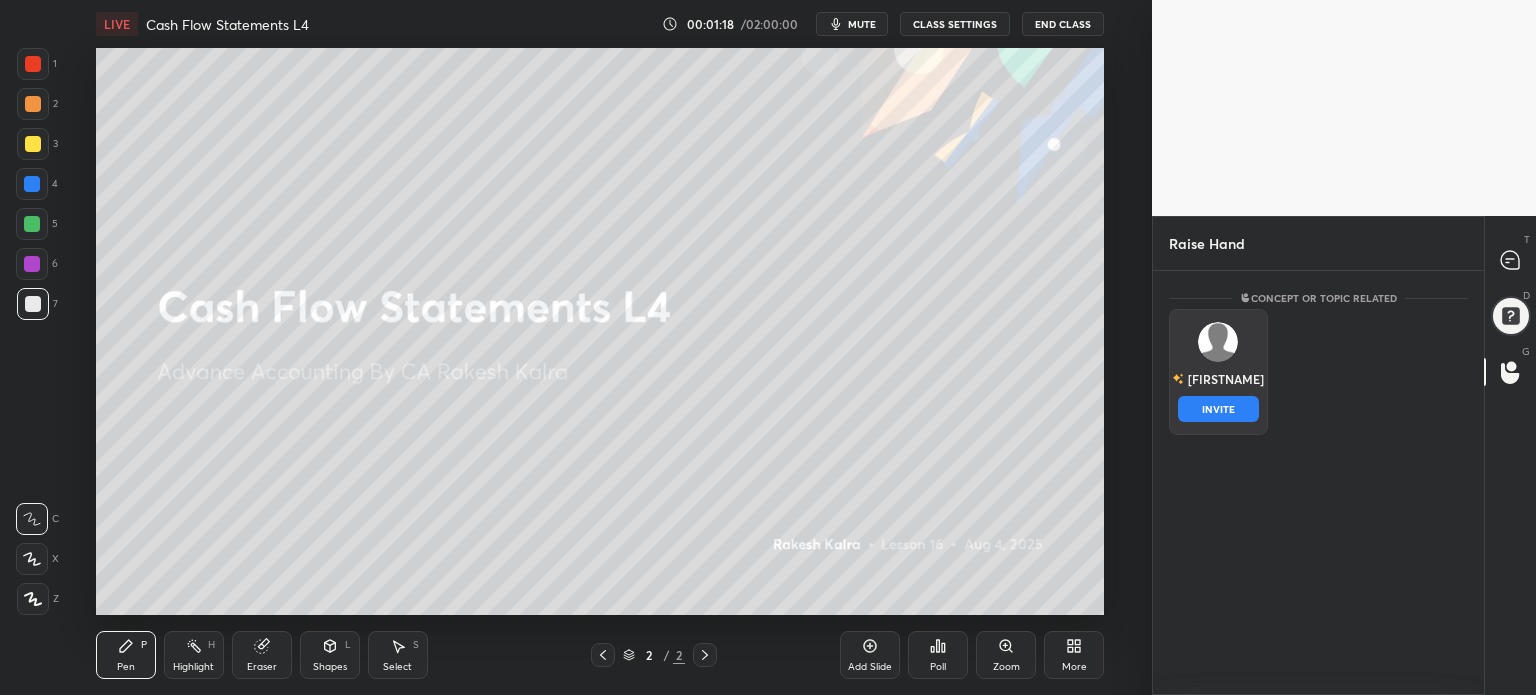 click on "Yashika INVITE" at bounding box center (1218, 372) 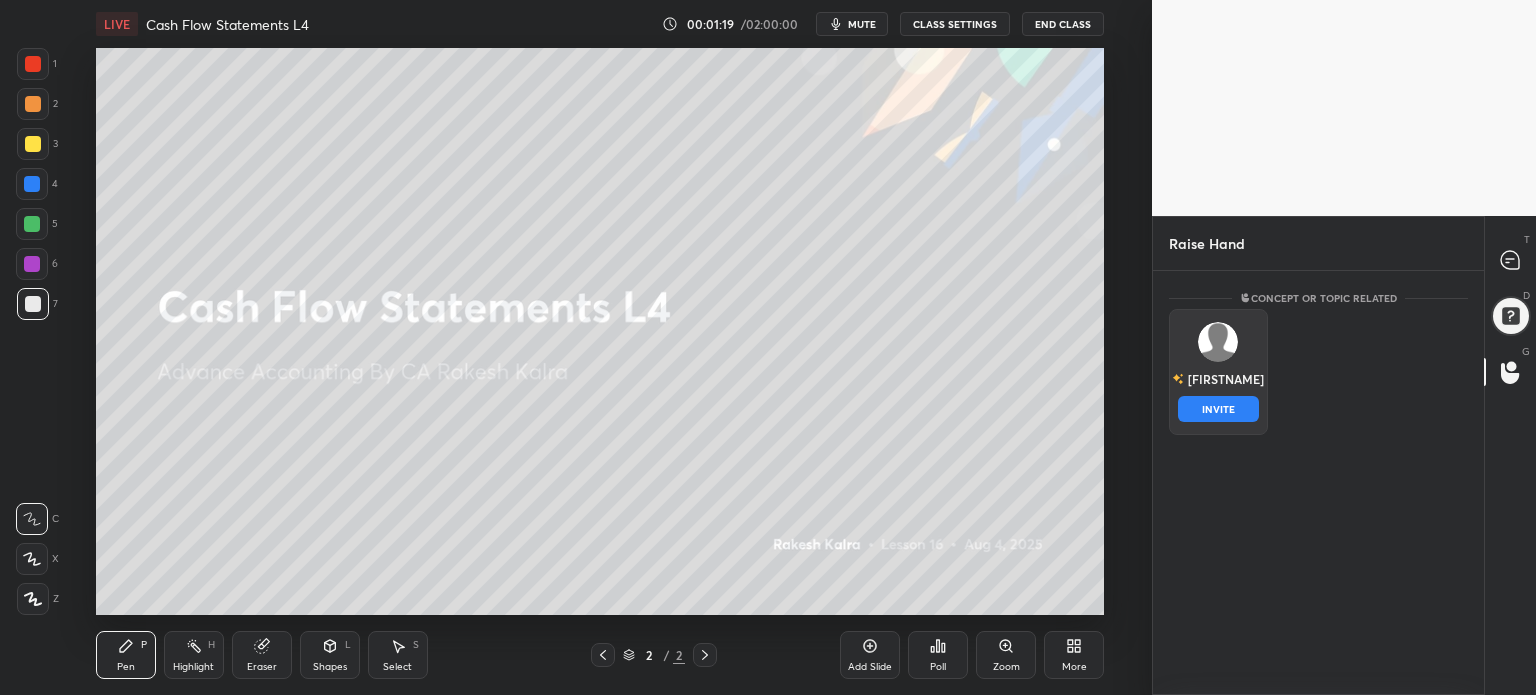 click on "INVITE" at bounding box center (1218, 409) 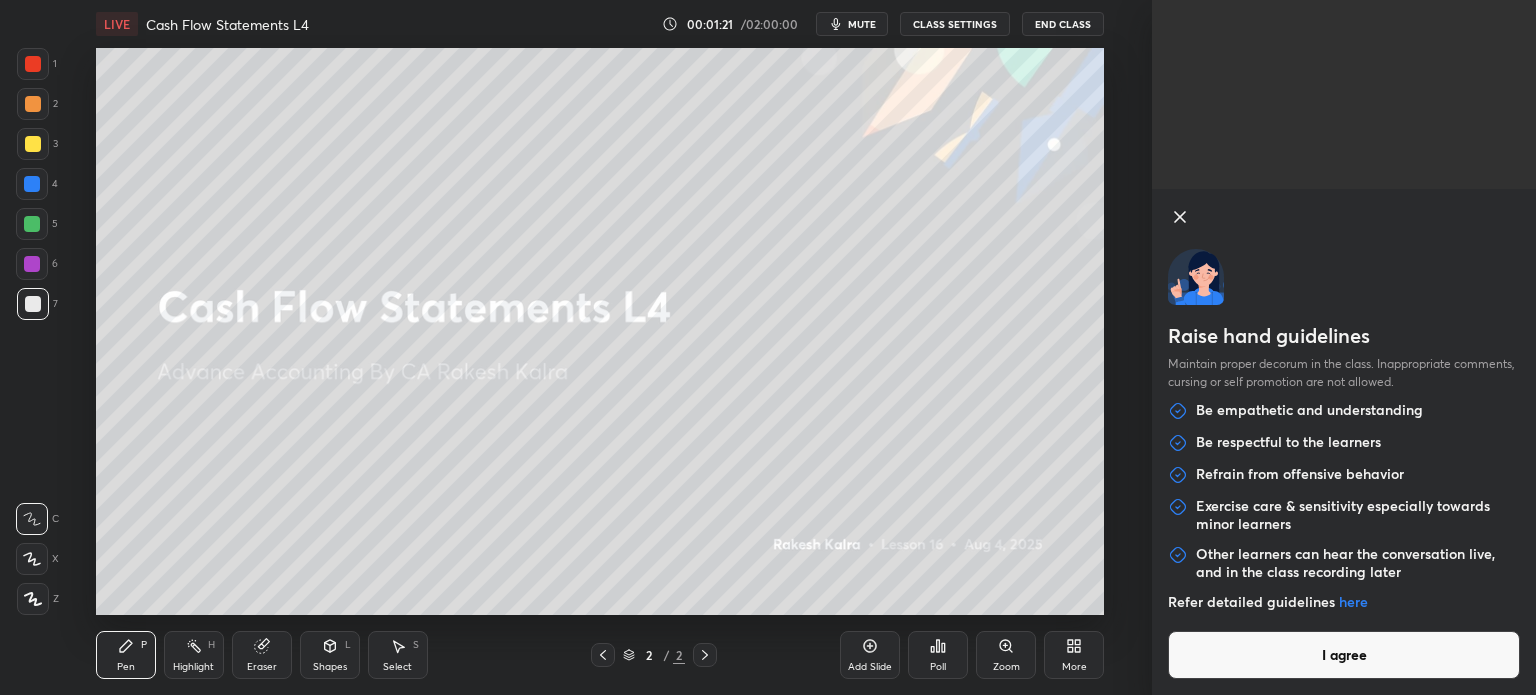 click on "I agree" at bounding box center [1344, 655] 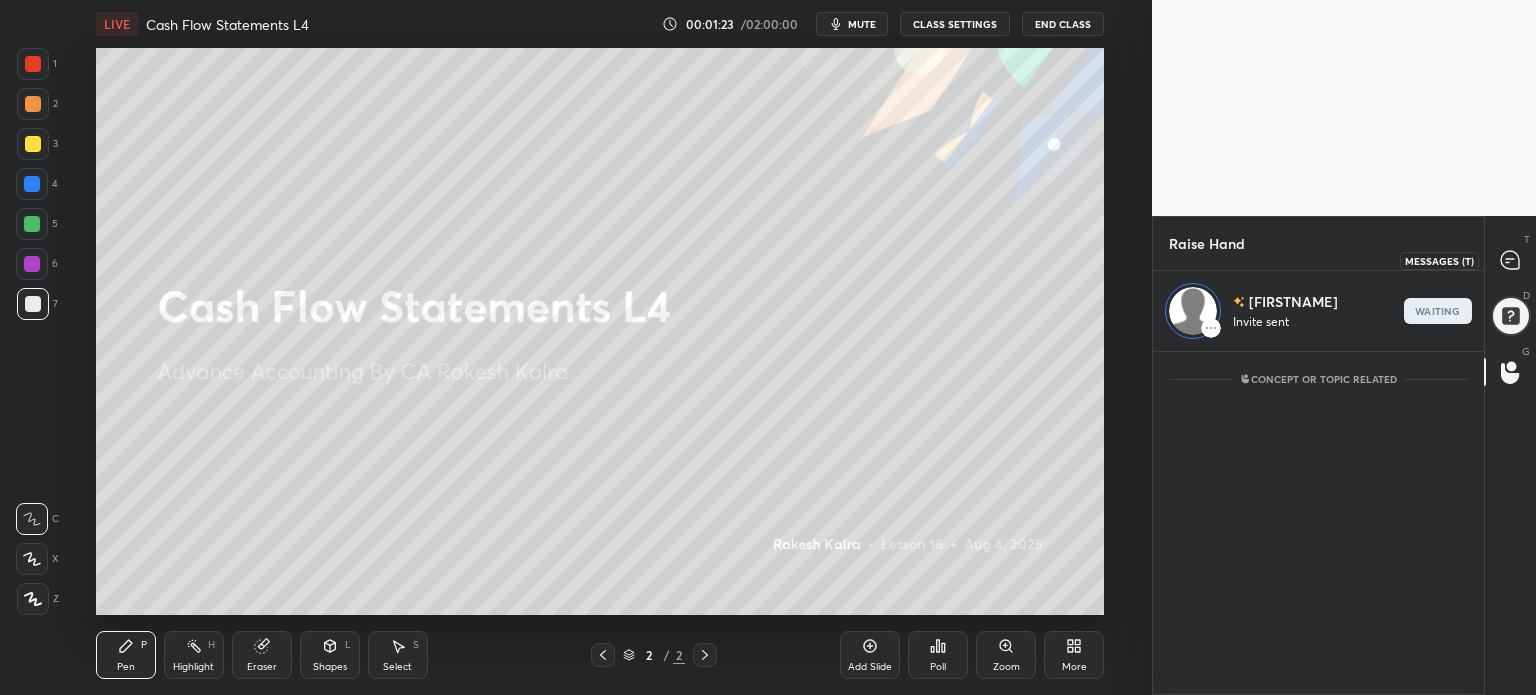 click 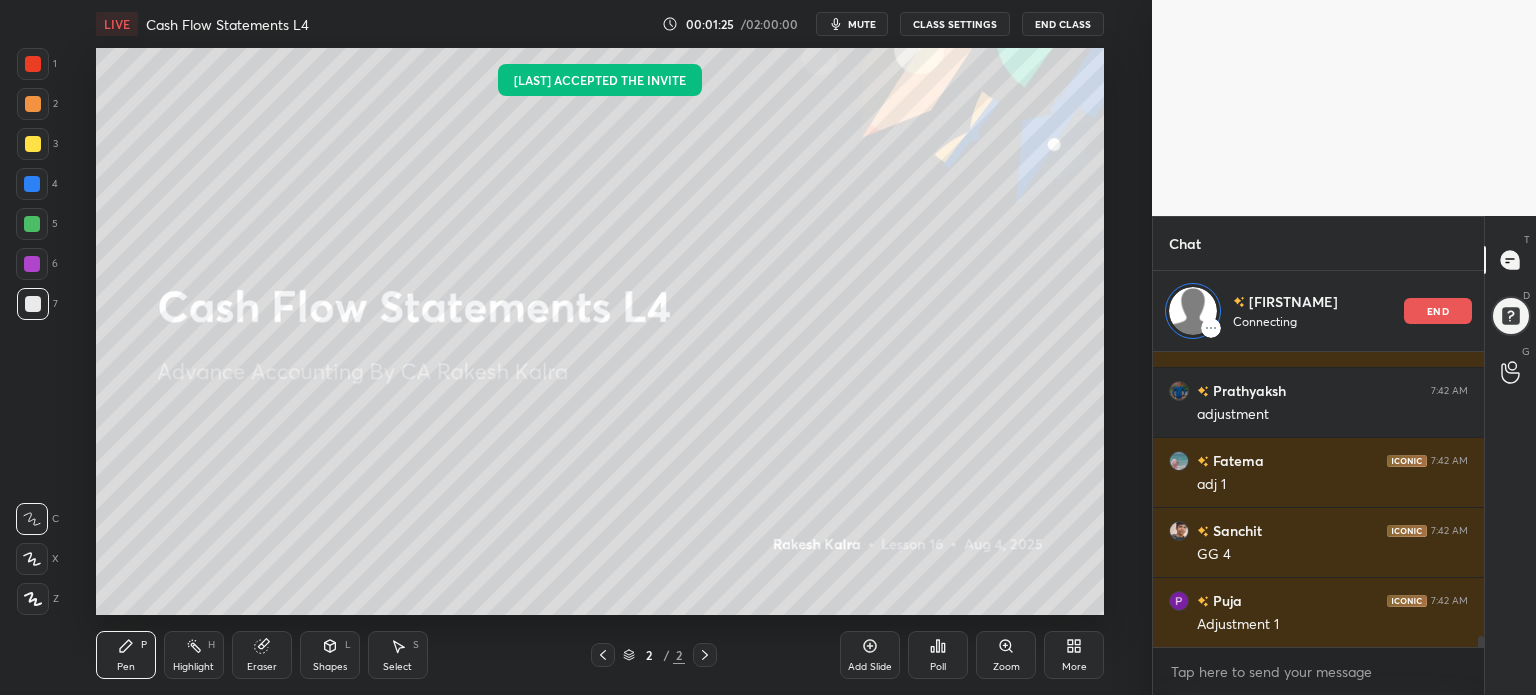 click on "More" at bounding box center (1074, 667) 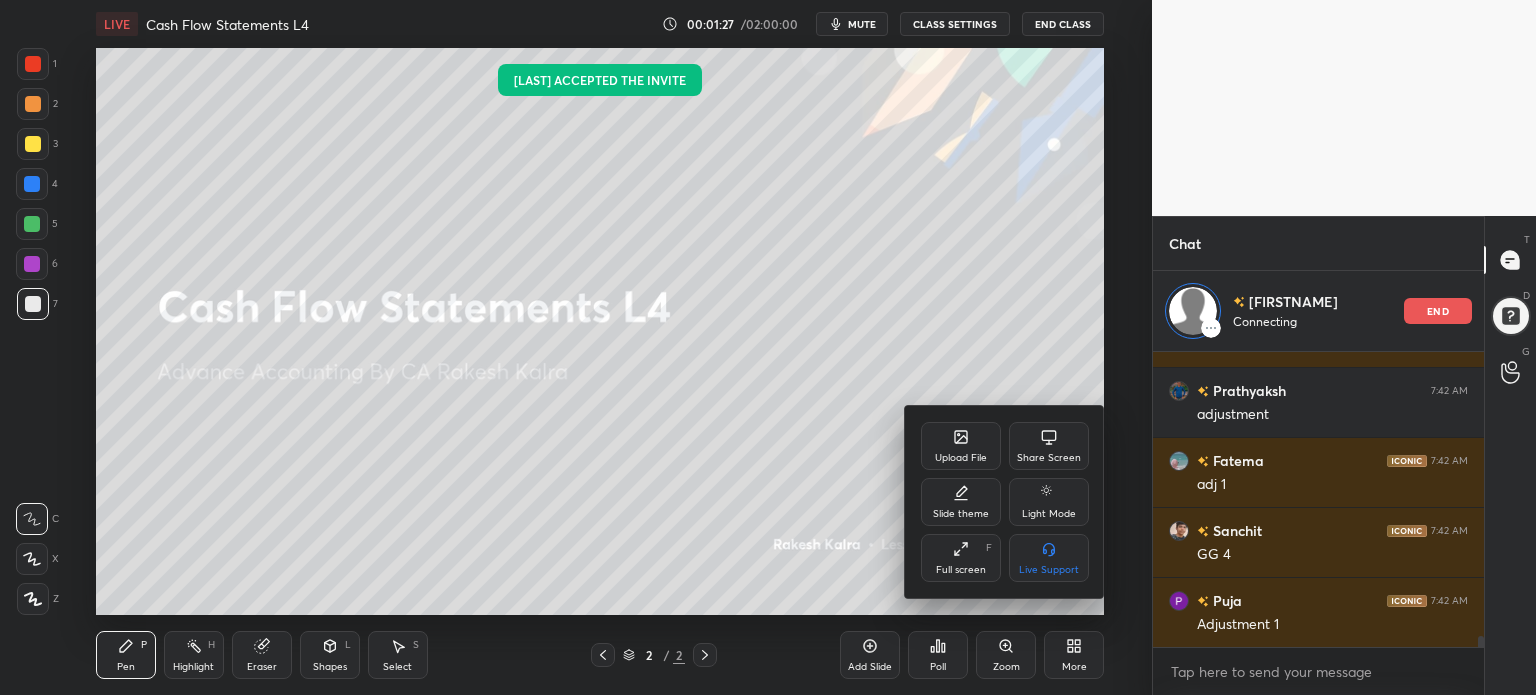 click on "Upload File" at bounding box center [961, 446] 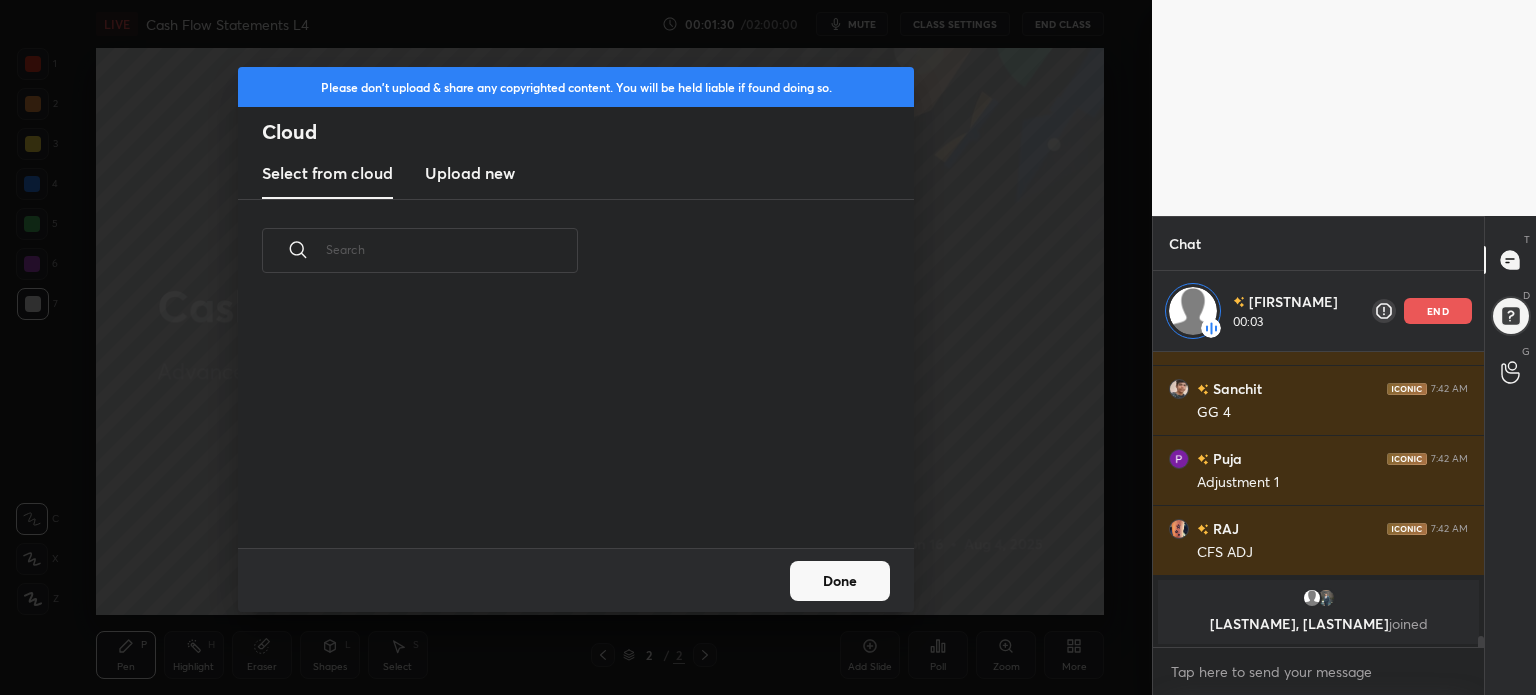 click on "Upload new" at bounding box center [470, 173] 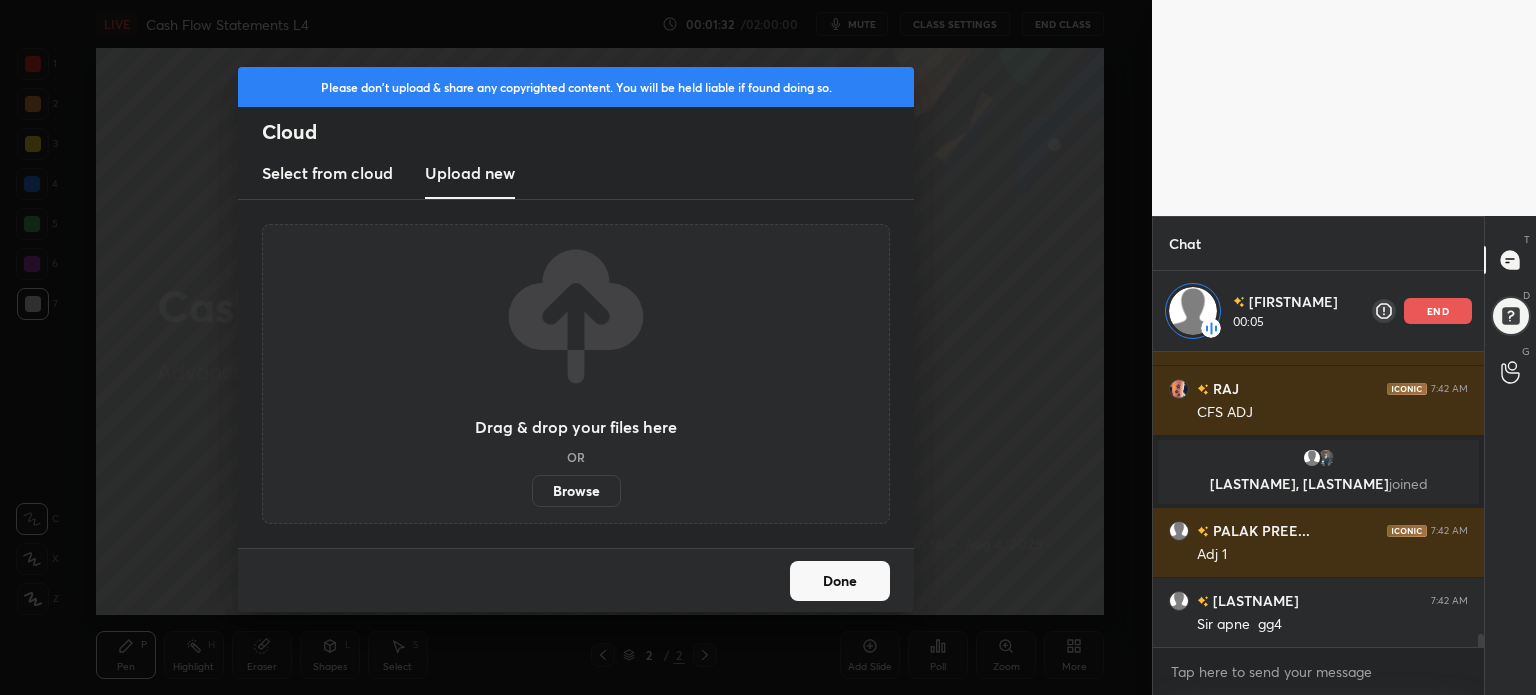 click on "Browse" at bounding box center (576, 491) 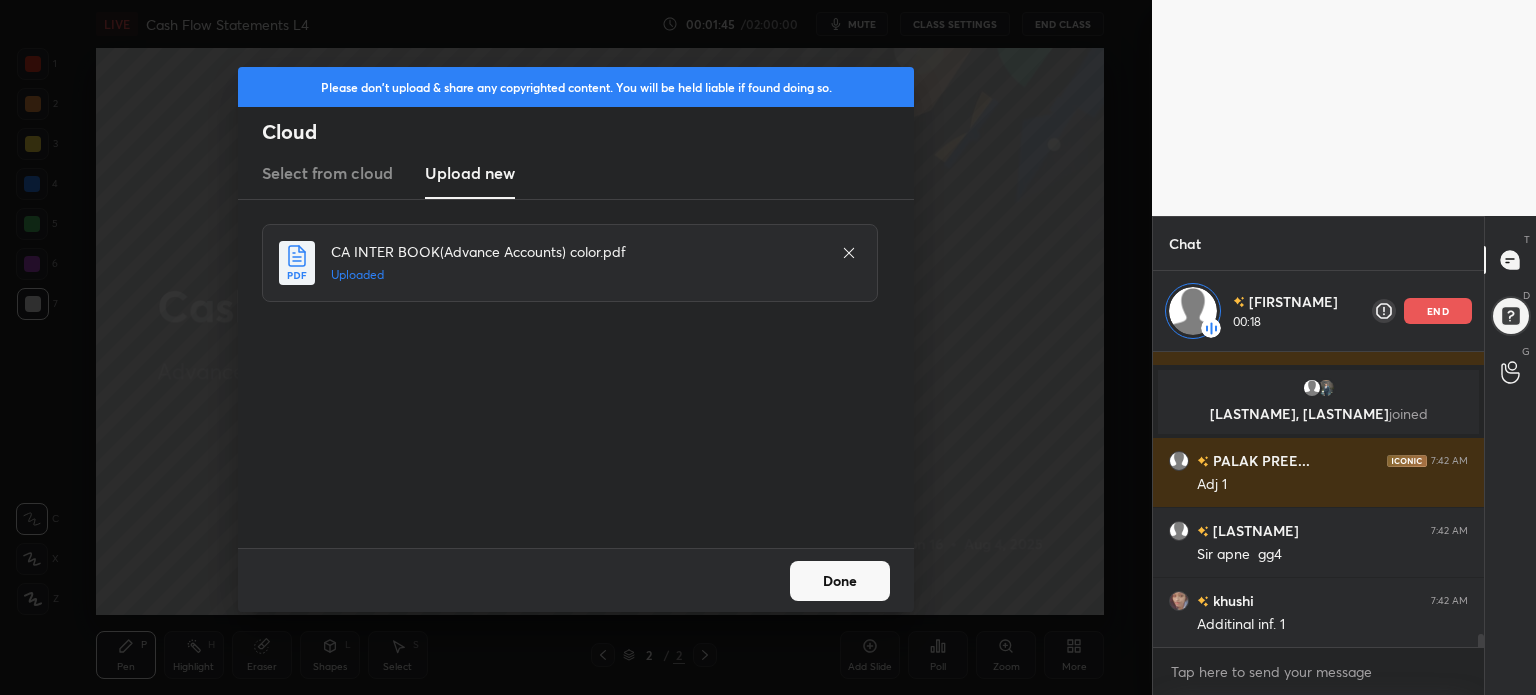 click on "Done" at bounding box center [840, 581] 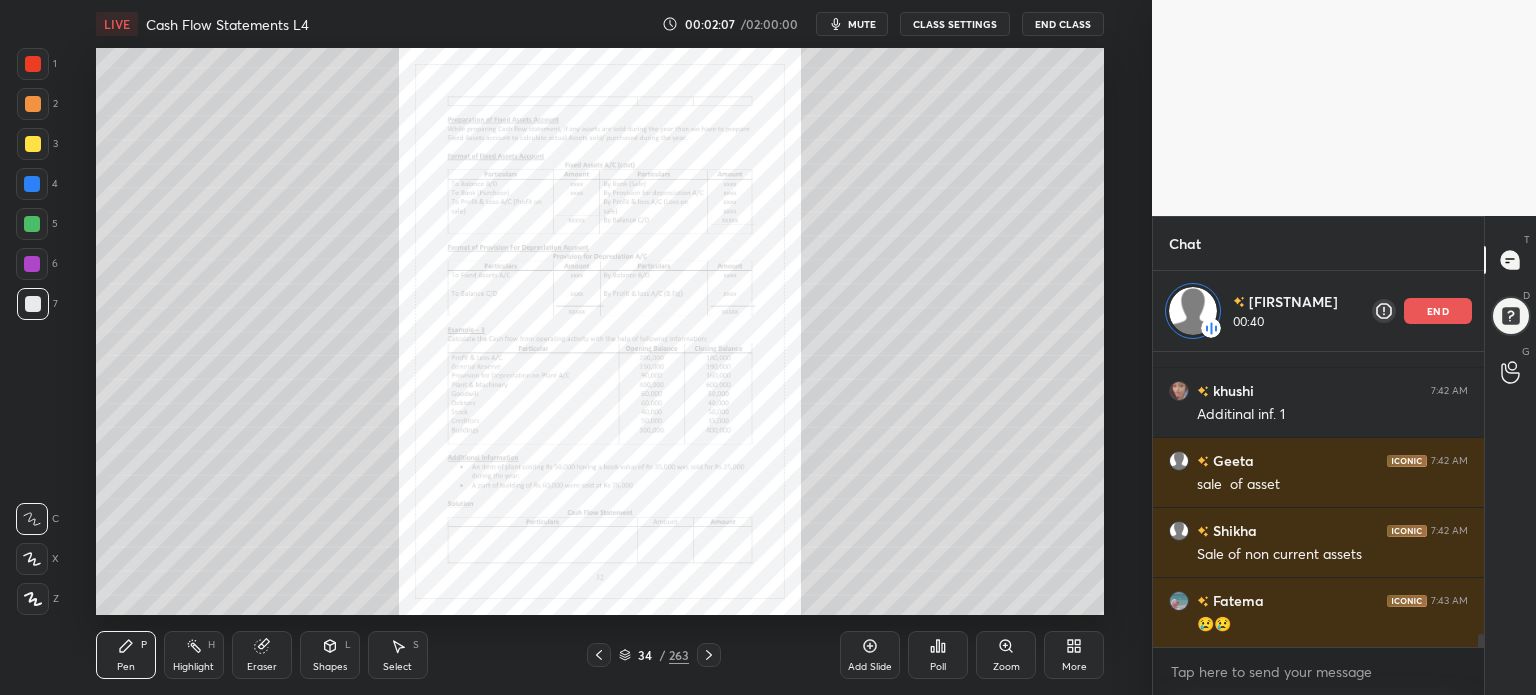 click on "Zoom" at bounding box center (1006, 655) 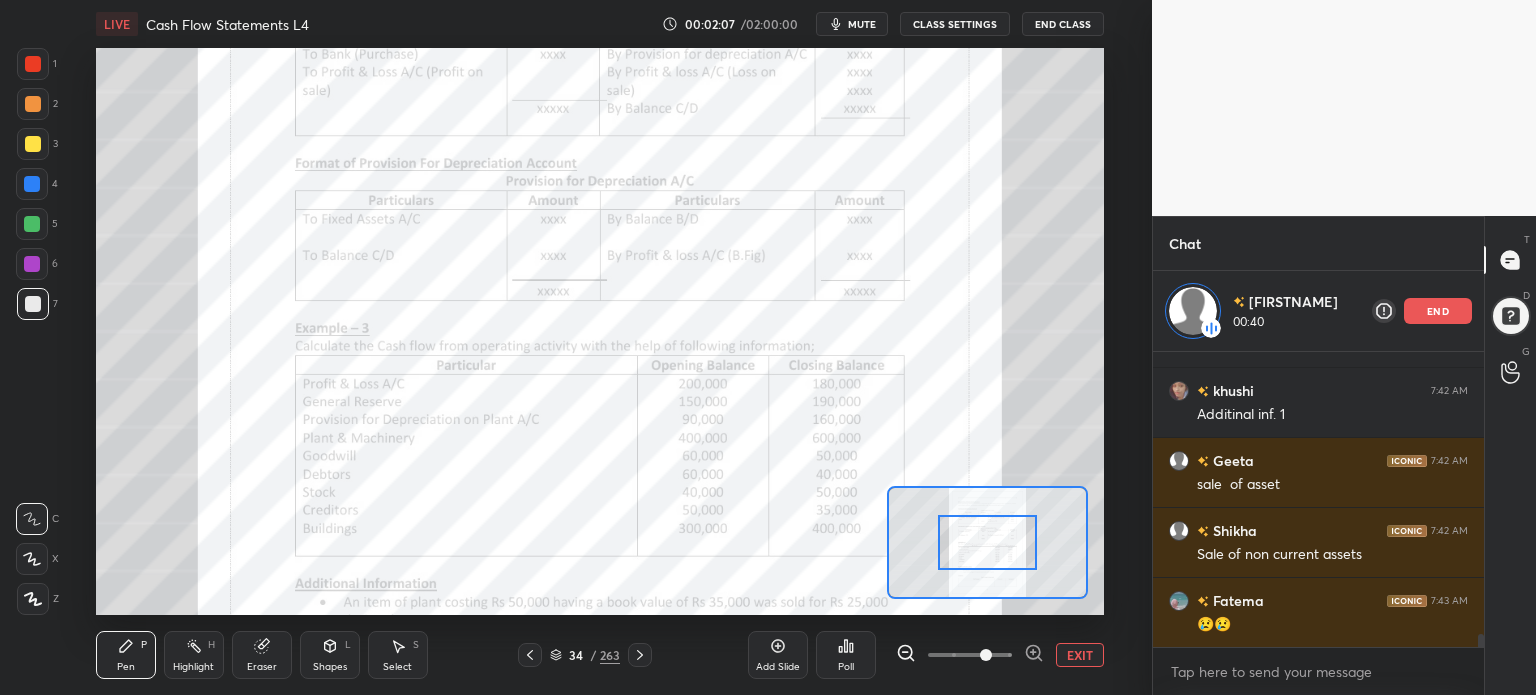 click at bounding box center [970, 655] 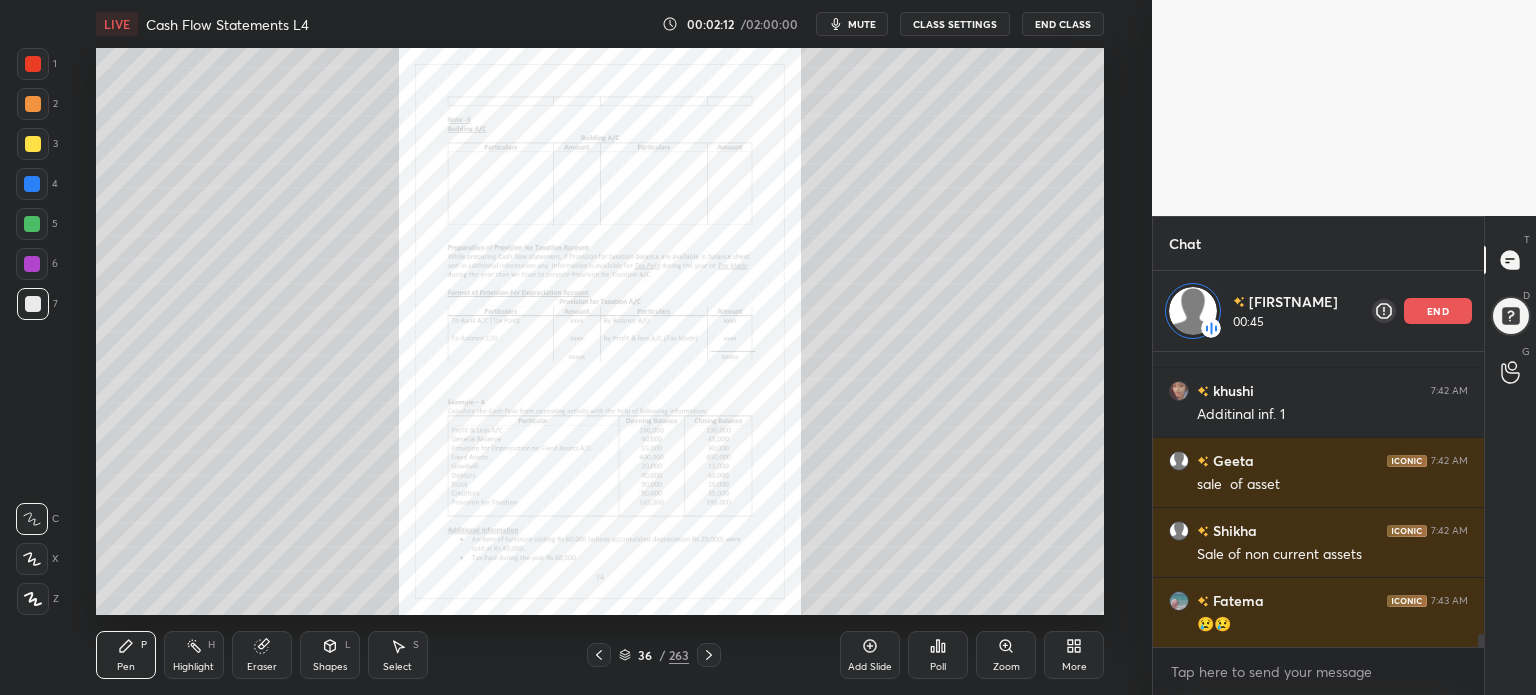click on "Zoom" at bounding box center (1006, 655) 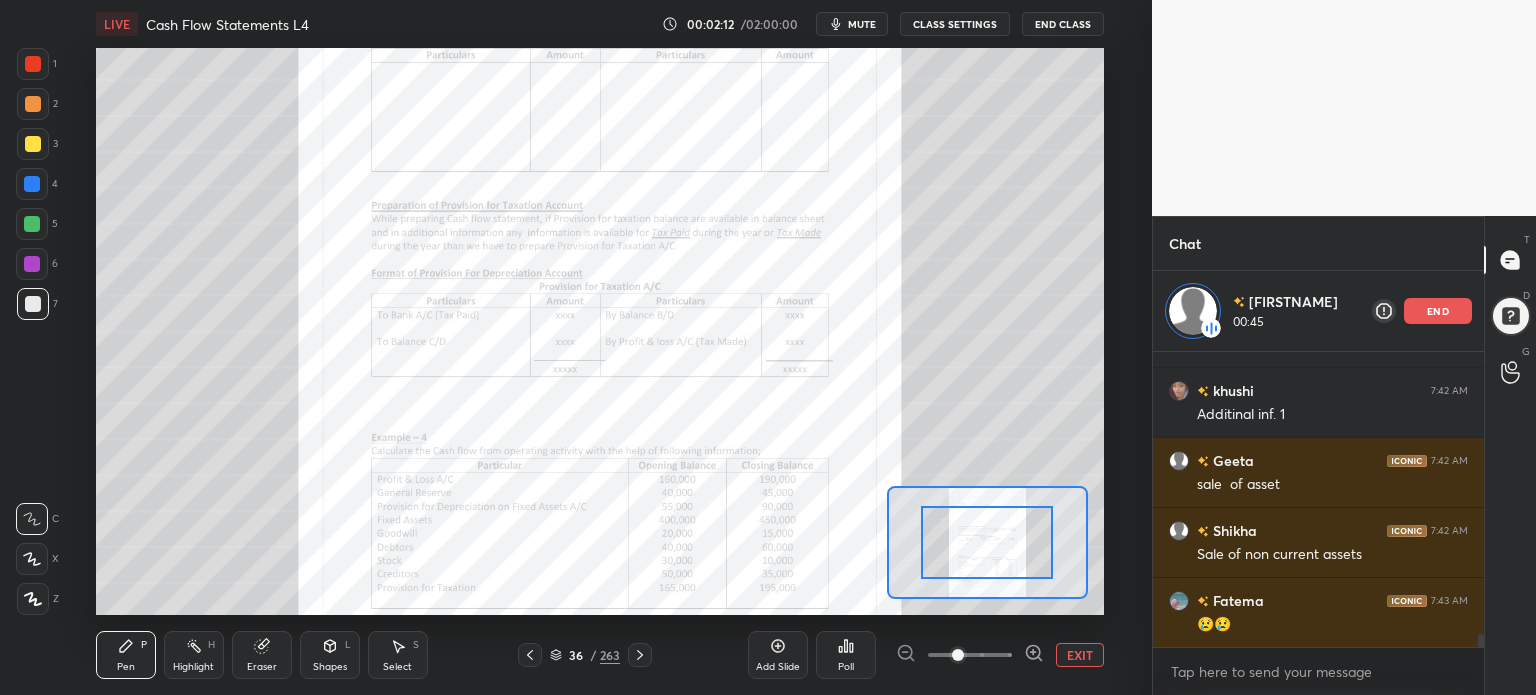click on "Add Slide Poll EXIT" at bounding box center (926, 655) 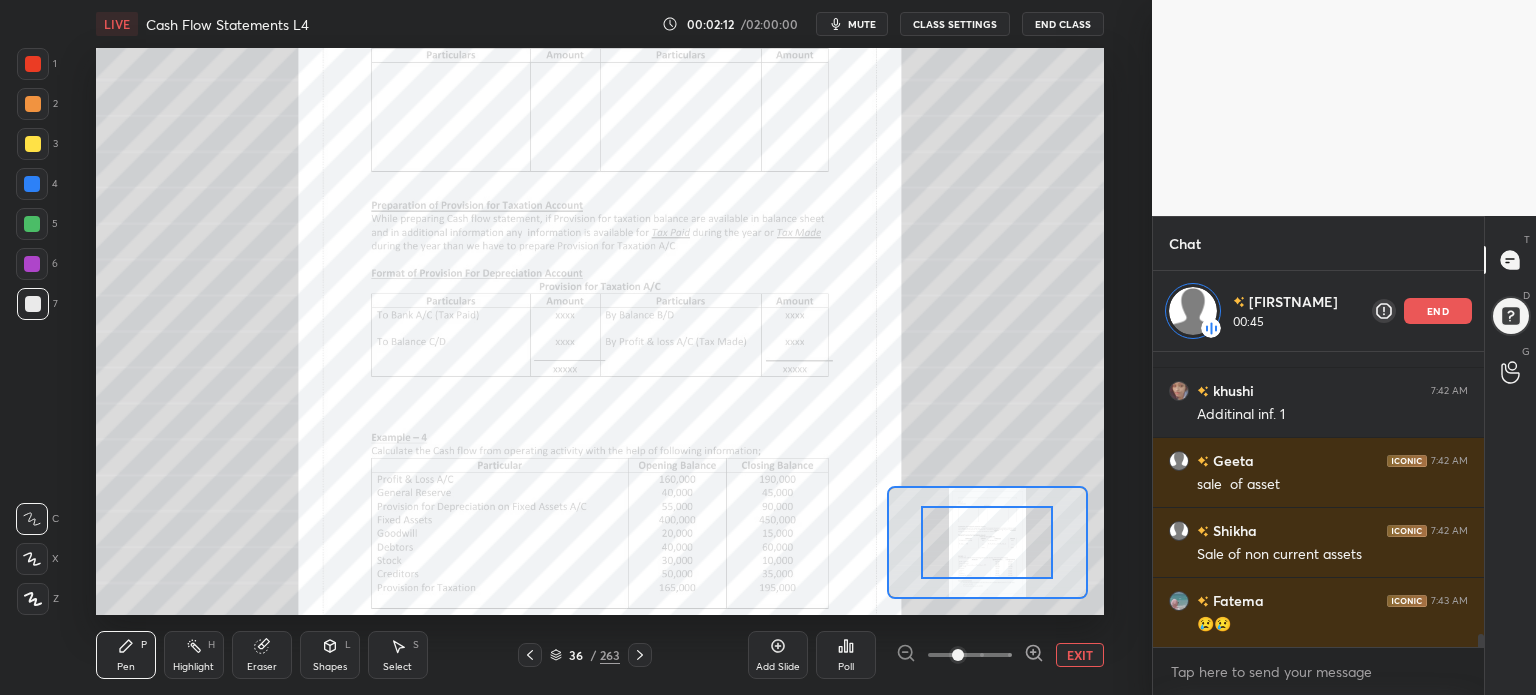 click on "Add Slide Poll EXIT" at bounding box center [926, 655] 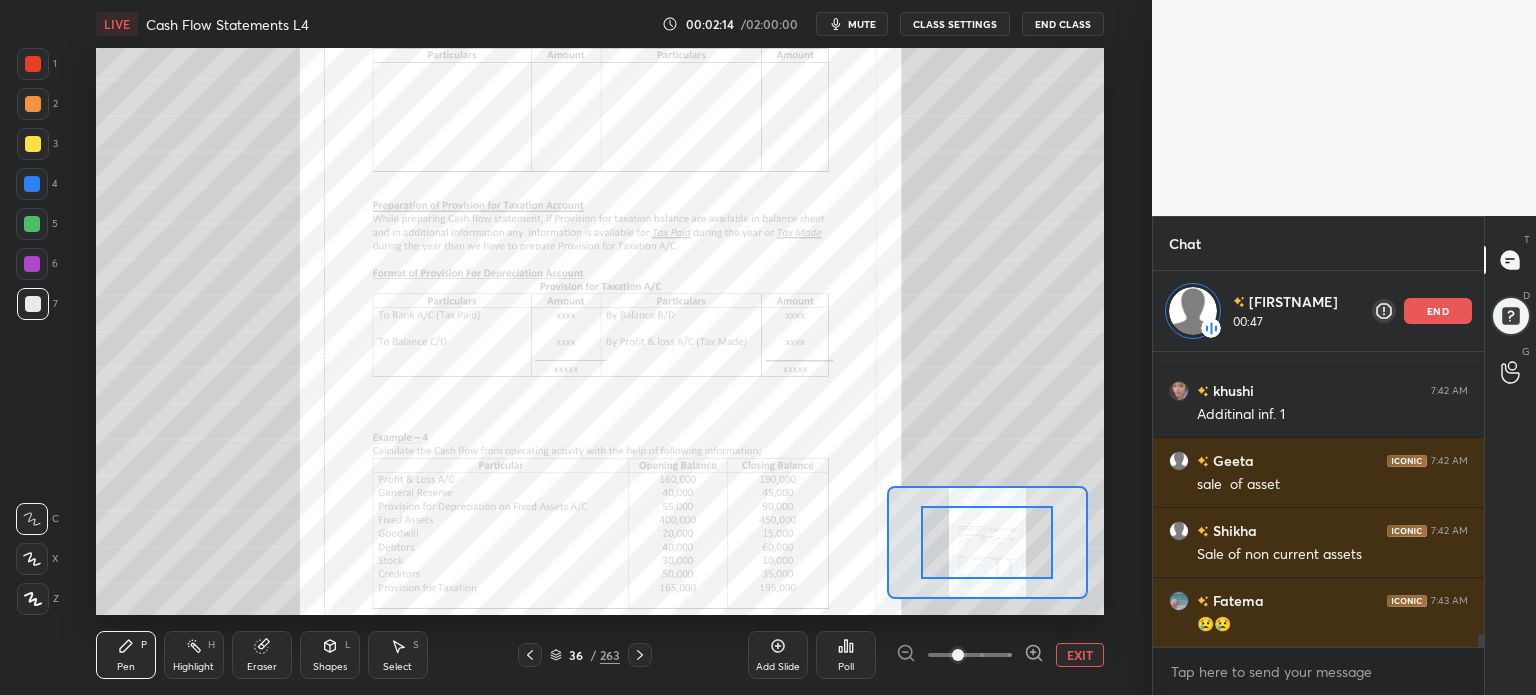 click 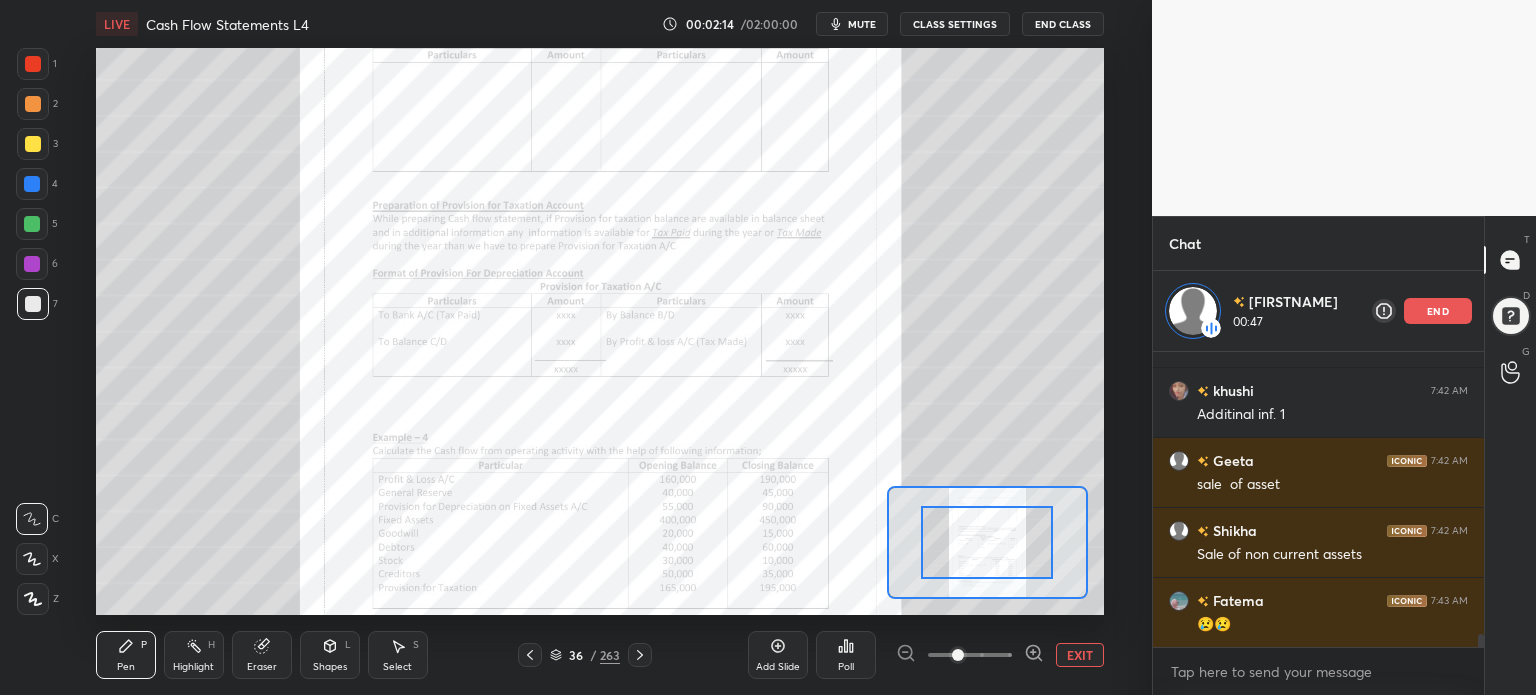 click 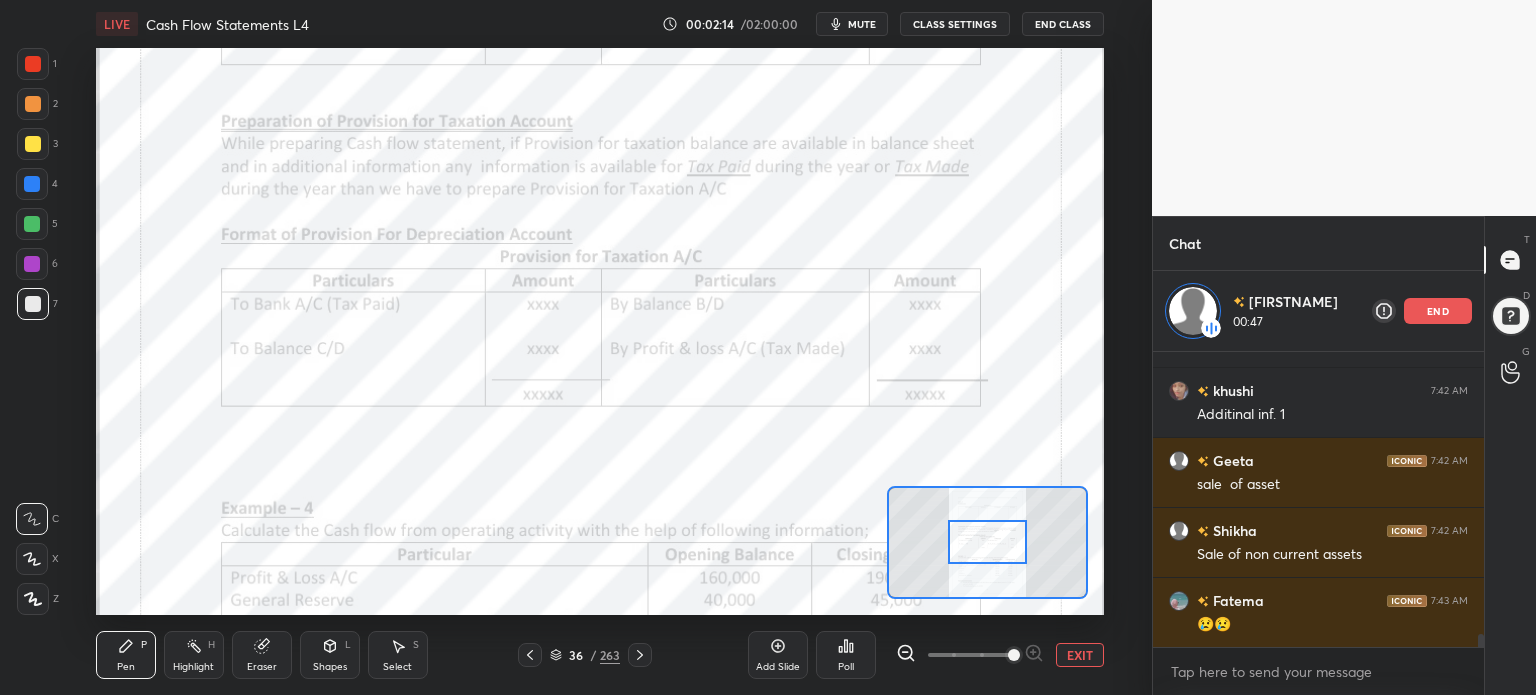 click at bounding box center (1014, 655) 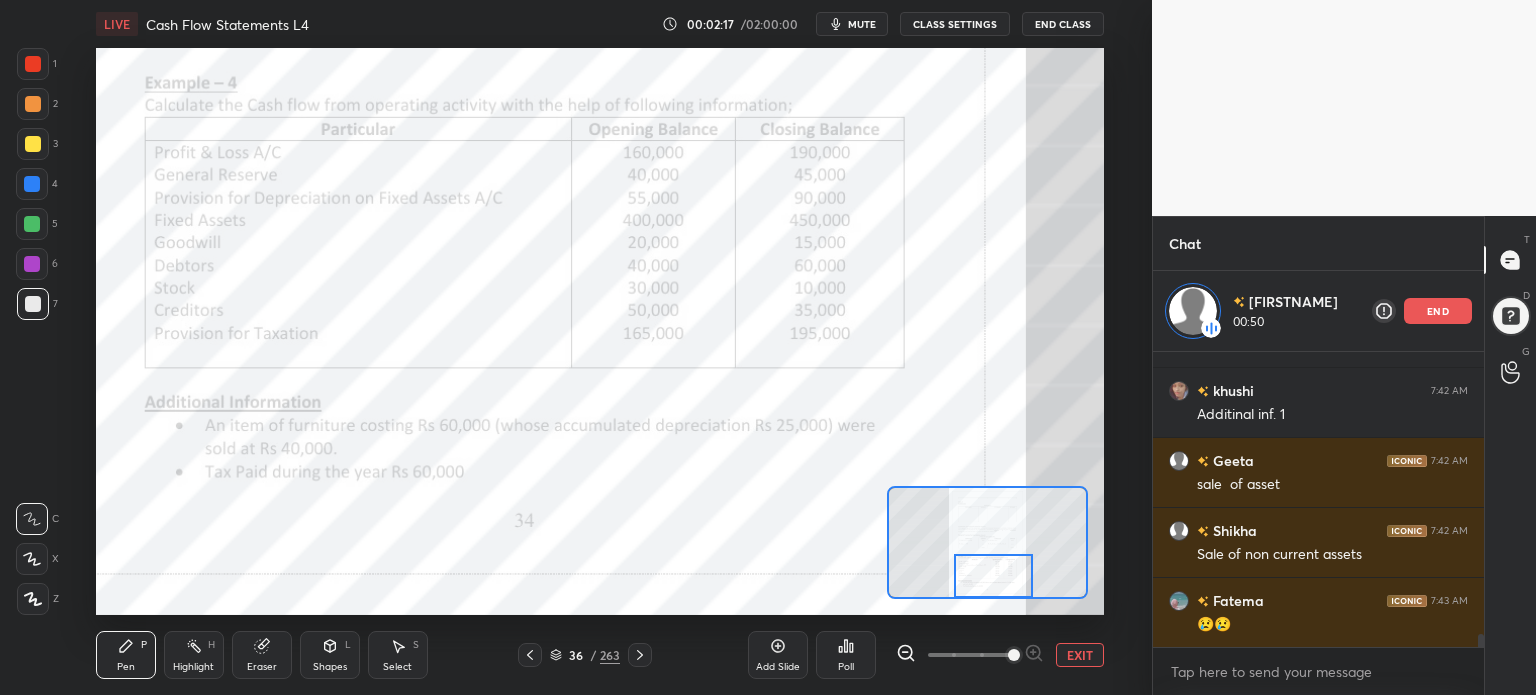 drag, startPoint x: 1000, startPoint y: 544, endPoint x: 1006, endPoint y: 583, distance: 39.45884 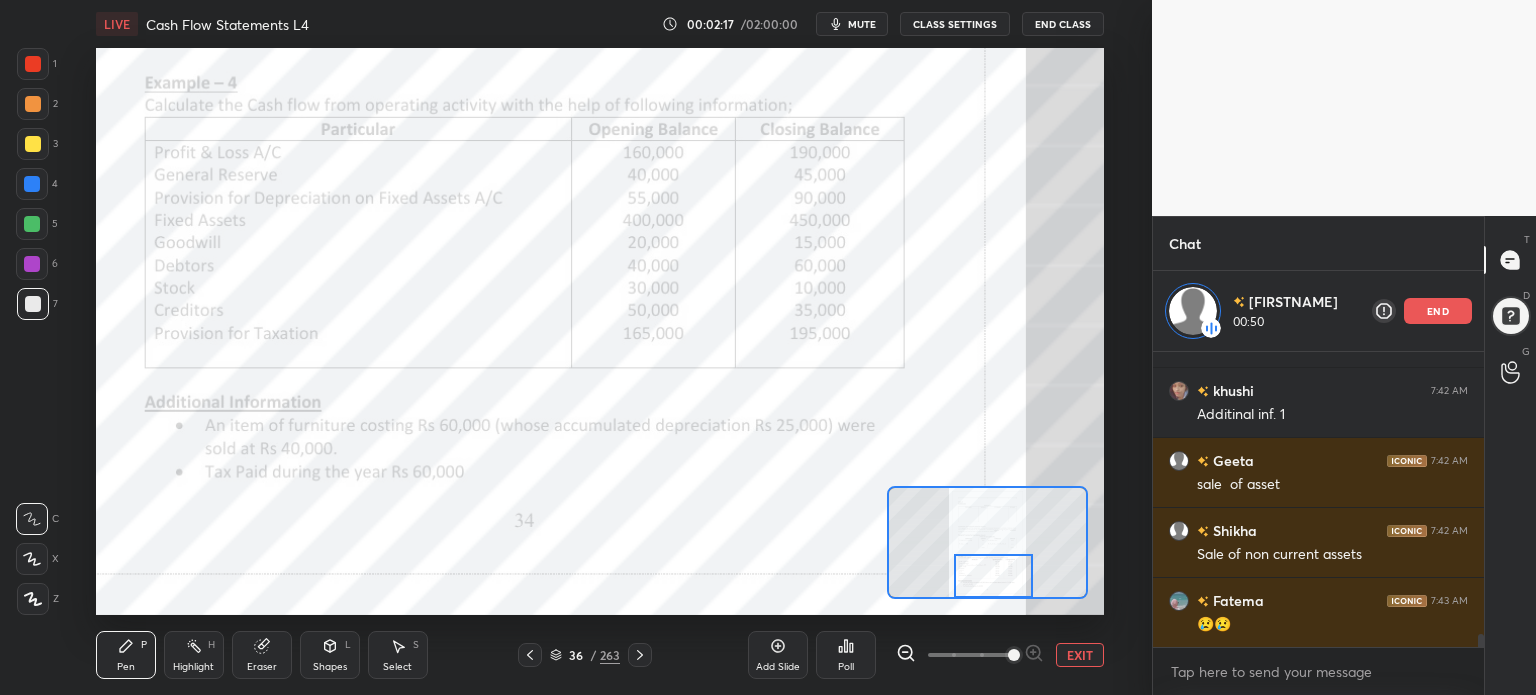 click at bounding box center (993, 576) 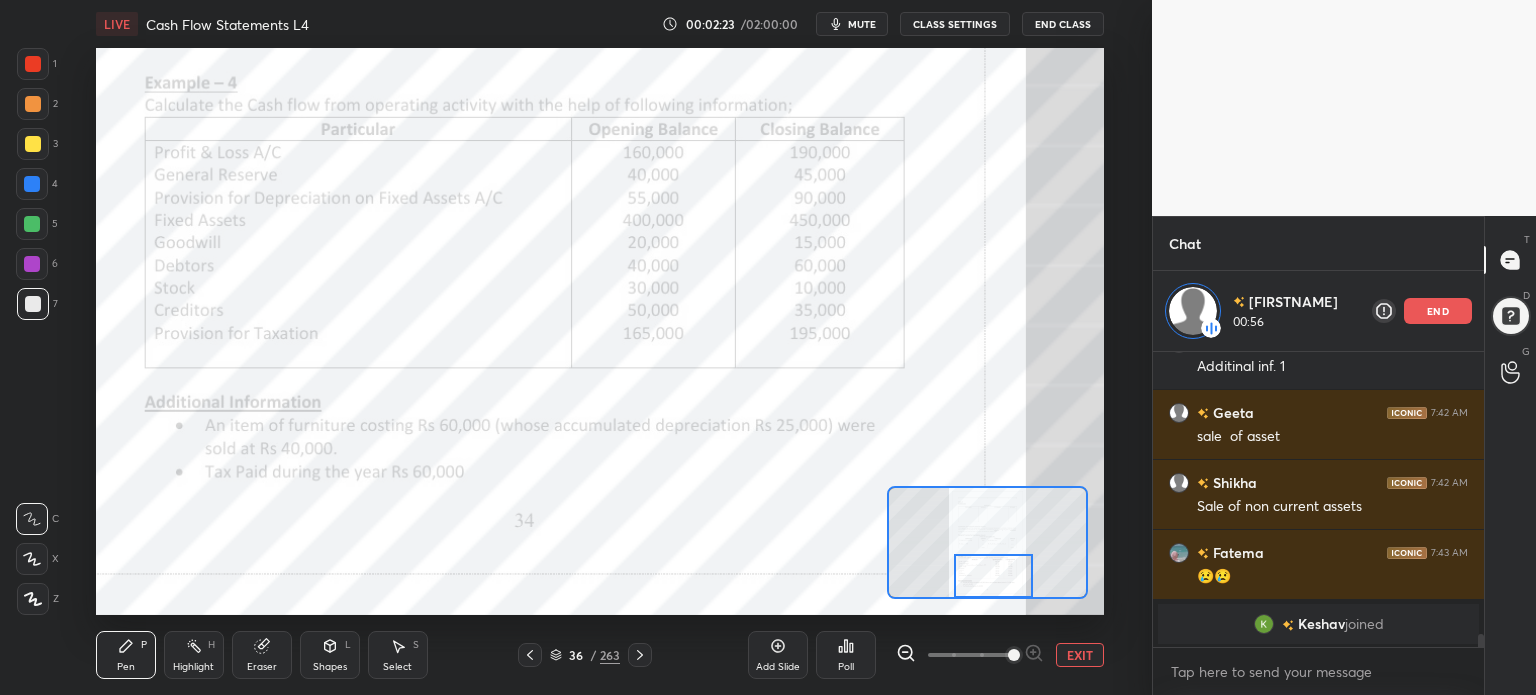 scroll, scrollTop: 6520, scrollLeft: 0, axis: vertical 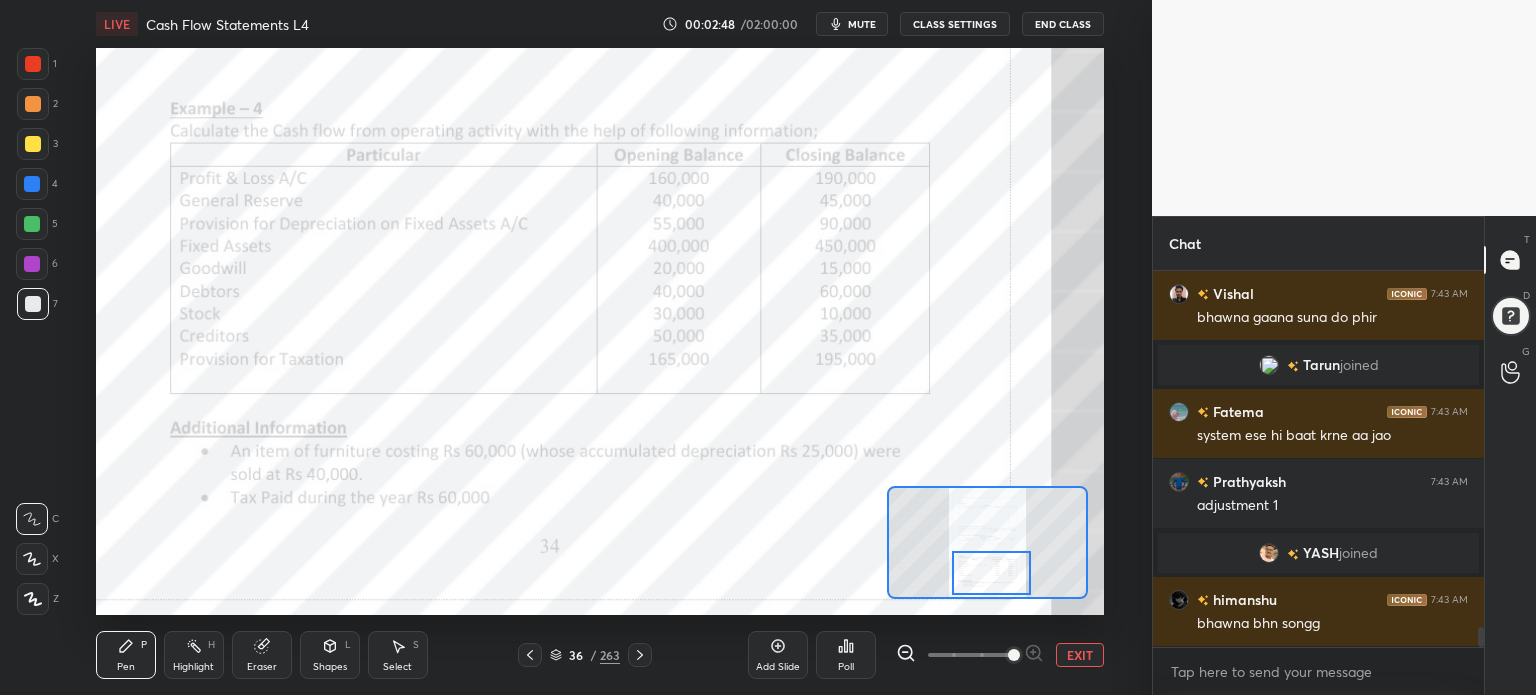 click at bounding box center [991, 573] 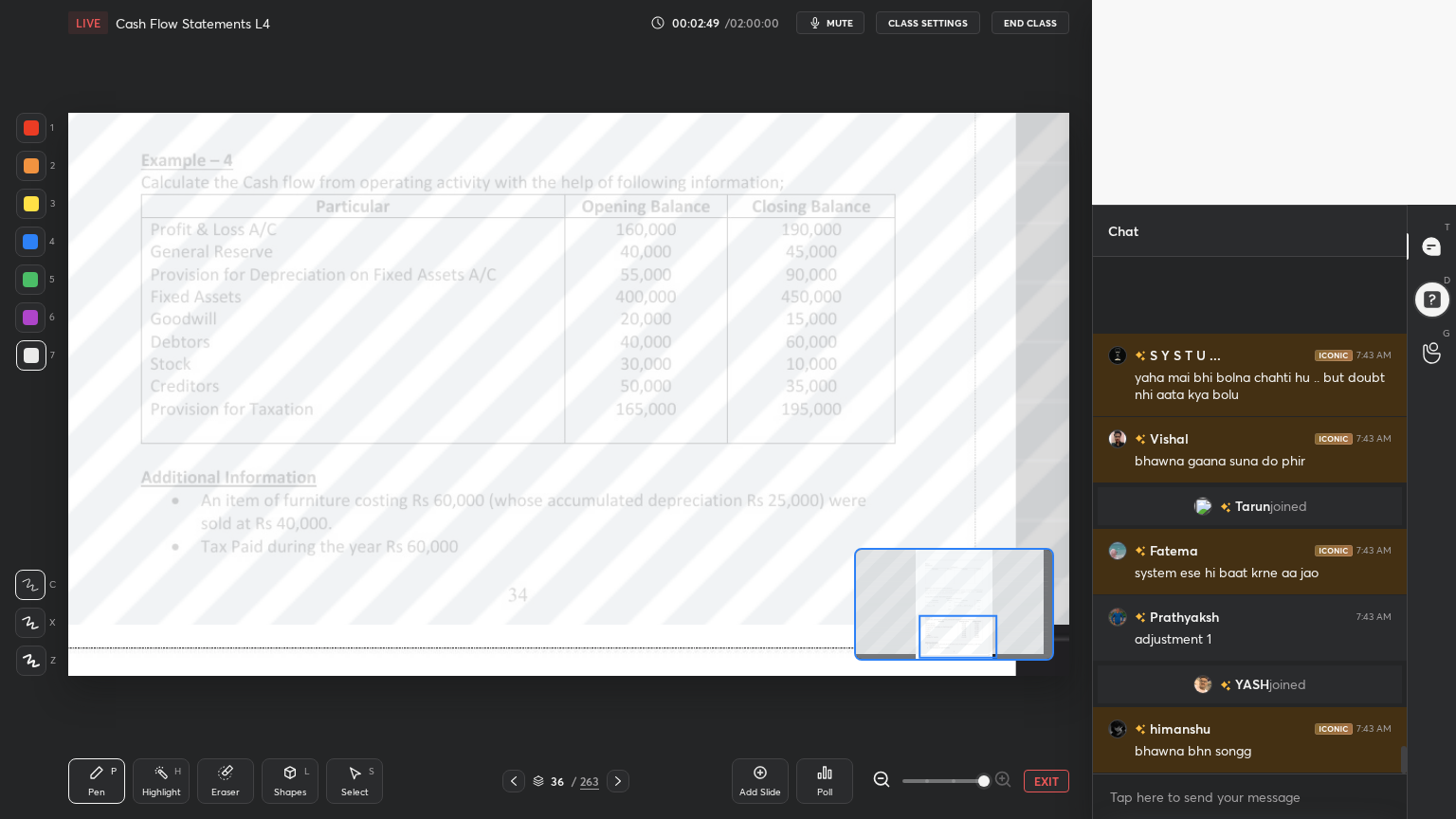 scroll, scrollTop: 94094, scrollLeft: 93776, axis: both 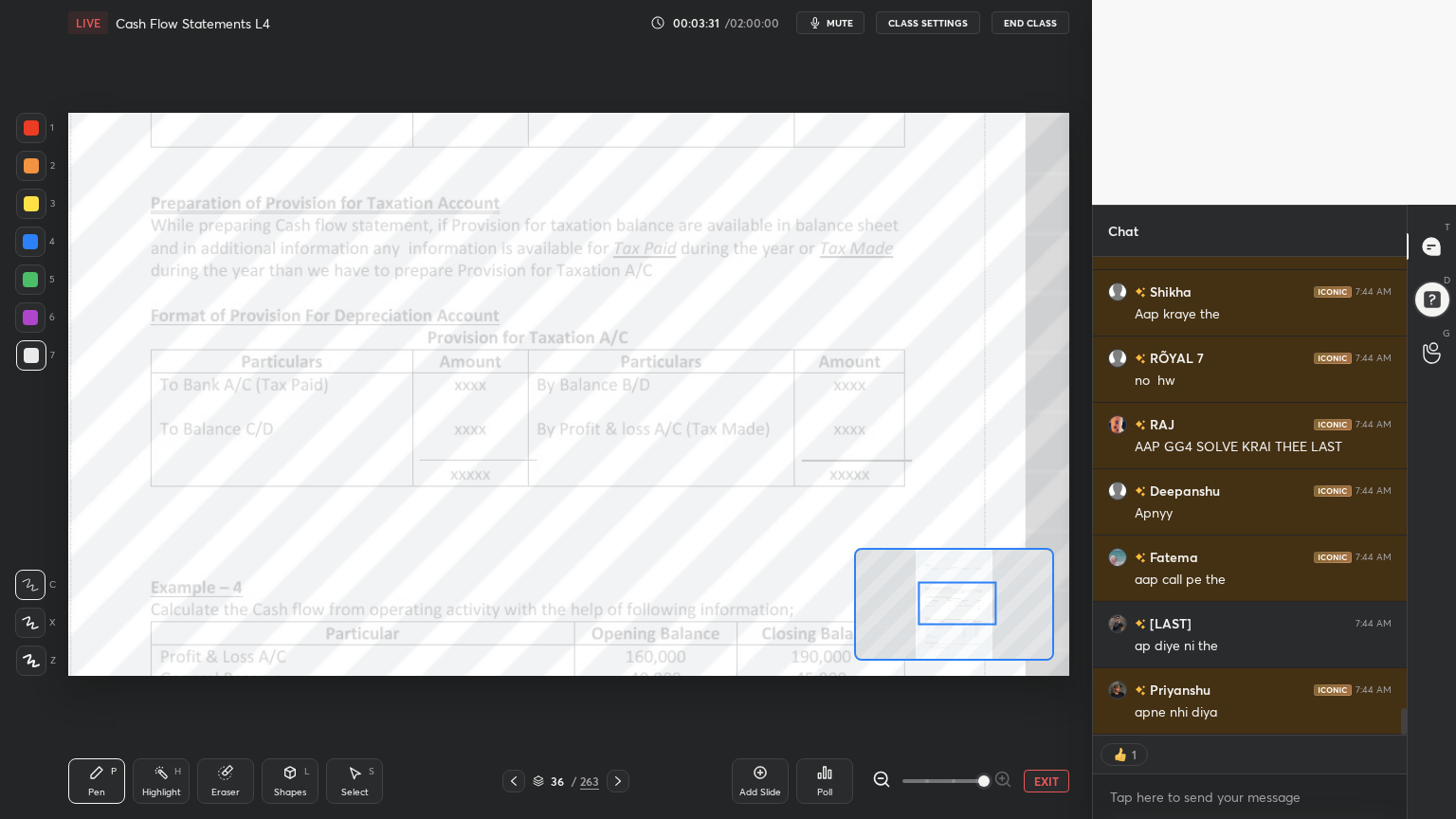 click at bounding box center (514, 781) 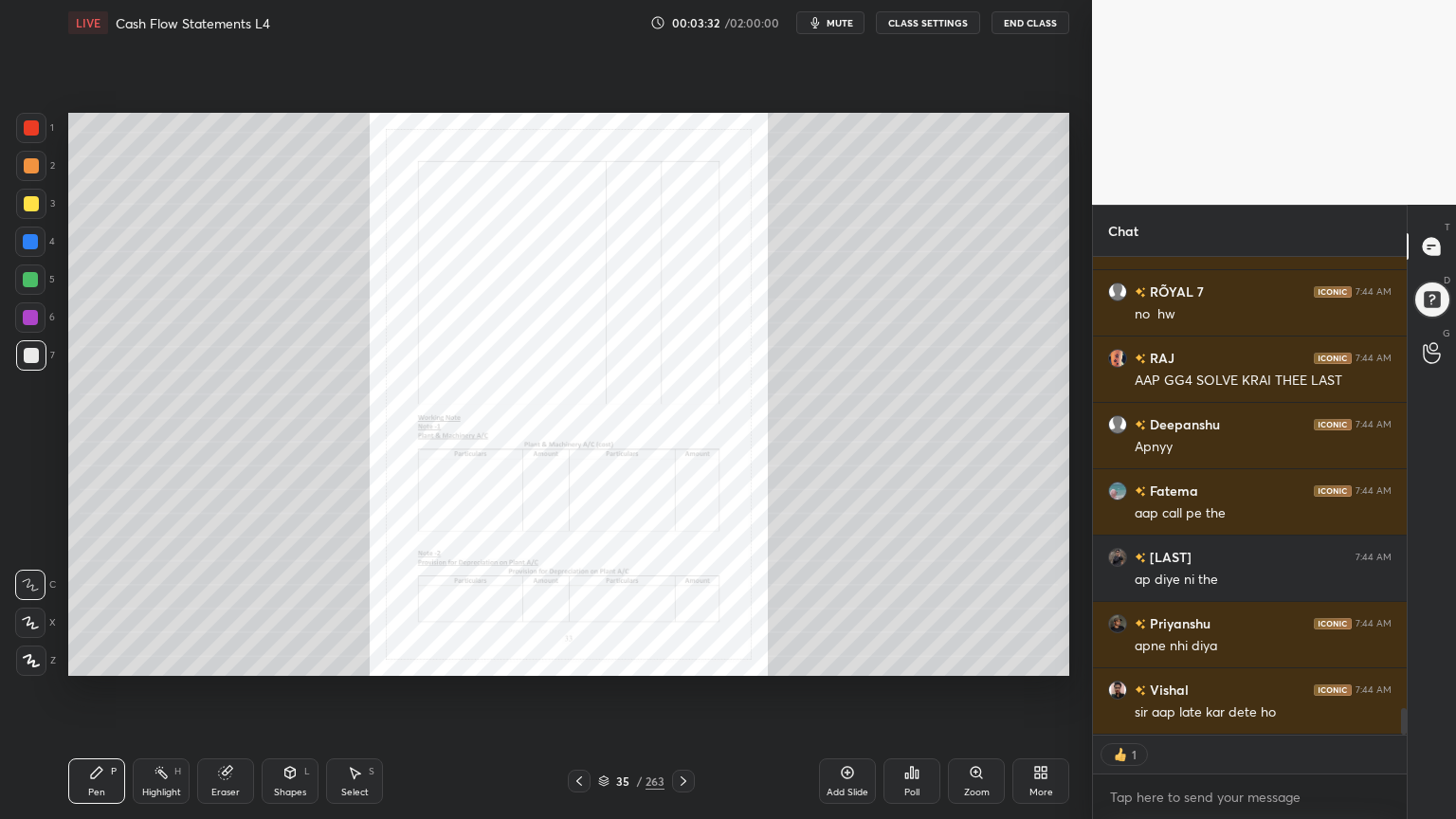 click on "More" at bounding box center (1041, 781) 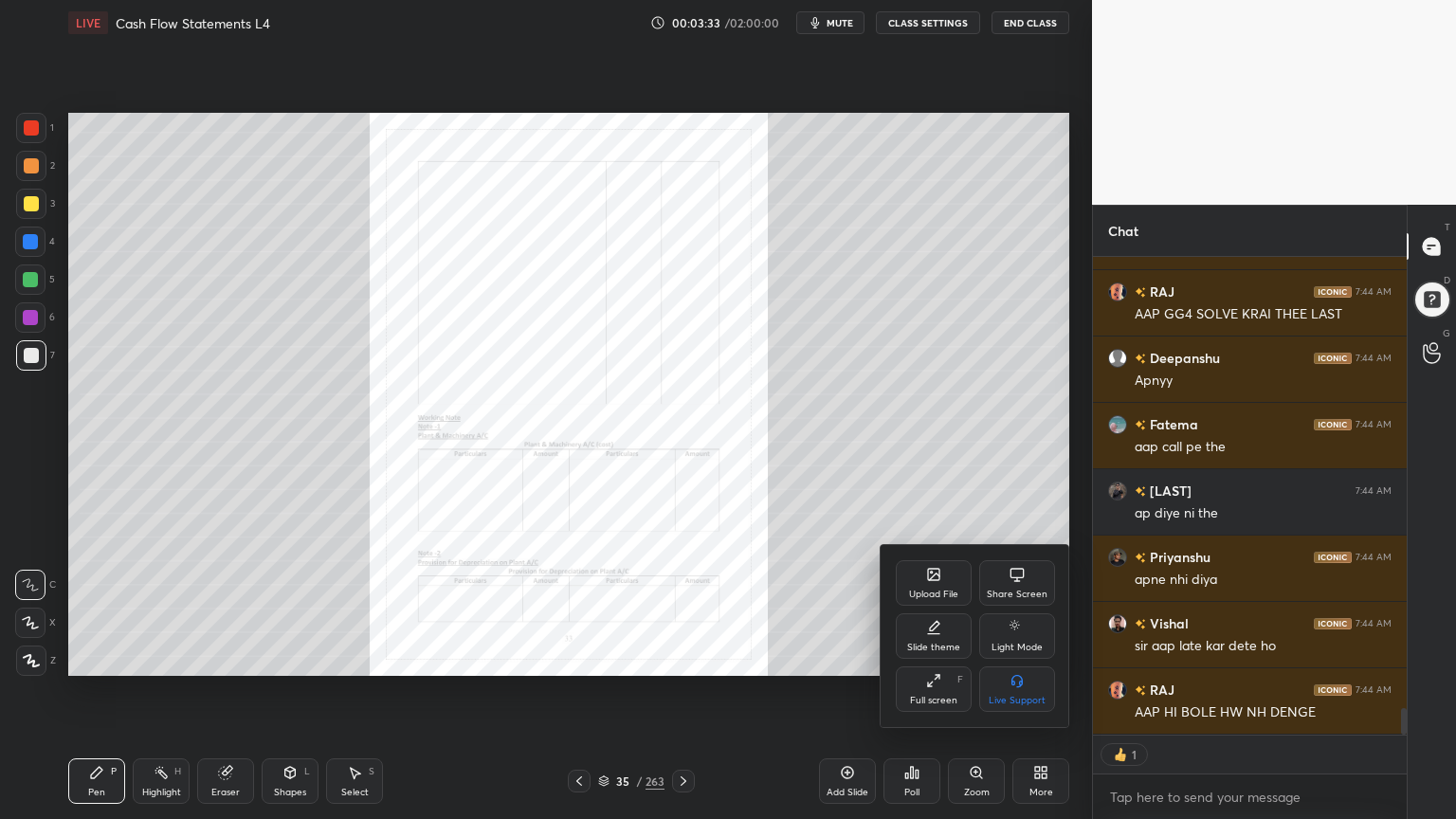 click on "Slide theme" at bounding box center (934, 636) 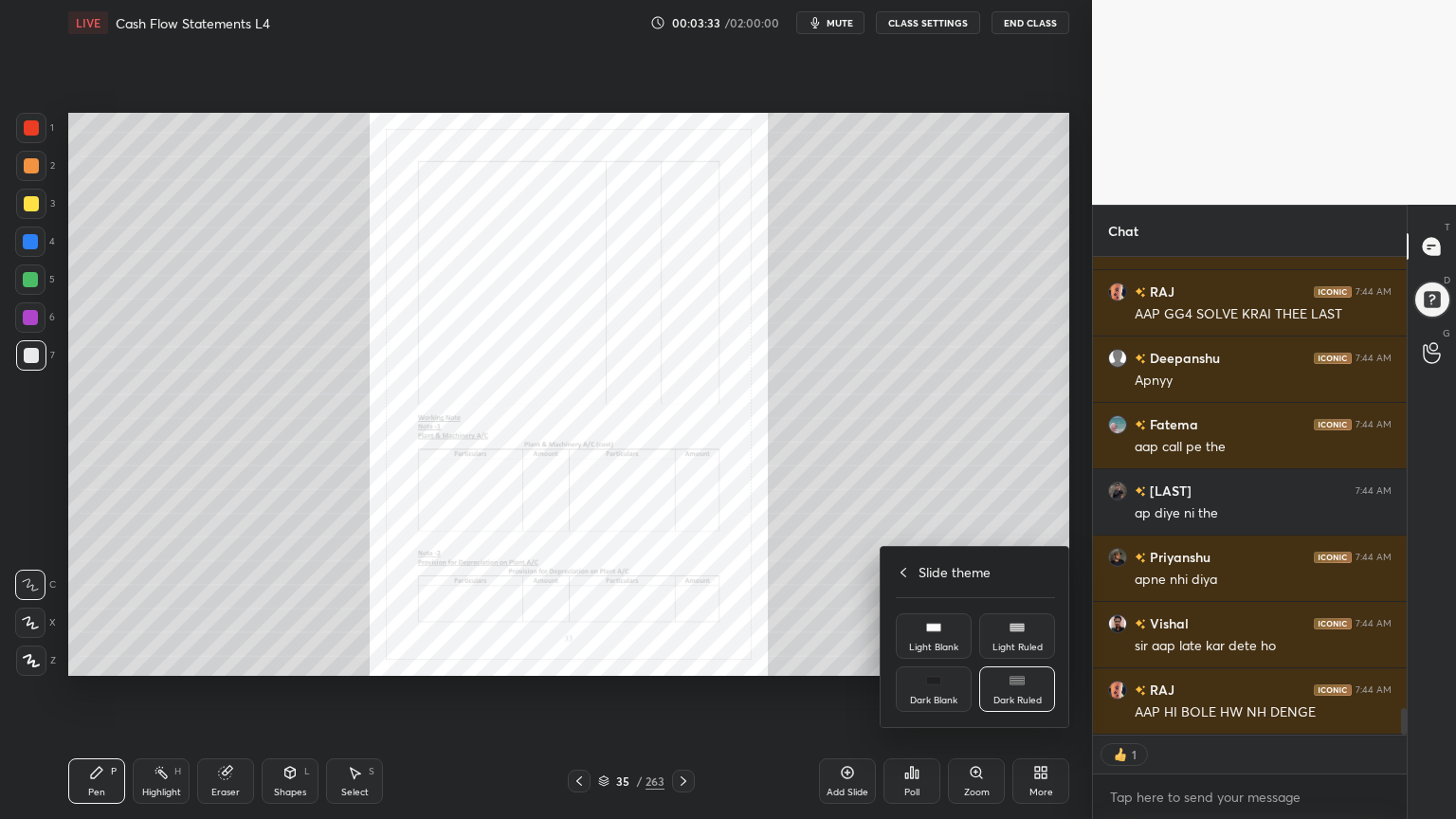 click on "Light Ruled" at bounding box center [1017, 647] 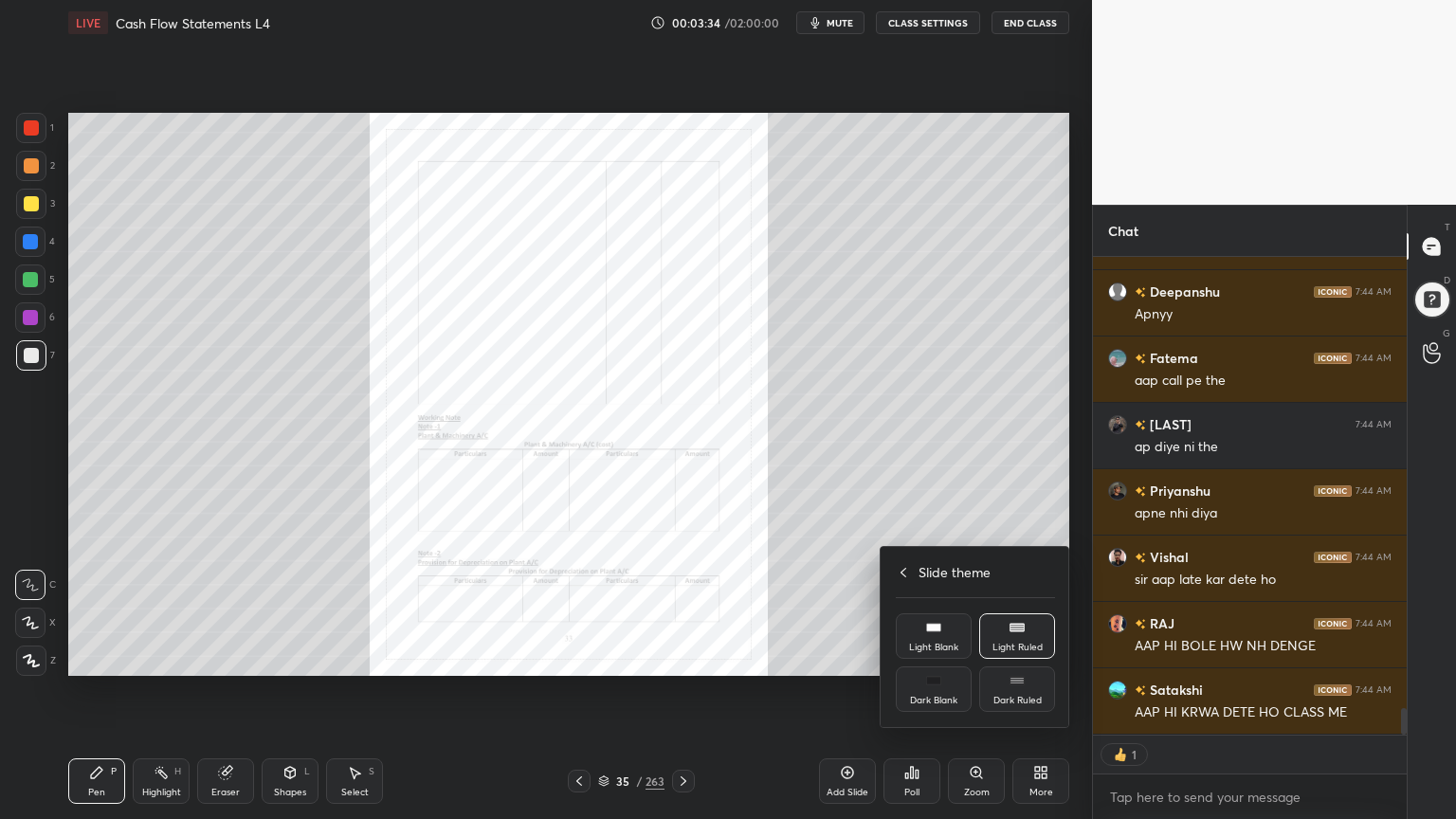 click at bounding box center [728, 410] 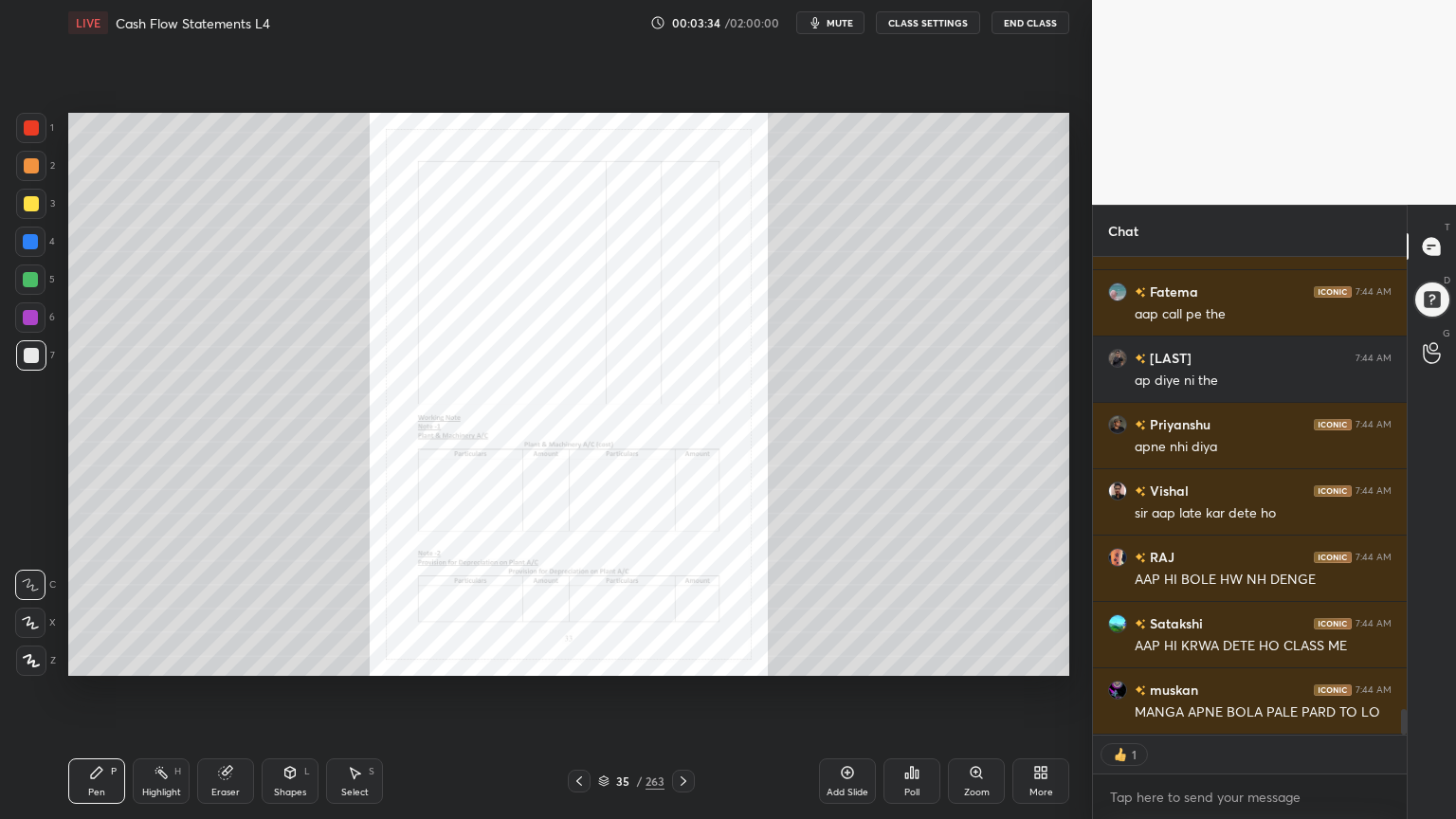 click on "Add Slide" at bounding box center [847, 781] 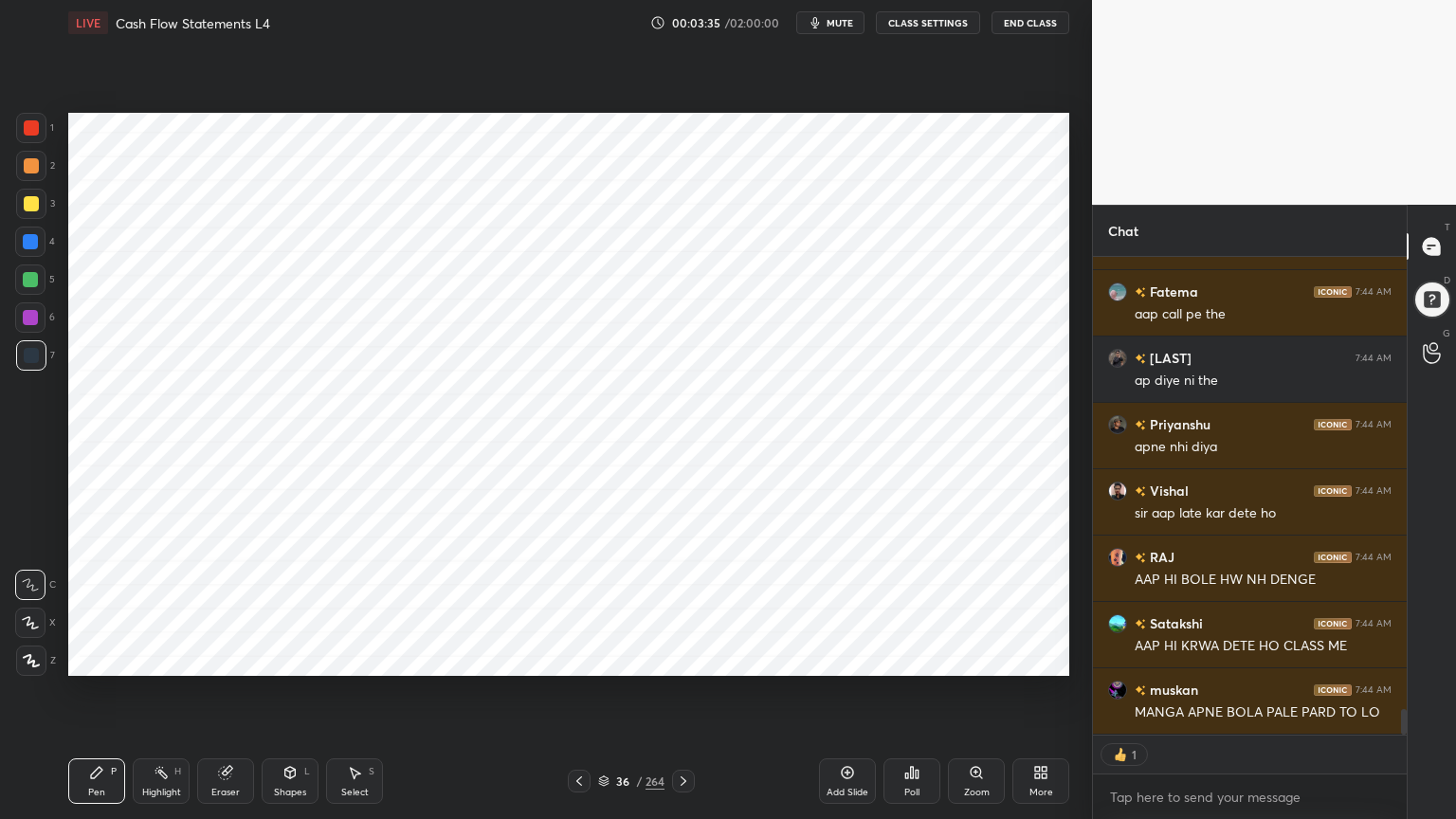 scroll, scrollTop: 8395, scrollLeft: 0, axis: vertical 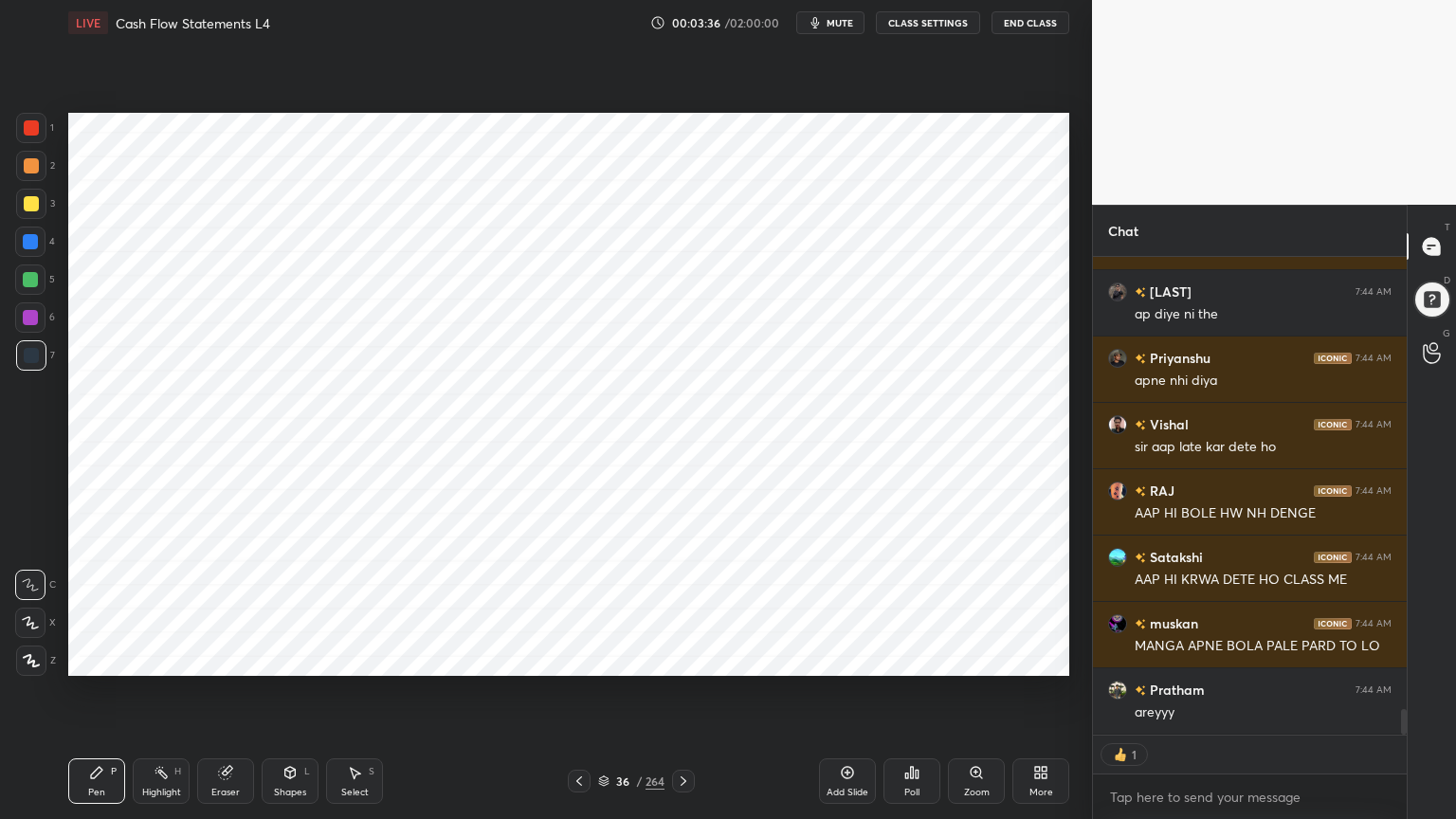 click at bounding box center (30, 242) 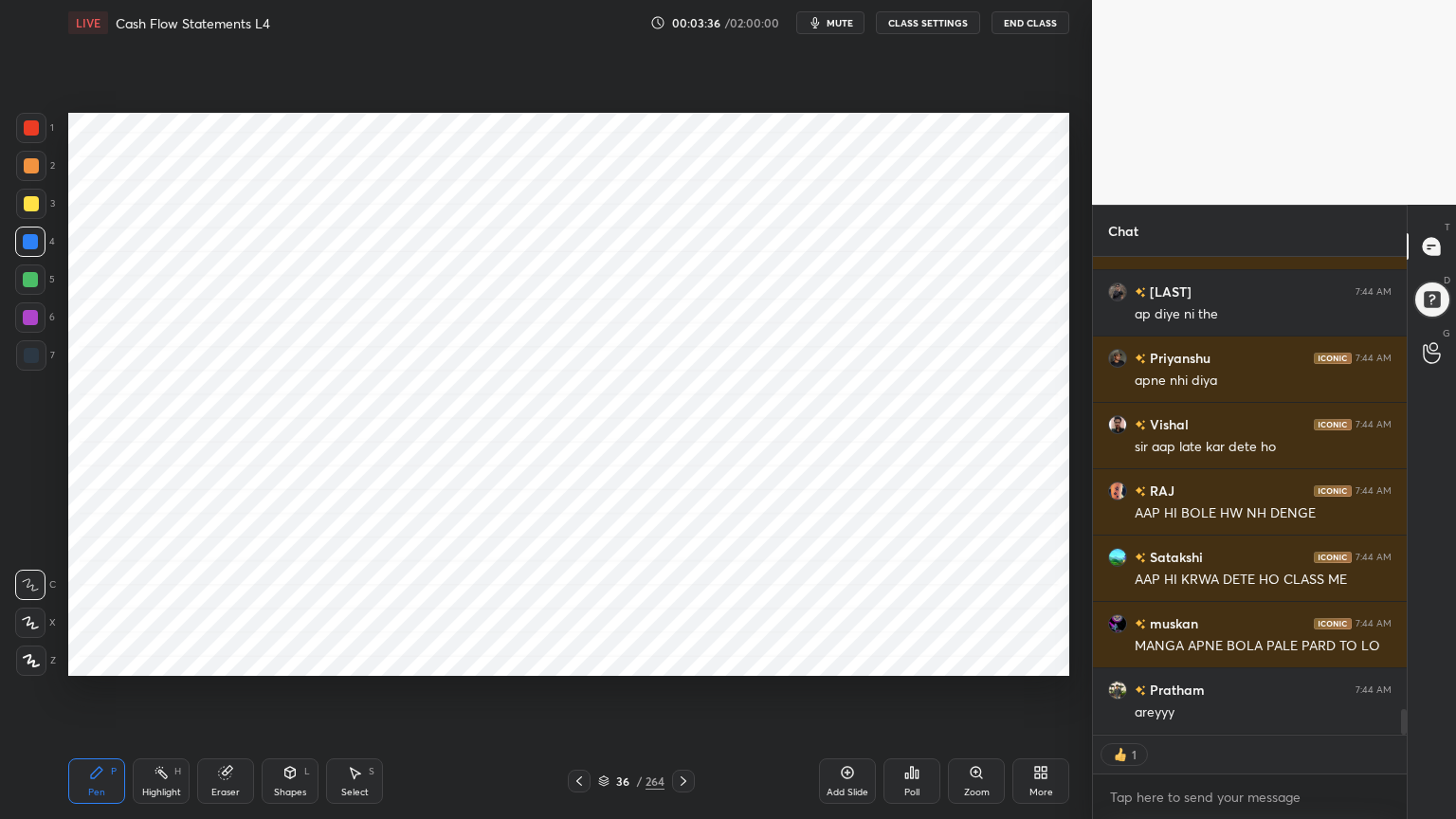 scroll, scrollTop: 8461, scrollLeft: 0, axis: vertical 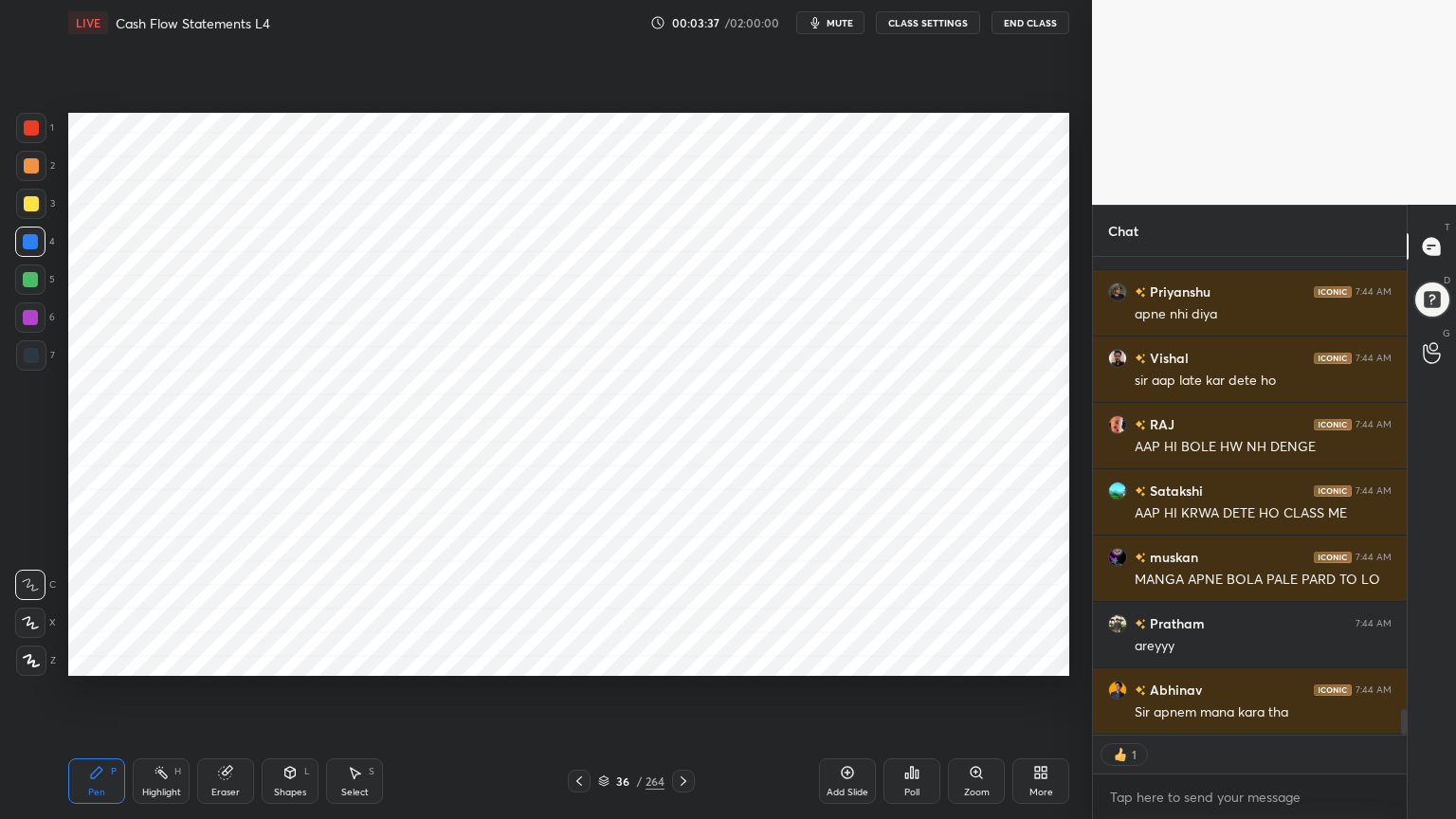 click at bounding box center (31, 661) 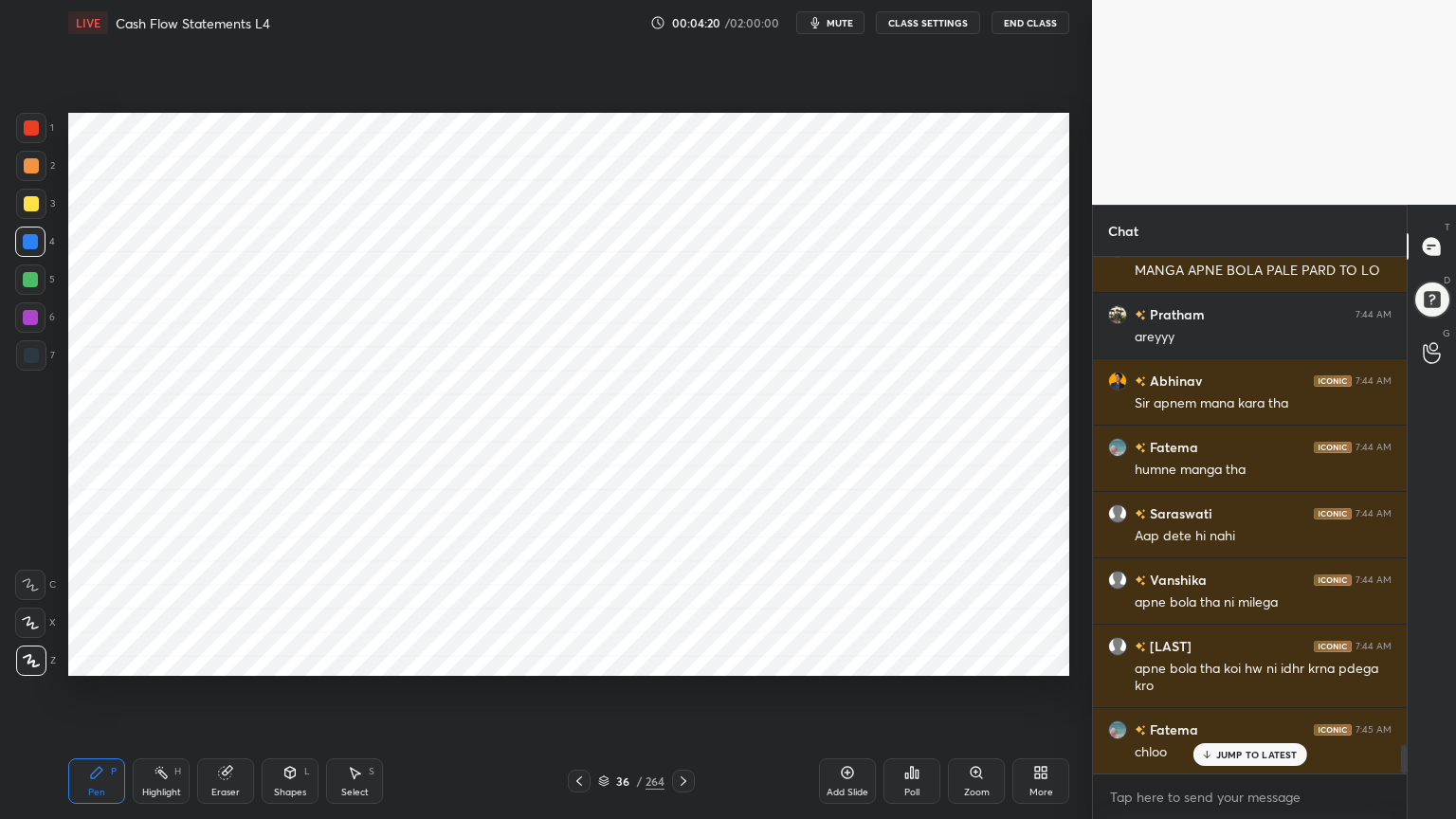 scroll, scrollTop: 8816, scrollLeft: 0, axis: vertical 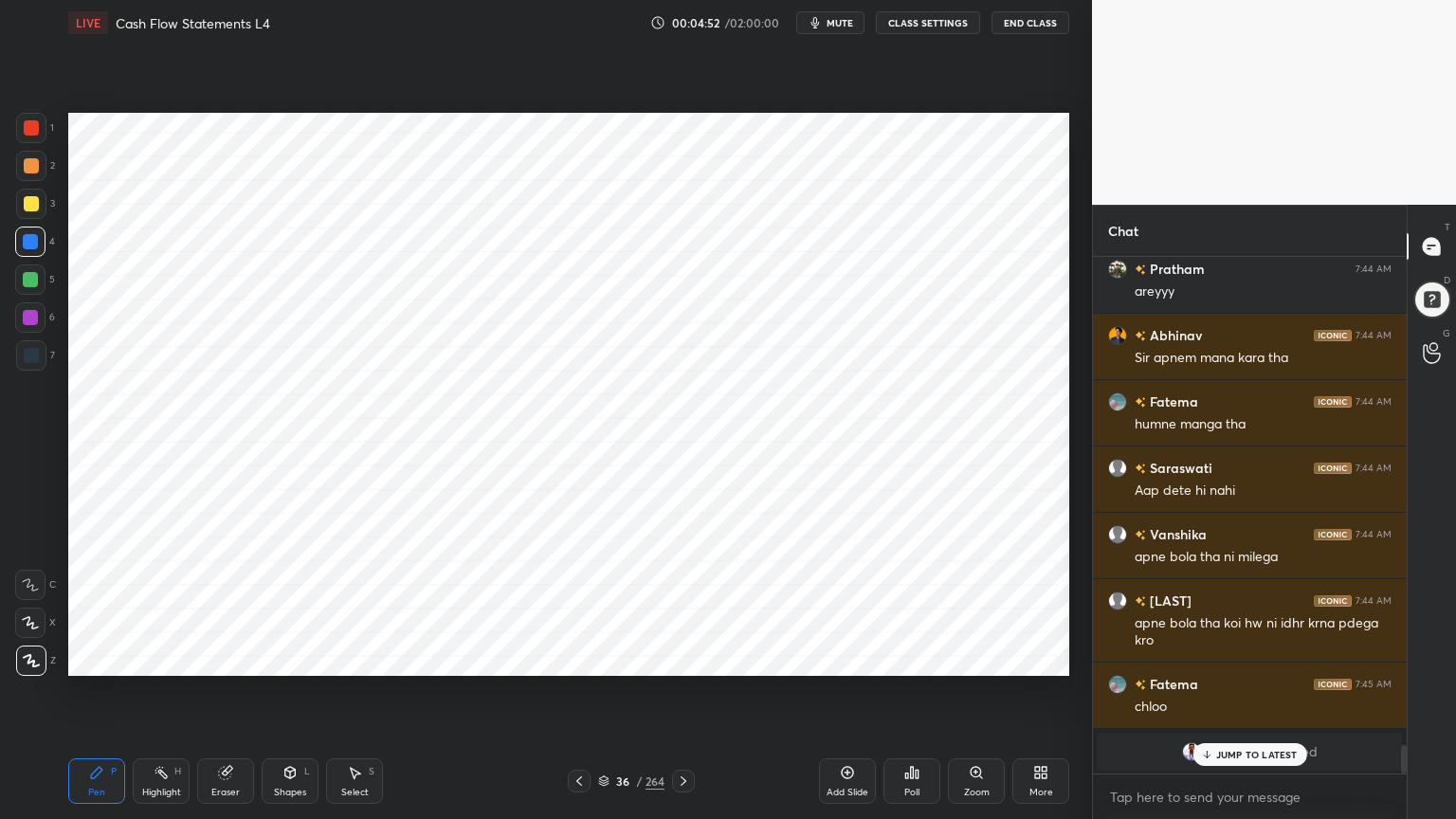 click on "Highlight" at bounding box center (161, 792) 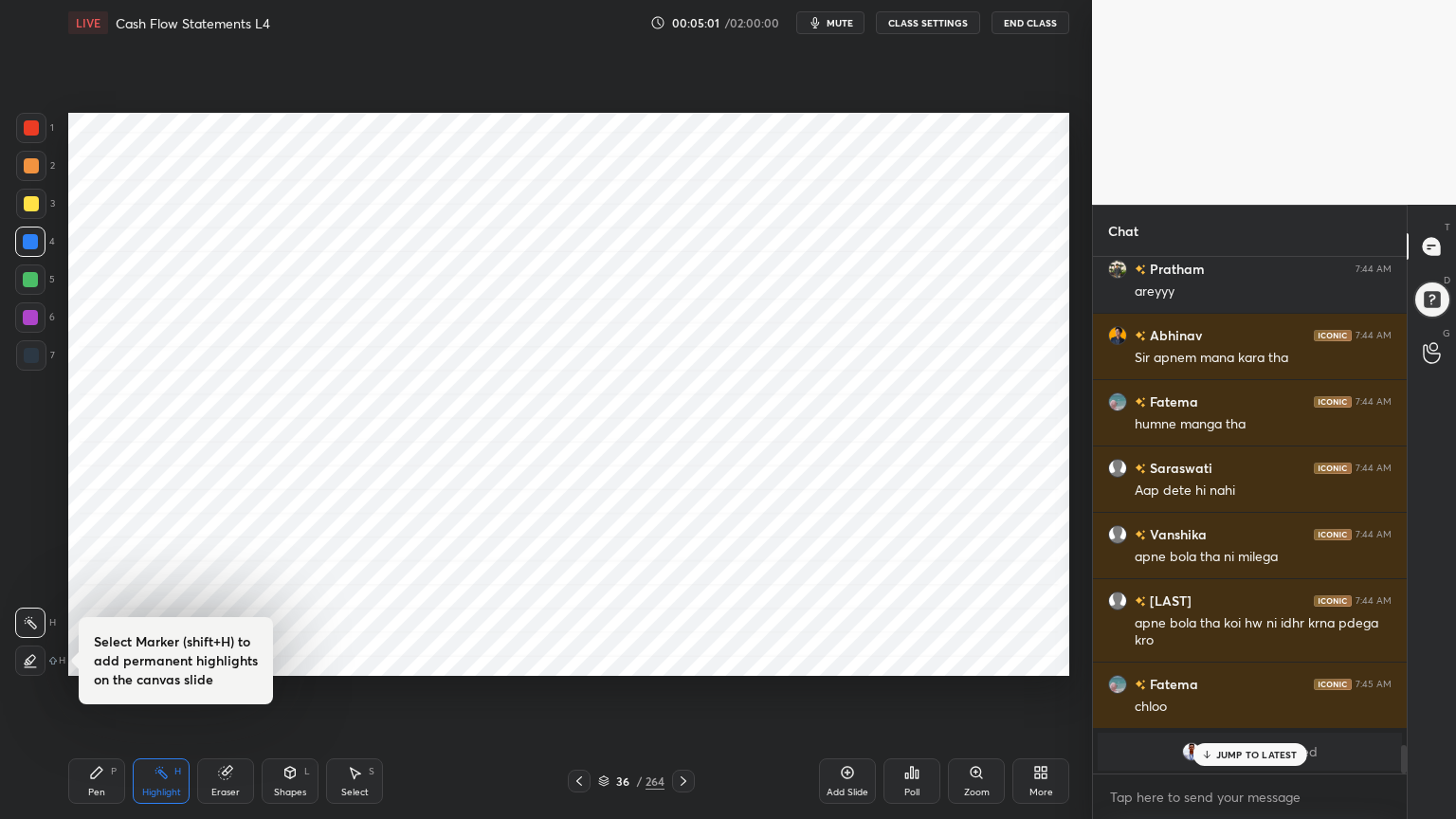 click on "Pen P" at bounding box center [97, 781] 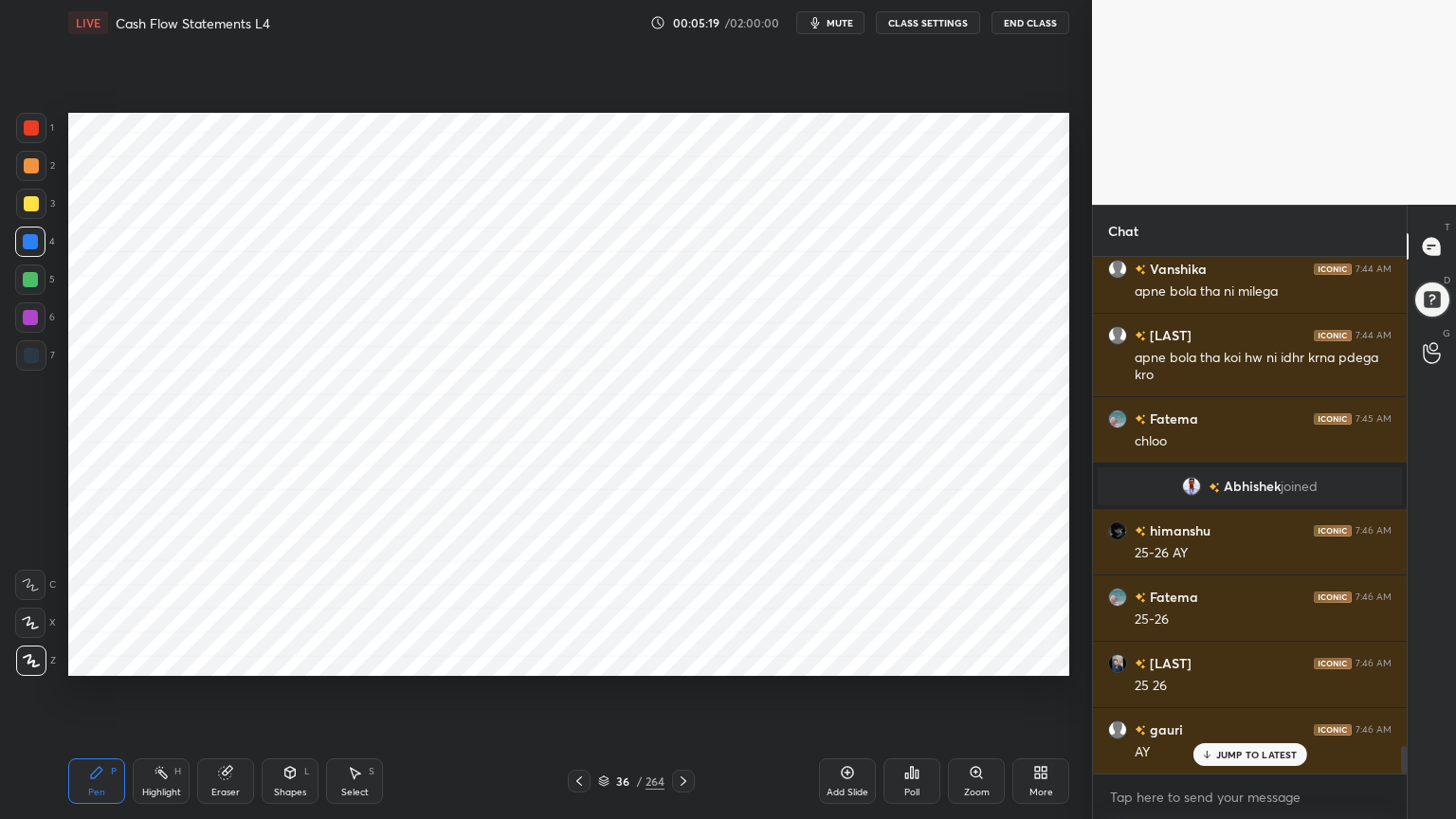 scroll, scrollTop: 9148, scrollLeft: 0, axis: vertical 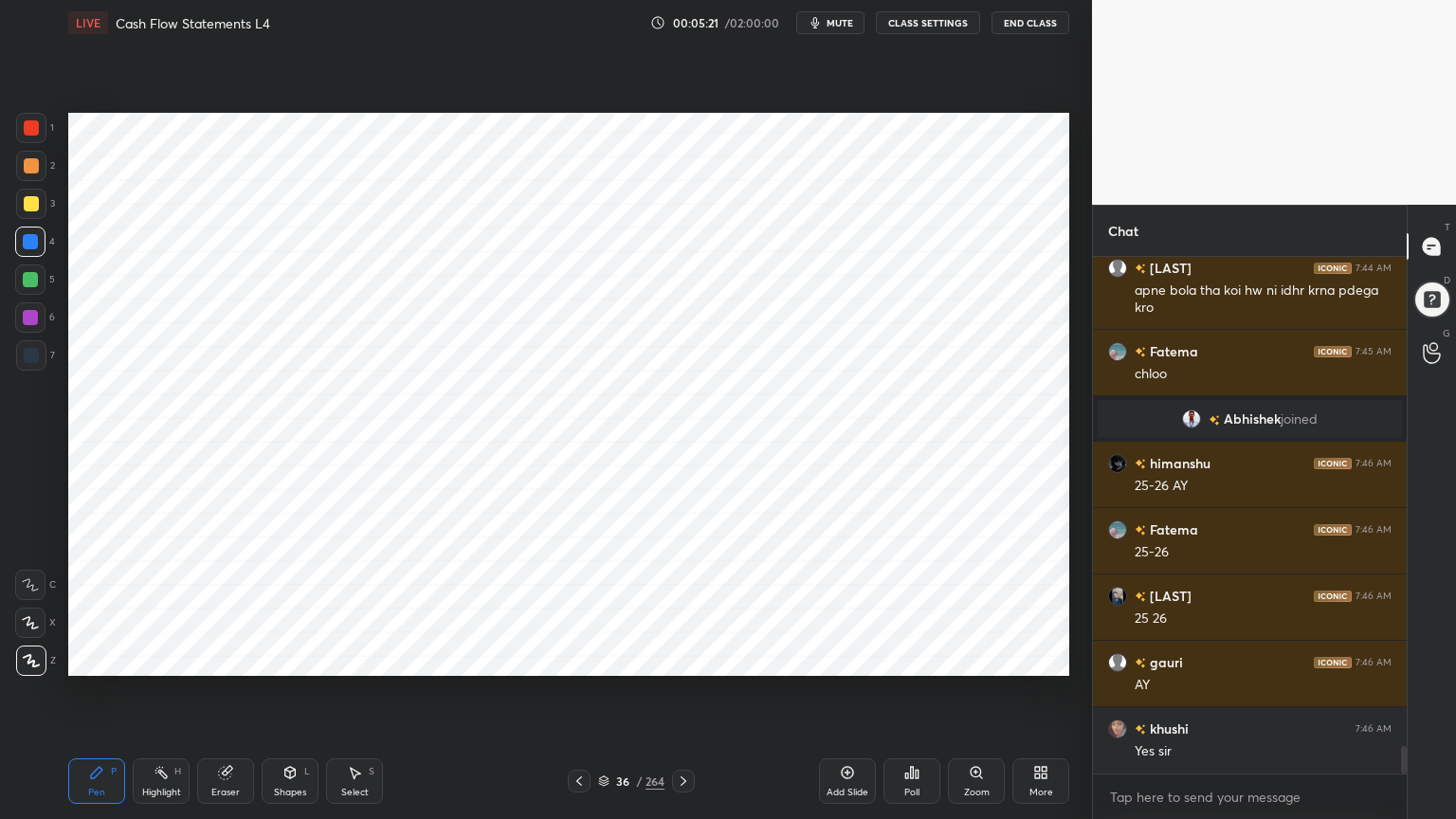 click on "Highlight" at bounding box center [161, 792] 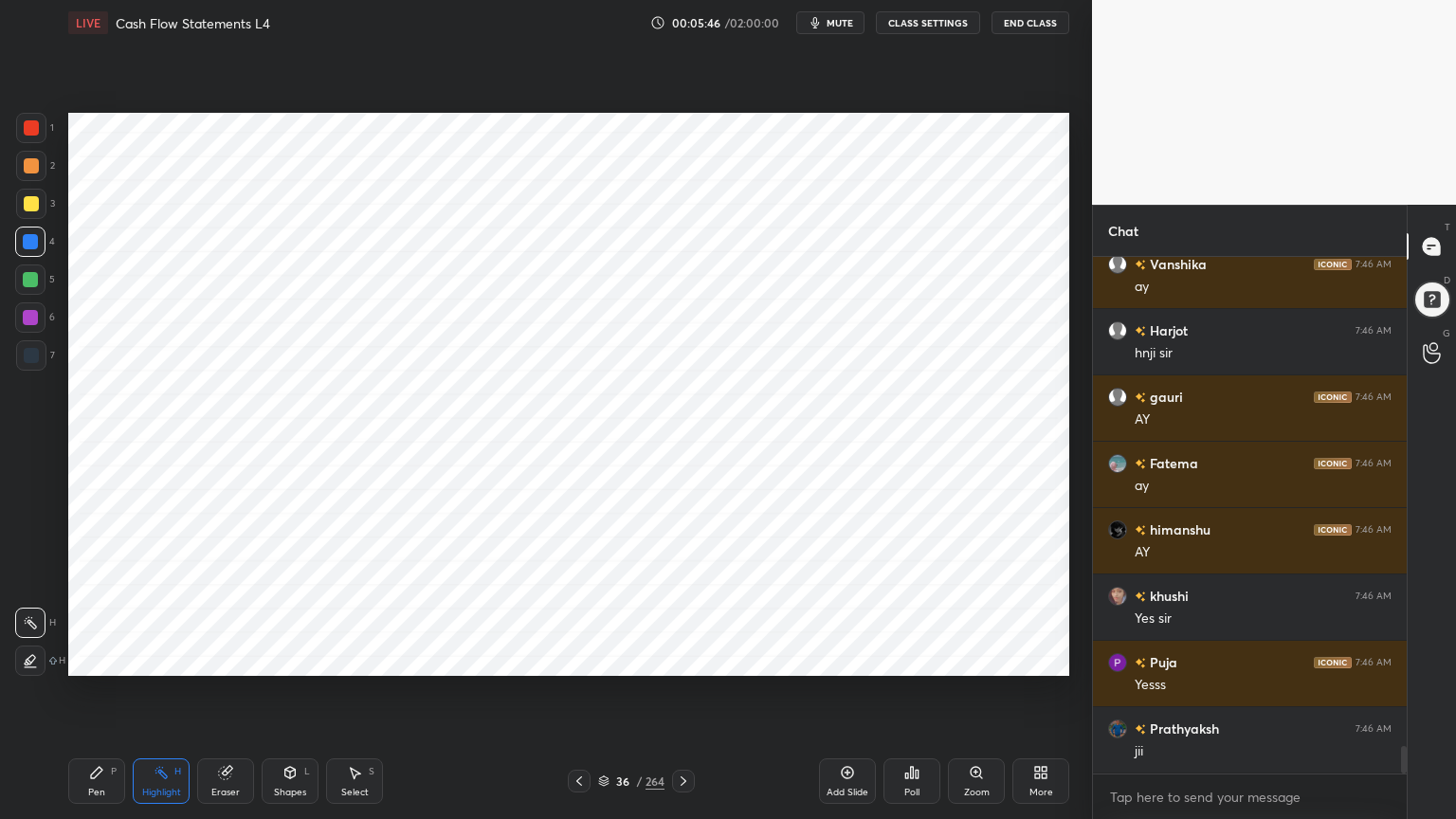 scroll, scrollTop: 9415, scrollLeft: 0, axis: vertical 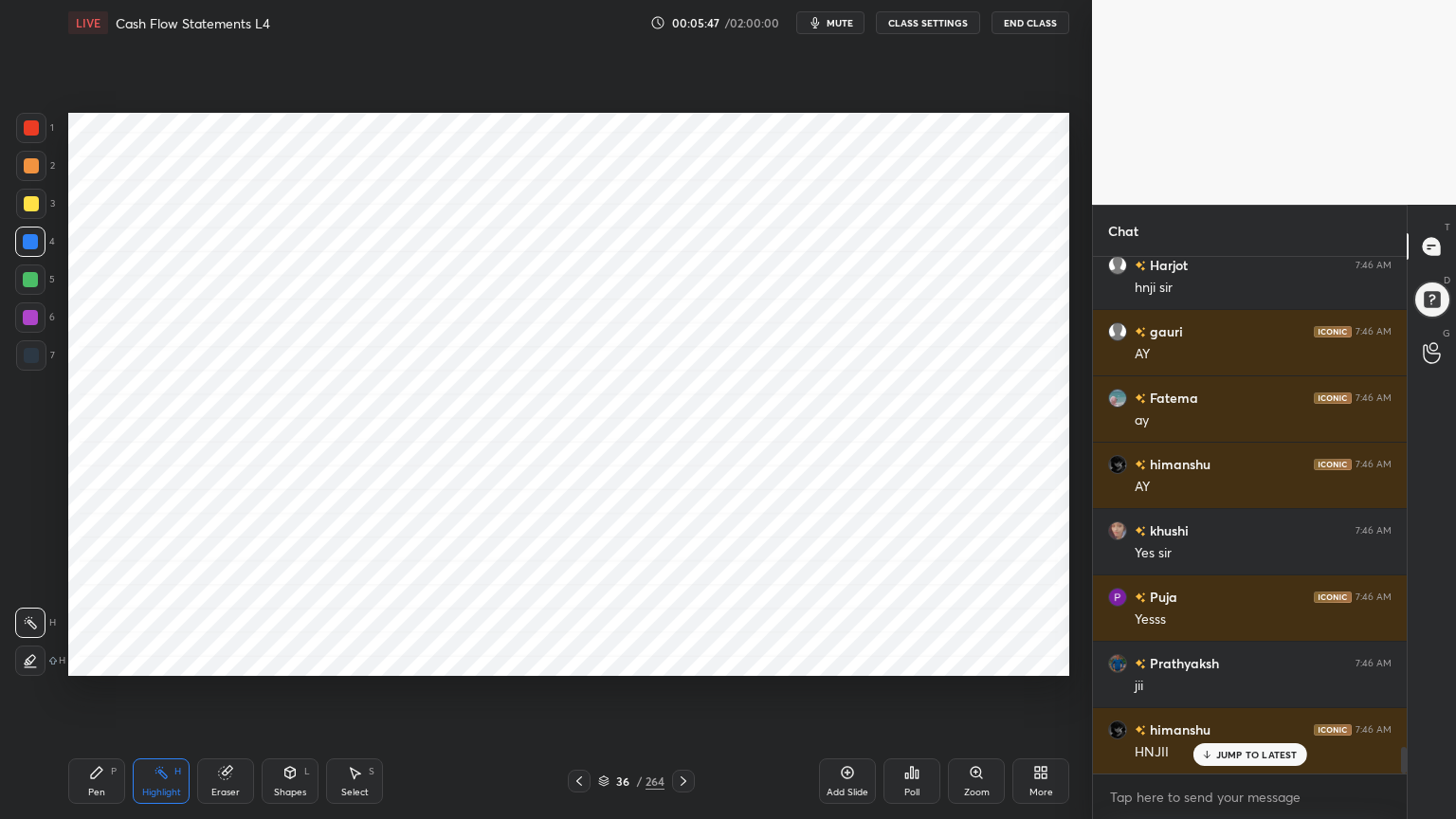 click 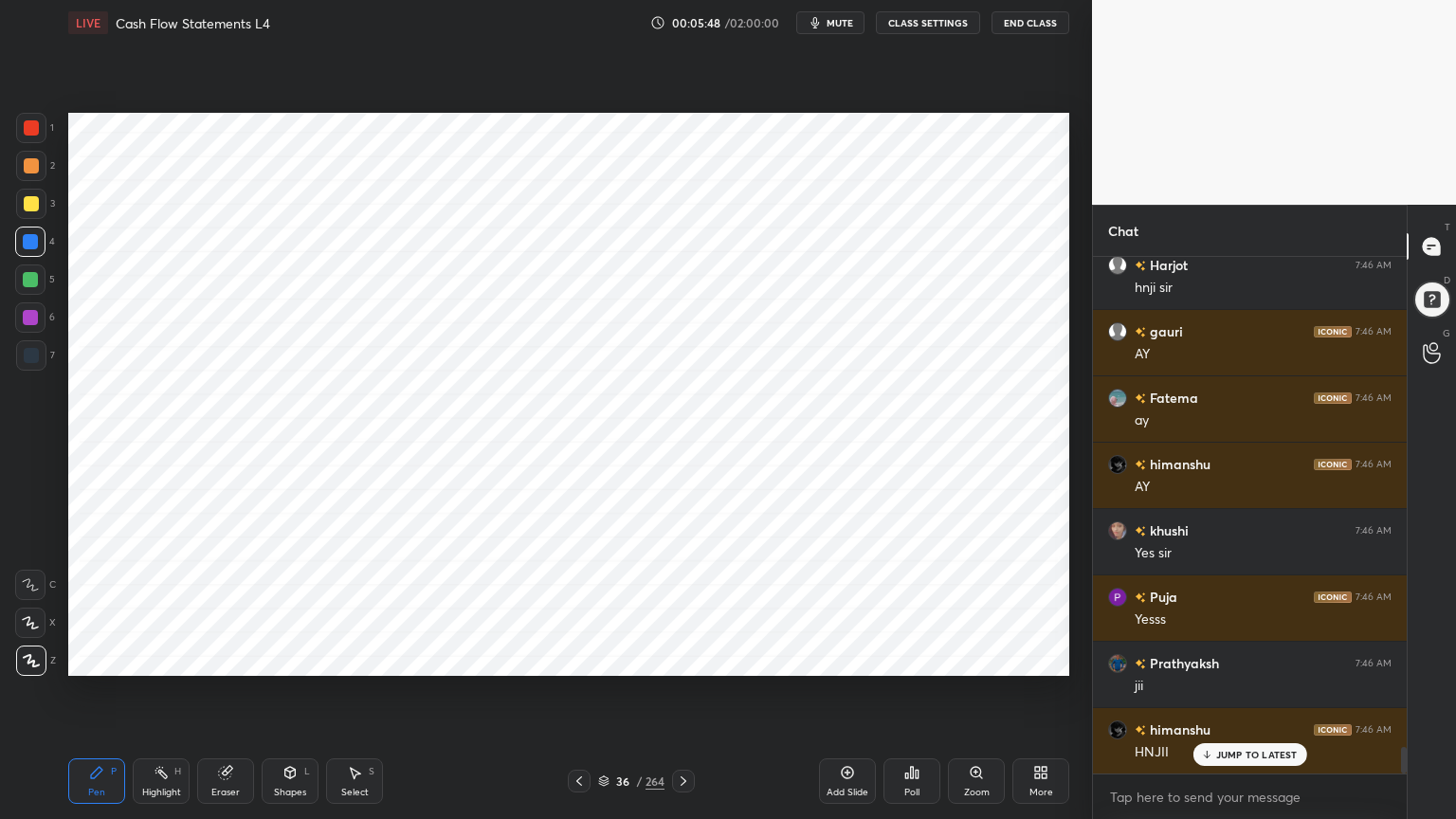 click at bounding box center [30, 318] 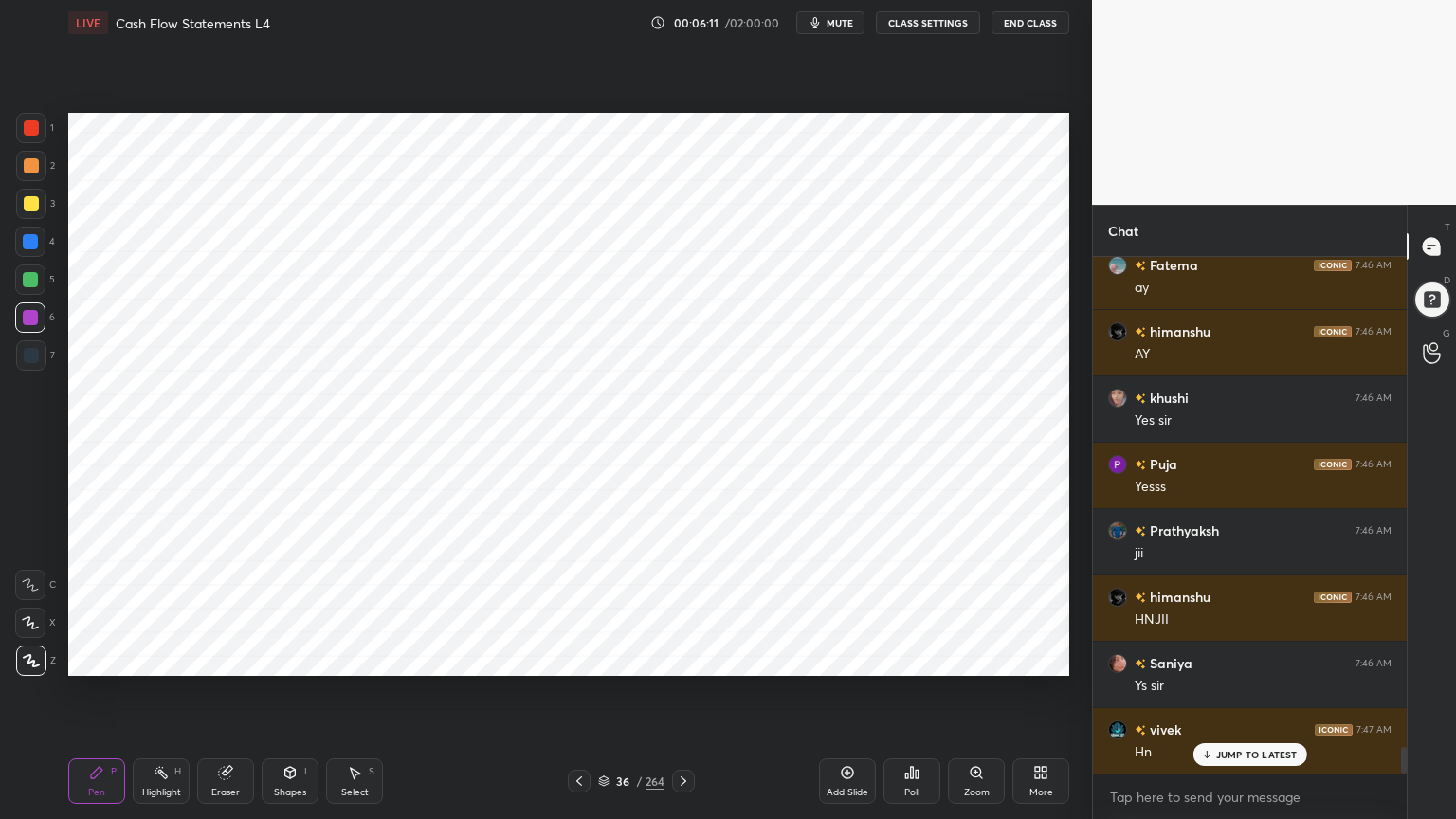scroll, scrollTop: 9593, scrollLeft: 0, axis: vertical 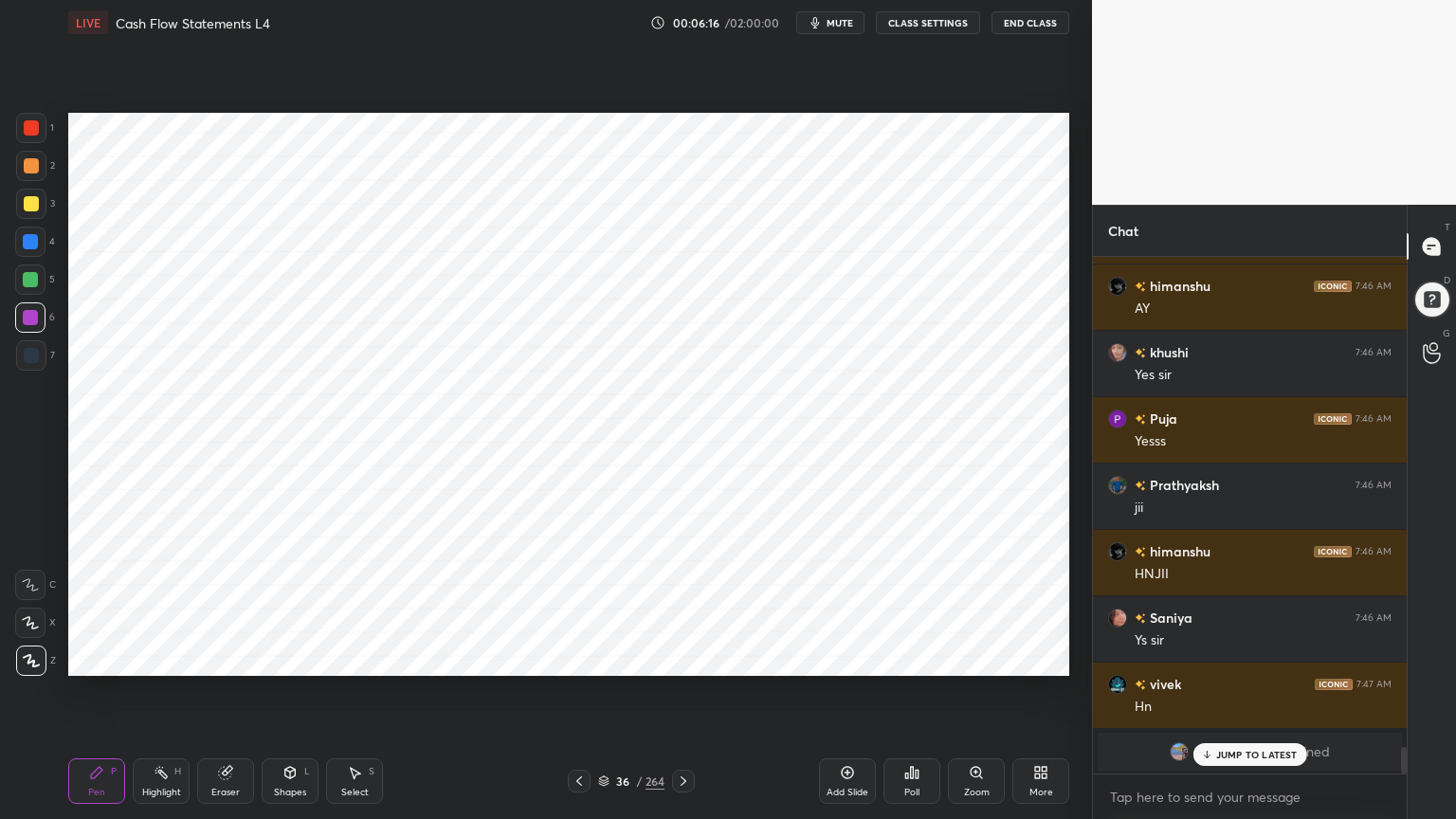 click at bounding box center (31, 128) 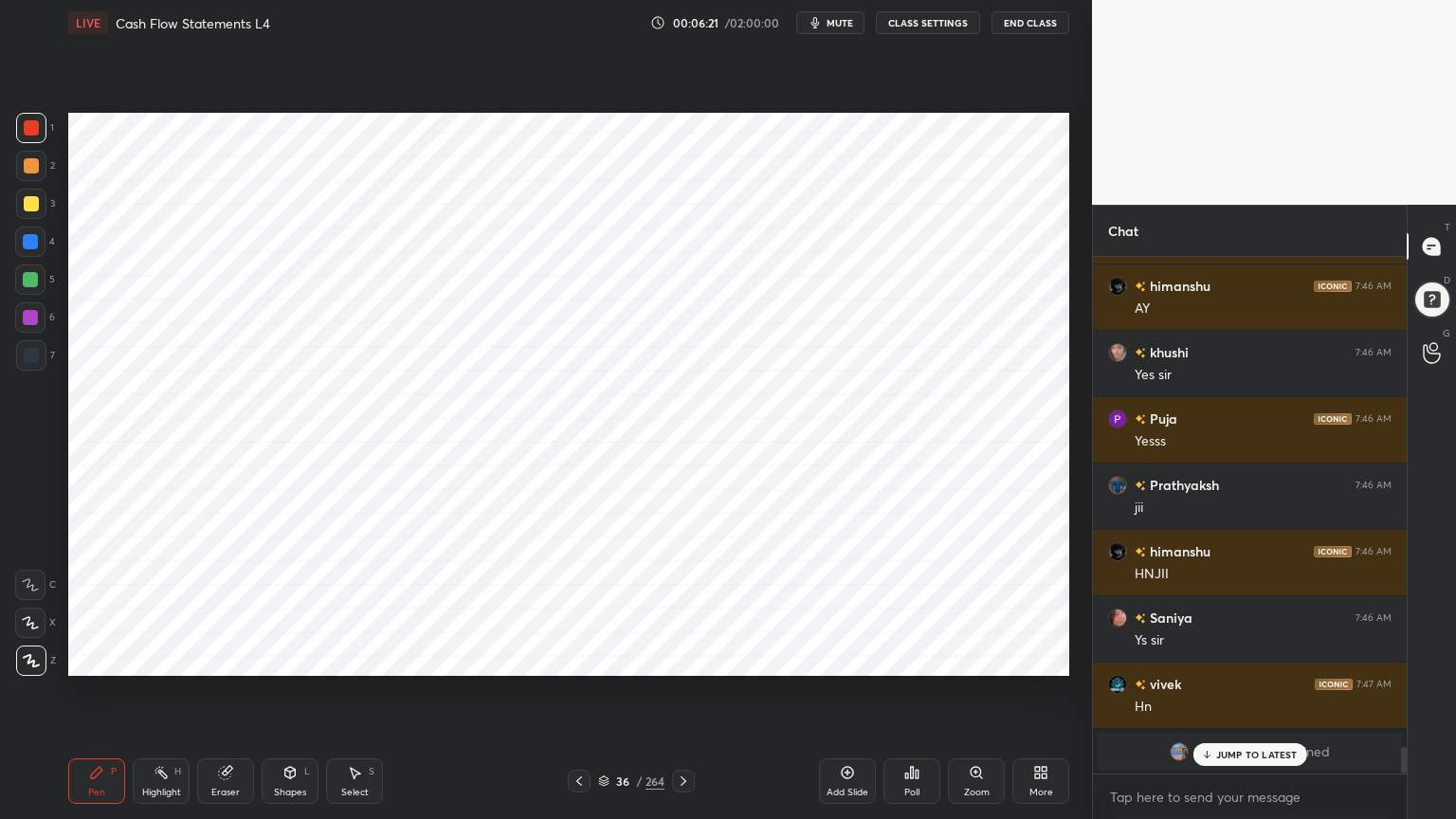 click at bounding box center (30, 318) 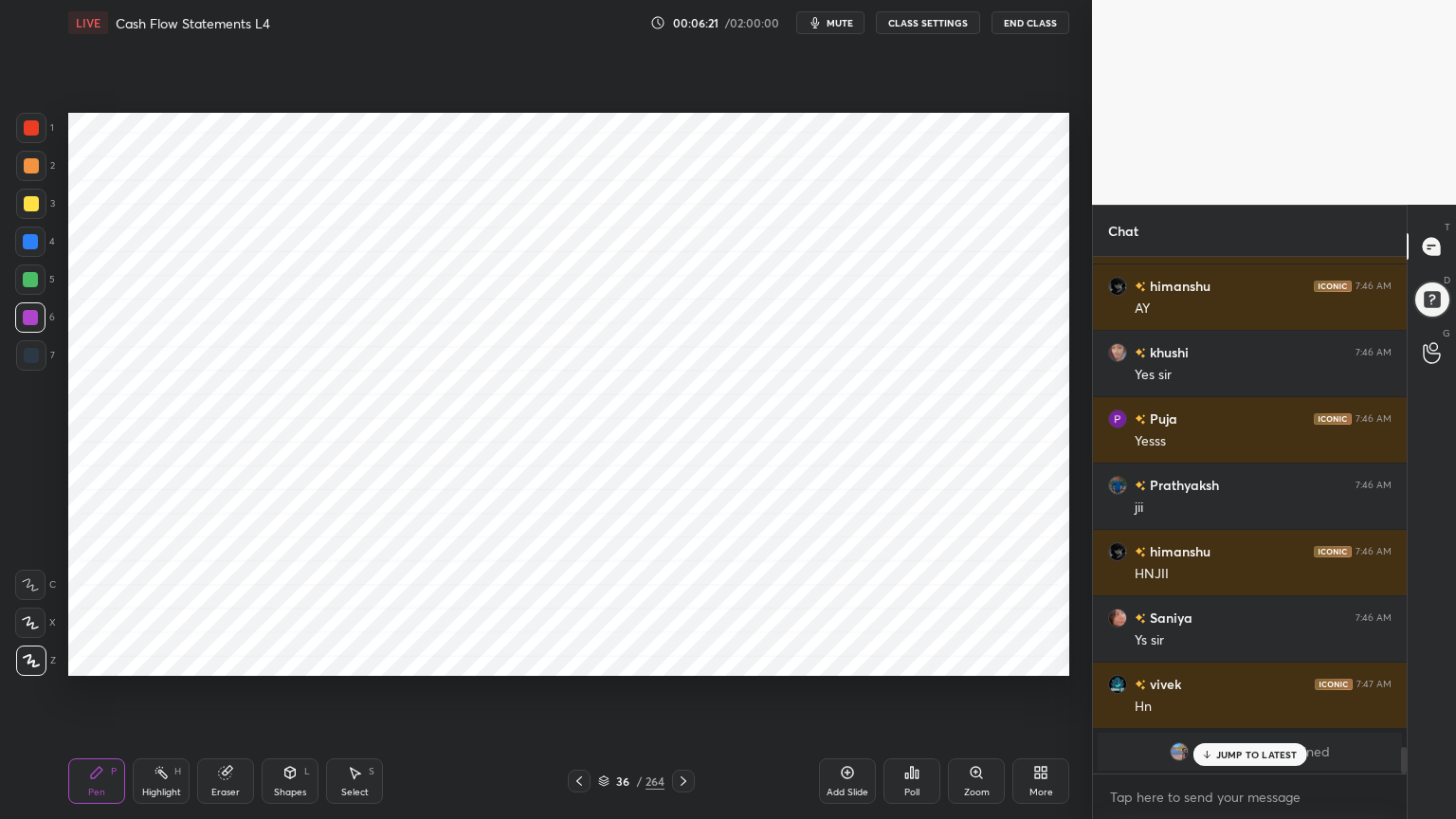 click at bounding box center (30, 242) 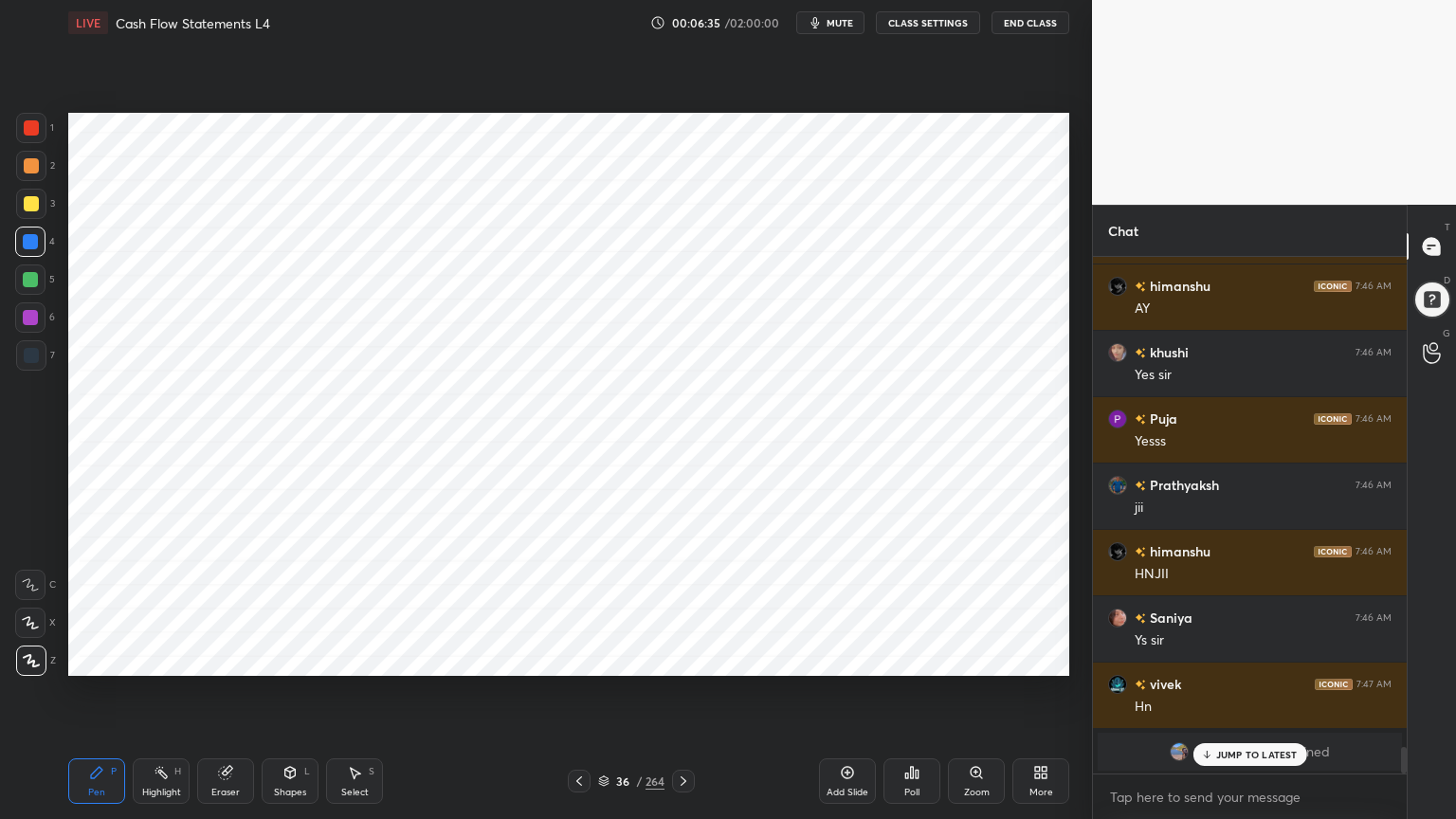 click 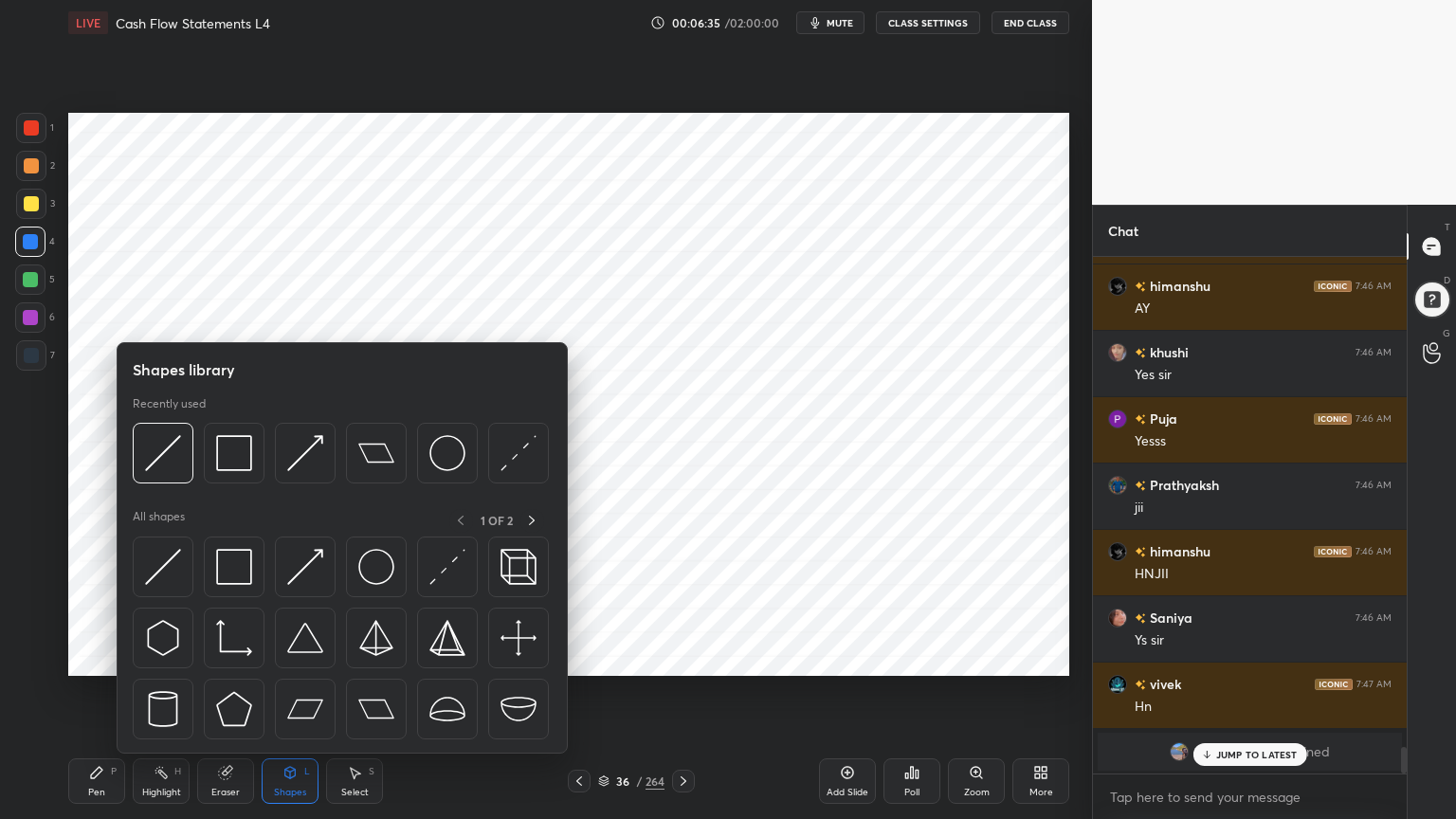 click 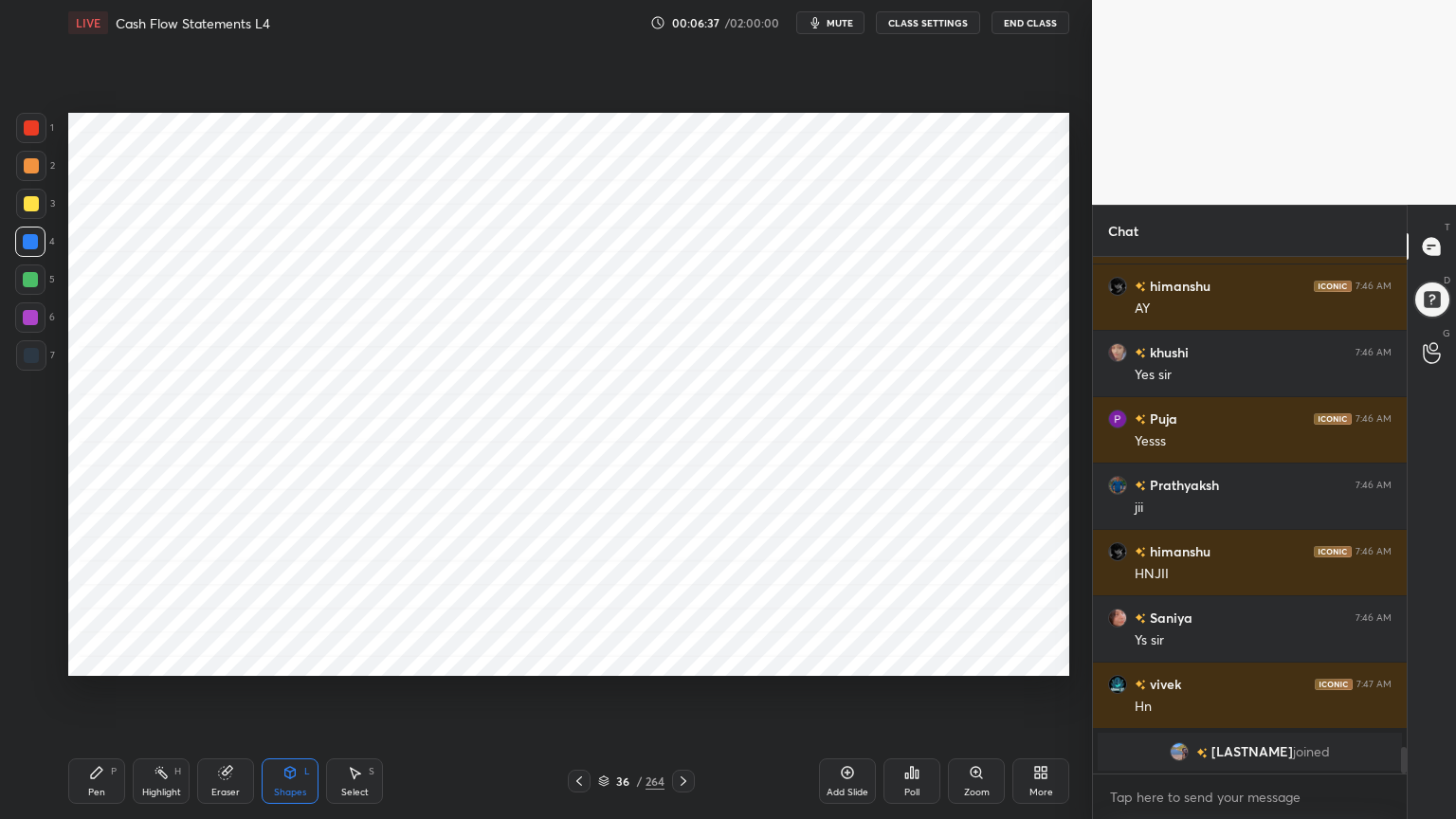 scroll, scrollTop: 9660, scrollLeft: 0, axis: vertical 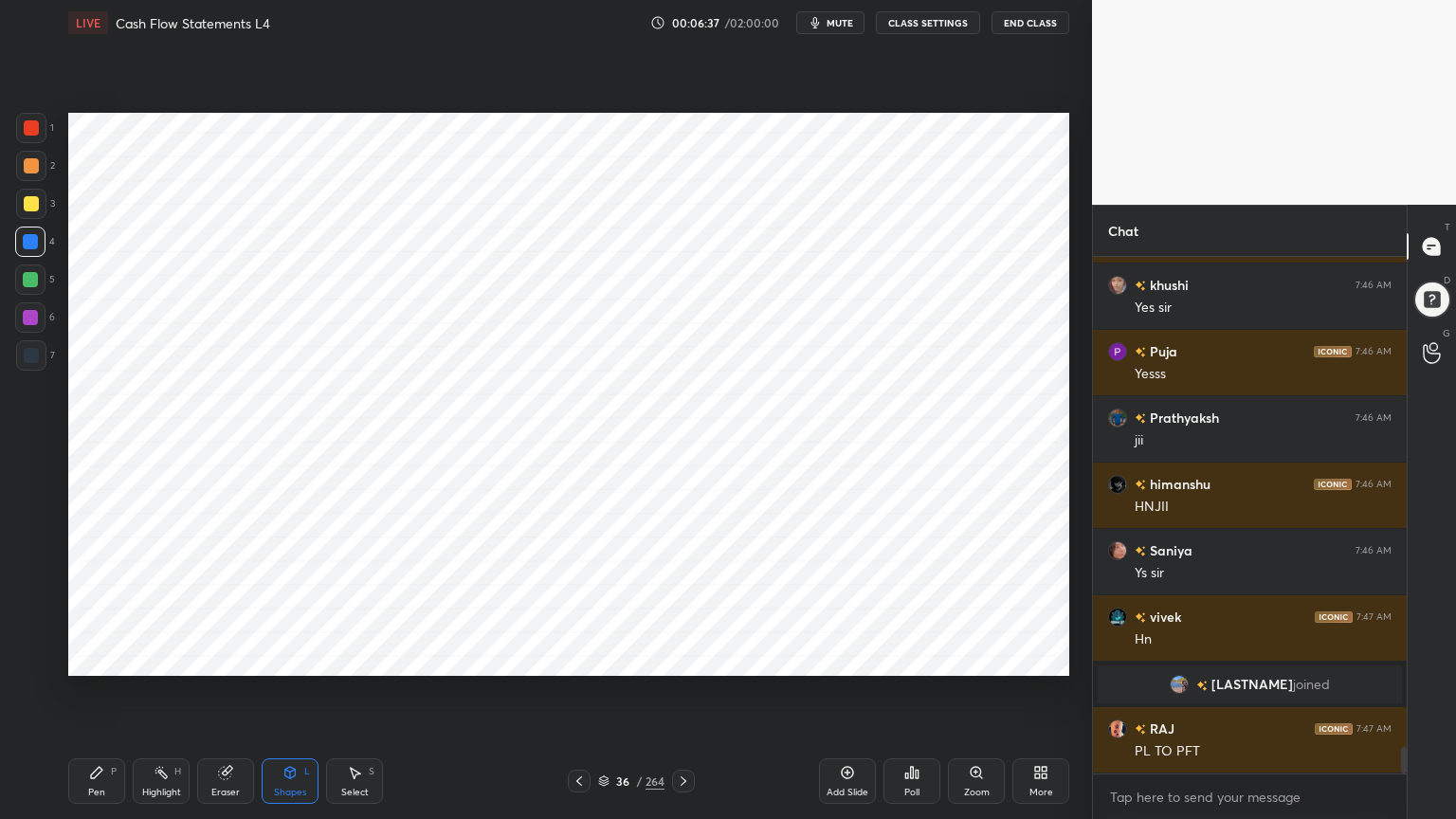 click on "Pen P" at bounding box center (97, 781) 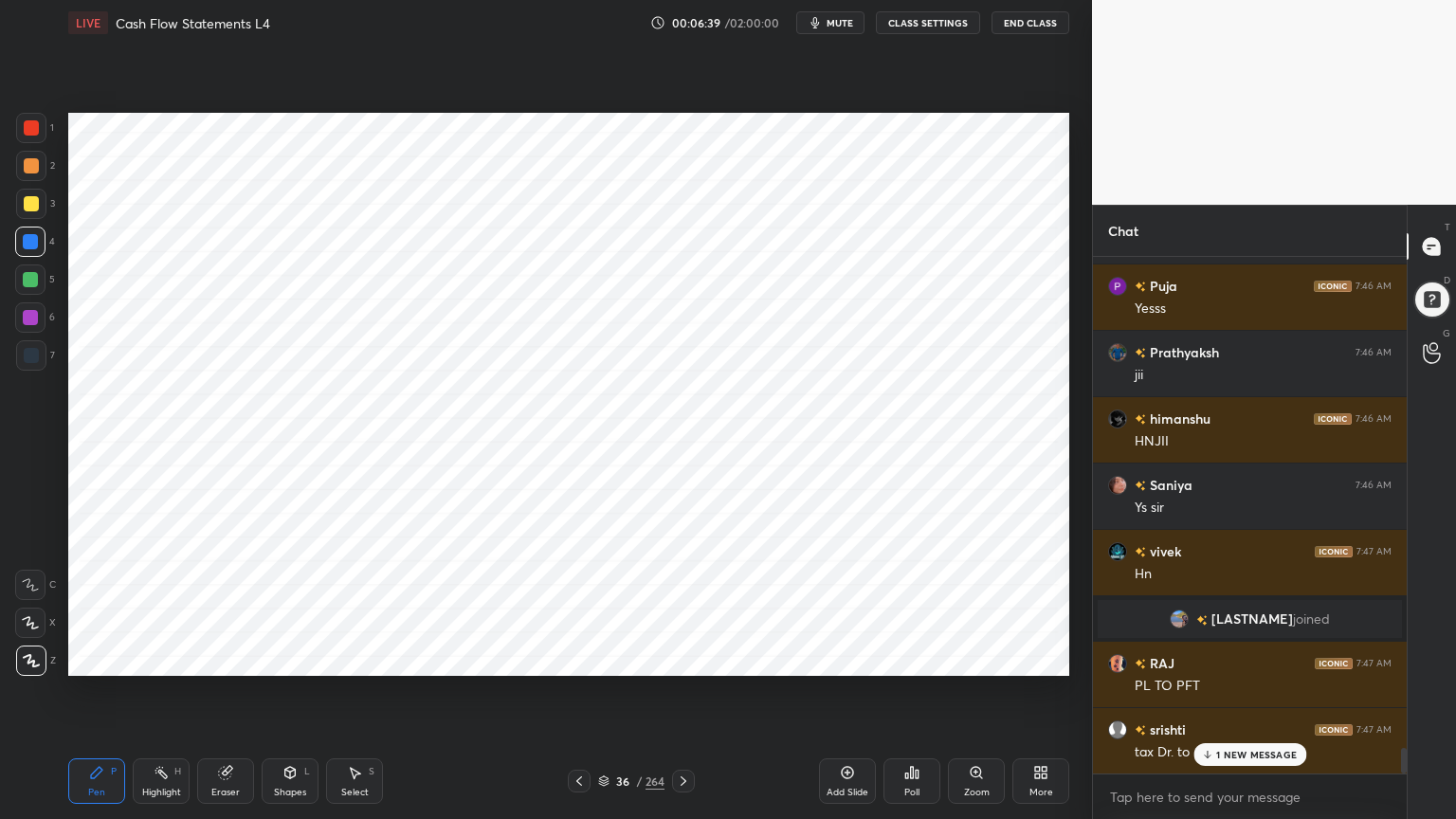 scroll, scrollTop: 9793, scrollLeft: 0, axis: vertical 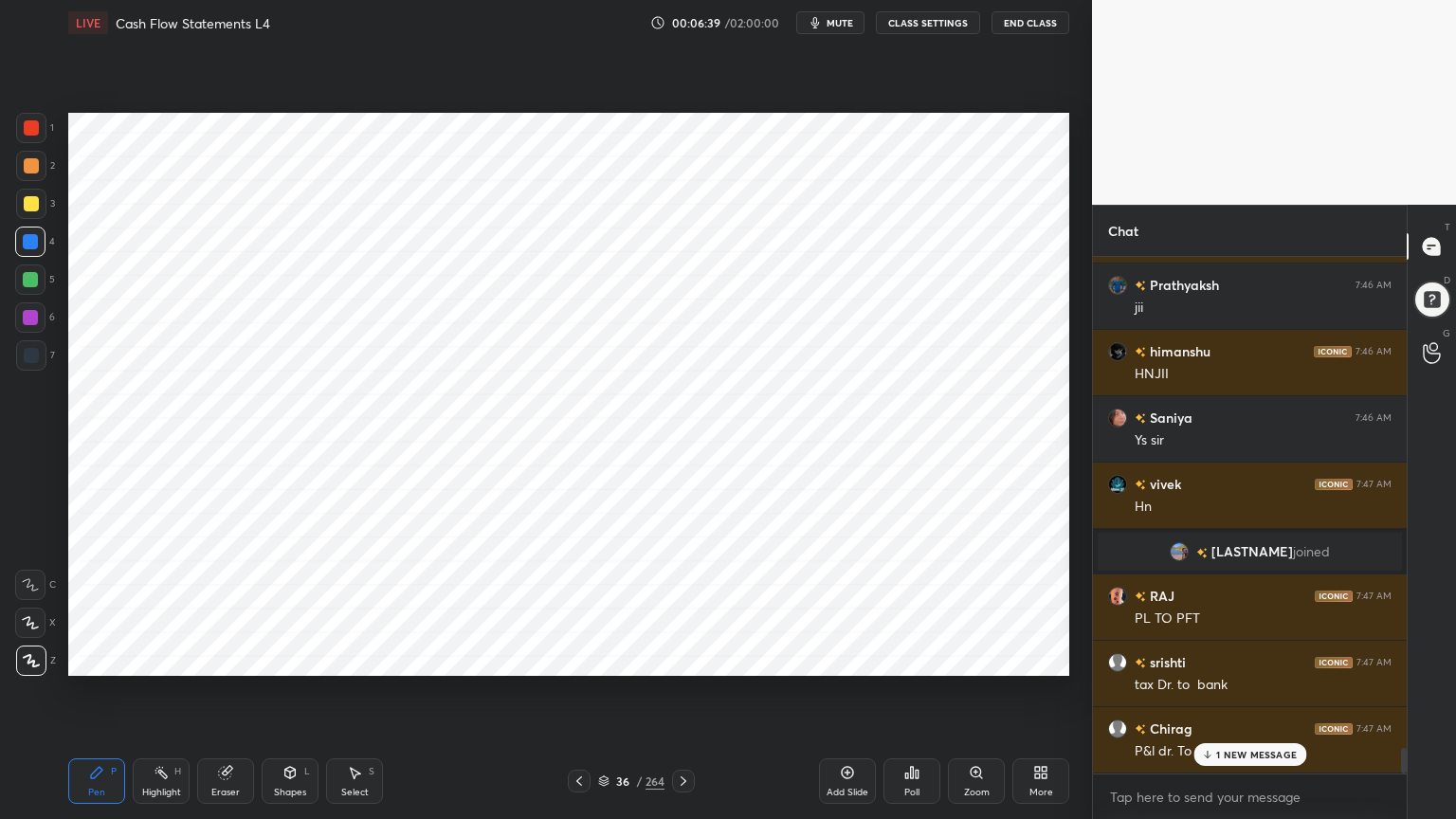 click at bounding box center [31, 355] 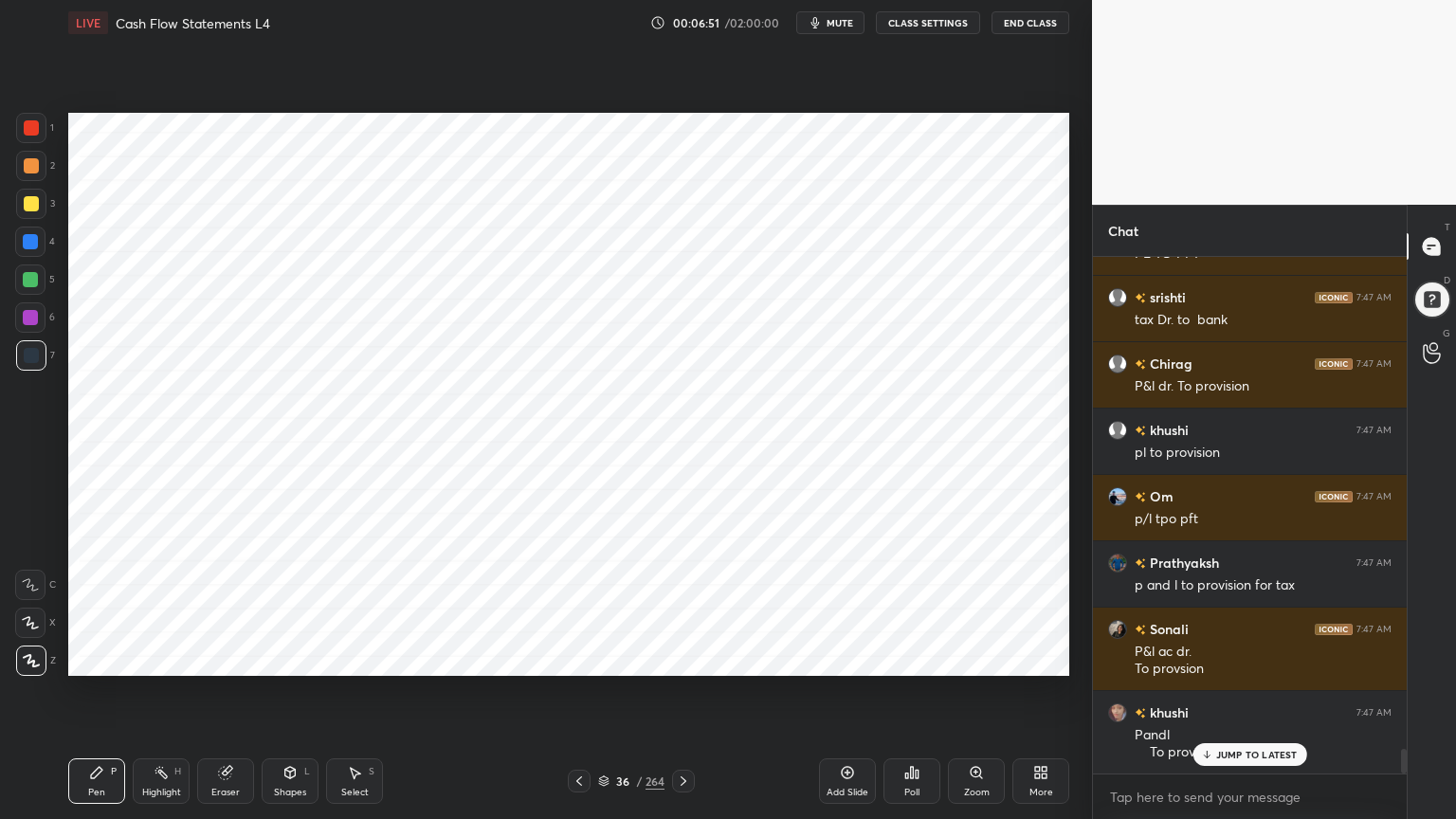 scroll, scrollTop: 10225, scrollLeft: 0, axis: vertical 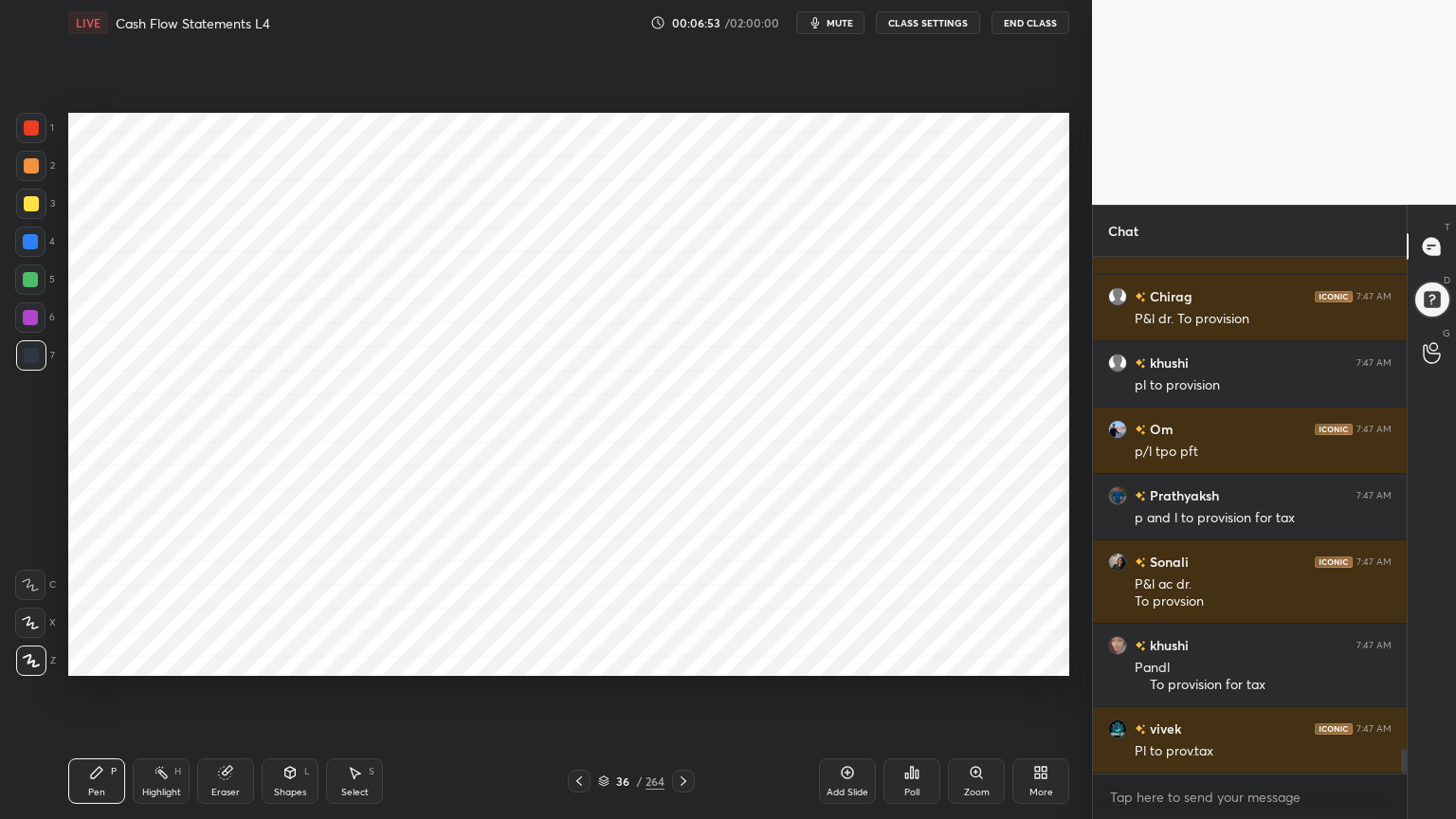 click on "1" at bounding box center [35, 128] 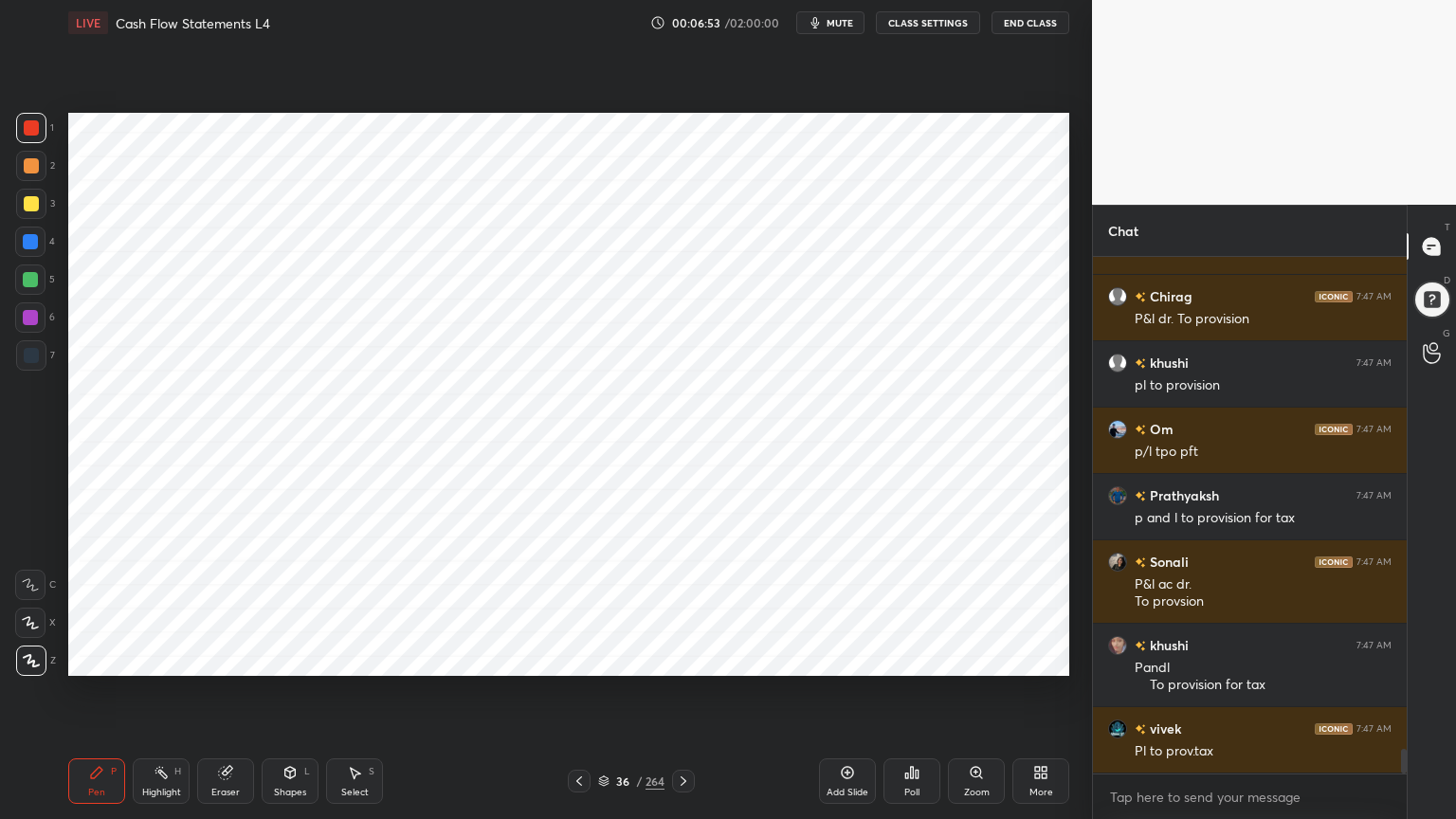 scroll, scrollTop: 10291, scrollLeft: 0, axis: vertical 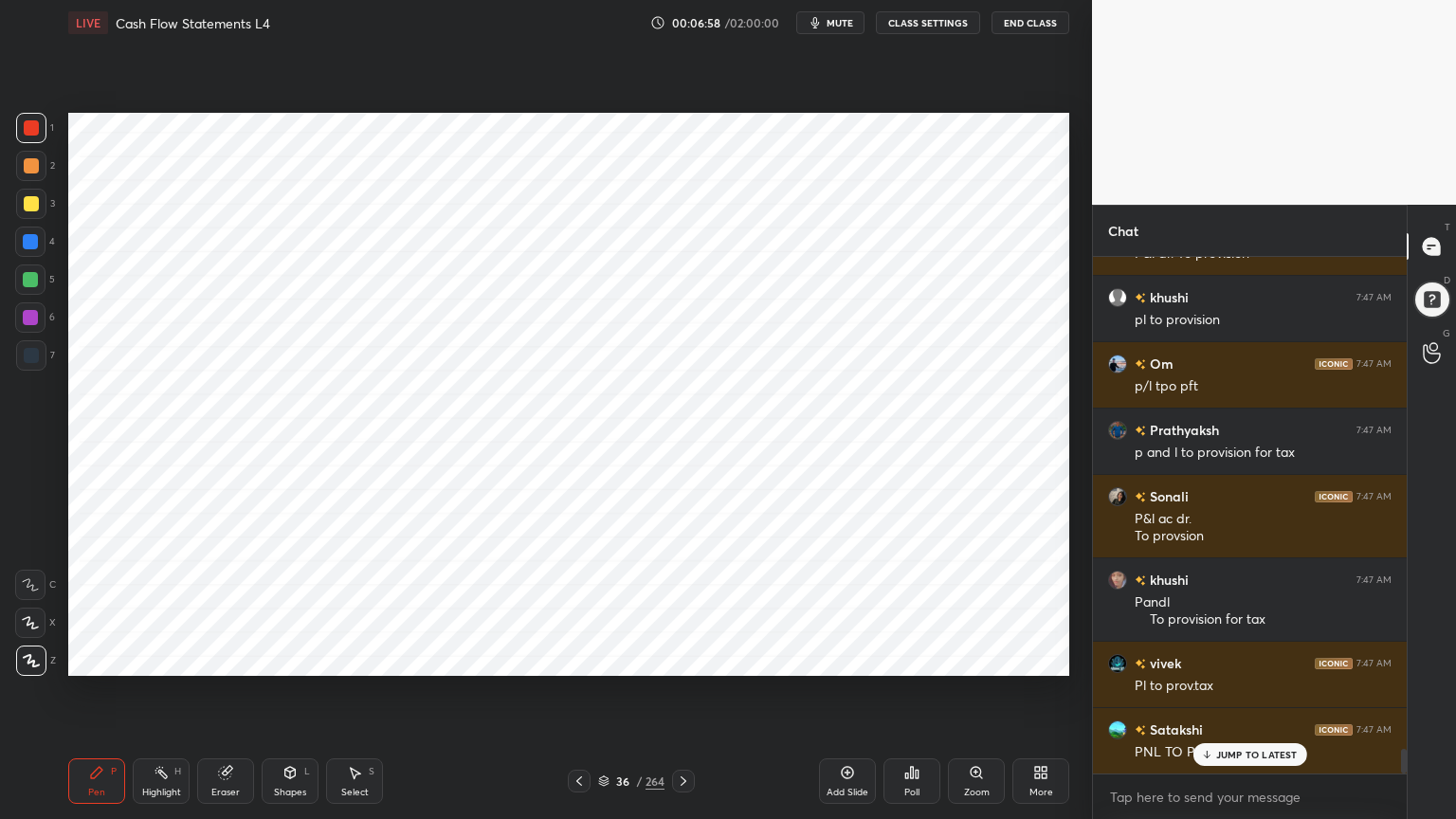 click at bounding box center (30, 242) 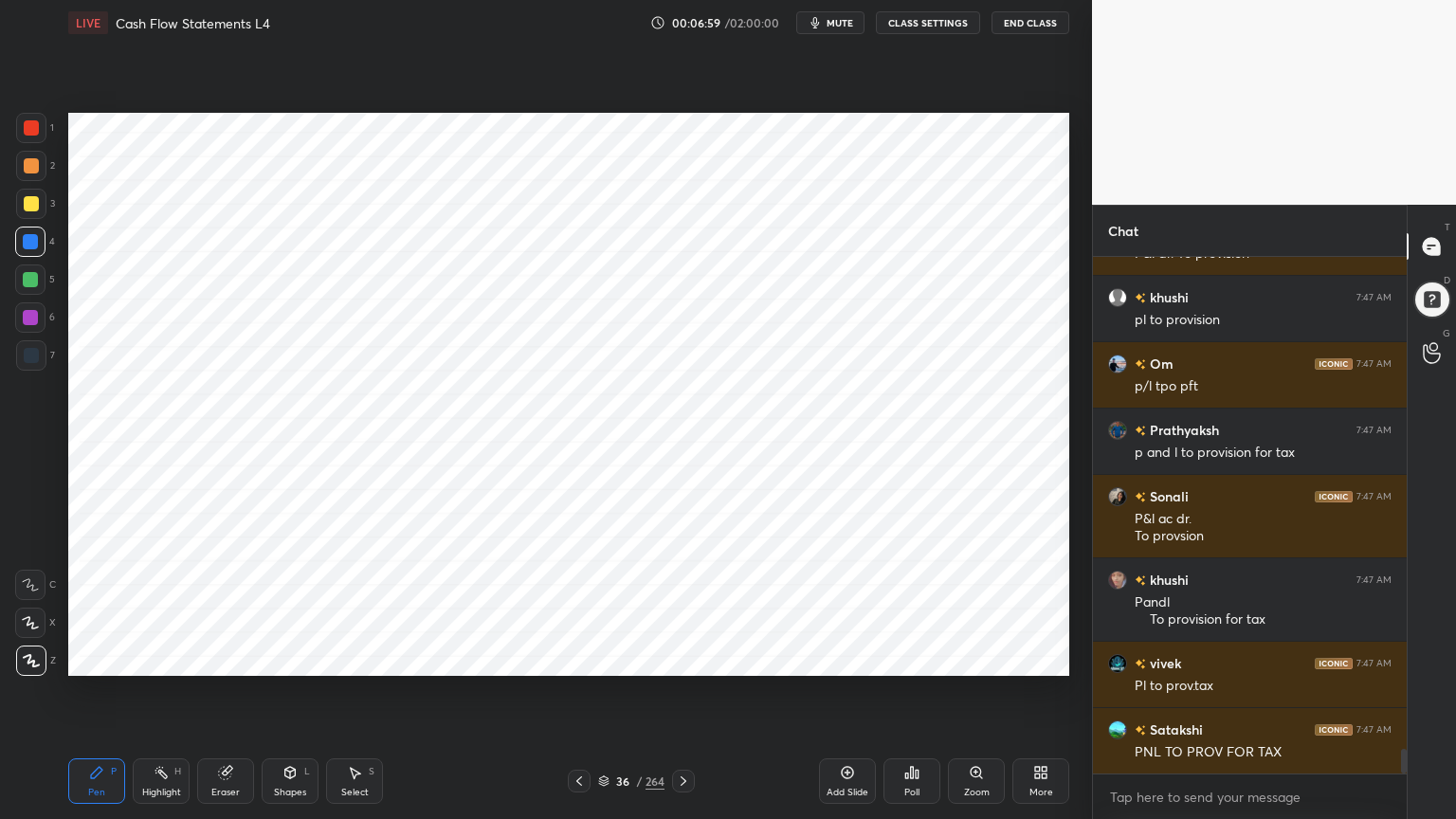 scroll, scrollTop: 10358, scrollLeft: 0, axis: vertical 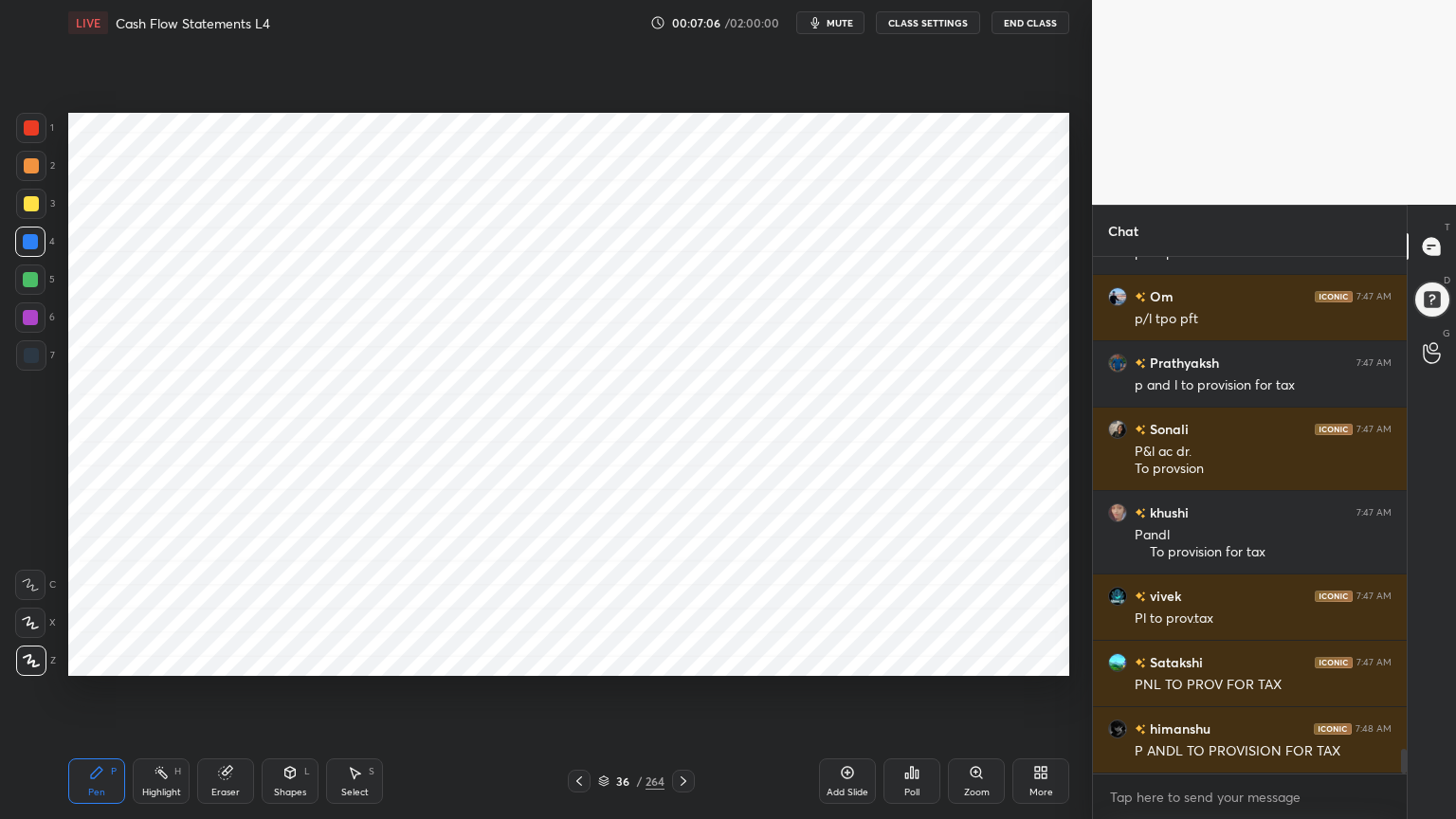 click at bounding box center [31, 355] 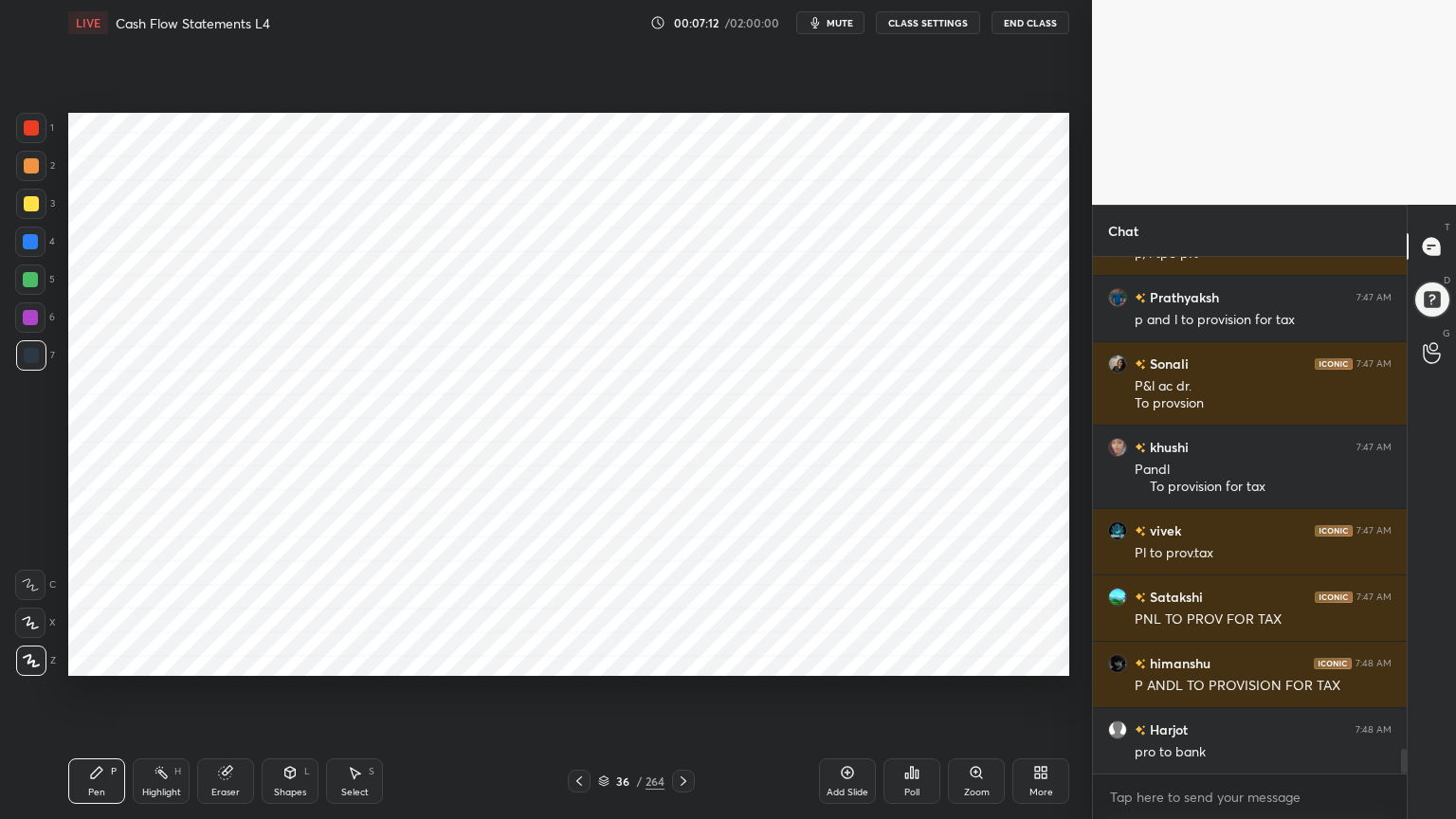 scroll, scrollTop: 10491, scrollLeft: 0, axis: vertical 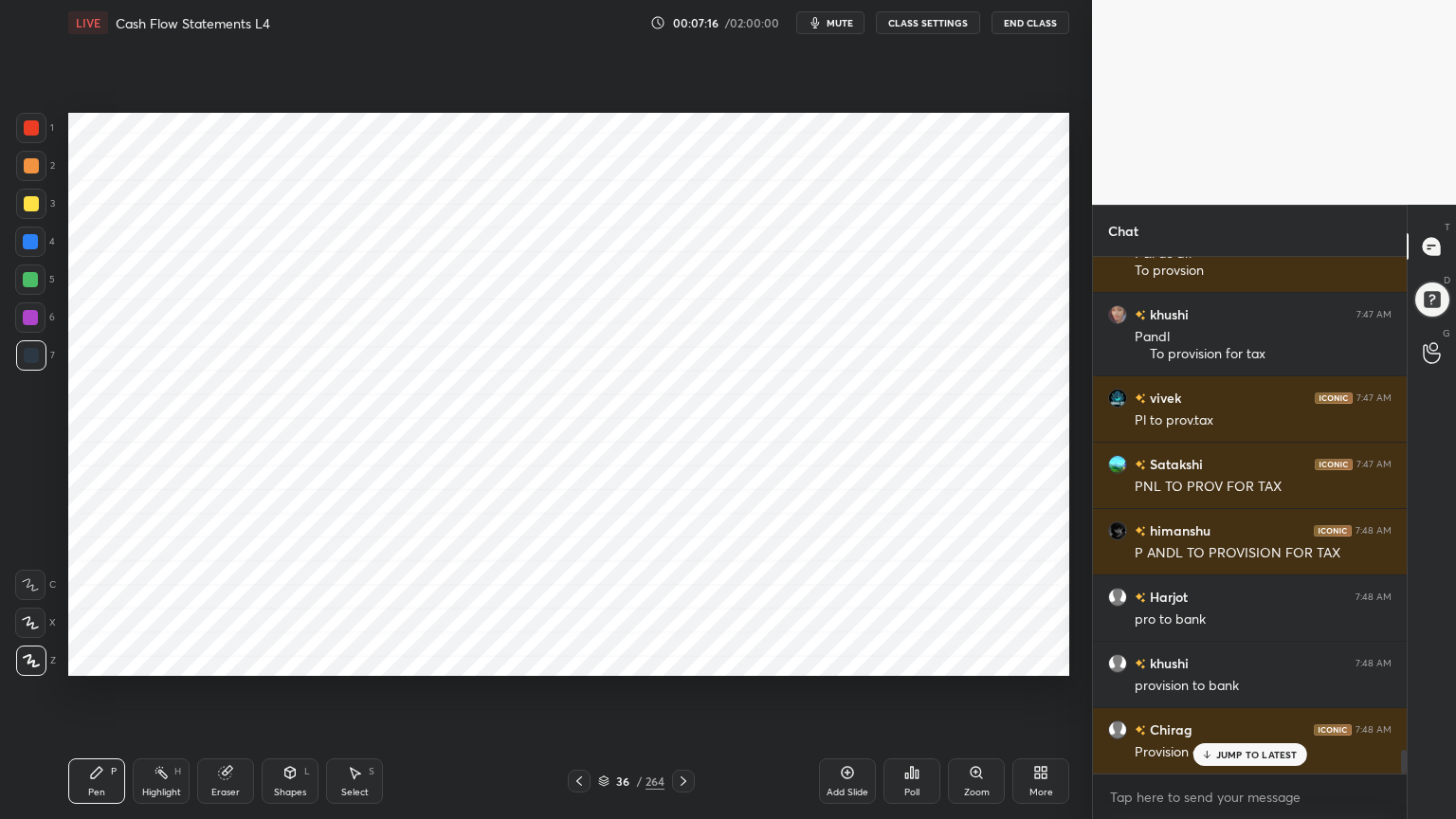 click at bounding box center (31, 128) 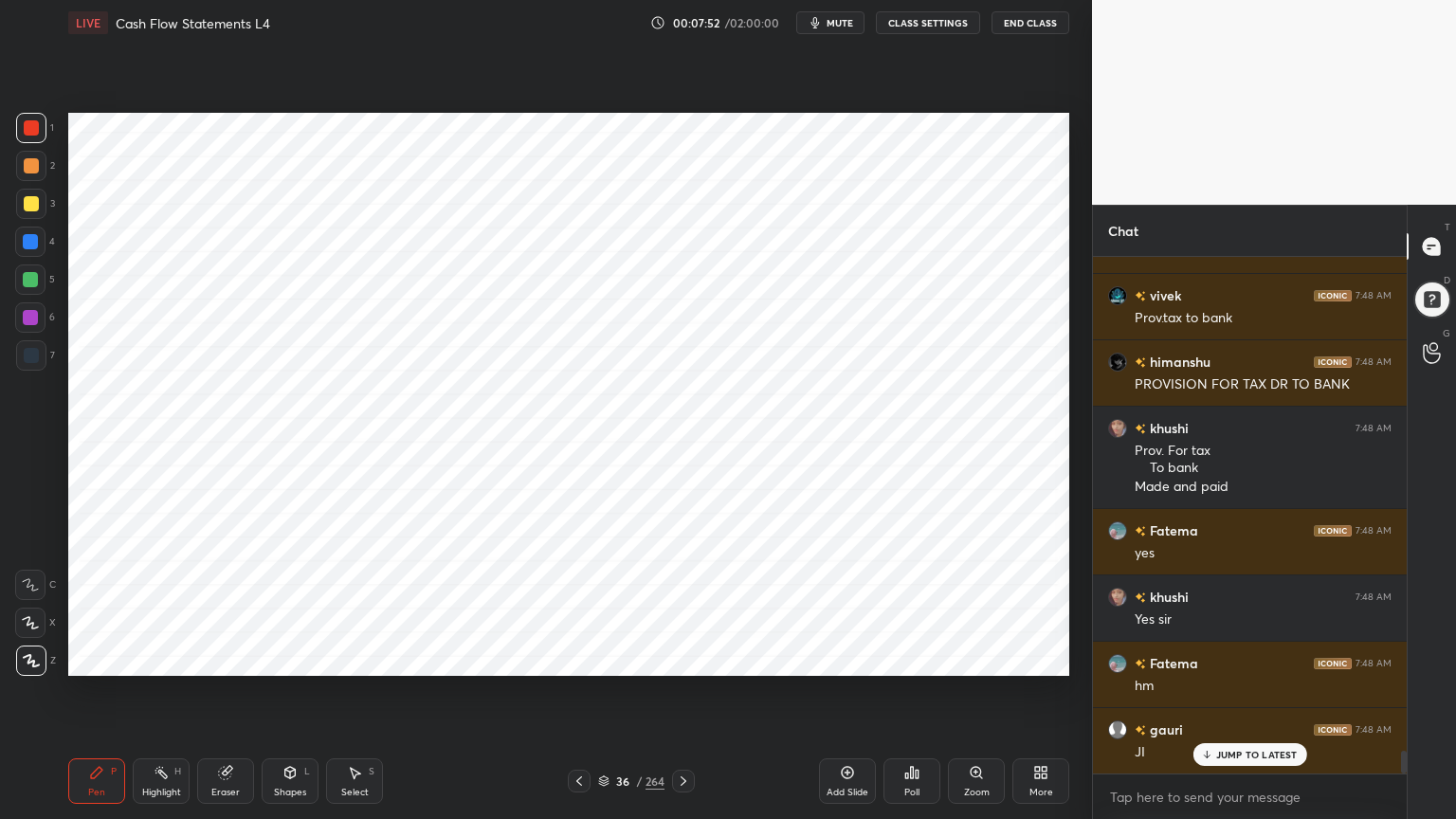 scroll, scrollTop: 11257, scrollLeft: 0, axis: vertical 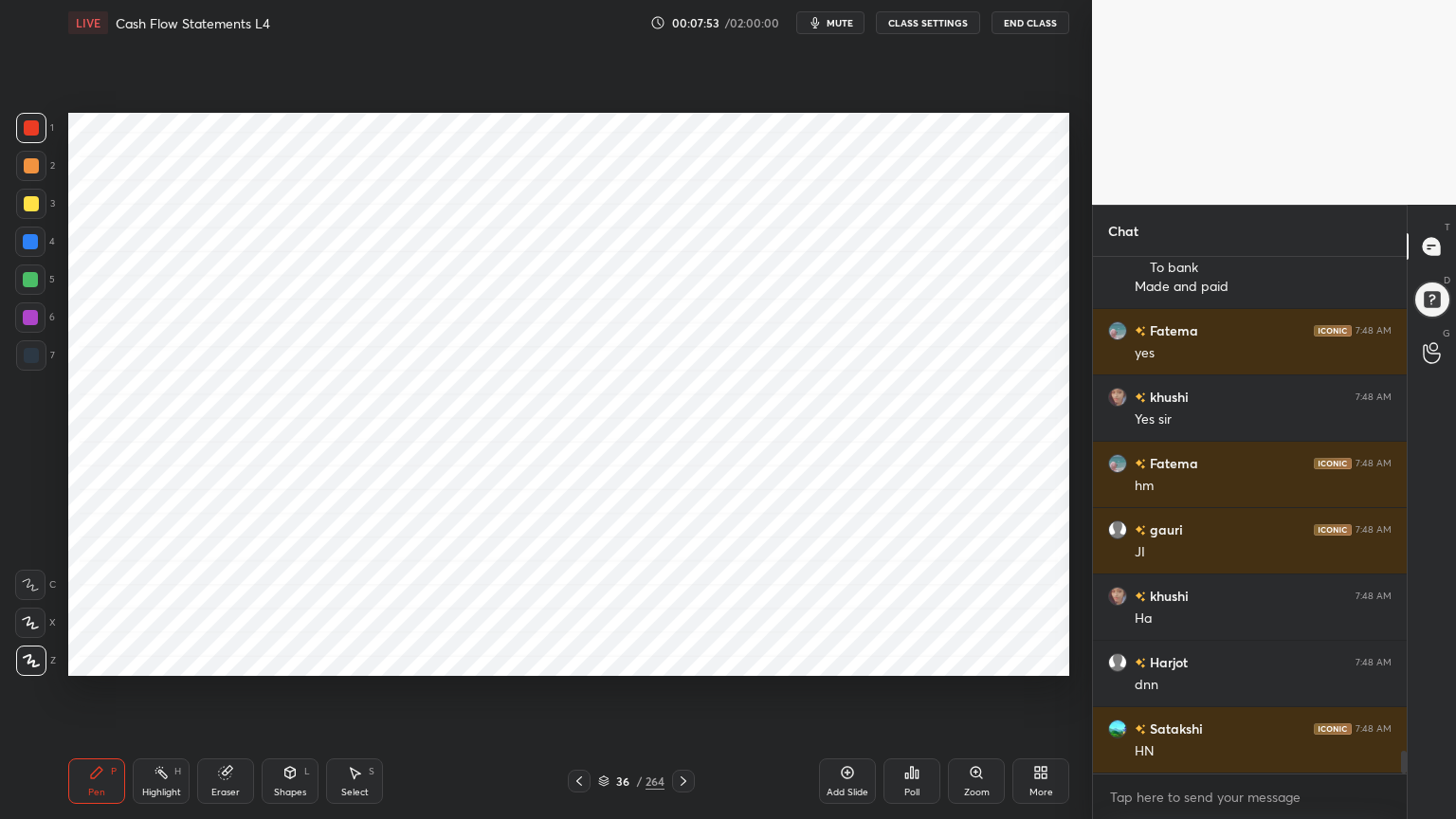 click 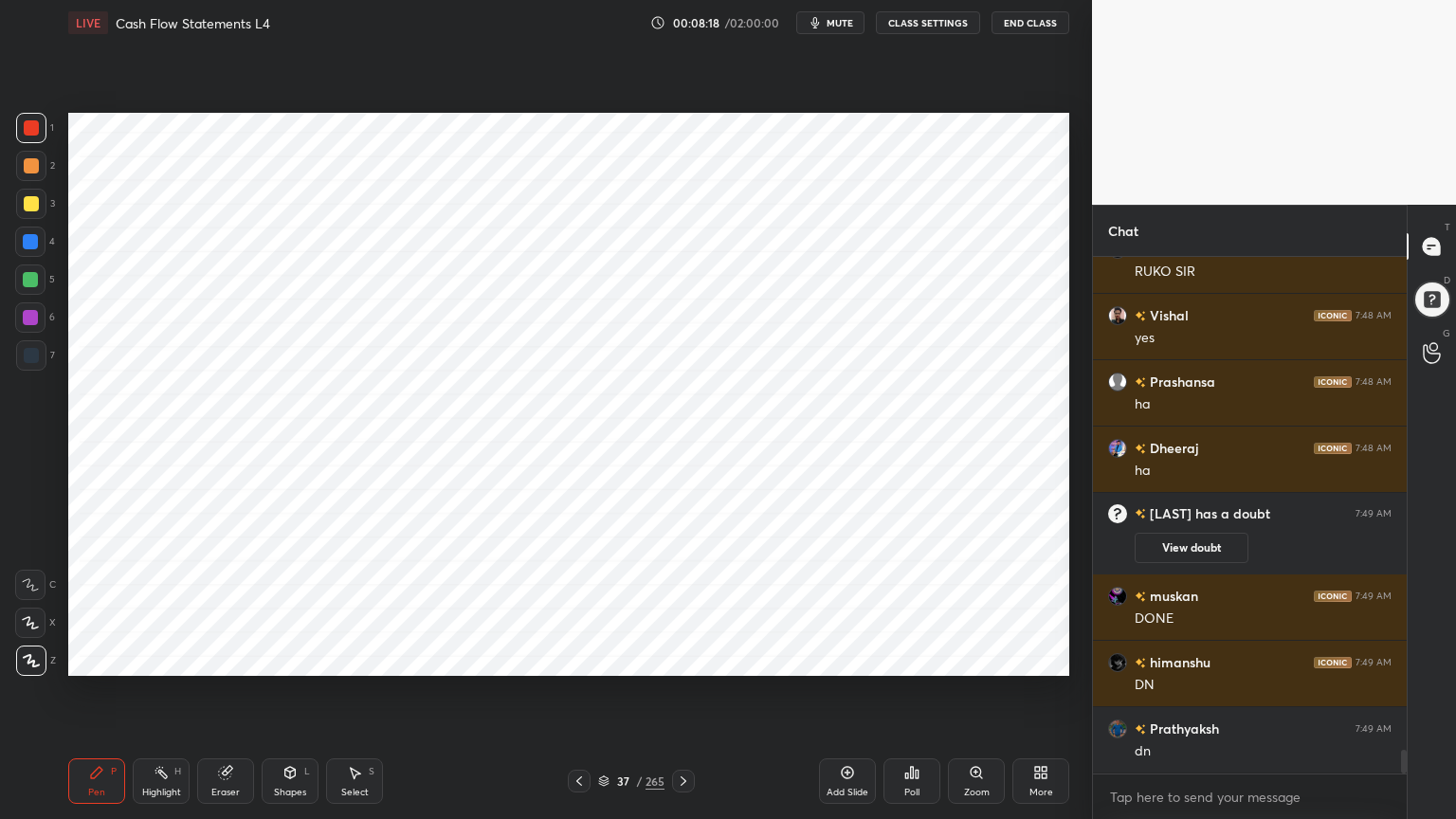 scroll, scrollTop: 10947, scrollLeft: 0, axis: vertical 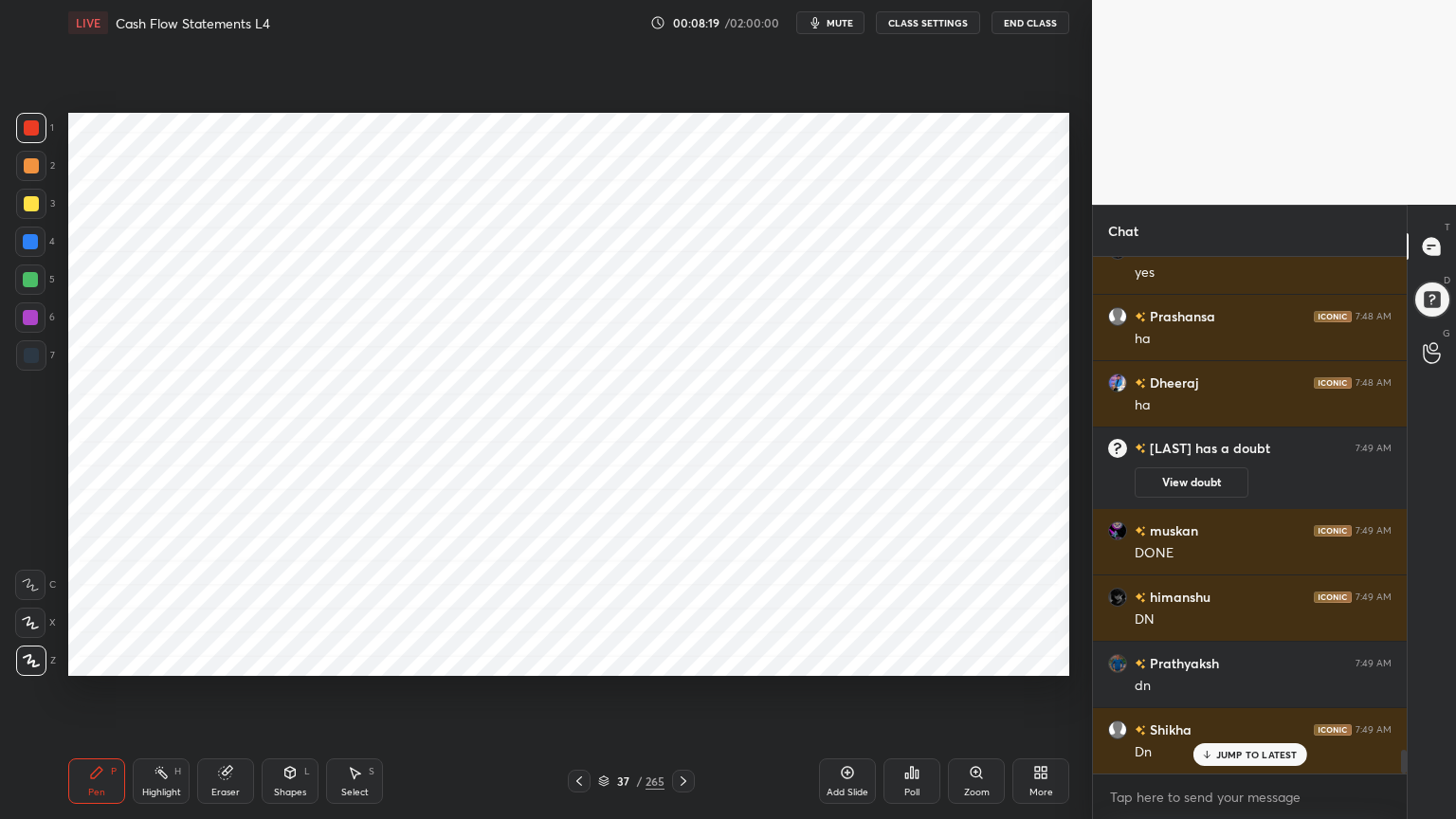 click at bounding box center [30, 242] 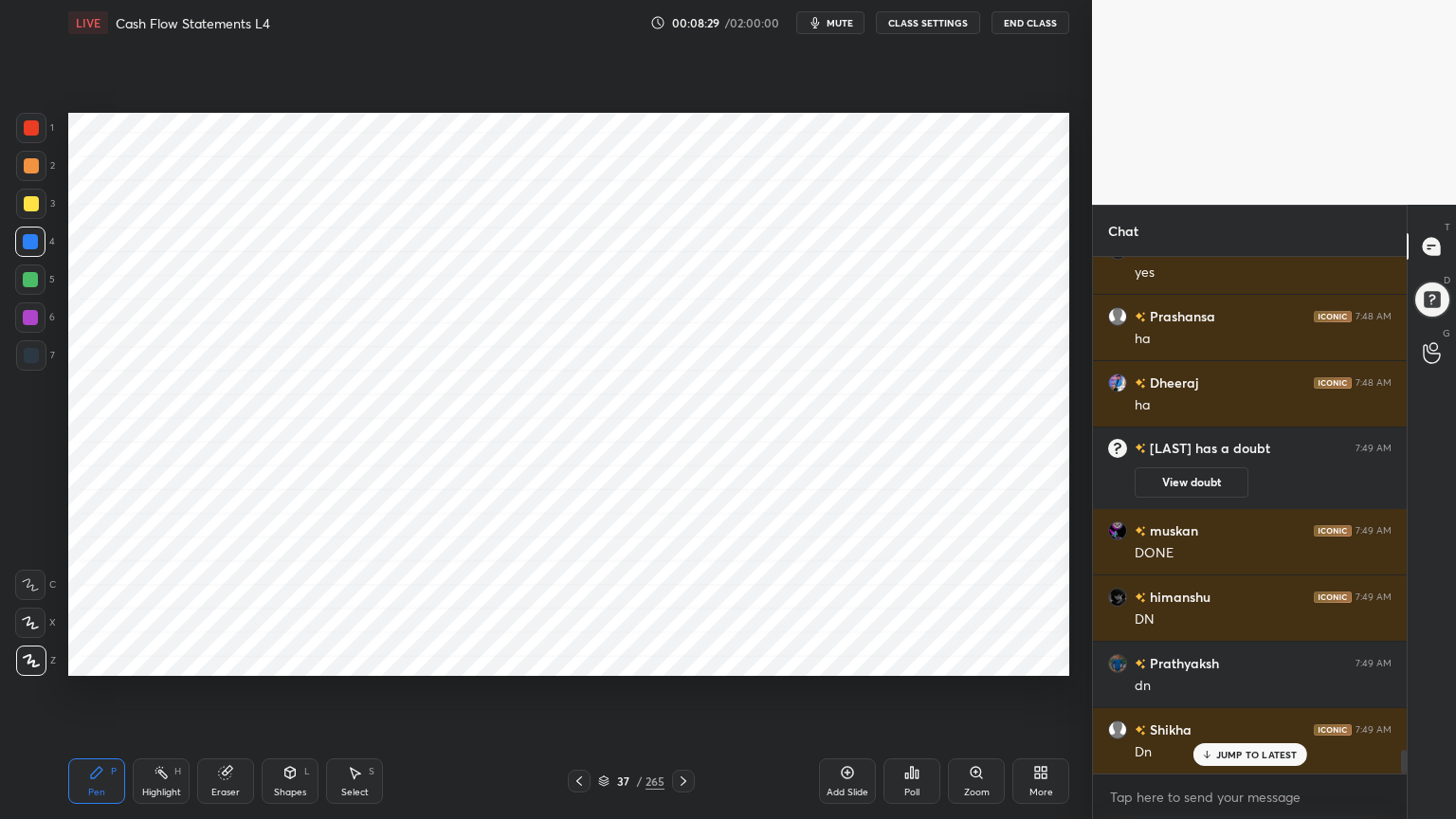 click on "Shapes" at bounding box center [290, 792] 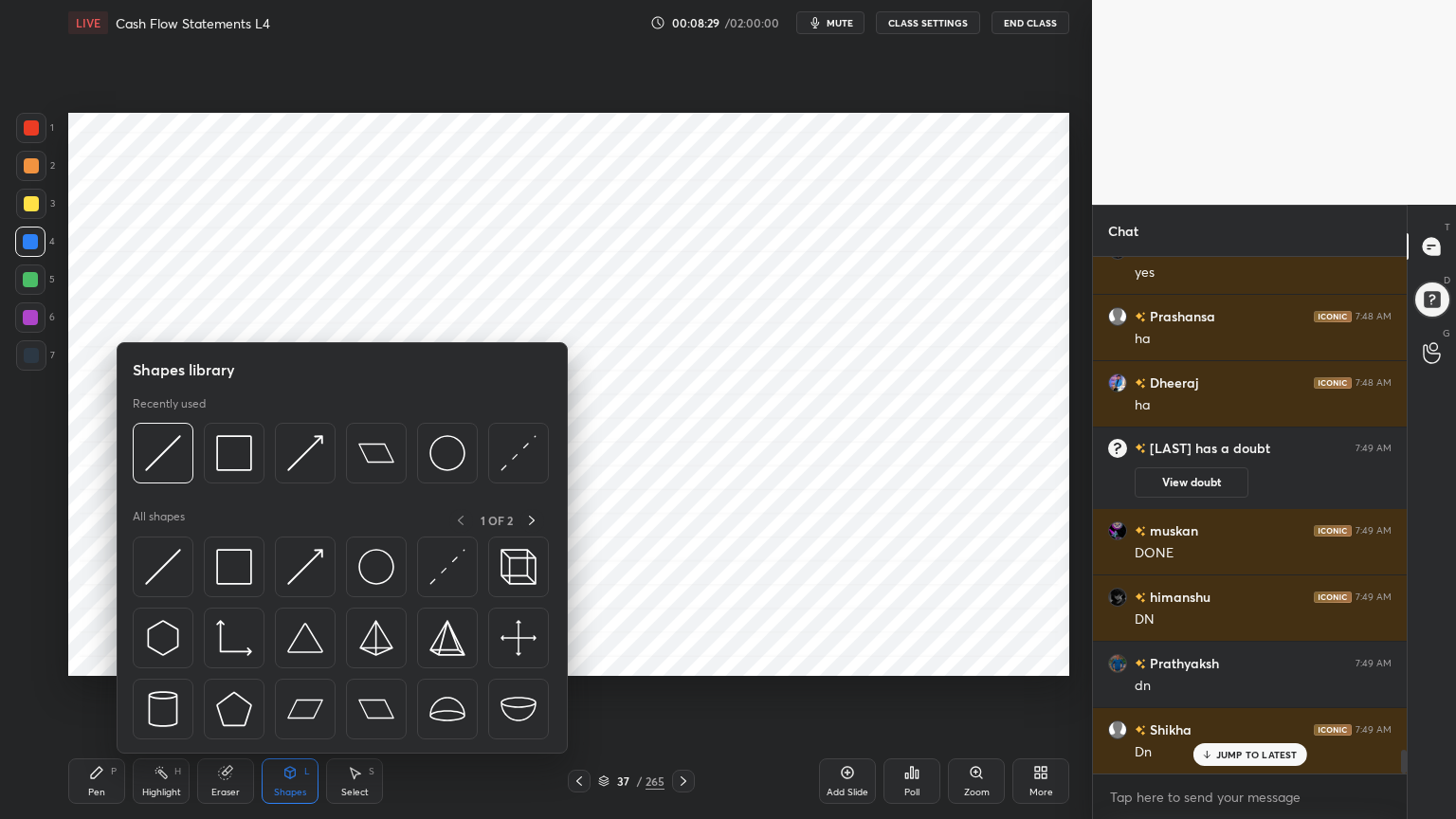 click on "Shapes" at bounding box center [290, 792] 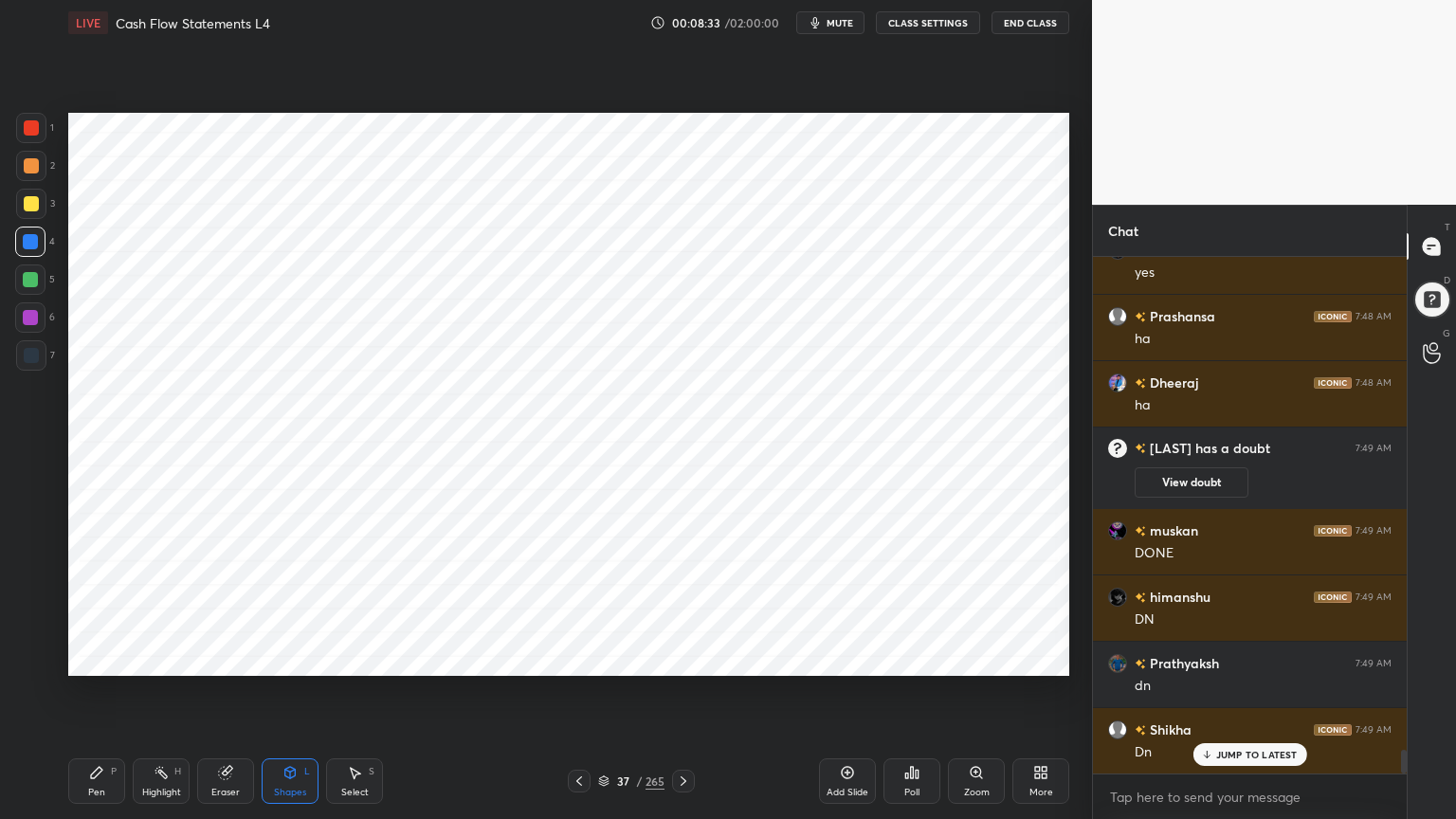 click on "Pen" at bounding box center (97, 792) 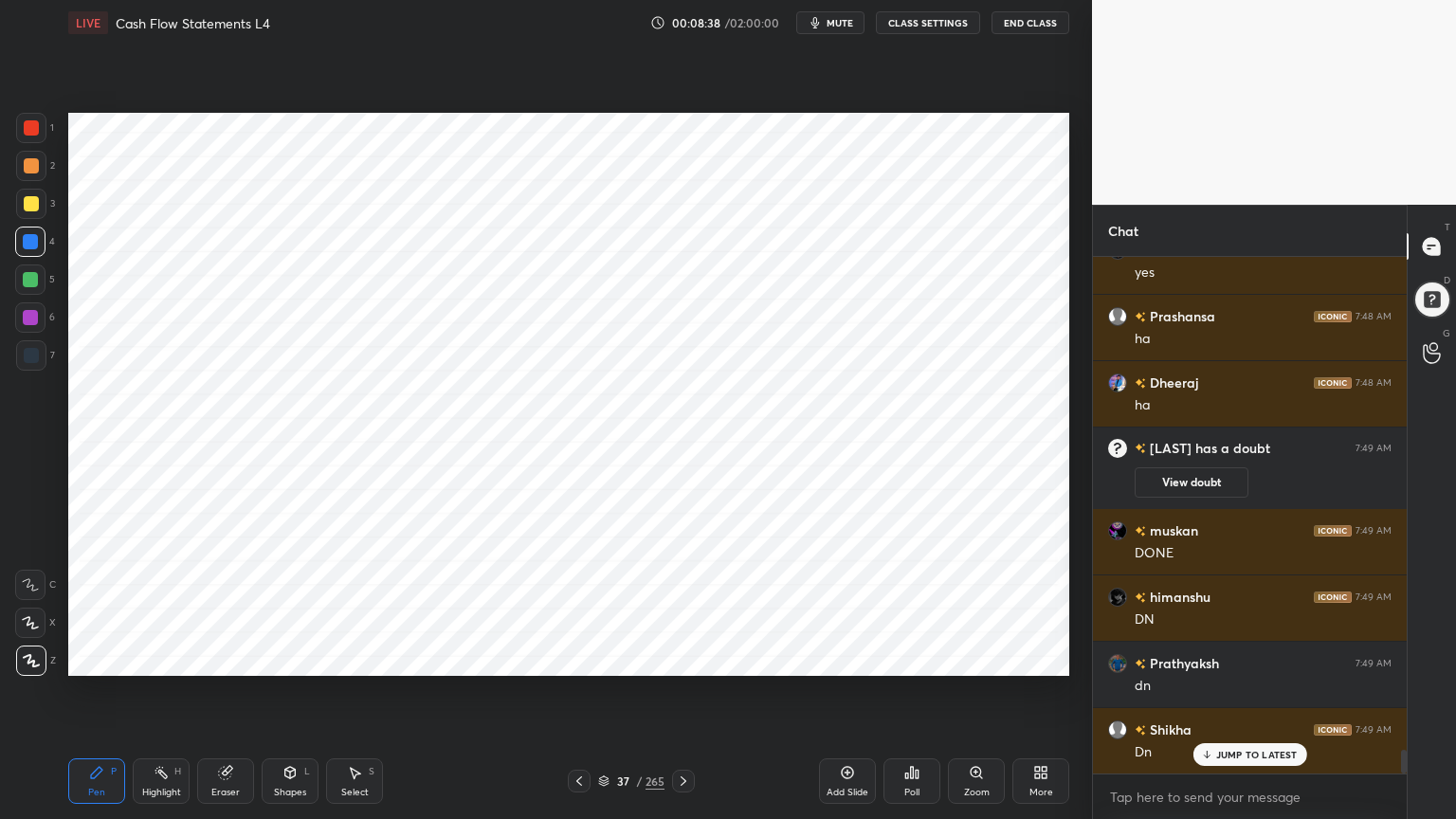 click at bounding box center [30, 318] 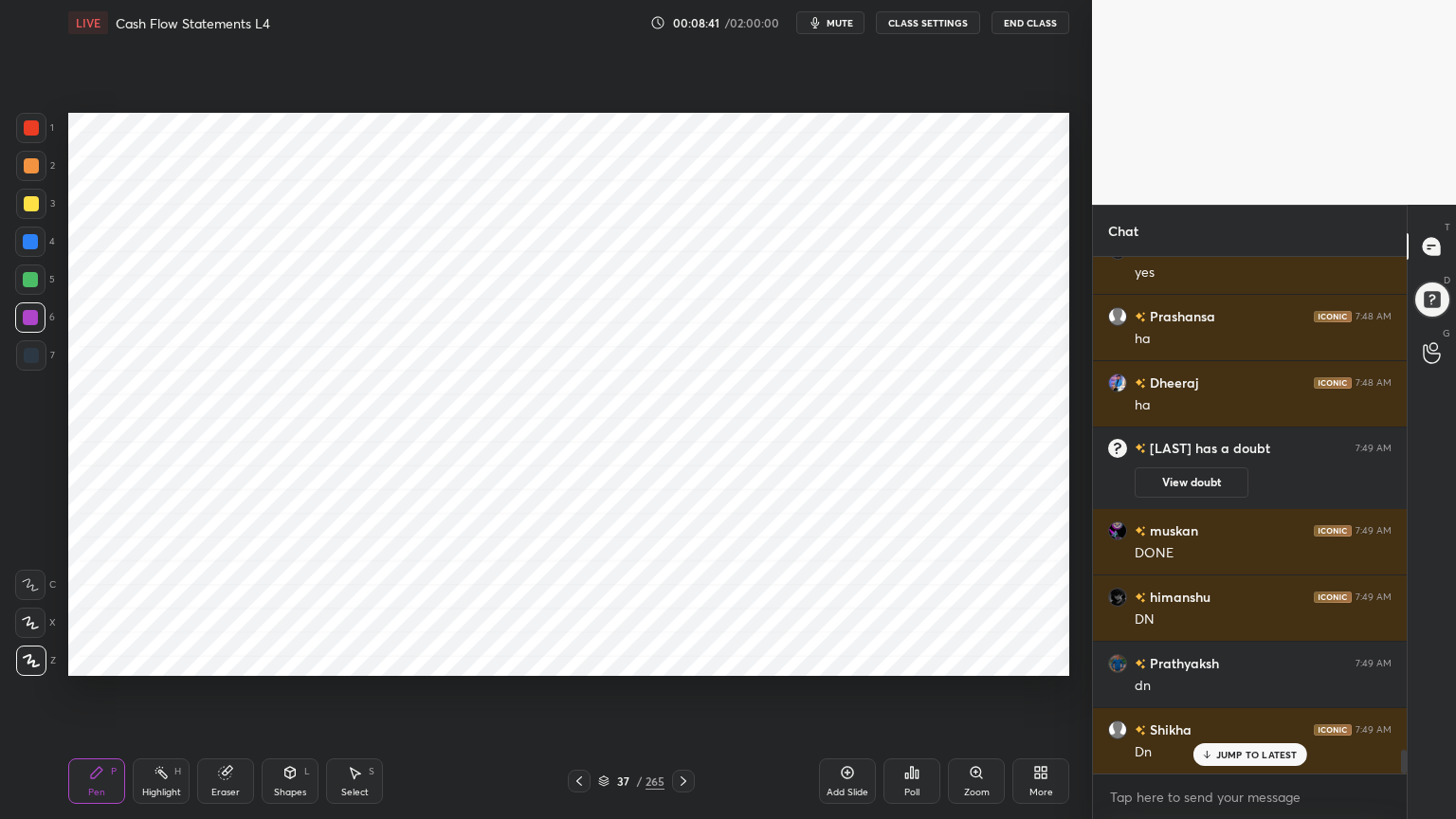 scroll, scrollTop: 10992, scrollLeft: 0, axis: vertical 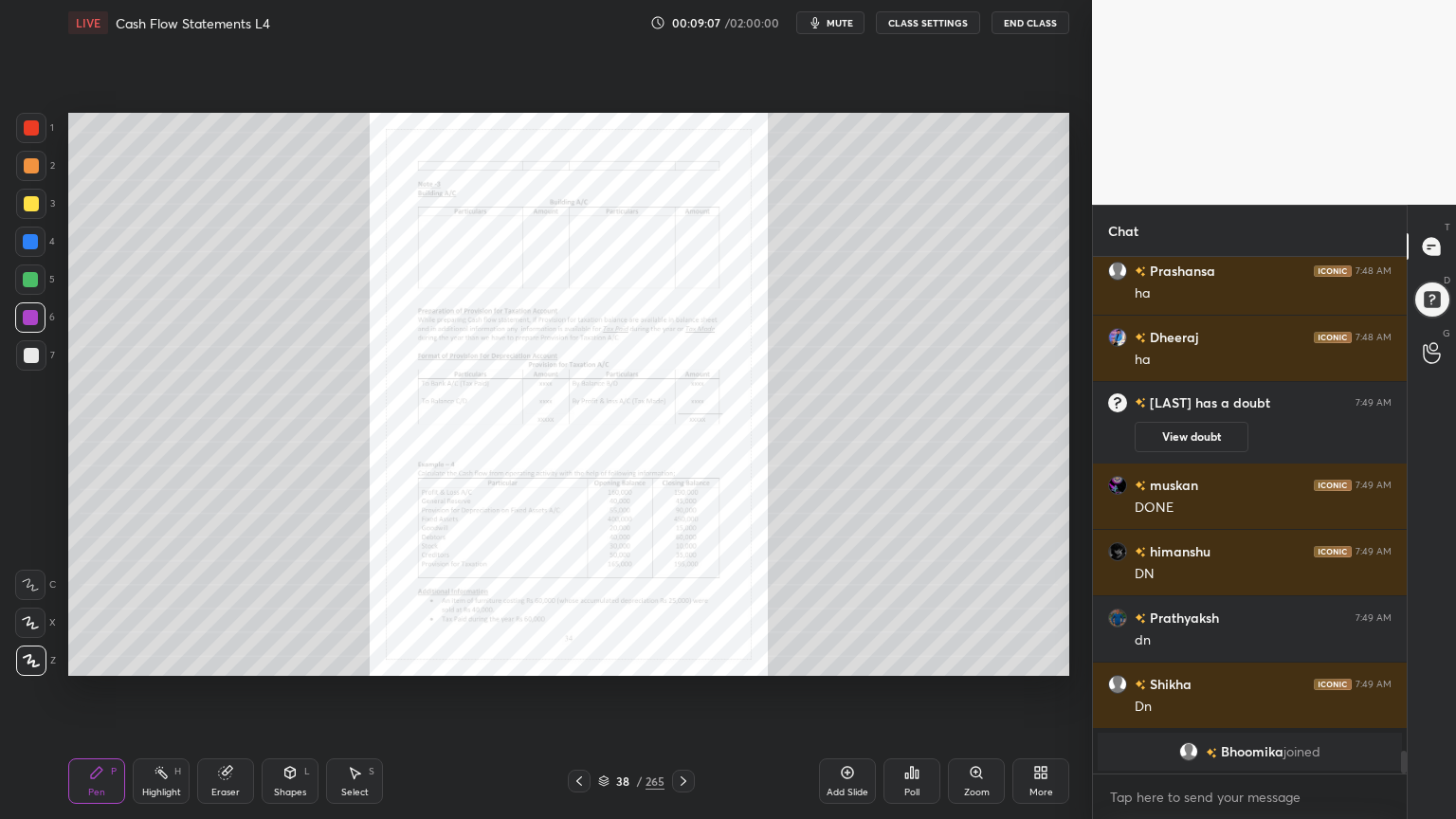 click on "Zoom" at bounding box center [976, 792] 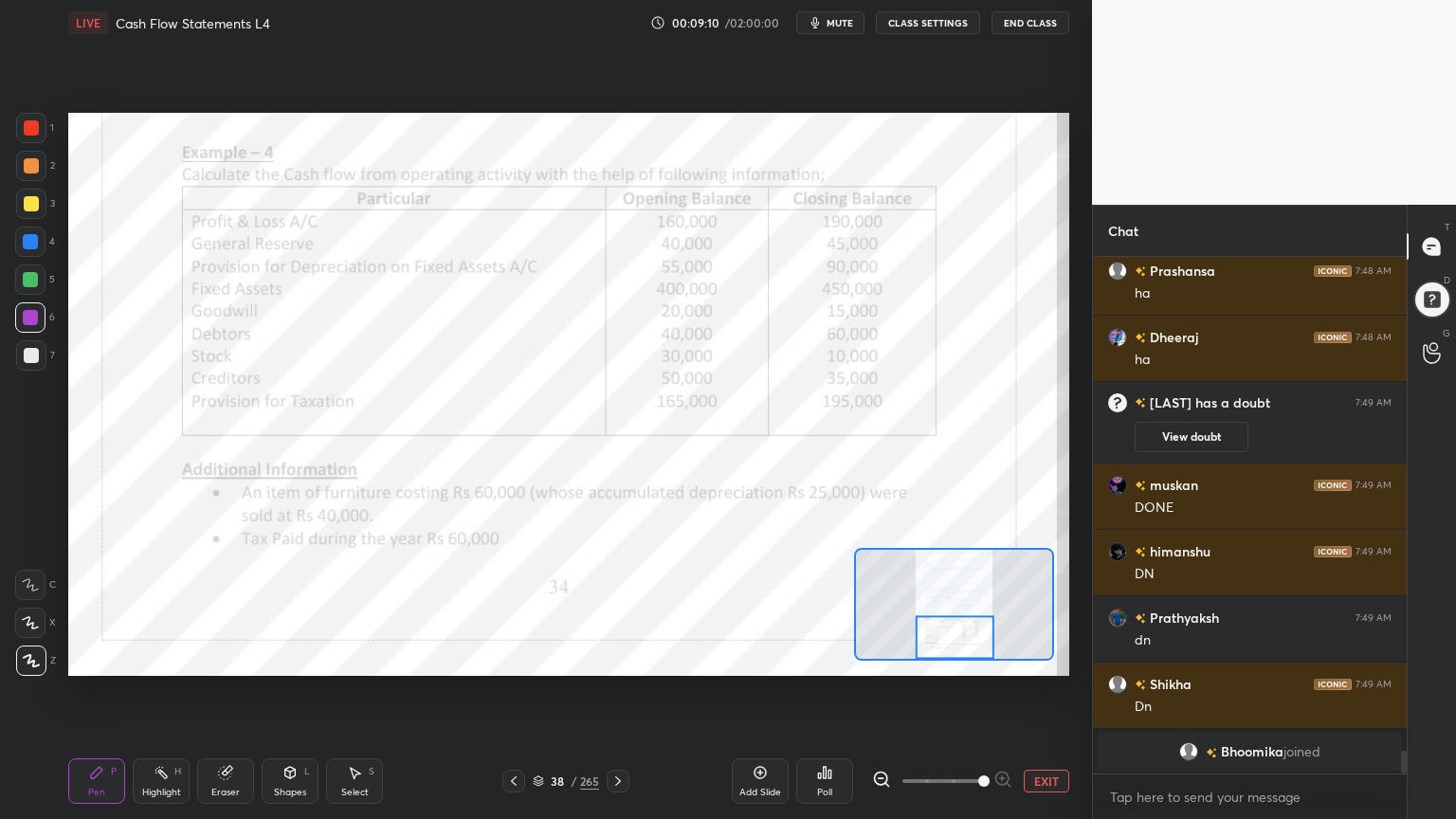 click at bounding box center [30, 585] 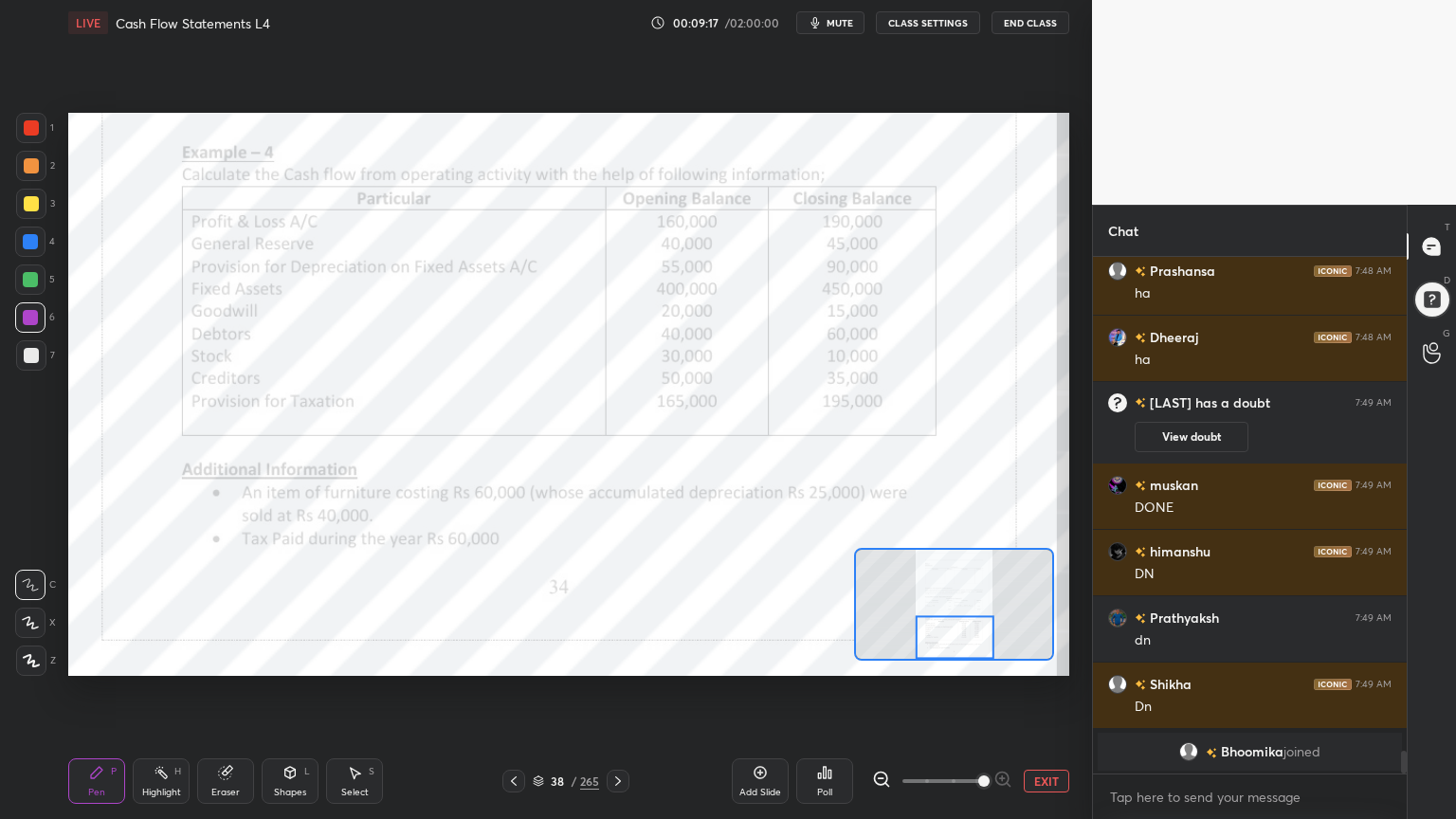 scroll, scrollTop: 11059, scrollLeft: 0, axis: vertical 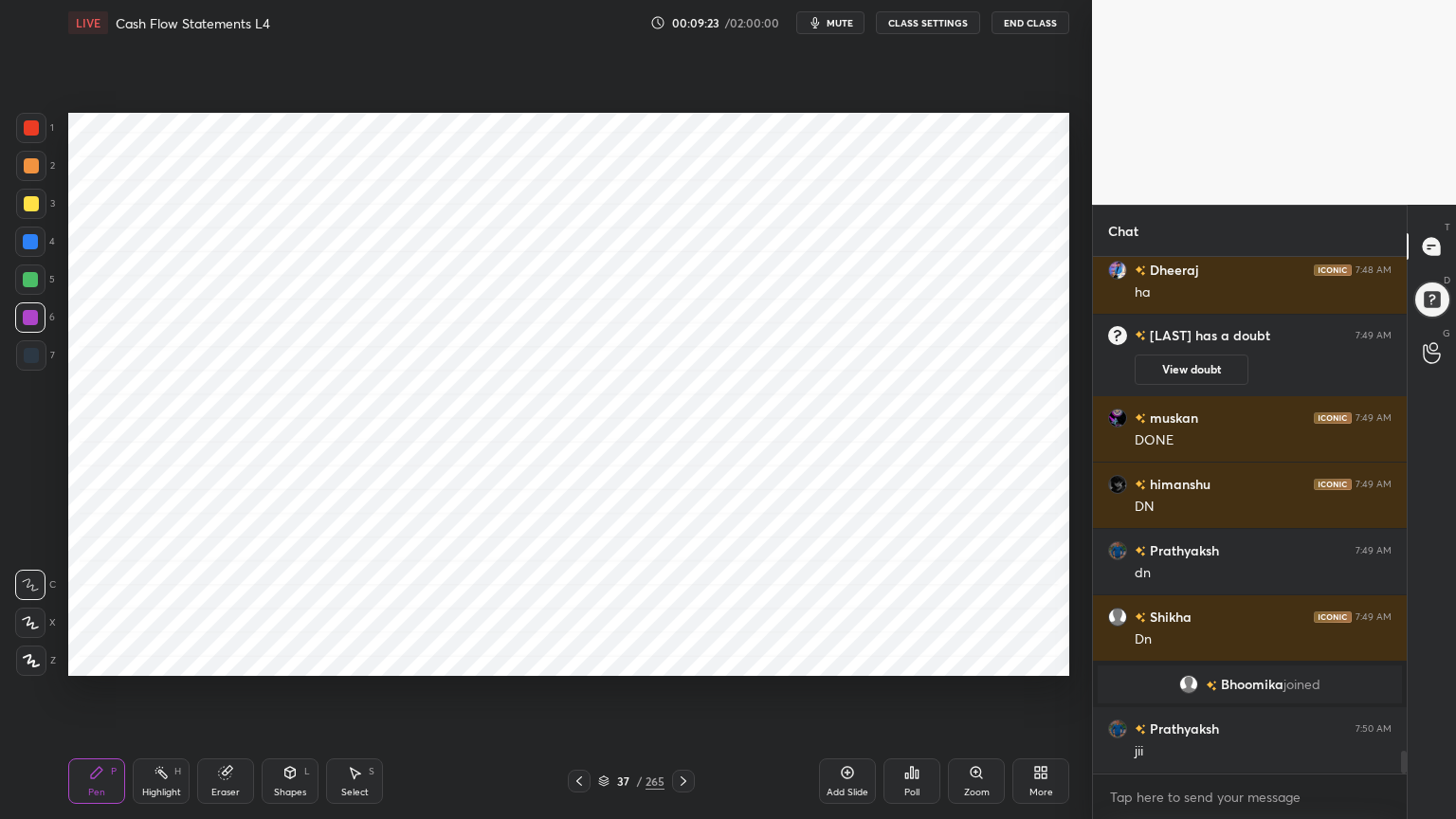 click 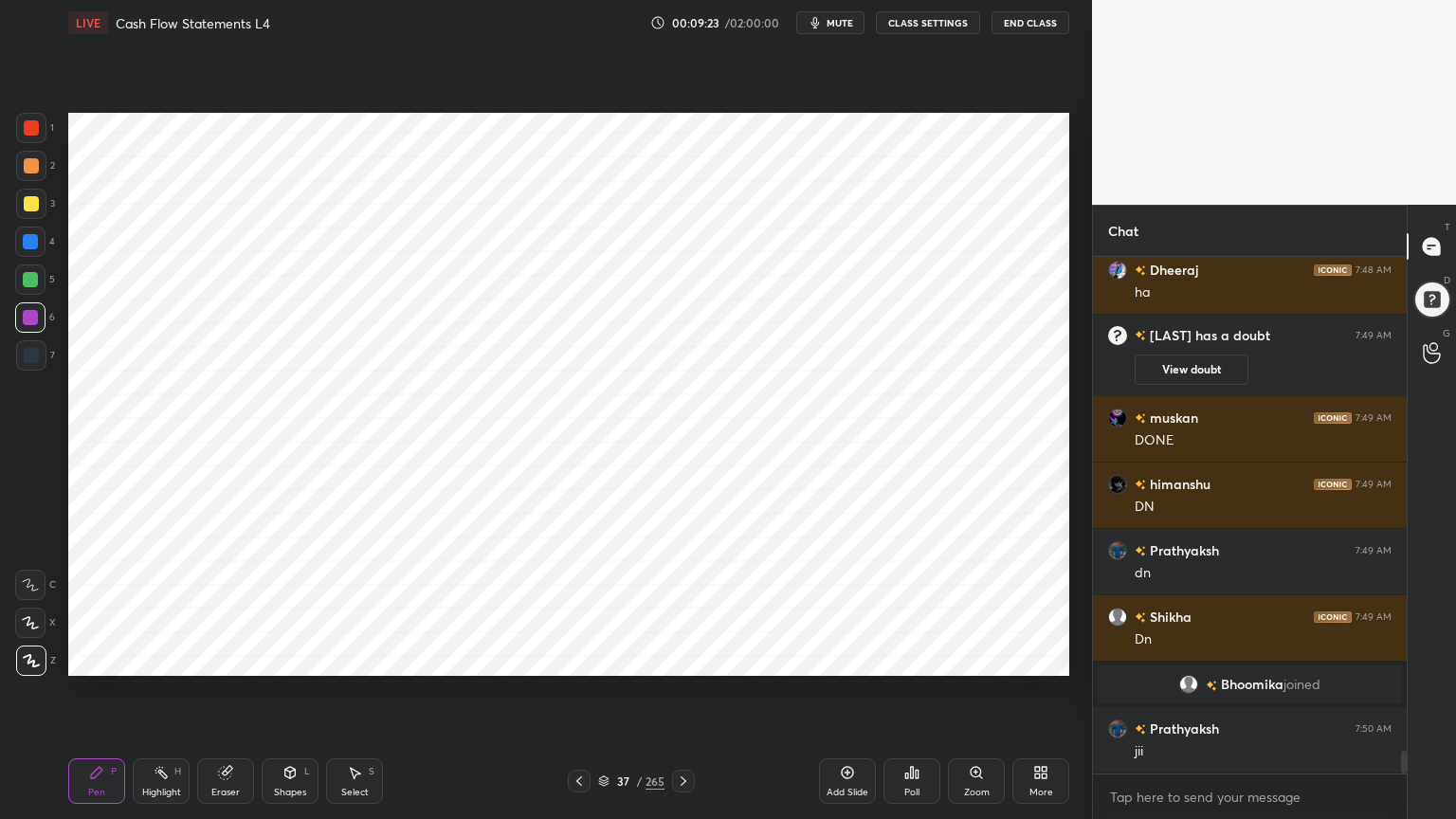 click on "H" at bounding box center (177, 772) 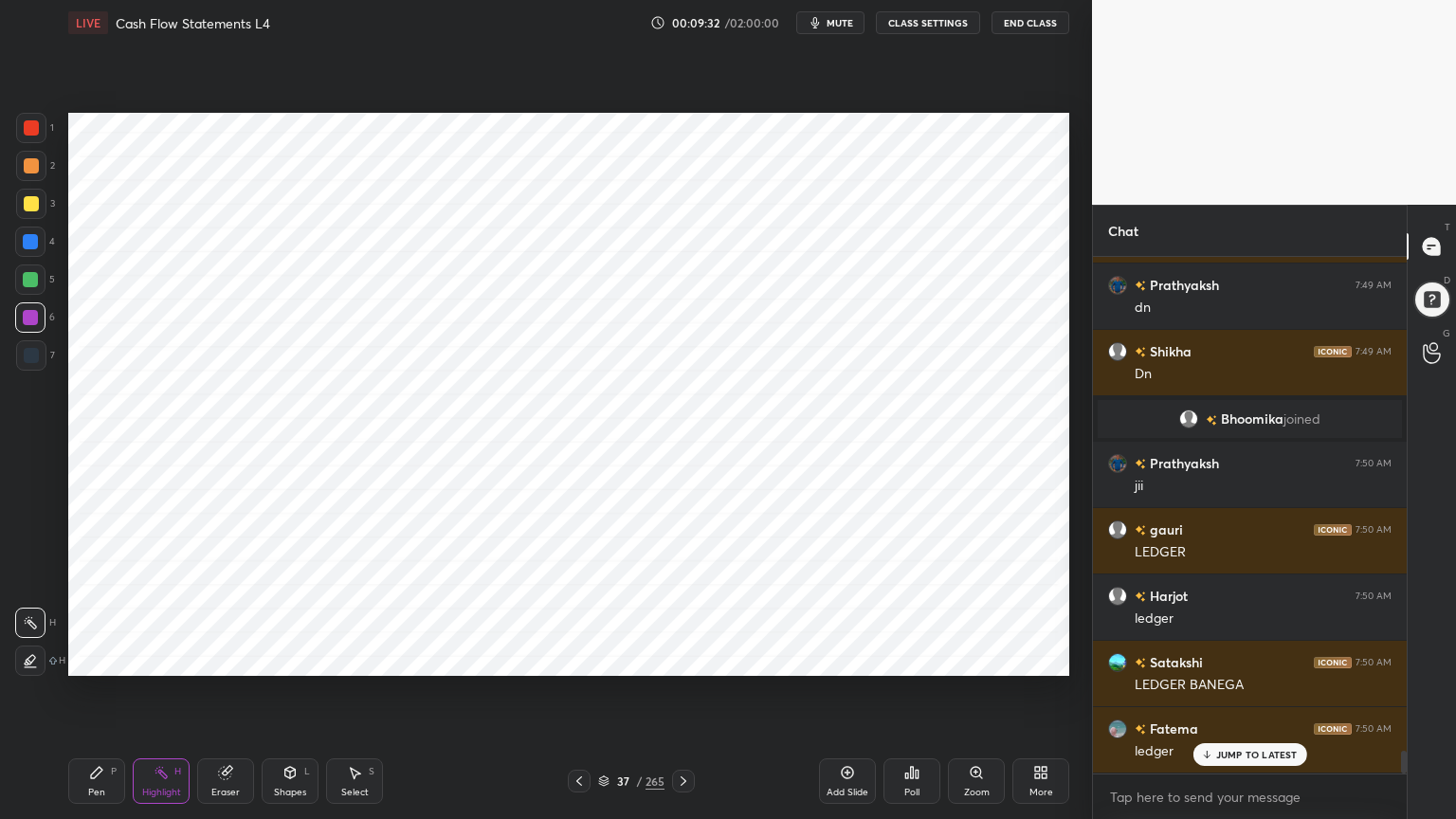 scroll, scrollTop: 11390, scrollLeft: 0, axis: vertical 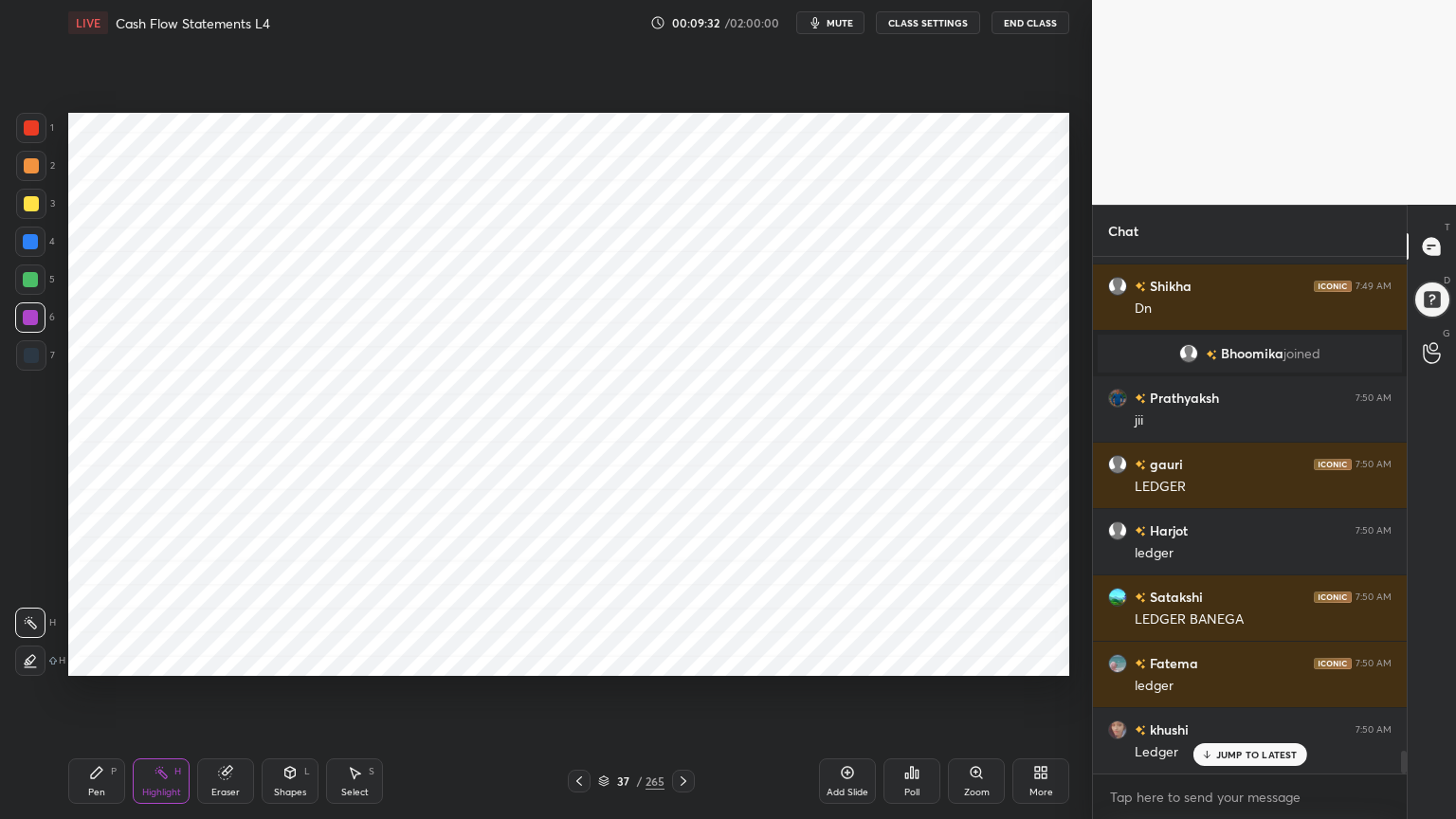 click at bounding box center [30, 242] 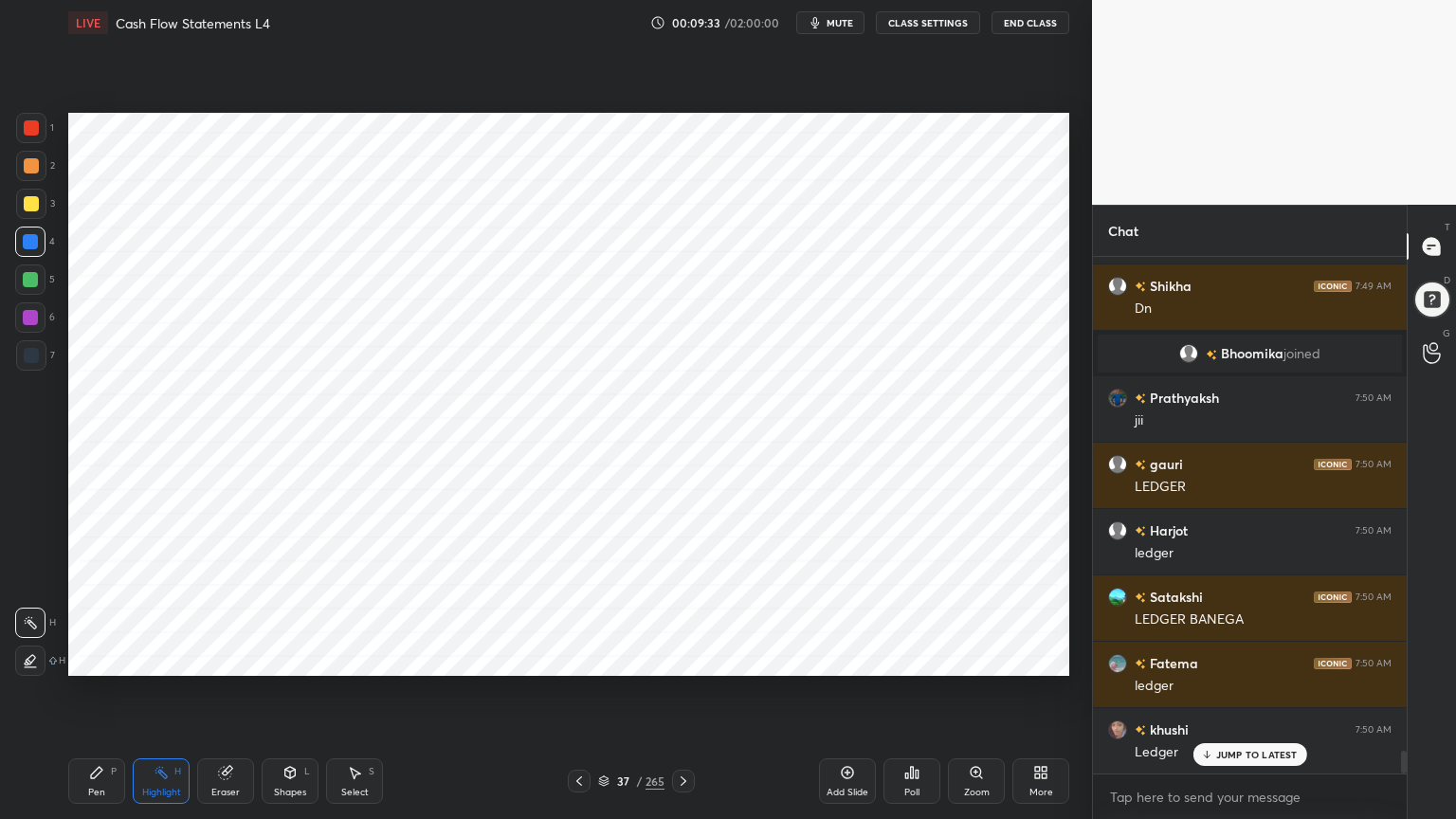 click on "Pen P" at bounding box center [97, 781] 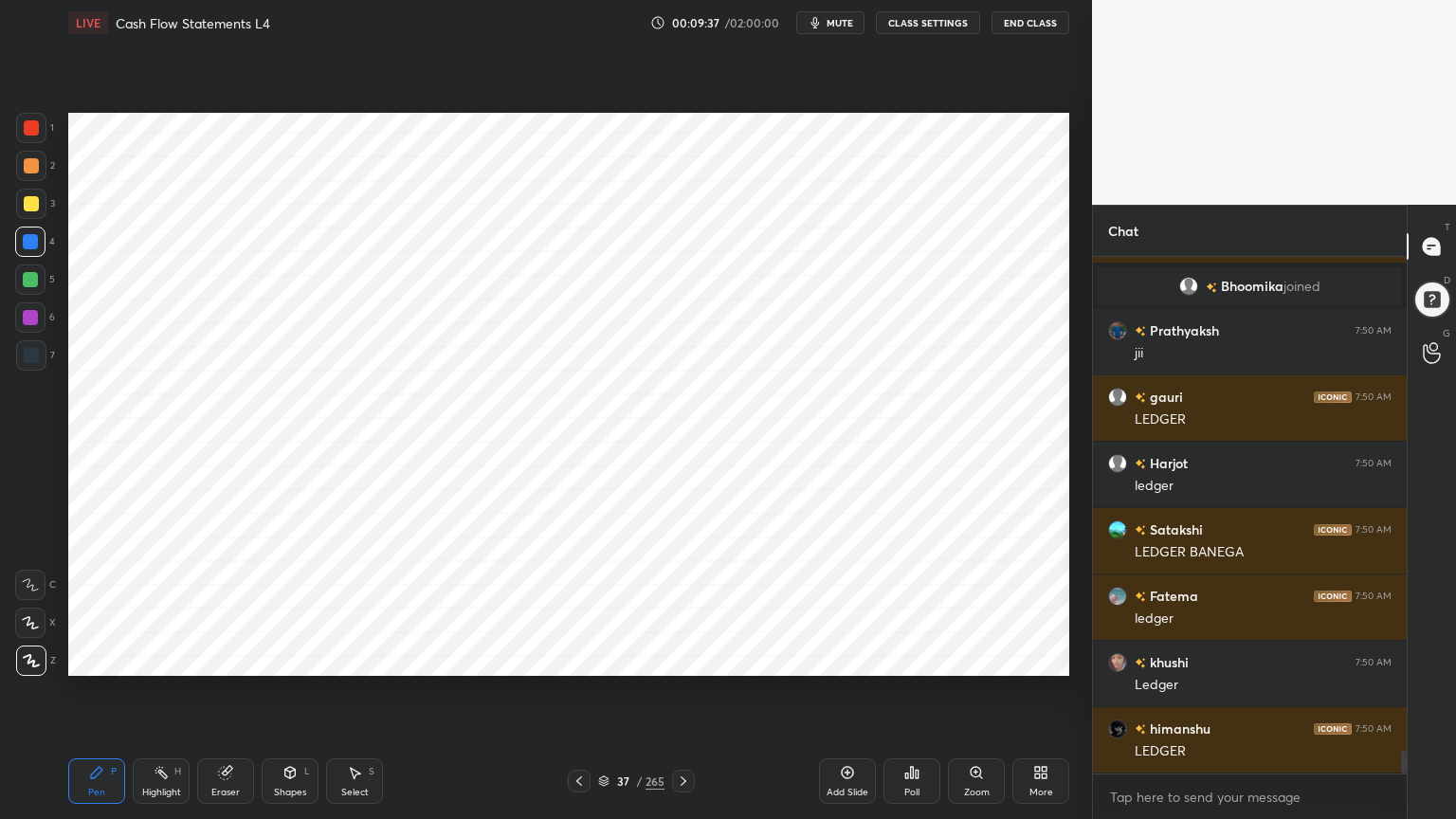 scroll, scrollTop: 11523, scrollLeft: 0, axis: vertical 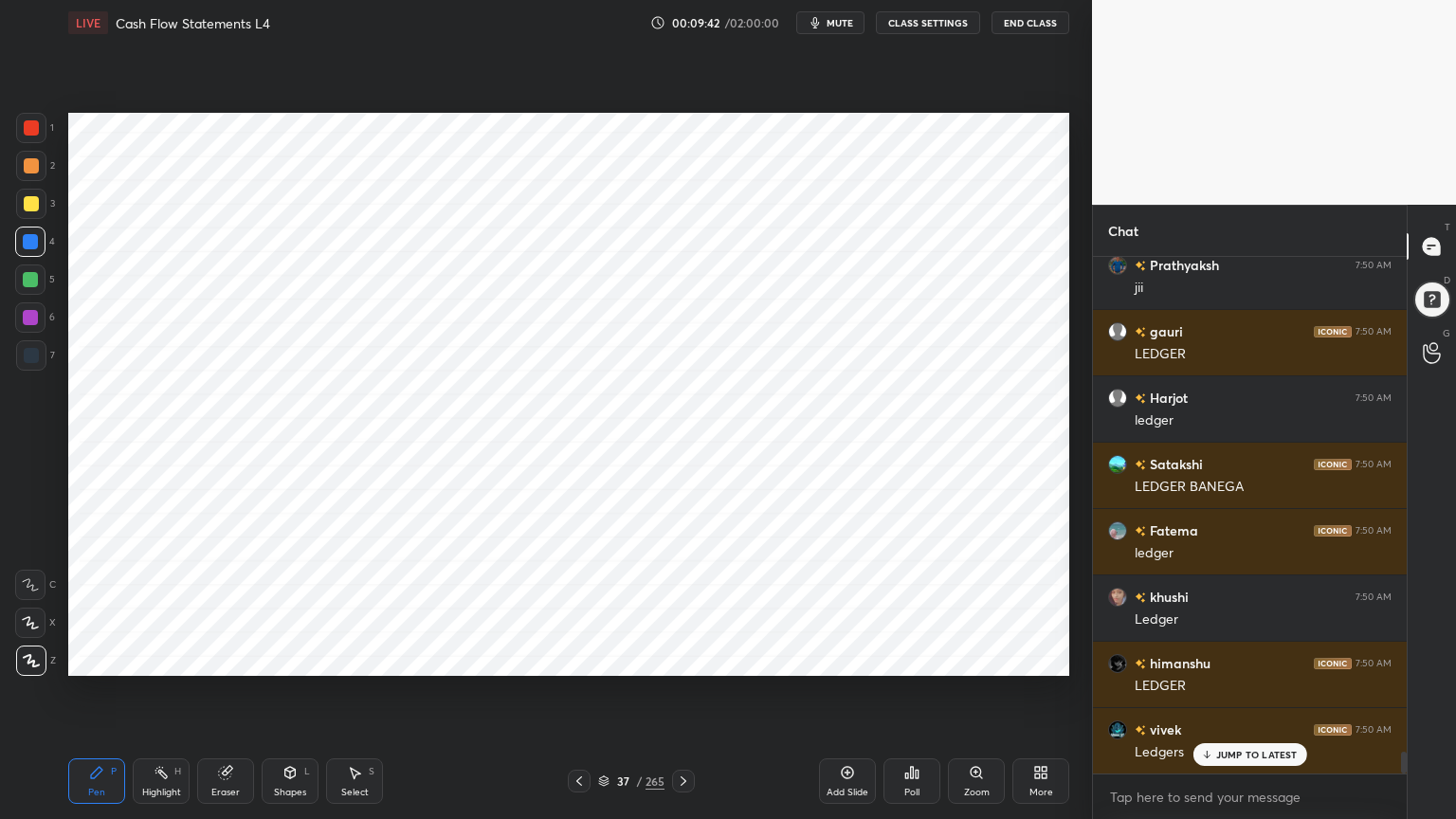 click on "Shapes L" at bounding box center [290, 781] 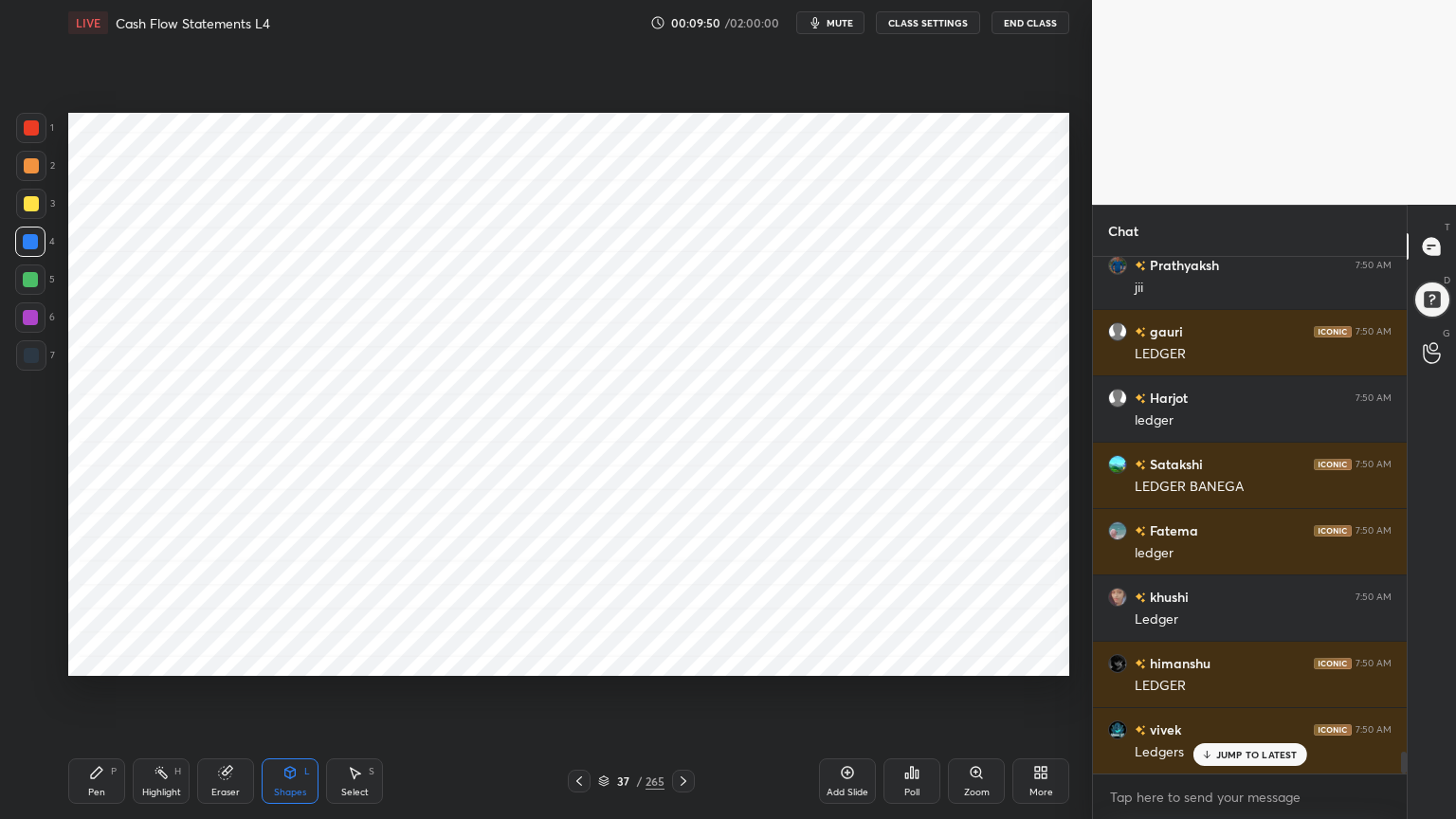 click on "Pen P" at bounding box center [97, 781] 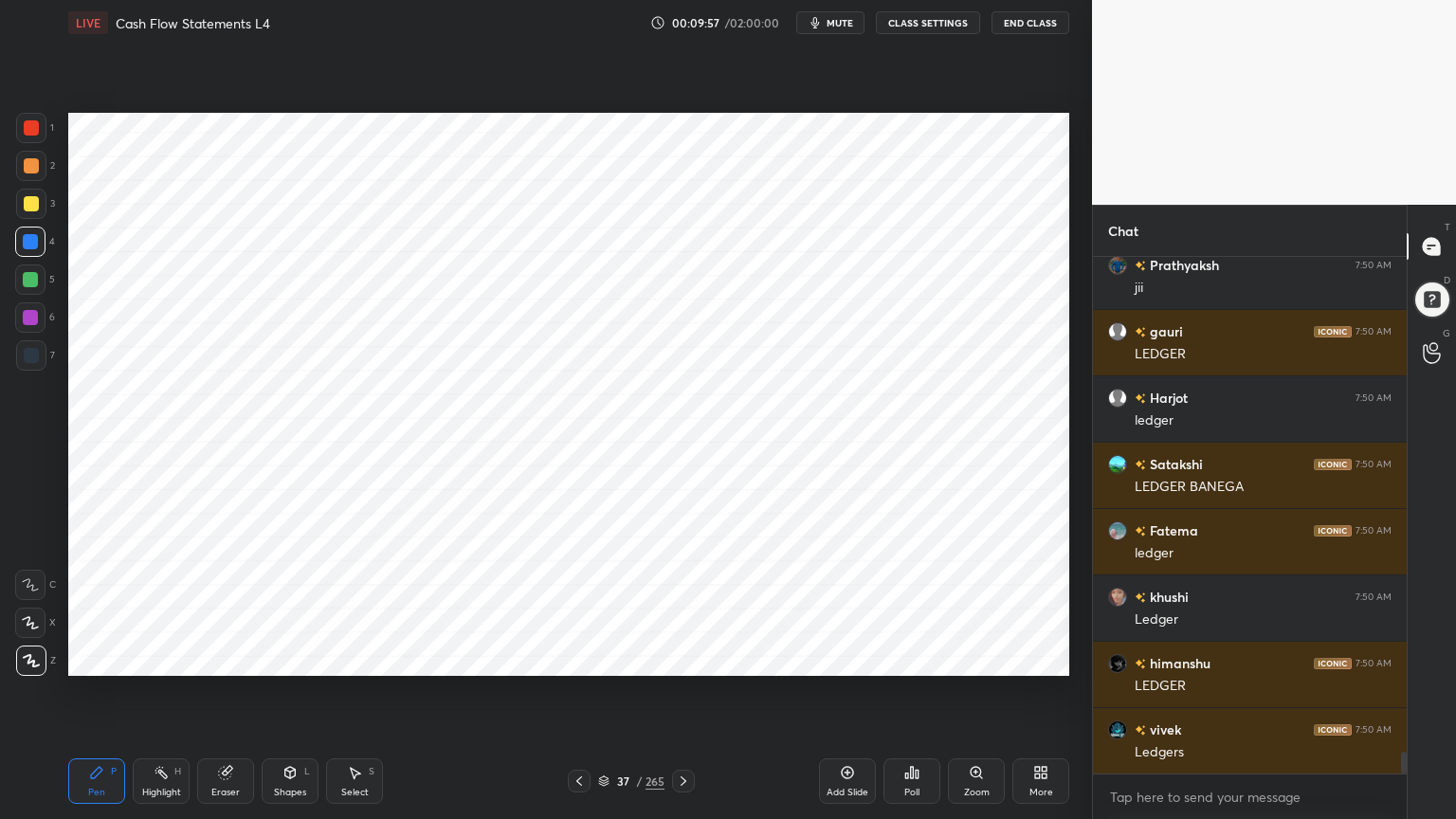 click at bounding box center [31, 355] 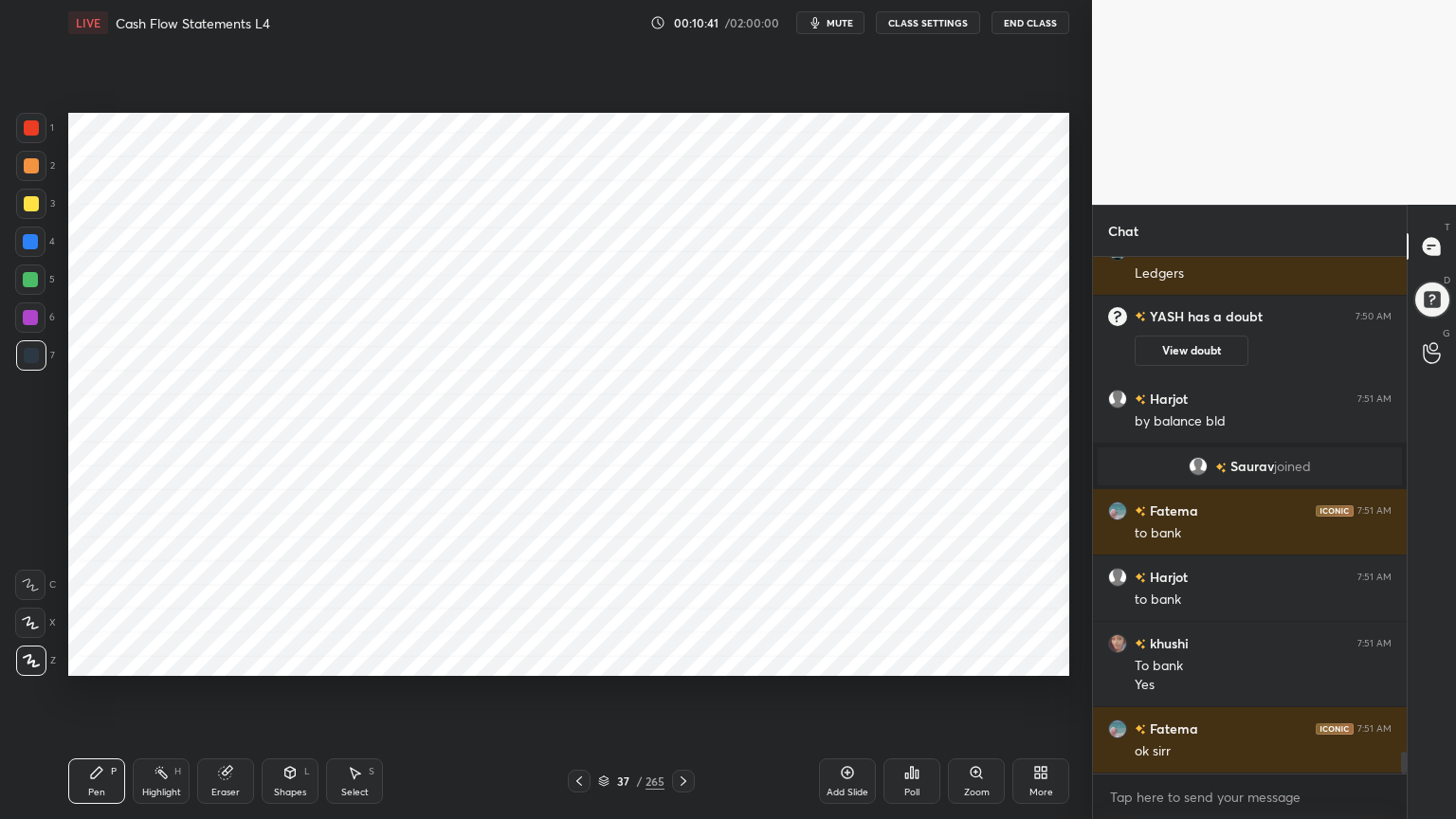 scroll, scrollTop: 11728, scrollLeft: 0, axis: vertical 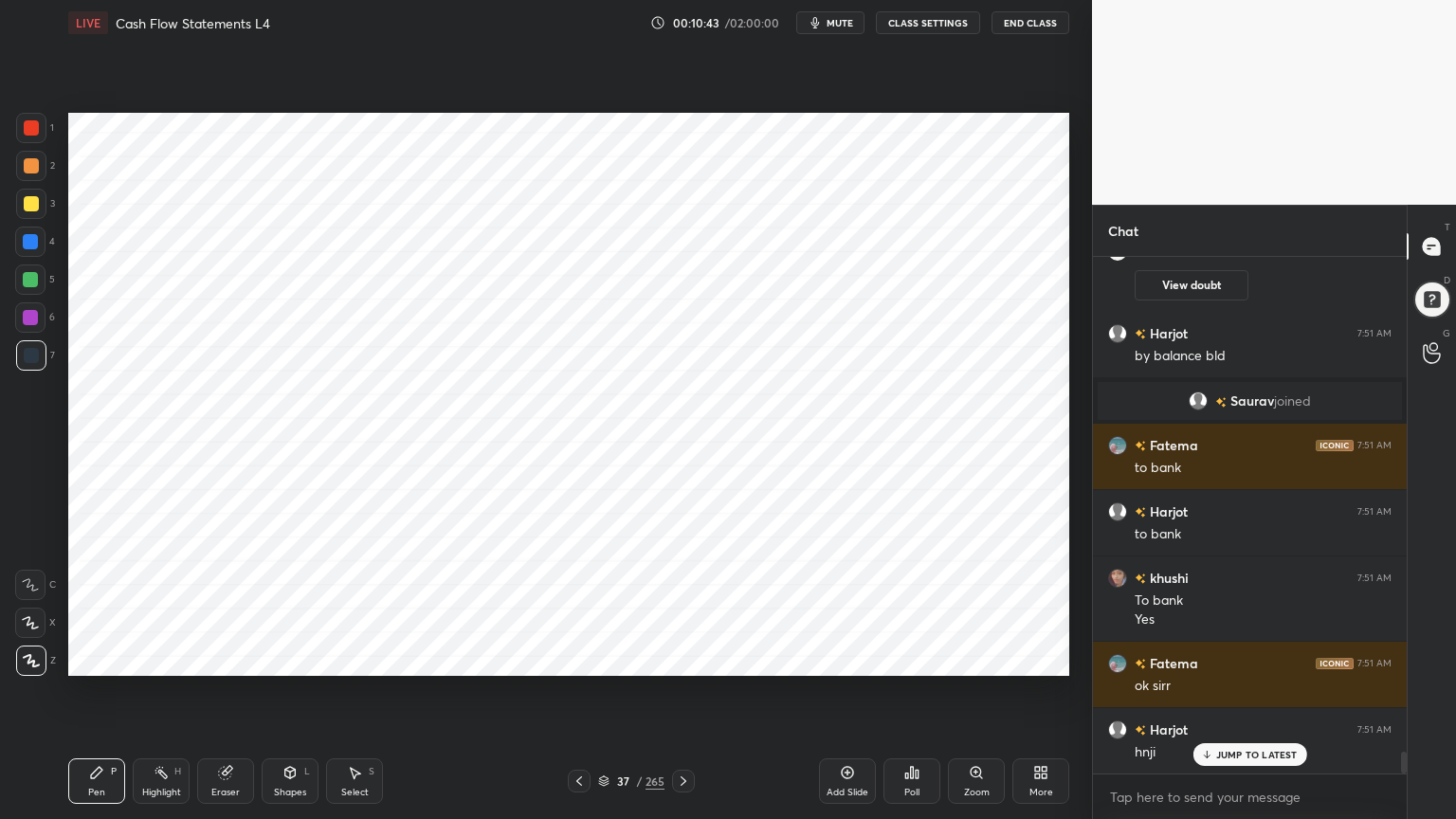 click at bounding box center [31, 128] 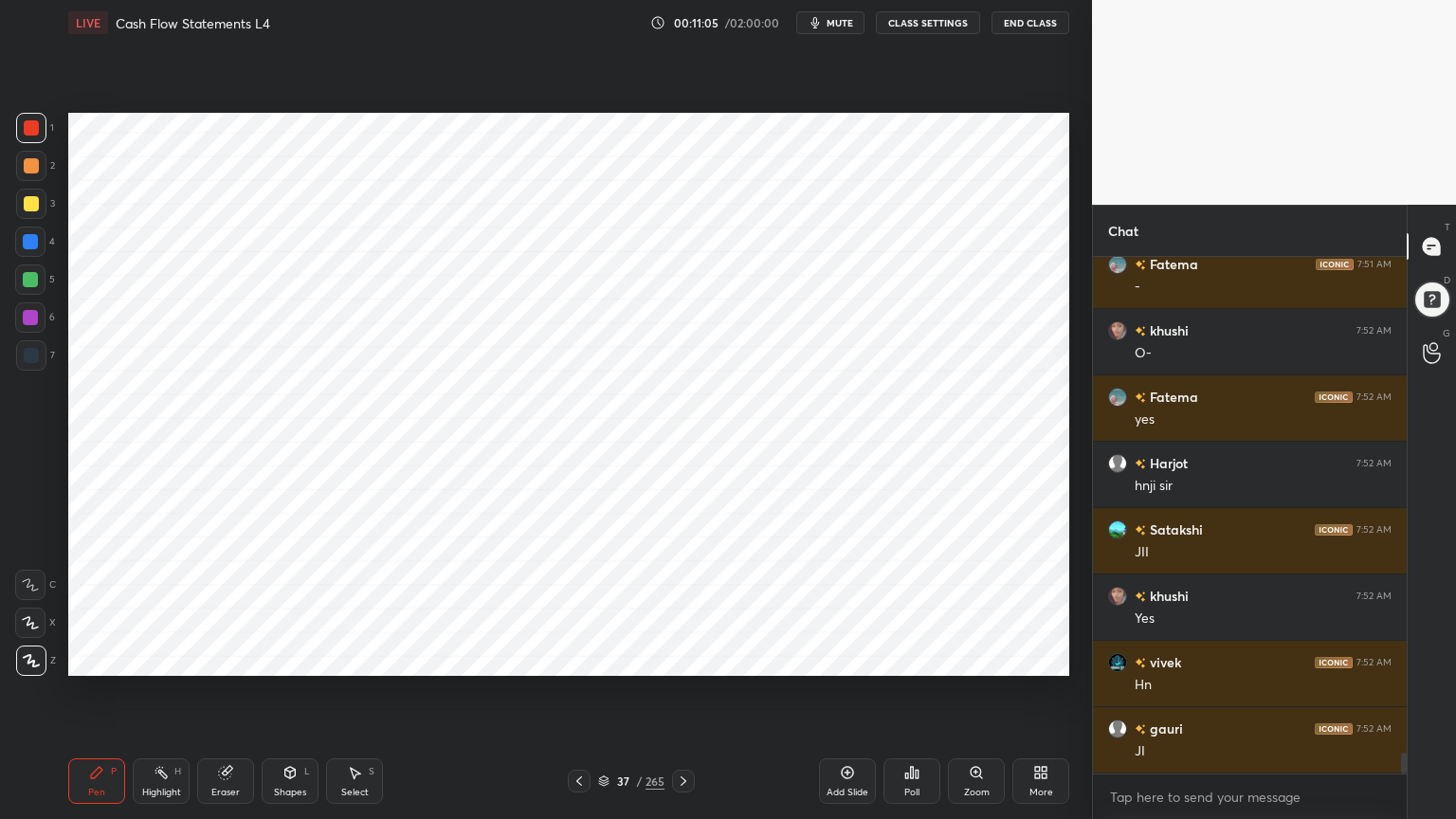scroll, scrollTop: 12391, scrollLeft: 0, axis: vertical 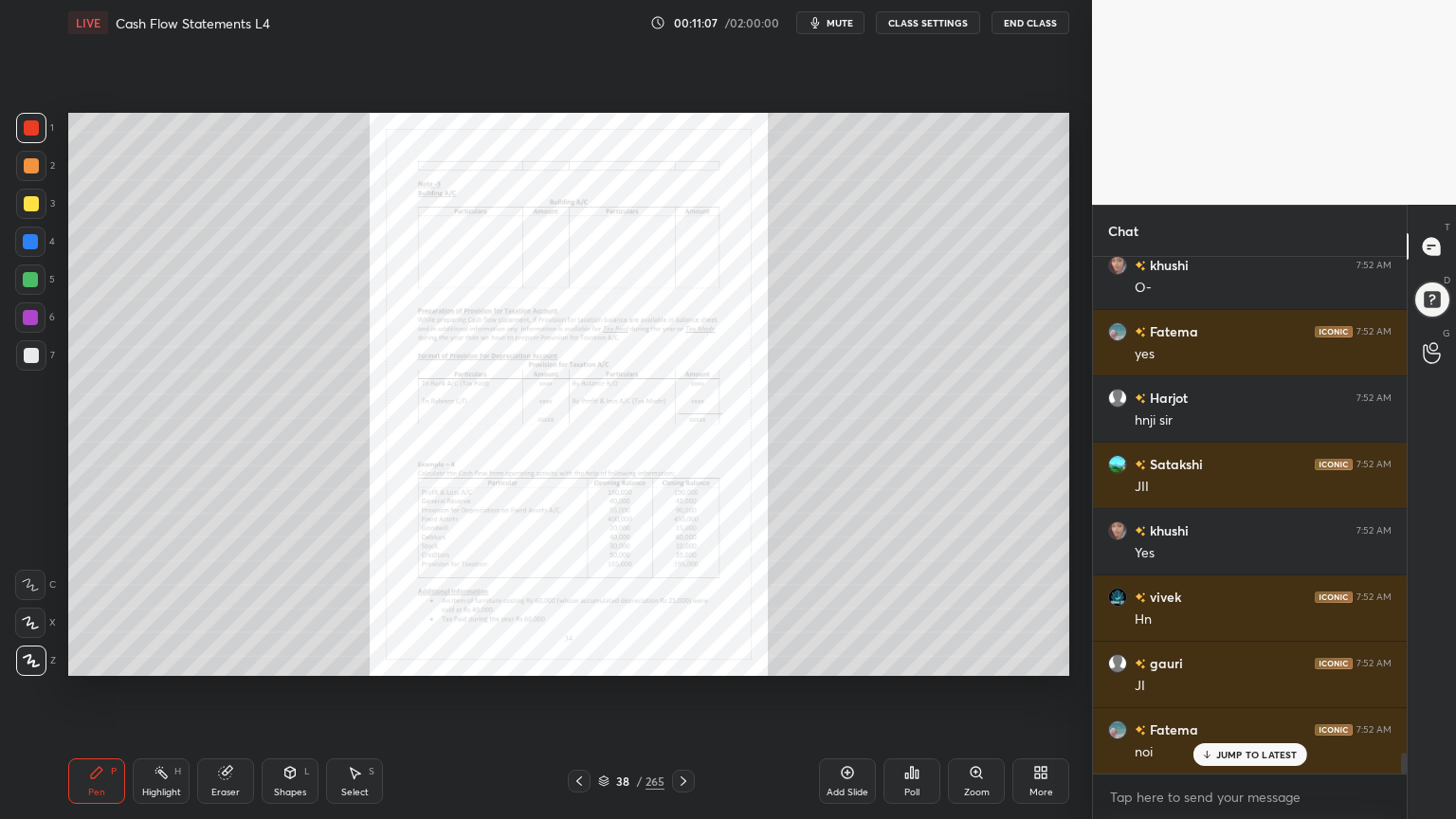 click on "Zoom" at bounding box center [976, 781] 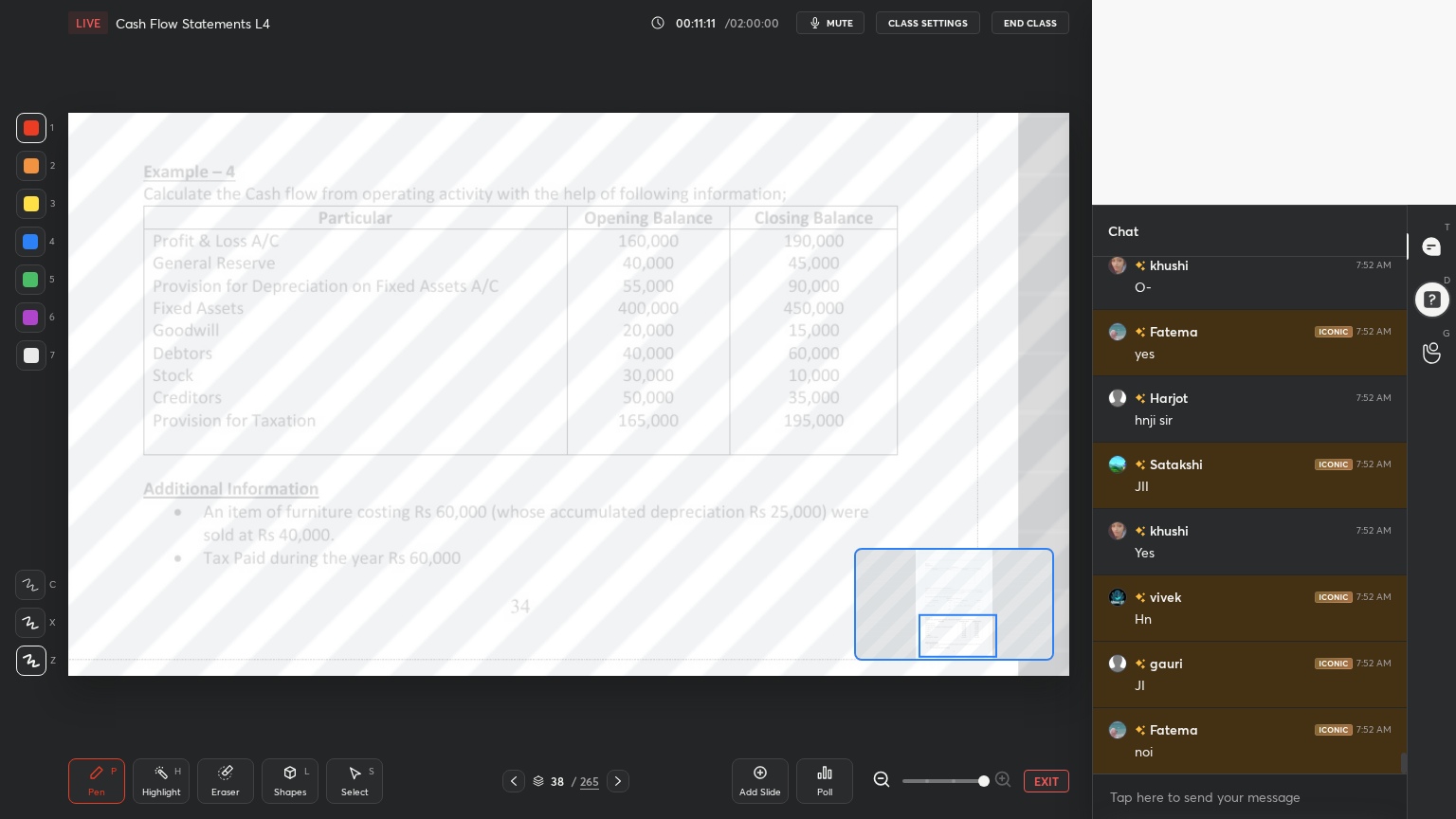 scroll, scrollTop: 12458, scrollLeft: 0, axis: vertical 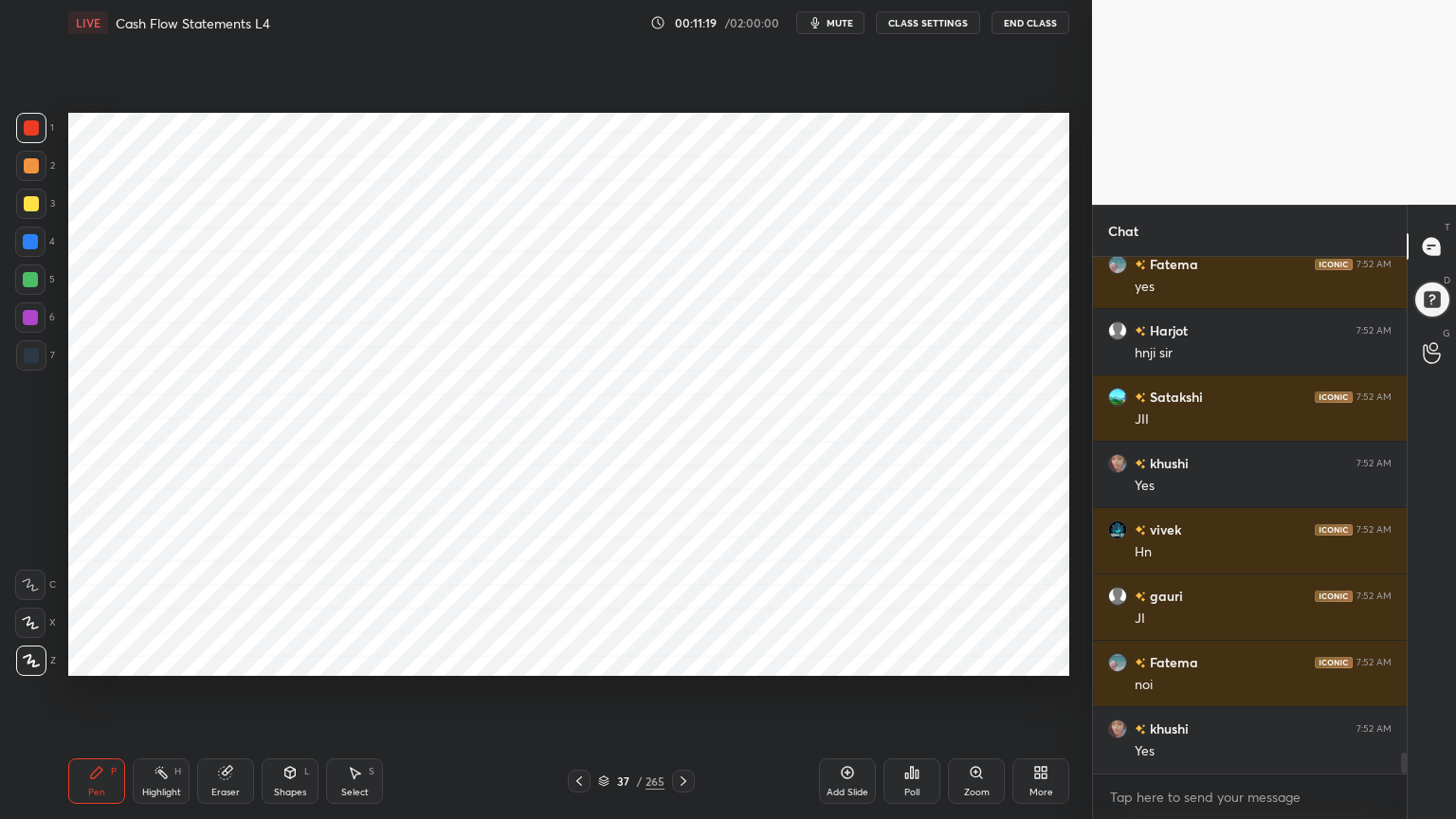 click at bounding box center (30, 242) 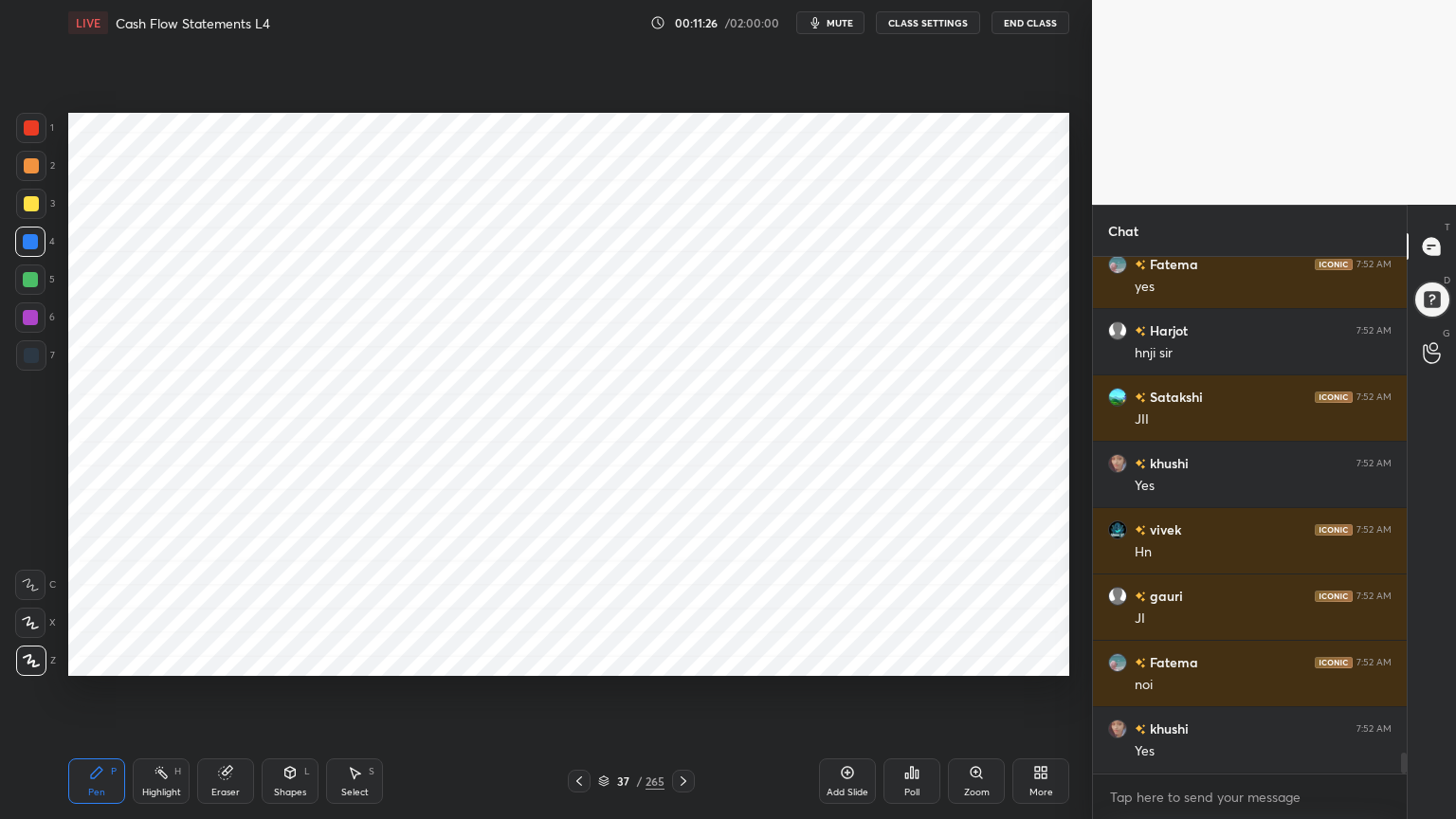 click at bounding box center (30, 318) 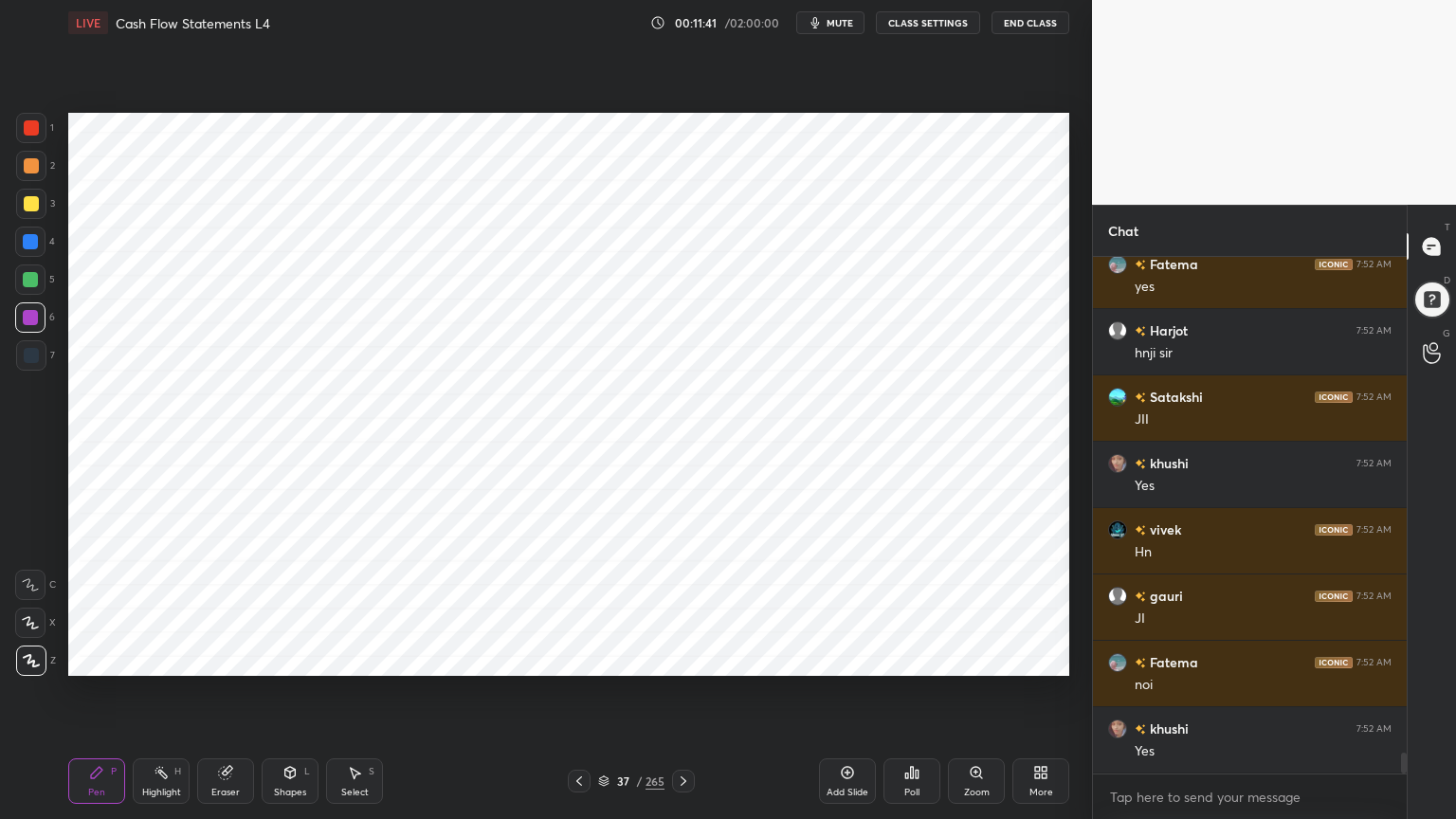 scroll, scrollTop: 12477, scrollLeft: 0, axis: vertical 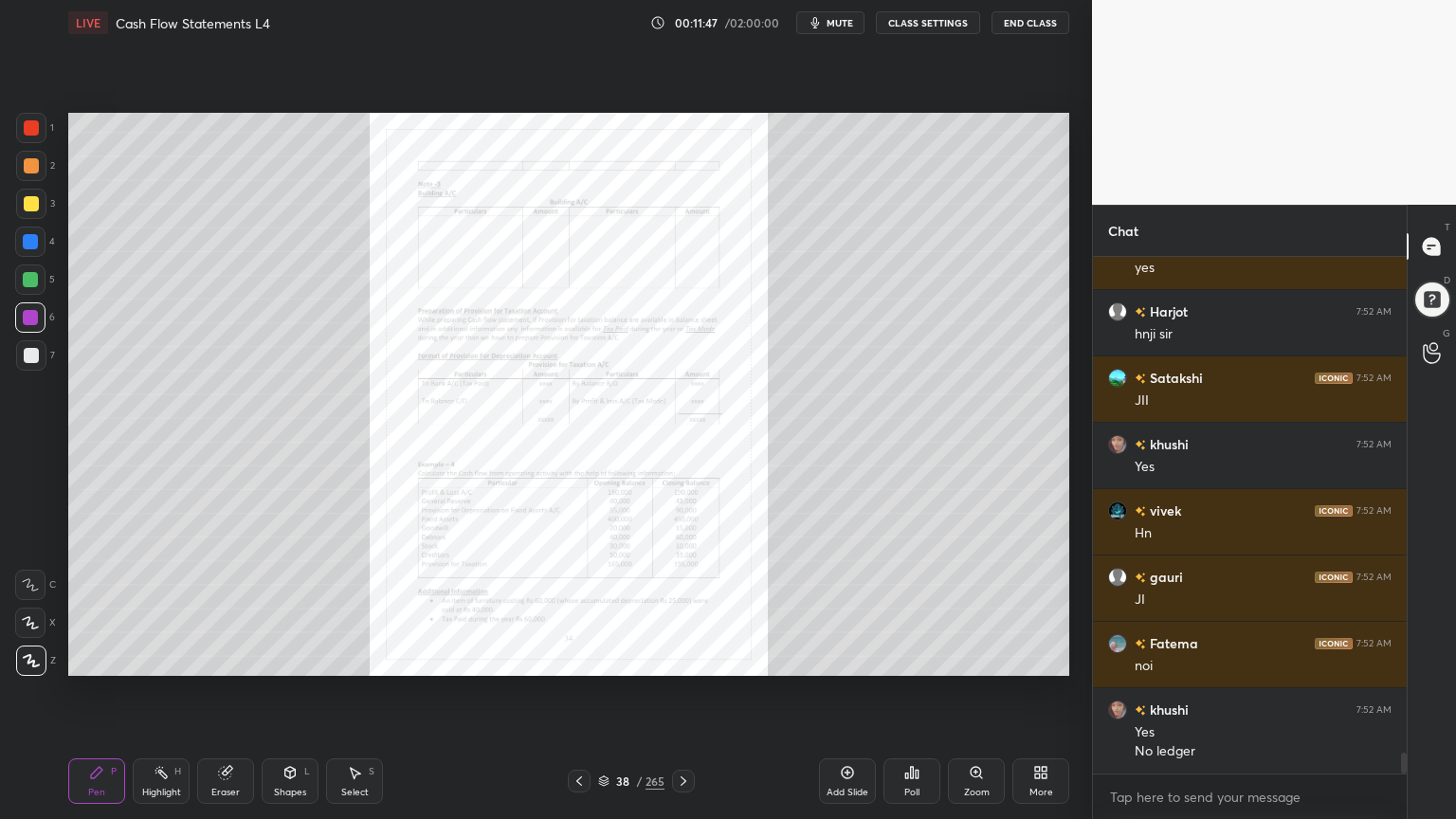 click 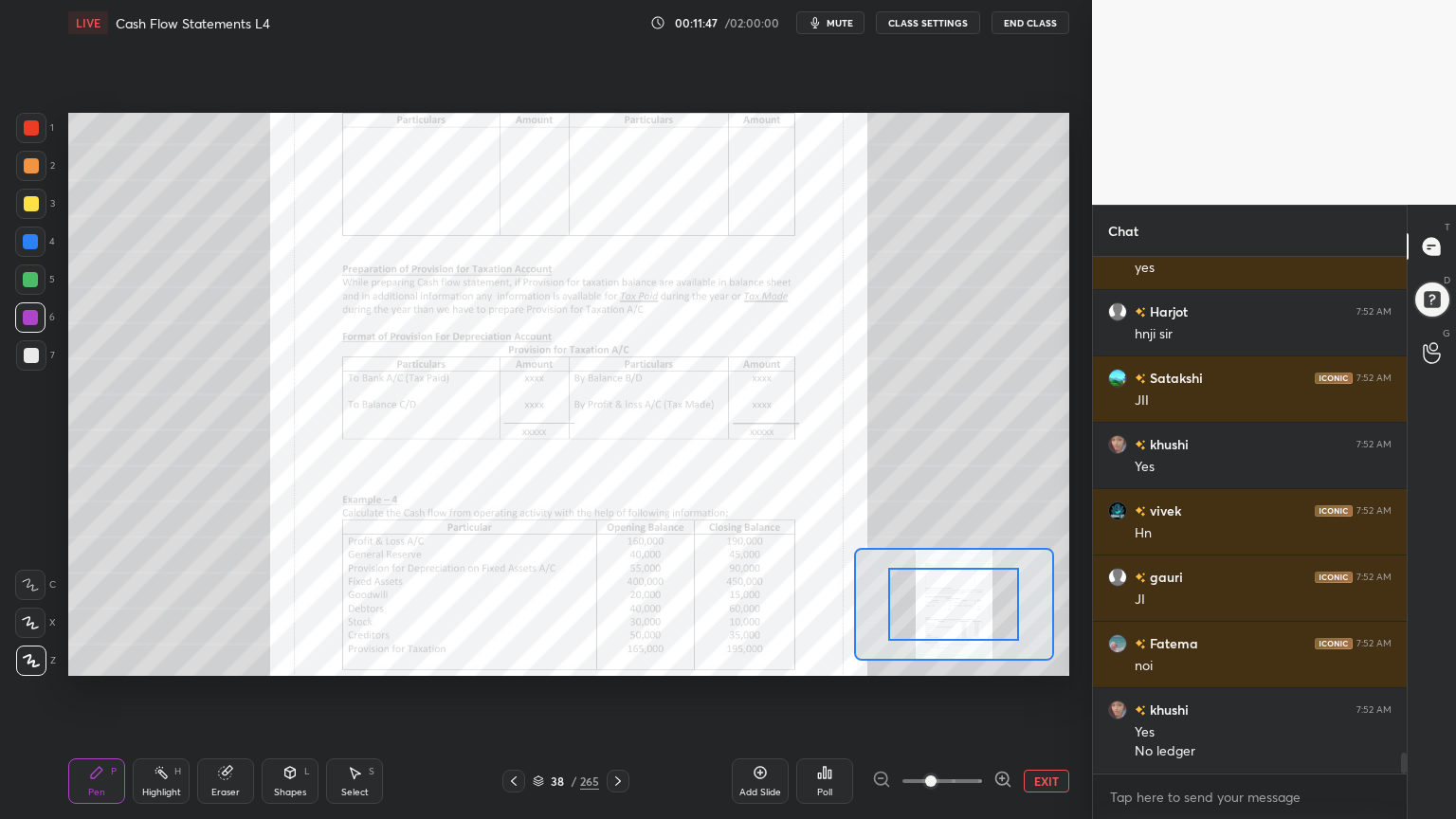 click at bounding box center (931, 781) 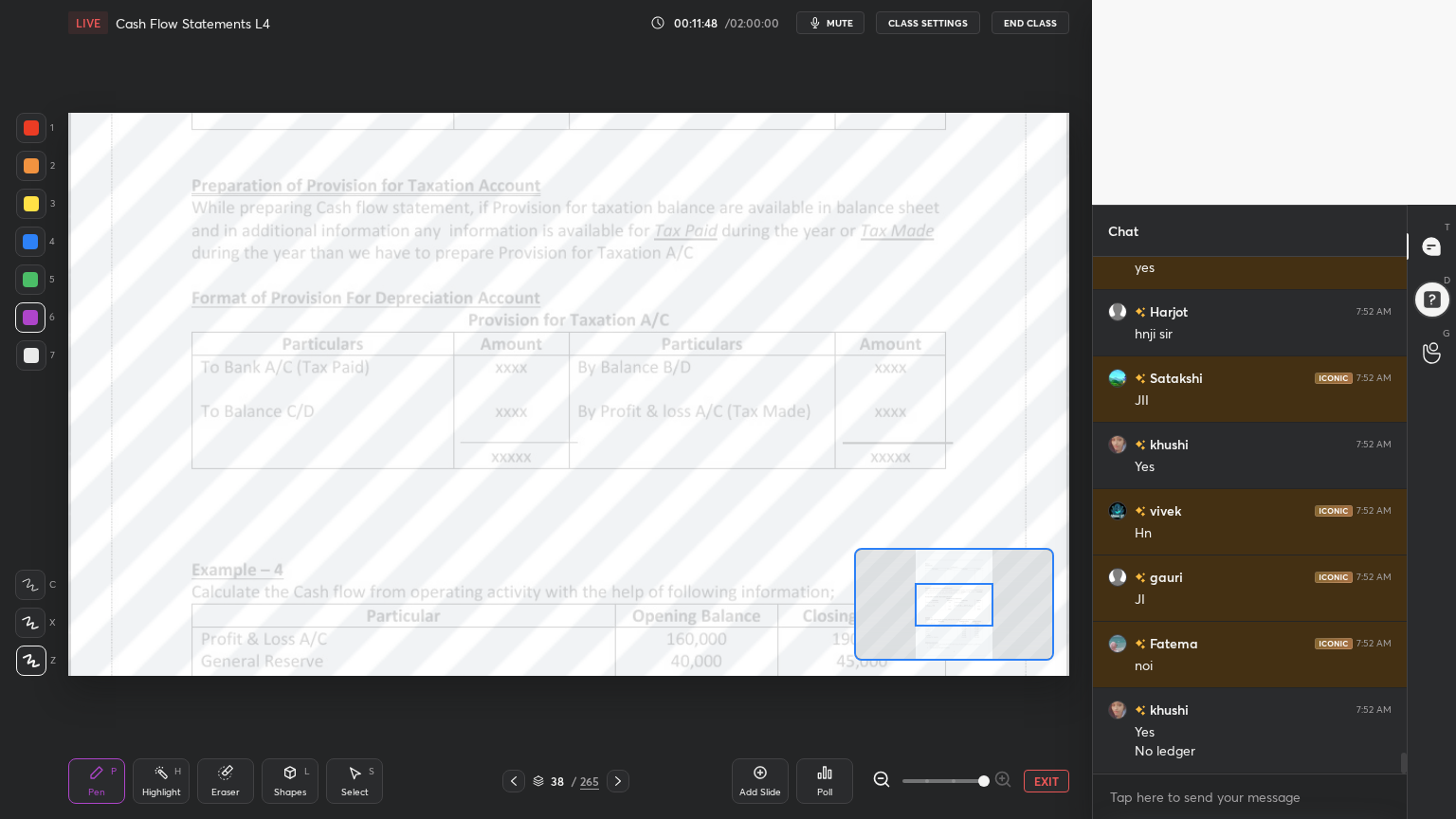 scroll, scrollTop: 12543, scrollLeft: 0, axis: vertical 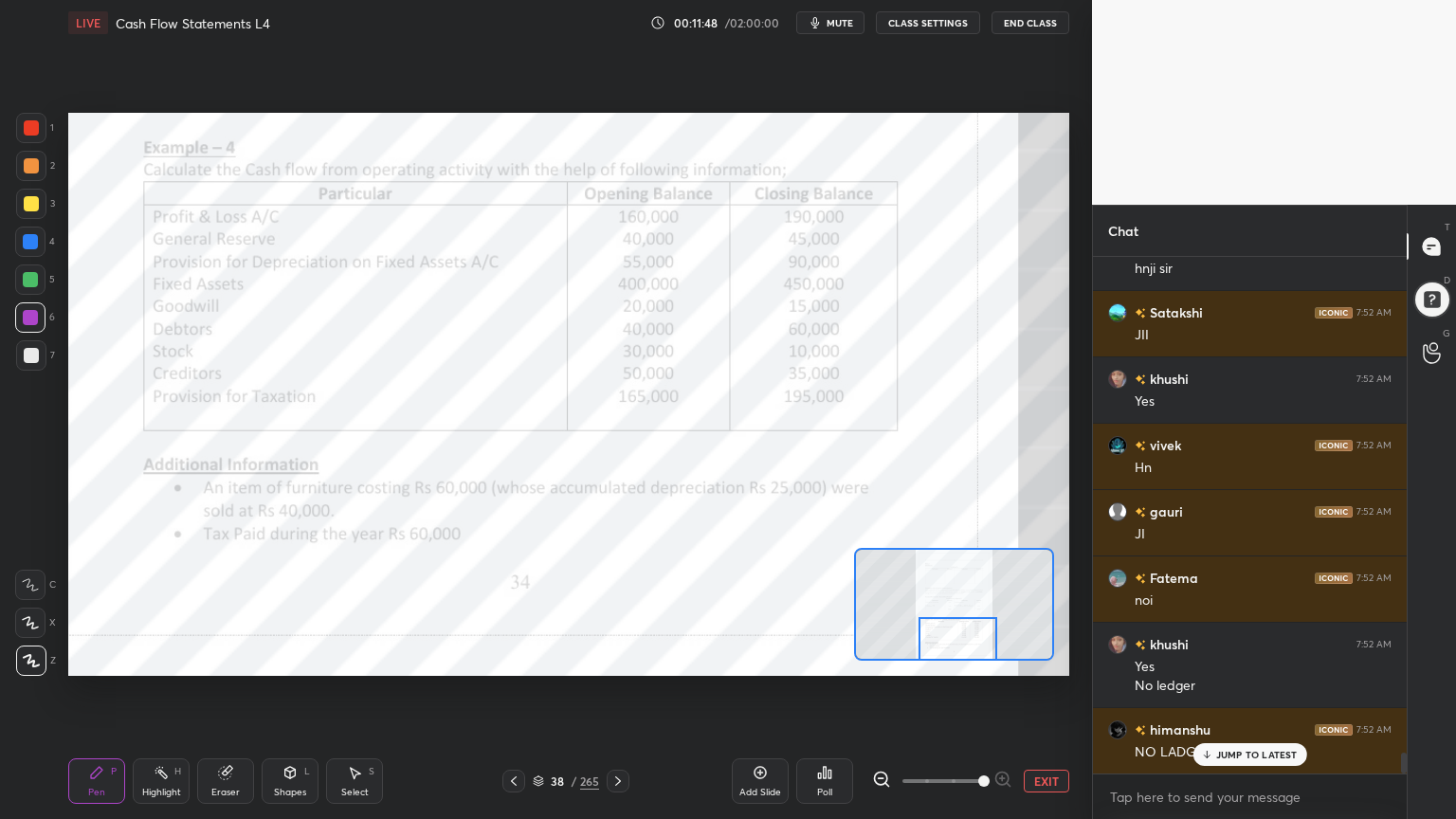 click on "Eraser" at bounding box center (226, 792) 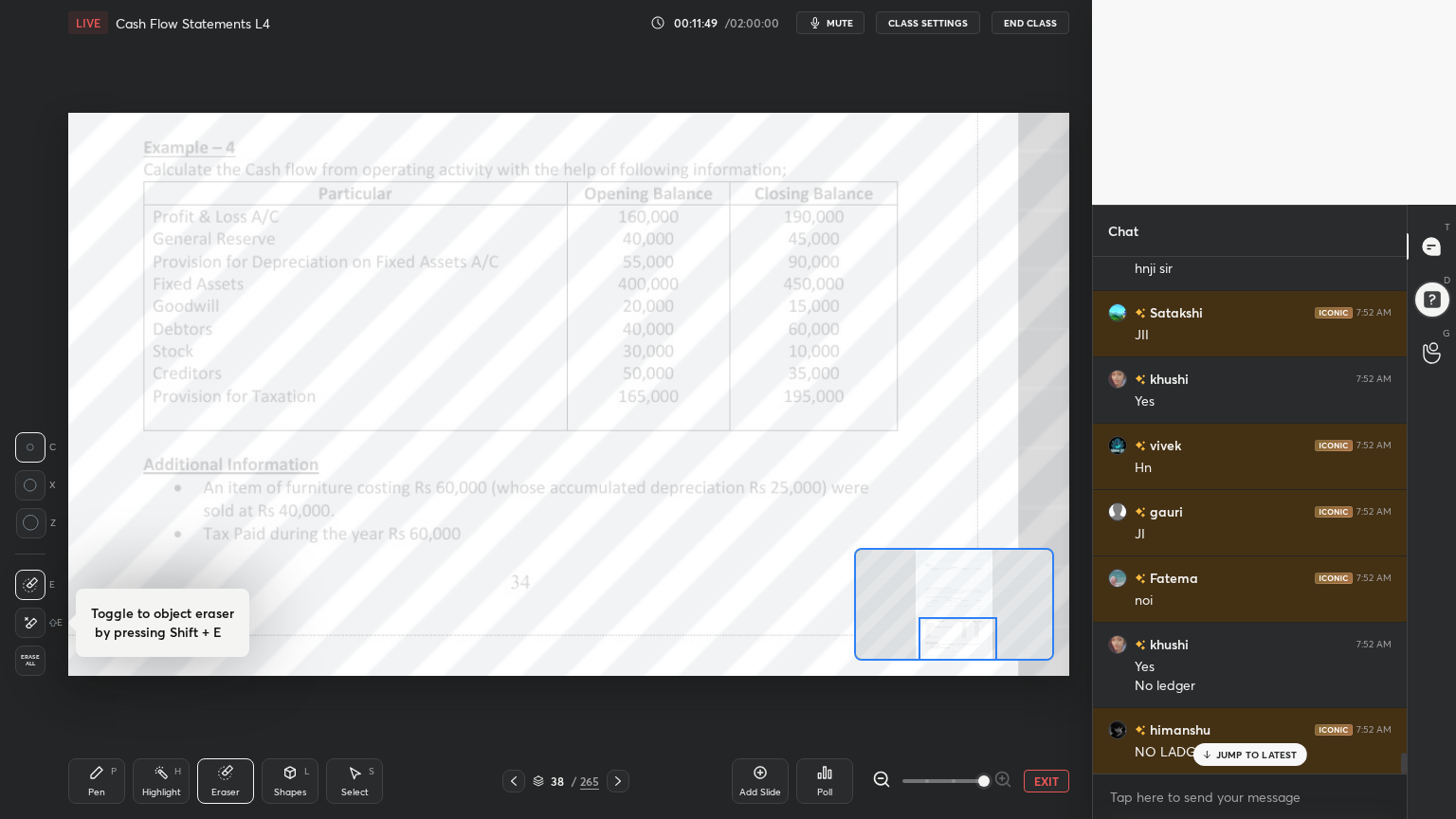 click on "Erase all" at bounding box center [30, 661] 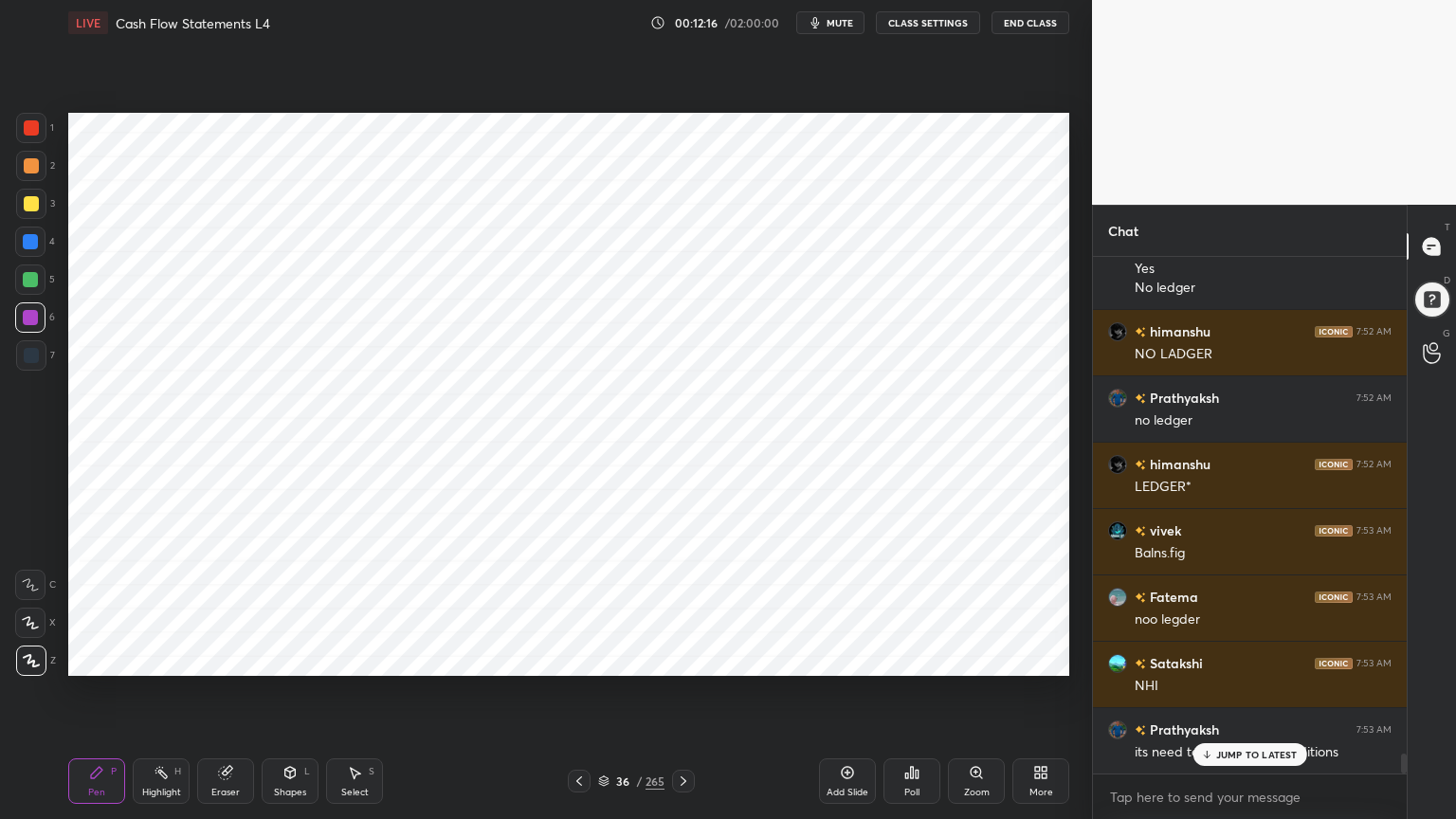 scroll, scrollTop: 12942, scrollLeft: 0, axis: vertical 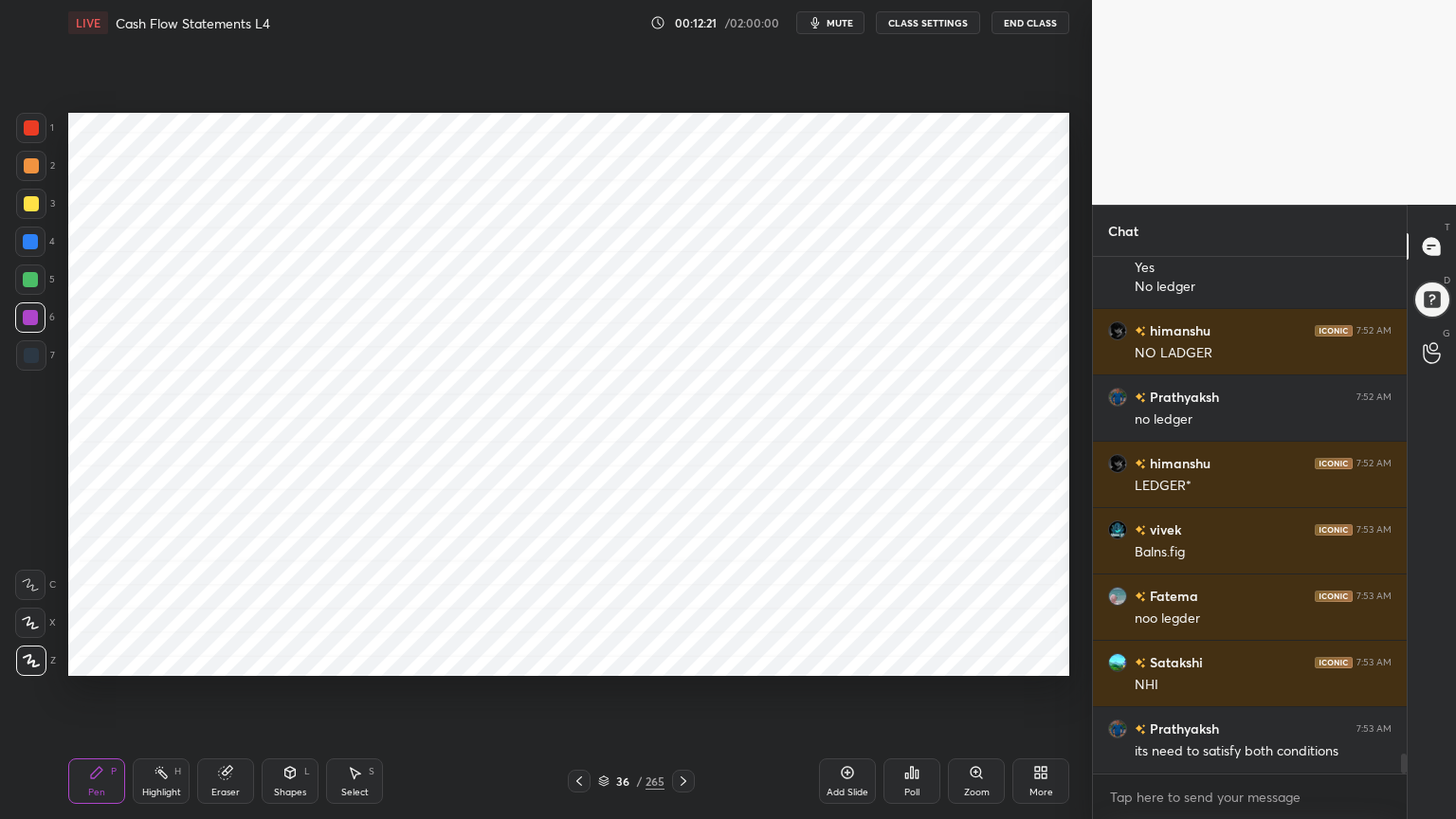 click on "Highlight H" at bounding box center (161, 781) 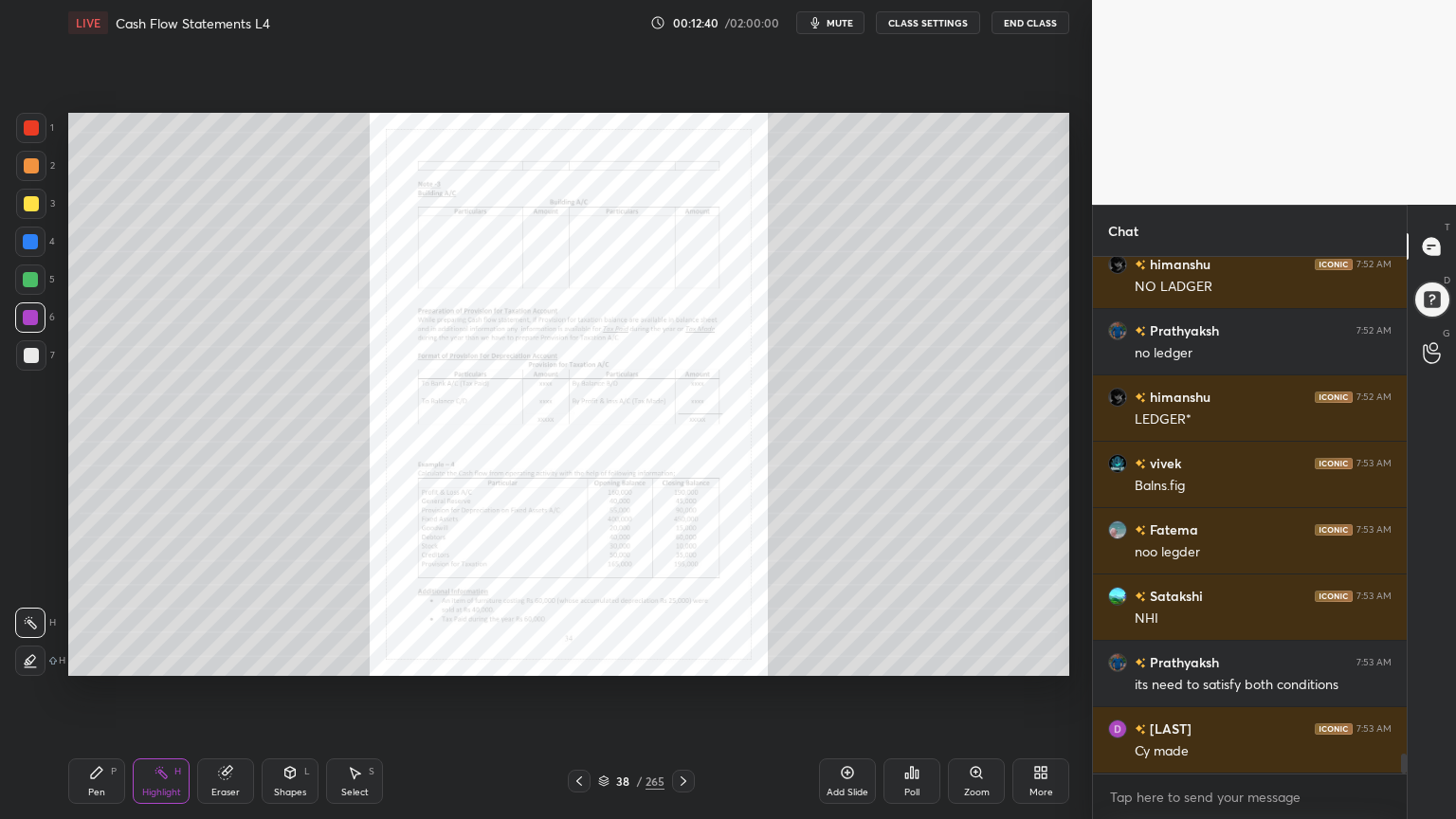 scroll, scrollTop: 13074, scrollLeft: 0, axis: vertical 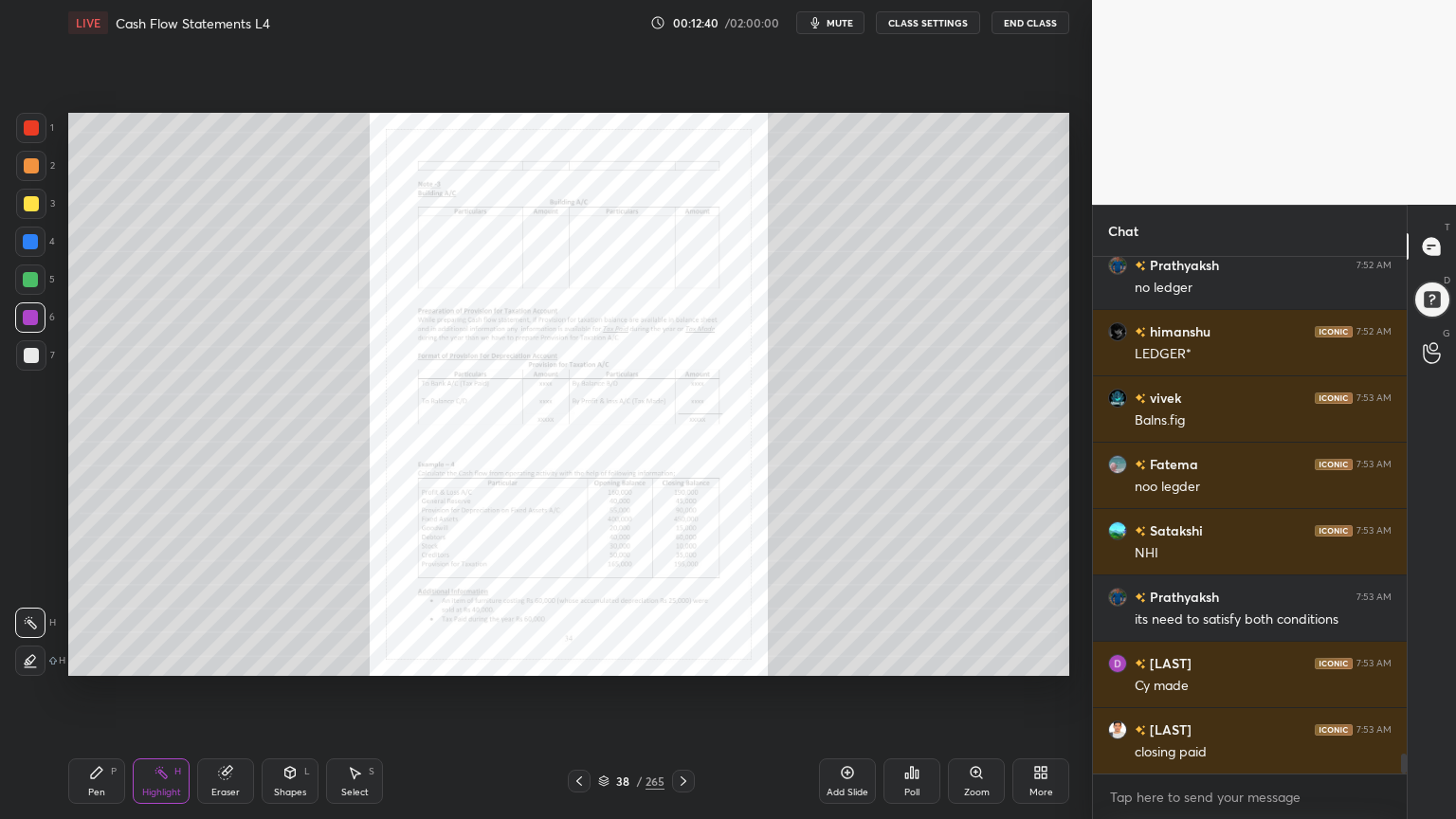 click 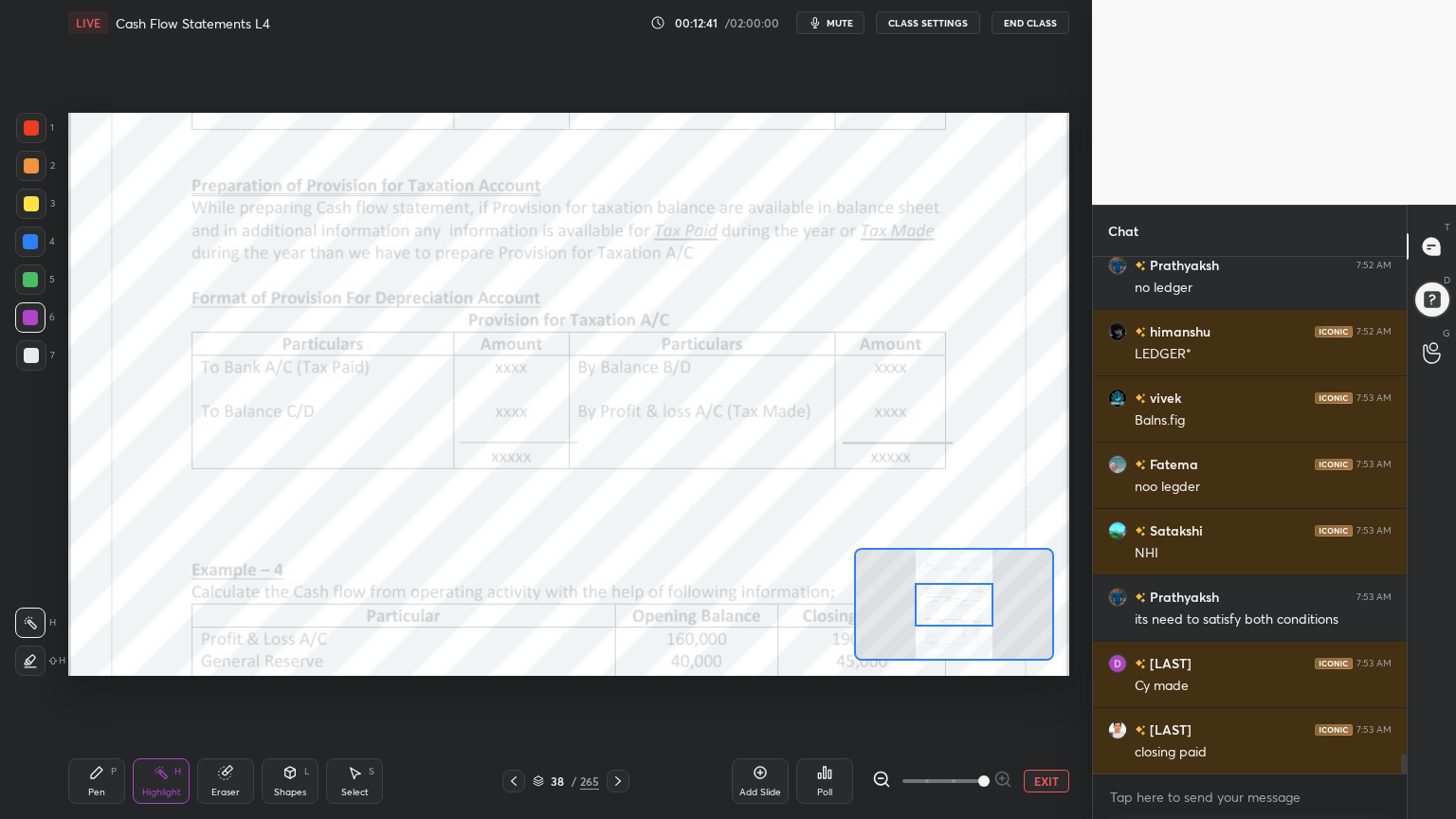 scroll, scrollTop: 13141, scrollLeft: 0, axis: vertical 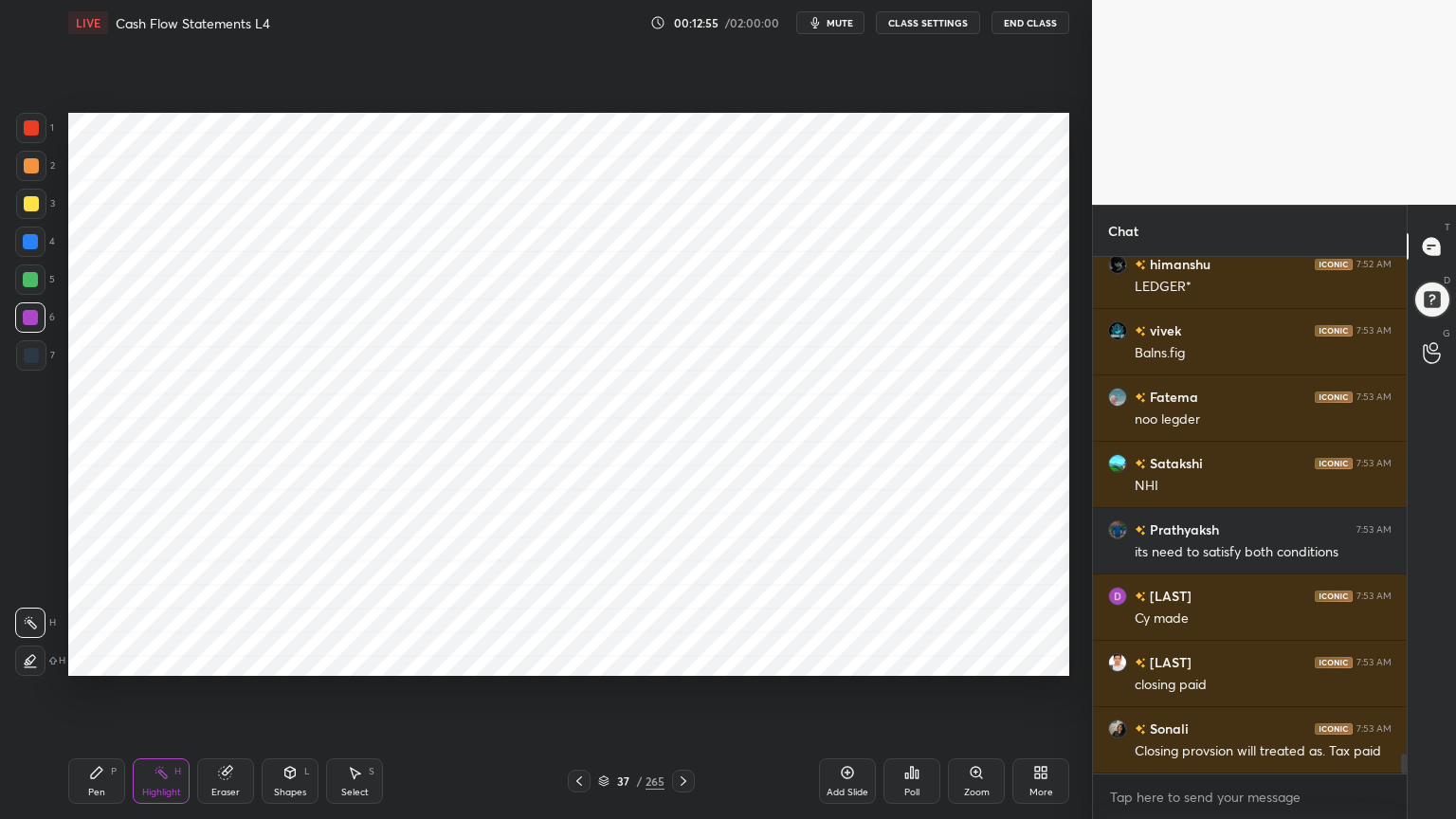 click at bounding box center (31, 355) 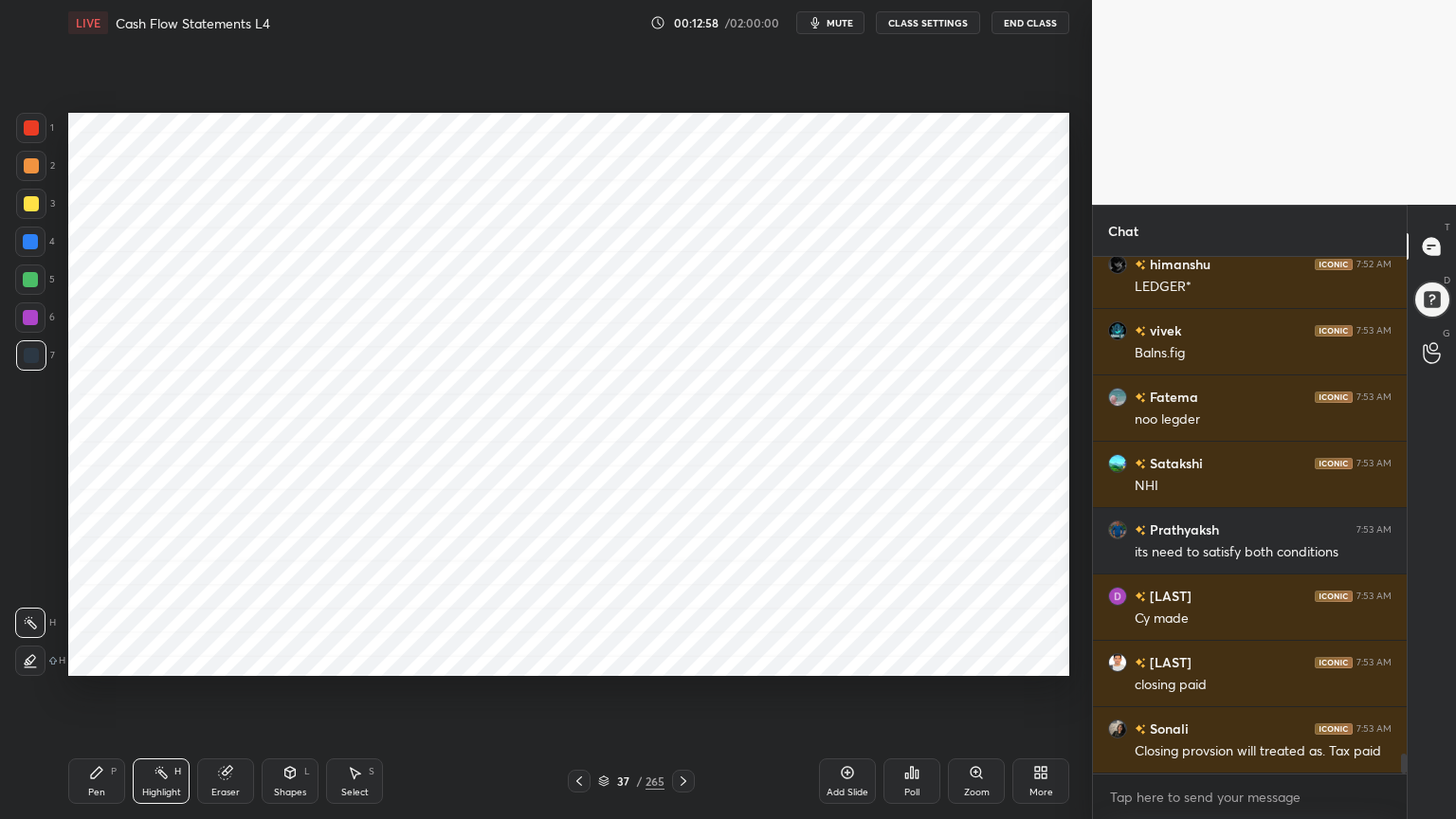click on "Pen P" at bounding box center (97, 781) 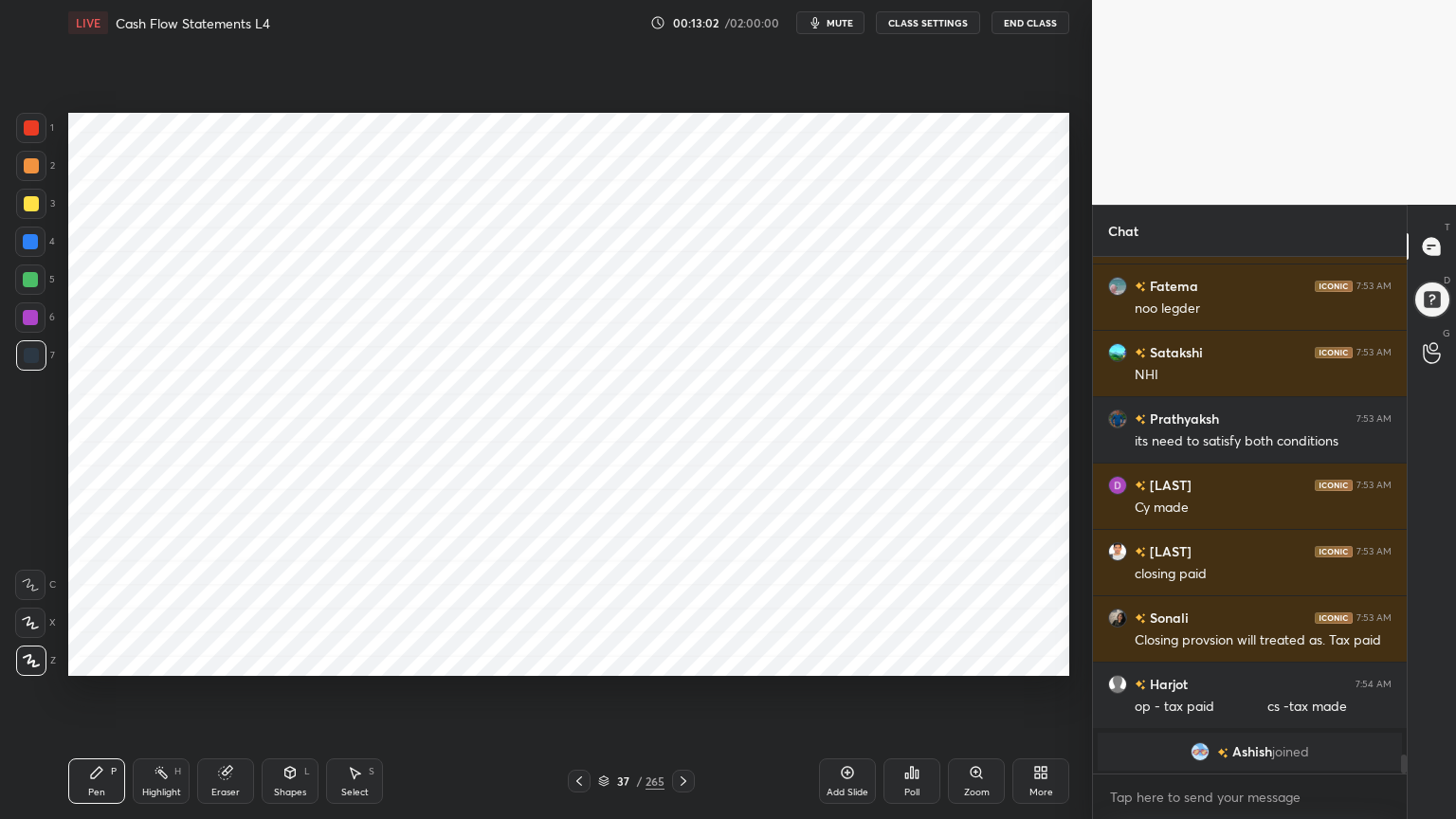 scroll, scrollTop: 13319, scrollLeft: 0, axis: vertical 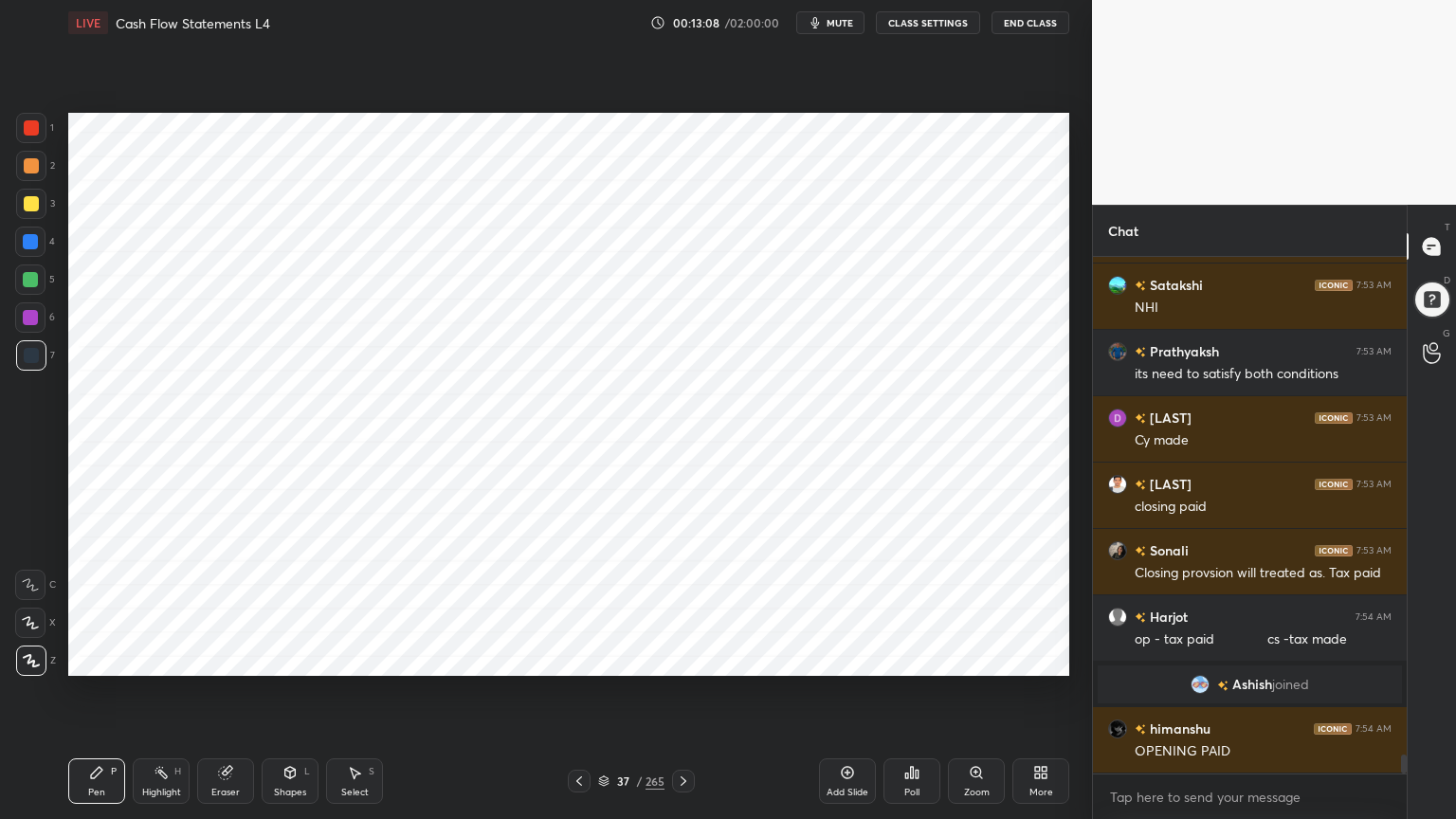 click at bounding box center [31, 128] 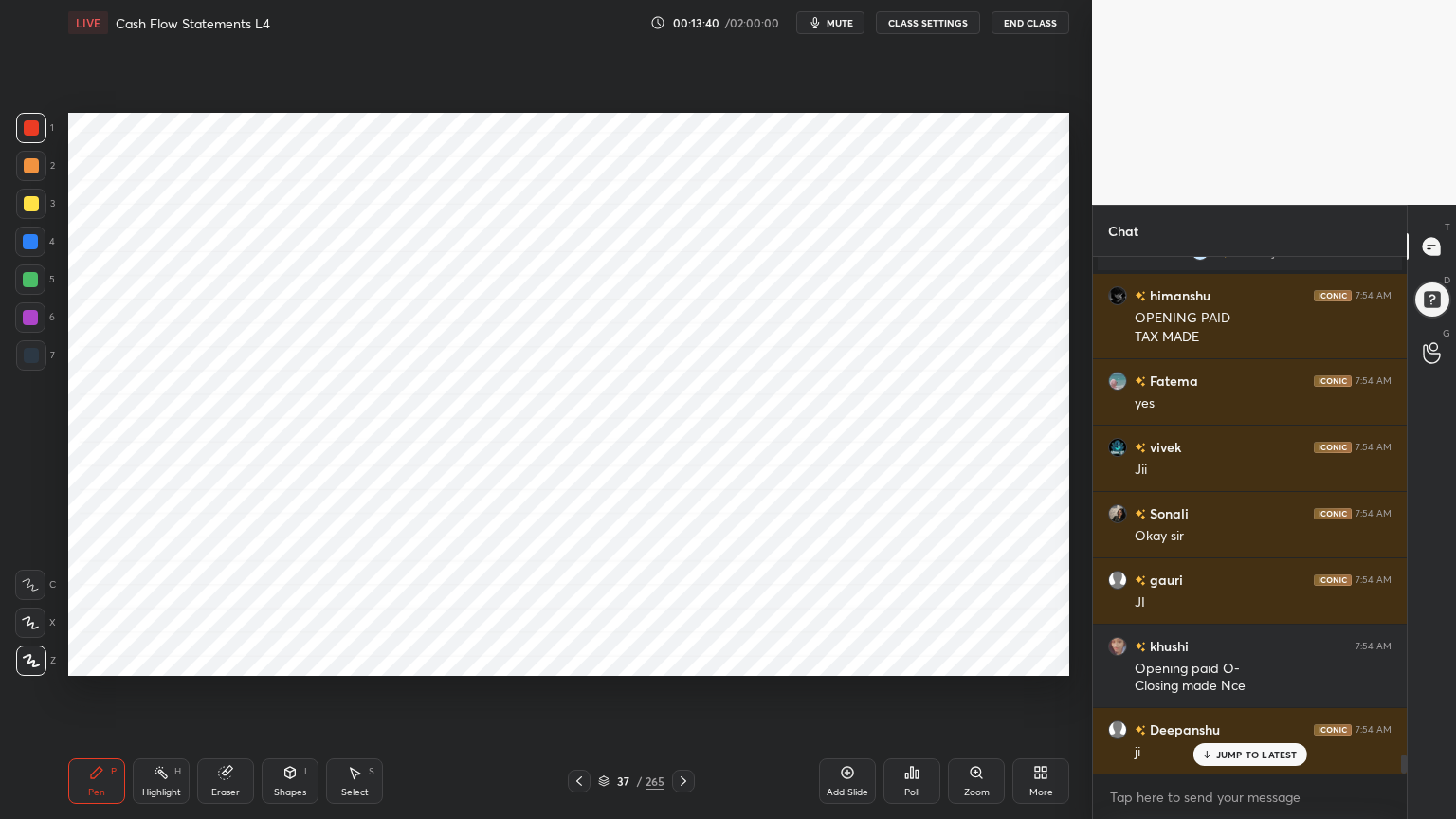 scroll, scrollTop: 13798, scrollLeft: 0, axis: vertical 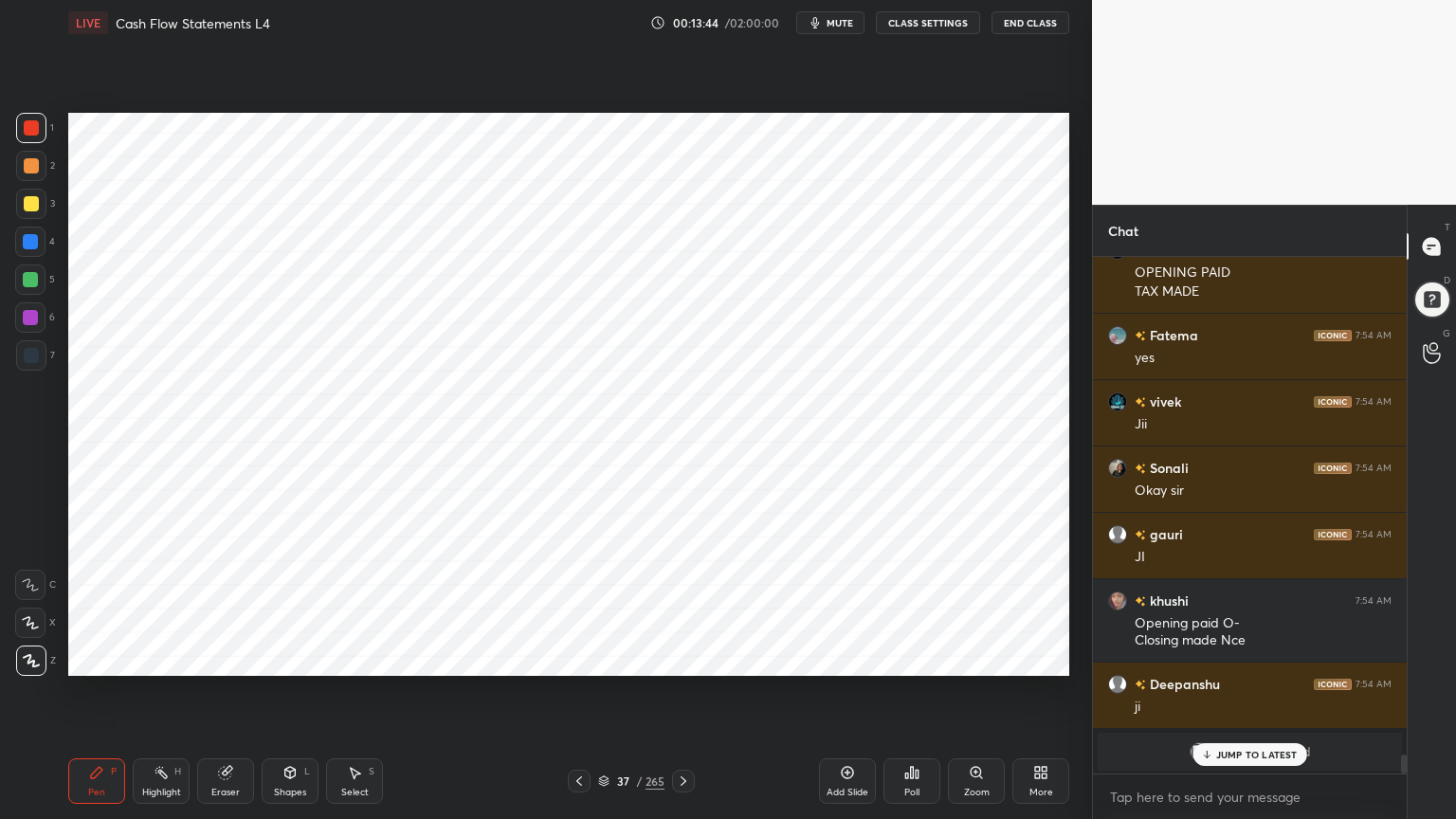 click at bounding box center [30, 242] 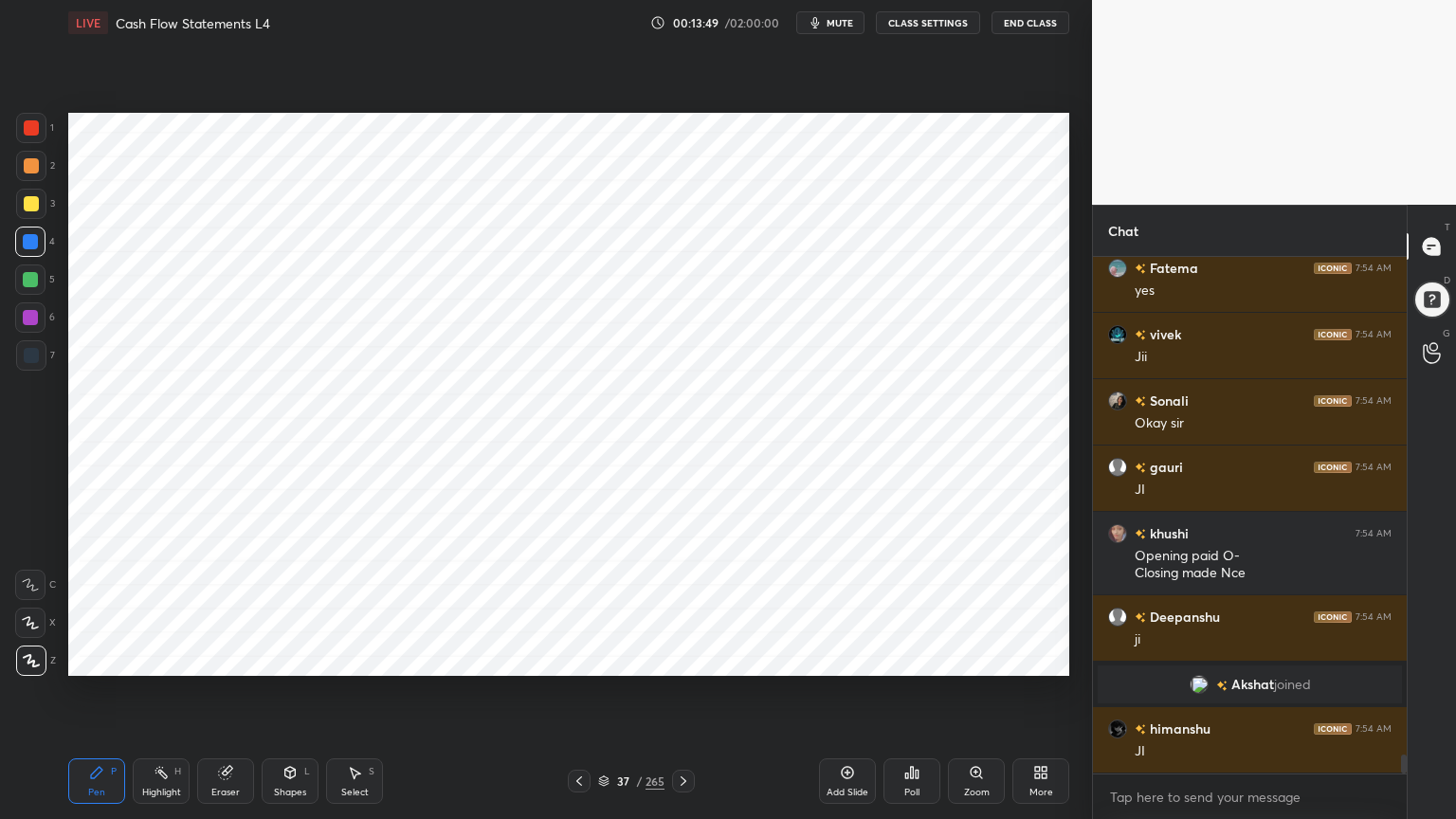 scroll, scrollTop: 13911, scrollLeft: 0, axis: vertical 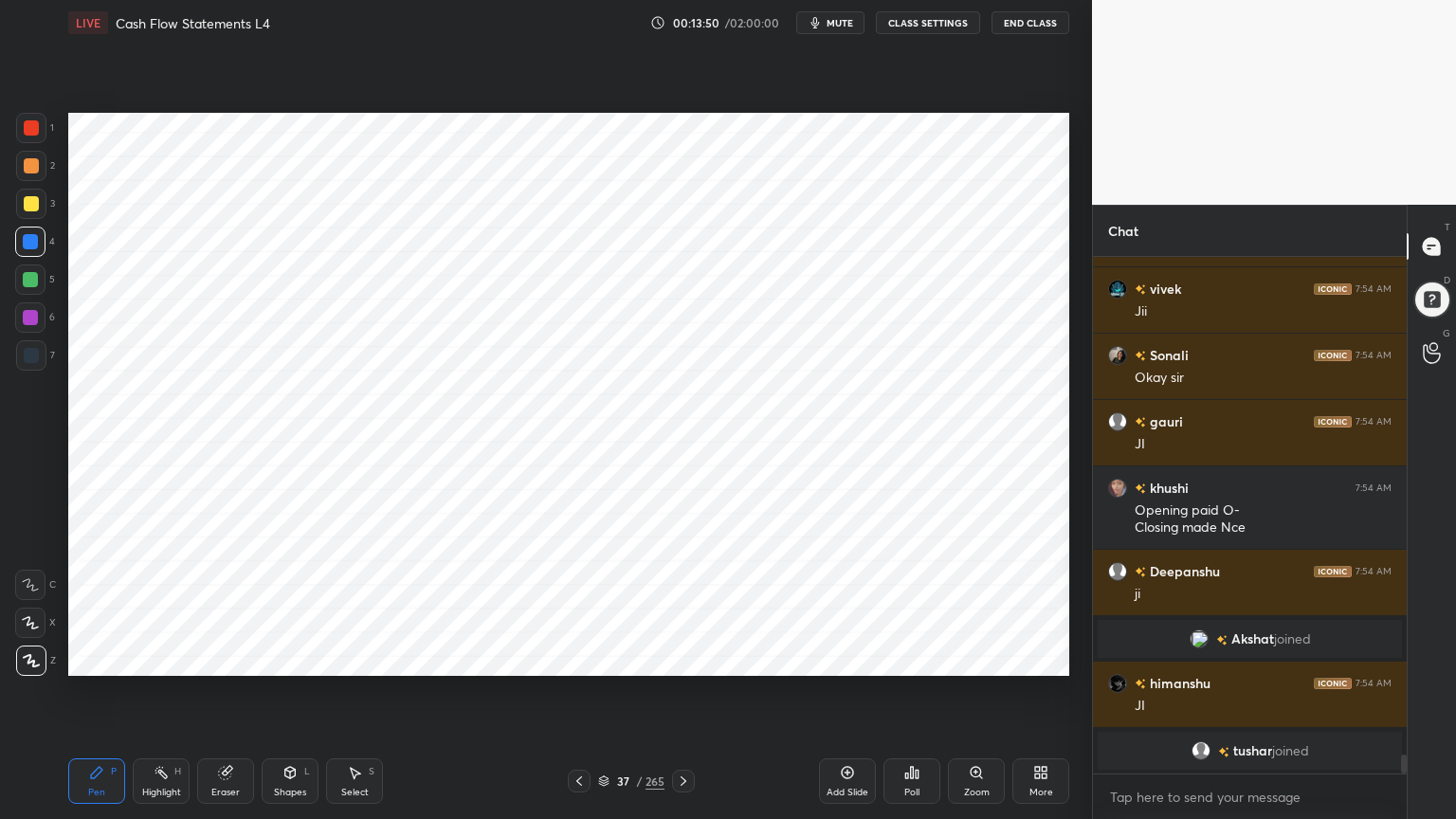 click on "6" at bounding box center (35, 321) 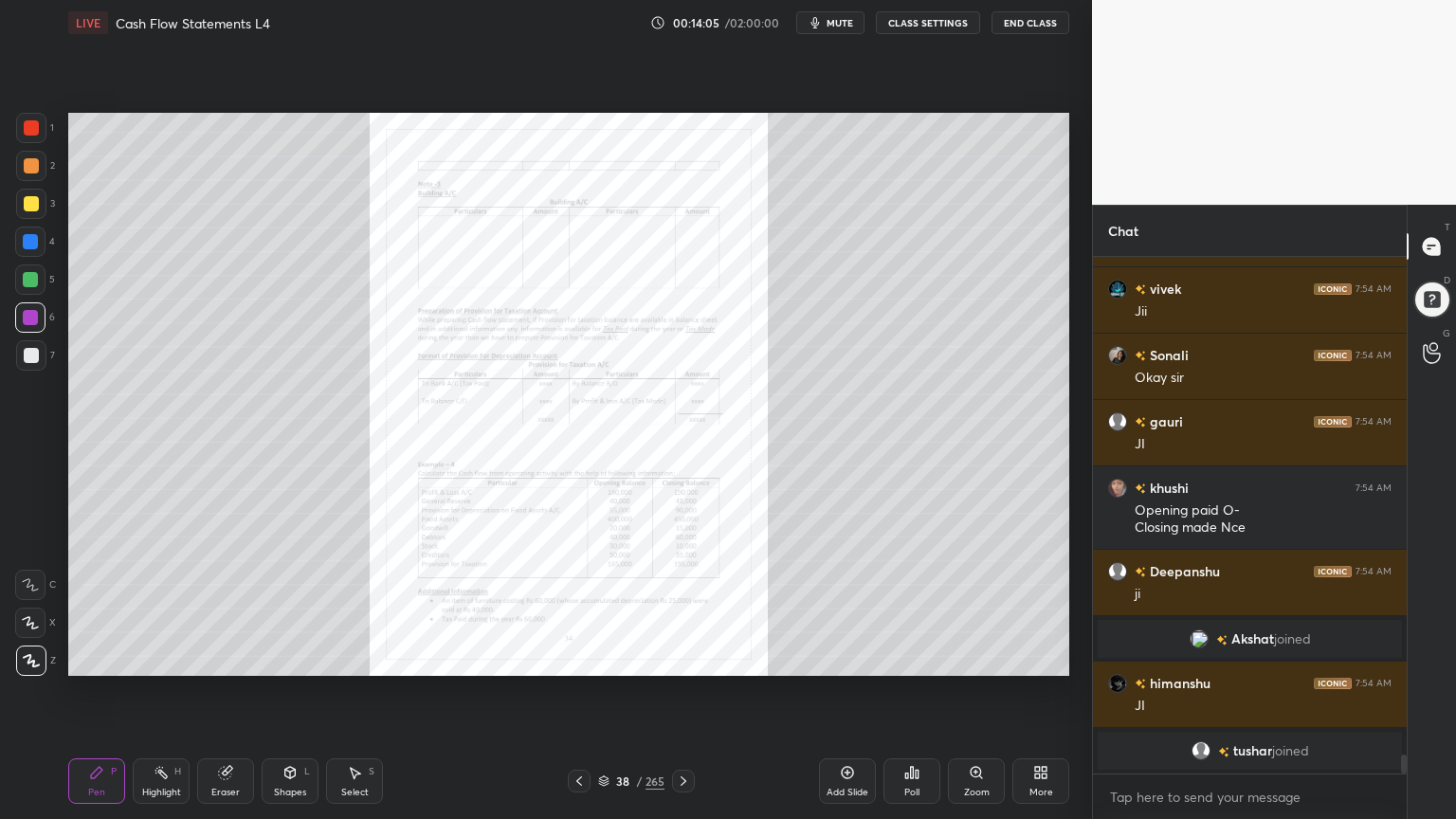 click on "Zoom" at bounding box center [976, 781] 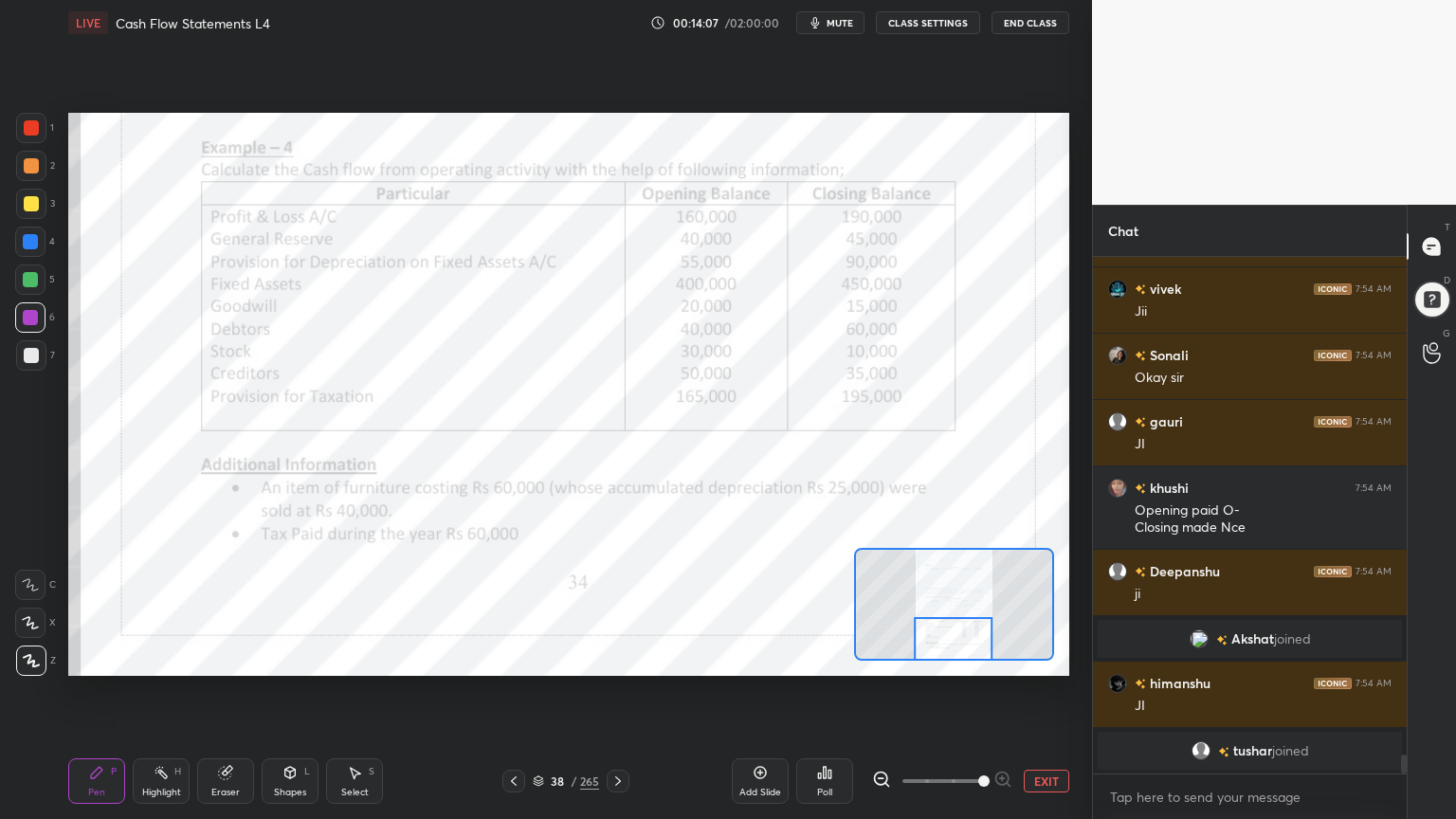 click on "Eraser" at bounding box center (226, 792) 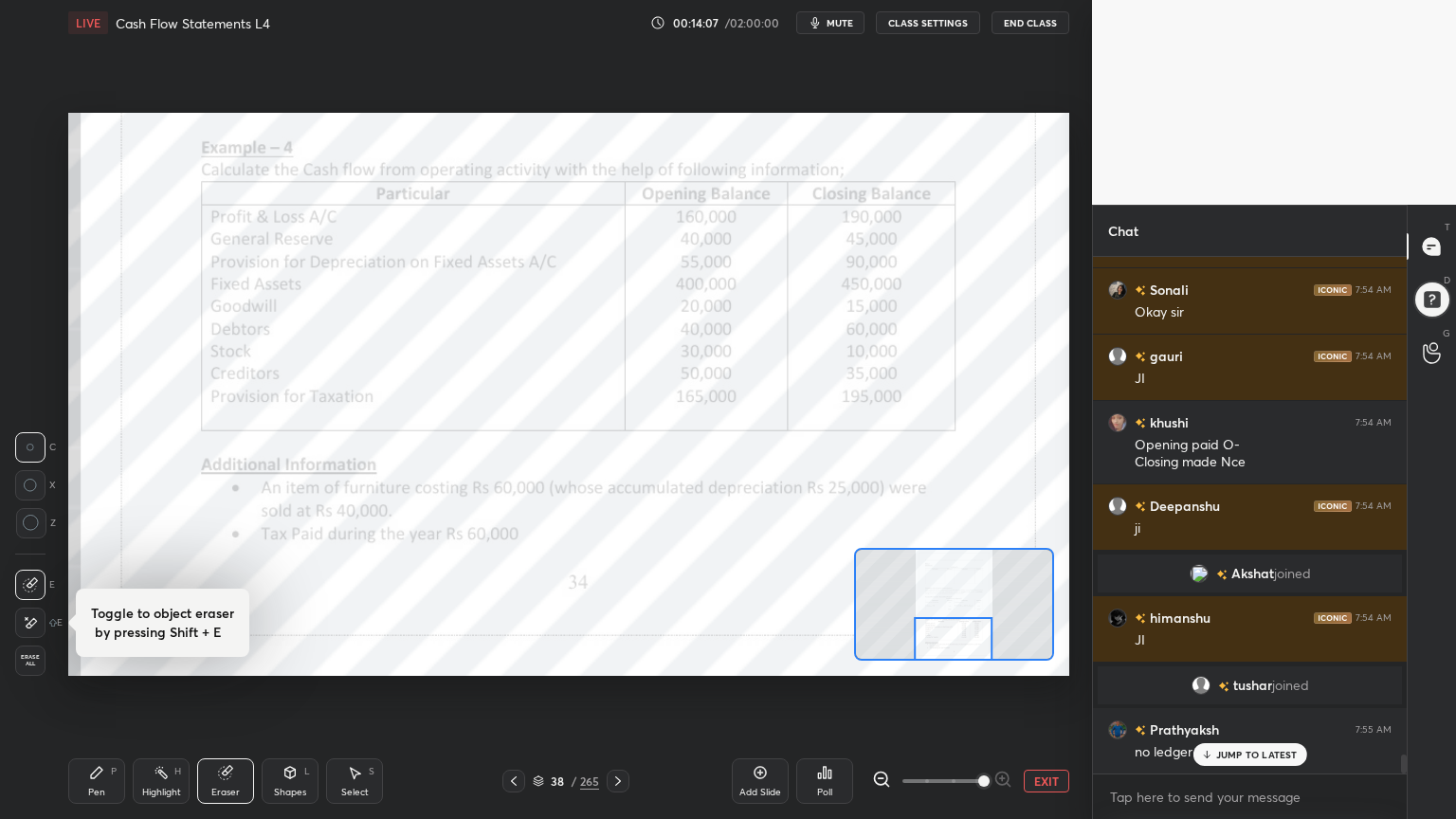 click on "Erase all" at bounding box center (30, 661) 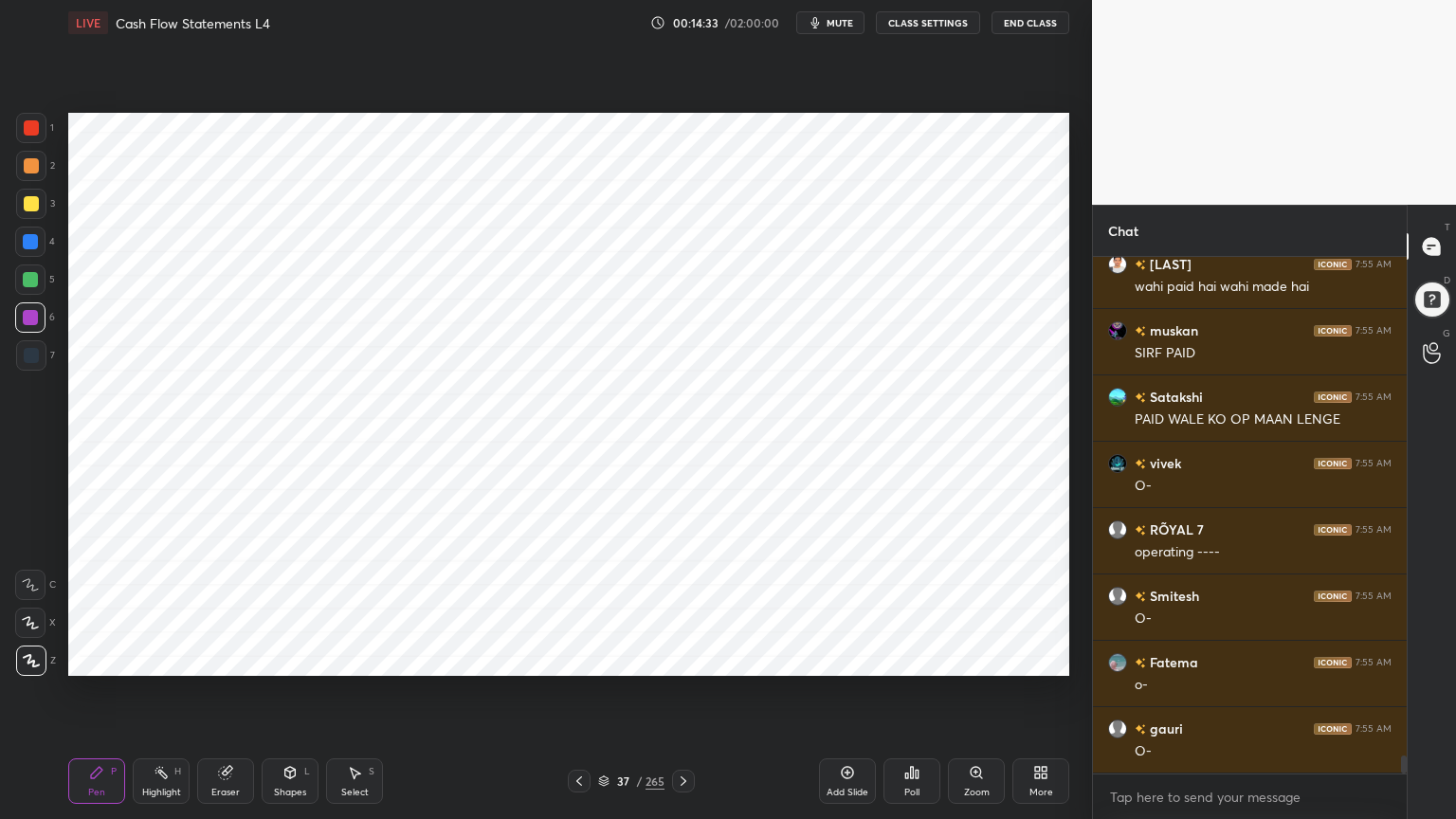 scroll, scrollTop: 14135, scrollLeft: 0, axis: vertical 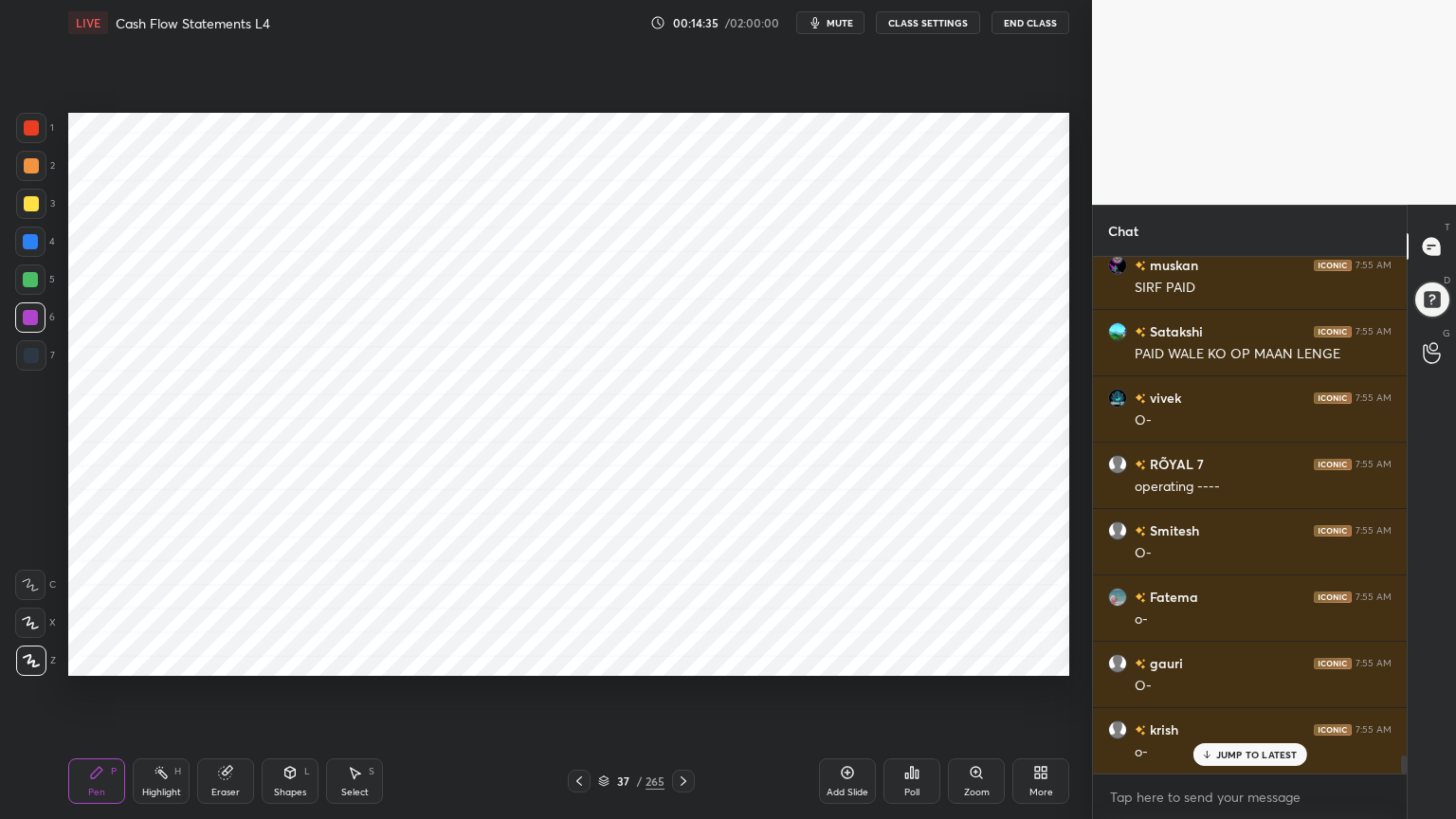 click at bounding box center (31, 355) 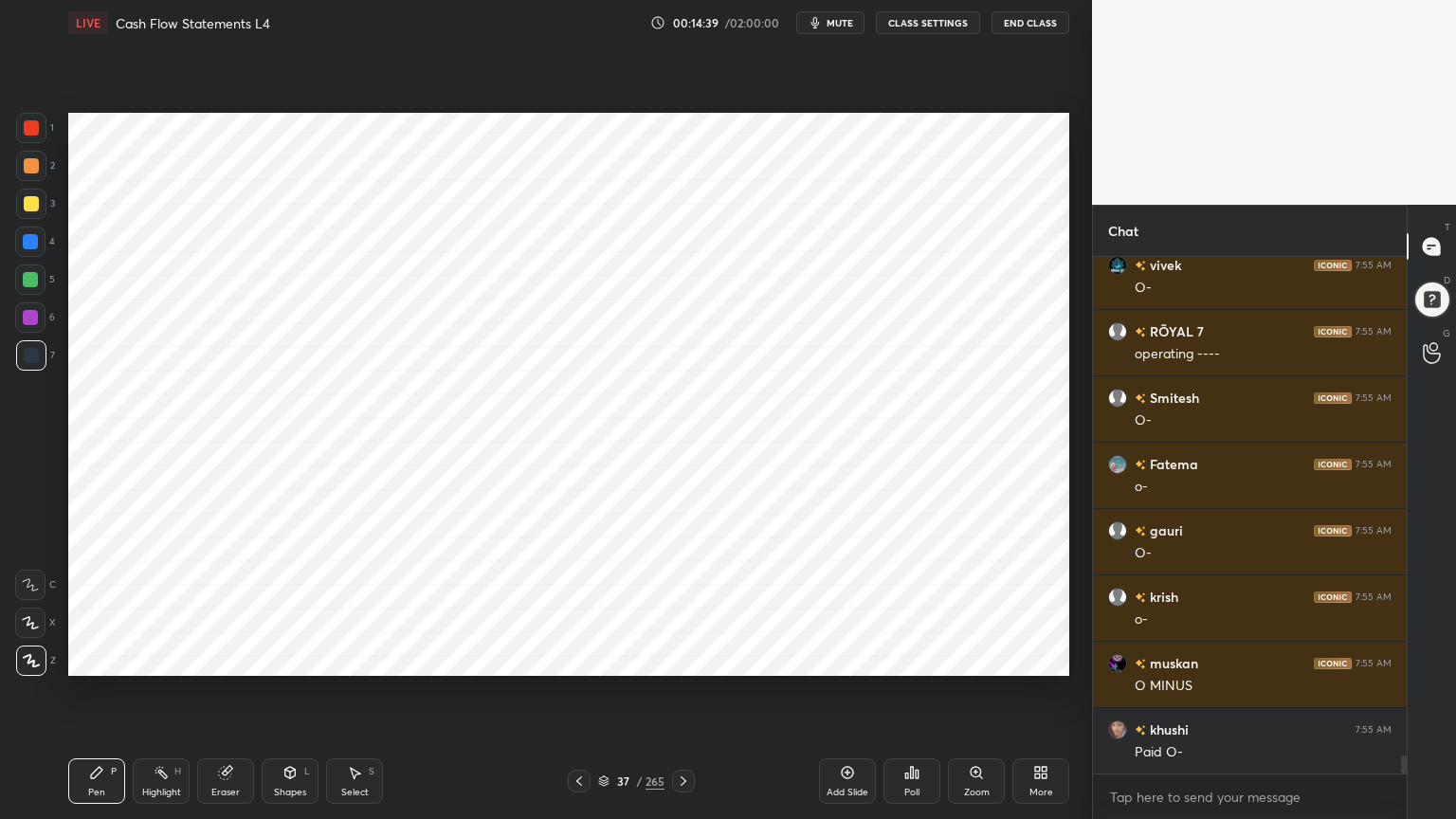scroll, scrollTop: 14335, scrollLeft: 0, axis: vertical 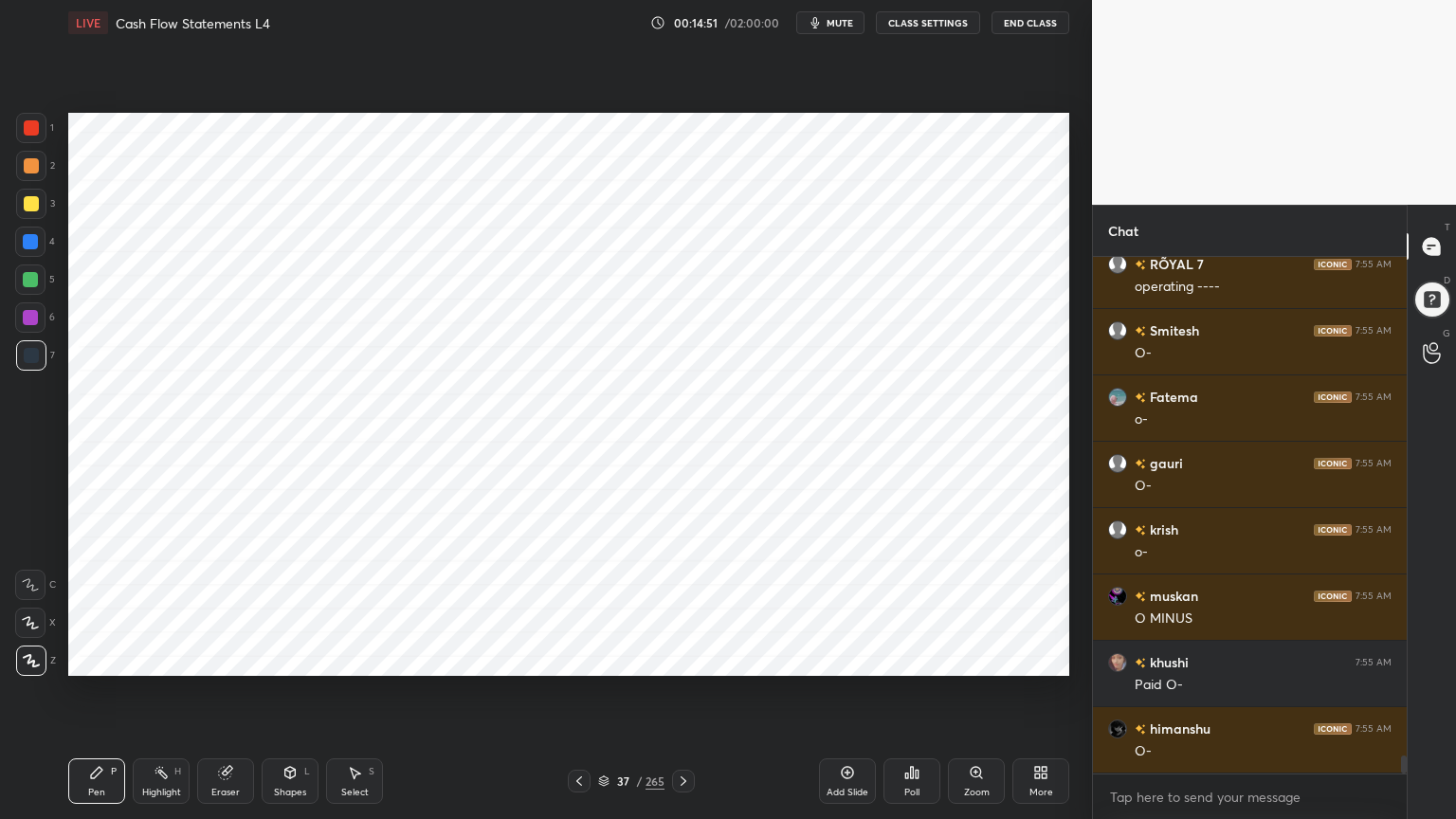 click at bounding box center (31, 128) 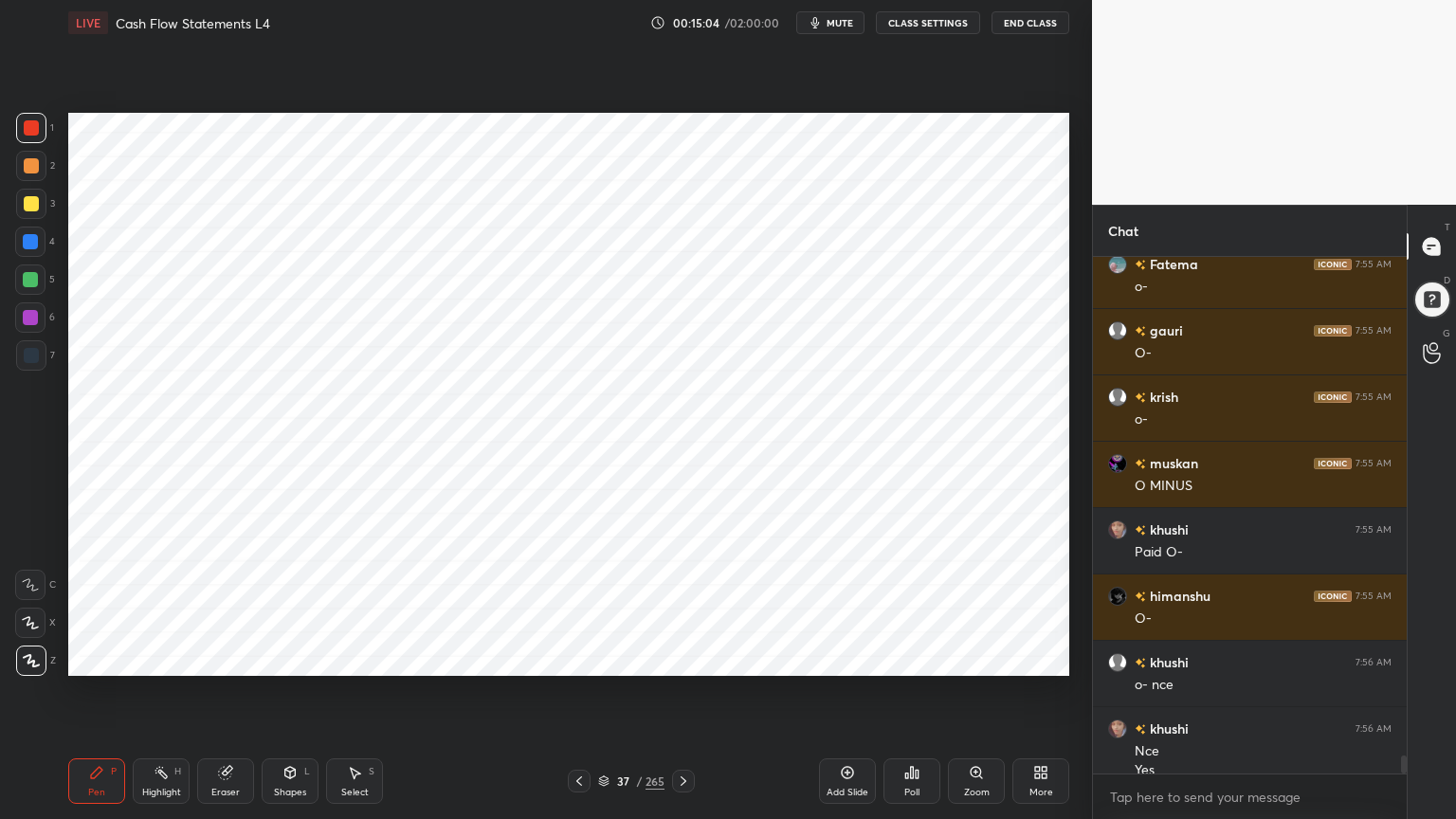 scroll, scrollTop: 14487, scrollLeft: 0, axis: vertical 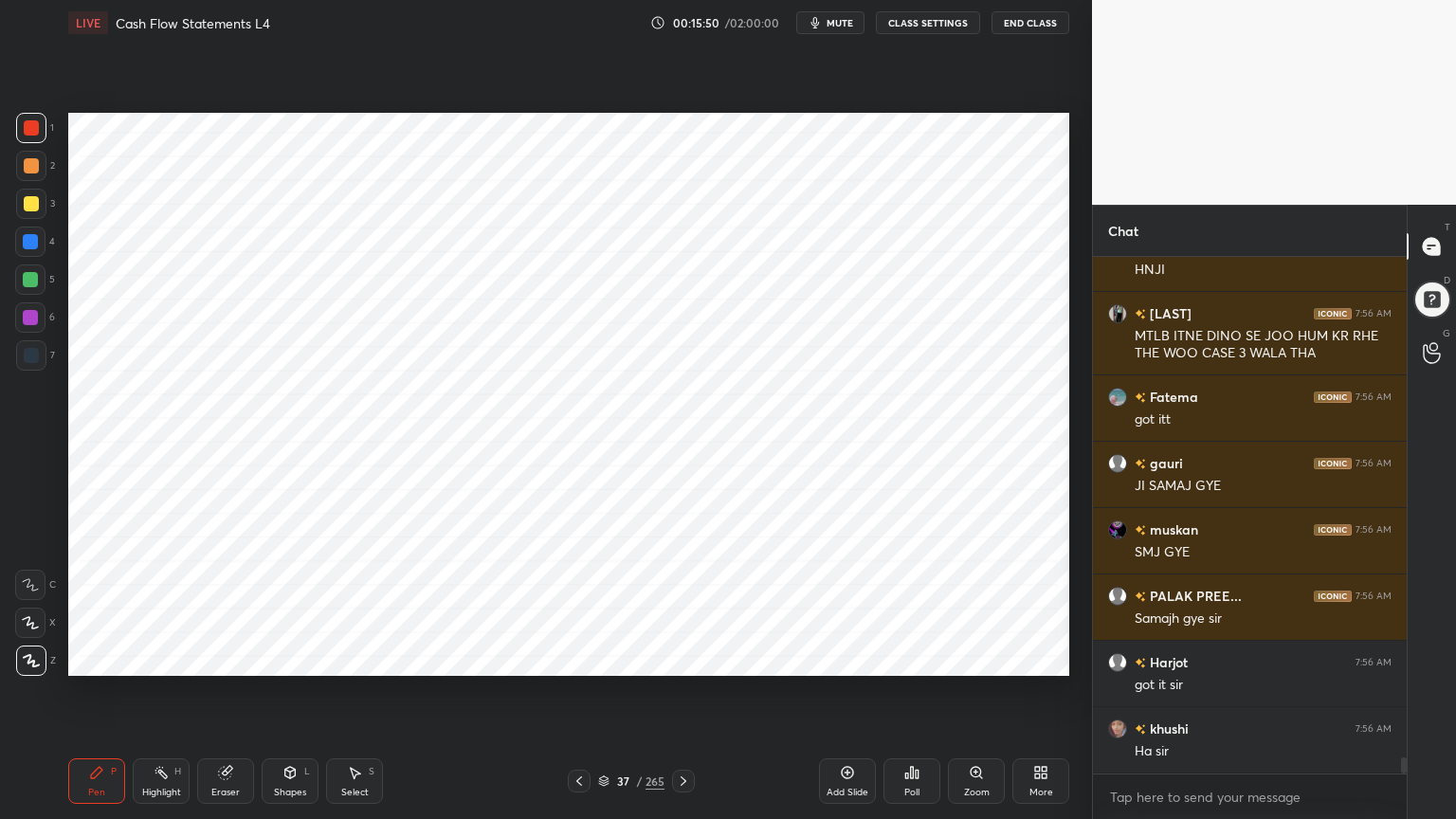click on "Highlight" at bounding box center [161, 792] 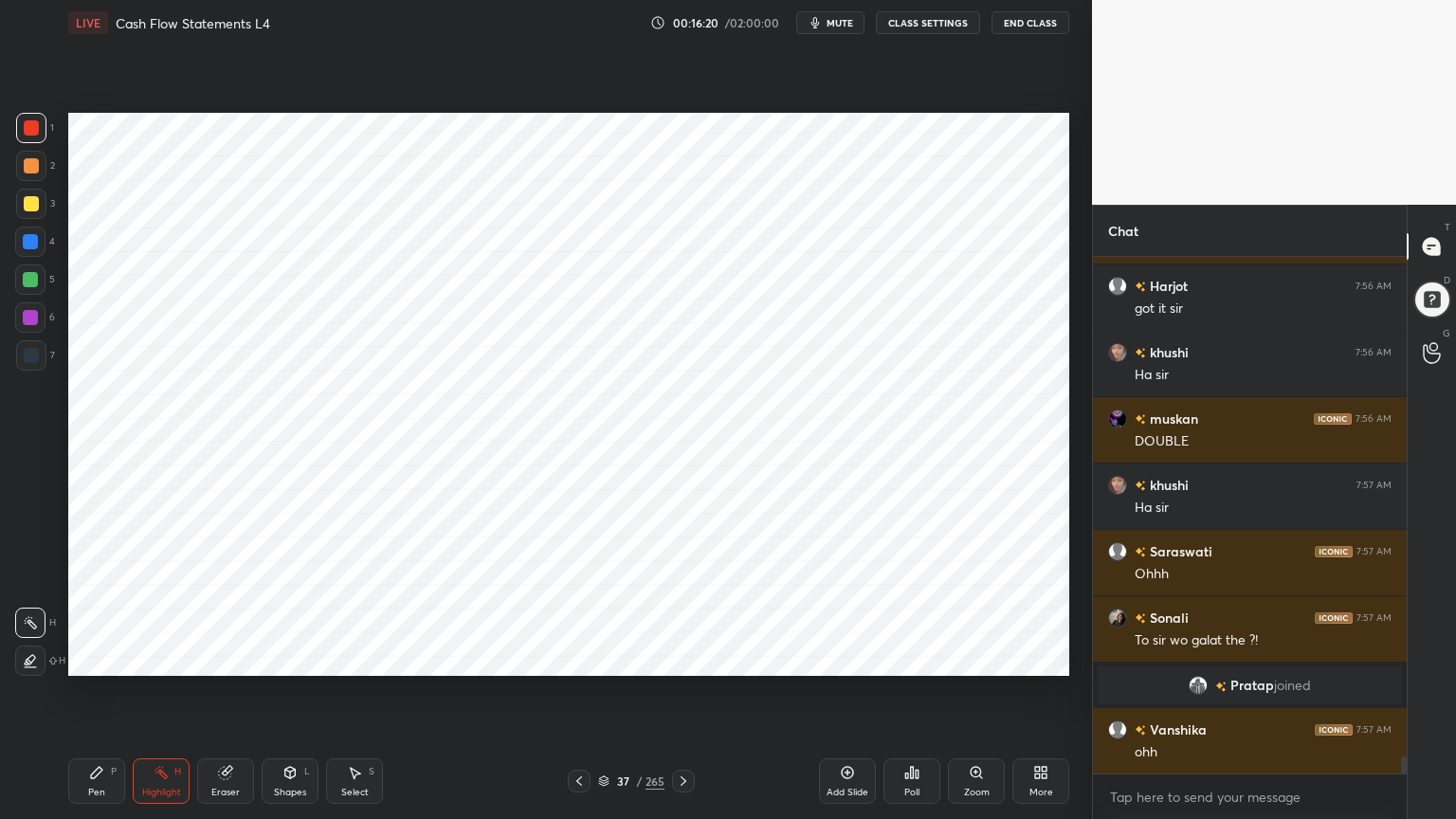 scroll, scrollTop: 15367, scrollLeft: 0, axis: vertical 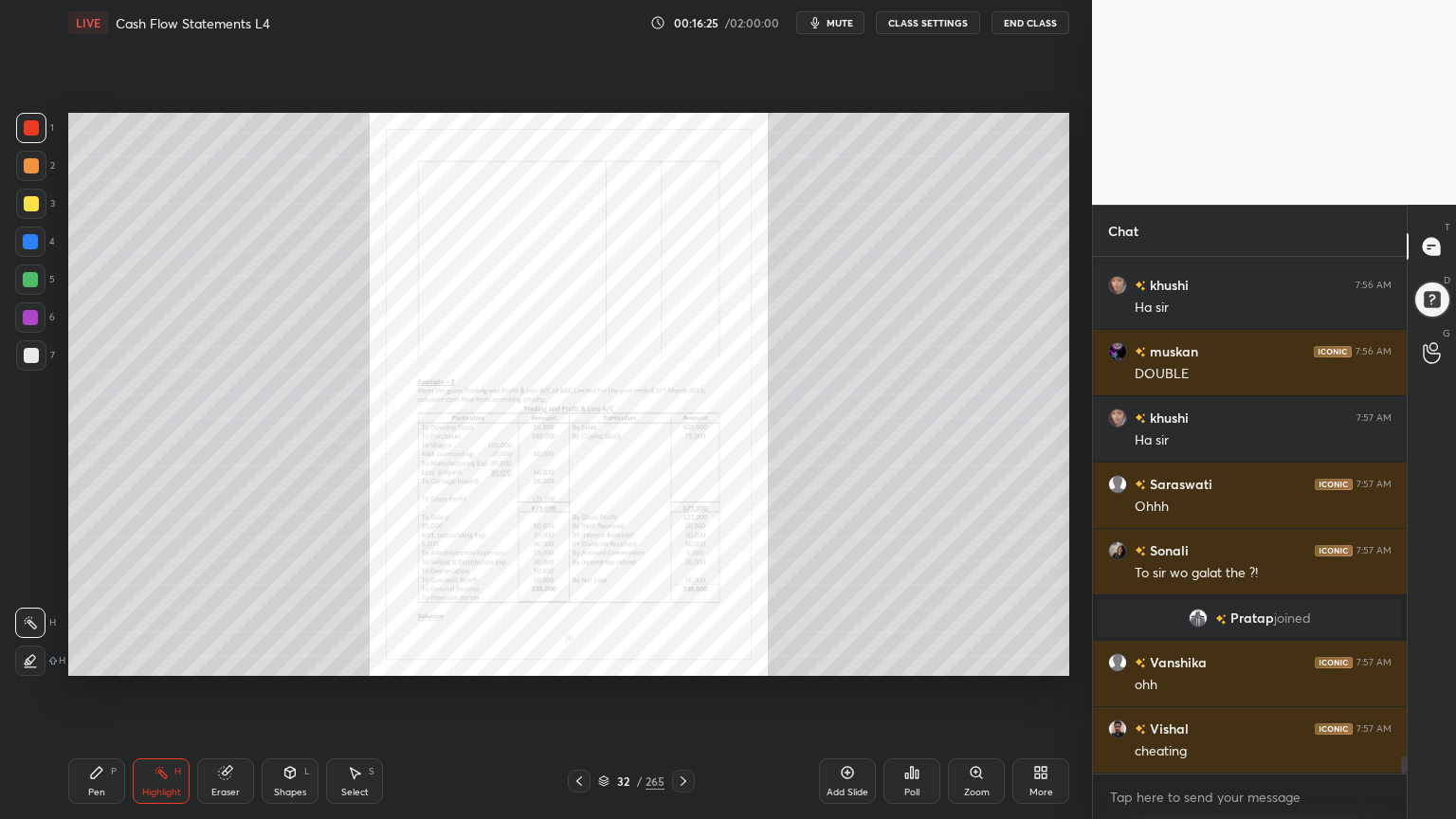 click on "Zoom" at bounding box center (976, 781) 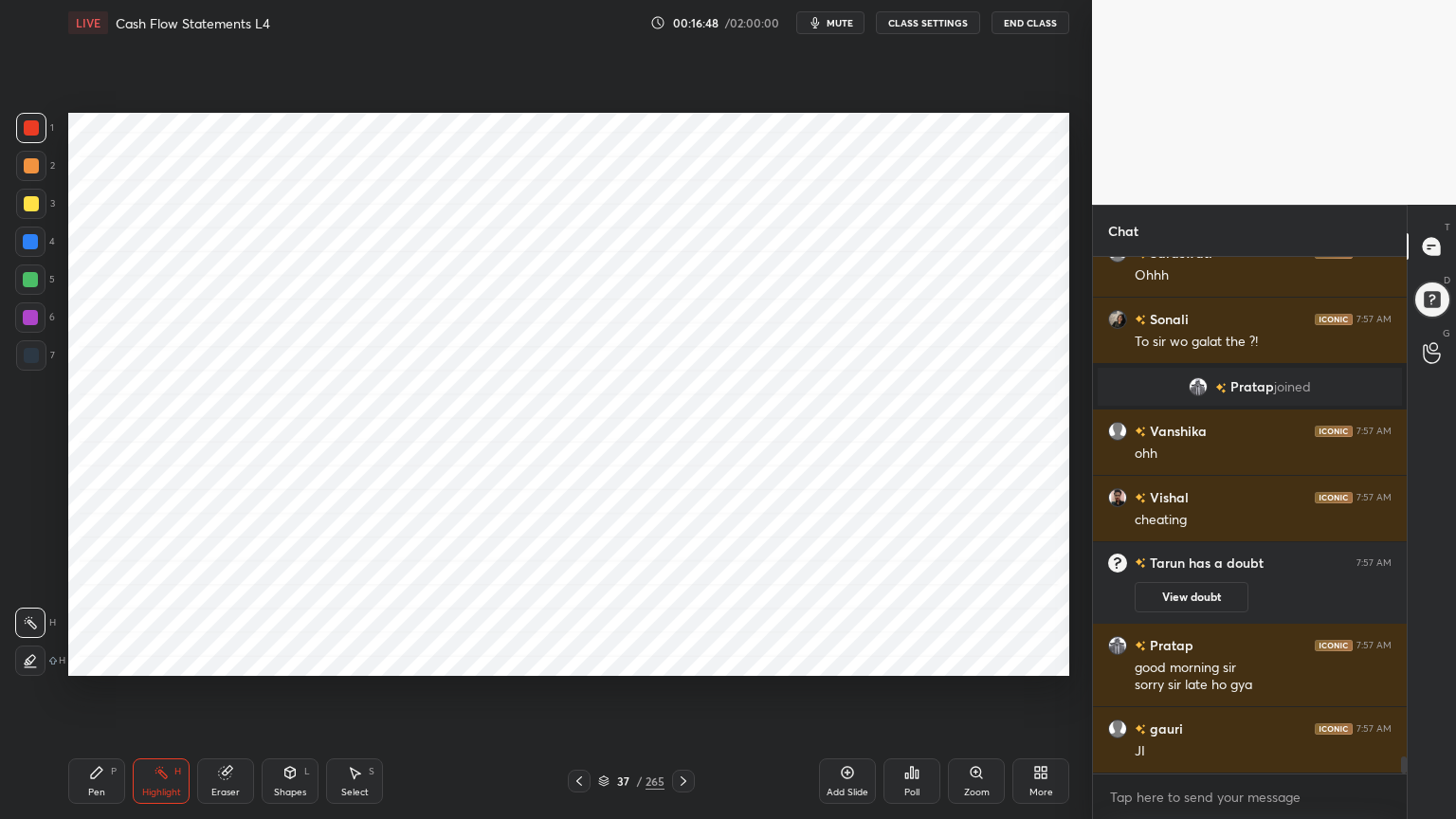 scroll, scrollTop: 15815, scrollLeft: 0, axis: vertical 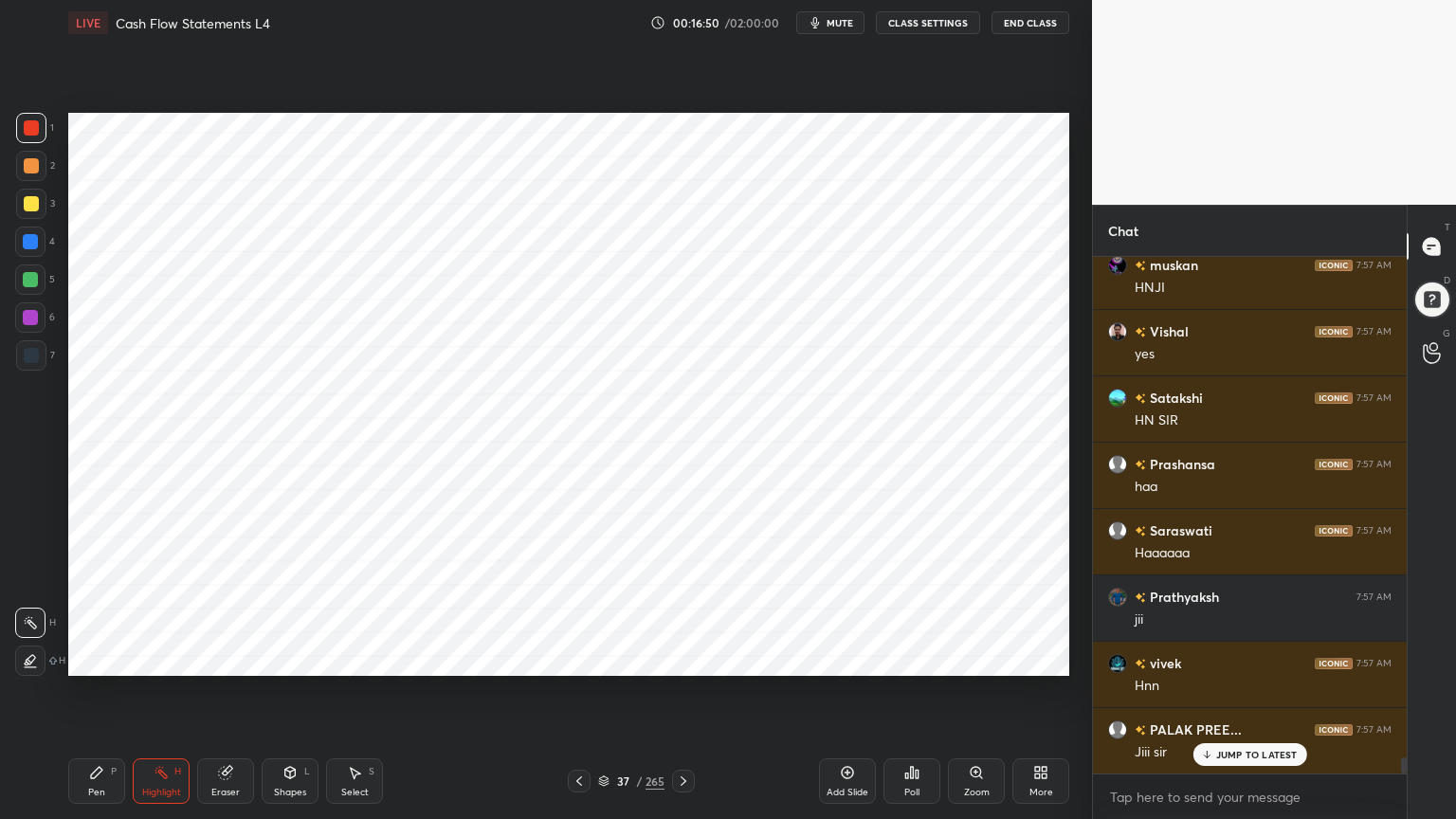 click at bounding box center (30, 280) 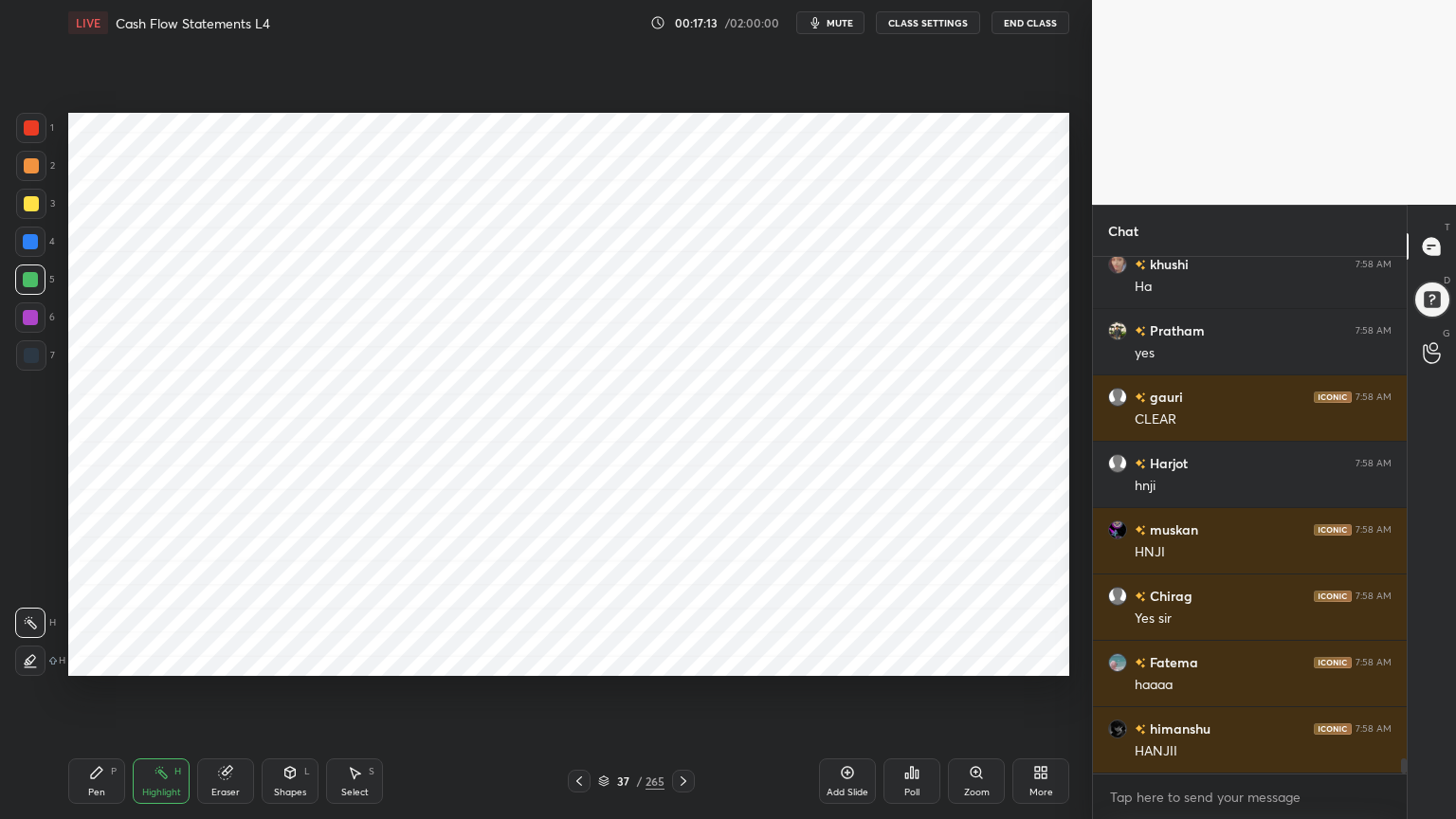 scroll, scrollTop: 17408, scrollLeft: 0, axis: vertical 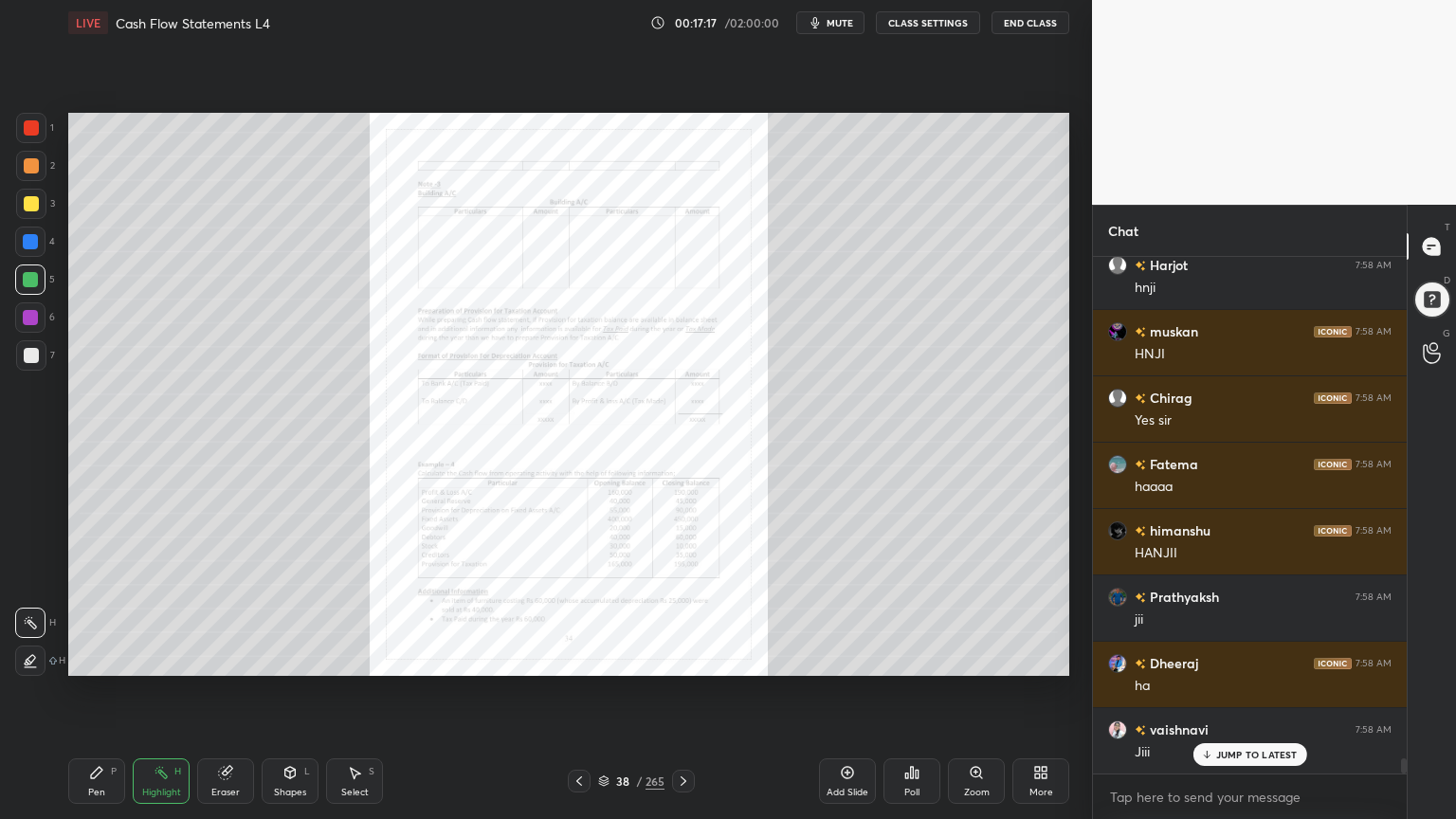 click on "Zoom" at bounding box center (976, 781) 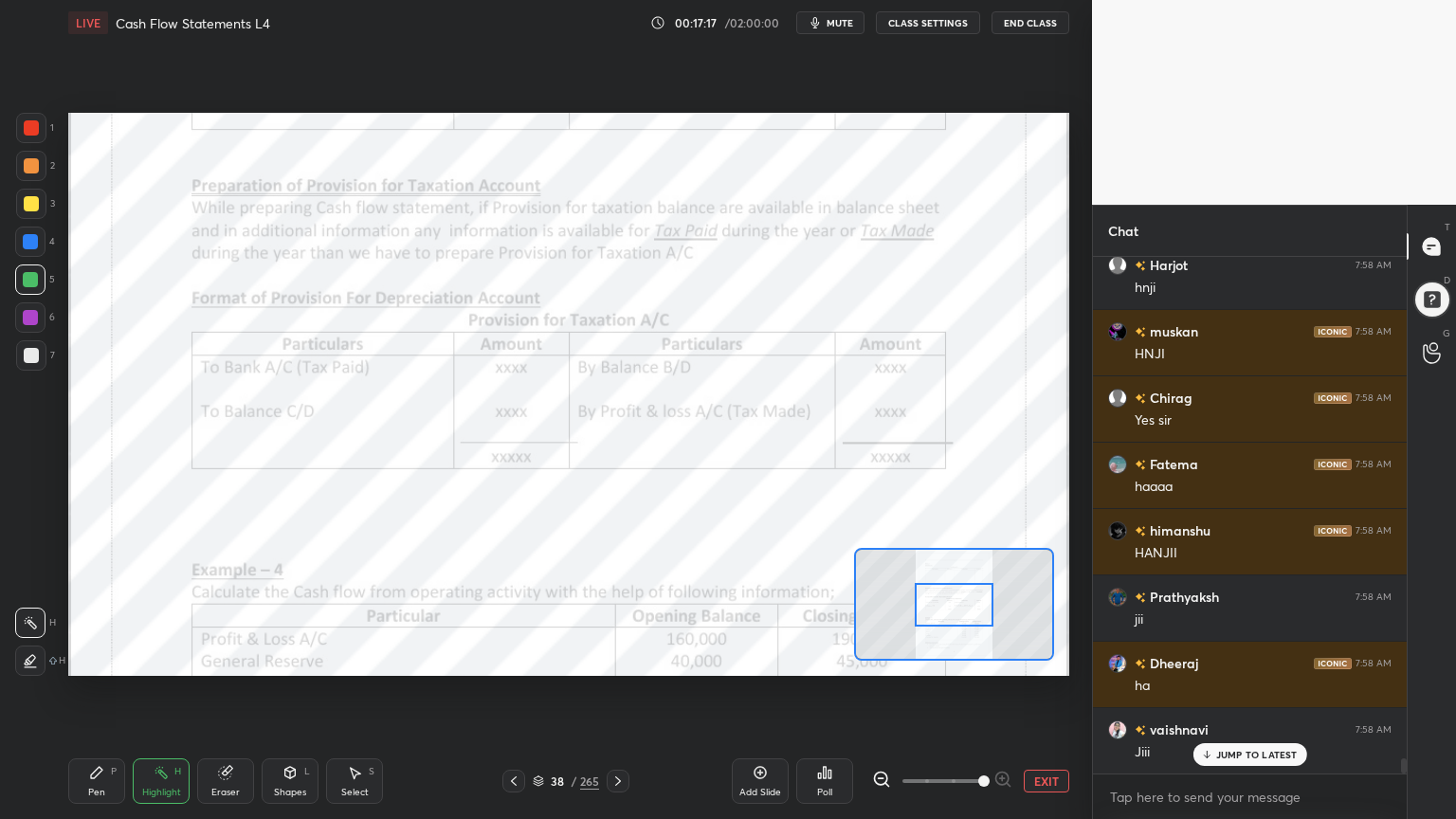 scroll, scrollTop: 17475, scrollLeft: 0, axis: vertical 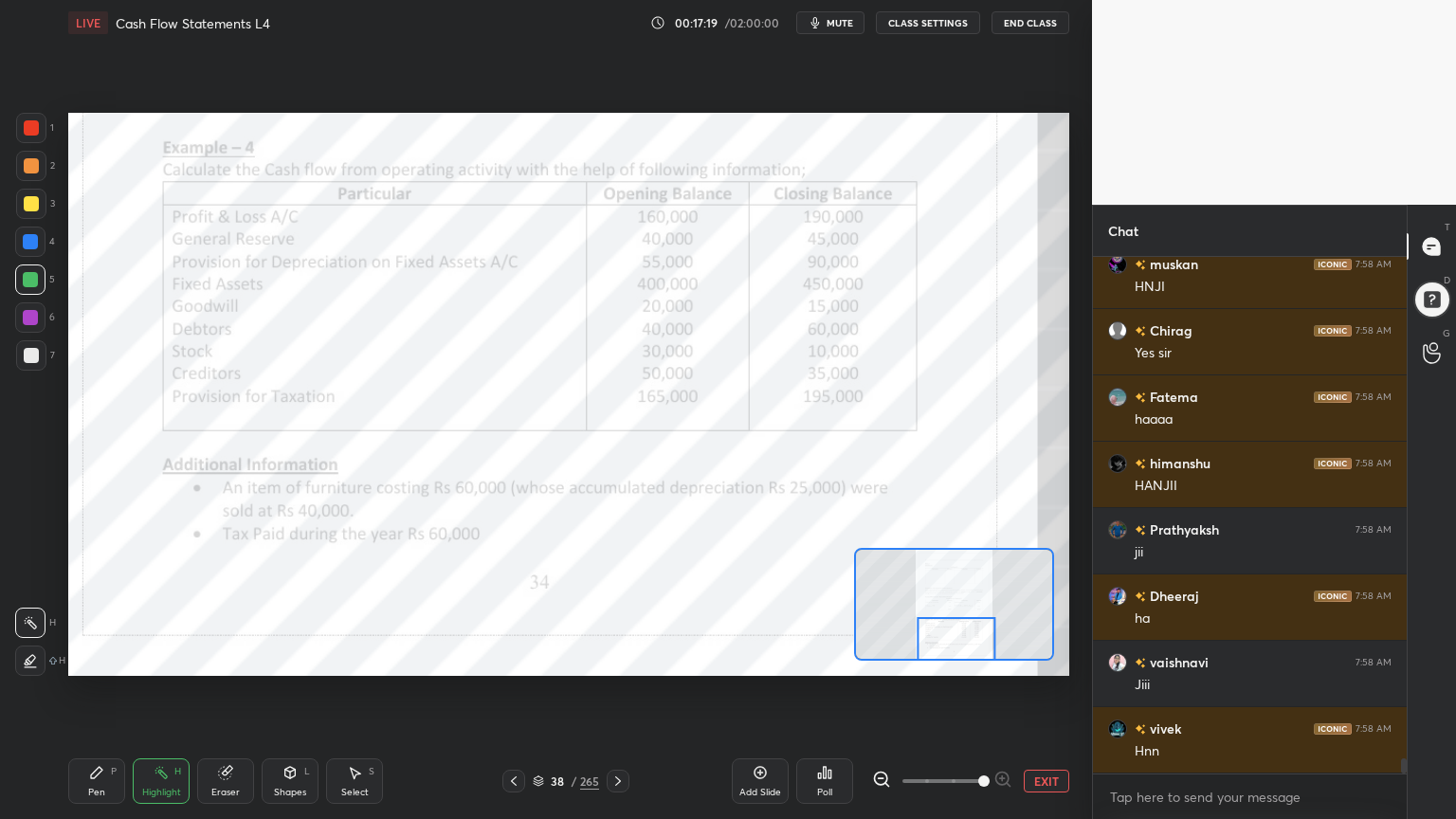 click 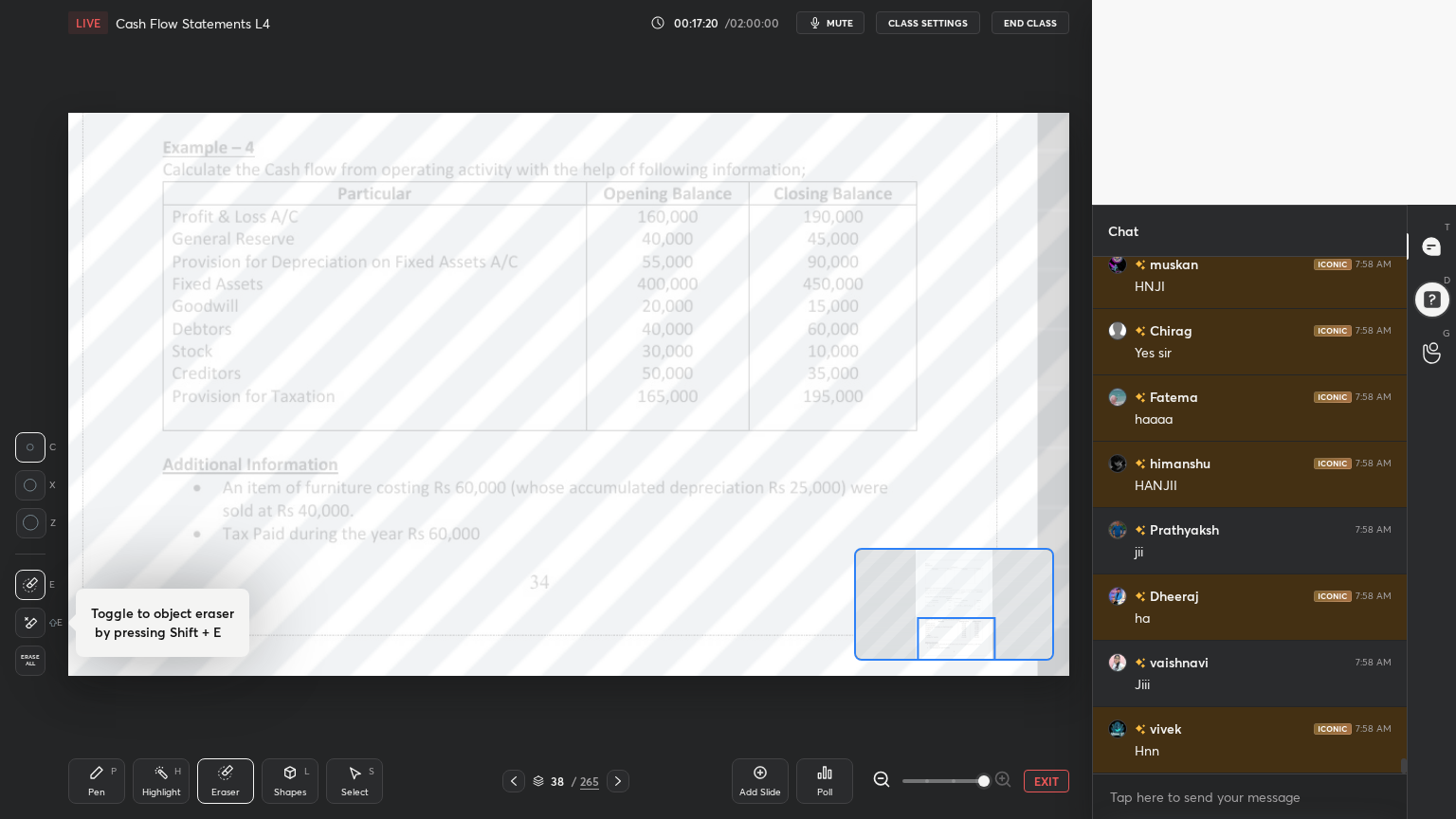 click on "Erase all" at bounding box center [30, 661] 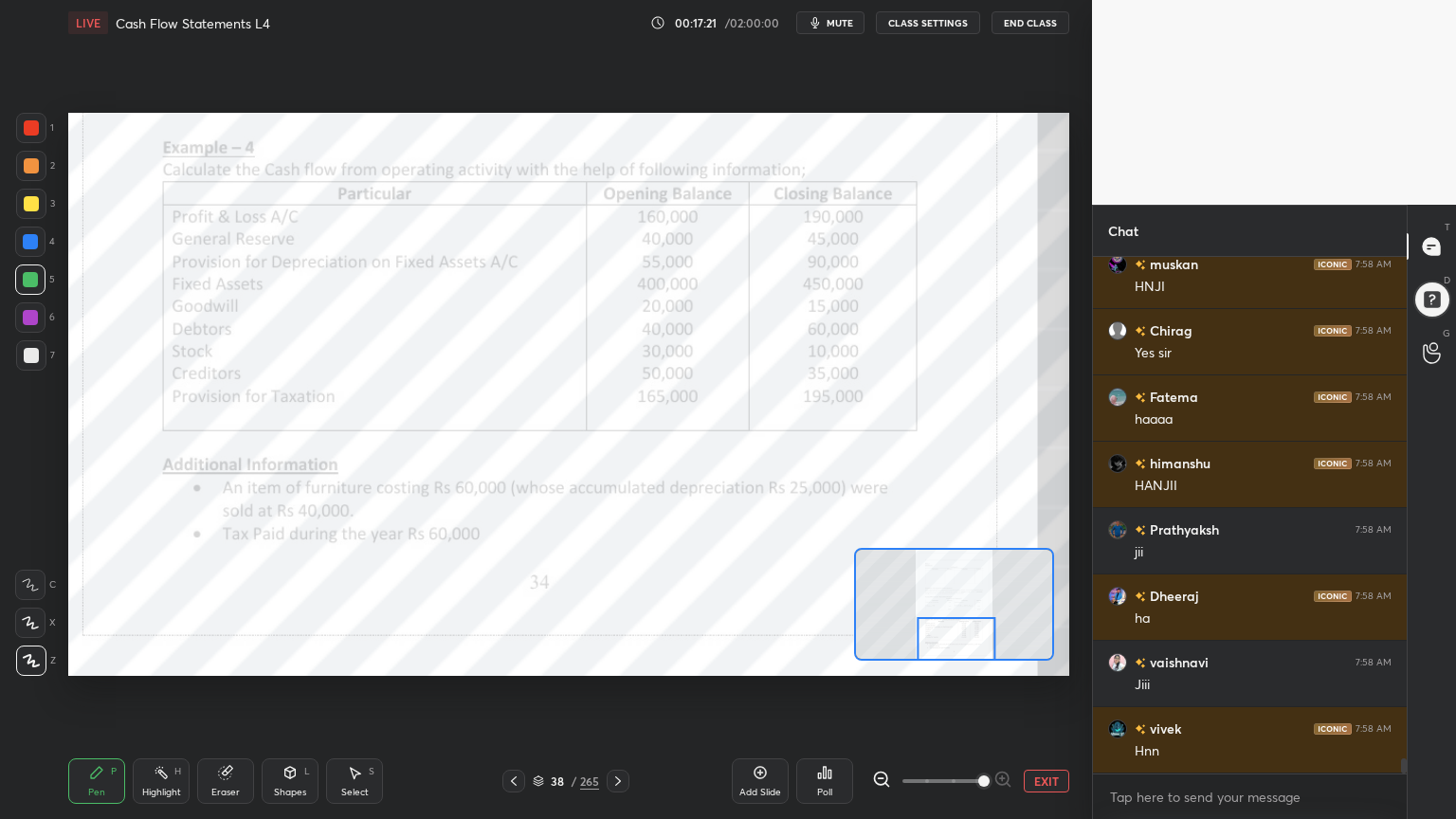 click 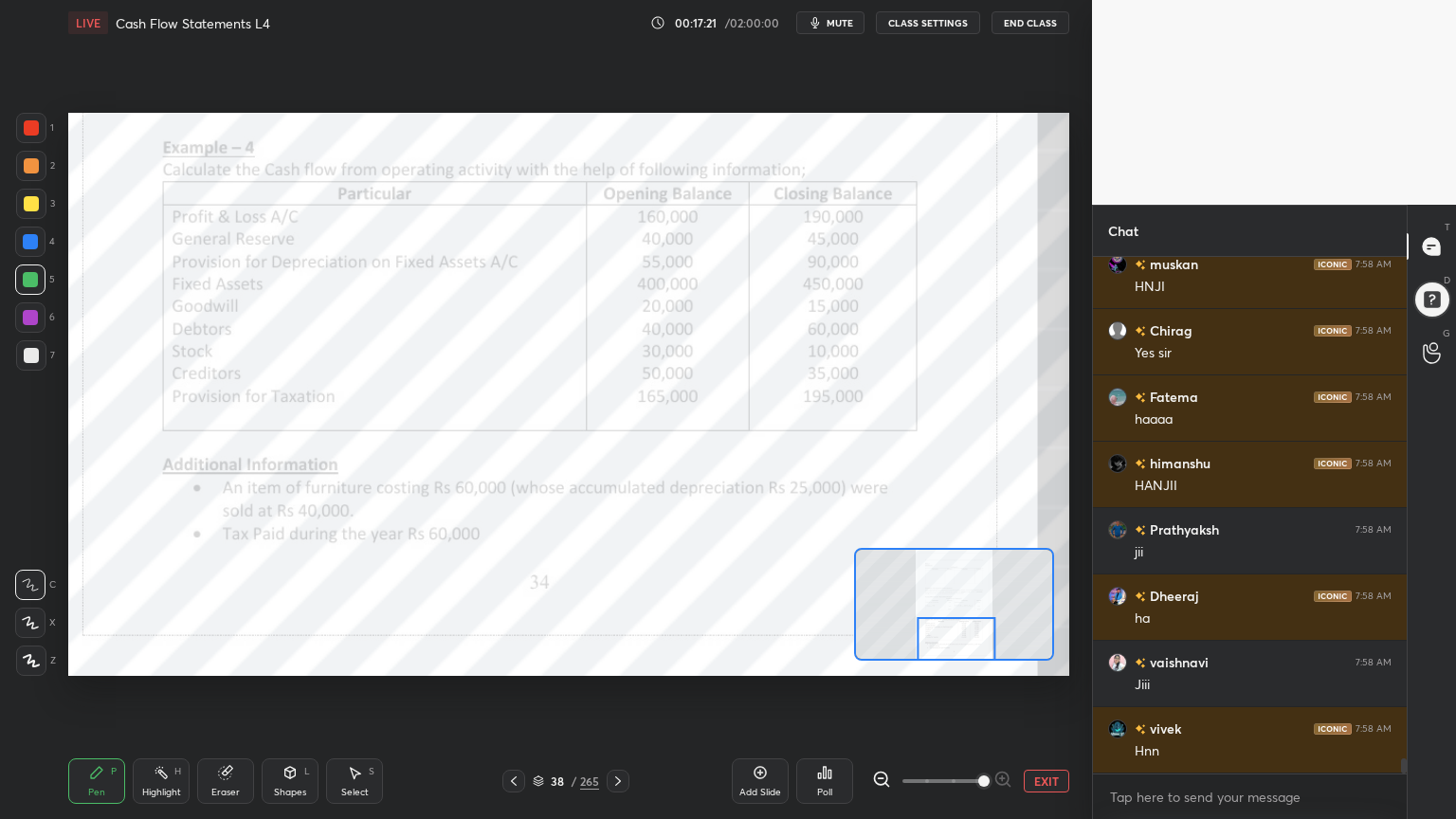 click at bounding box center (31, 128) 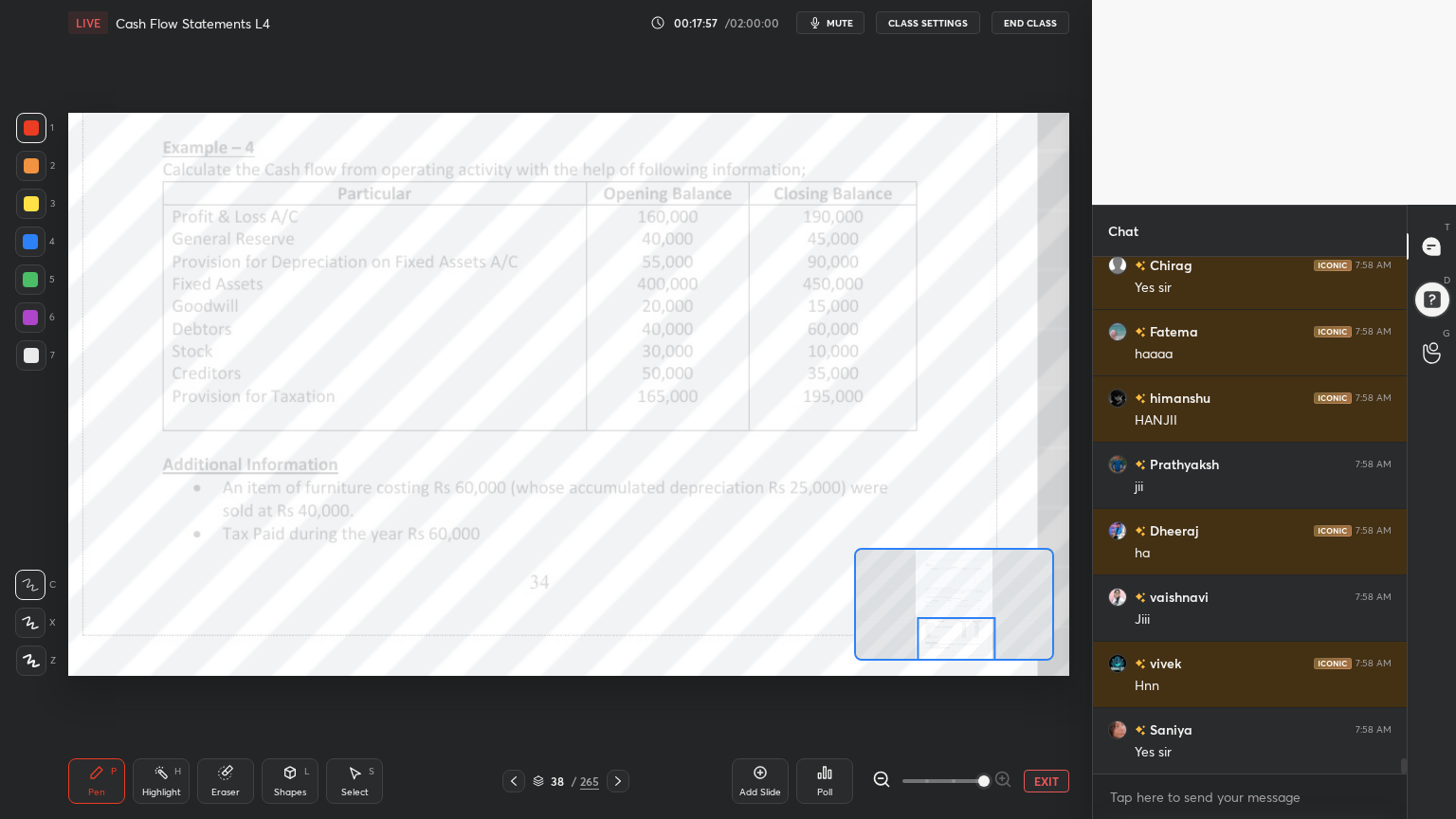scroll, scrollTop: 17608, scrollLeft: 0, axis: vertical 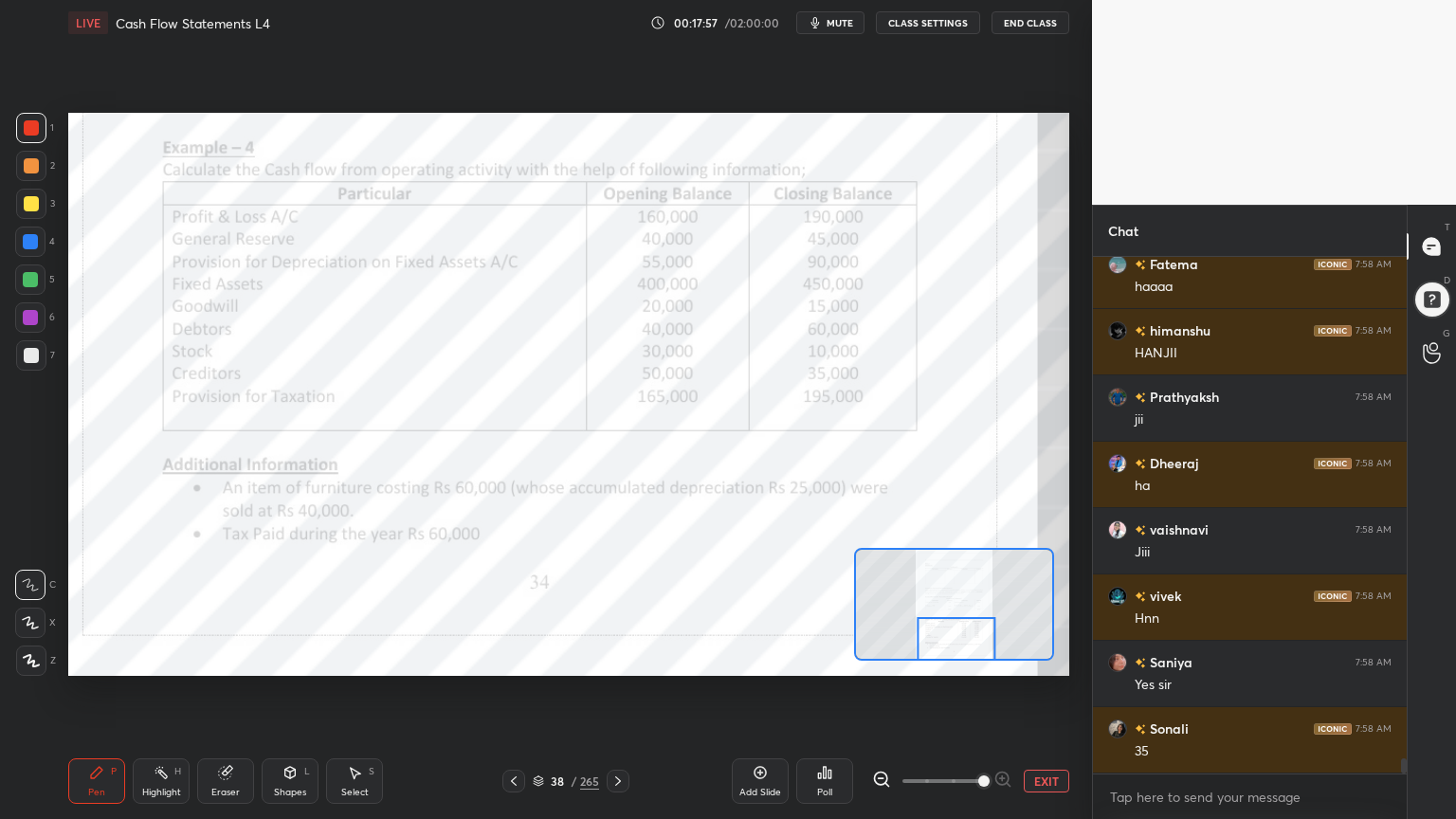 click on "Setting up your live class Poll for   secs No correct answer Start poll" at bounding box center (569, 394) 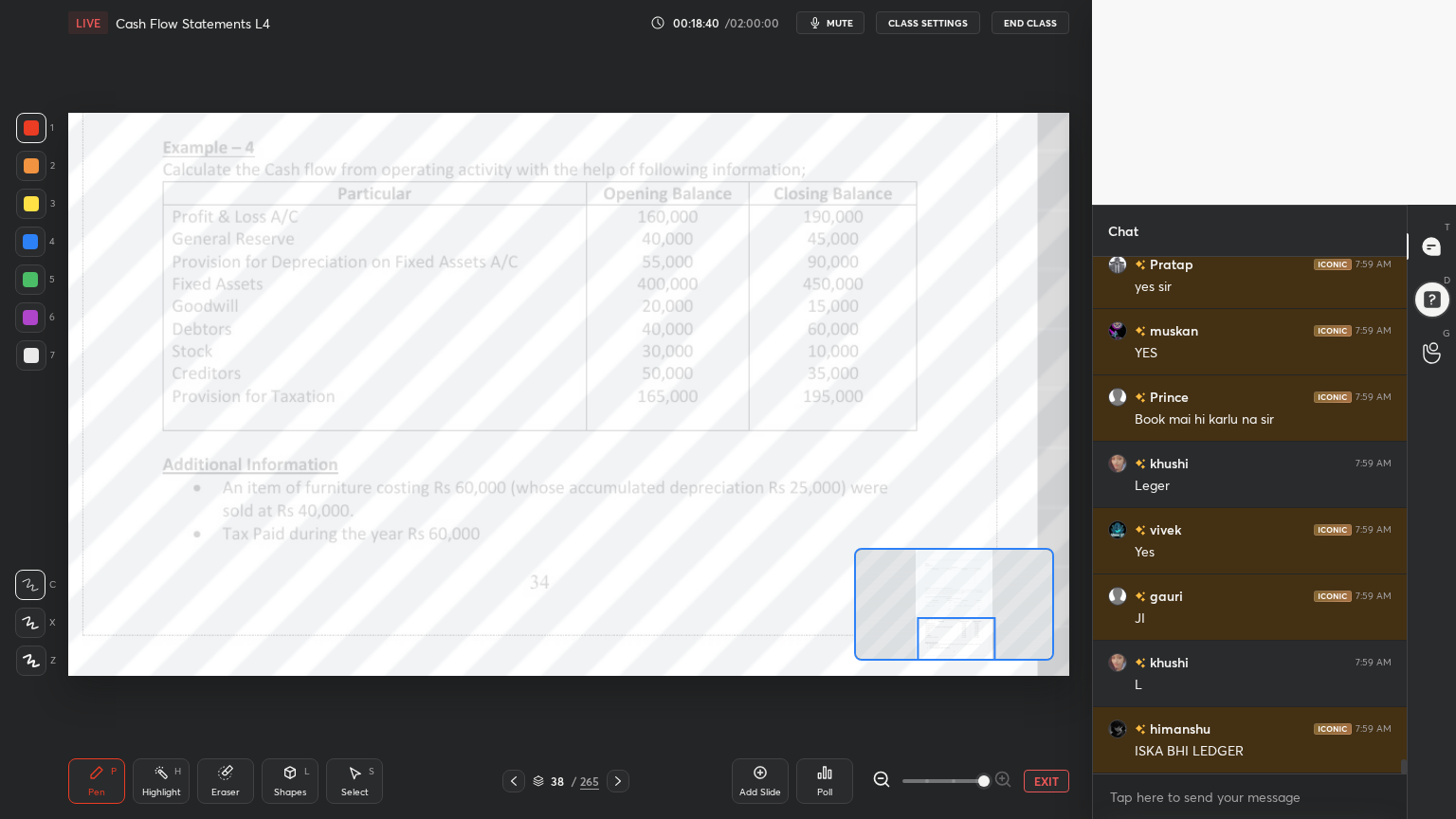 scroll, scrollTop: 18640, scrollLeft: 0, axis: vertical 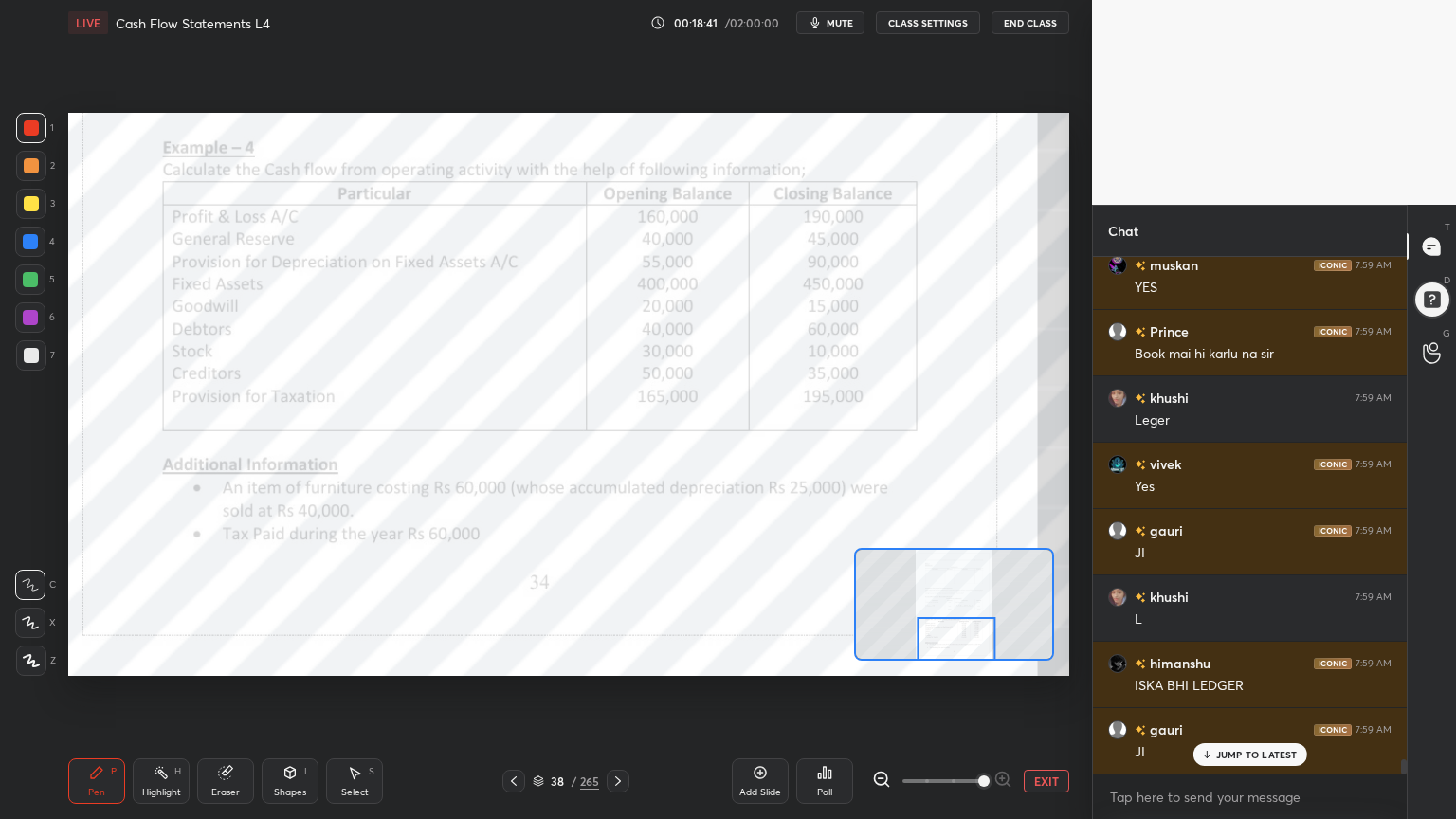 click at bounding box center (30, 318) 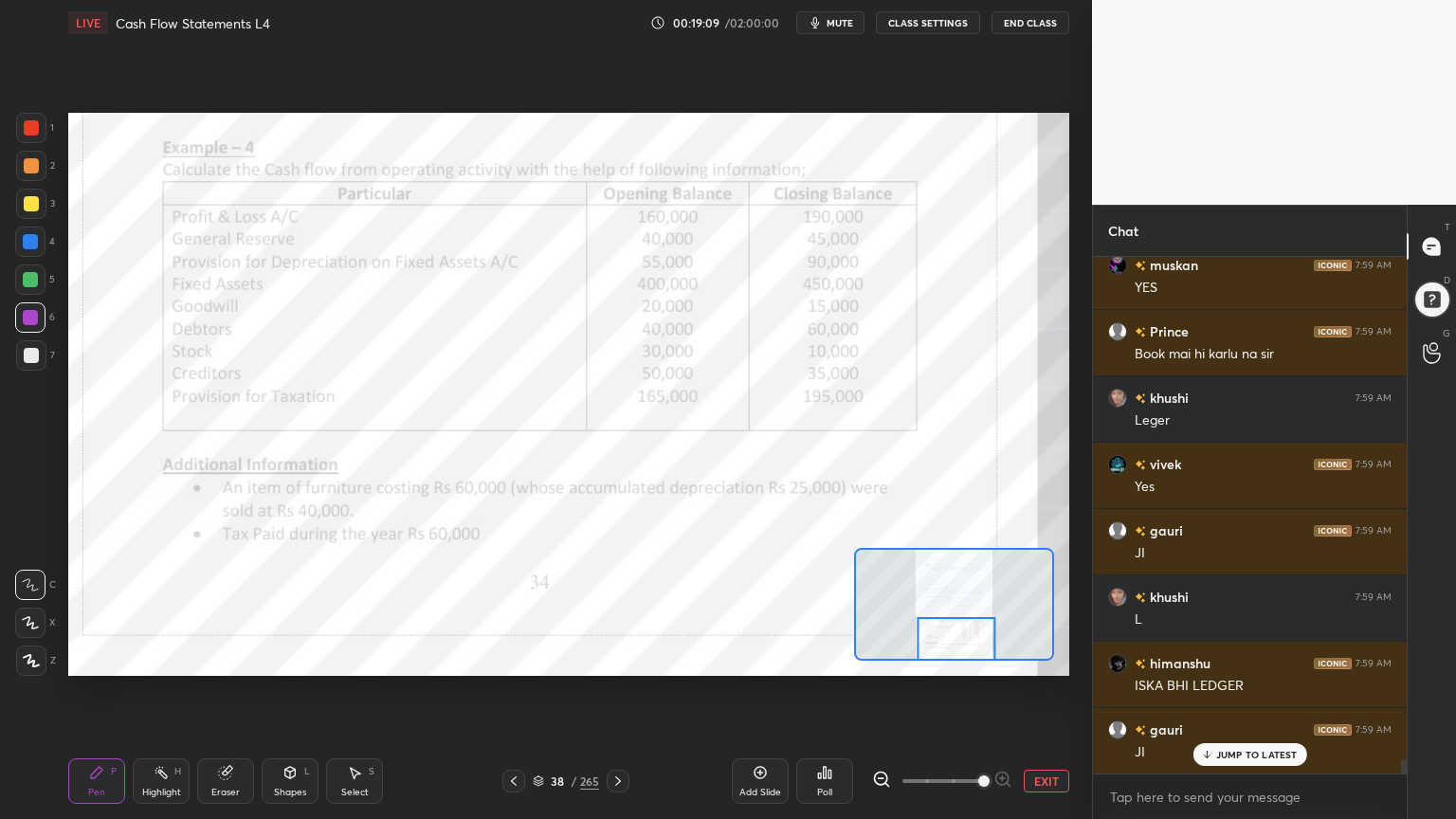 scroll, scrollTop: 18707, scrollLeft: 0, axis: vertical 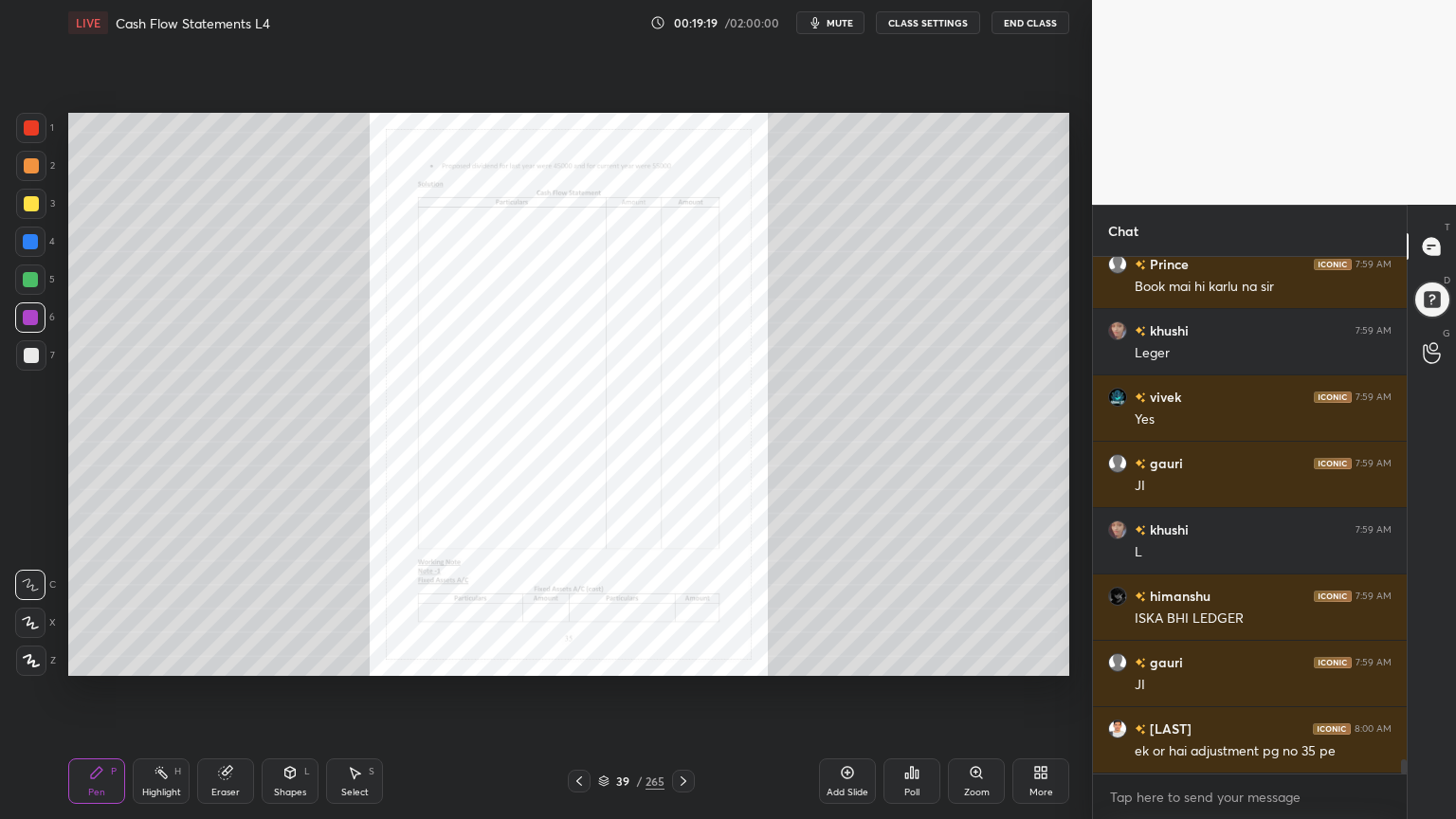 click on "Zoom" at bounding box center (976, 781) 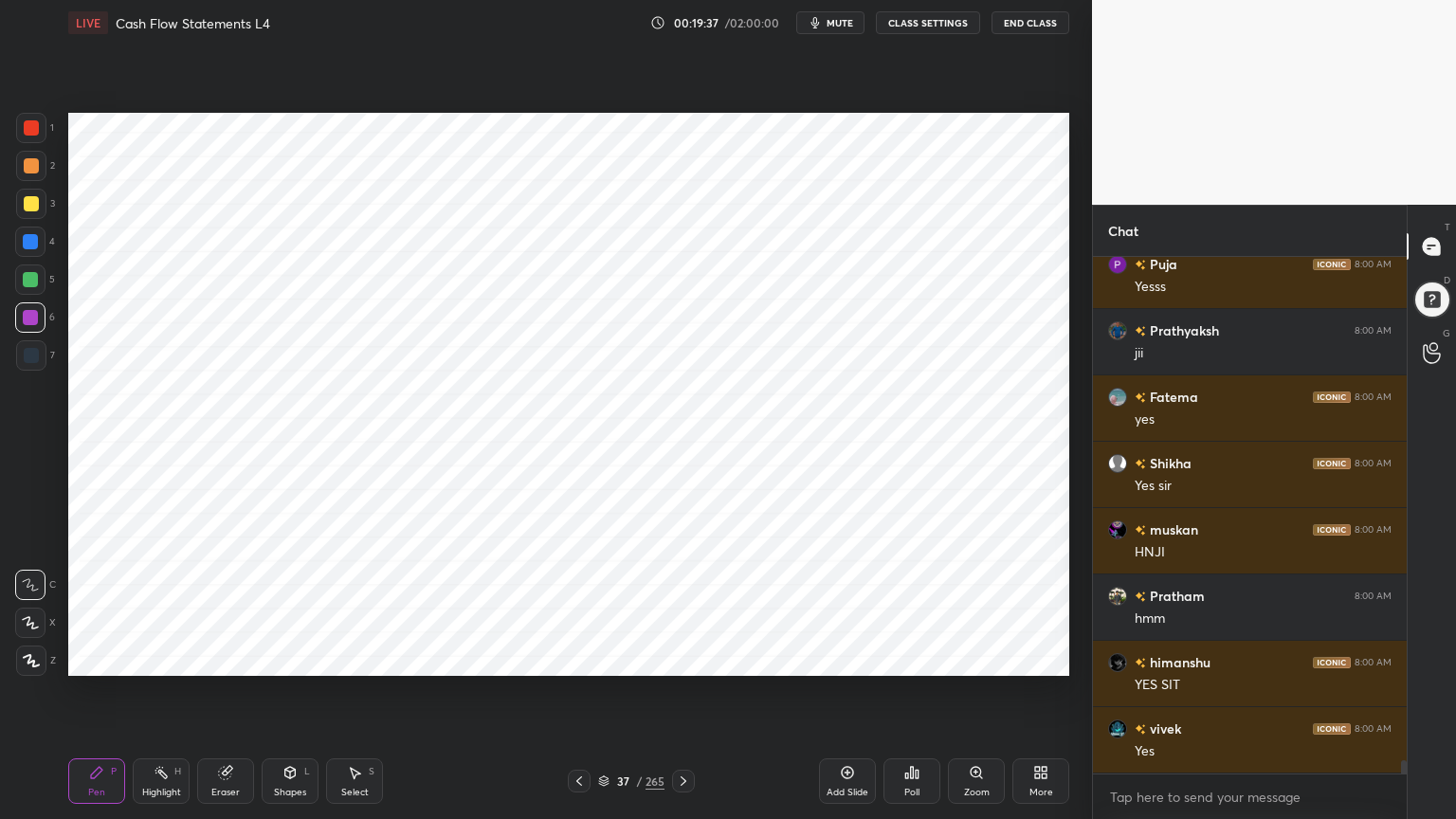scroll, scrollTop: 19967, scrollLeft: 0, axis: vertical 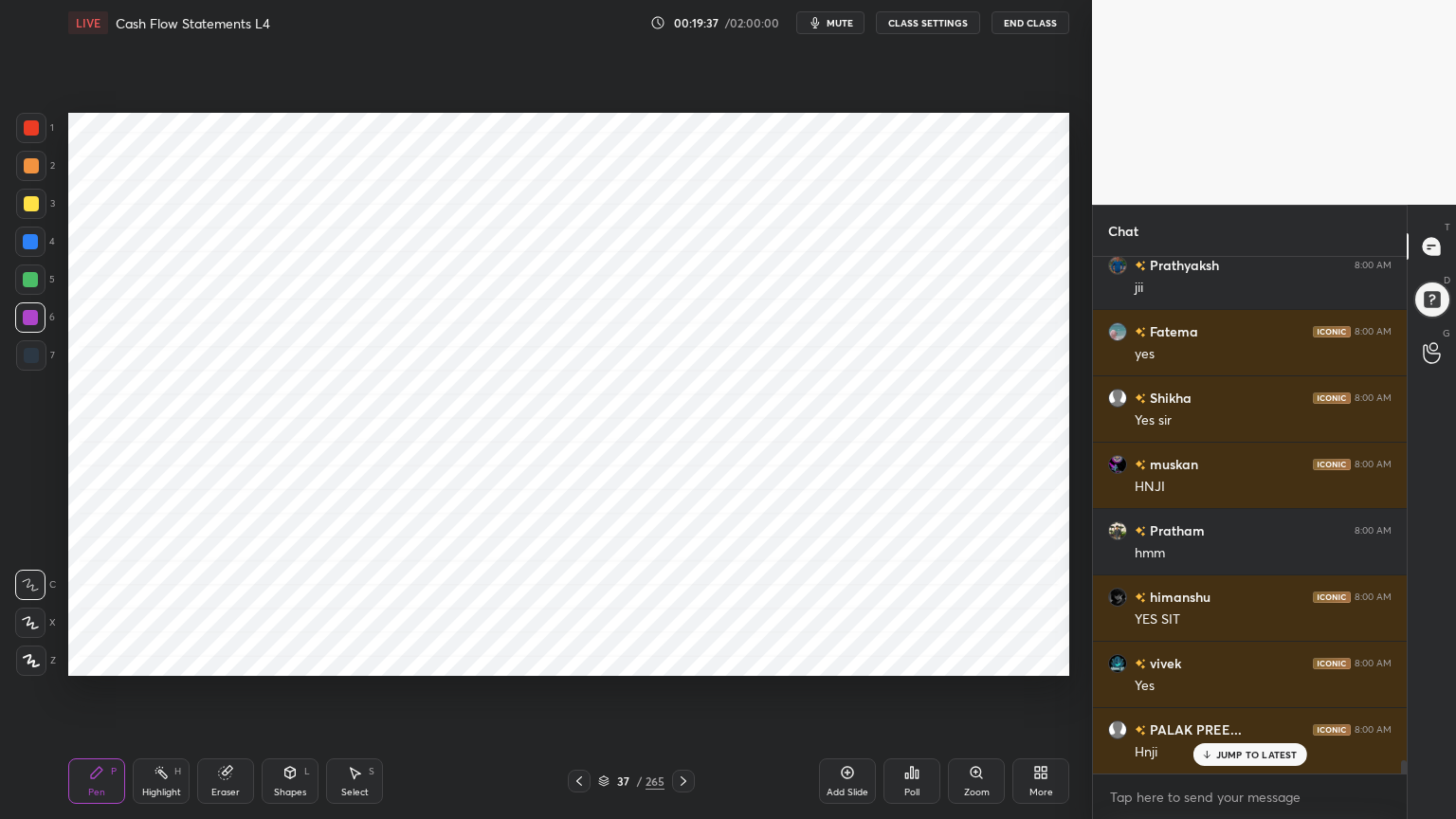 click on "Add Slide" at bounding box center (847, 781) 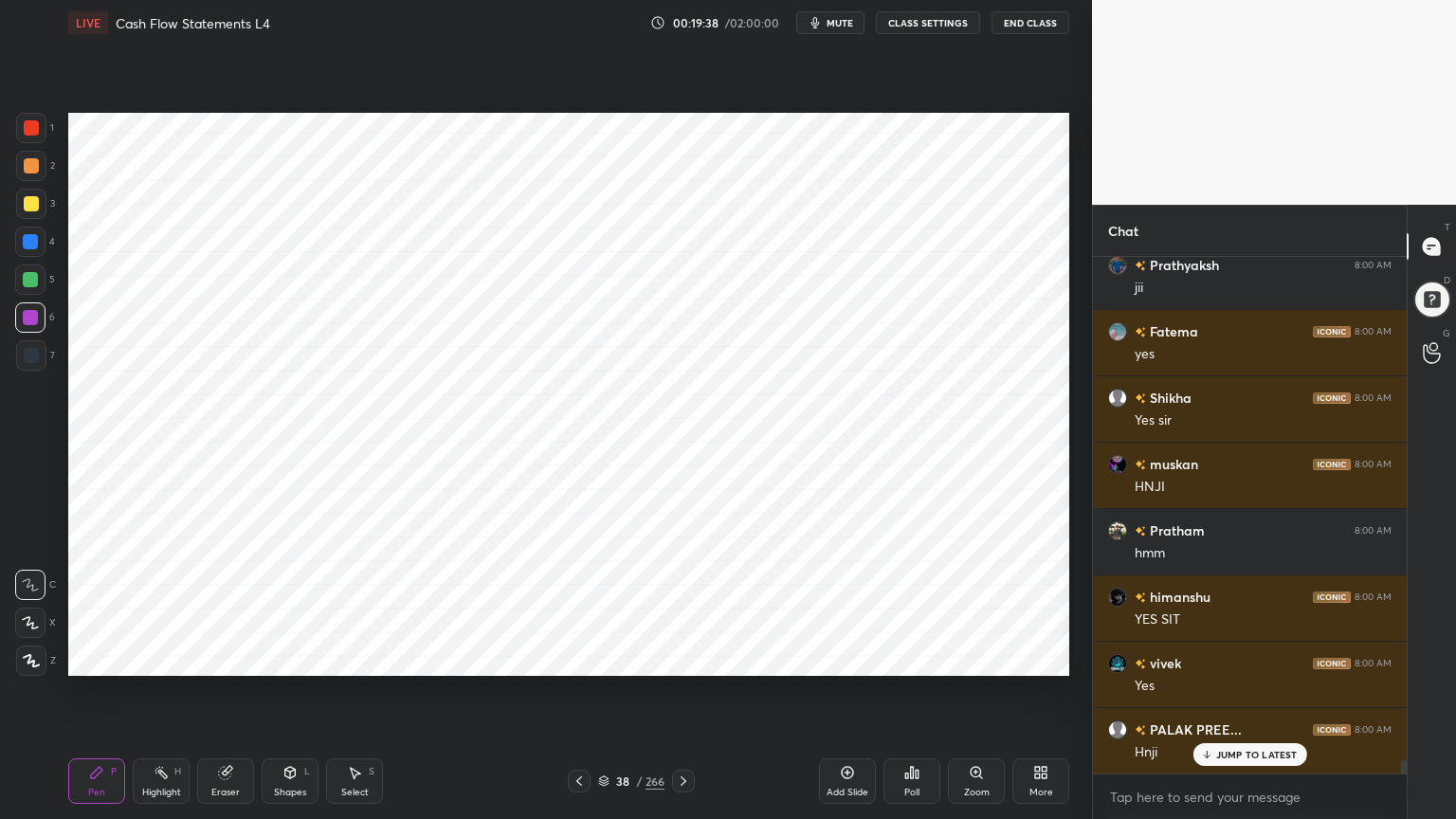scroll, scrollTop: 20034, scrollLeft: 0, axis: vertical 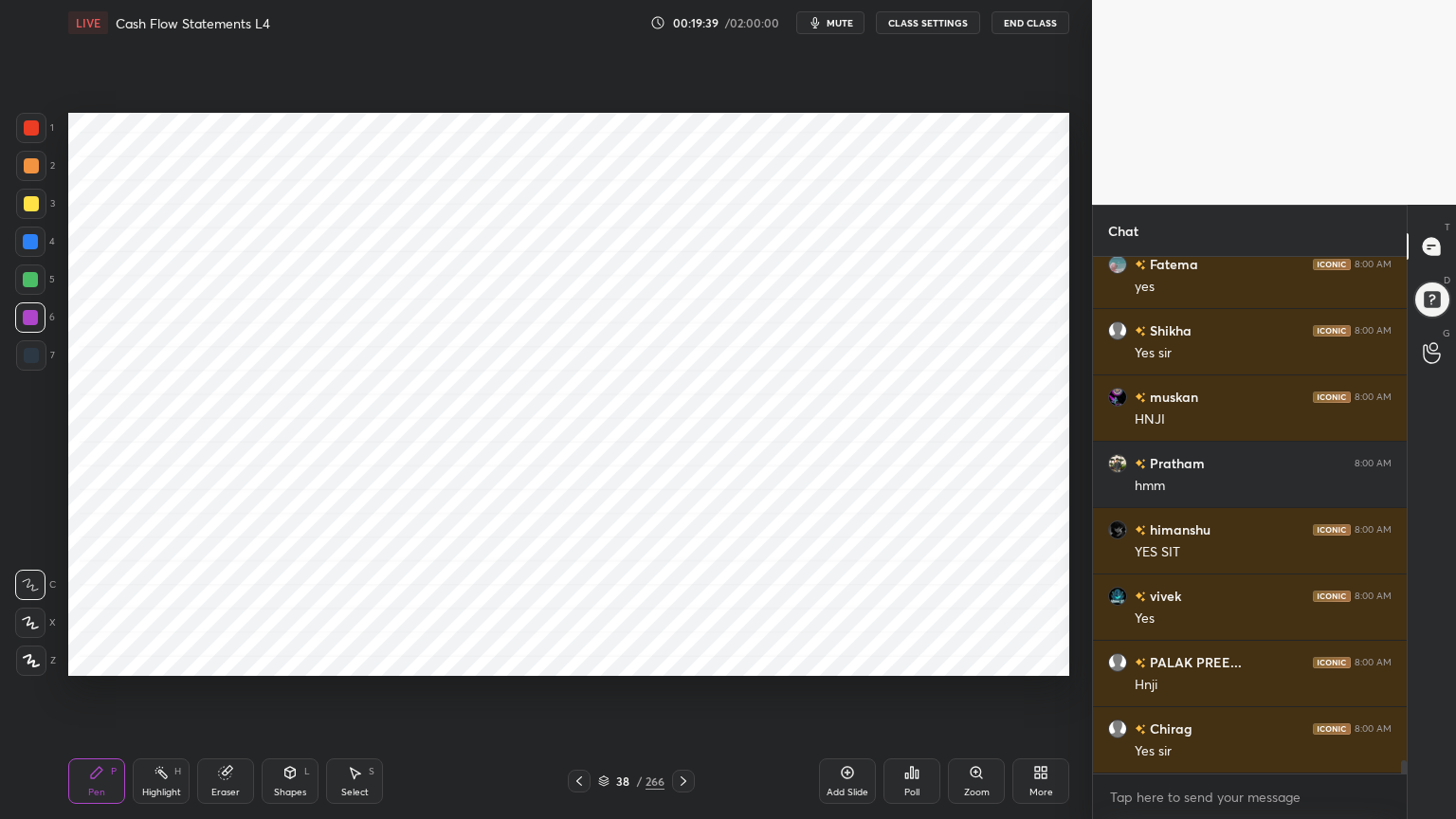 click at bounding box center (30, 242) 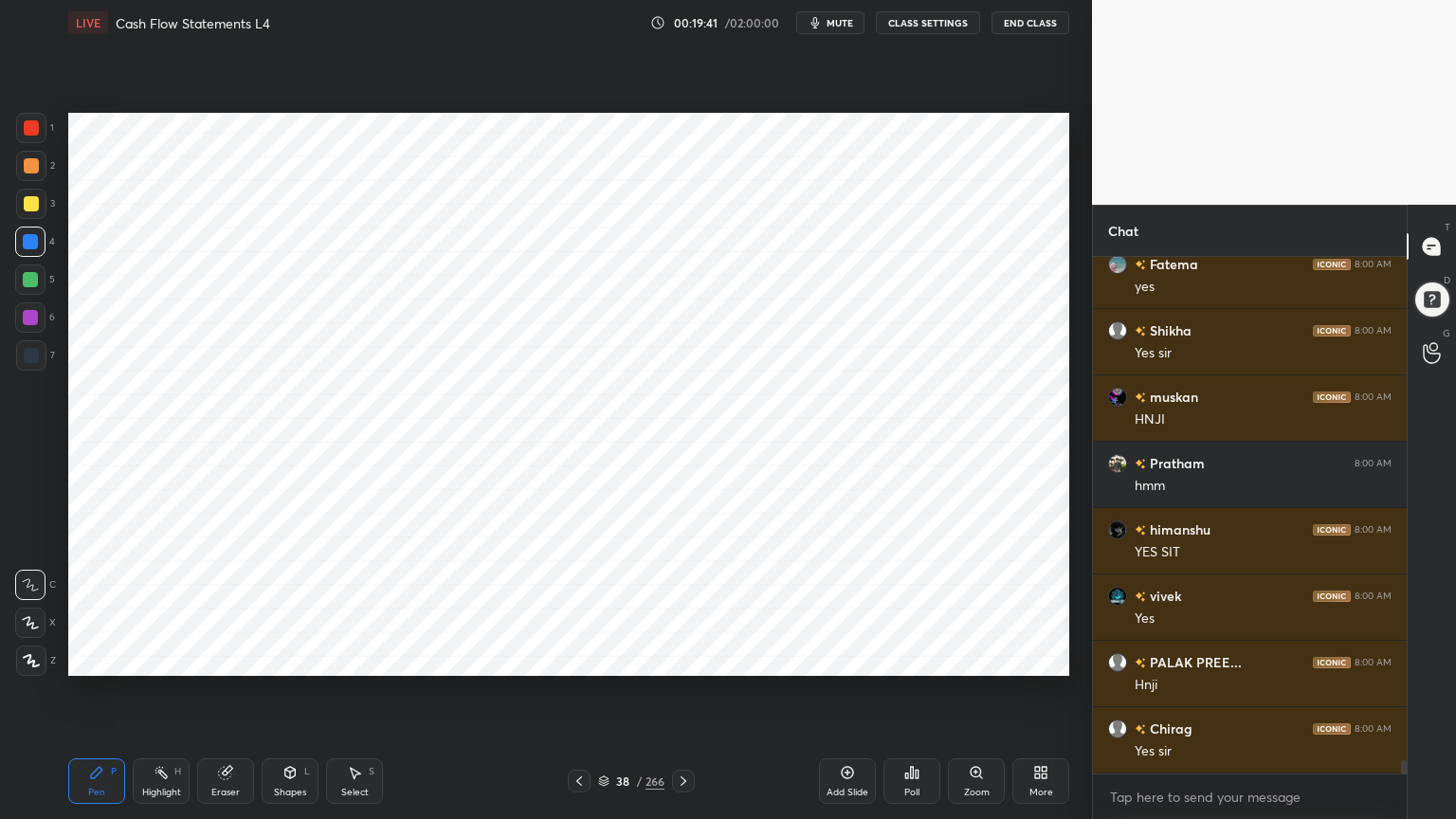 click 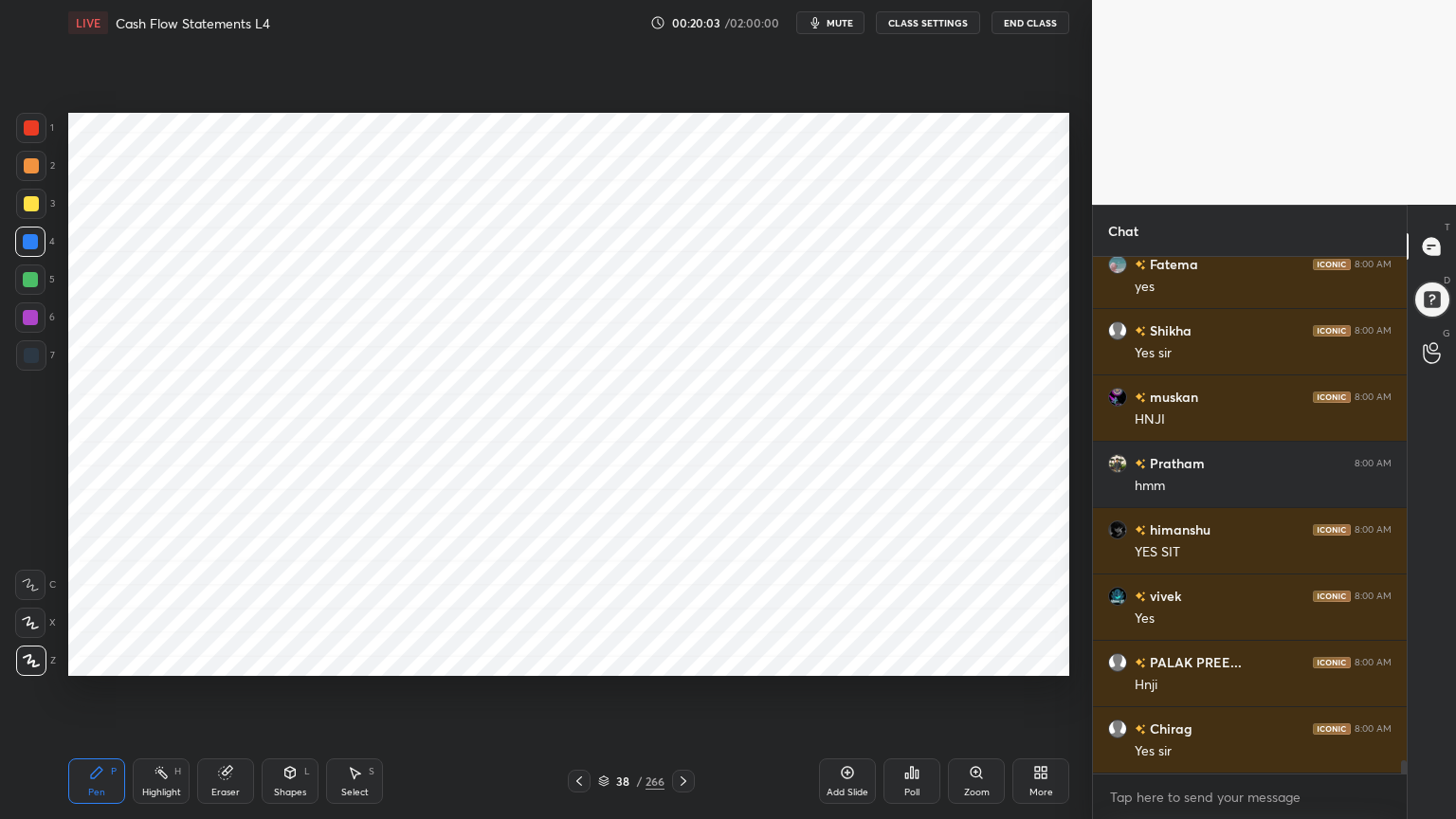 scroll, scrollTop: 20152, scrollLeft: 0, axis: vertical 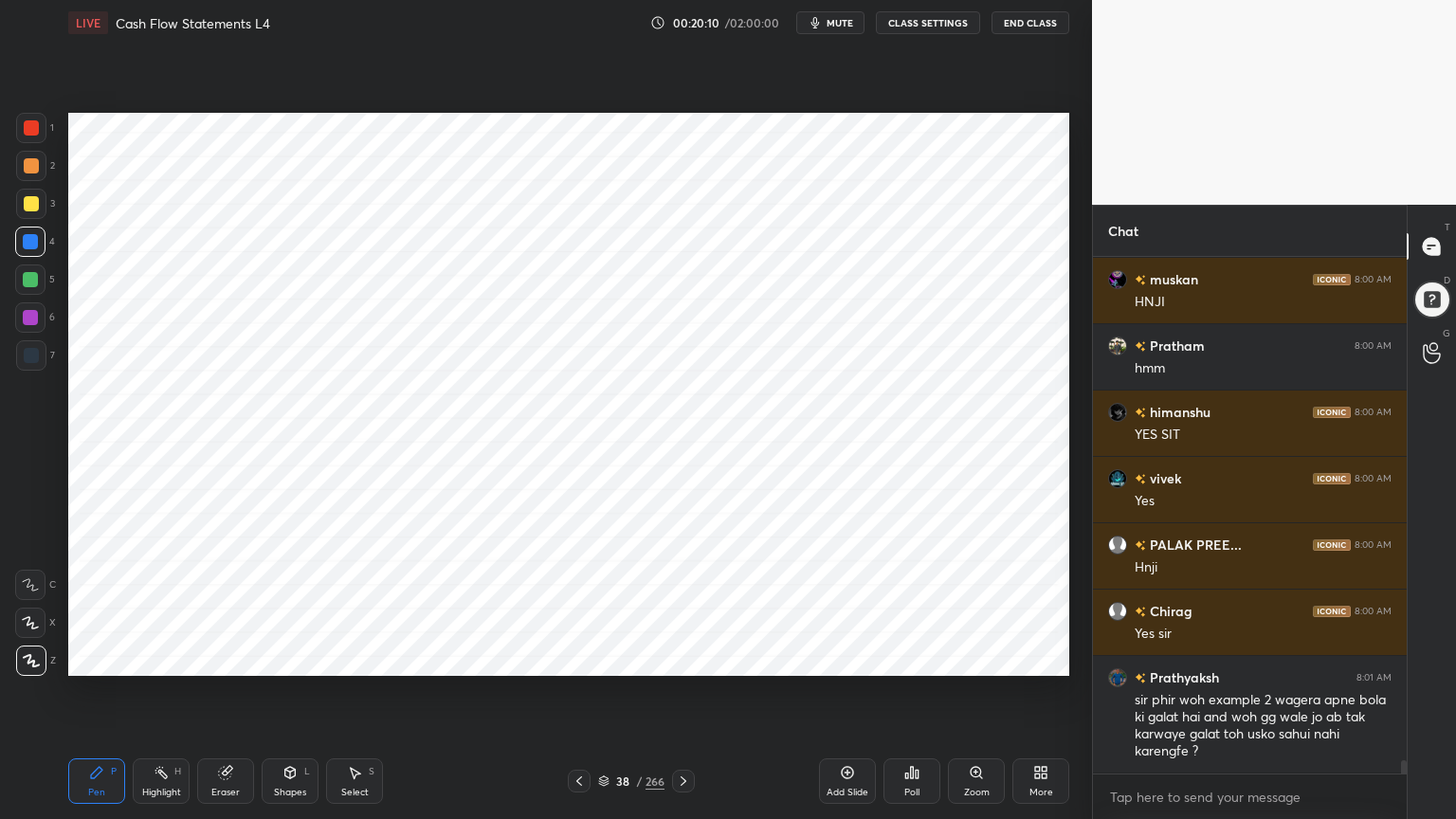 click on "Shapes L" at bounding box center (290, 781) 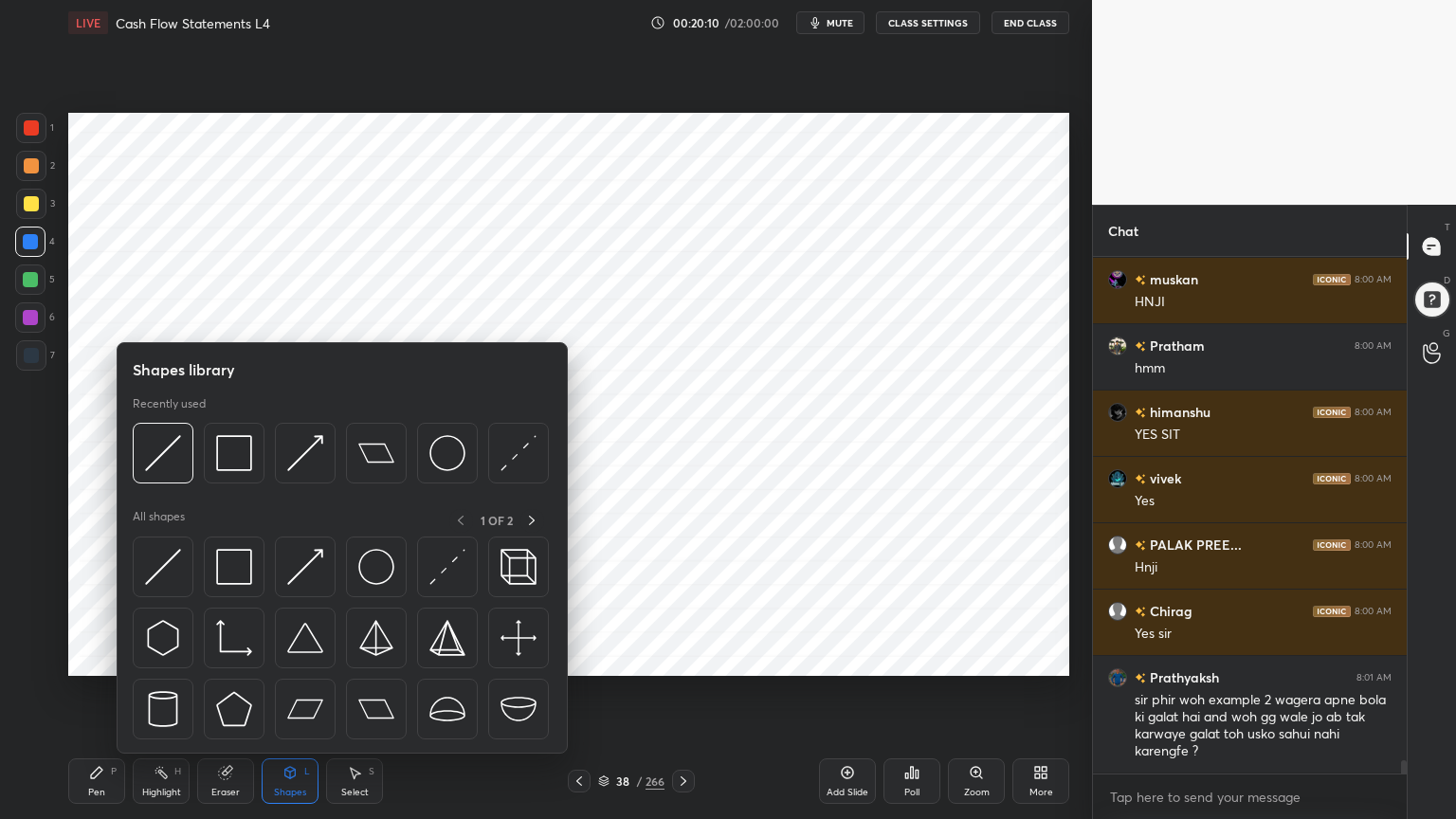 click on "Shapes L" at bounding box center (290, 781) 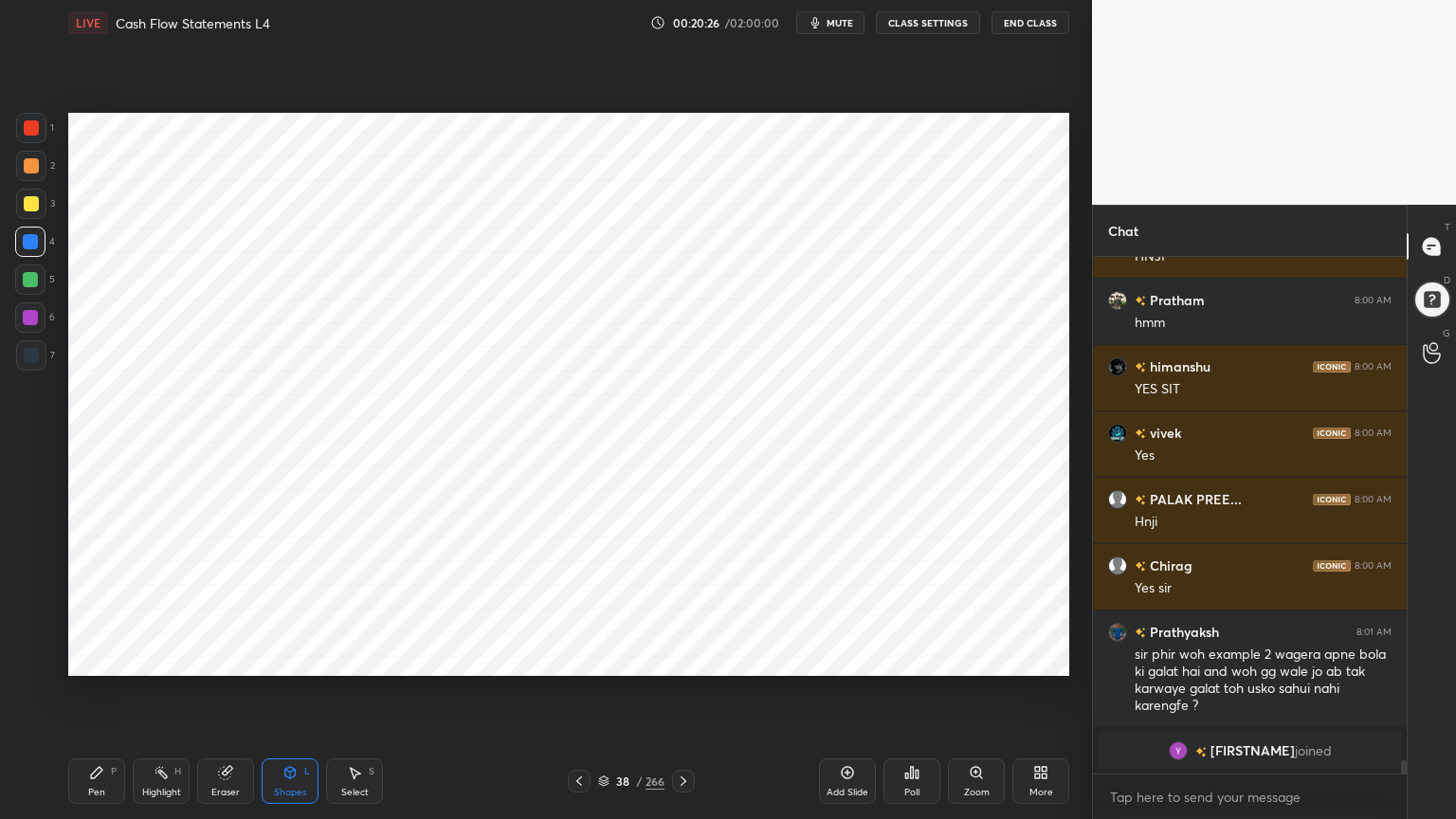 scroll, scrollTop: 18851, scrollLeft: 0, axis: vertical 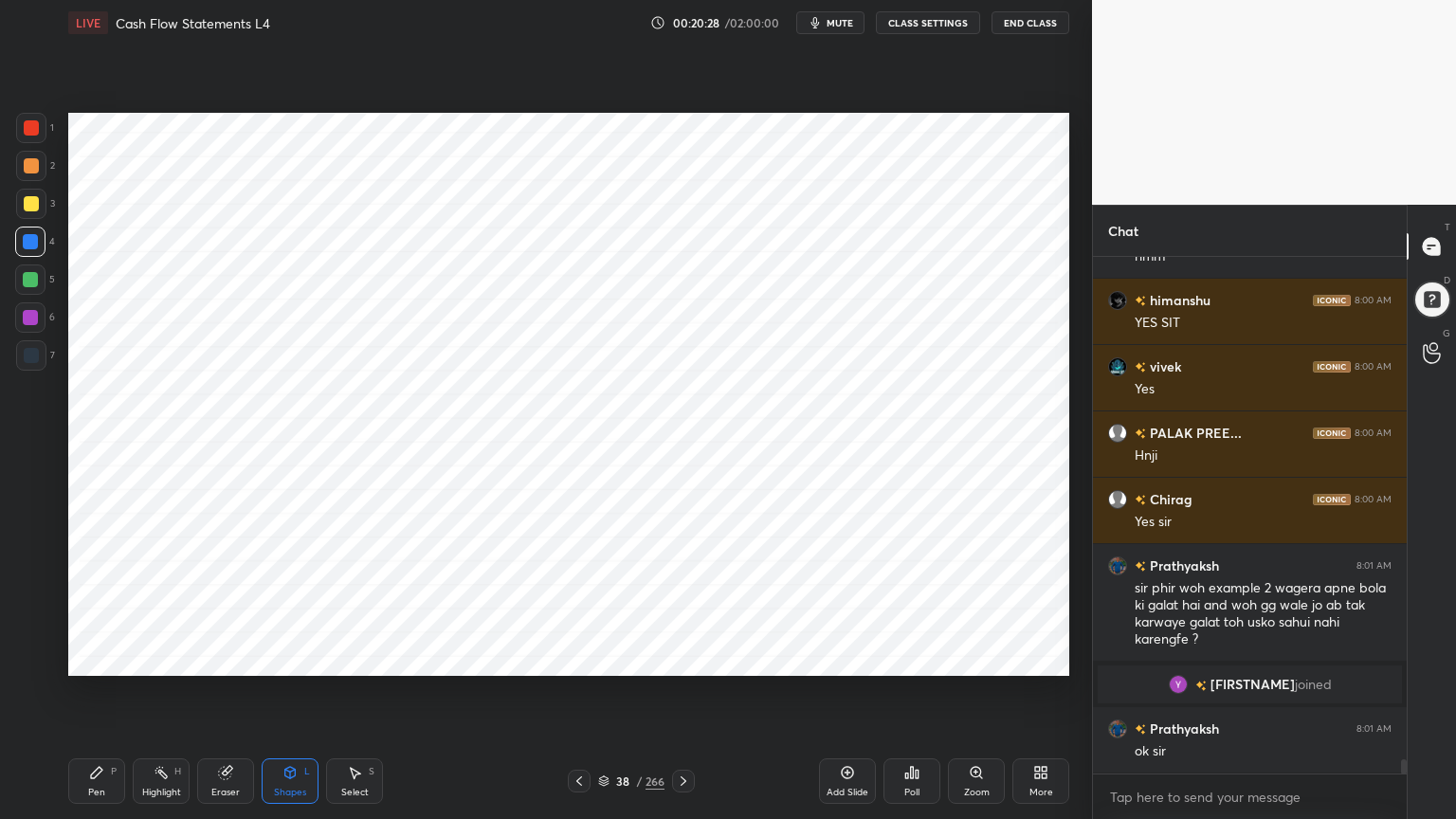 click on "Pen P" at bounding box center (97, 781) 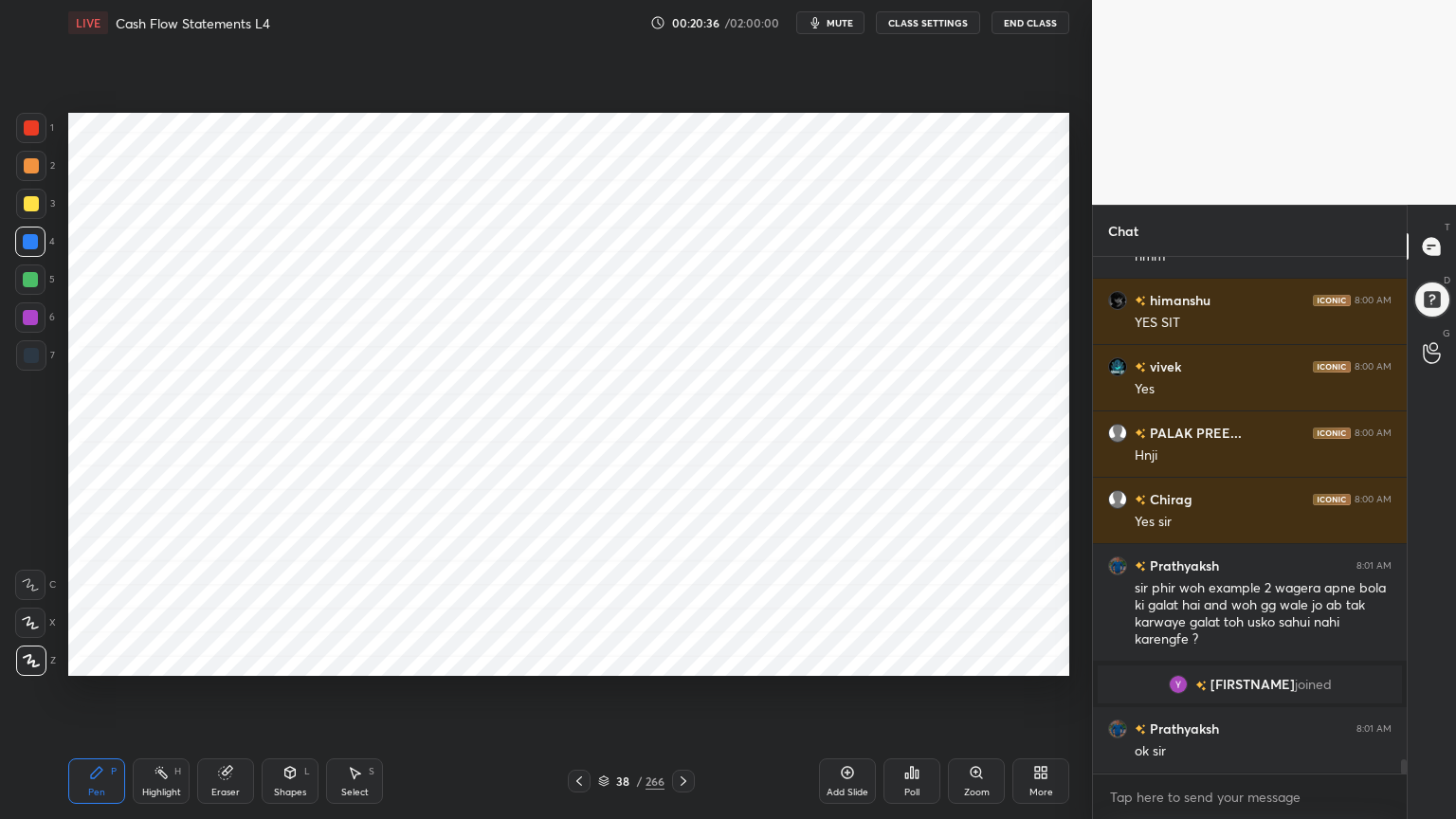 click on "Highlight H" at bounding box center [161, 781] 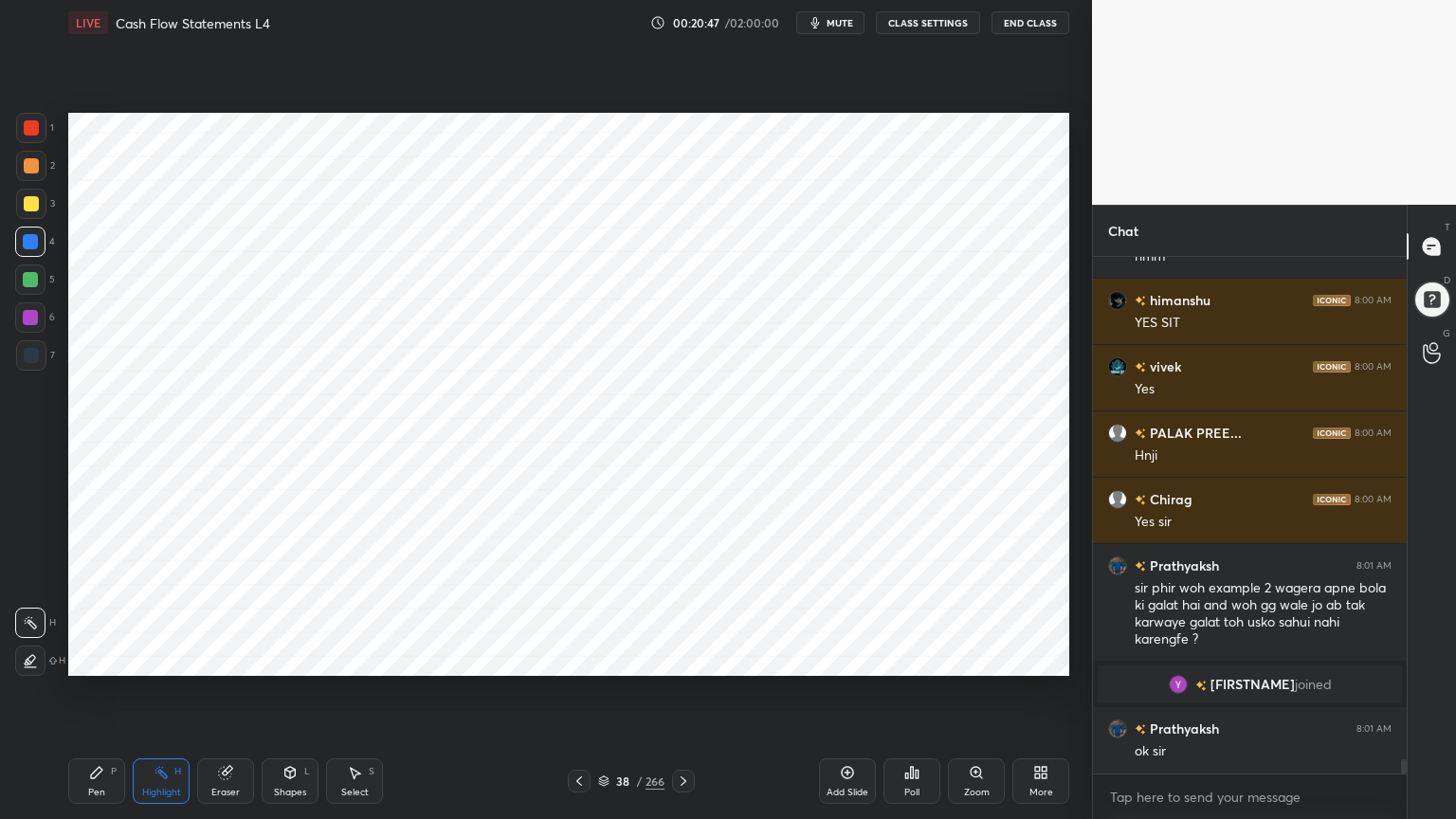 click on "Pen P" at bounding box center [97, 781] 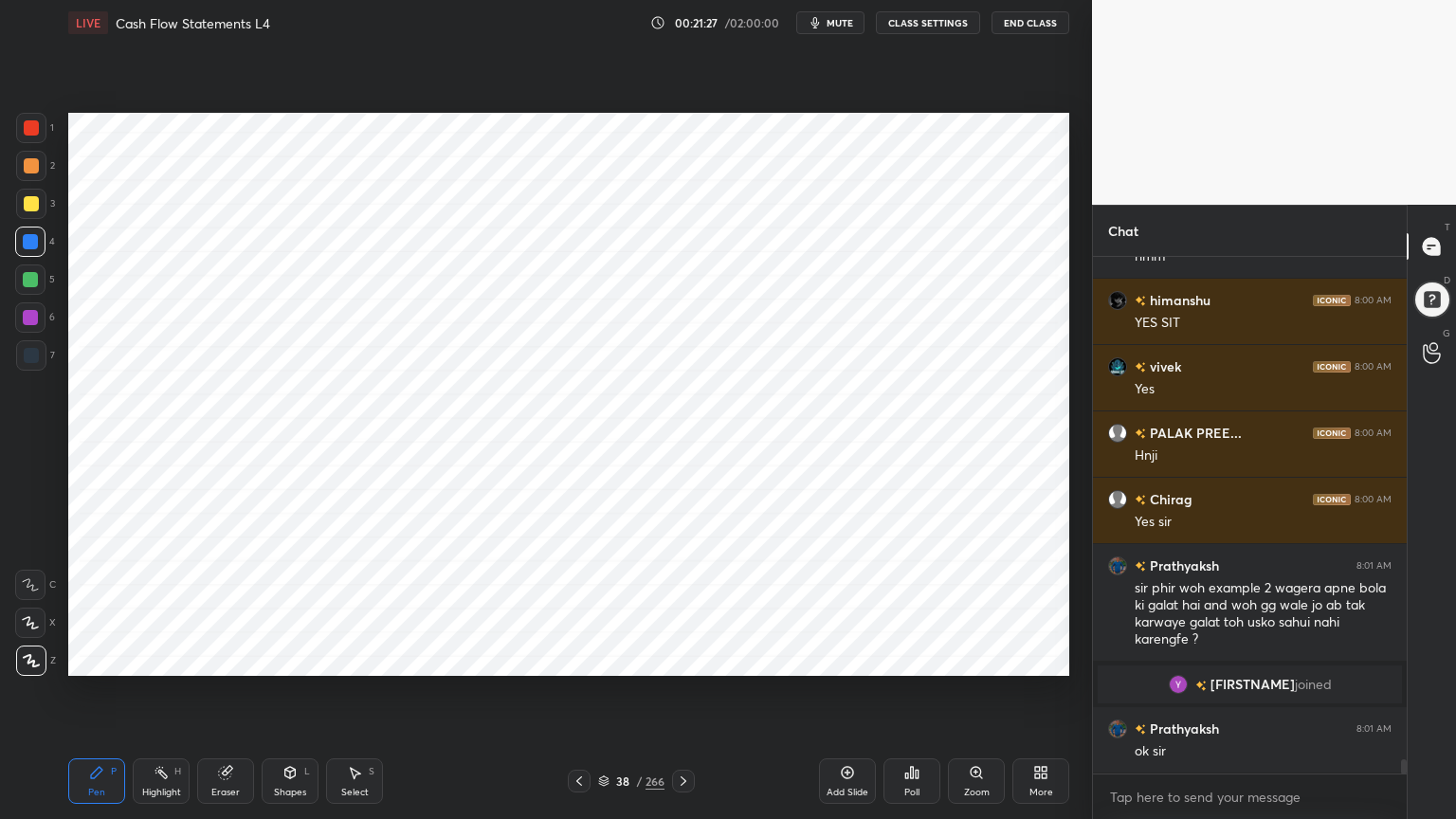 click on "Highlight H" at bounding box center (161, 781) 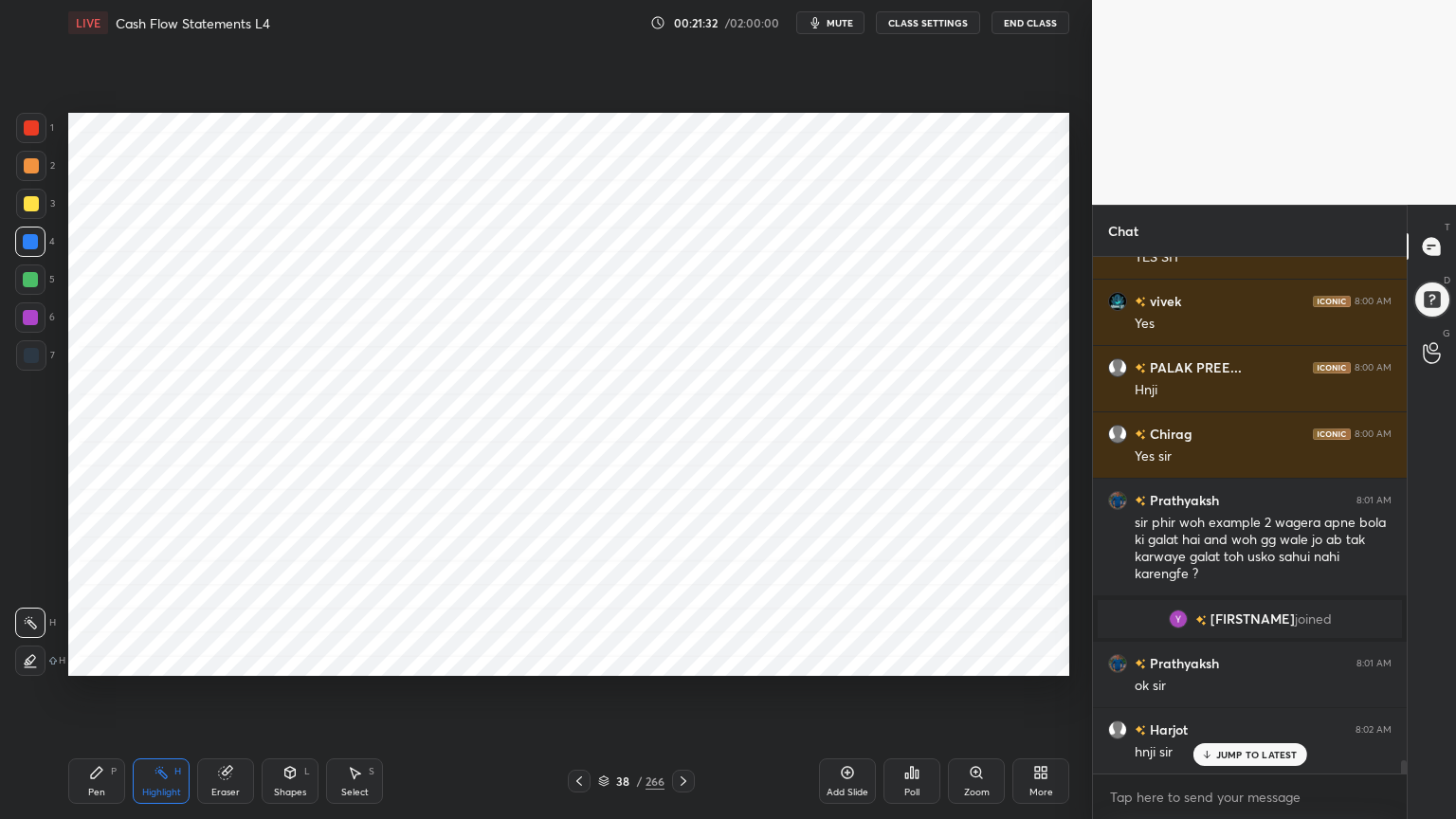 scroll, scrollTop: 19000, scrollLeft: 0, axis: vertical 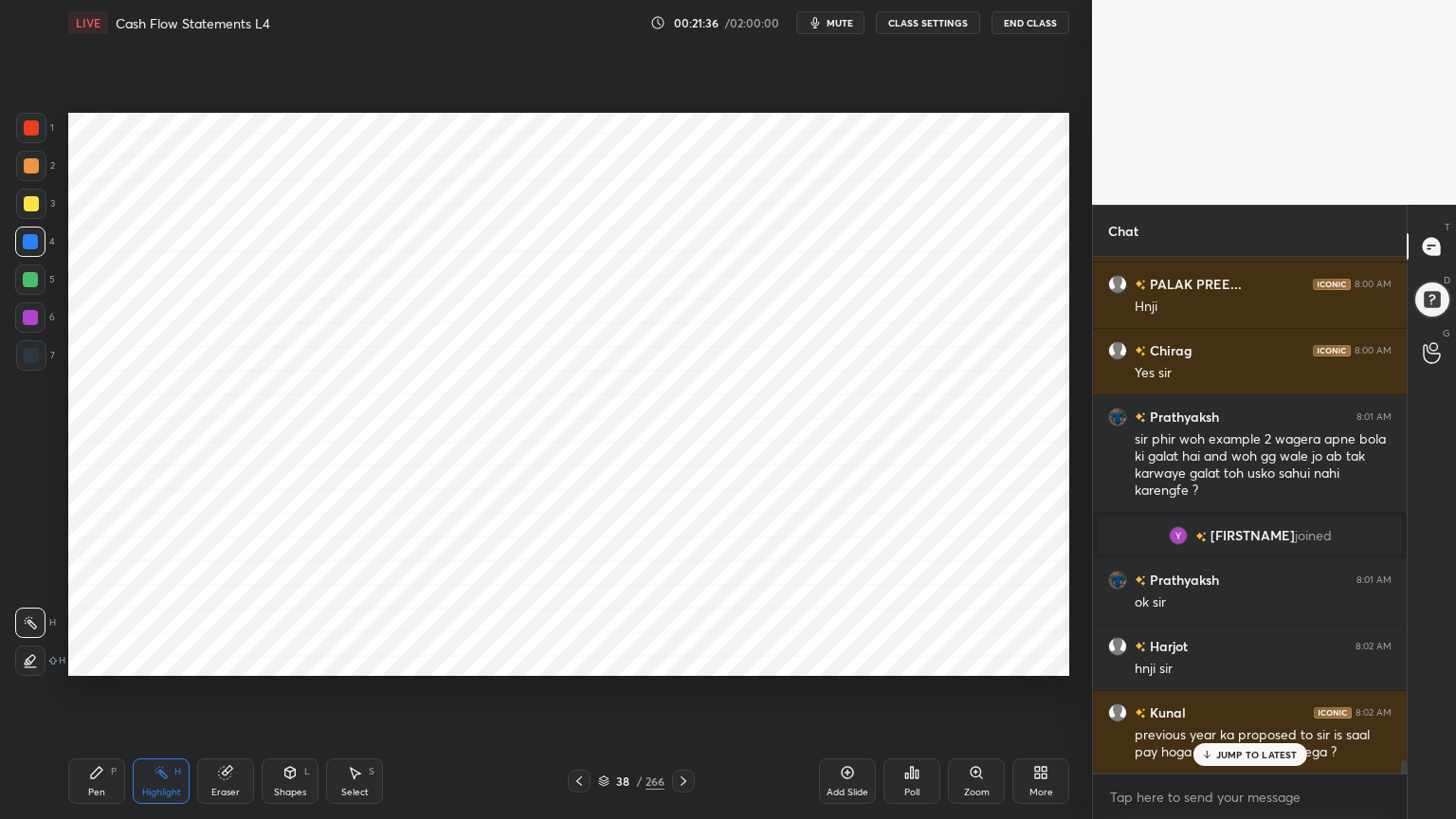 click on "Pen" at bounding box center (97, 792) 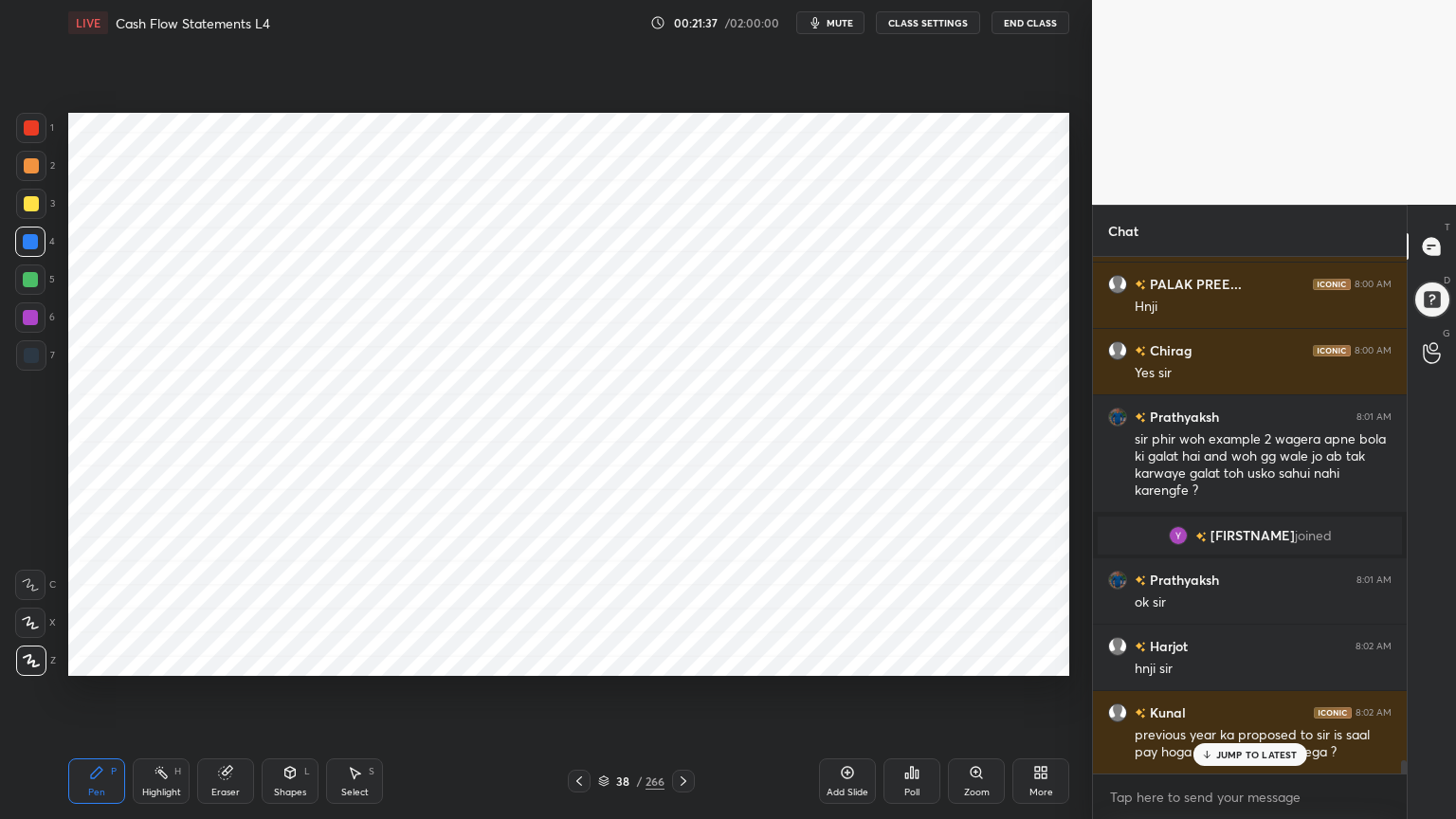click at bounding box center (30, 318) 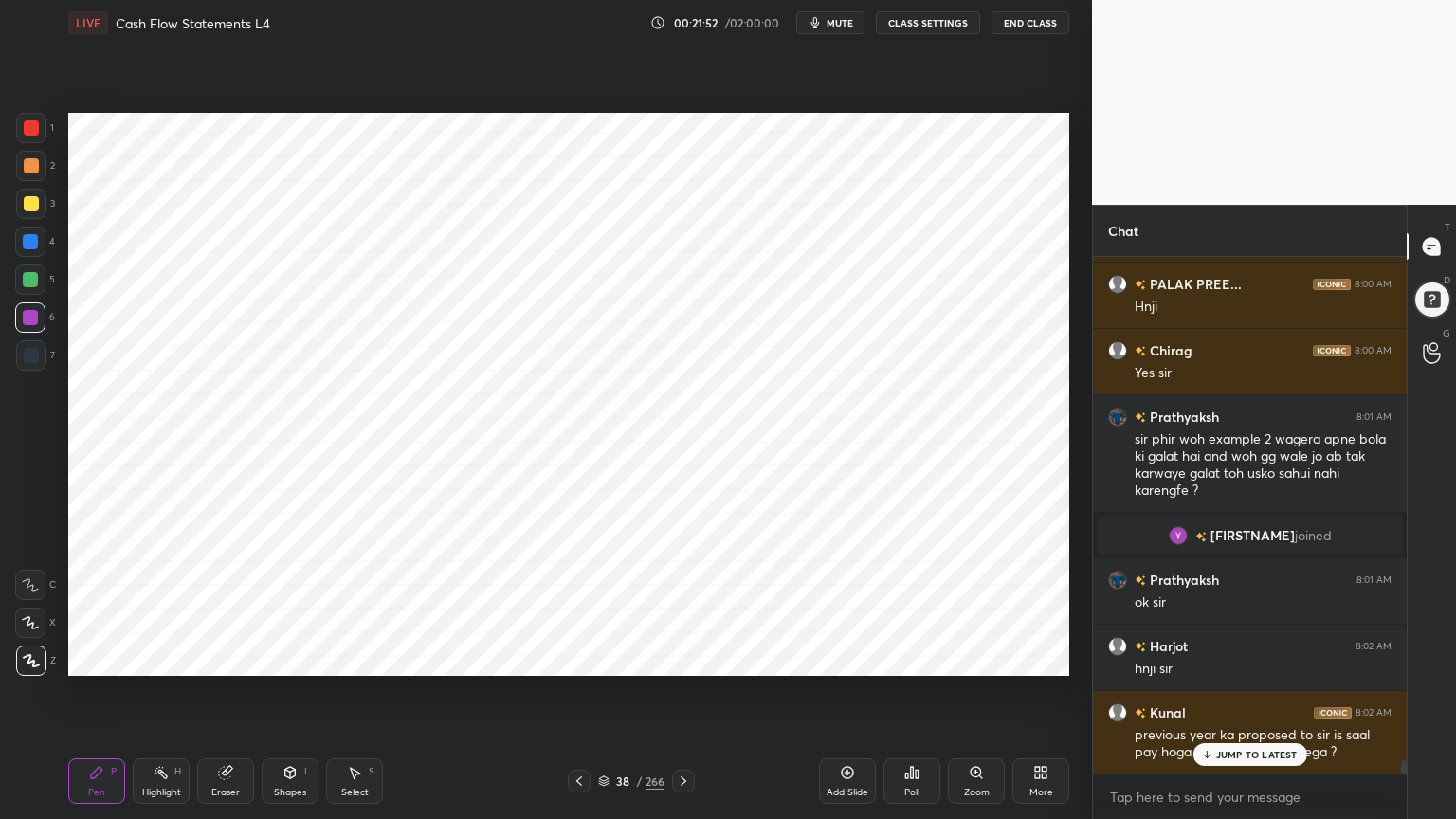 click on "Highlight H" at bounding box center (161, 781) 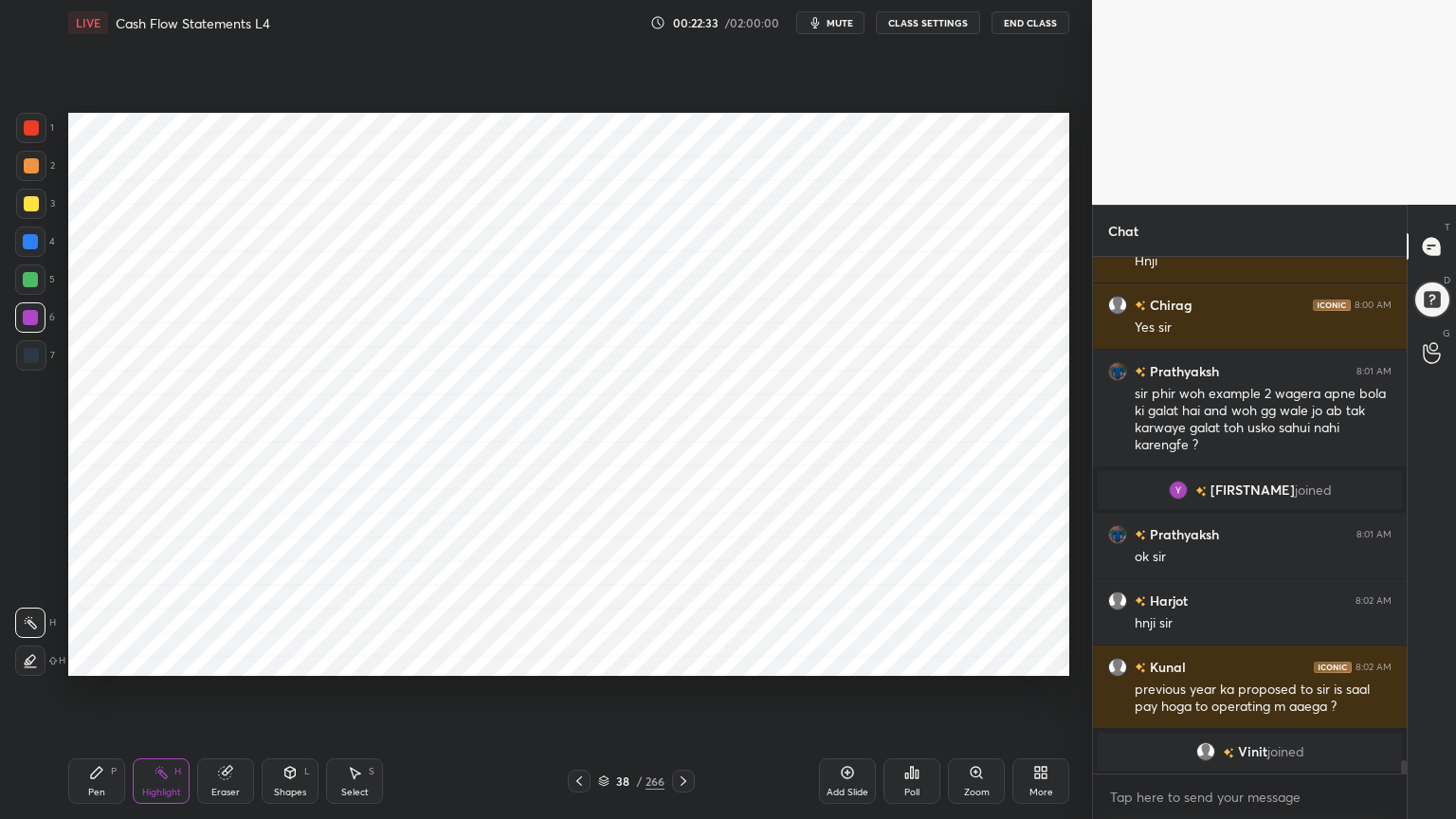 scroll, scrollTop: 19113, scrollLeft: 0, axis: vertical 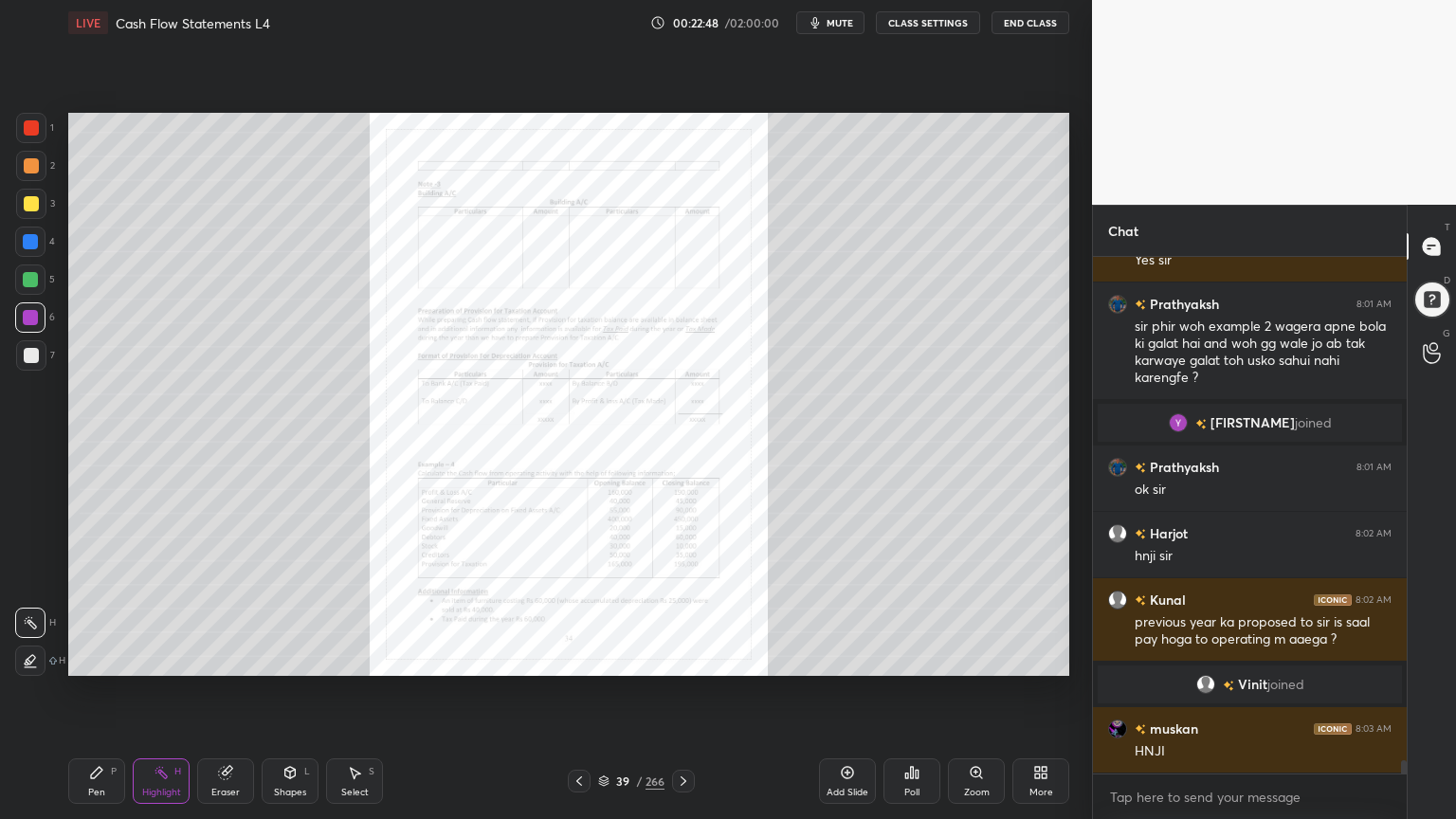 click 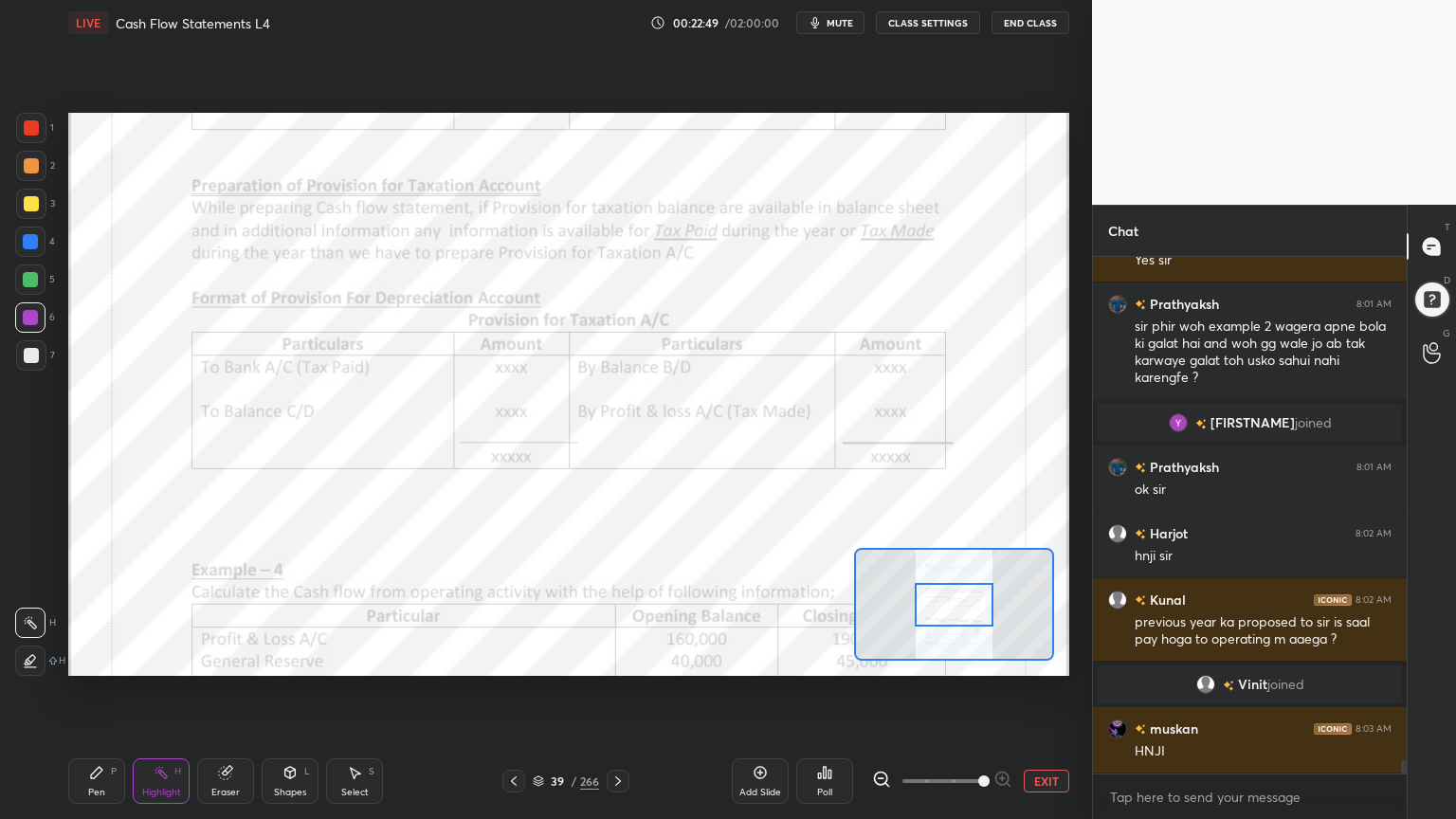 scroll, scrollTop: 19158, scrollLeft: 0, axis: vertical 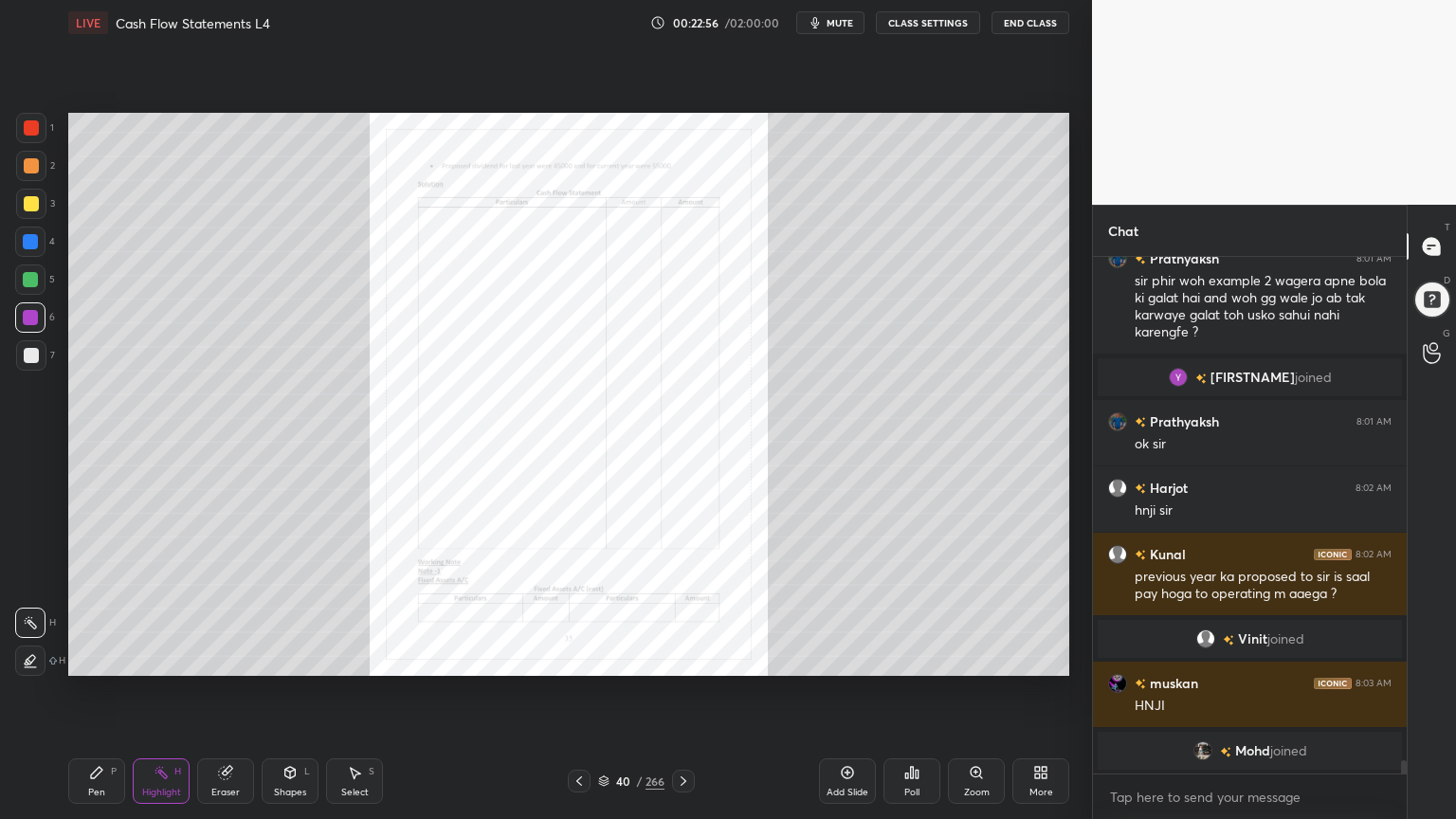 click on "Zoom" at bounding box center [976, 781] 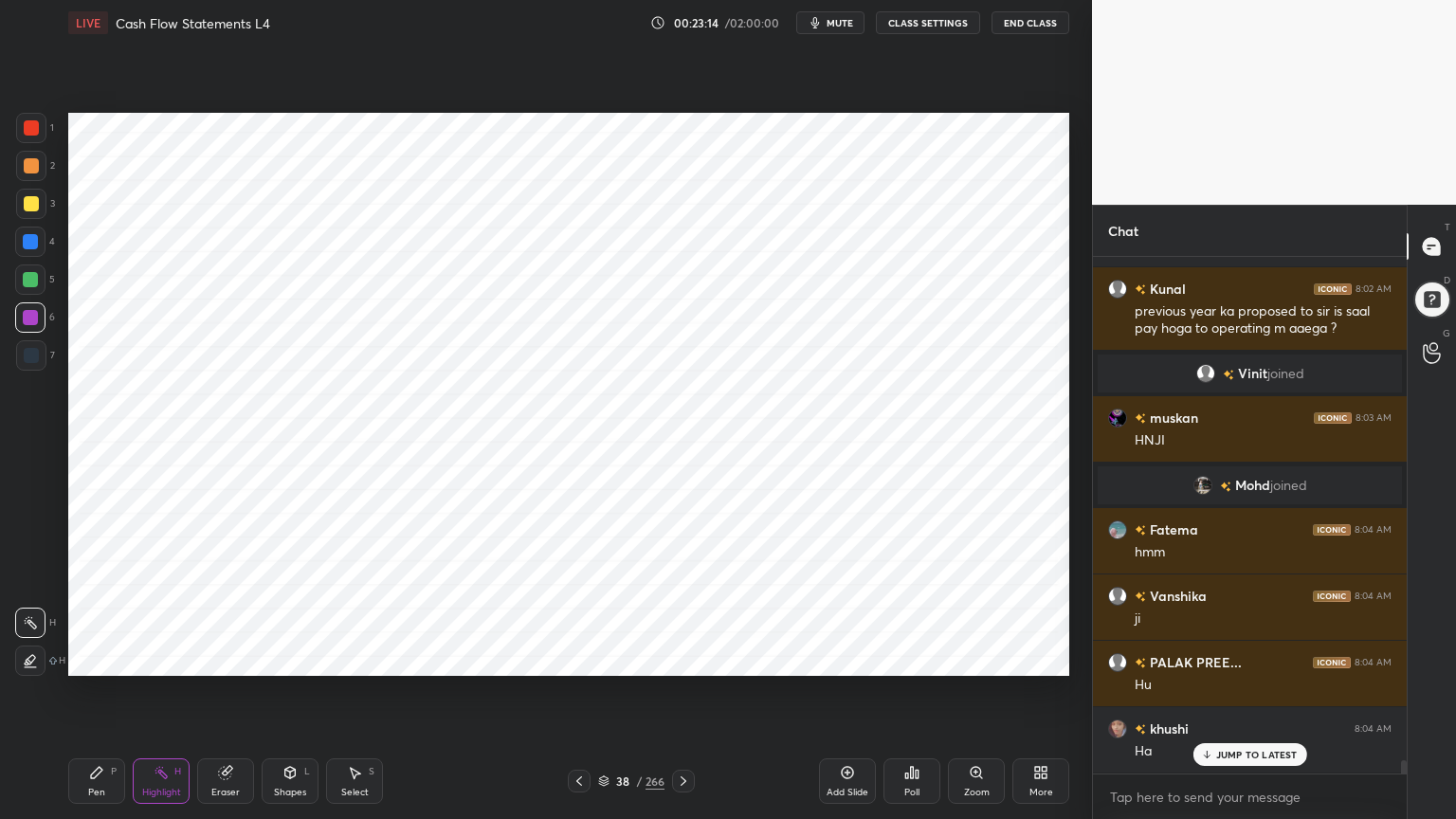 scroll, scrollTop: 19394, scrollLeft: 0, axis: vertical 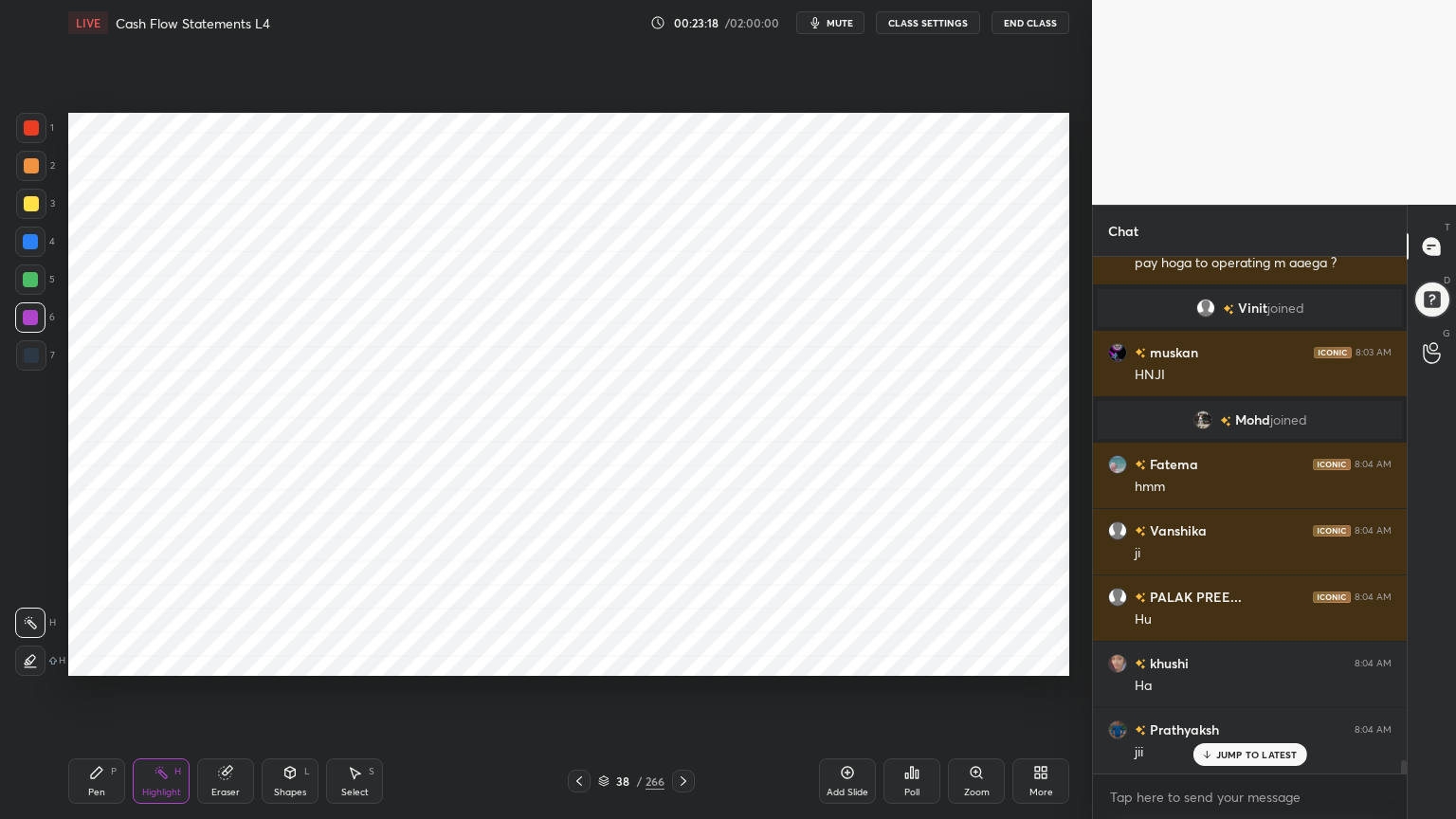click at bounding box center [30, 242] 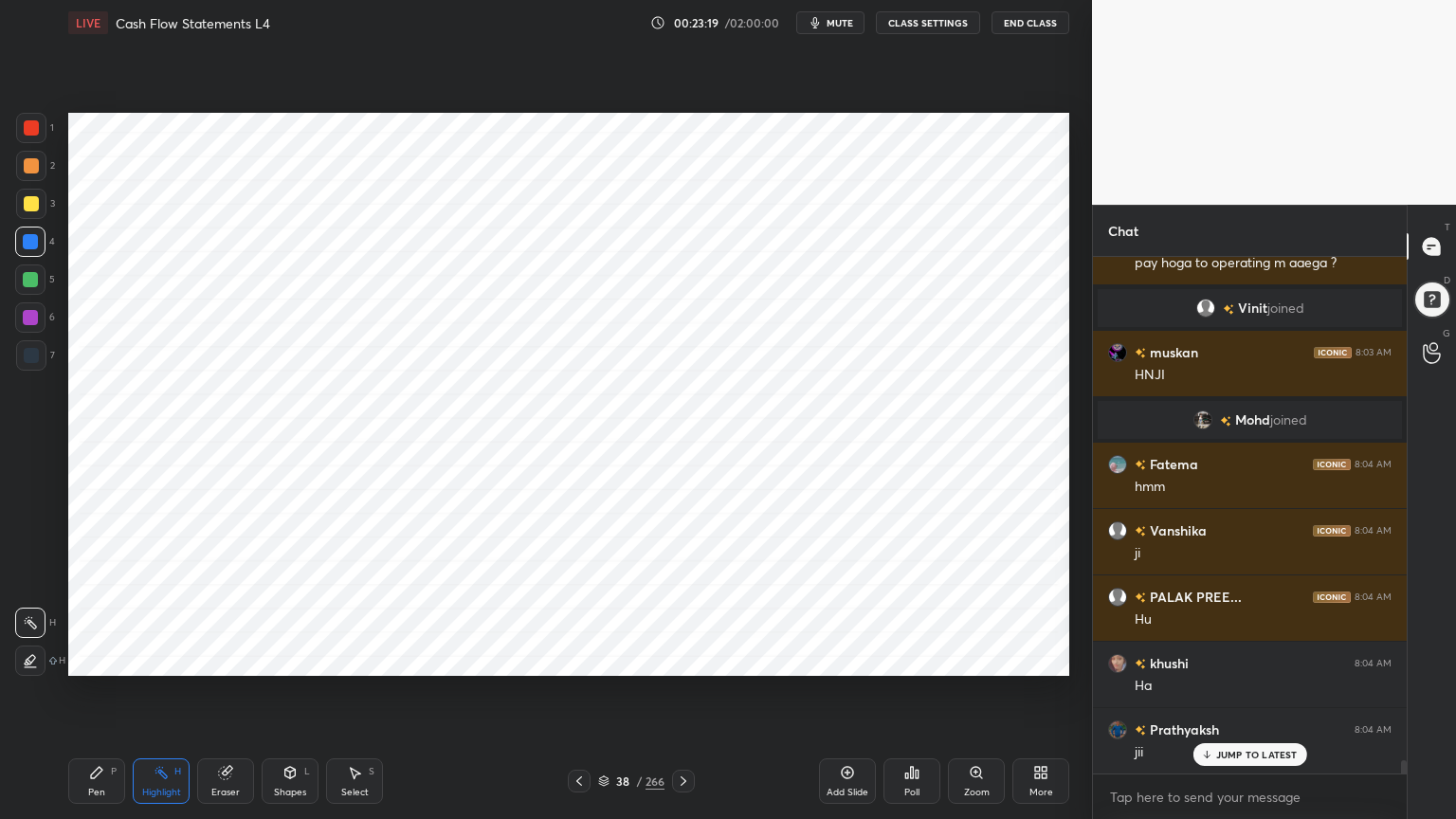 click 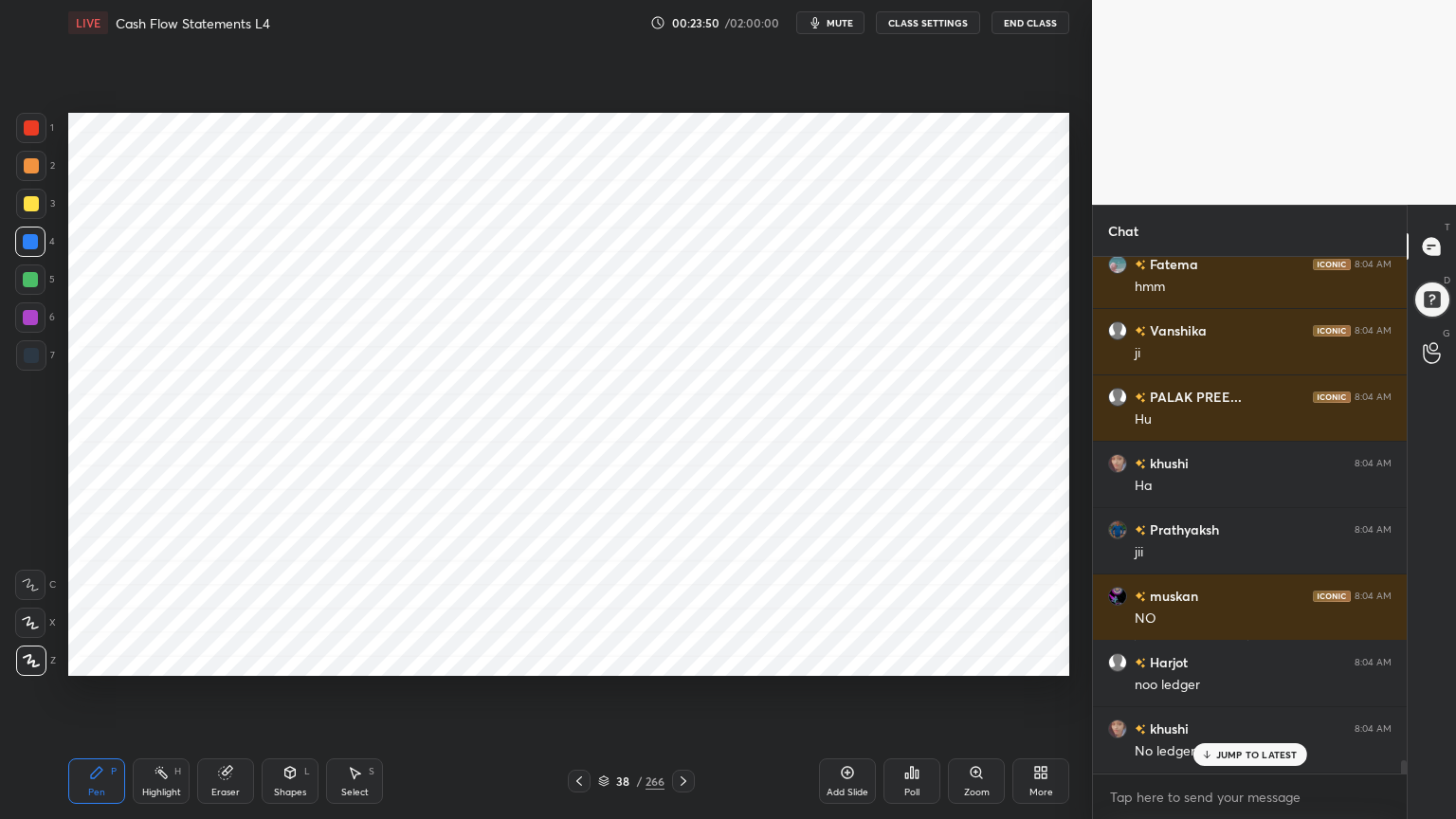 scroll, scrollTop: 19660, scrollLeft: 0, axis: vertical 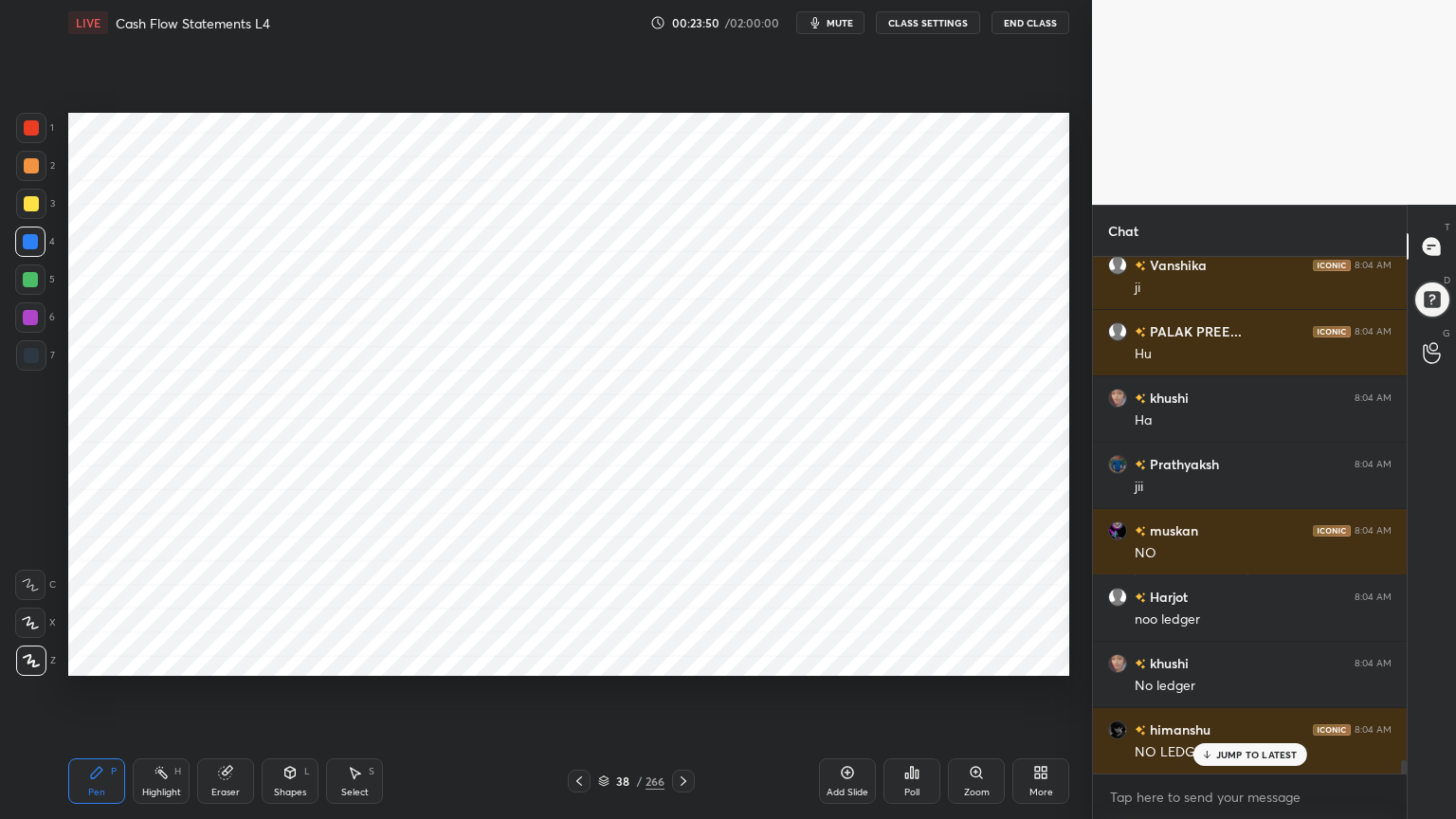click at bounding box center [30, 318] 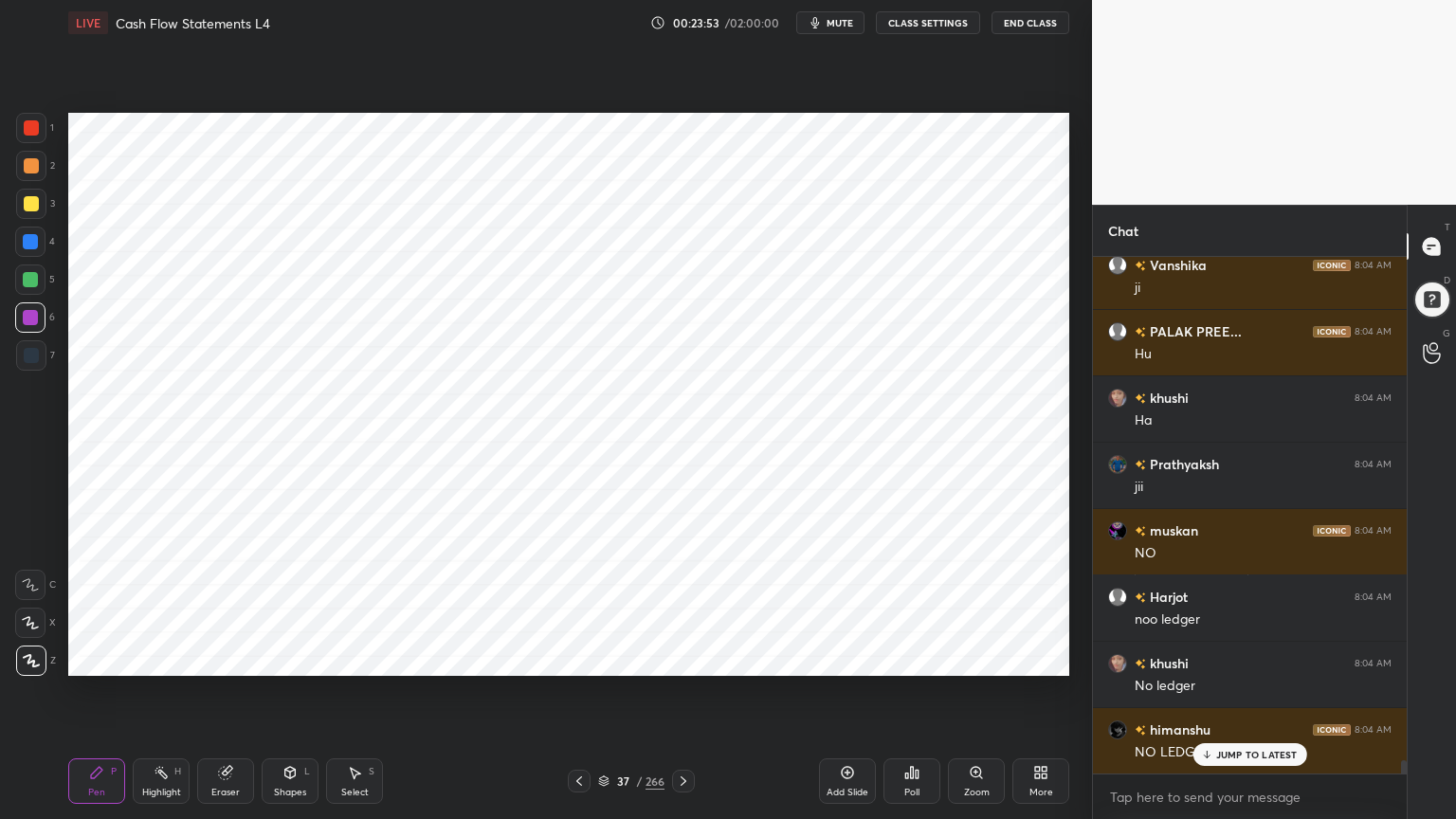 click on "Highlight" at bounding box center (161, 792) 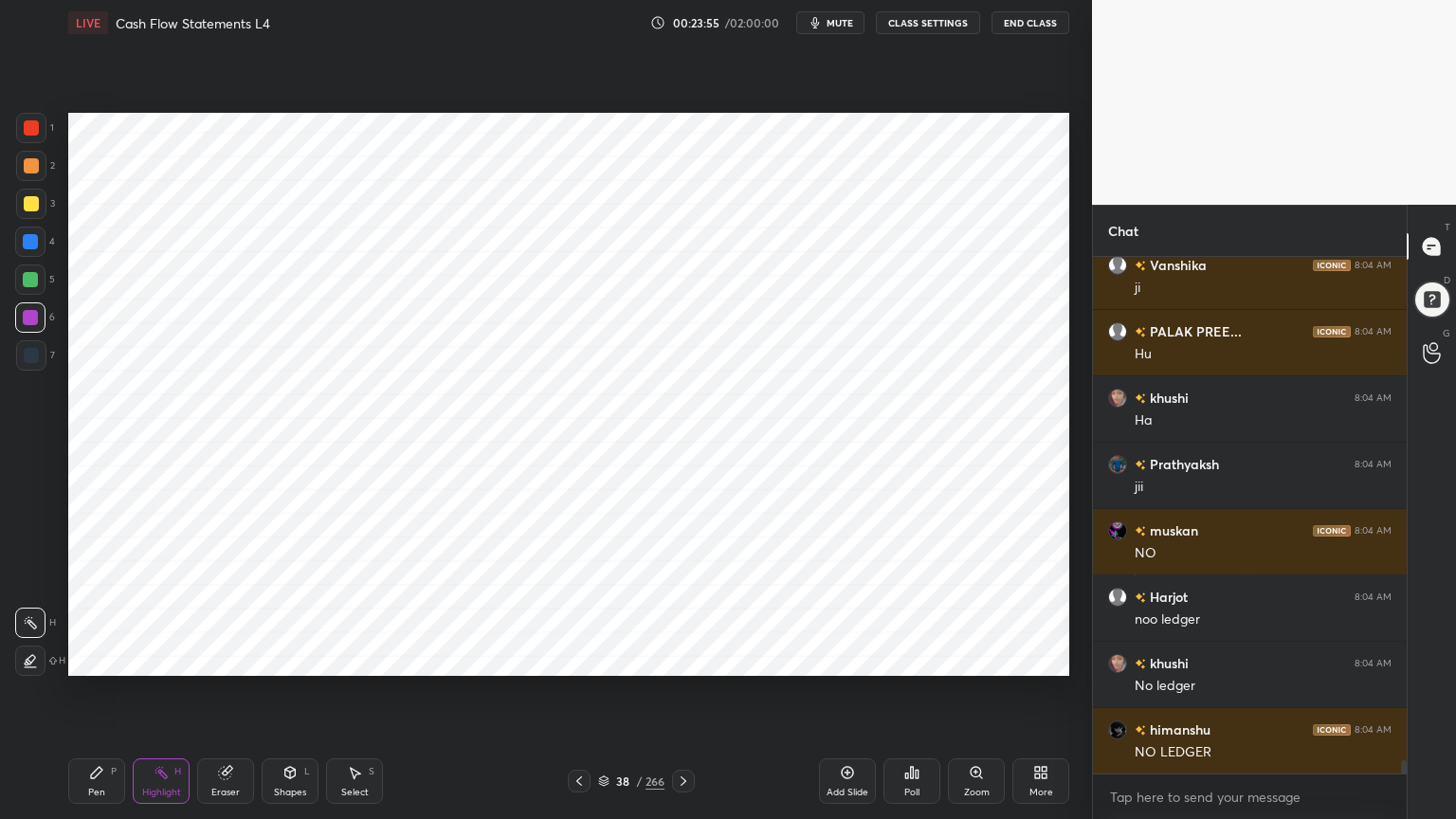 scroll, scrollTop: 19727, scrollLeft: 0, axis: vertical 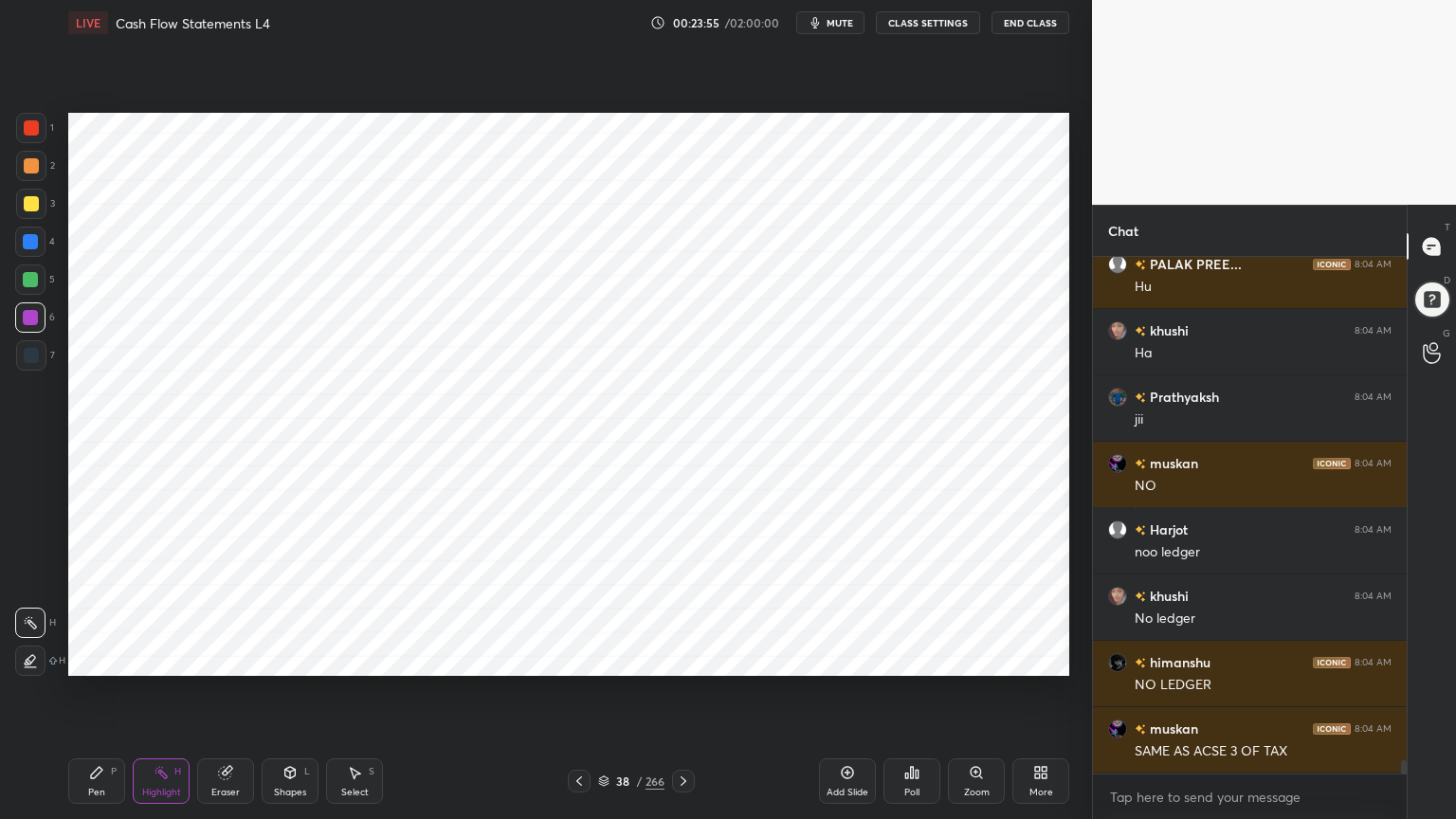 click on "Pen P" at bounding box center (97, 781) 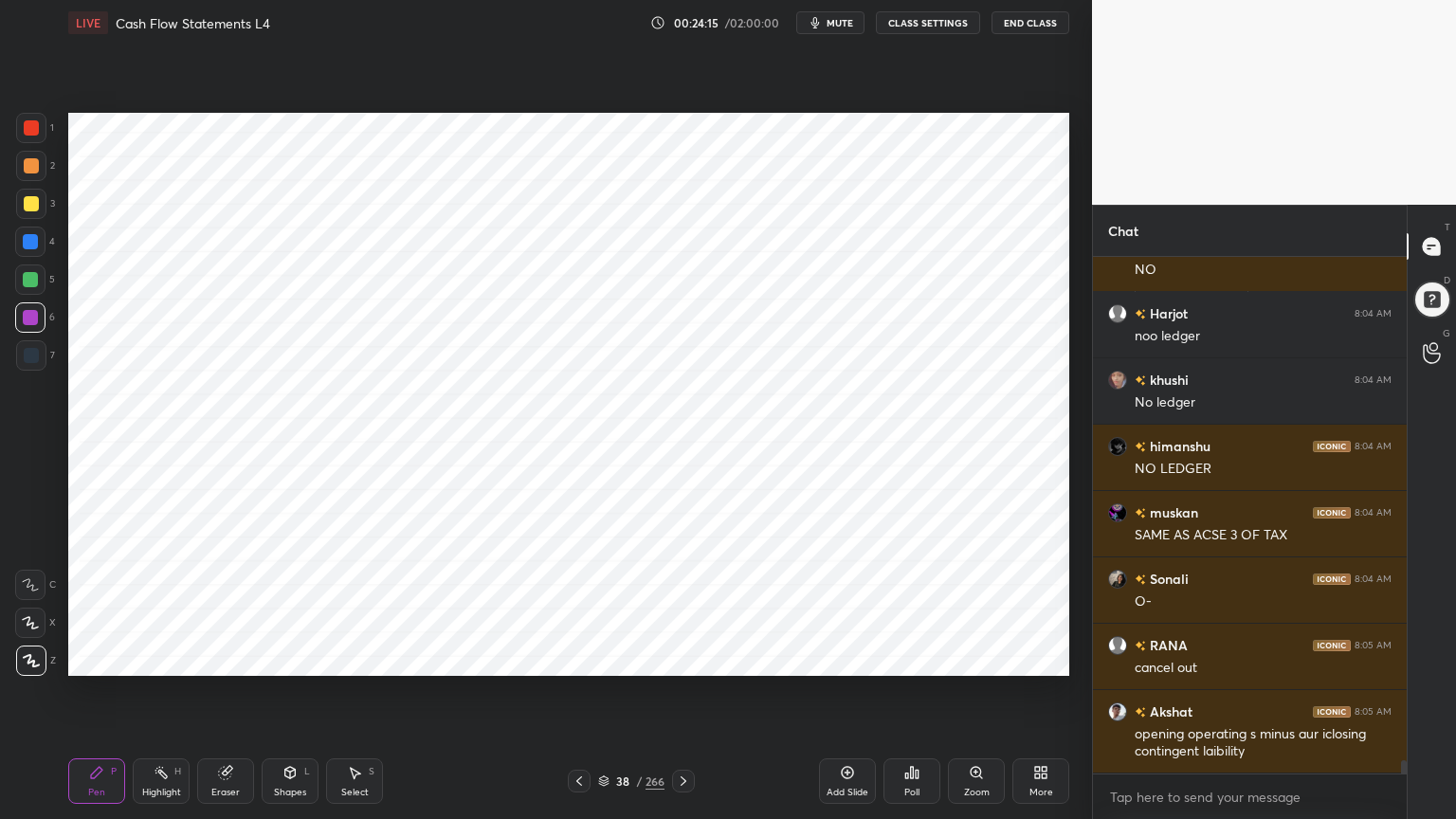 scroll, scrollTop: 20106, scrollLeft: 0, axis: vertical 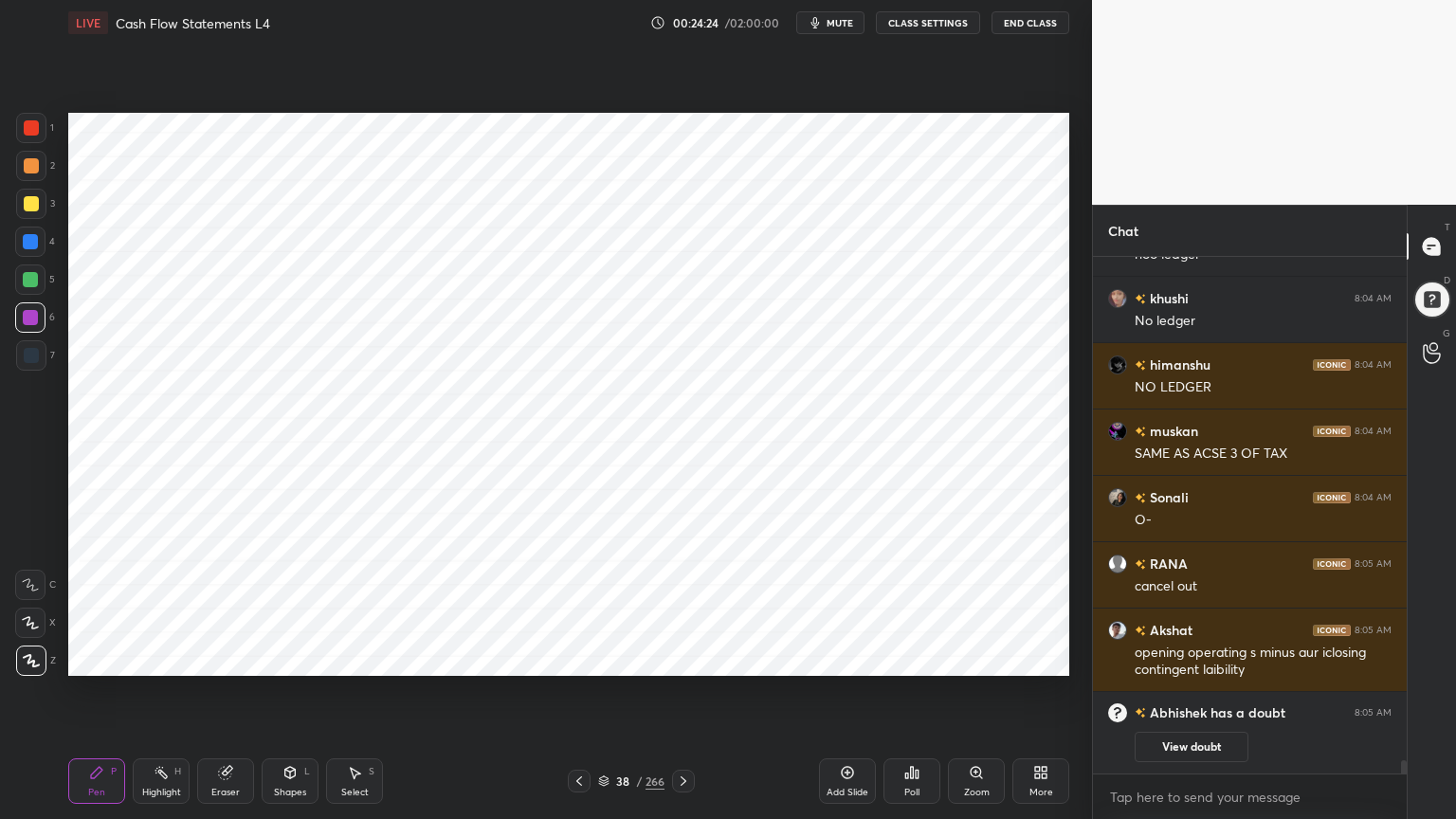 click at bounding box center [31, 128] 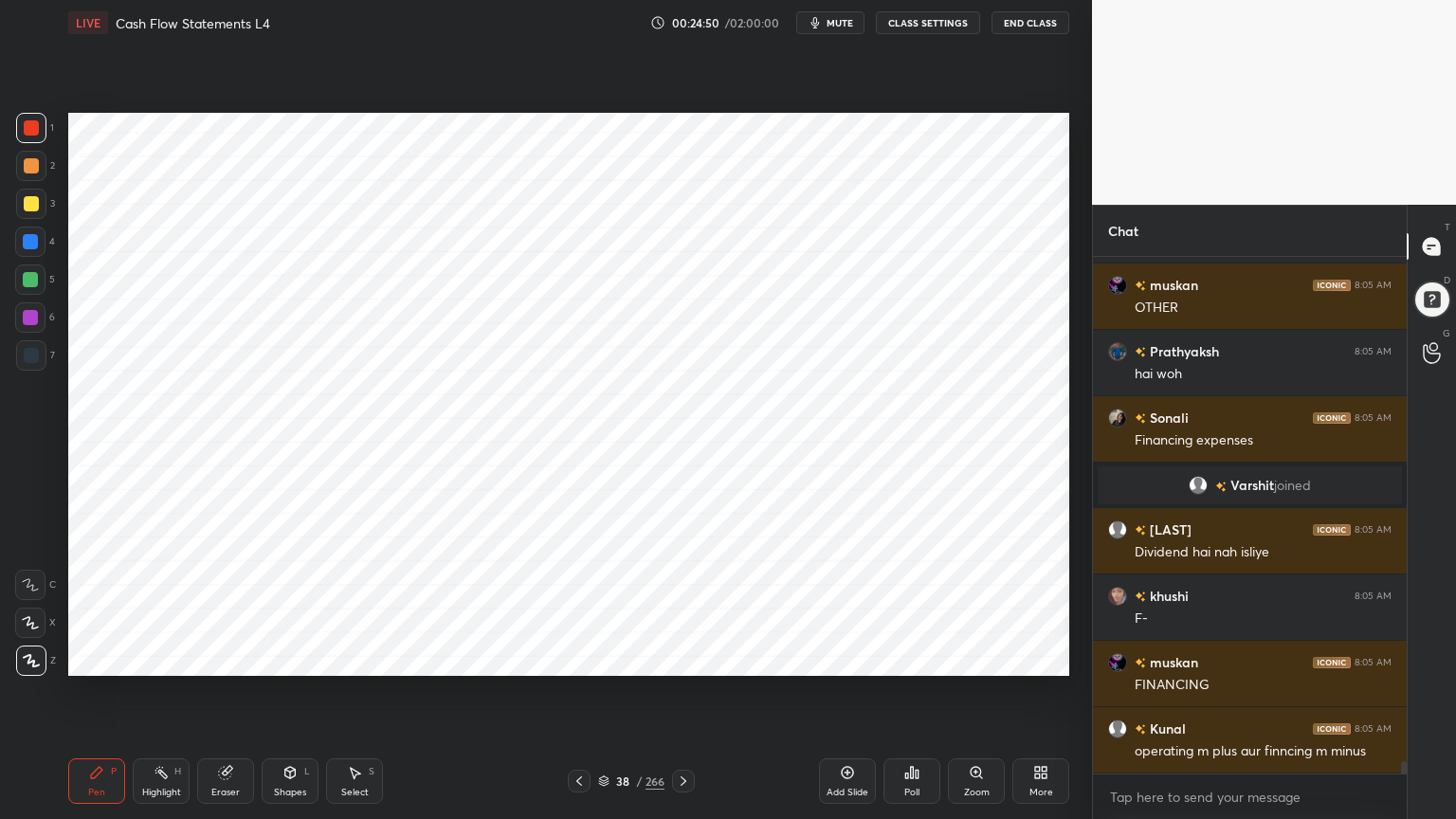 scroll, scrollTop: 20411, scrollLeft: 0, axis: vertical 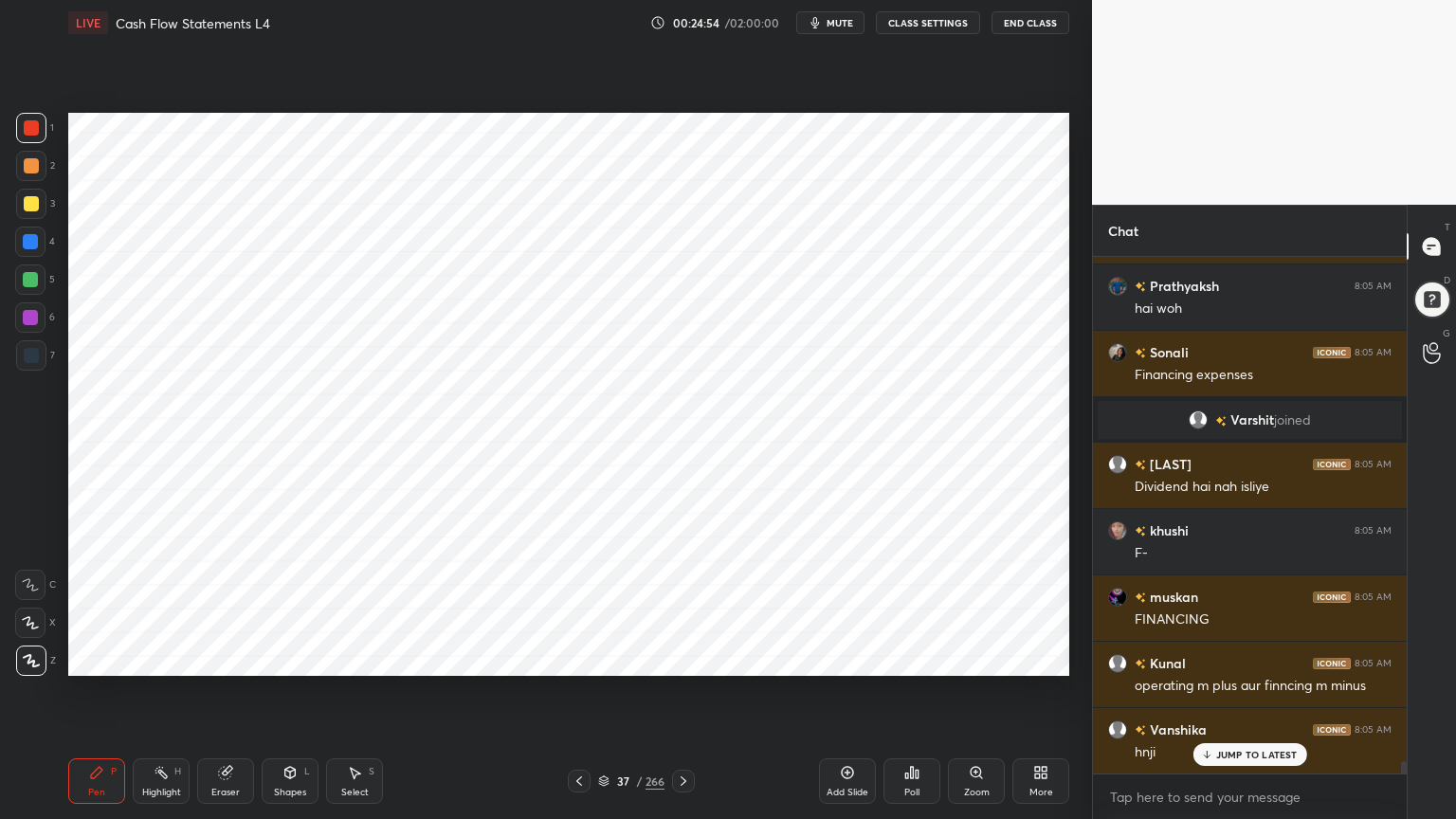 click on "Highlight H" at bounding box center [161, 781] 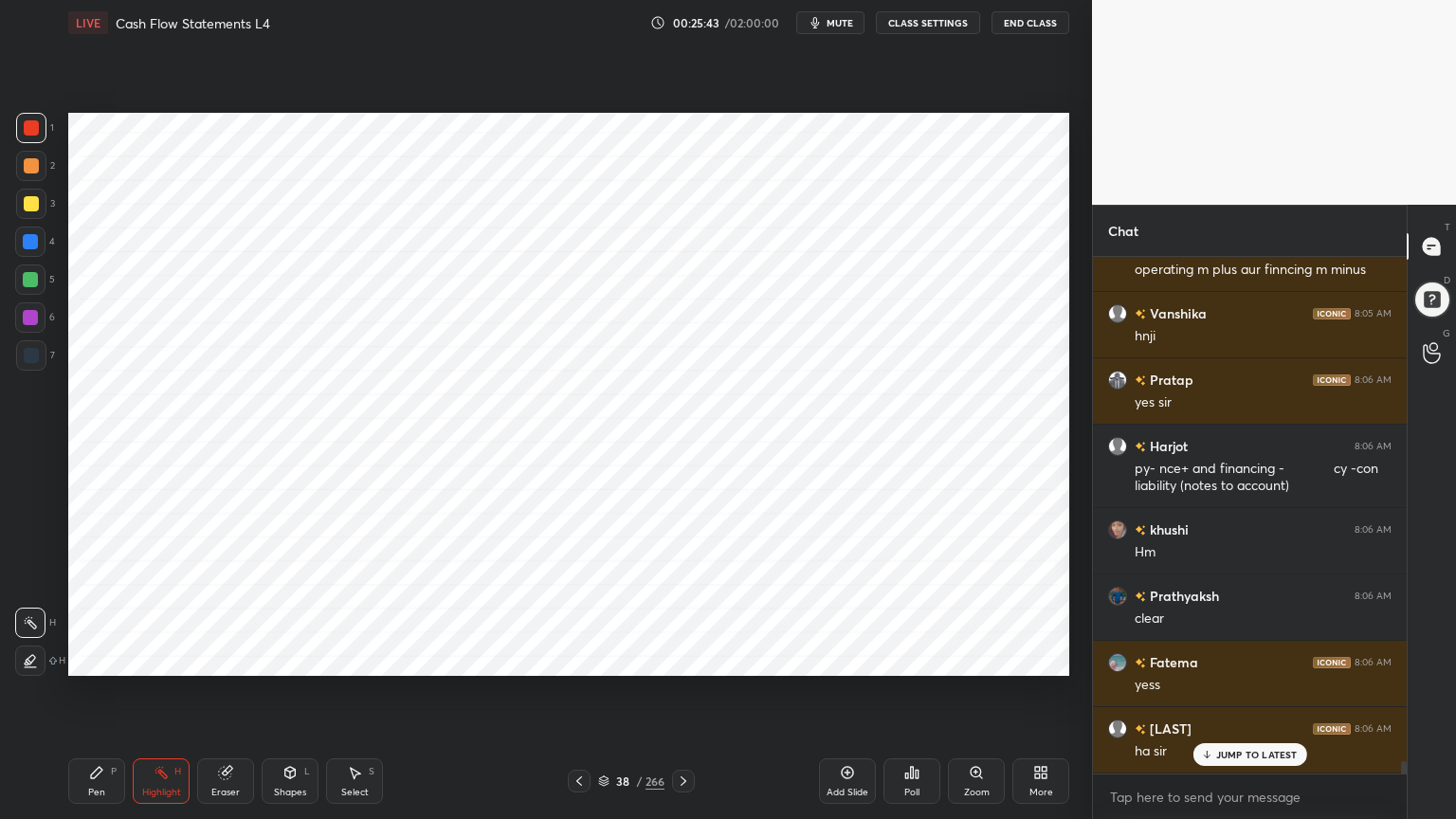scroll, scrollTop: 20892, scrollLeft: 0, axis: vertical 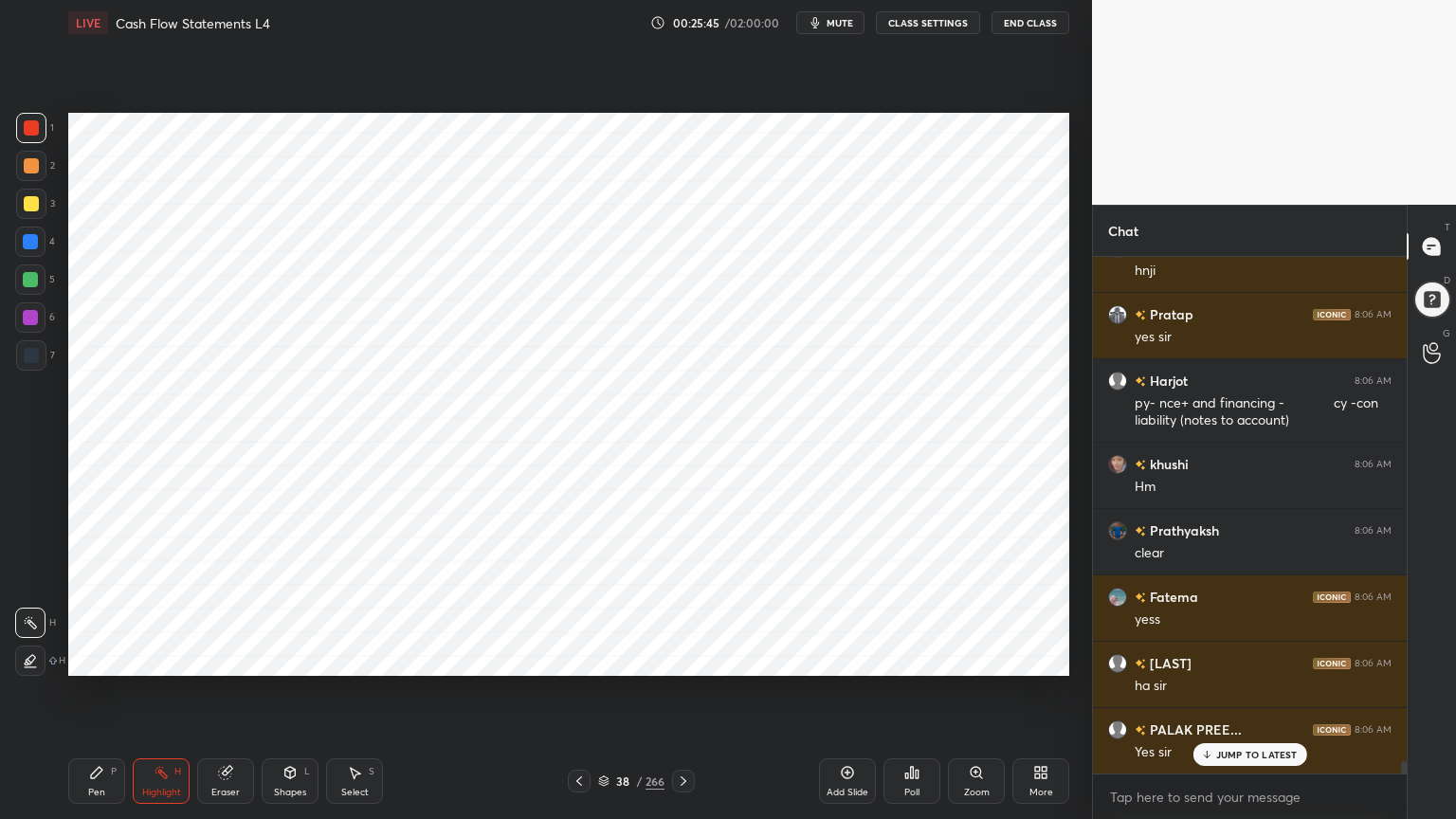 click on "Pen P" at bounding box center (97, 781) 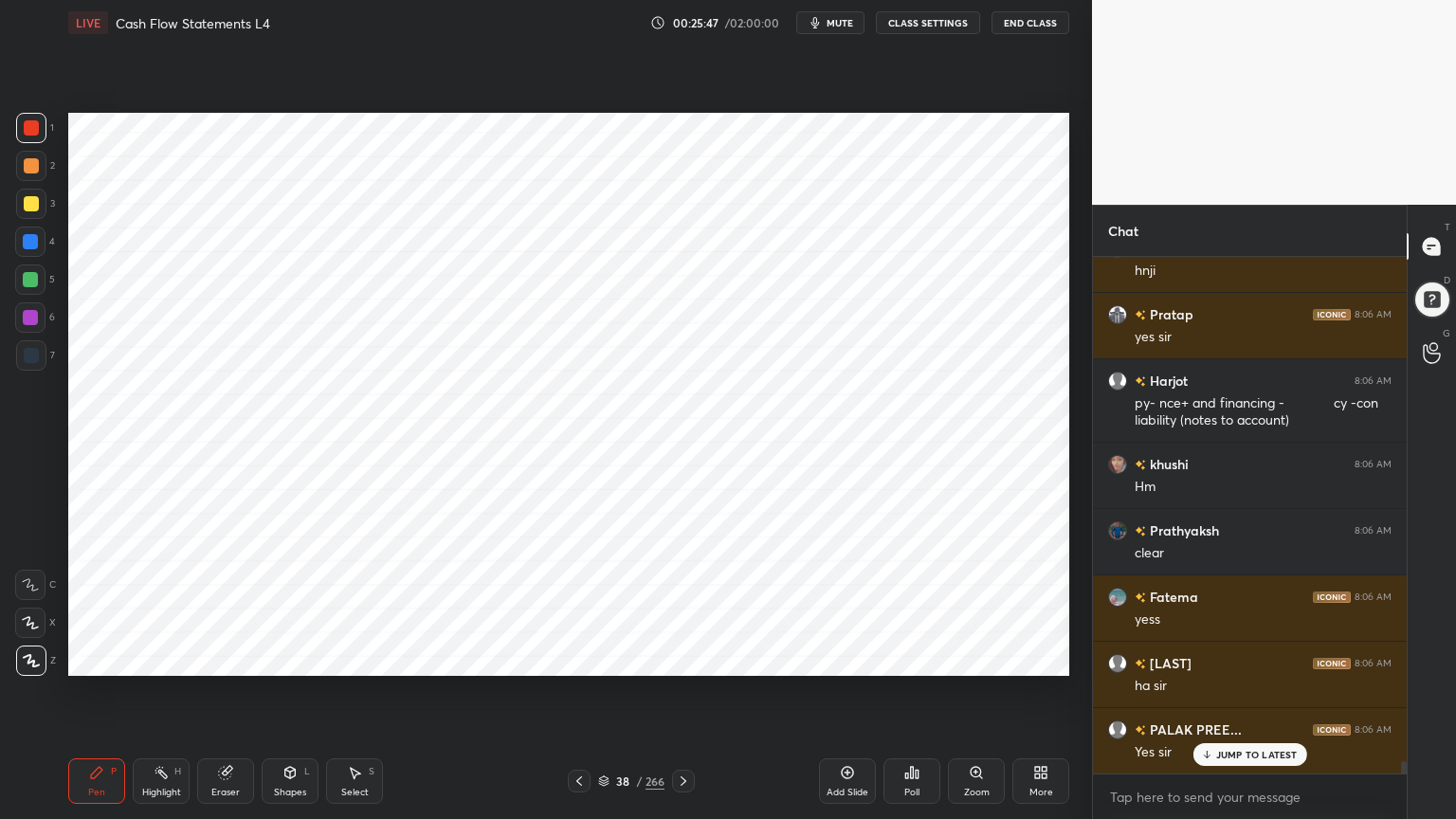 click at bounding box center (30, 280) 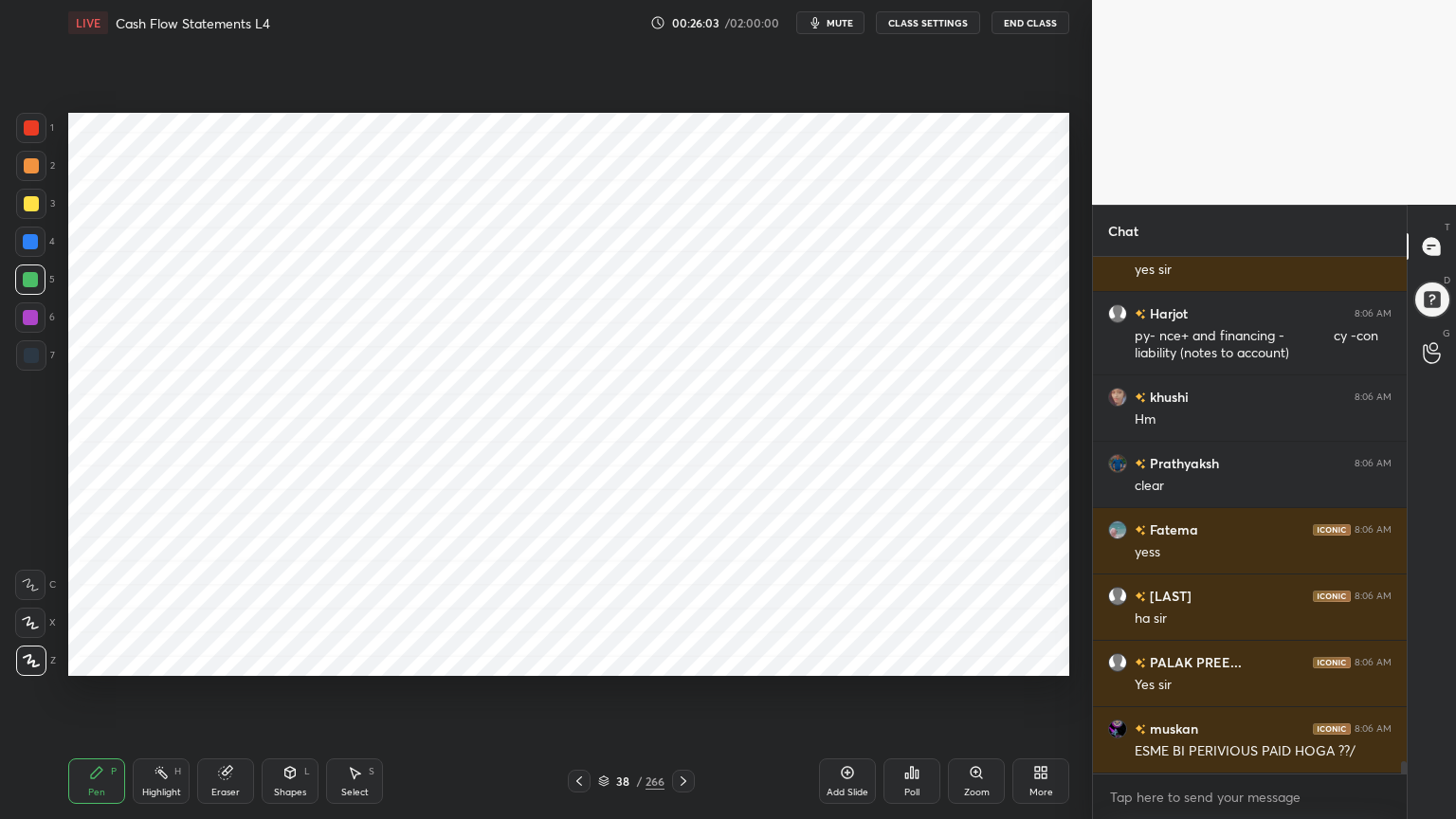 scroll, scrollTop: 21005, scrollLeft: 0, axis: vertical 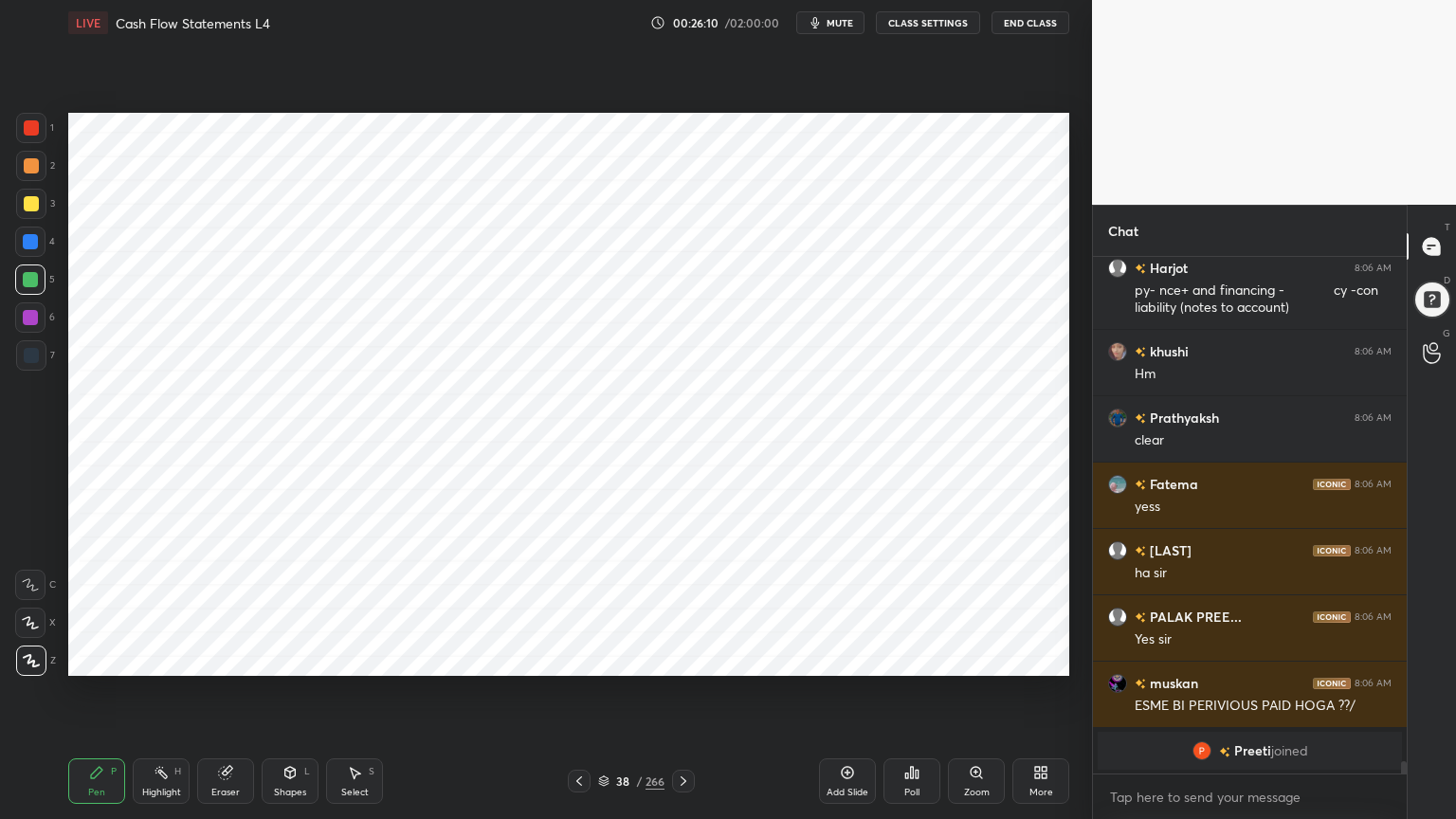 click at bounding box center (31, 128) 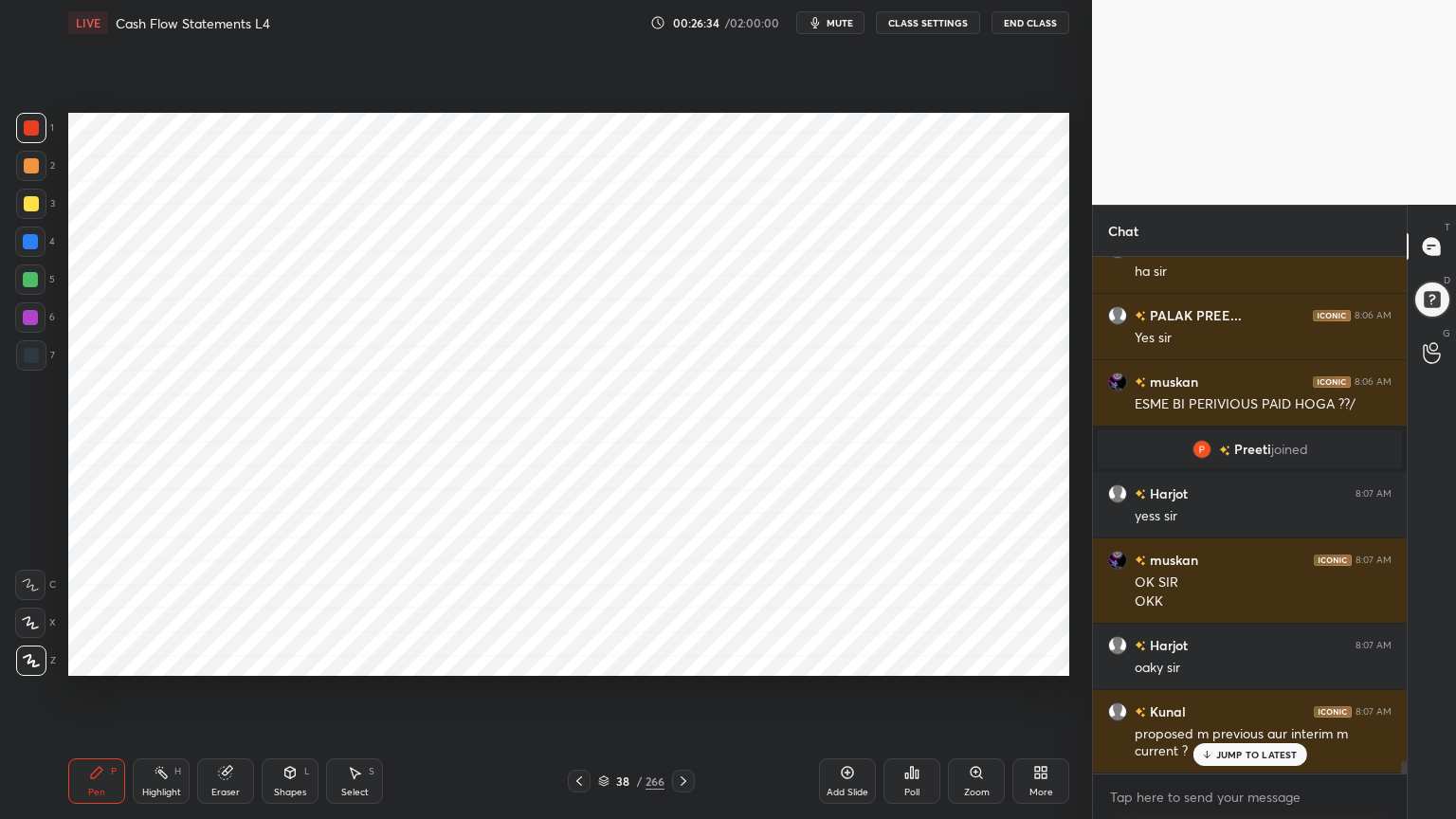 scroll, scrollTop: 21059, scrollLeft: 0, axis: vertical 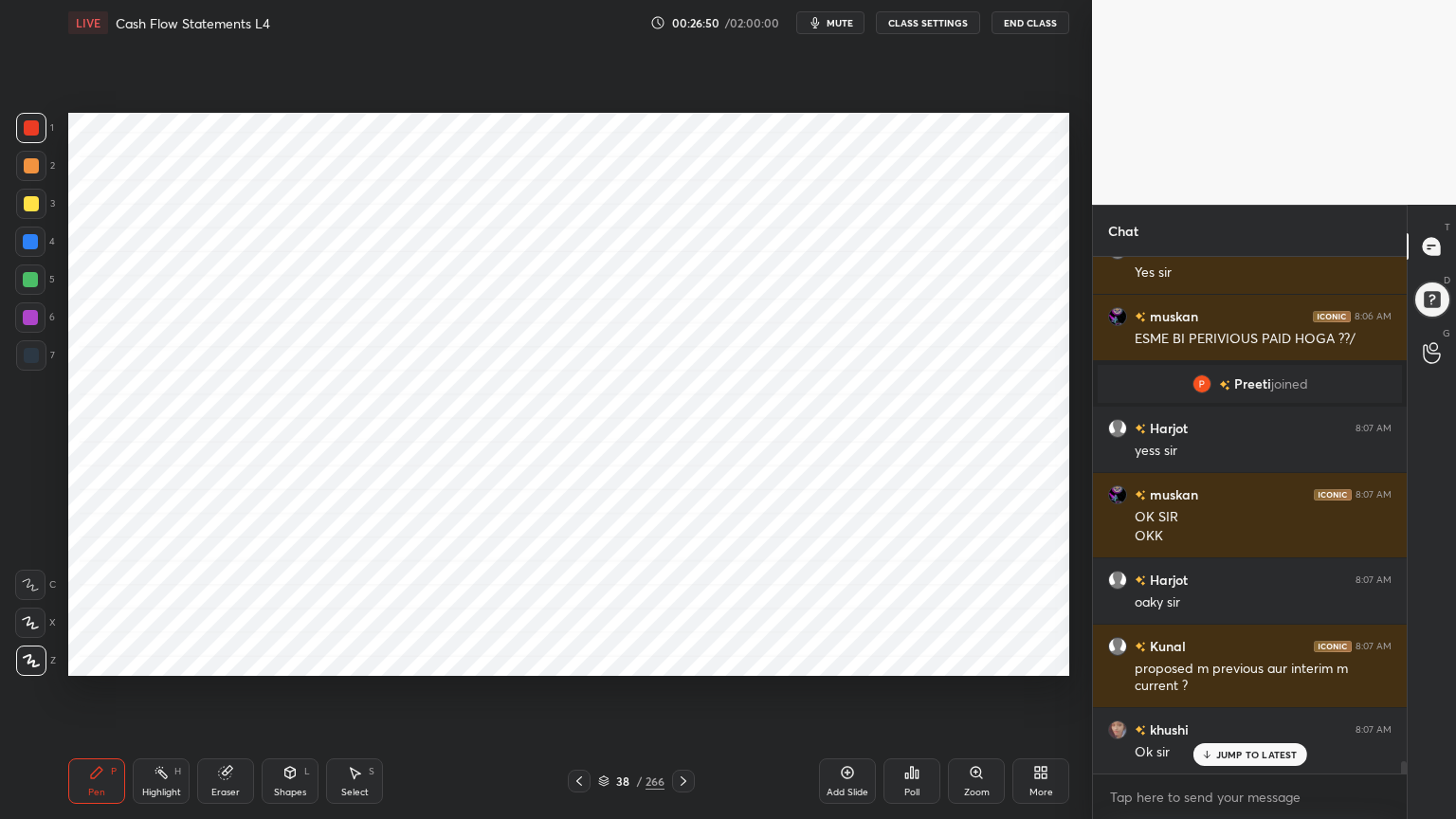 click on "Highlight" at bounding box center (161, 792) 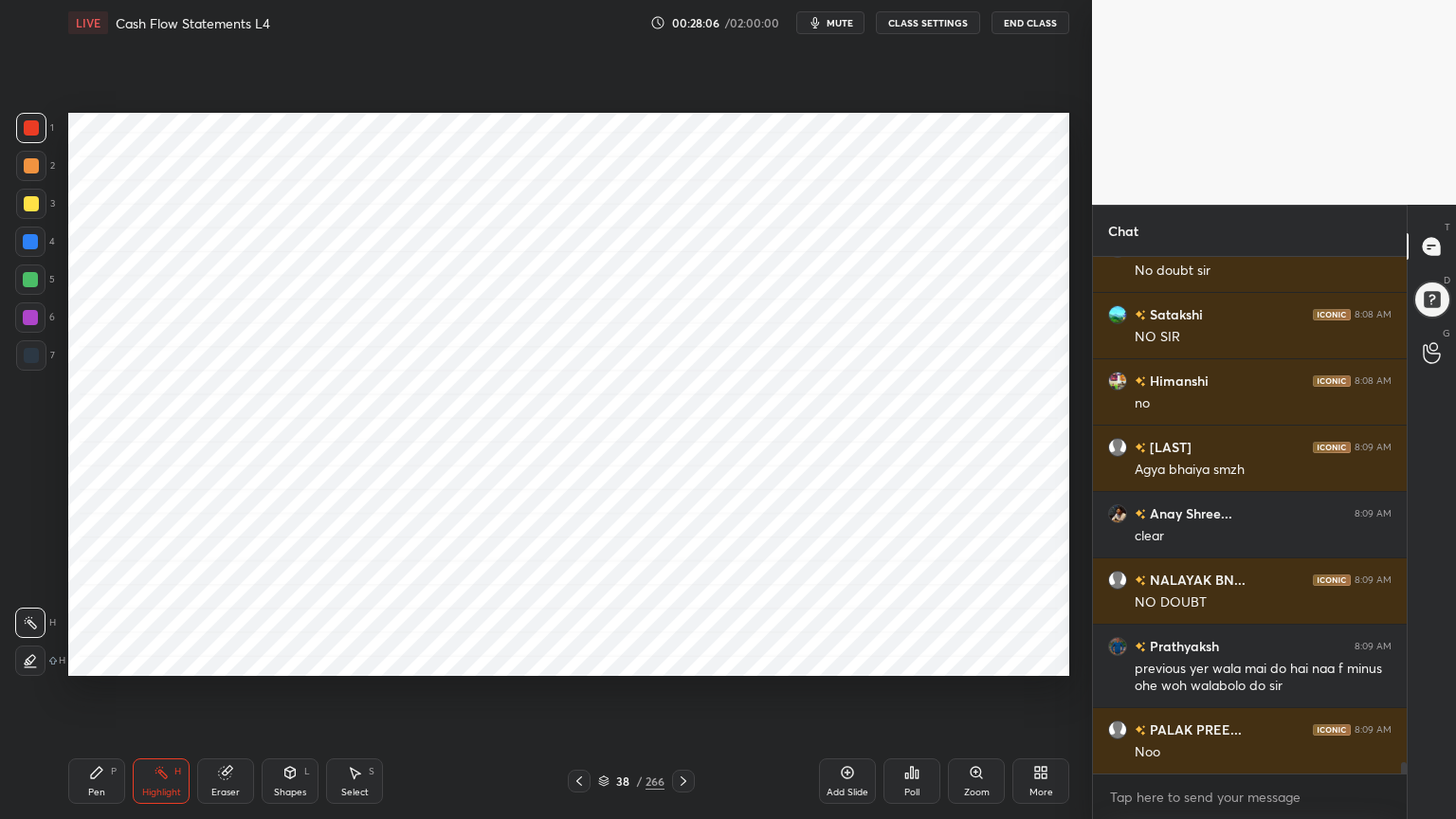 scroll, scrollTop: 22089, scrollLeft: 0, axis: vertical 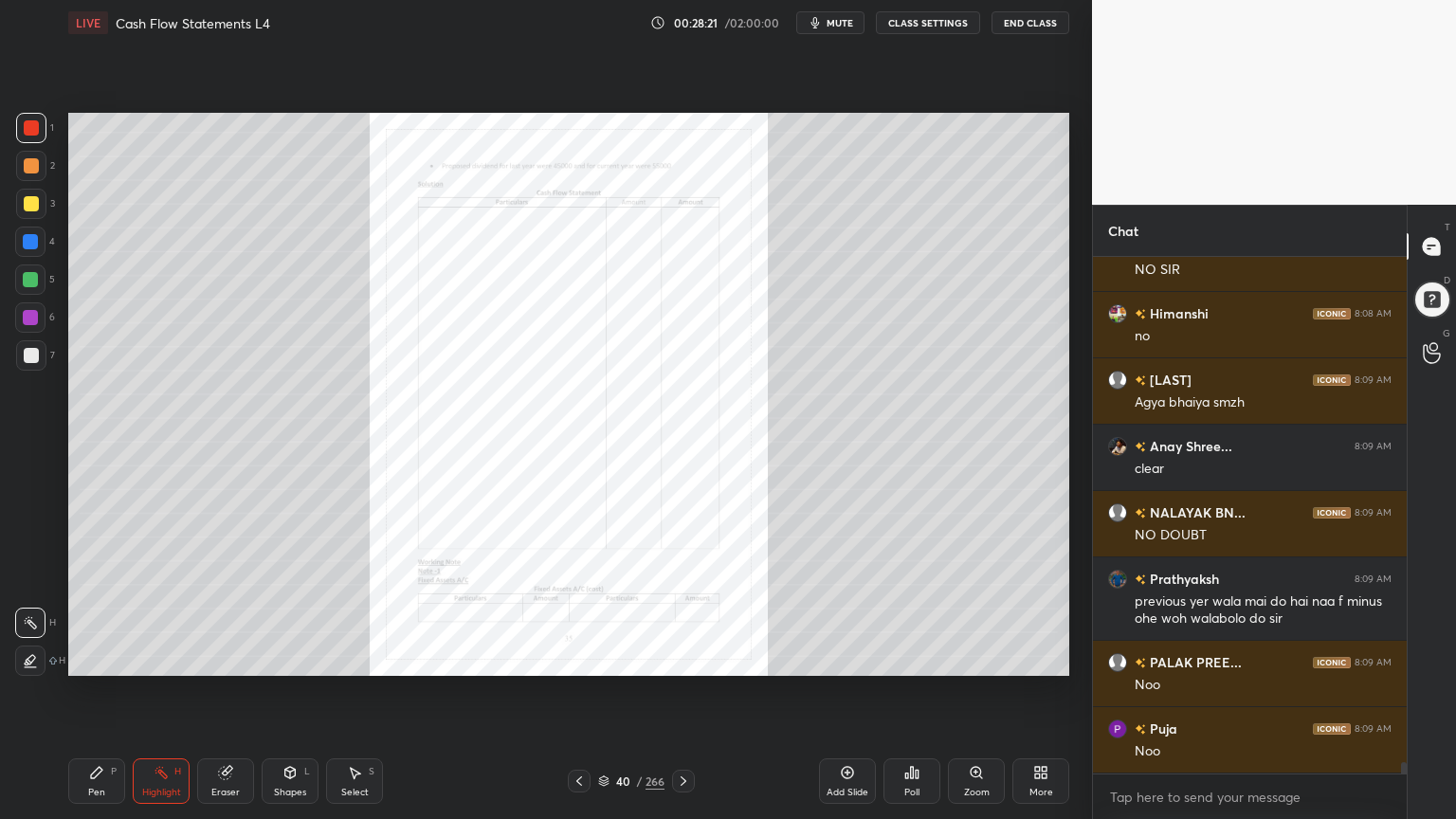 click 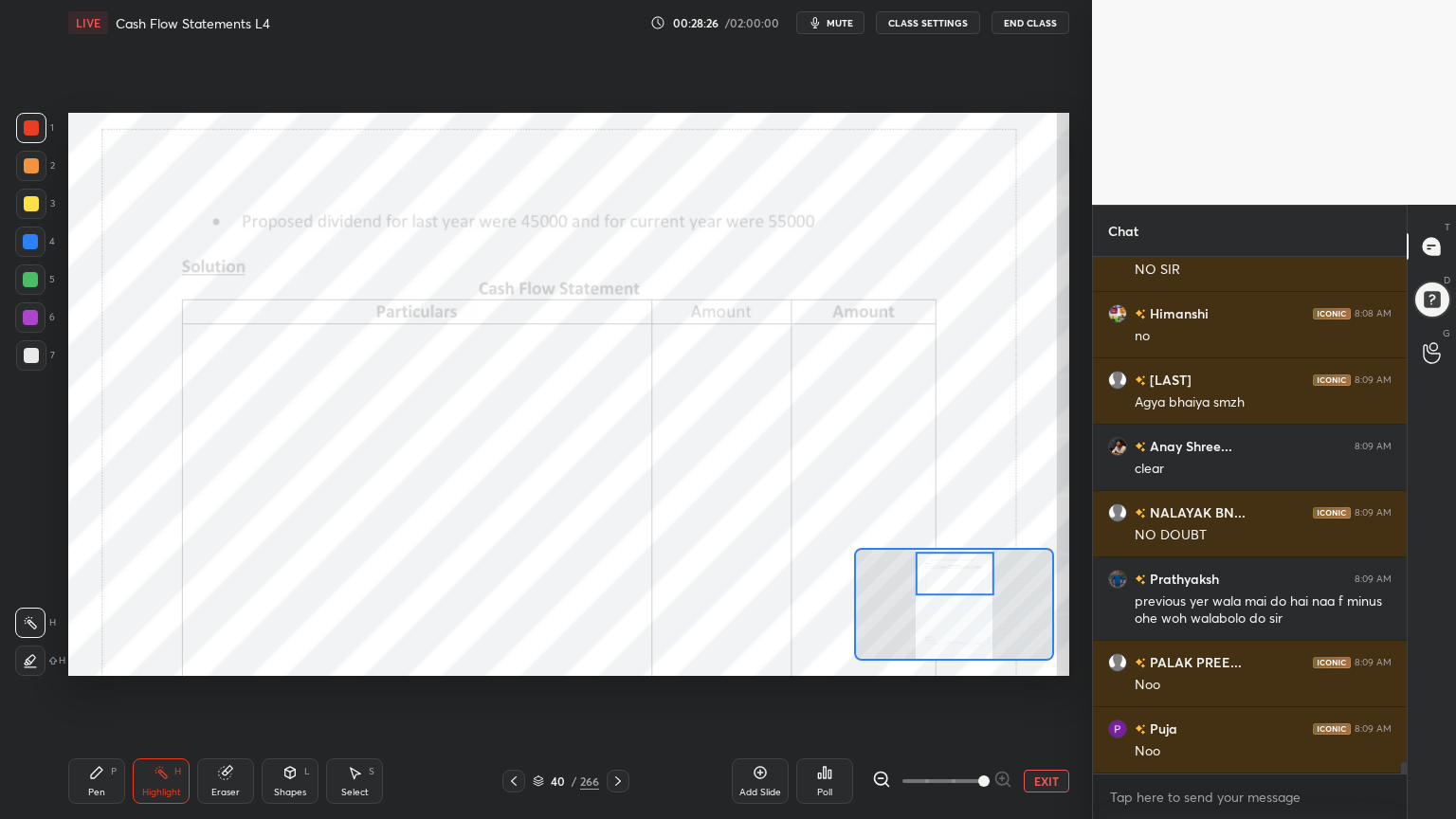 click on "Pen P" at bounding box center (97, 781) 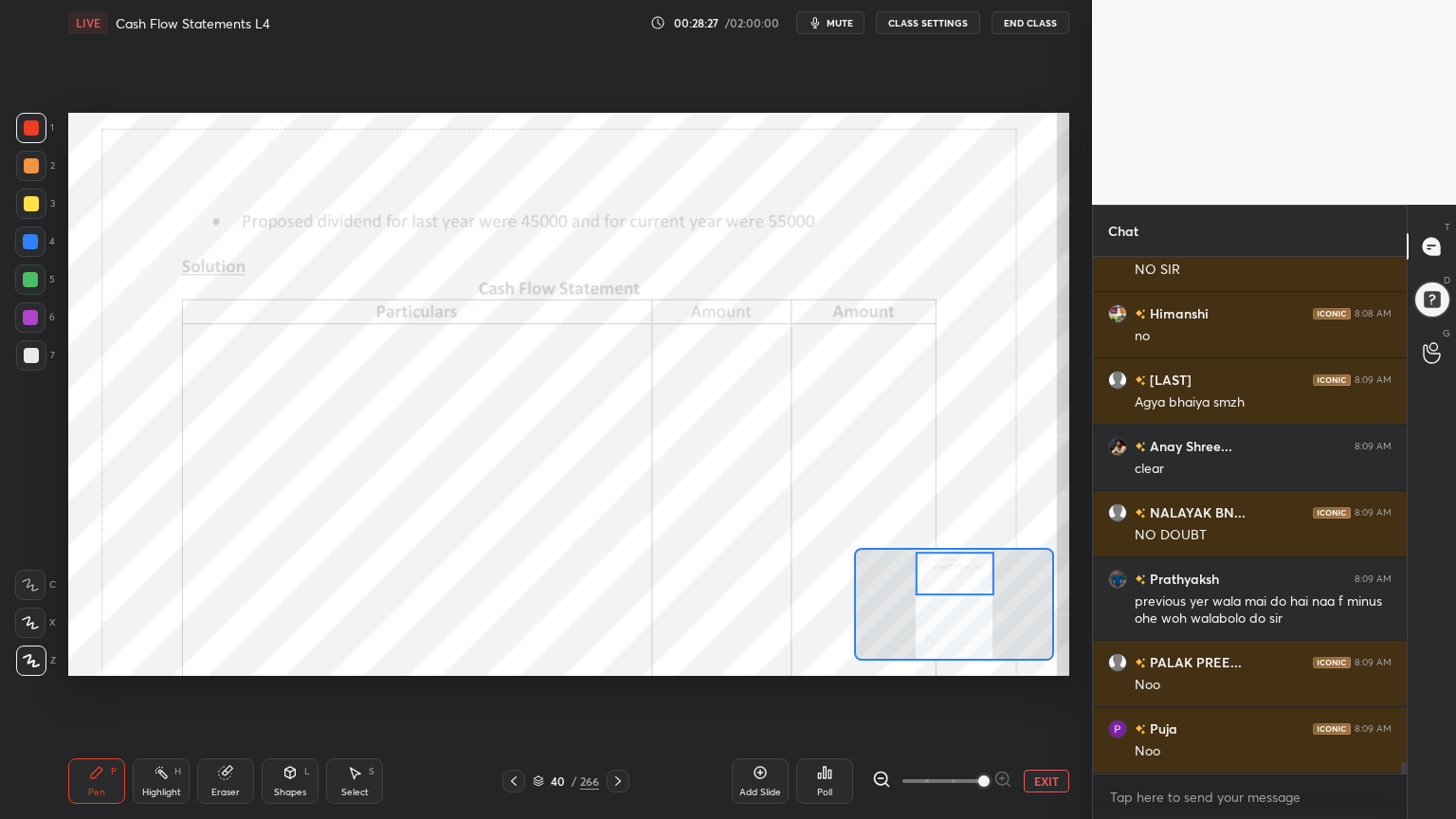 click 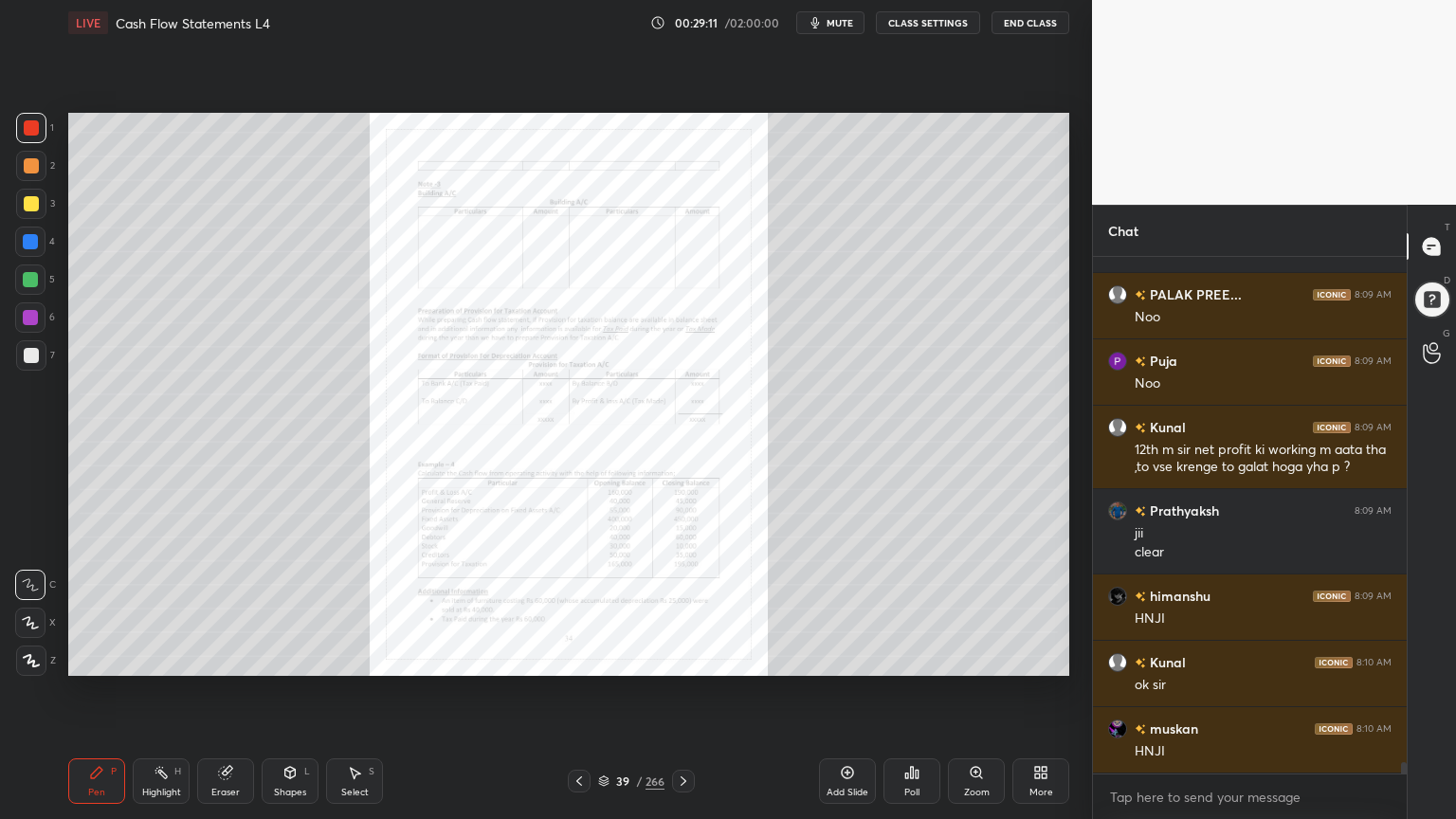 scroll, scrollTop: 22522, scrollLeft: 0, axis: vertical 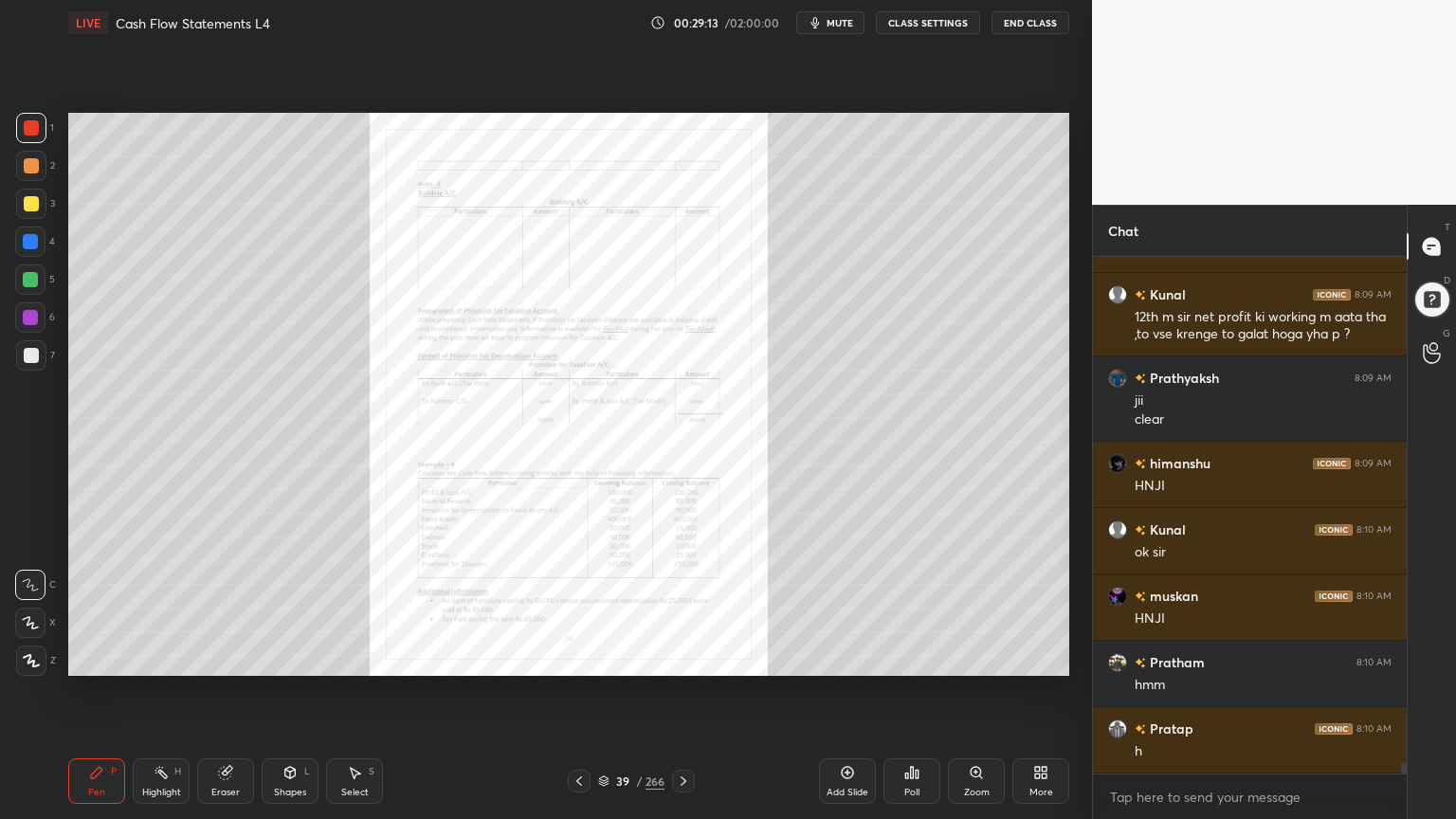 click on "Zoom" at bounding box center (976, 781) 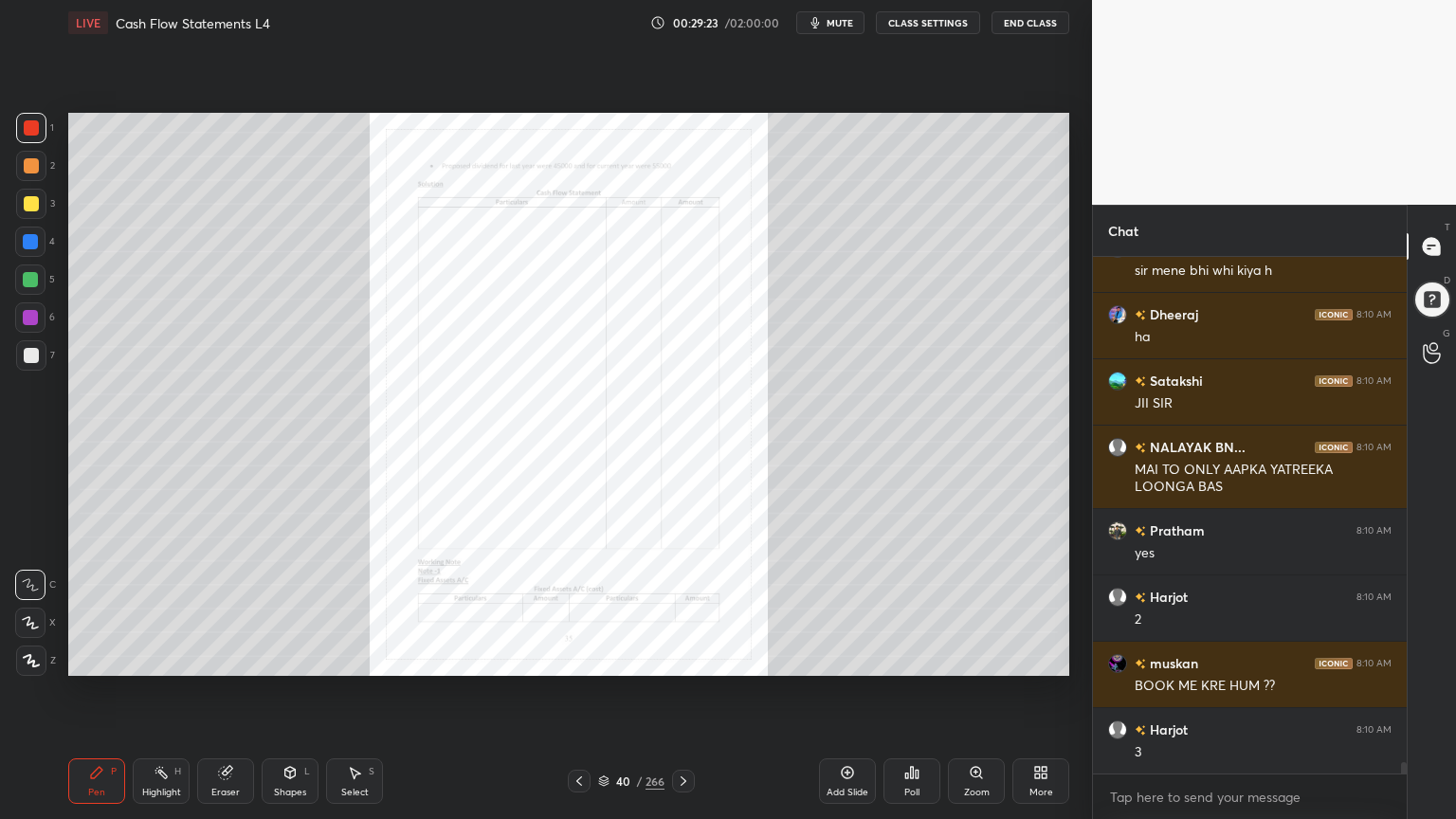 scroll, scrollTop: 23204, scrollLeft: 0, axis: vertical 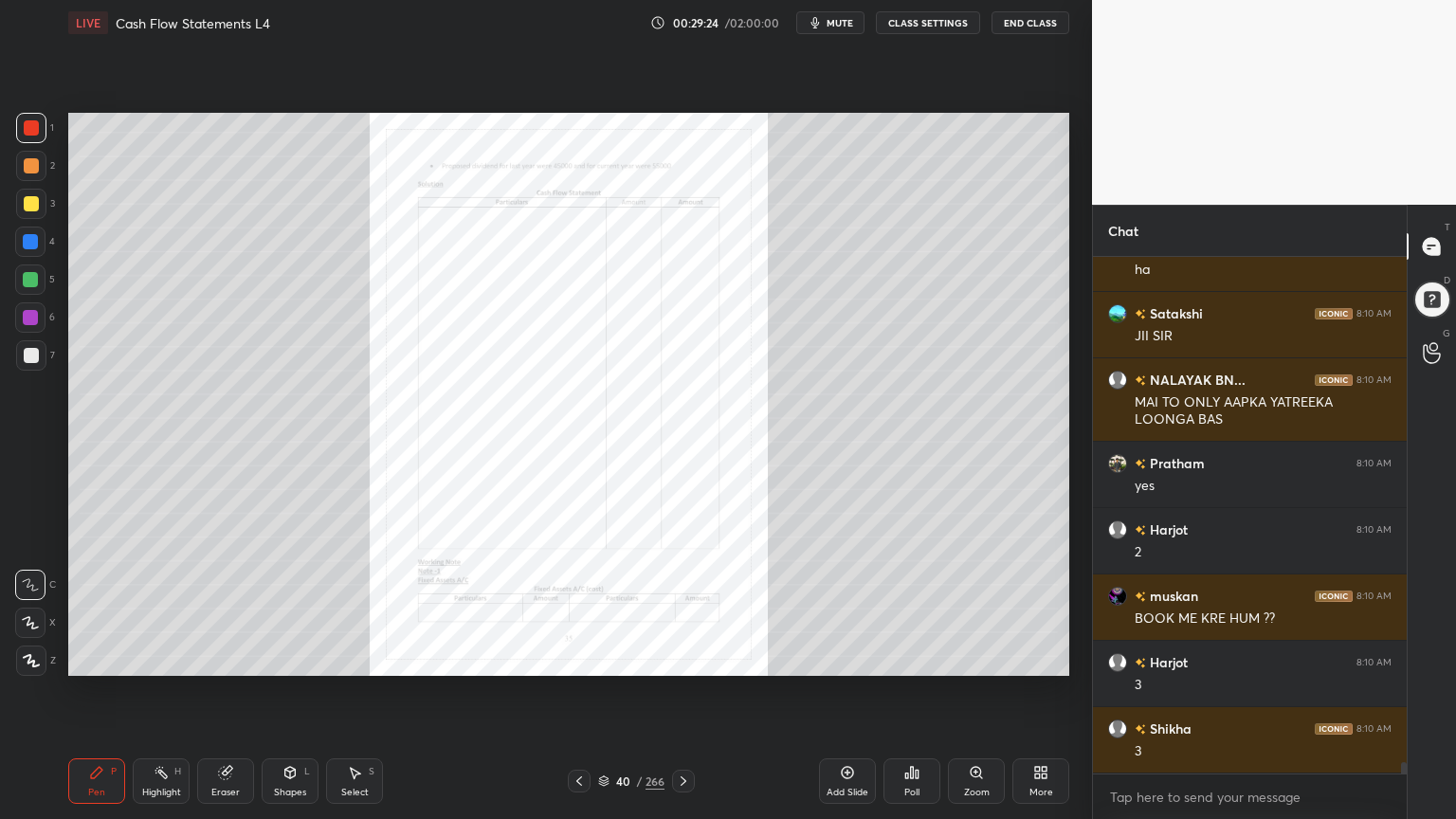 click on "Add Slide" at bounding box center [847, 781] 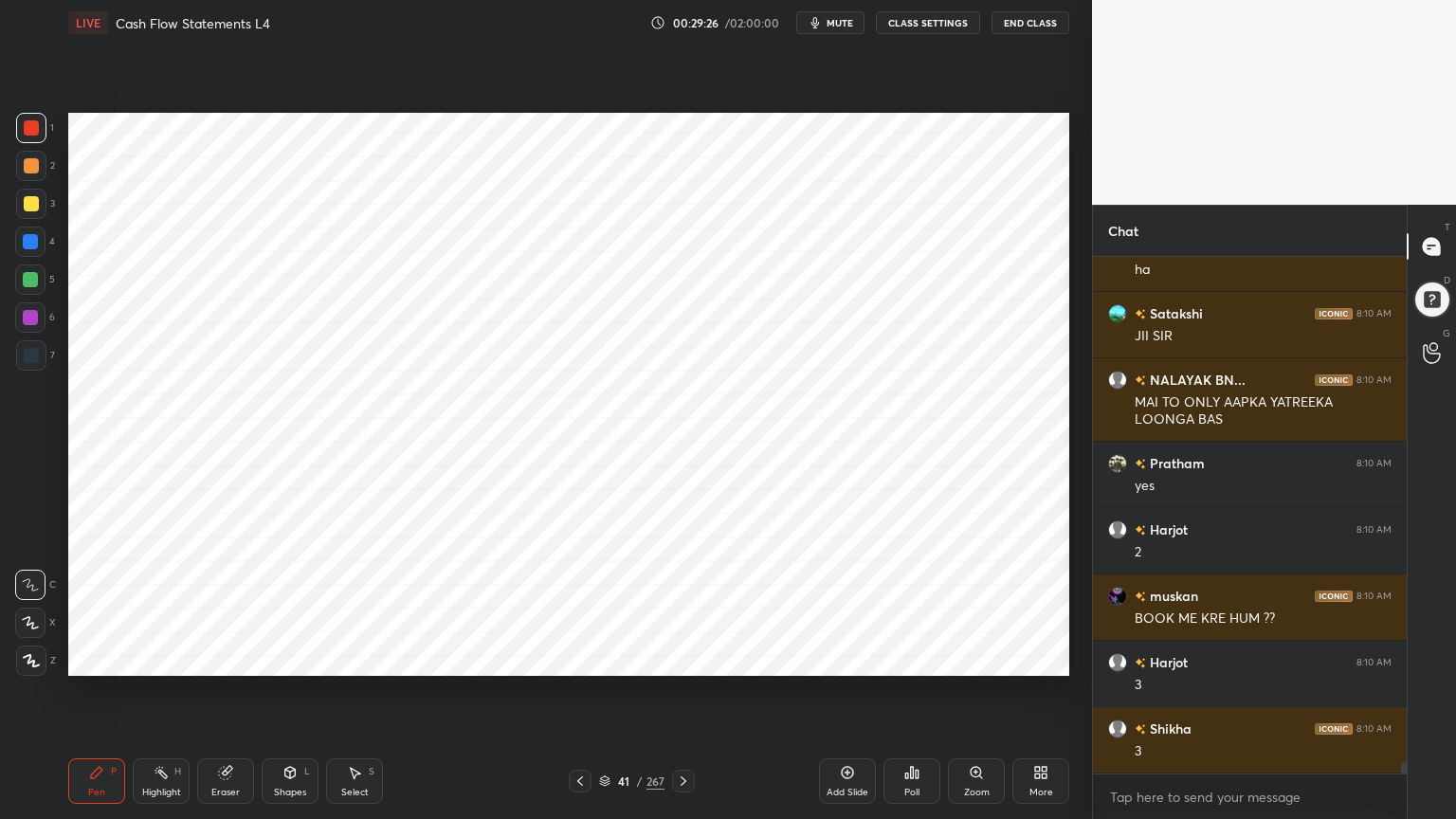 click at bounding box center [30, 242] 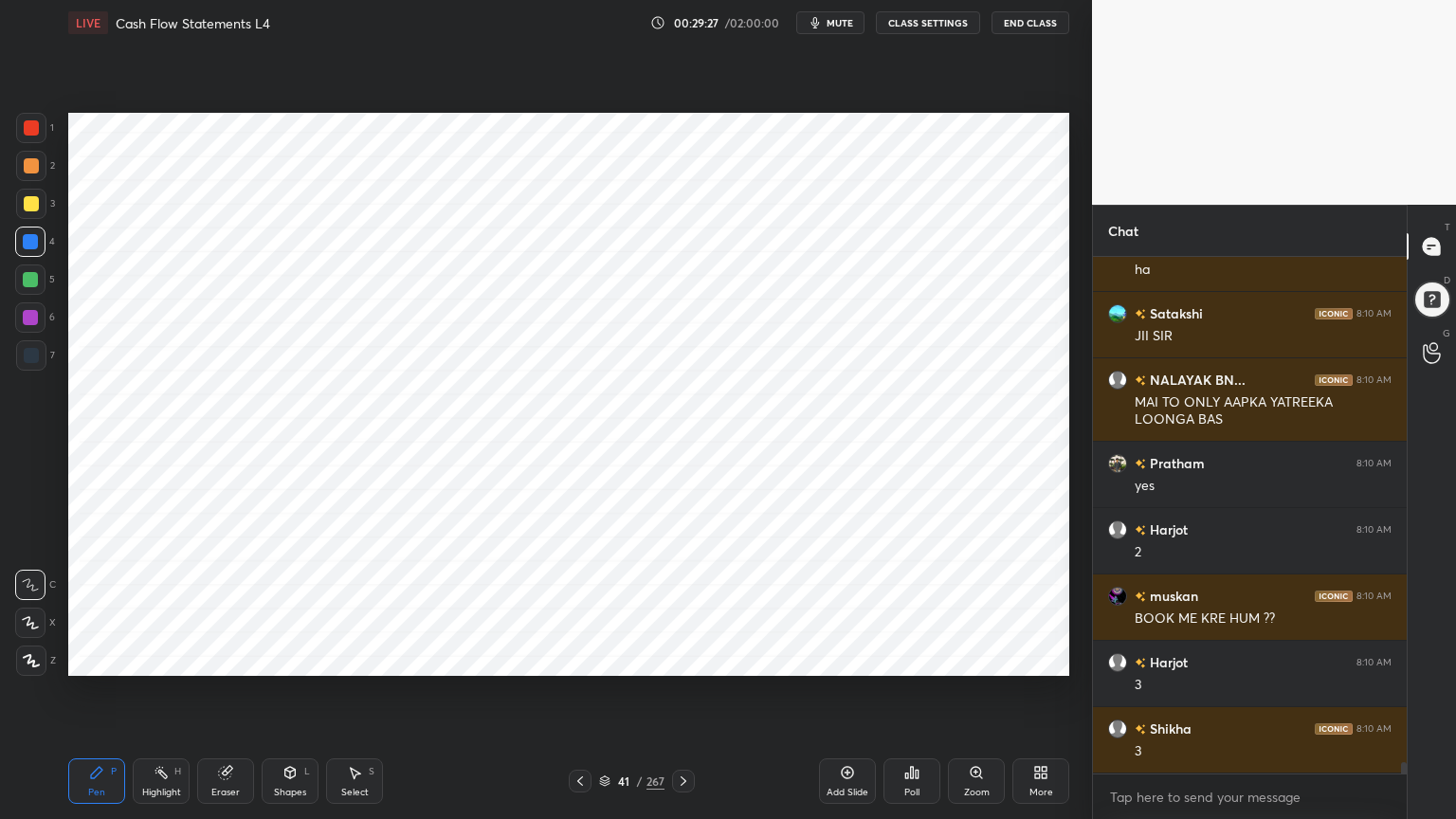 click at bounding box center [31, 661] 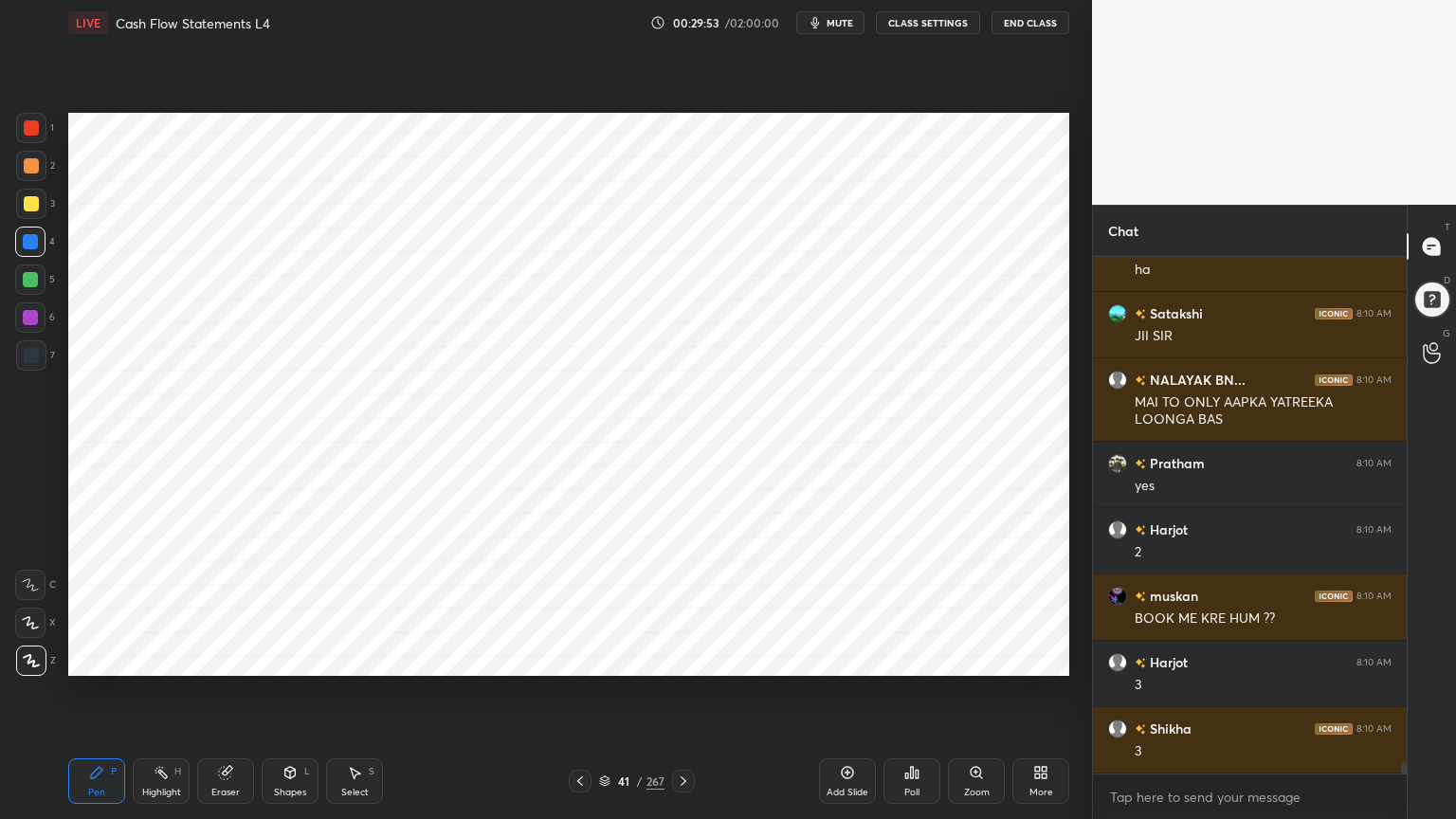 click 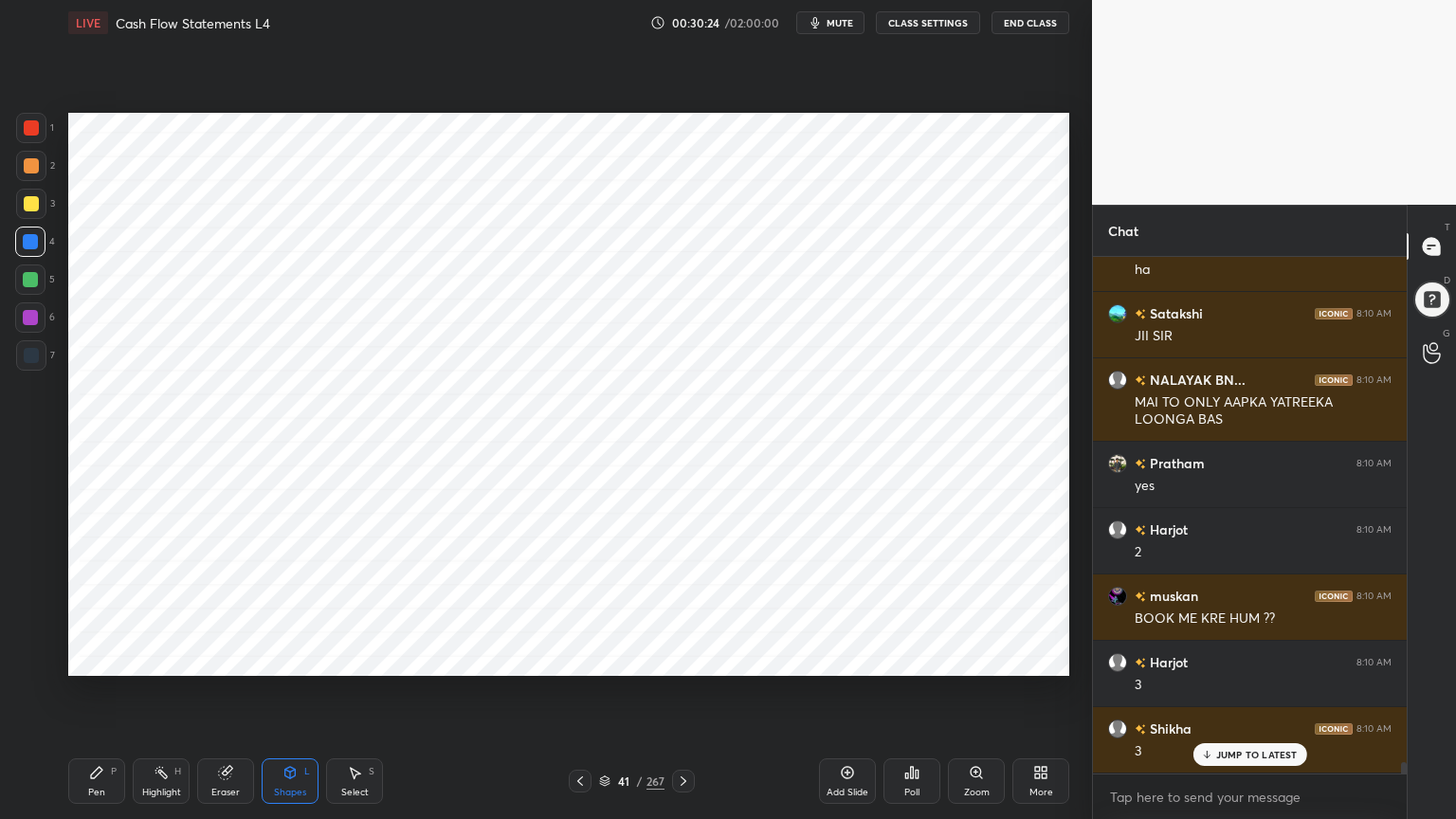 scroll, scrollTop: 23269, scrollLeft: 0, axis: vertical 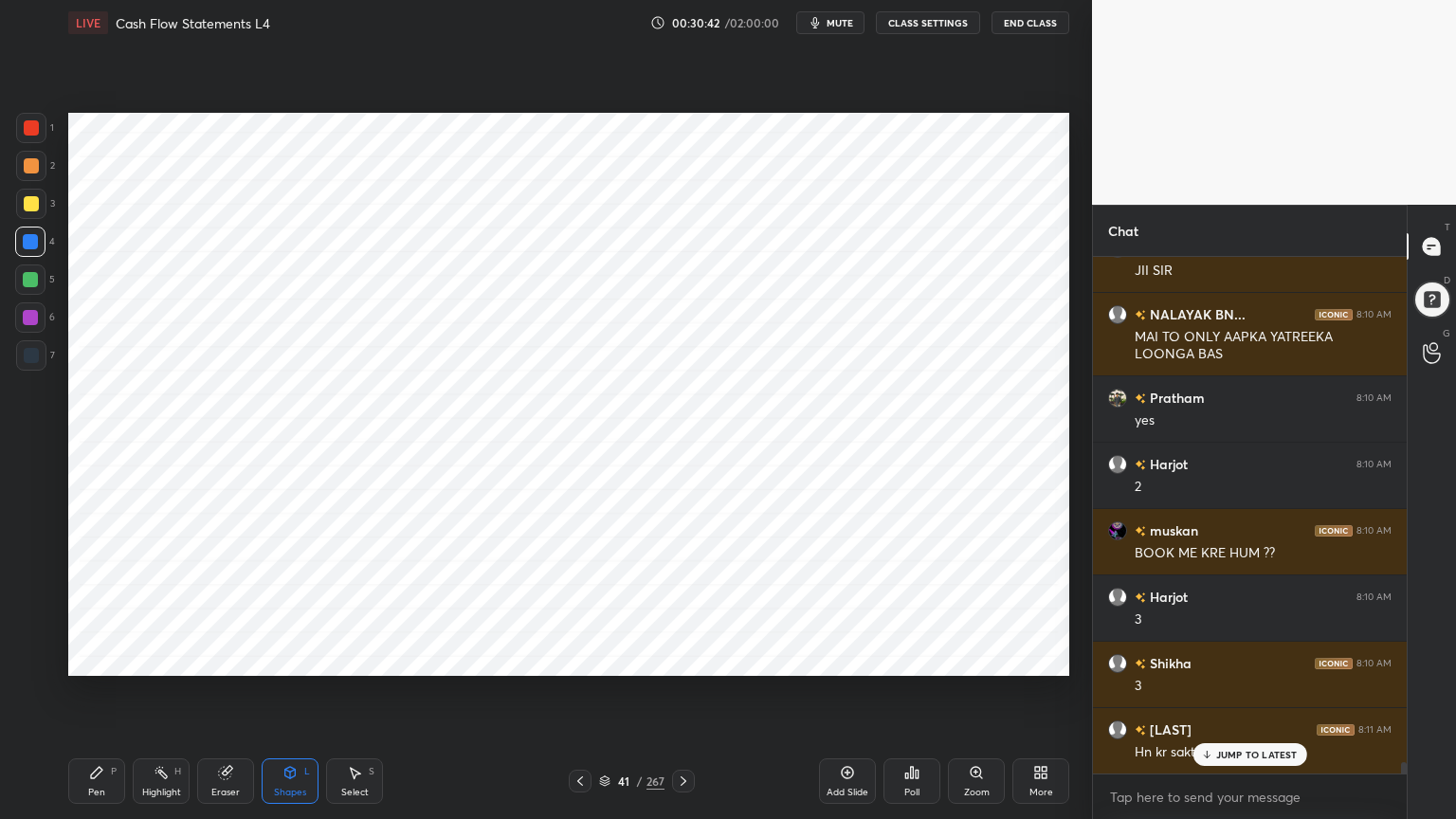 click on "Pen P" at bounding box center [97, 781] 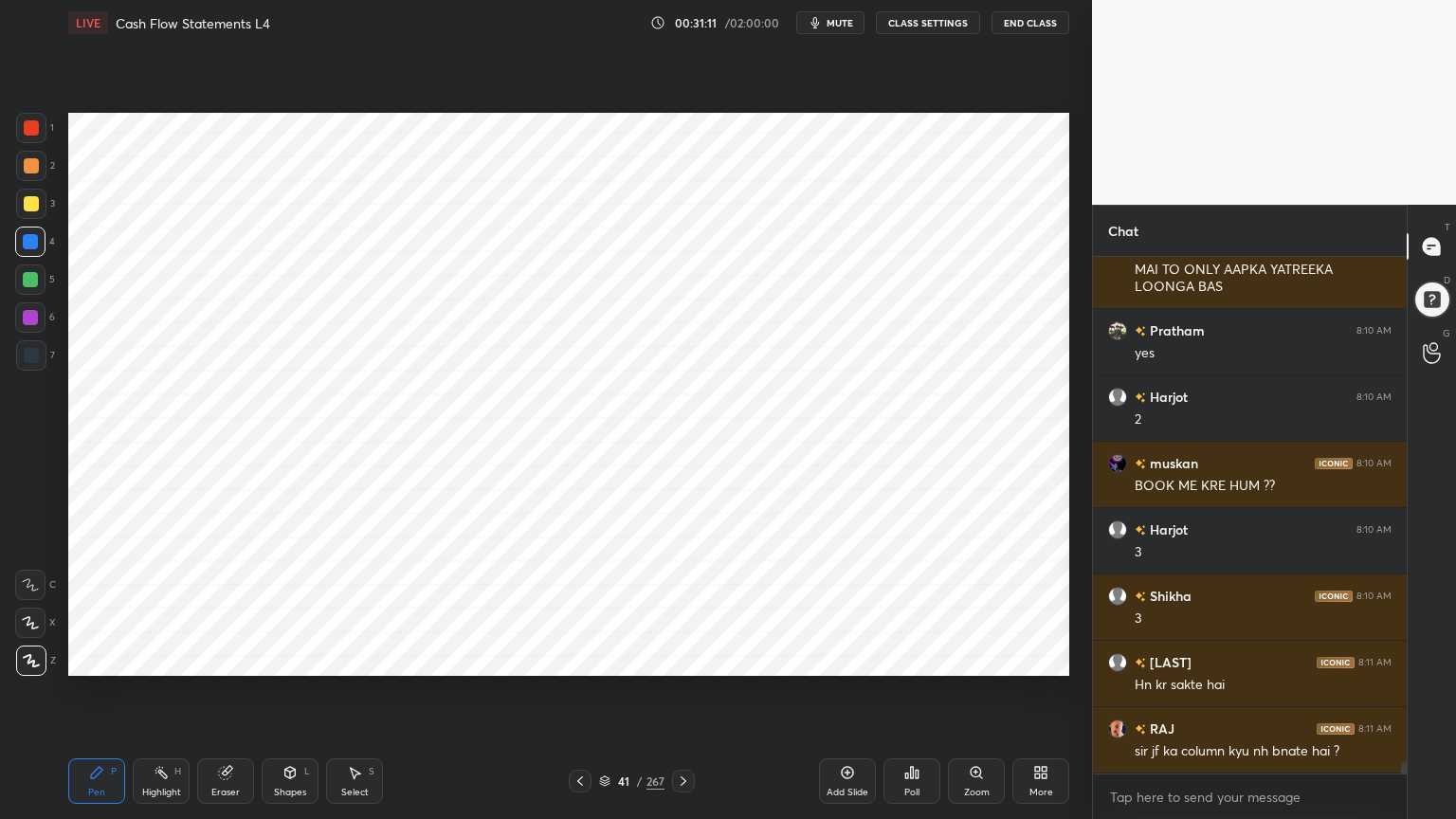 scroll, scrollTop: 23402, scrollLeft: 0, axis: vertical 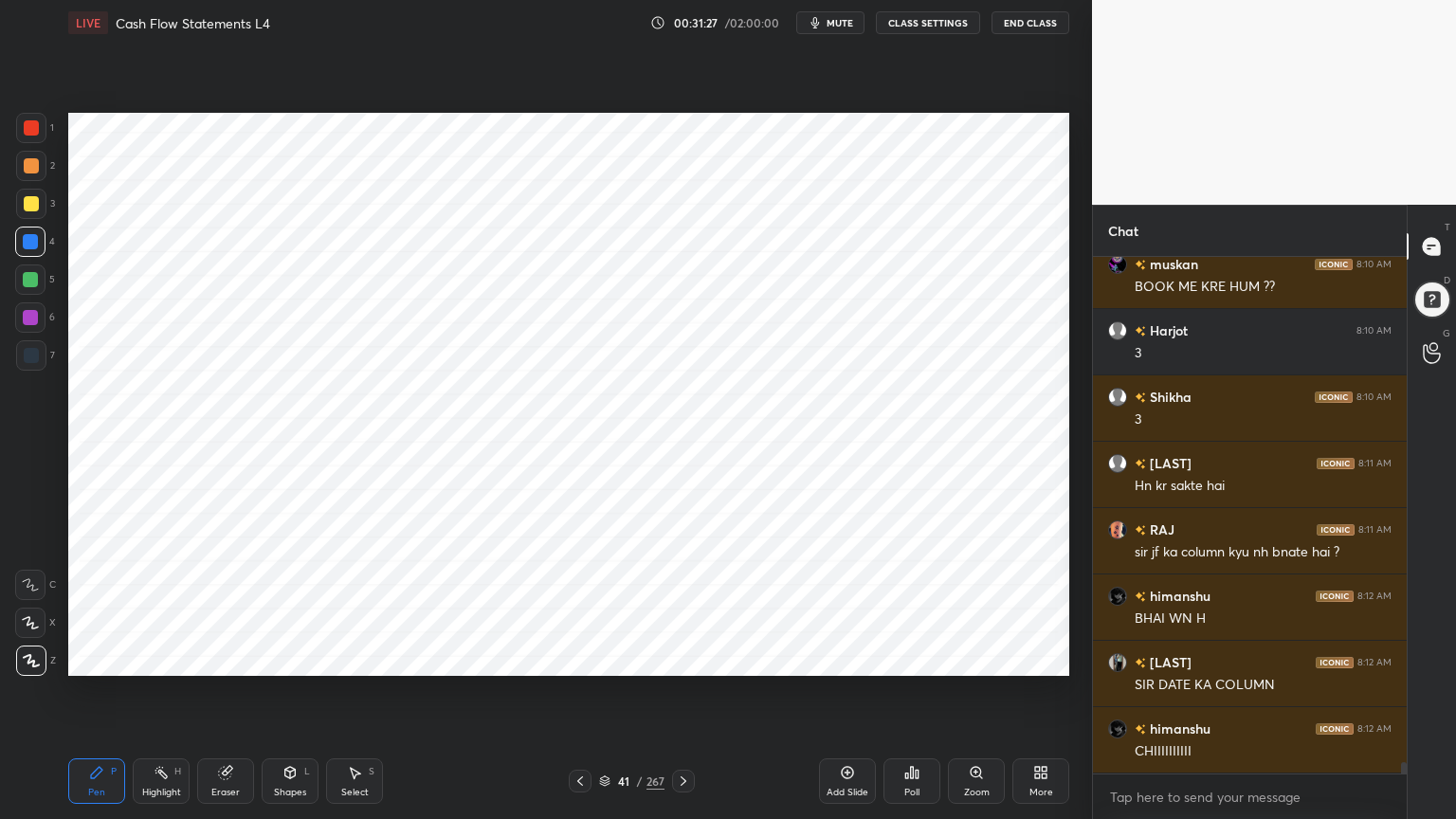 click at bounding box center [31, 355] 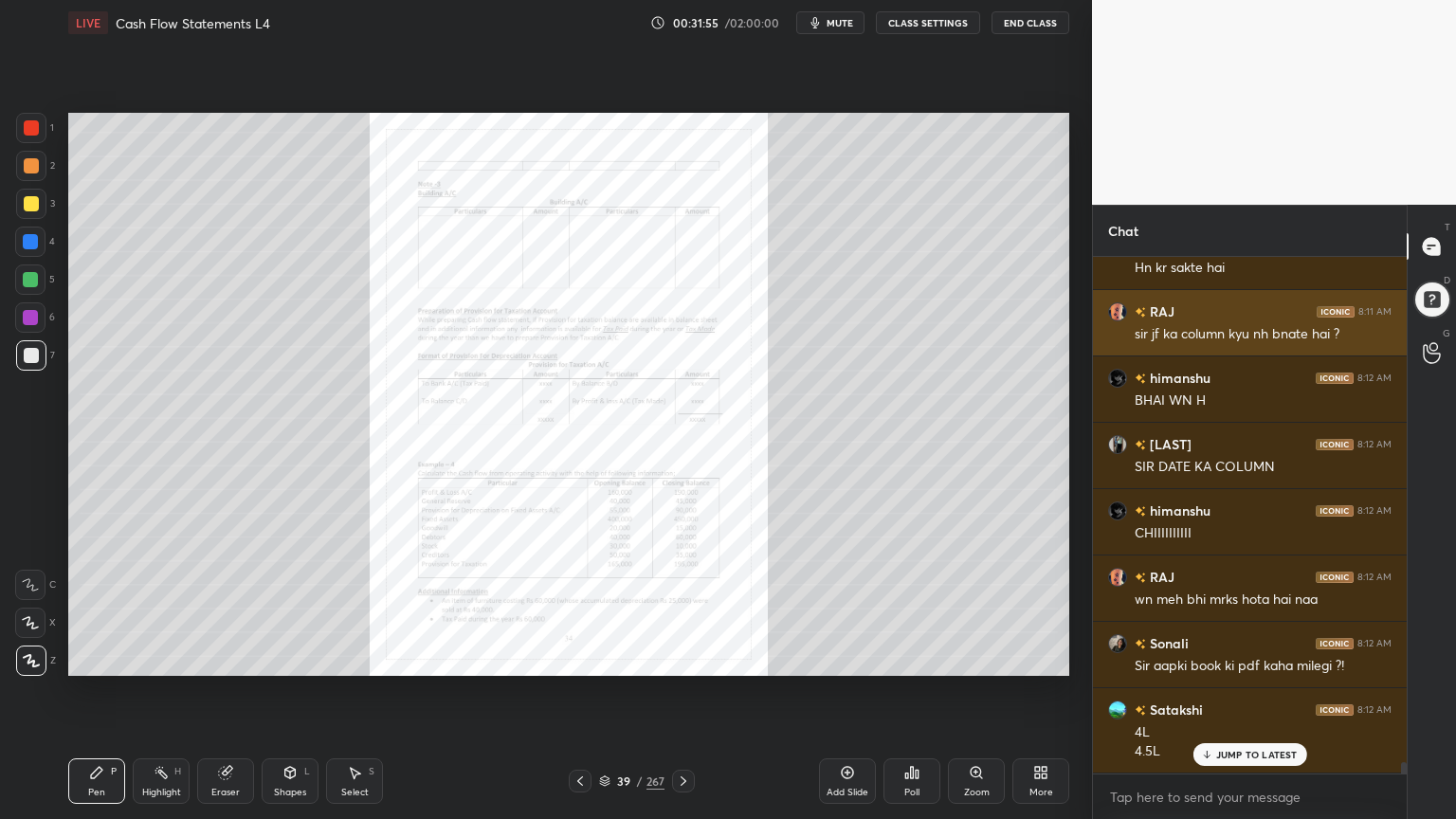 scroll, scrollTop: 23819, scrollLeft: 0, axis: vertical 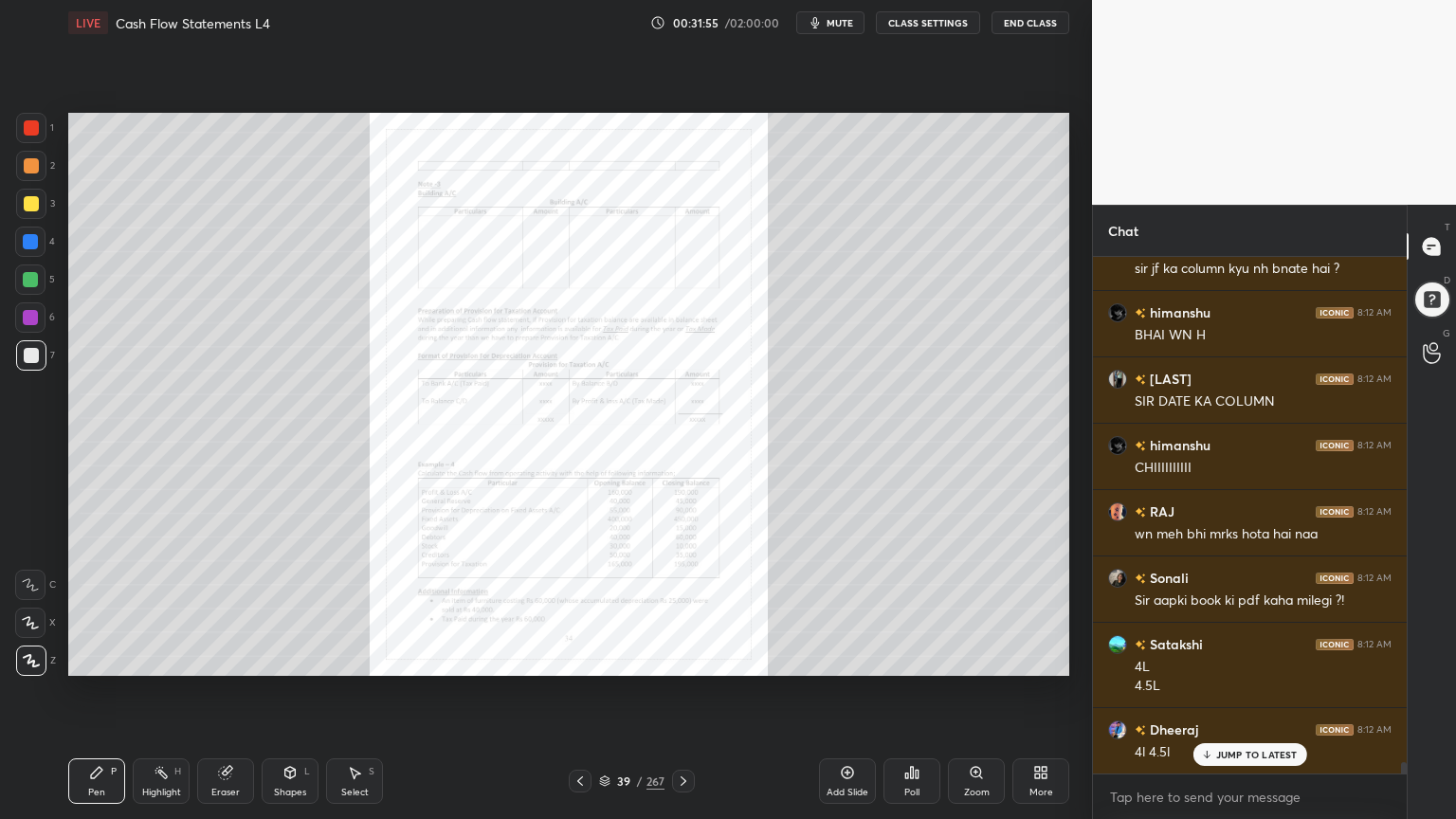 click on "Zoom" at bounding box center [976, 781] 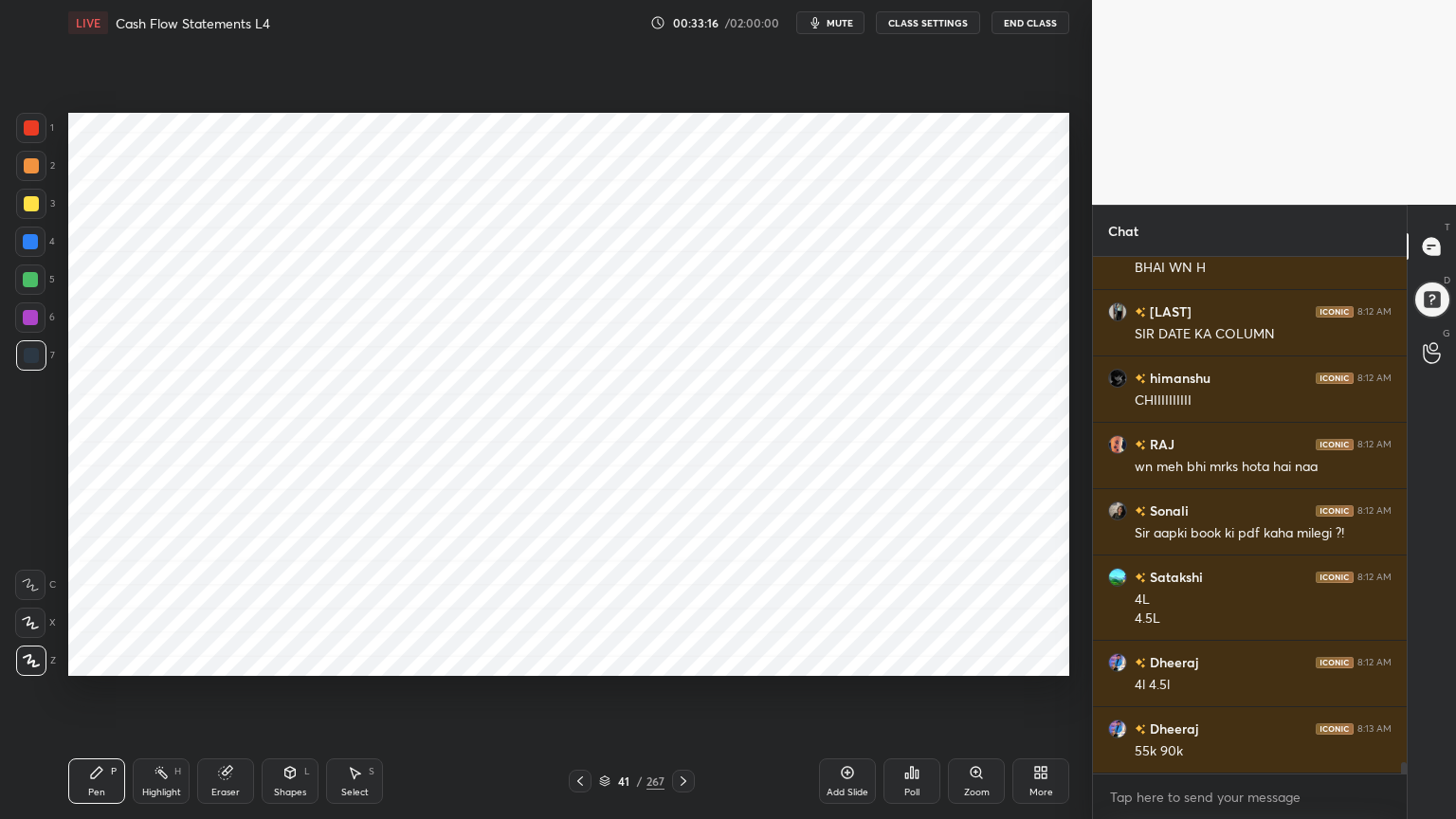 scroll, scrollTop: 23952, scrollLeft: 0, axis: vertical 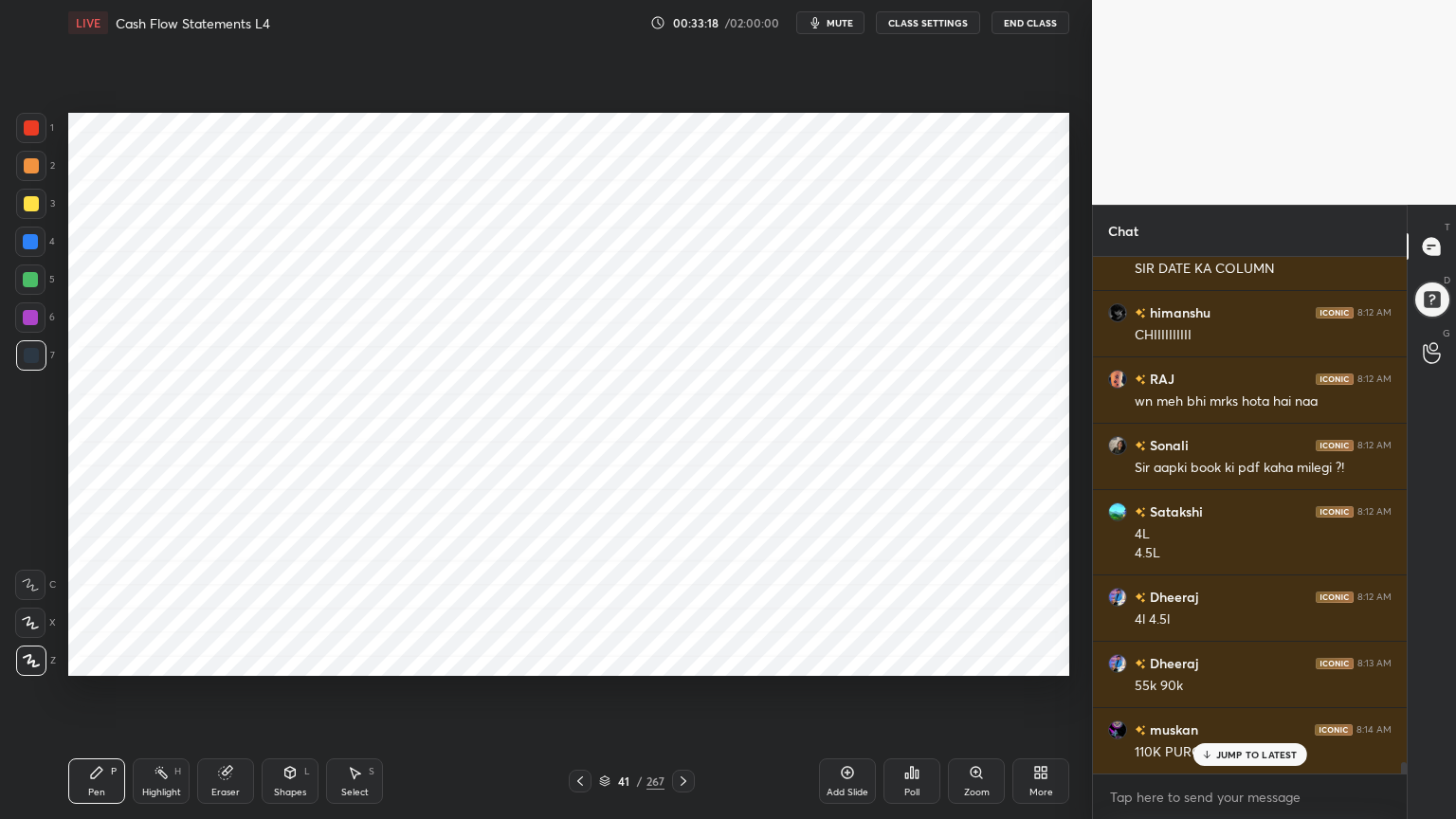 click at bounding box center (30, 318) 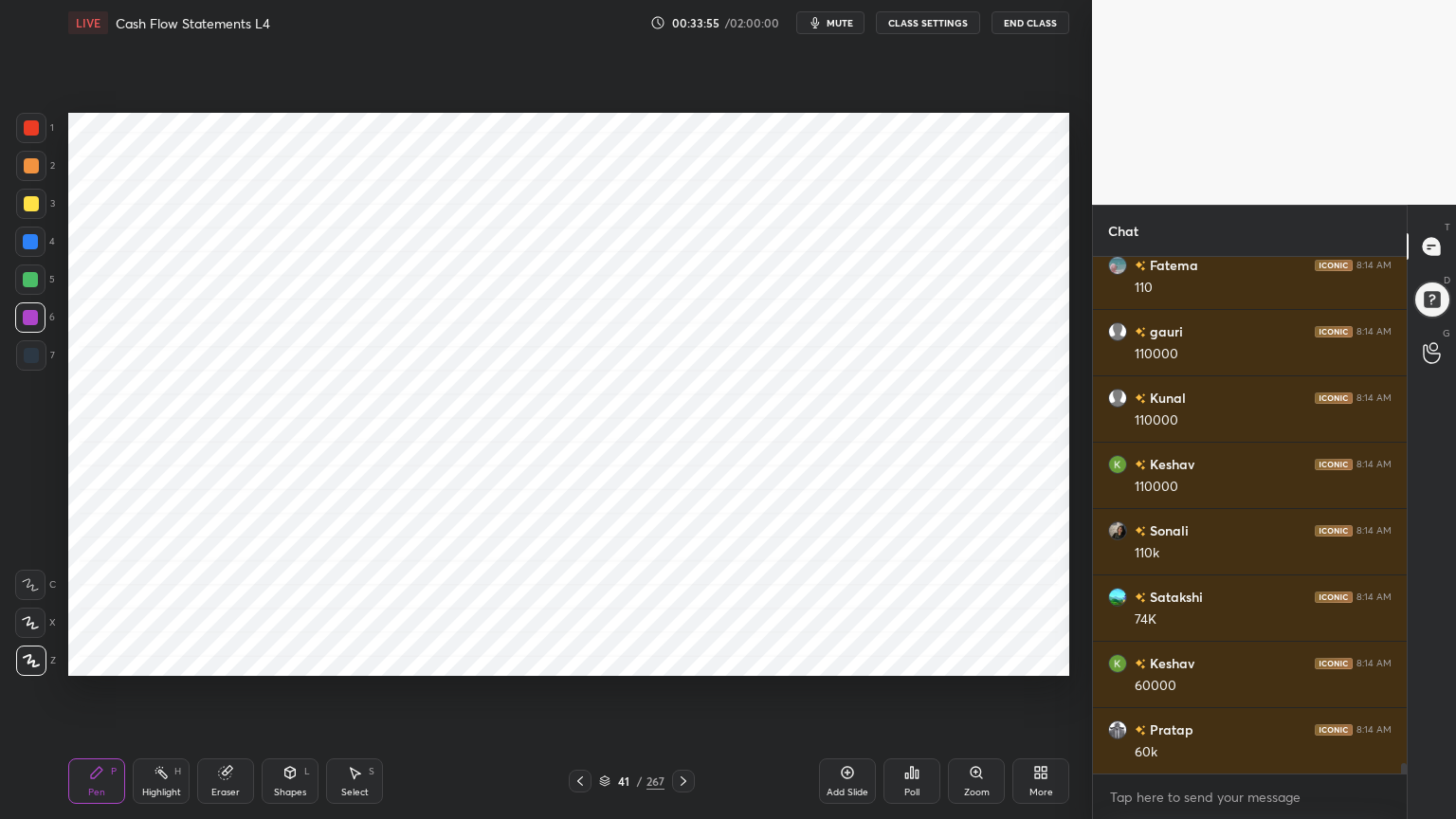 scroll, scrollTop: 24569, scrollLeft: 0, axis: vertical 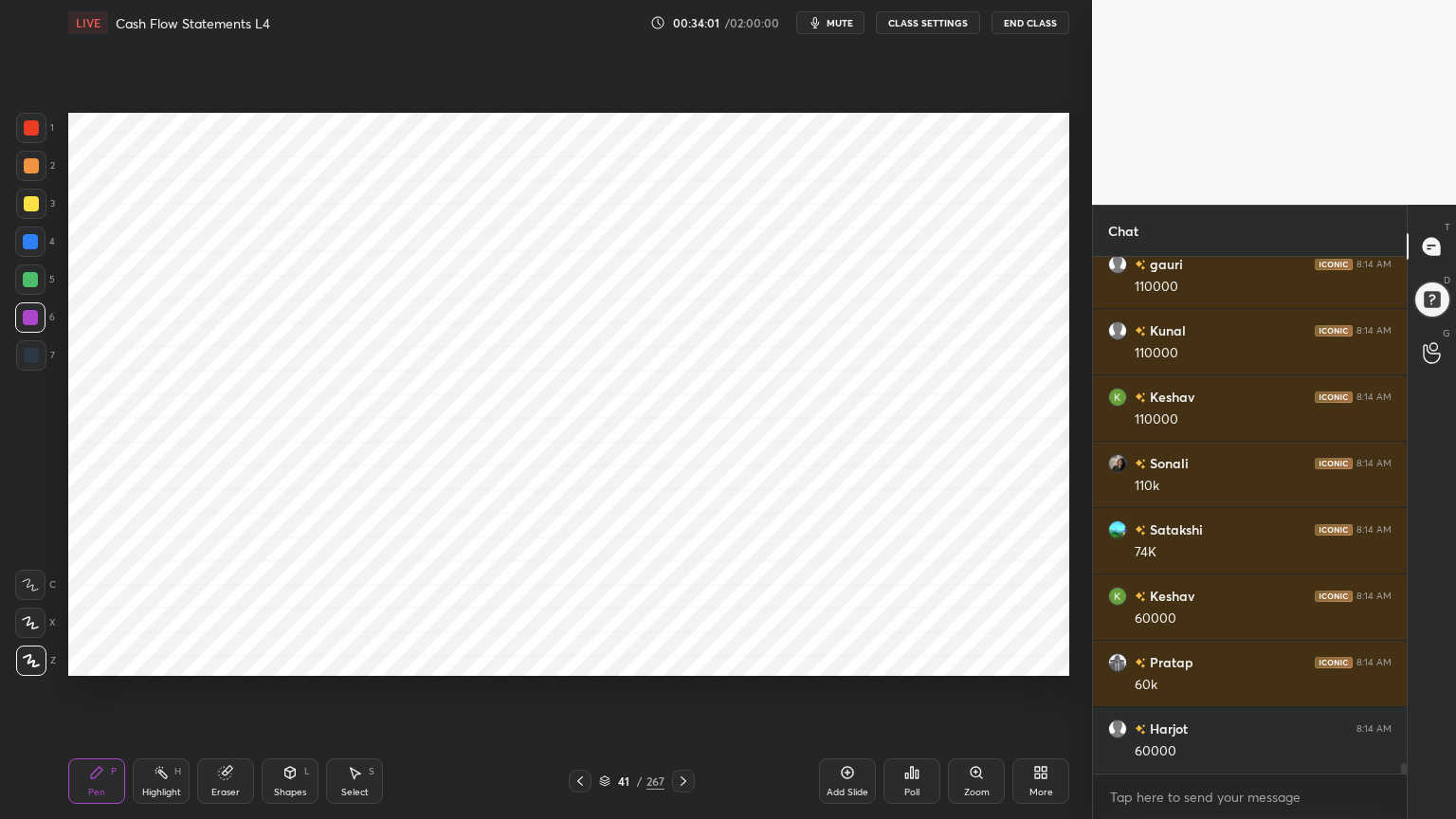 click on "1" at bounding box center [35, 132] 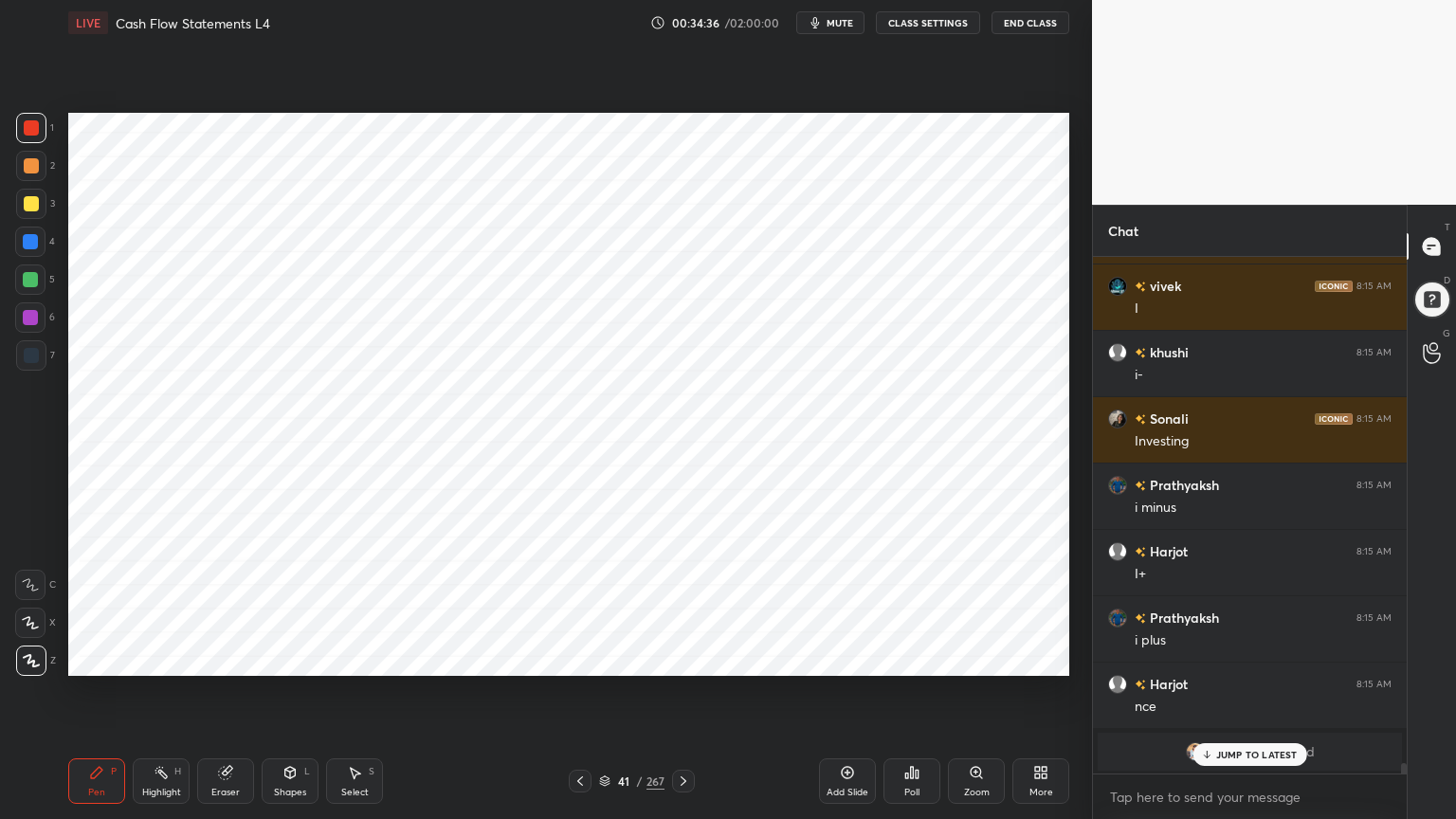 scroll, scrollTop: 25544, scrollLeft: 0, axis: vertical 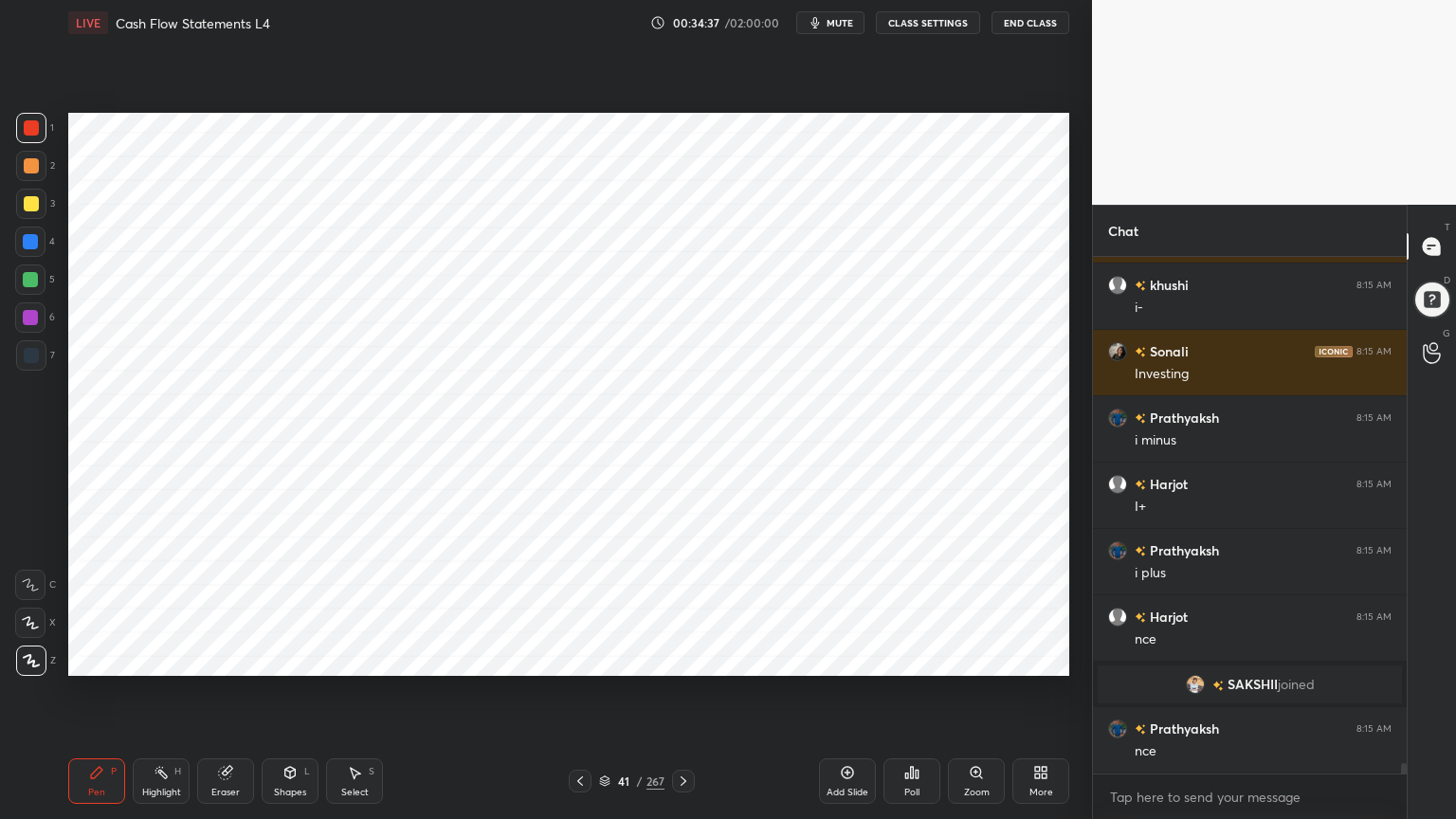 click on "1 2 3 4 5 6 7 C X Z C X Z E E Erase all   H H" at bounding box center (30, 394) 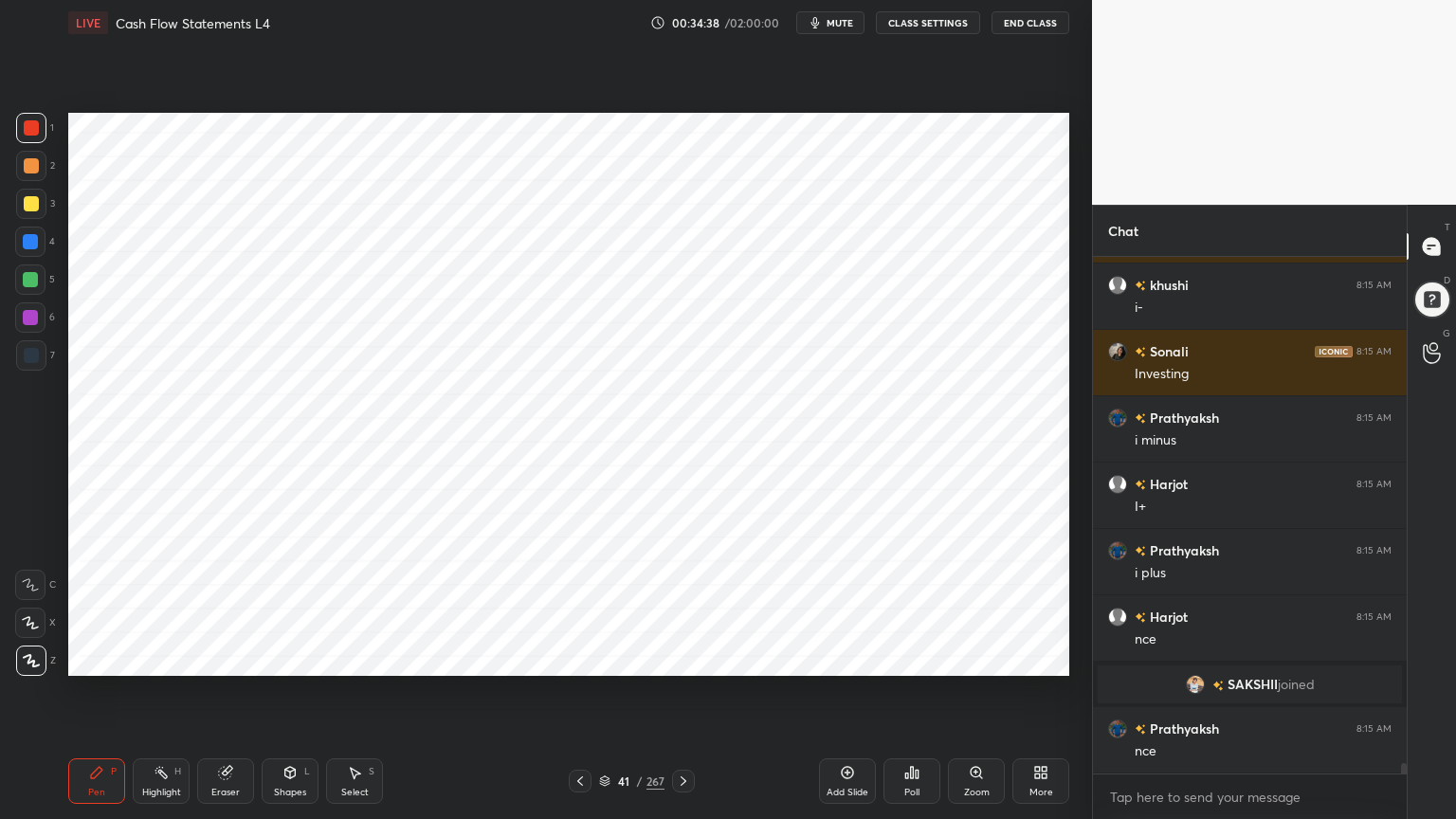click at bounding box center [31, 355] 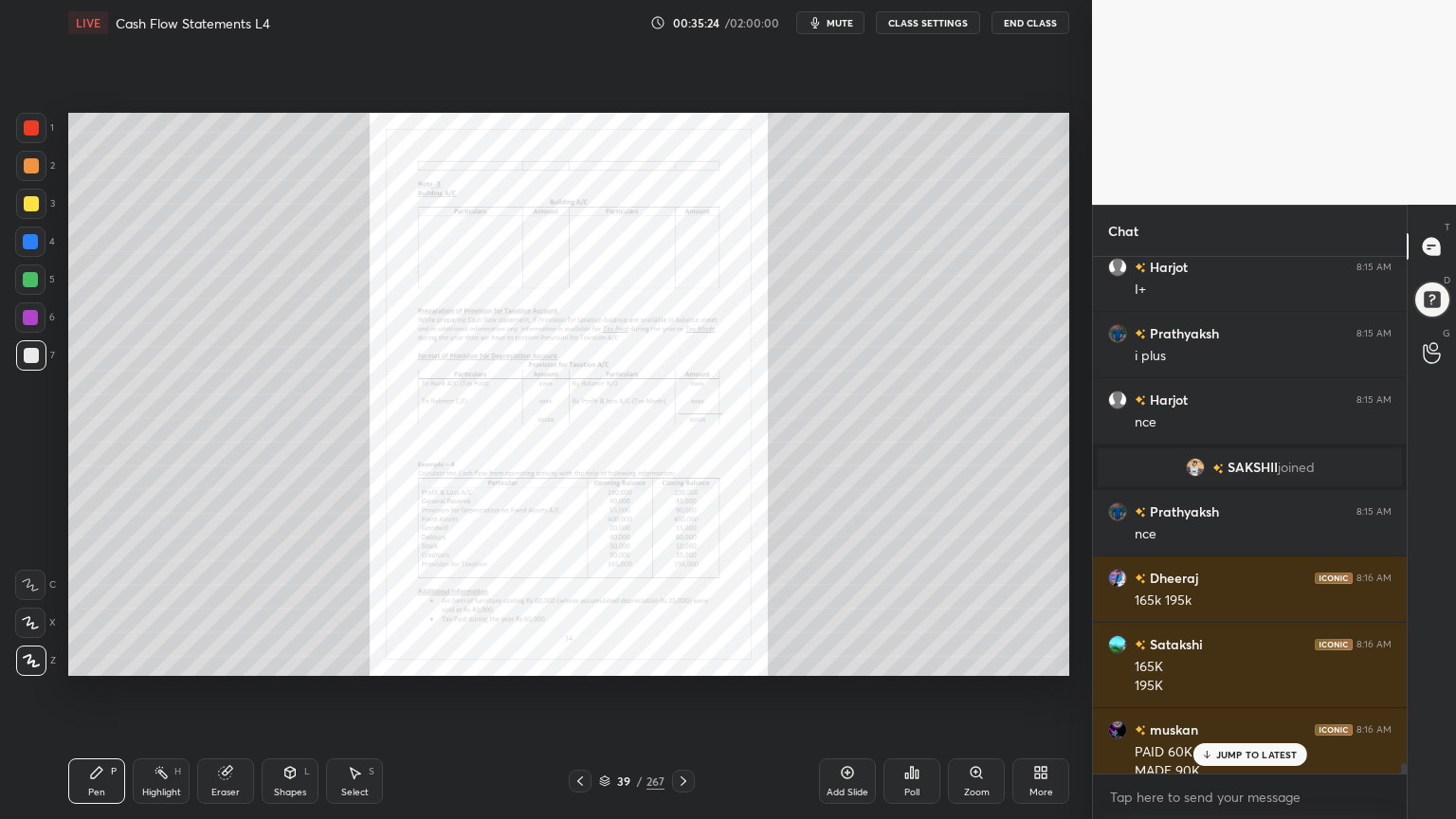 scroll, scrollTop: 25780, scrollLeft: 0, axis: vertical 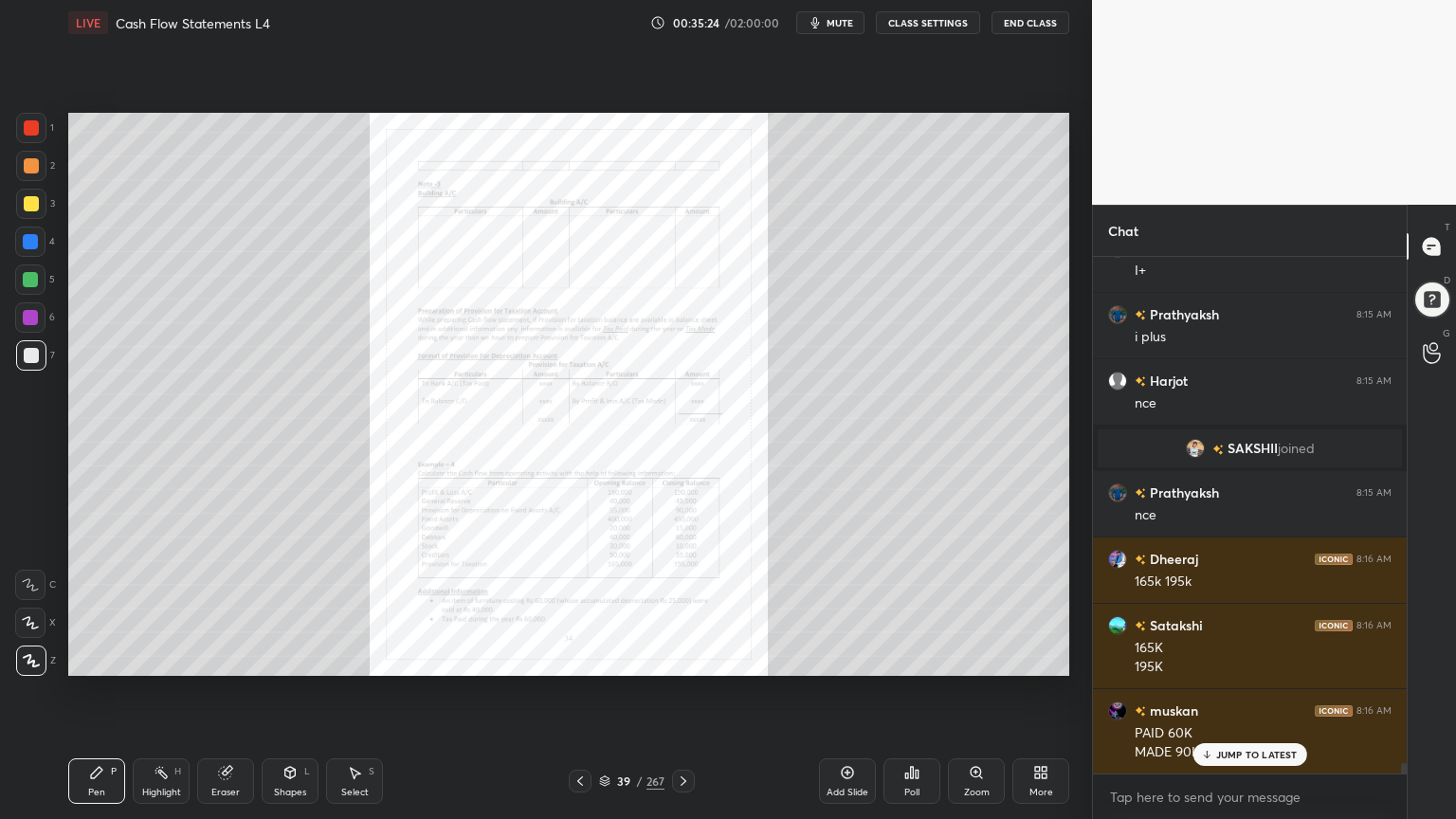 click 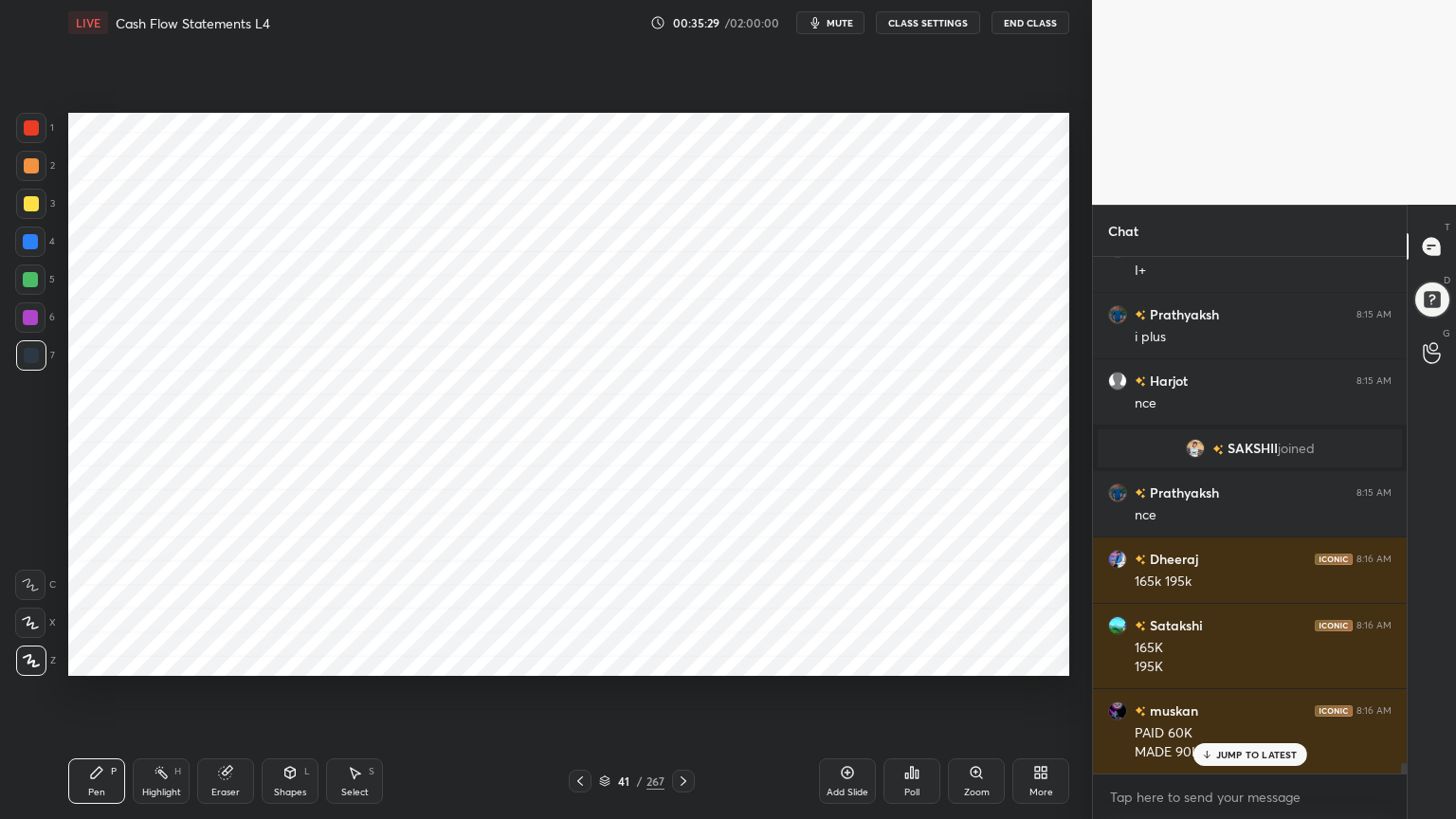 scroll, scrollTop: 25847, scrollLeft: 0, axis: vertical 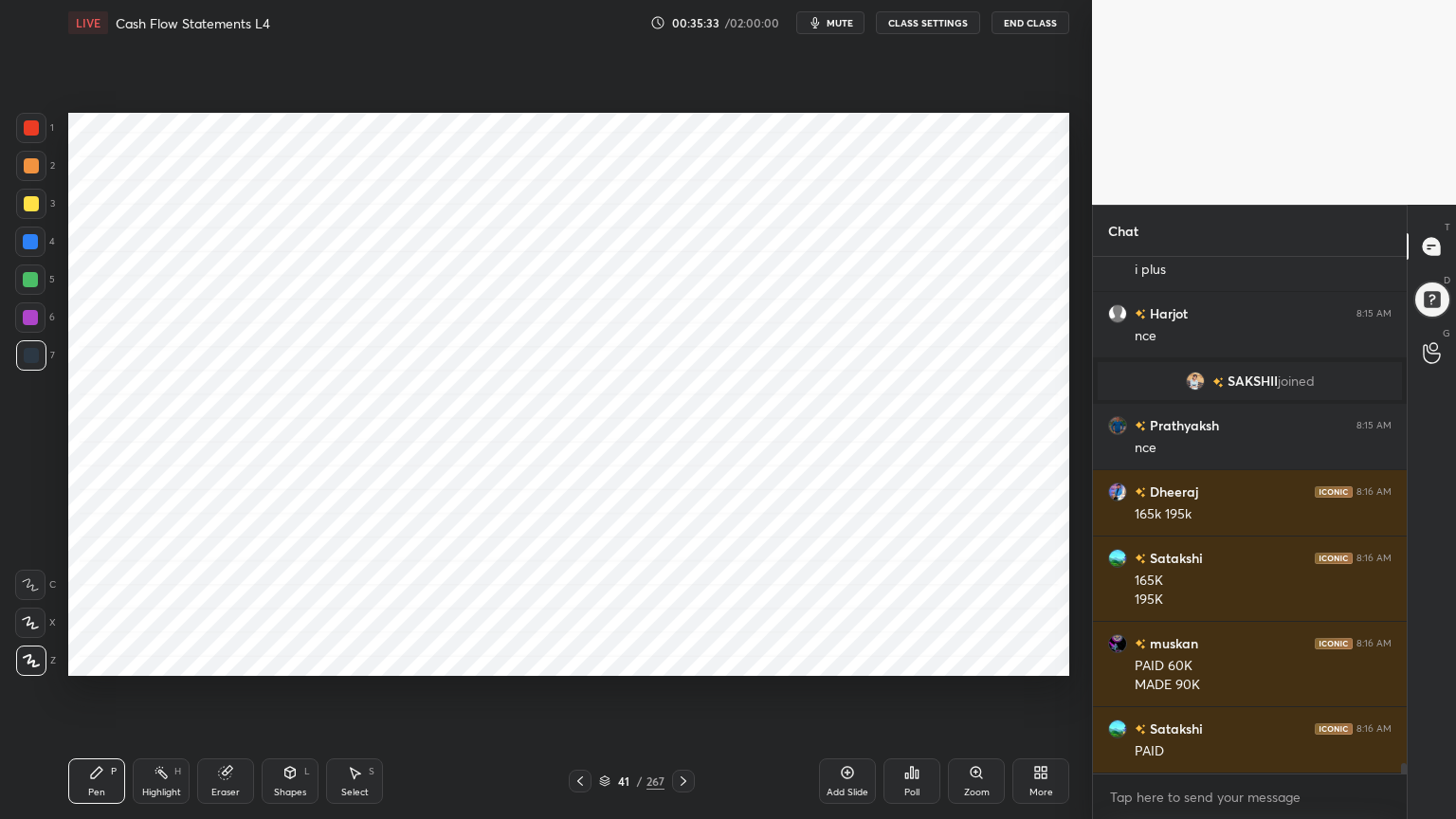 click at bounding box center (30, 318) 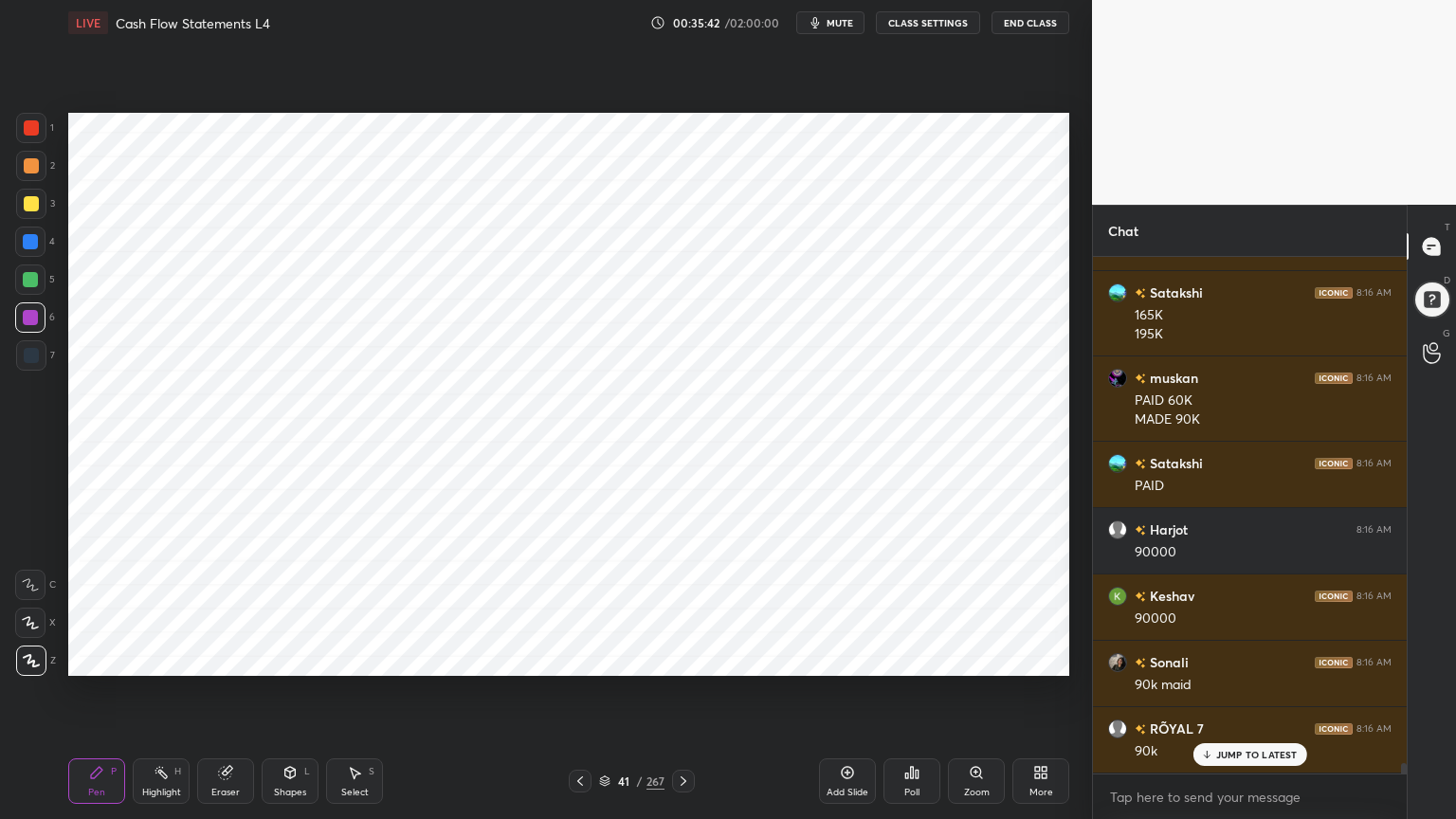 scroll, scrollTop: 26178, scrollLeft: 0, axis: vertical 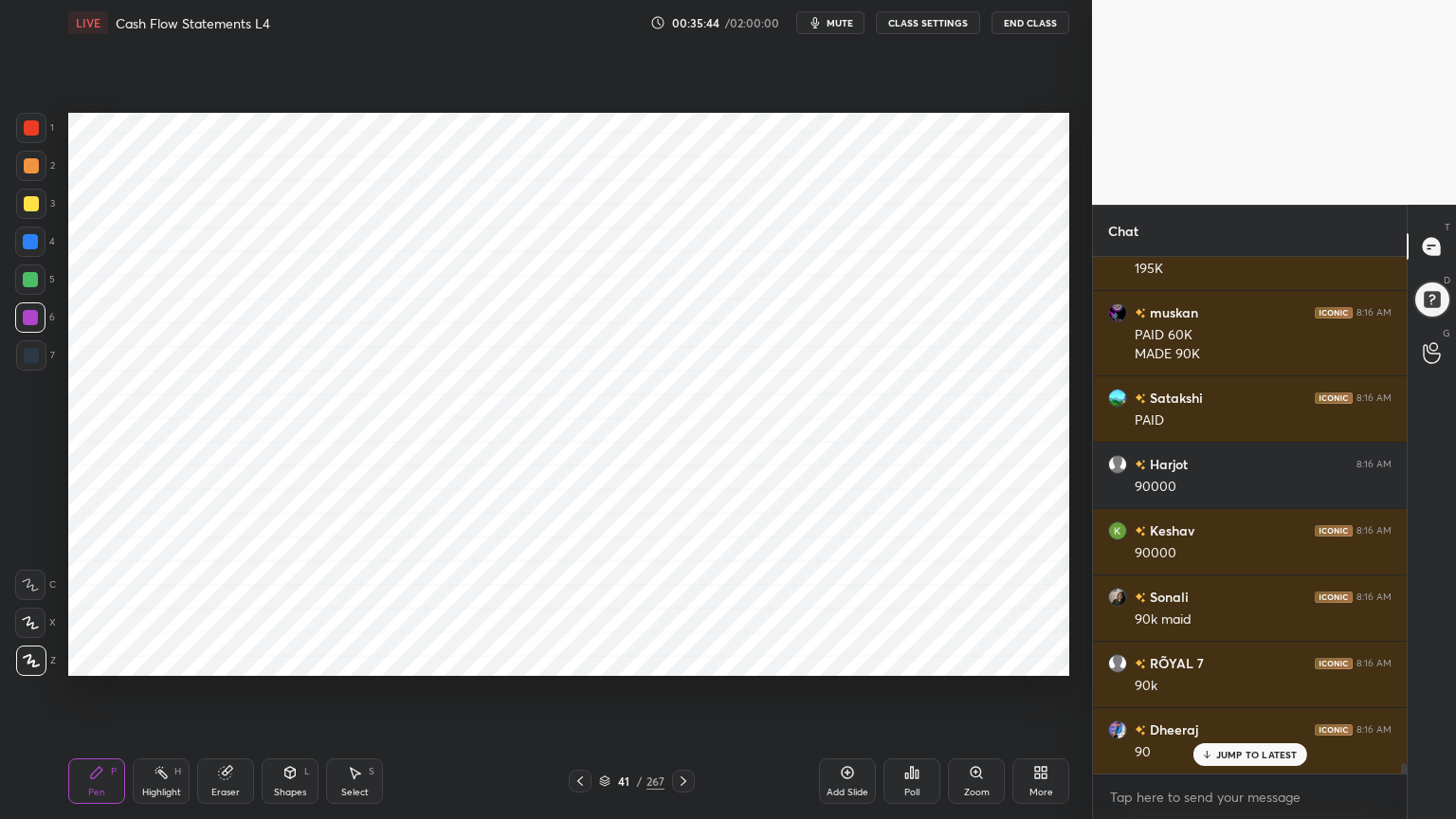 click at bounding box center [31, 128] 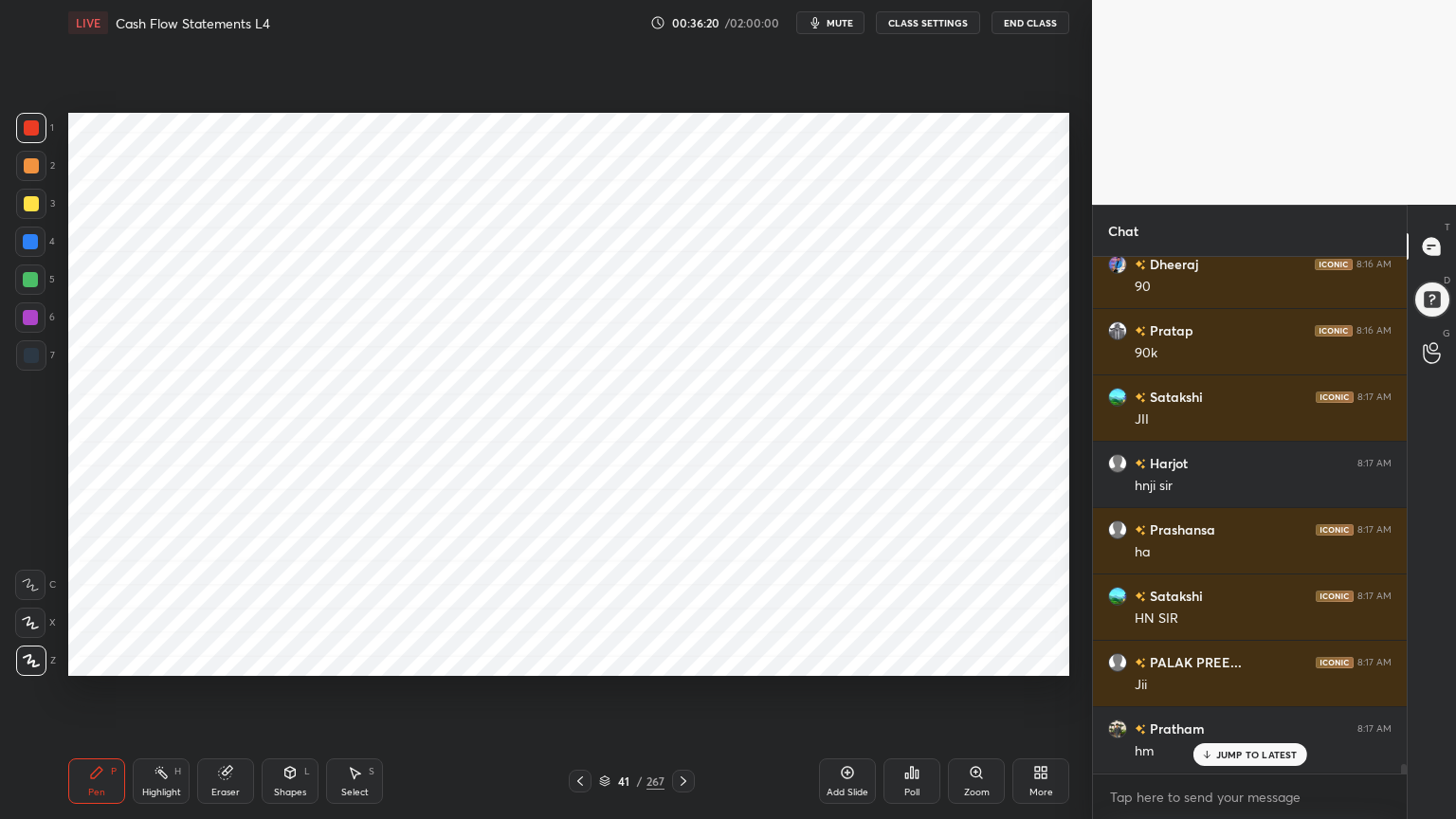 scroll, scrollTop: 26708, scrollLeft: 0, axis: vertical 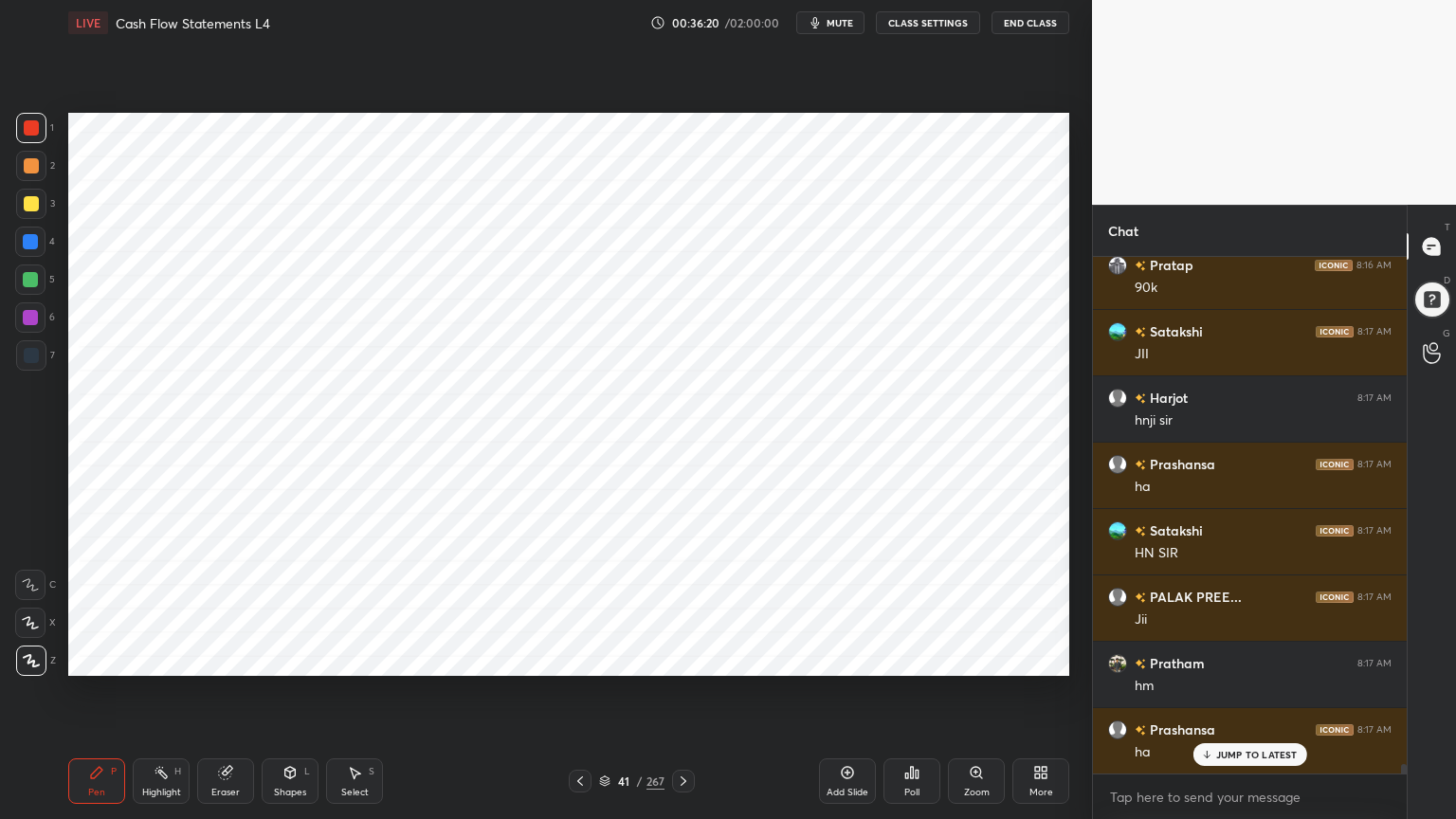 click 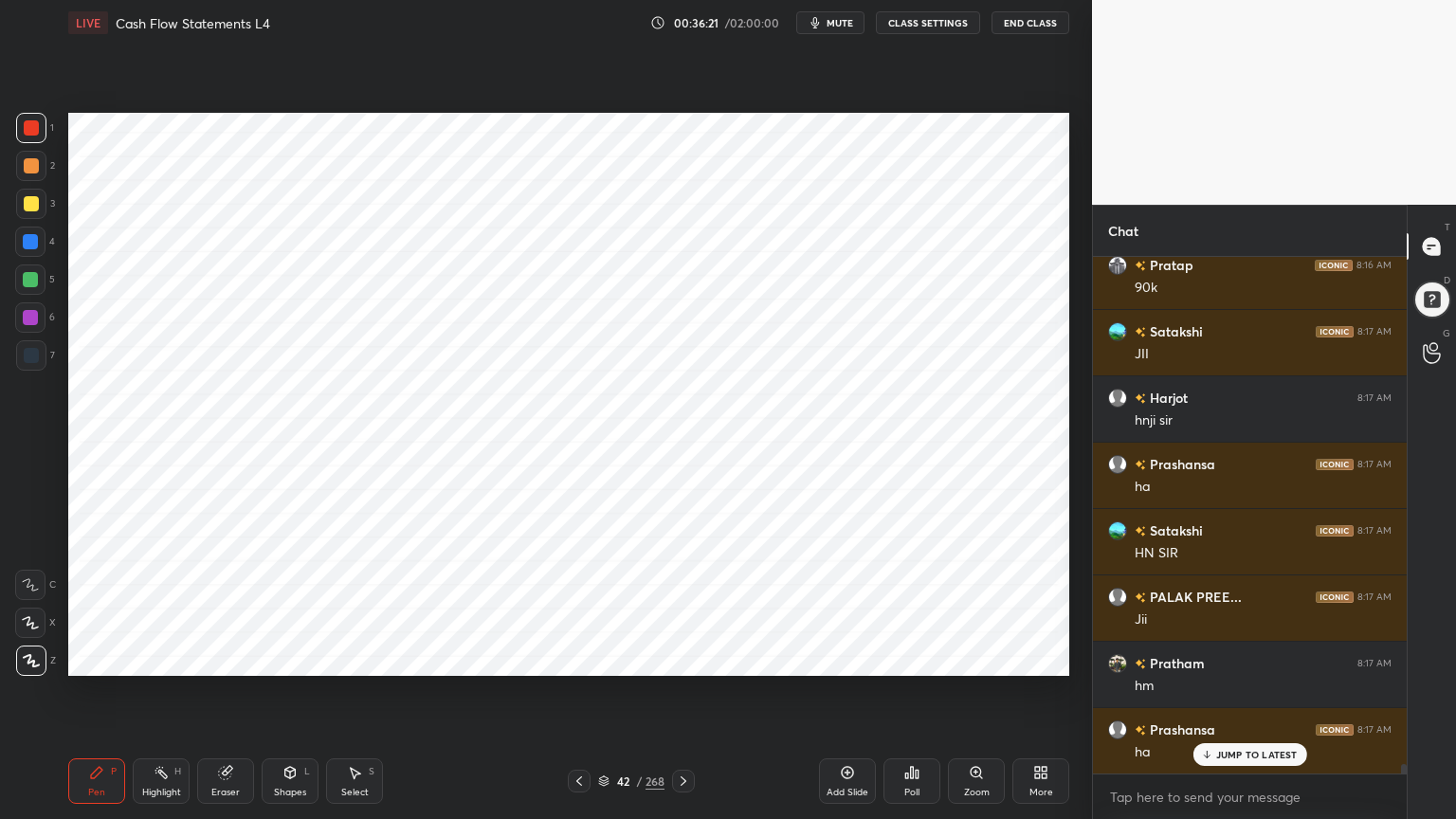 click at bounding box center (30, 242) 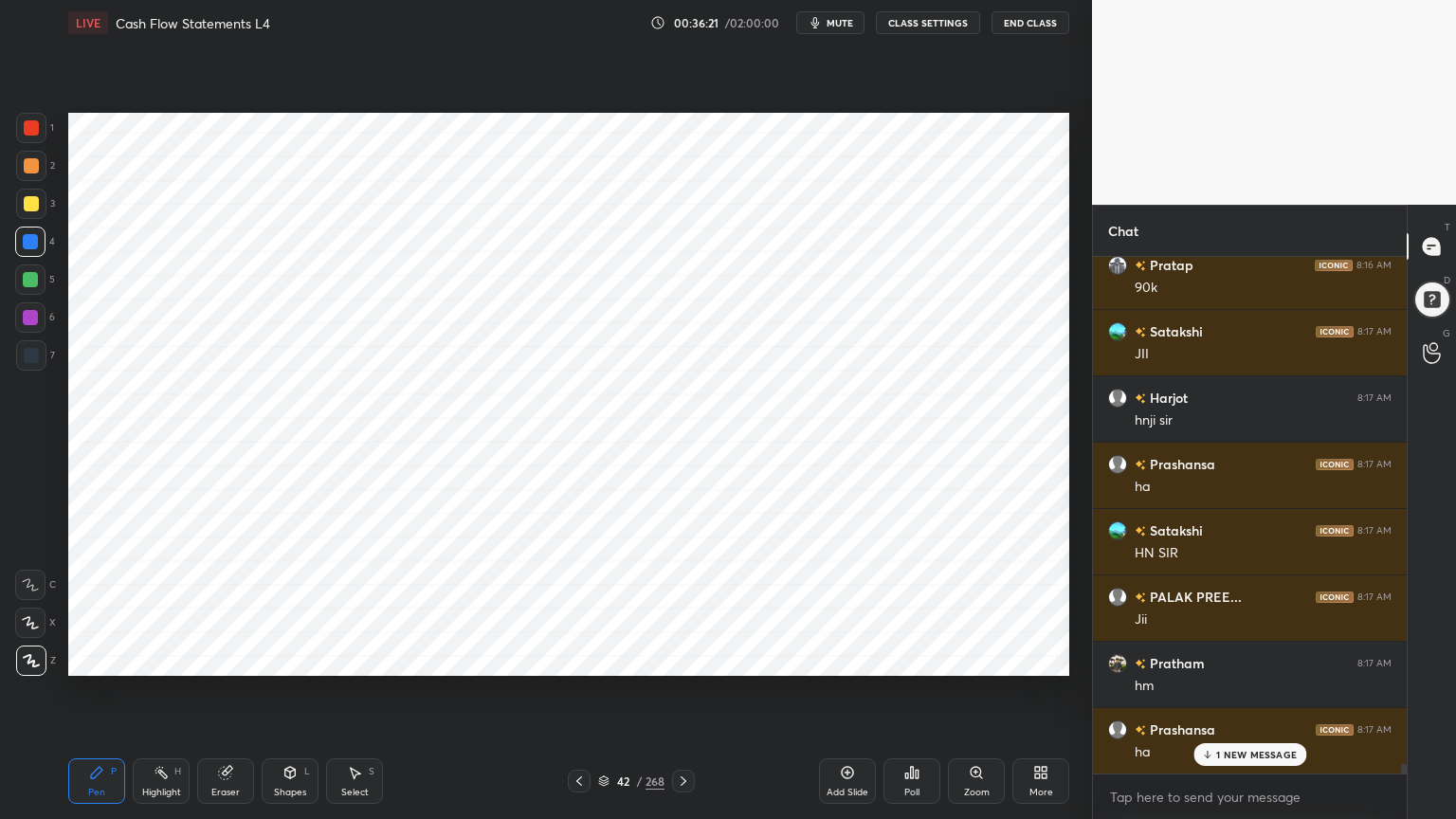 scroll, scrollTop: 26776, scrollLeft: 0, axis: vertical 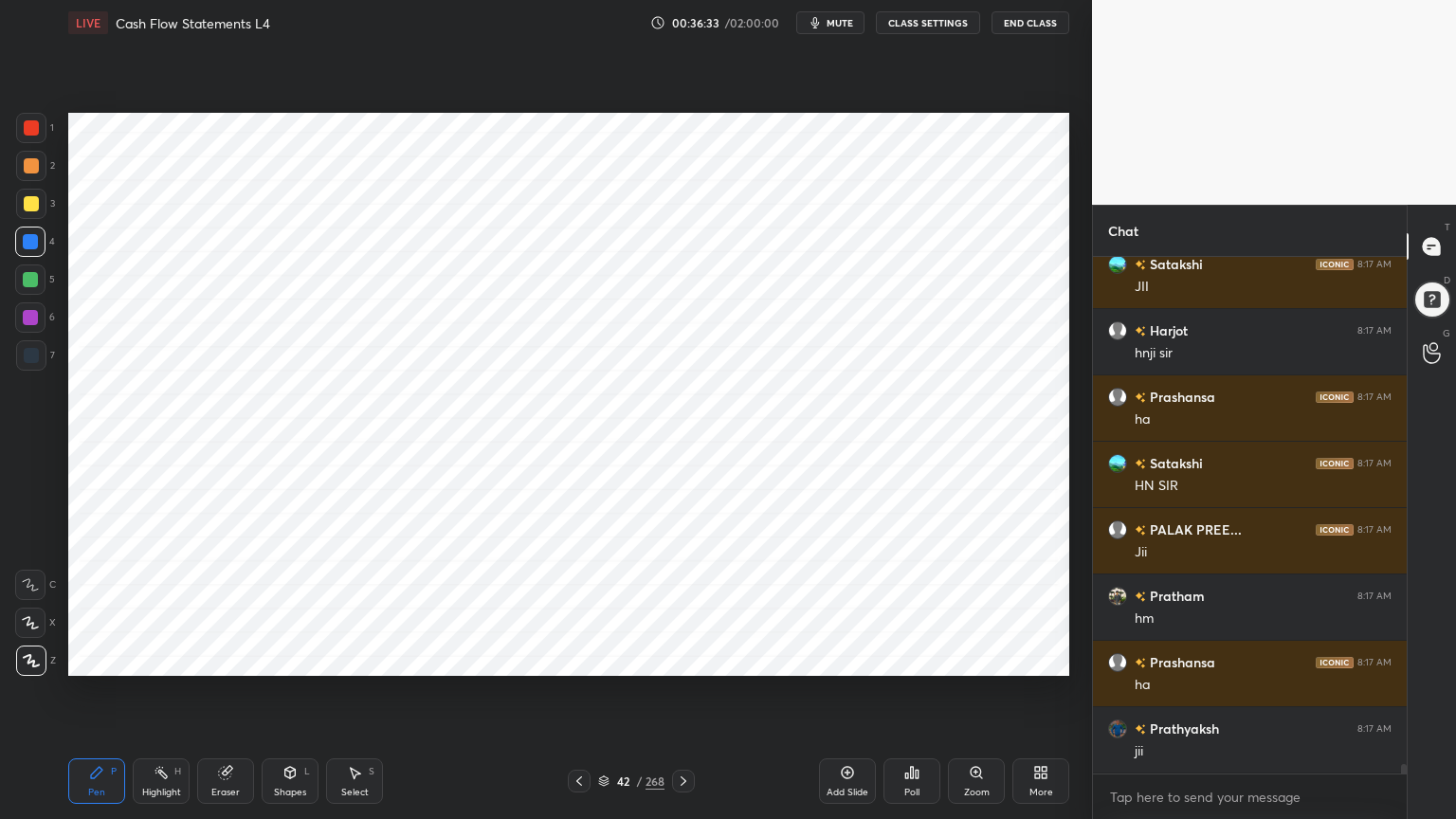 click 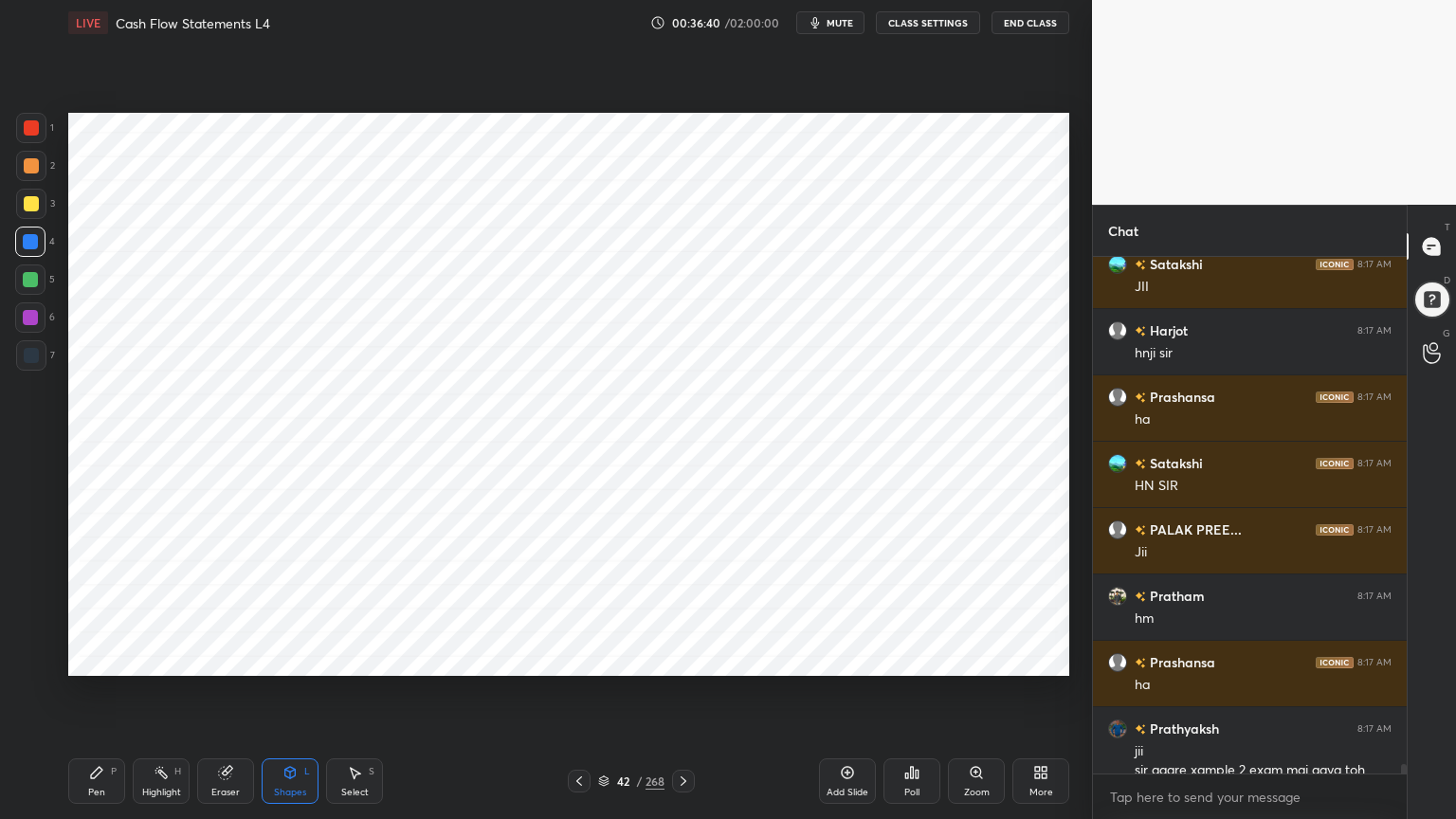 scroll, scrollTop: 26811, scrollLeft: 0, axis: vertical 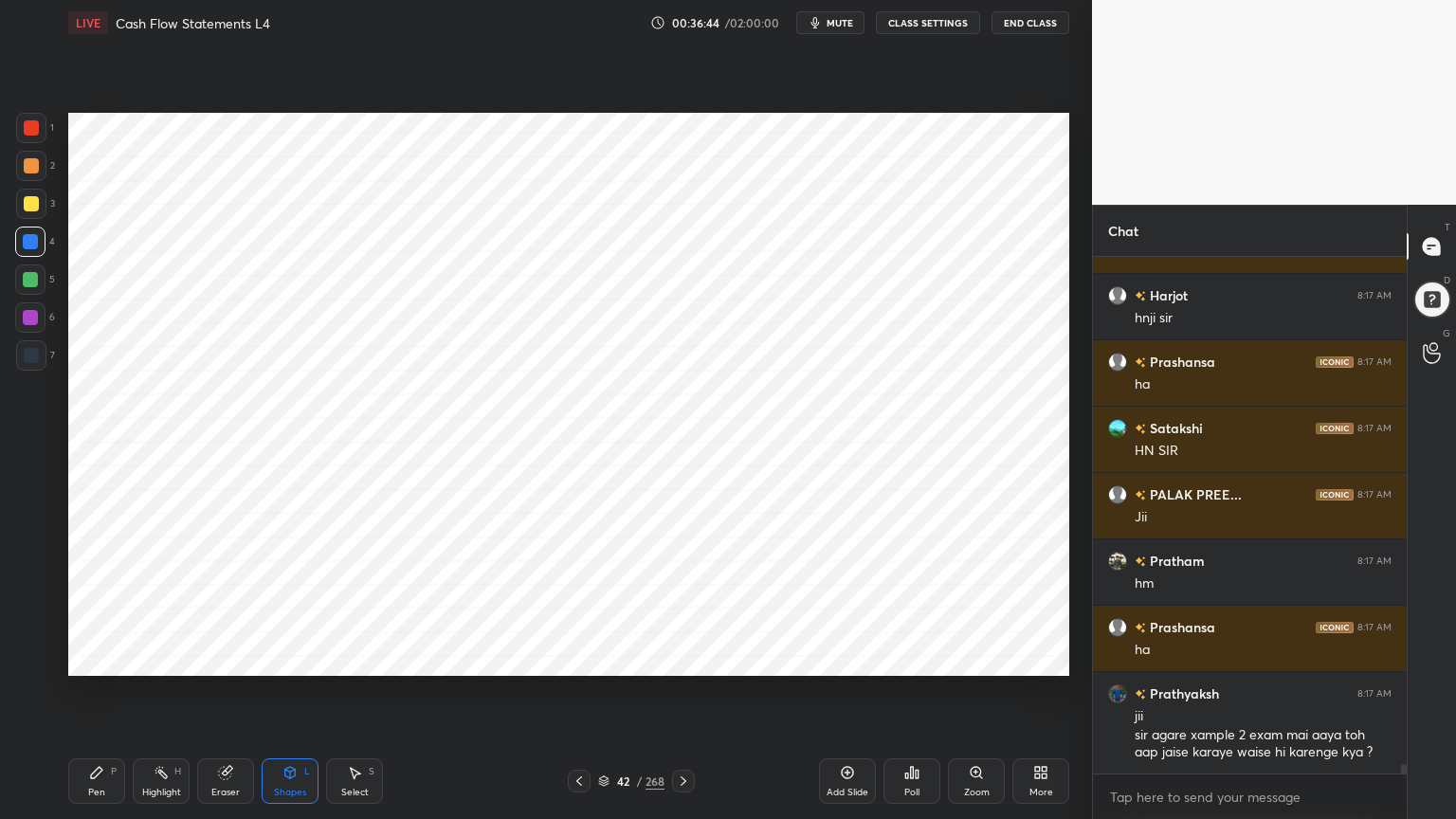 click 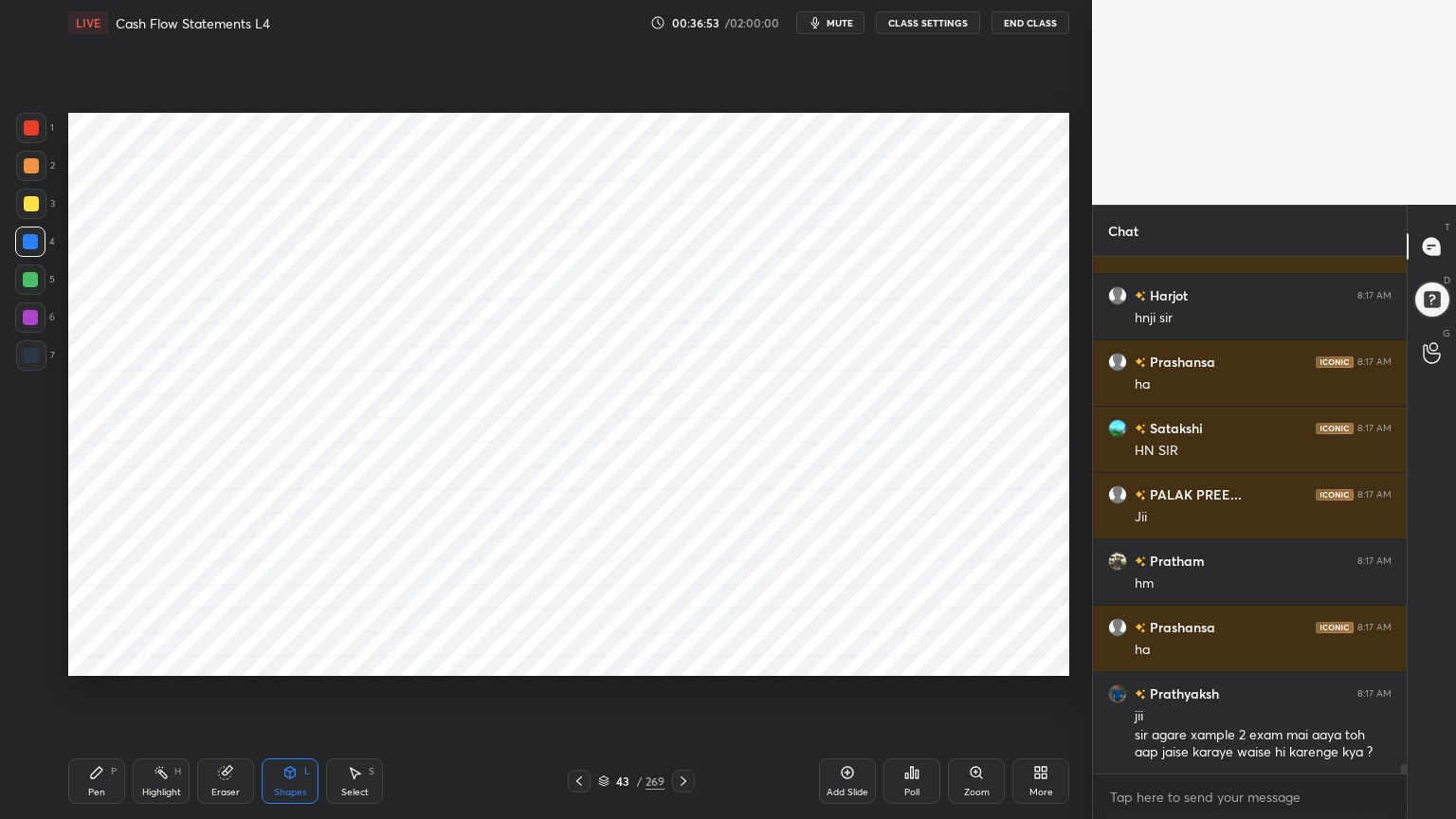 click 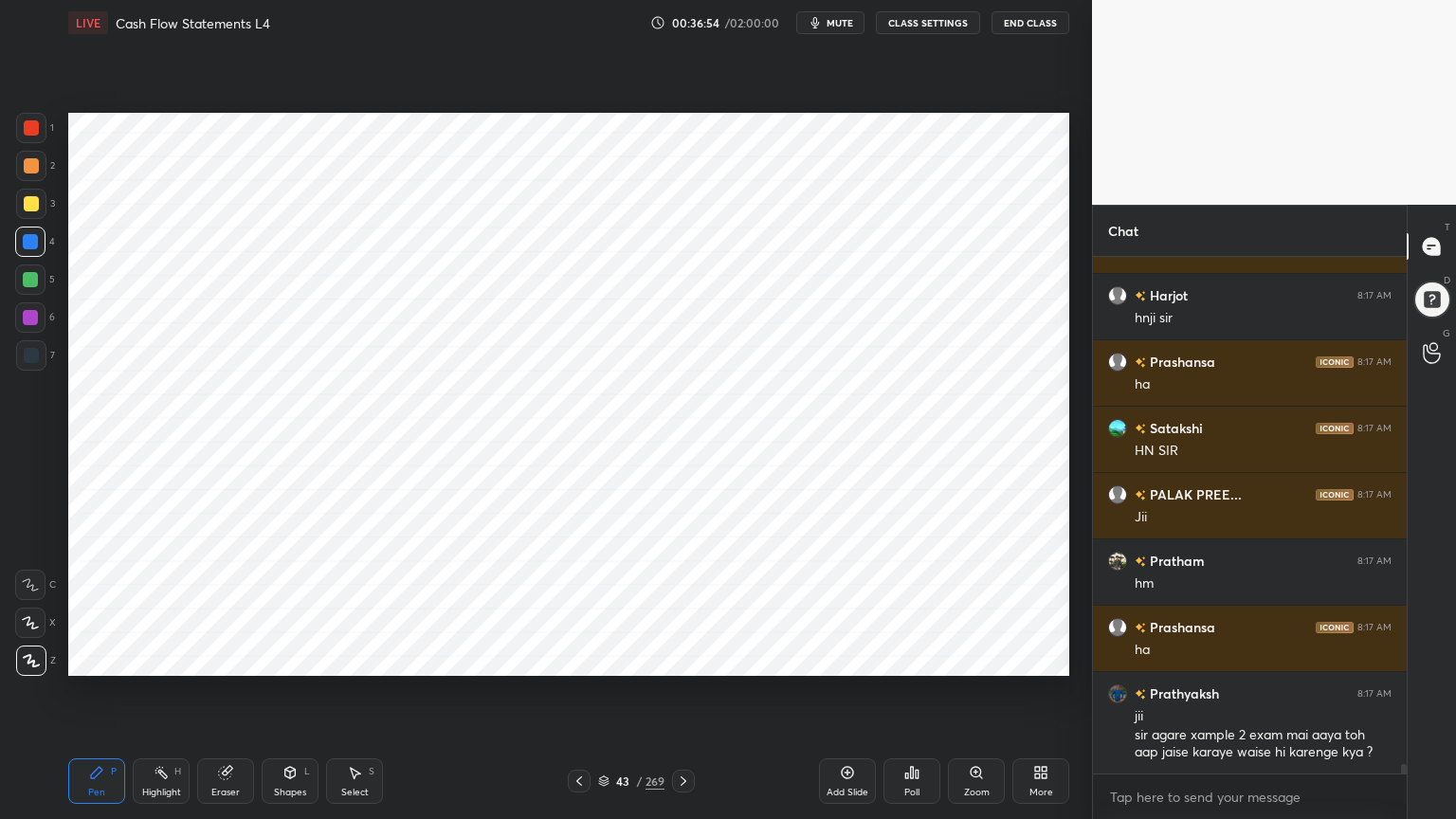 click at bounding box center (31, 355) 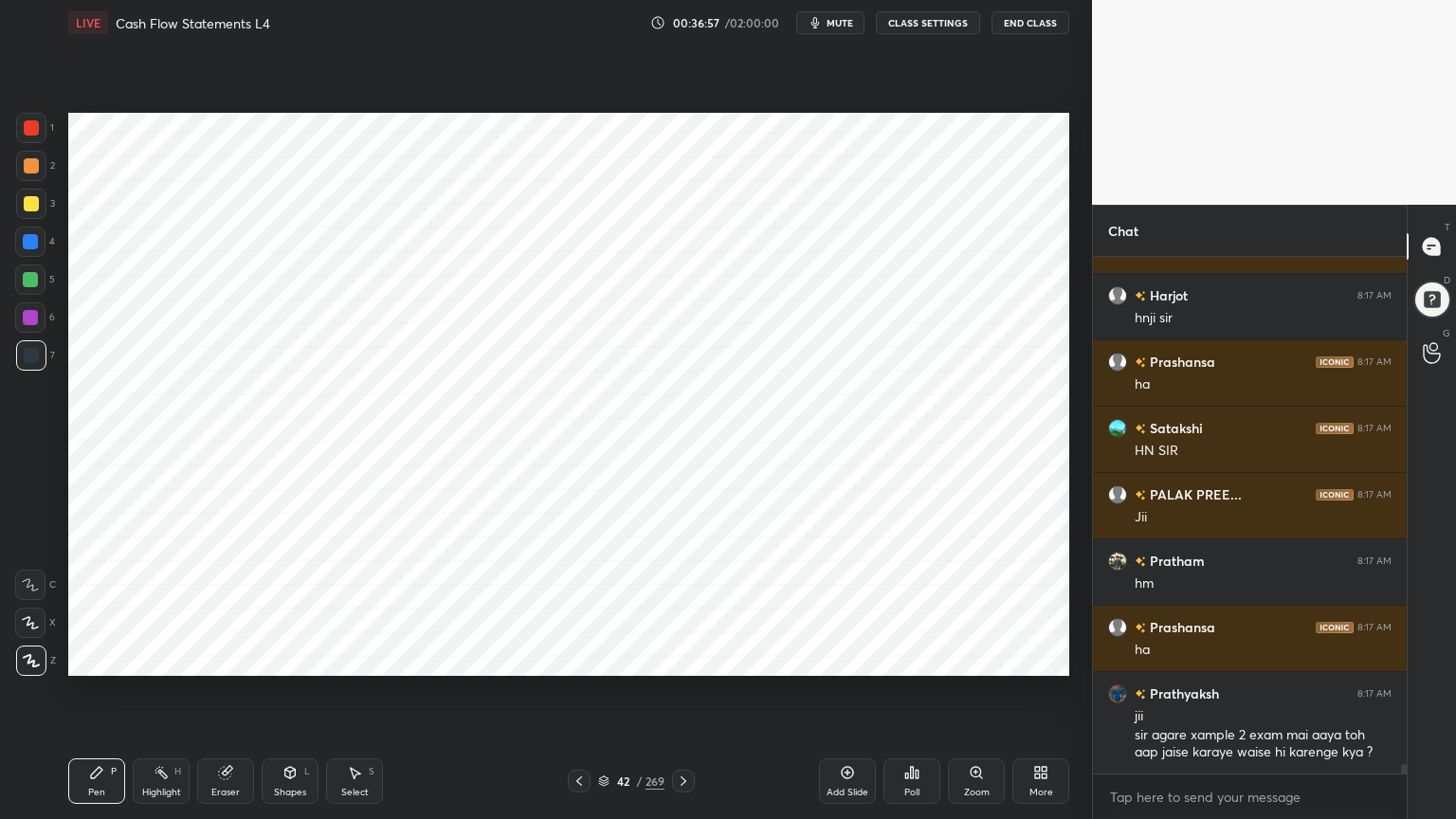 click at bounding box center [30, 318] 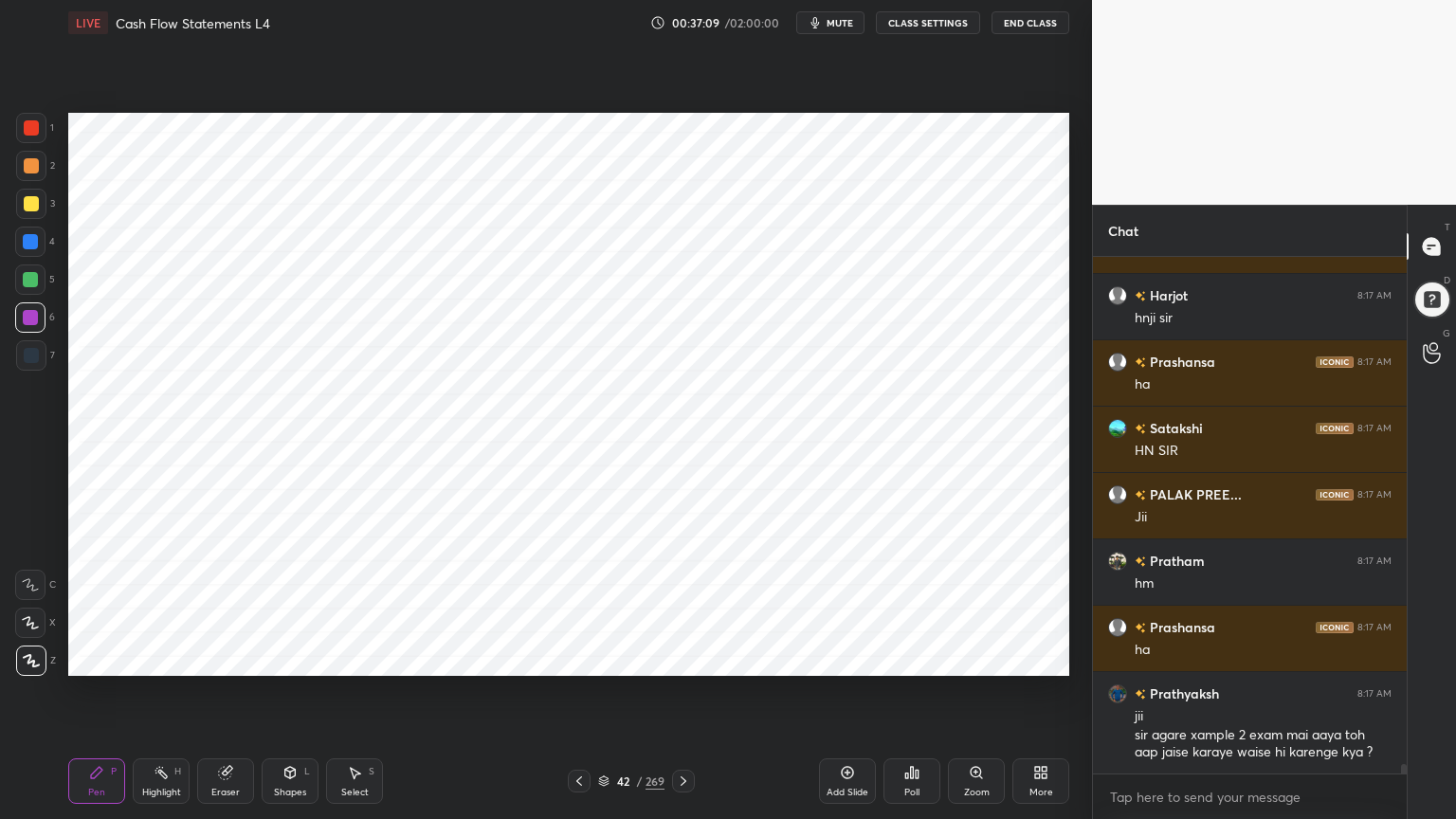 click at bounding box center (31, 355) 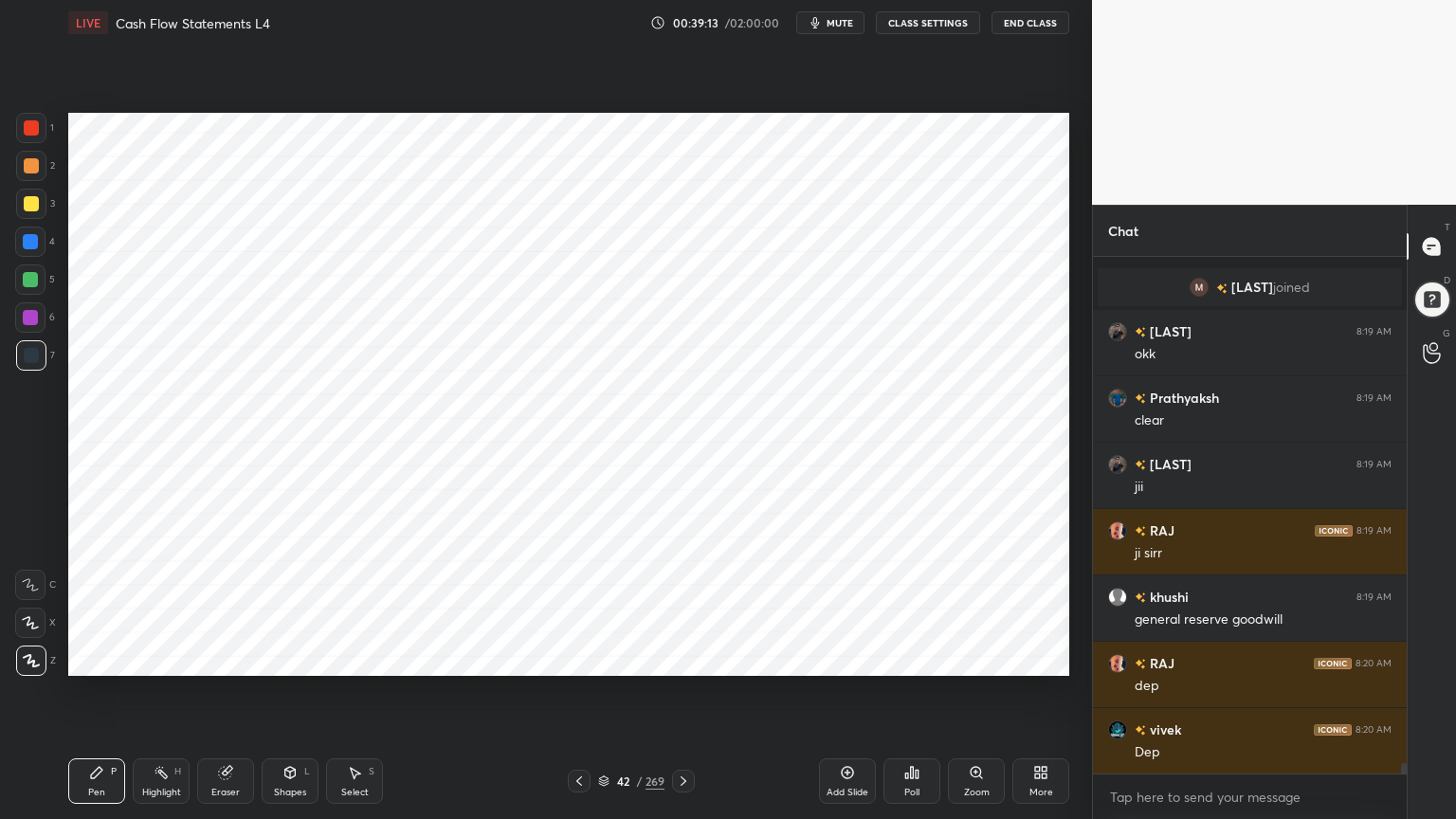 scroll, scrollTop: 26036, scrollLeft: 0, axis: vertical 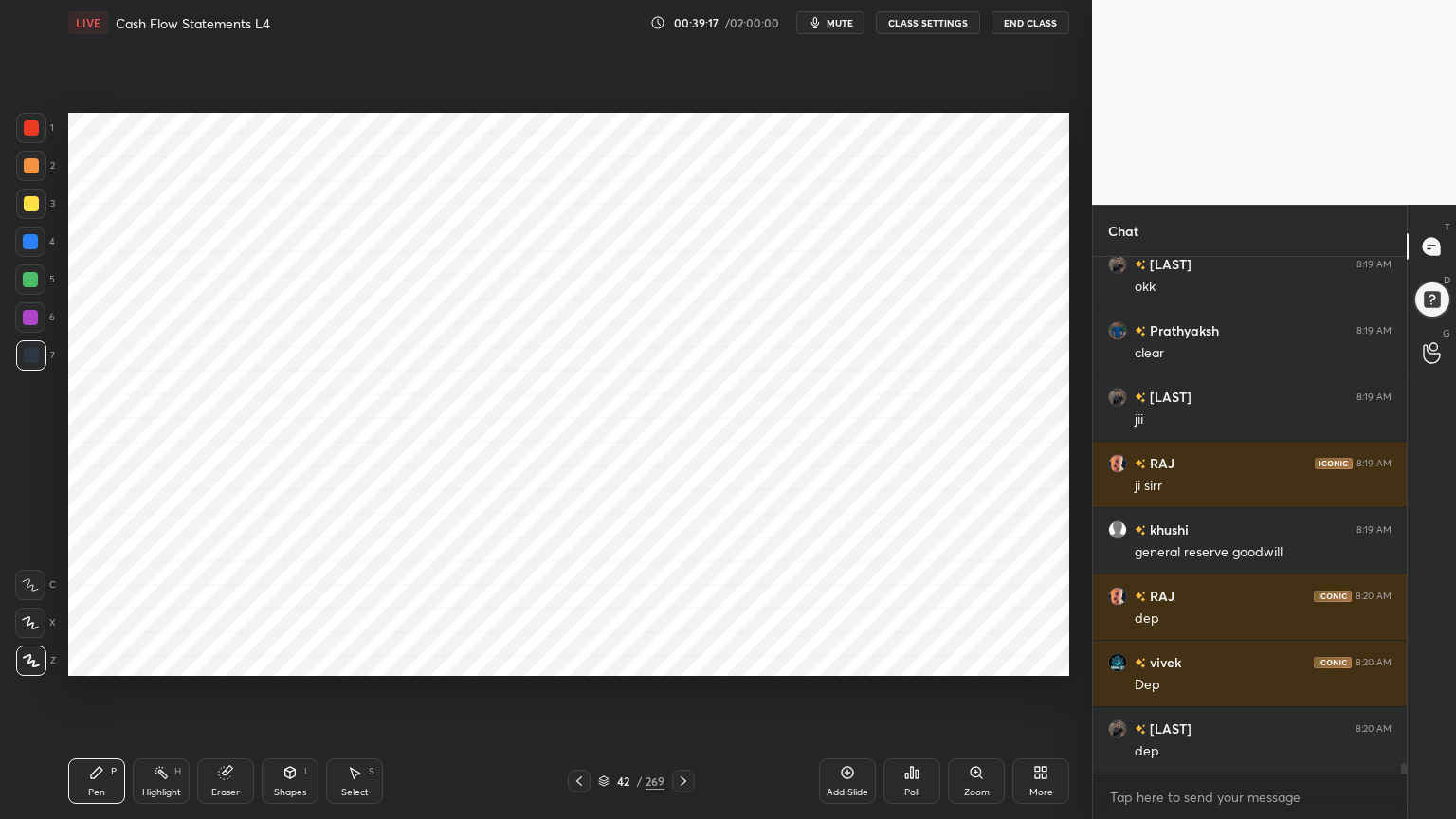 click on "Eraser" at bounding box center [226, 792] 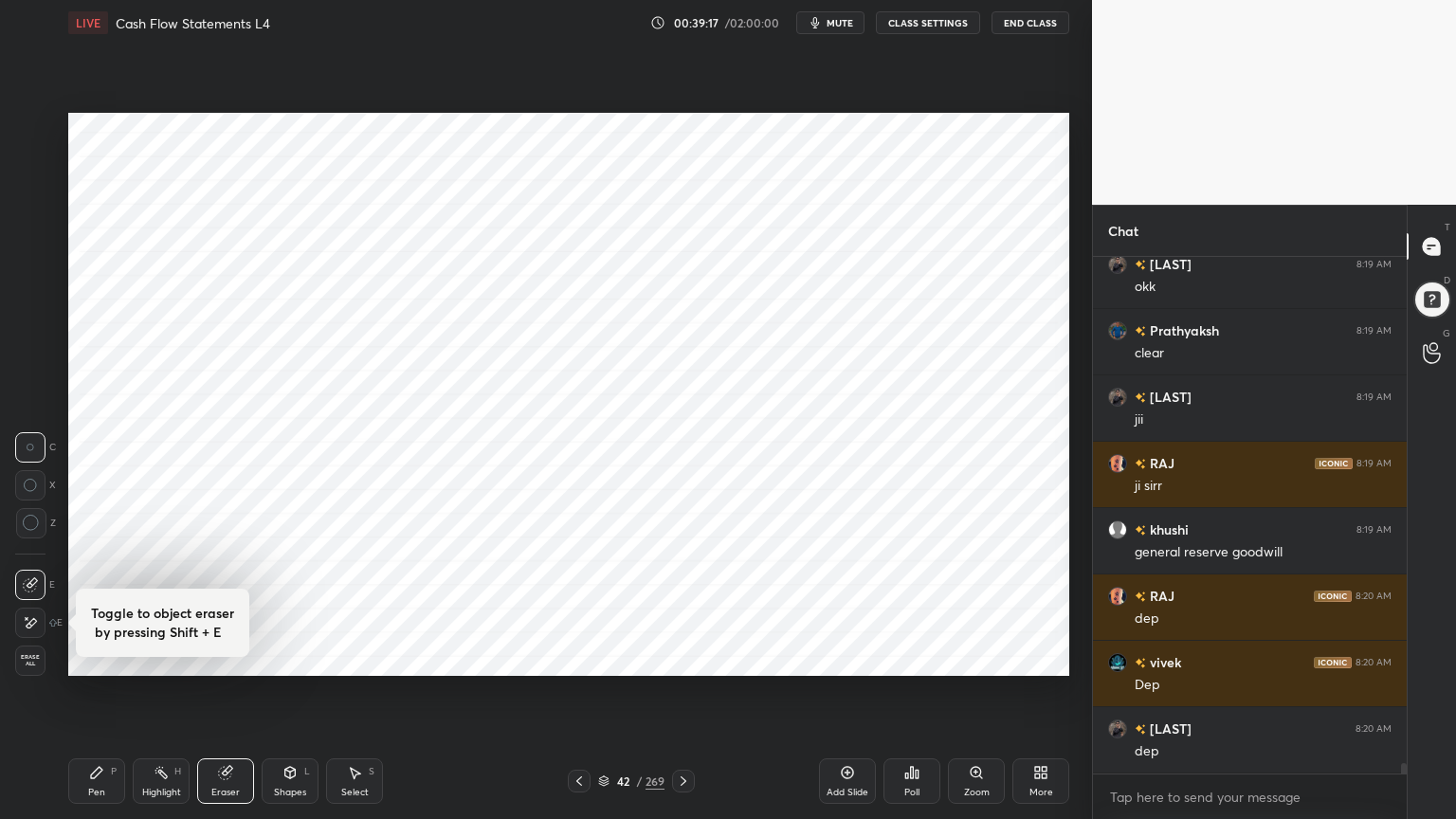 scroll, scrollTop: 26055, scrollLeft: 0, axis: vertical 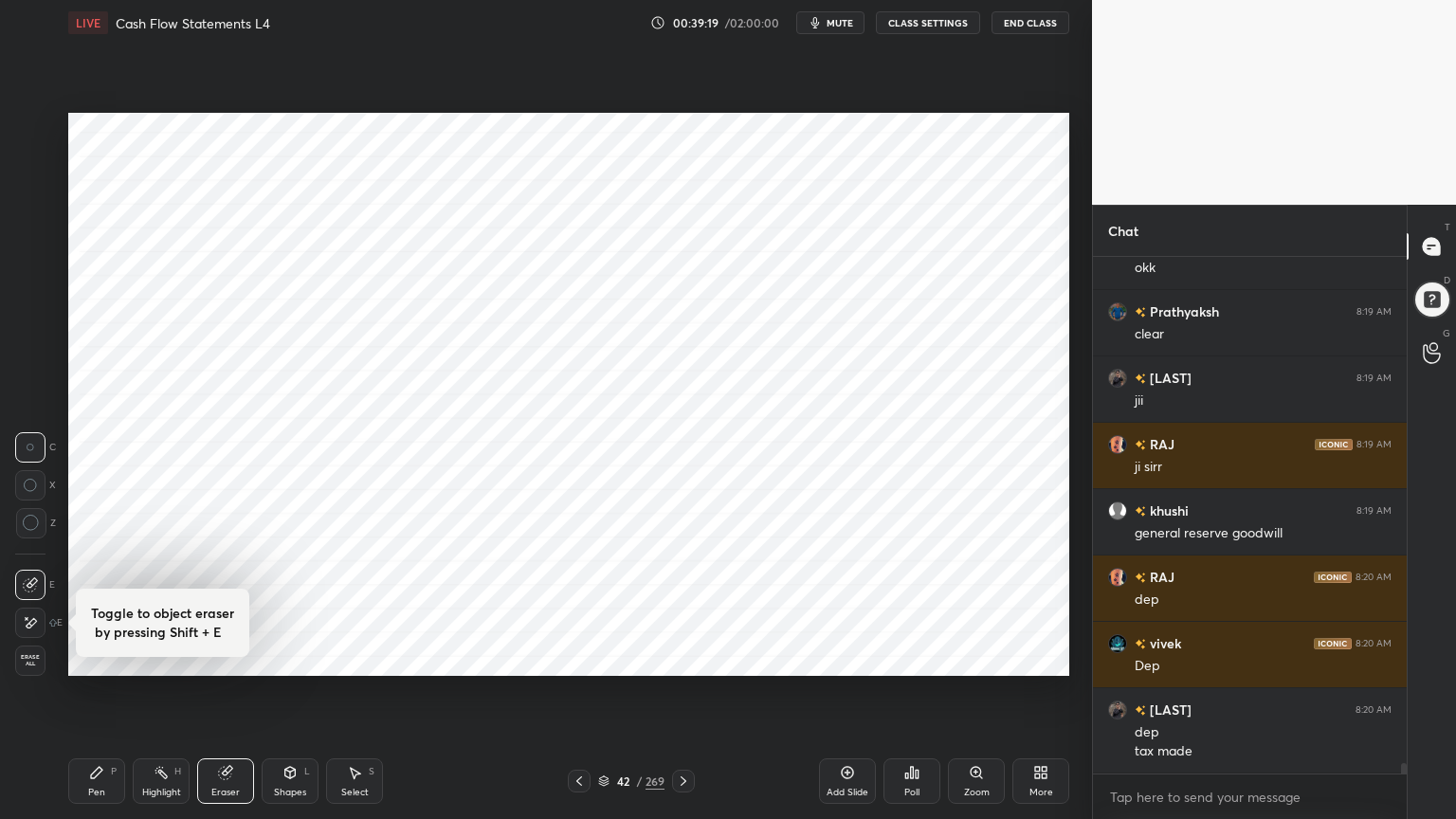 click on "Pen P" at bounding box center [97, 781] 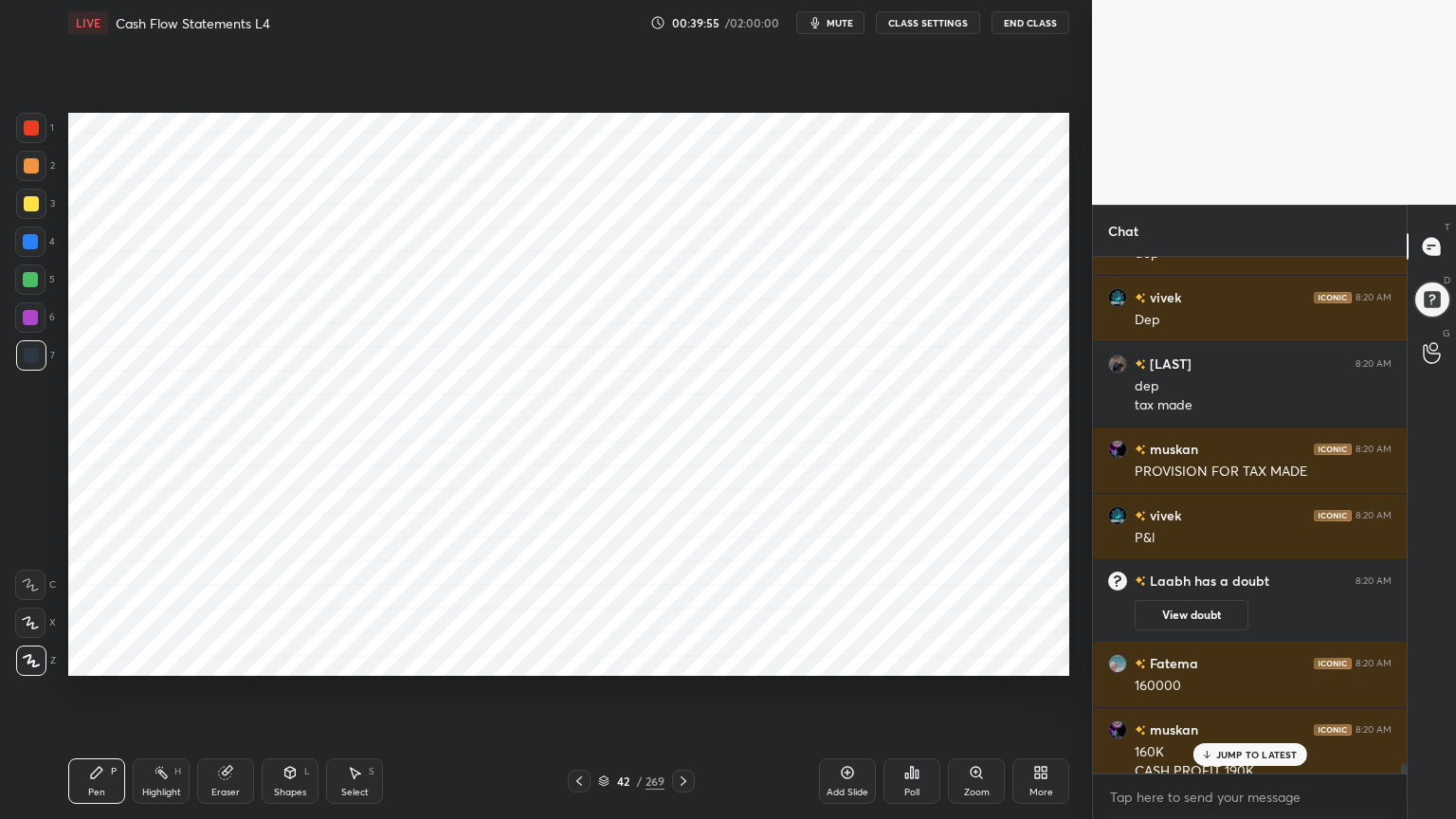 scroll, scrollTop: 26106, scrollLeft: 0, axis: vertical 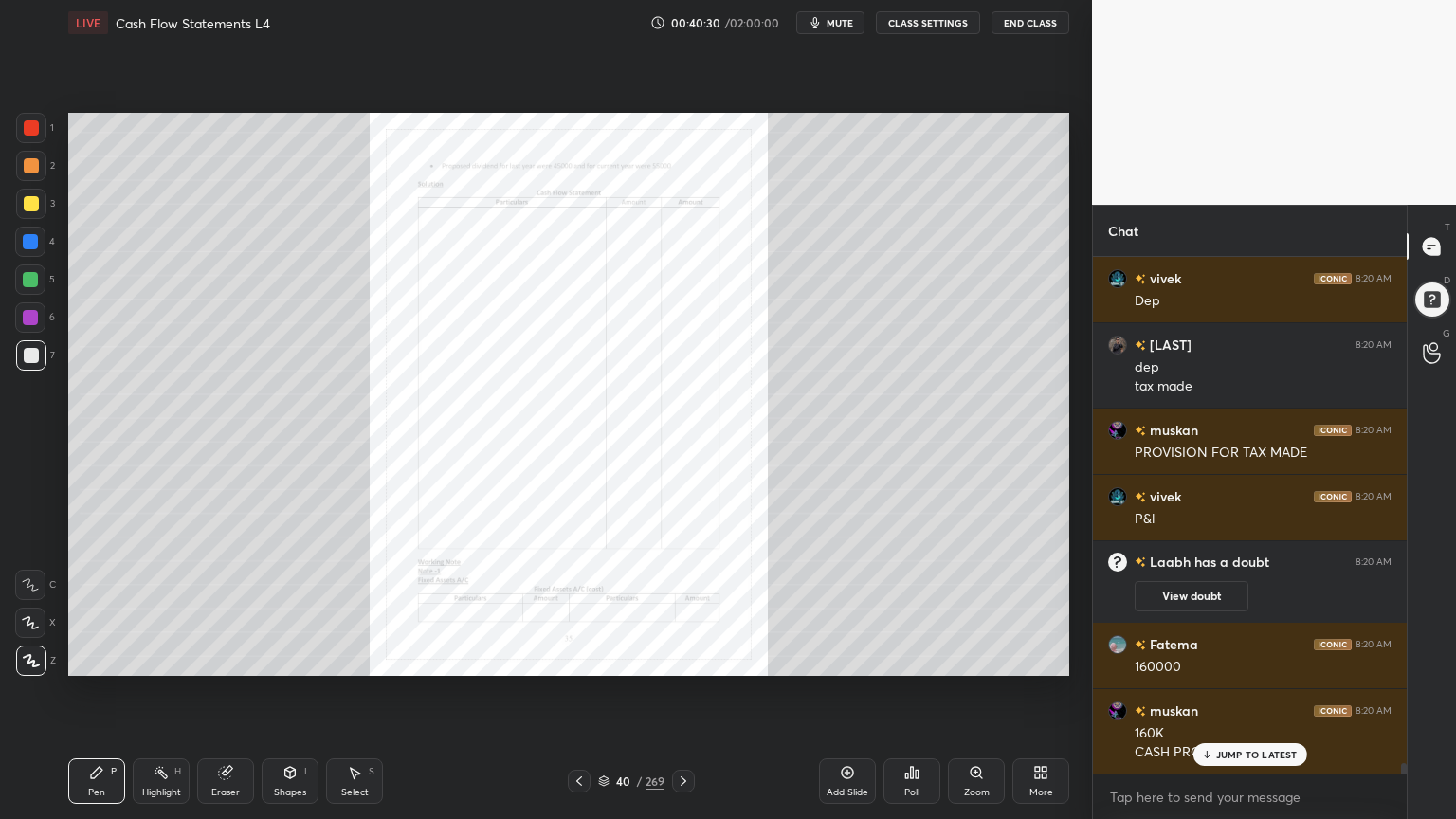 click on "Zoom" at bounding box center [976, 781] 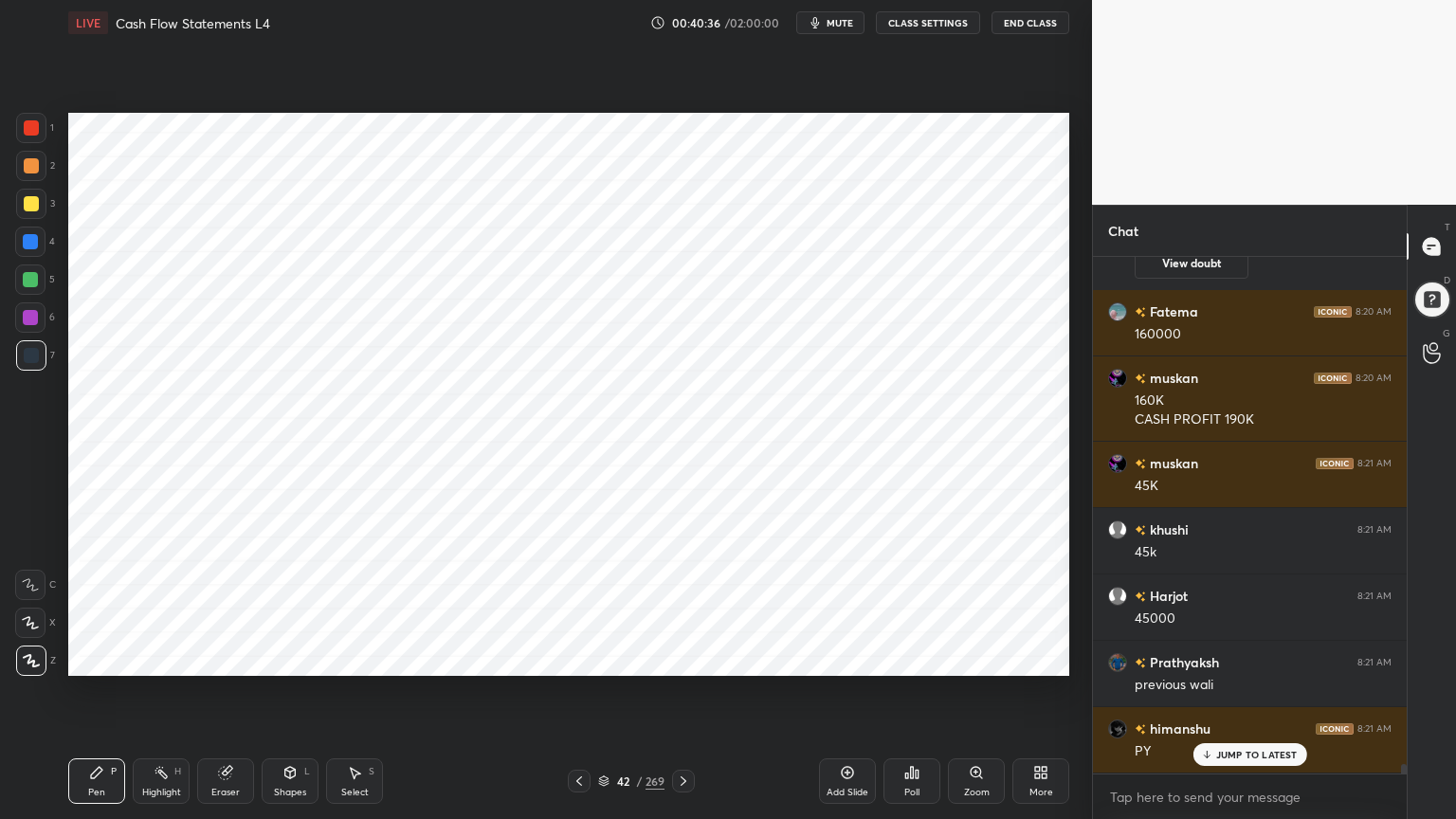 scroll, scrollTop: 26504, scrollLeft: 0, axis: vertical 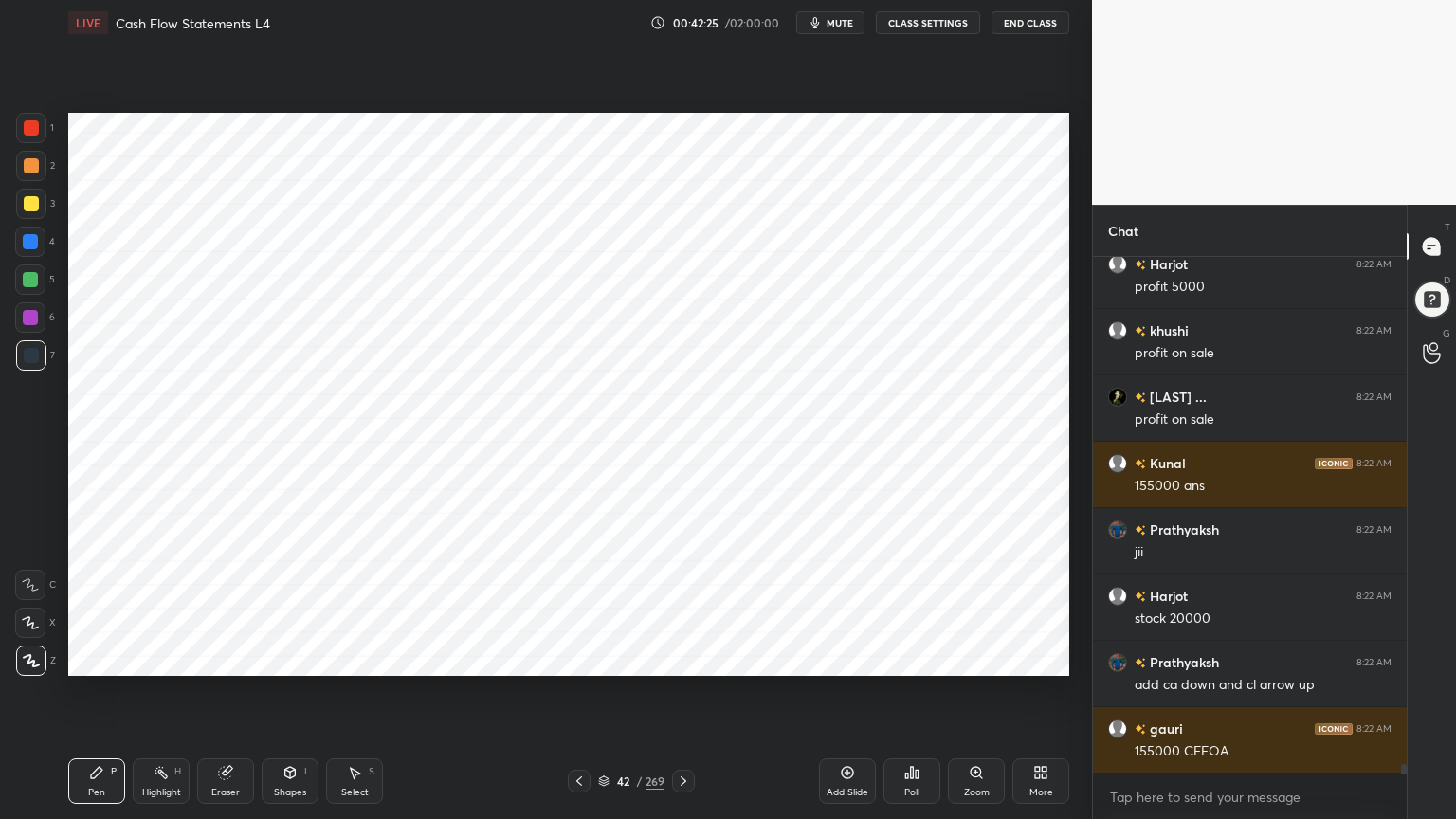 click on "Shapes L" at bounding box center (290, 781) 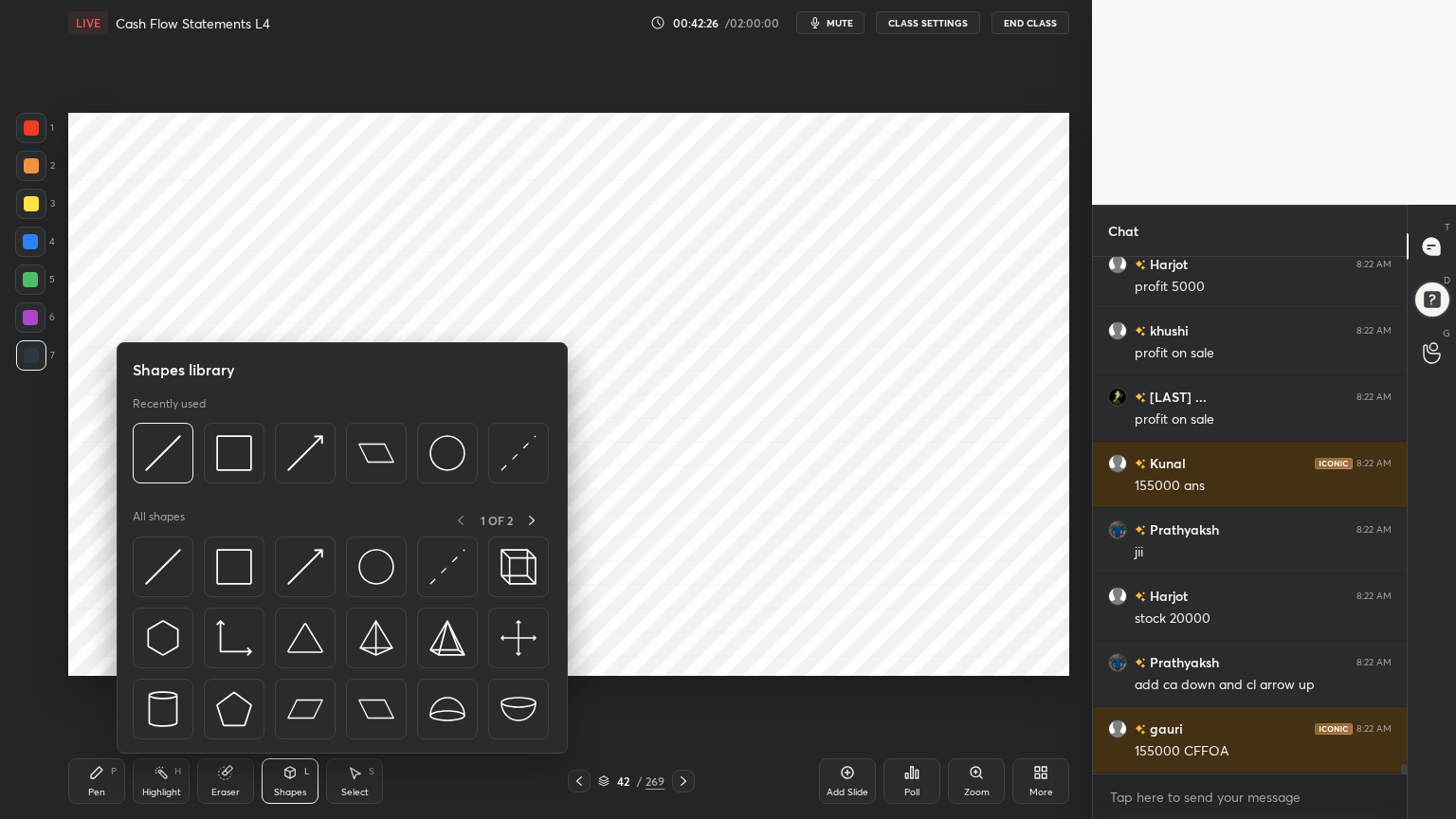 click on "Shapes L" at bounding box center (290, 781) 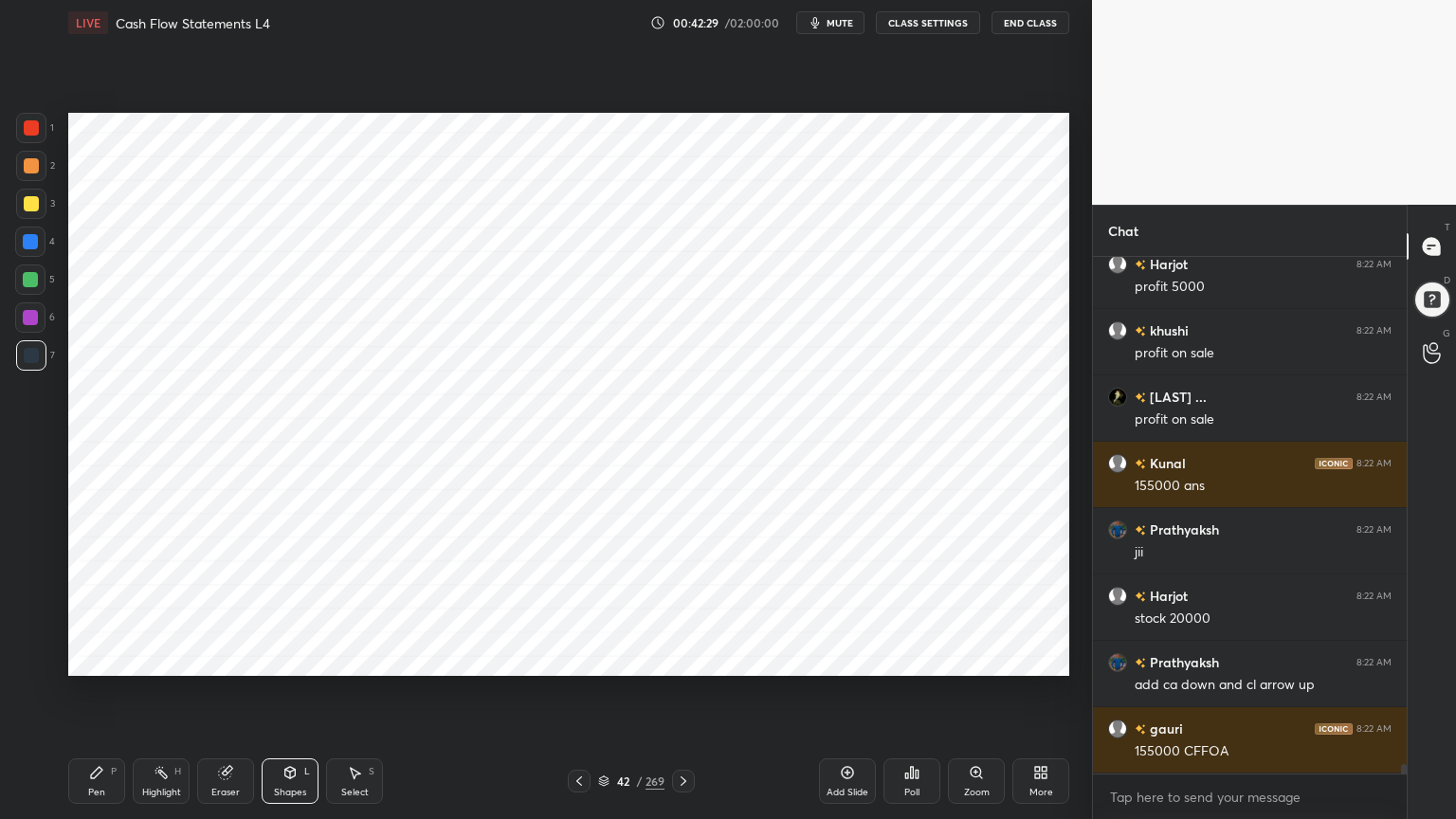 click on "Pen P" at bounding box center [97, 781] 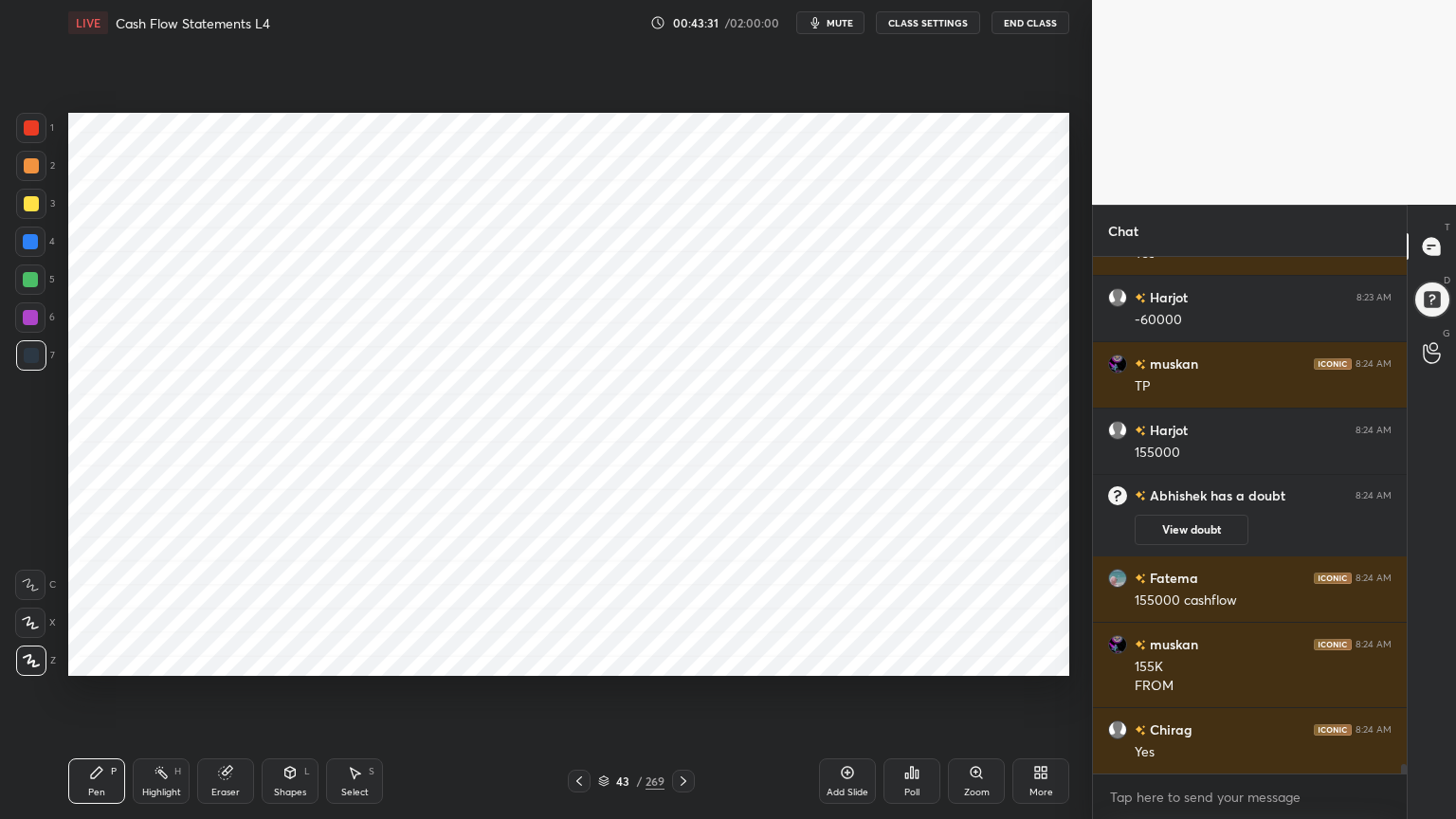scroll, scrollTop: 27554, scrollLeft: 0, axis: vertical 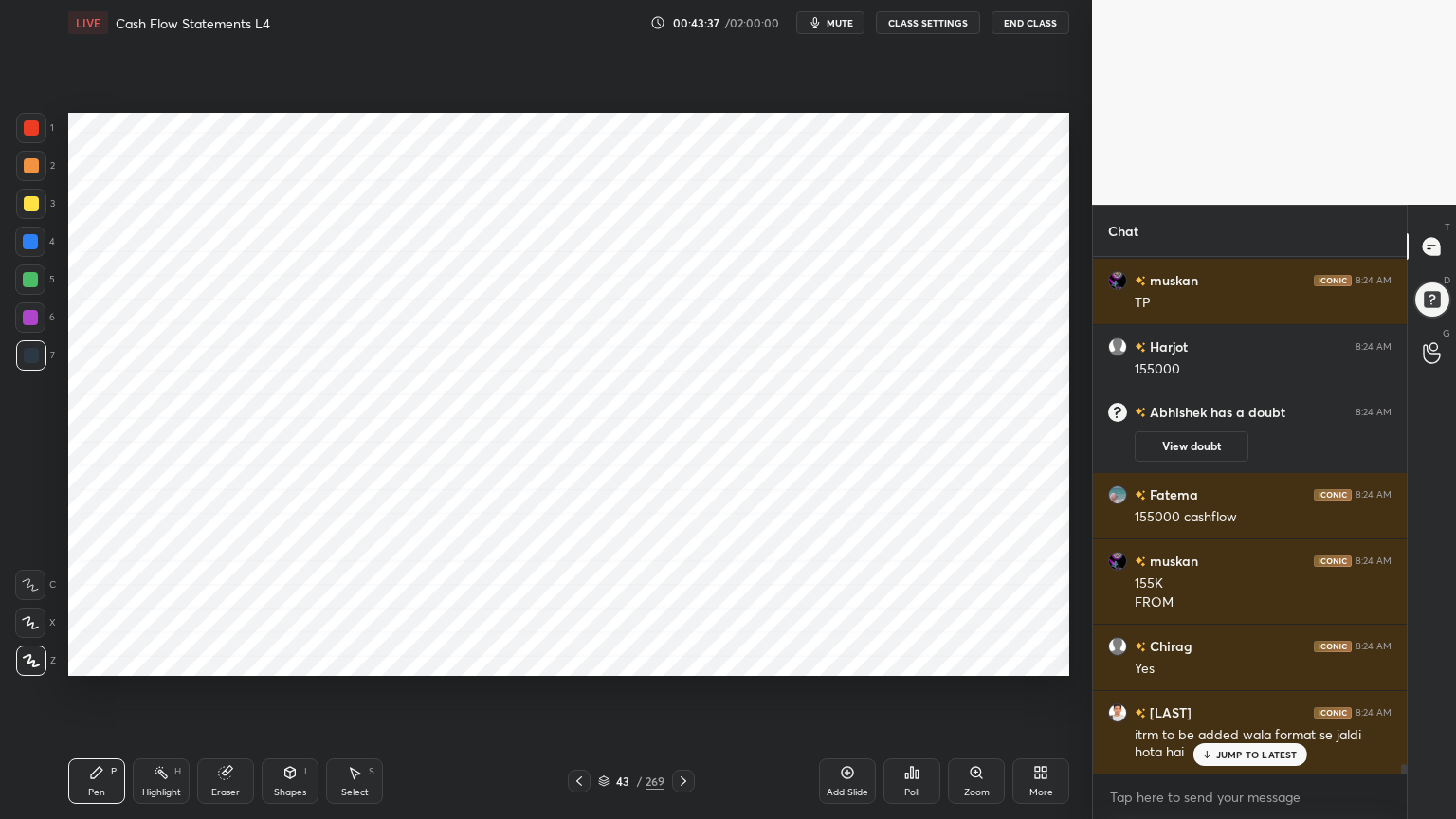 click 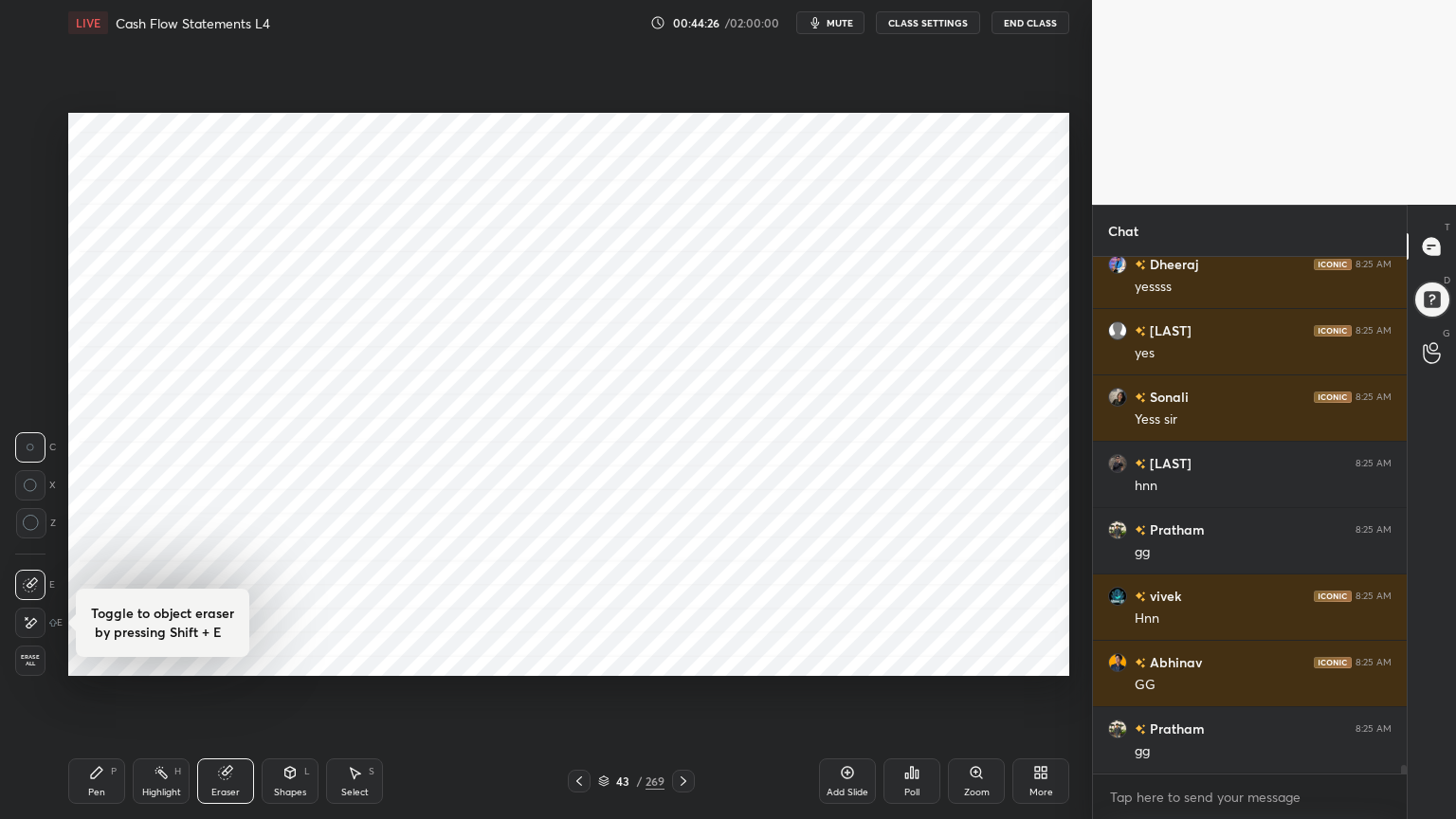 scroll, scrollTop: 29733, scrollLeft: 0, axis: vertical 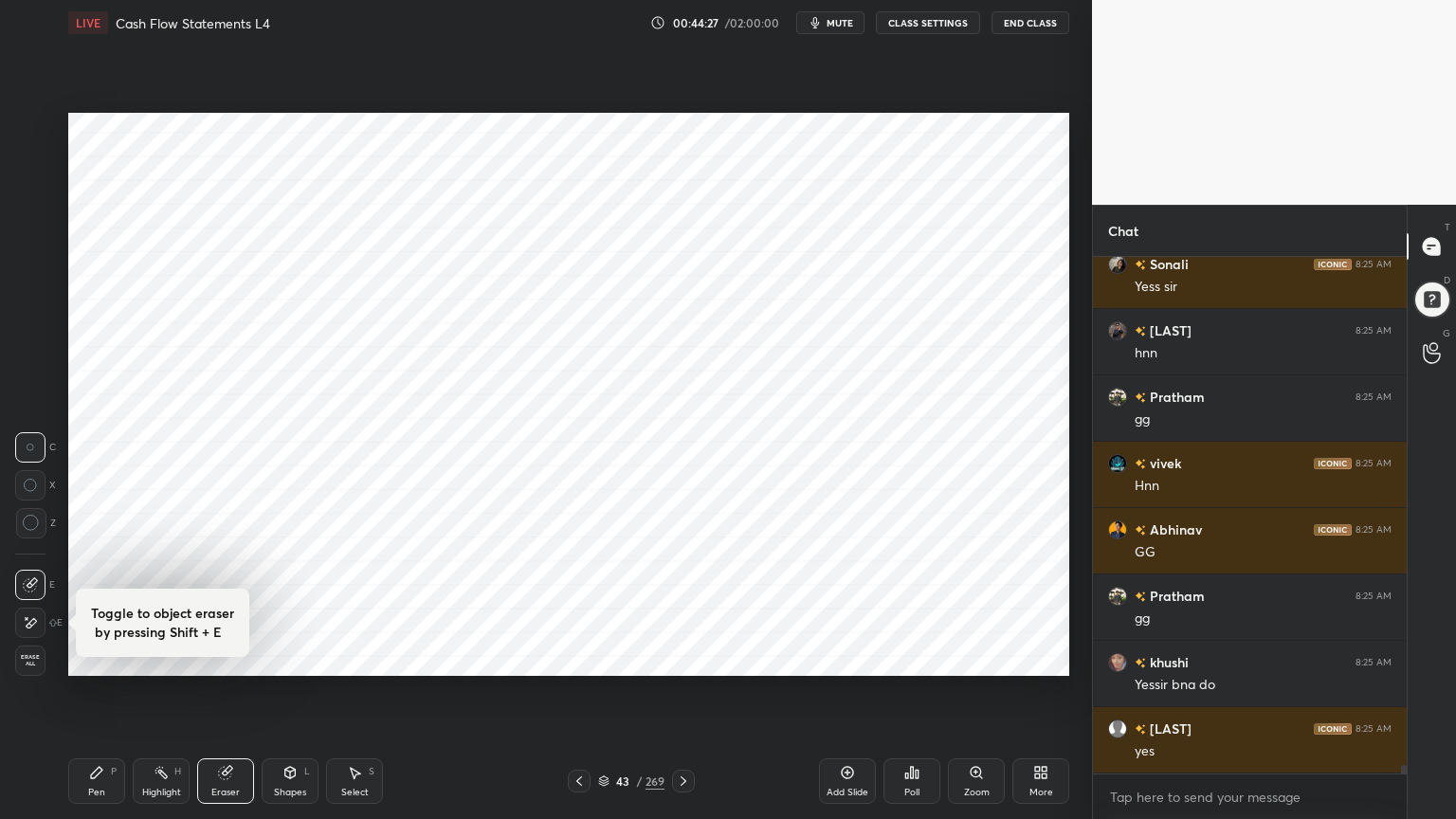 click on "Add Slide" at bounding box center [847, 781] 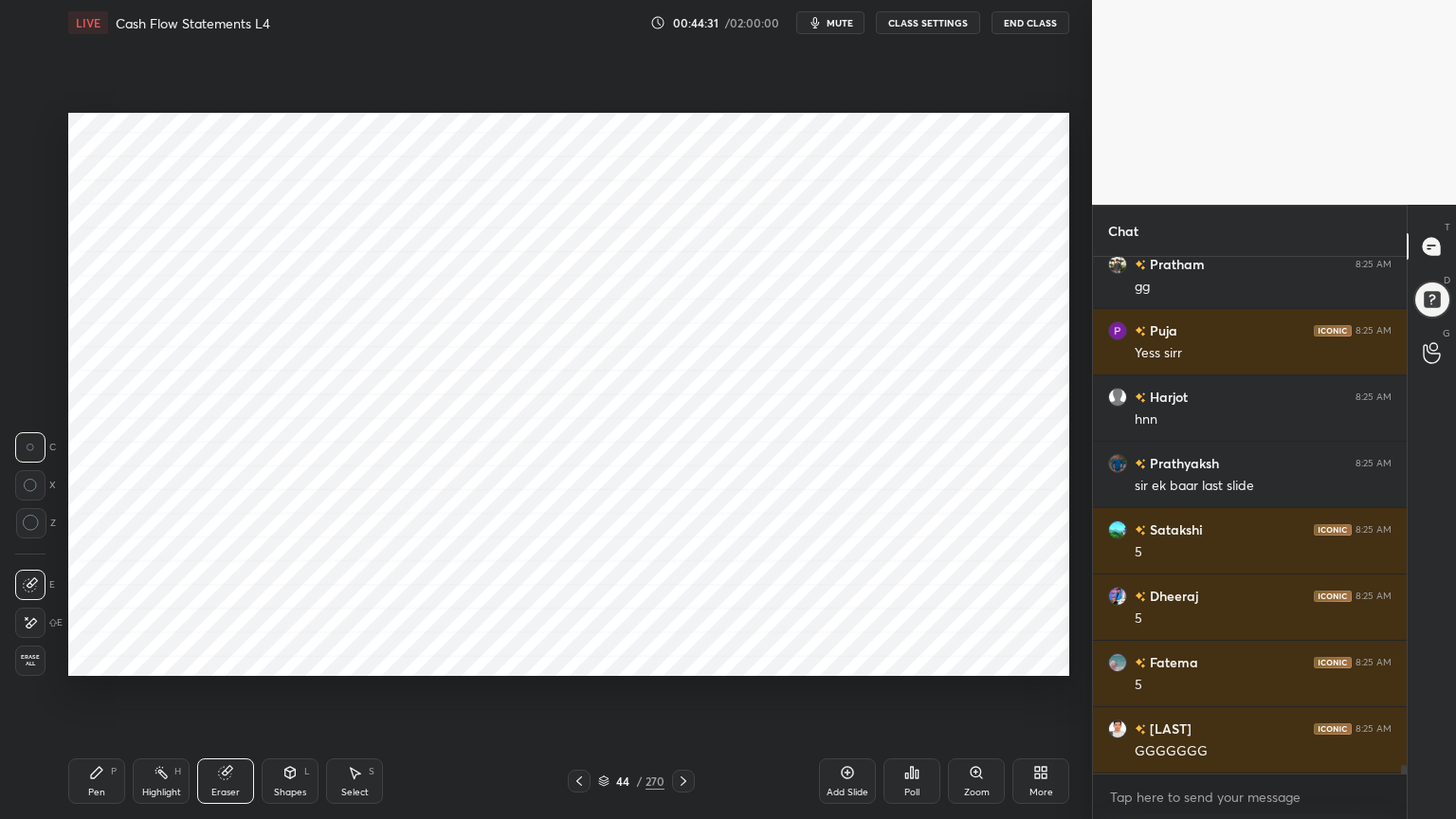scroll, scrollTop: 30330, scrollLeft: 0, axis: vertical 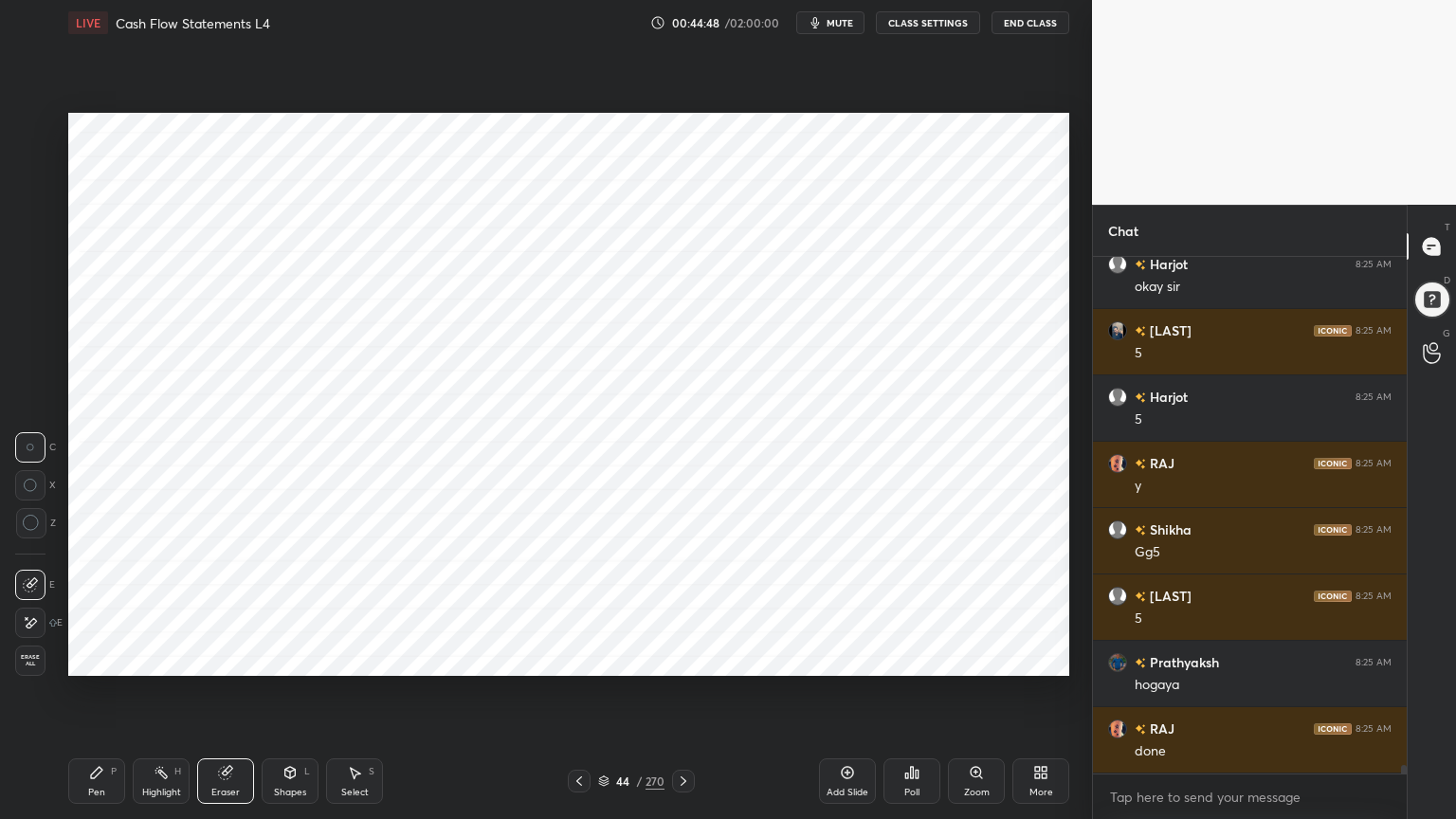 click on "Pen P Highlight H Eraser Shapes L Select S 44 / 270 Add Slide Poll Zoom More" at bounding box center (569, 781) 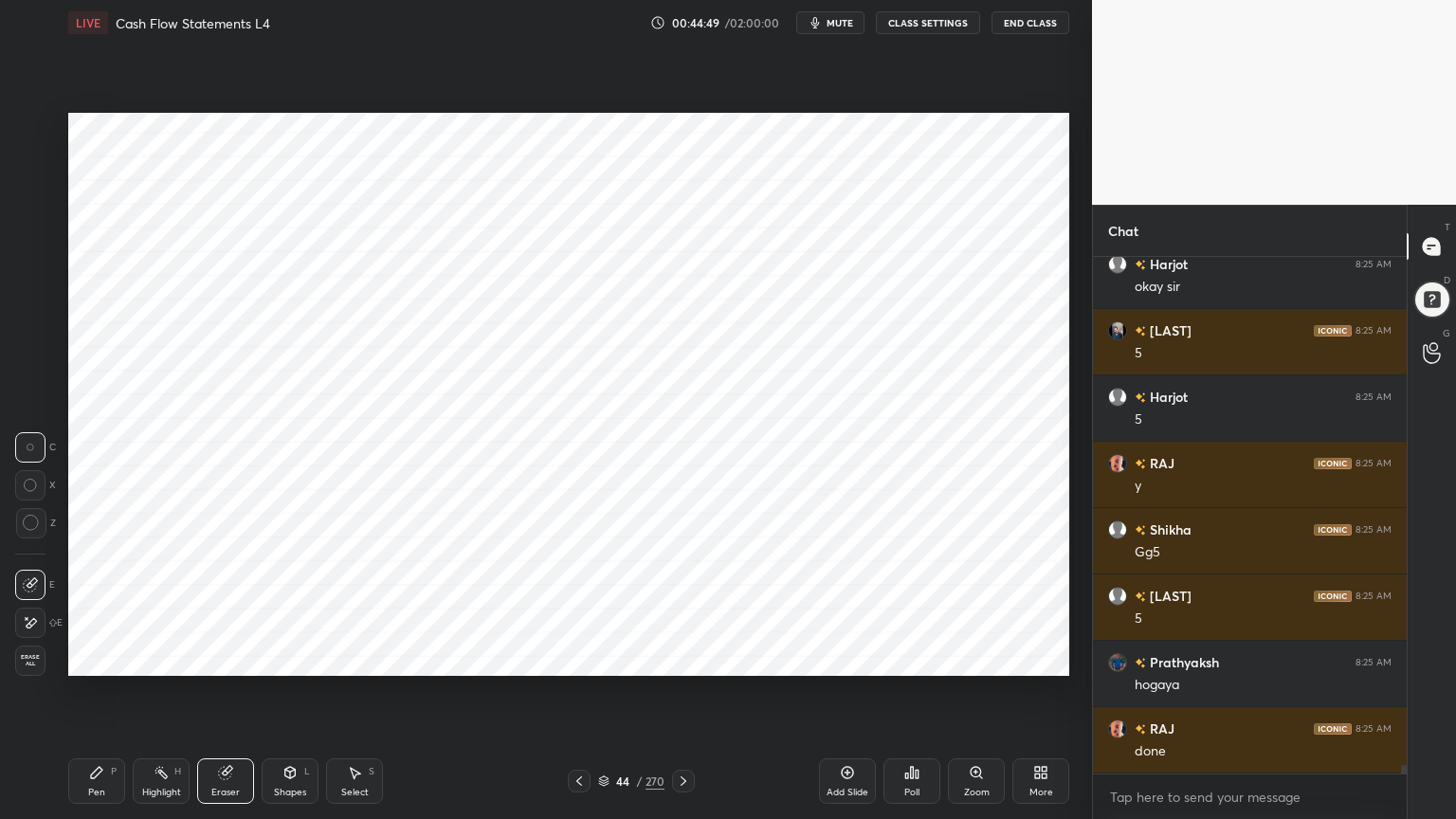 click 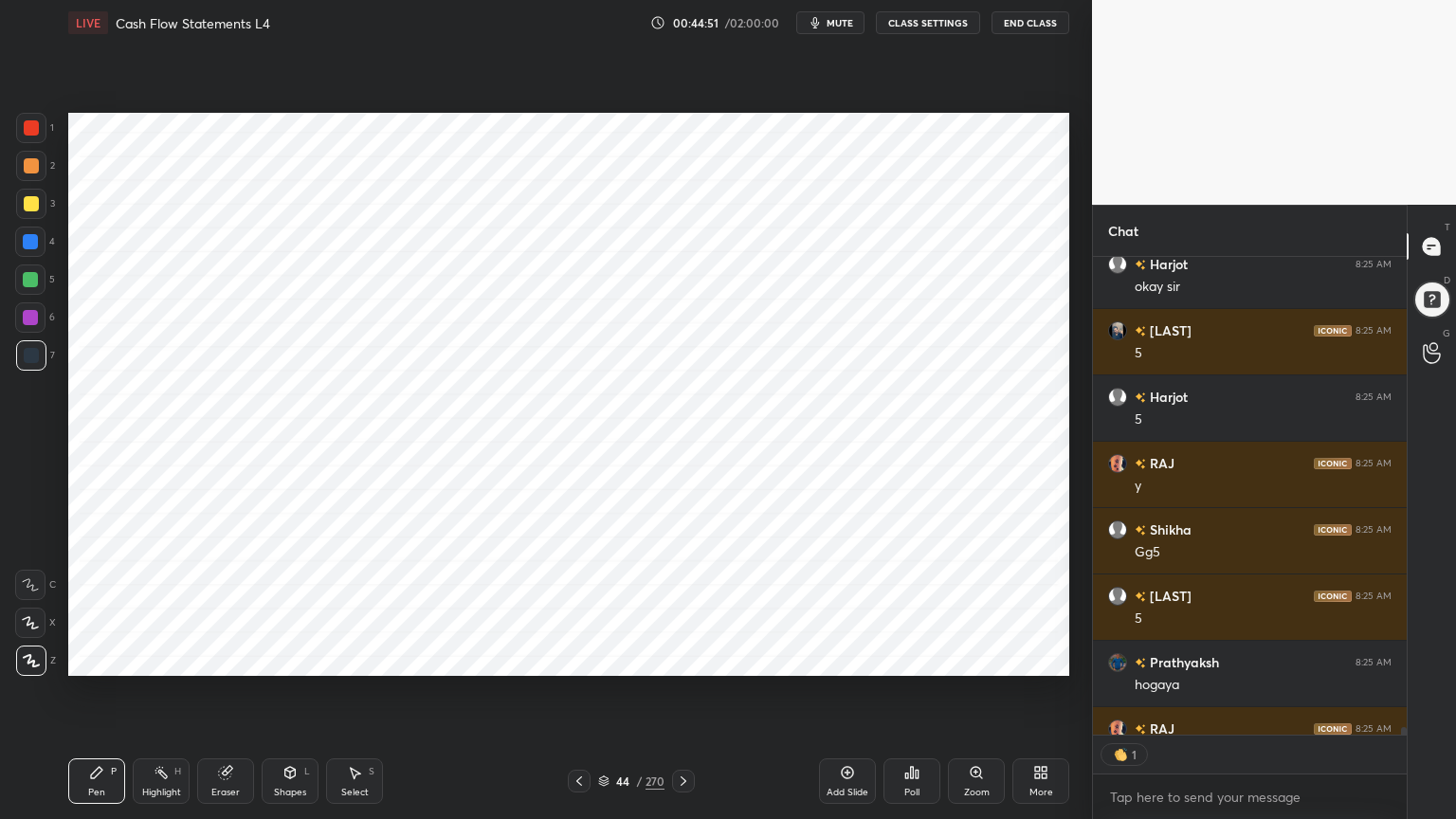 click at bounding box center [30, 242] 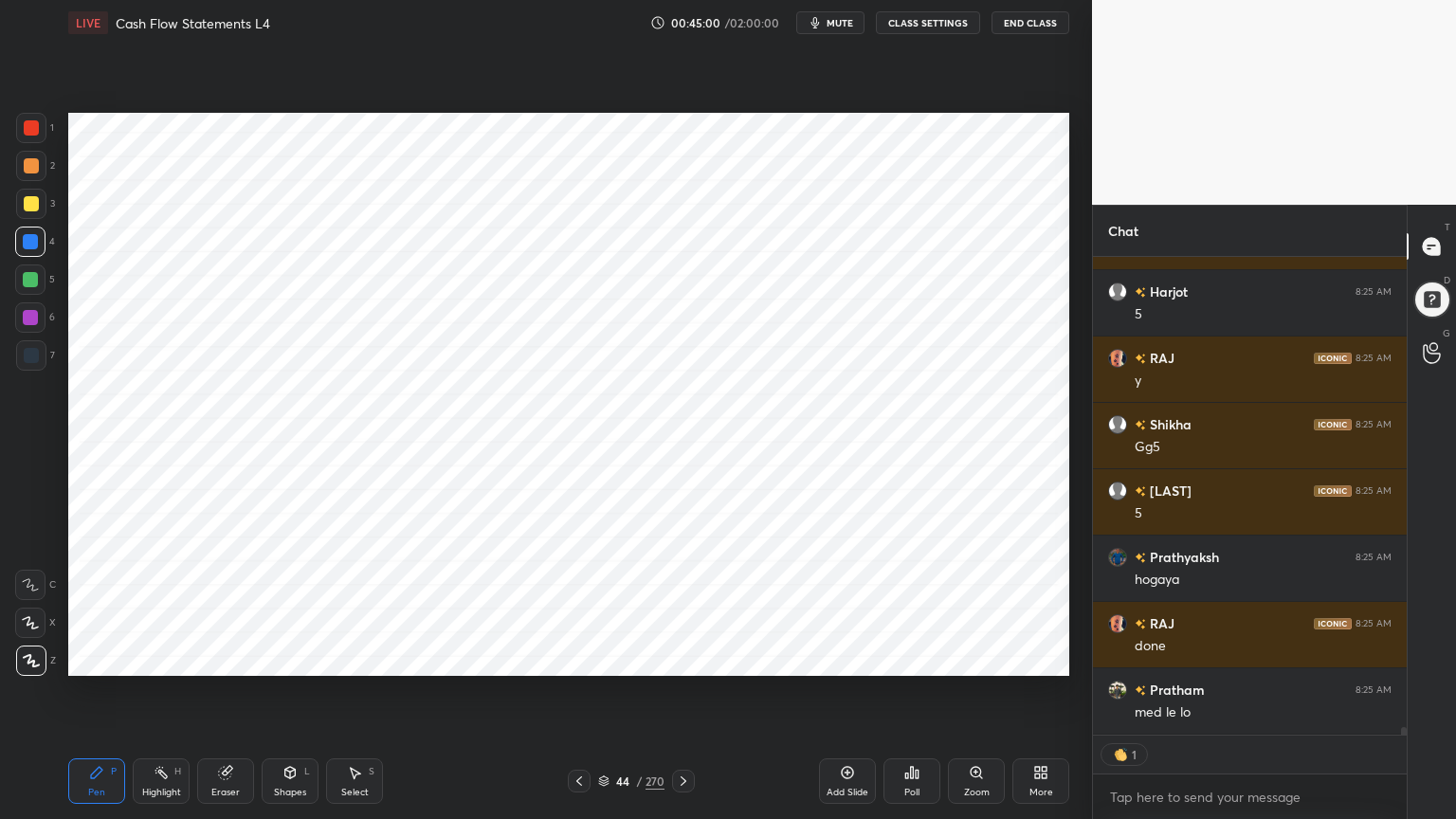 type on "x" 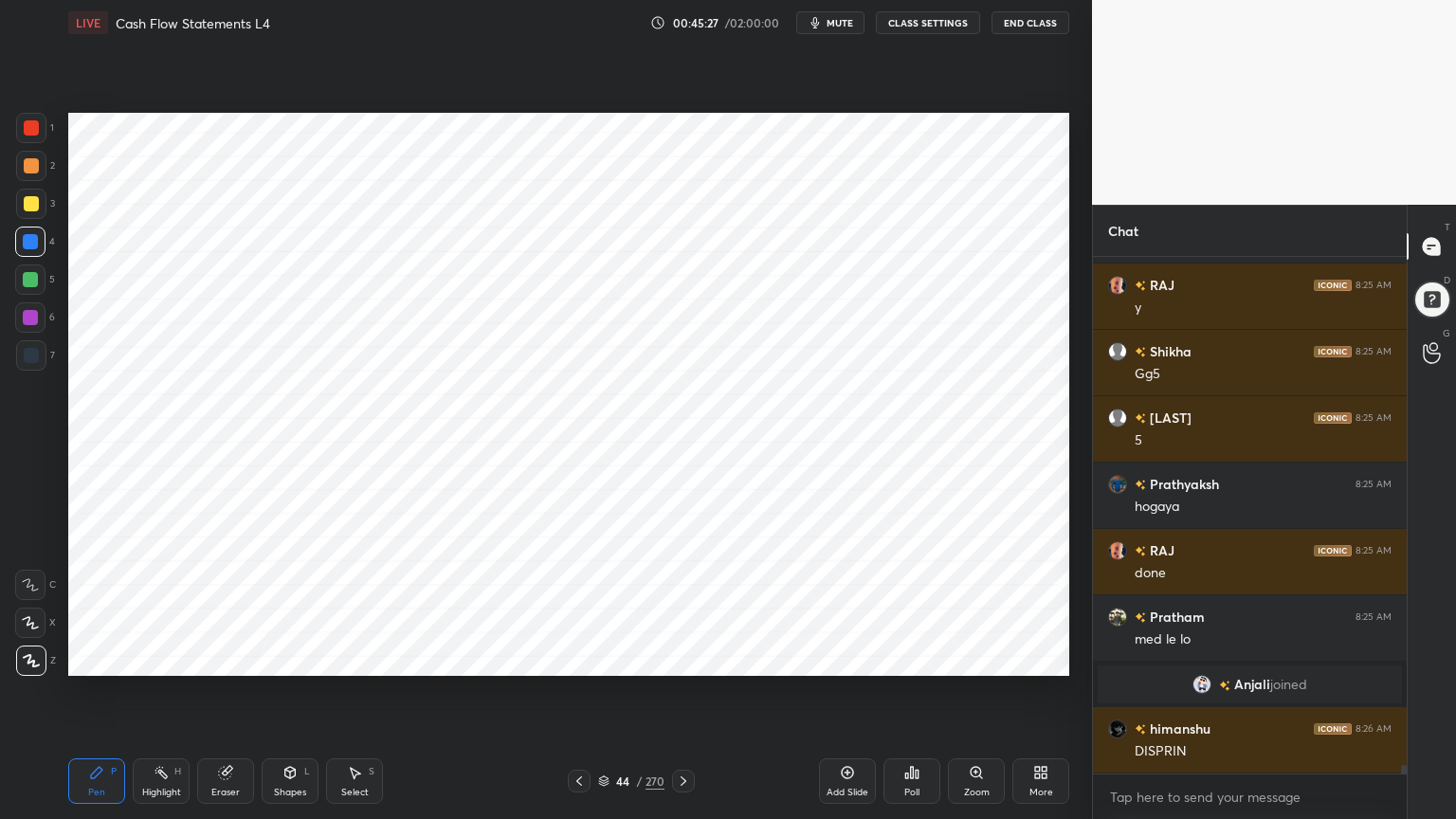 click on "Shapes" at bounding box center [290, 792] 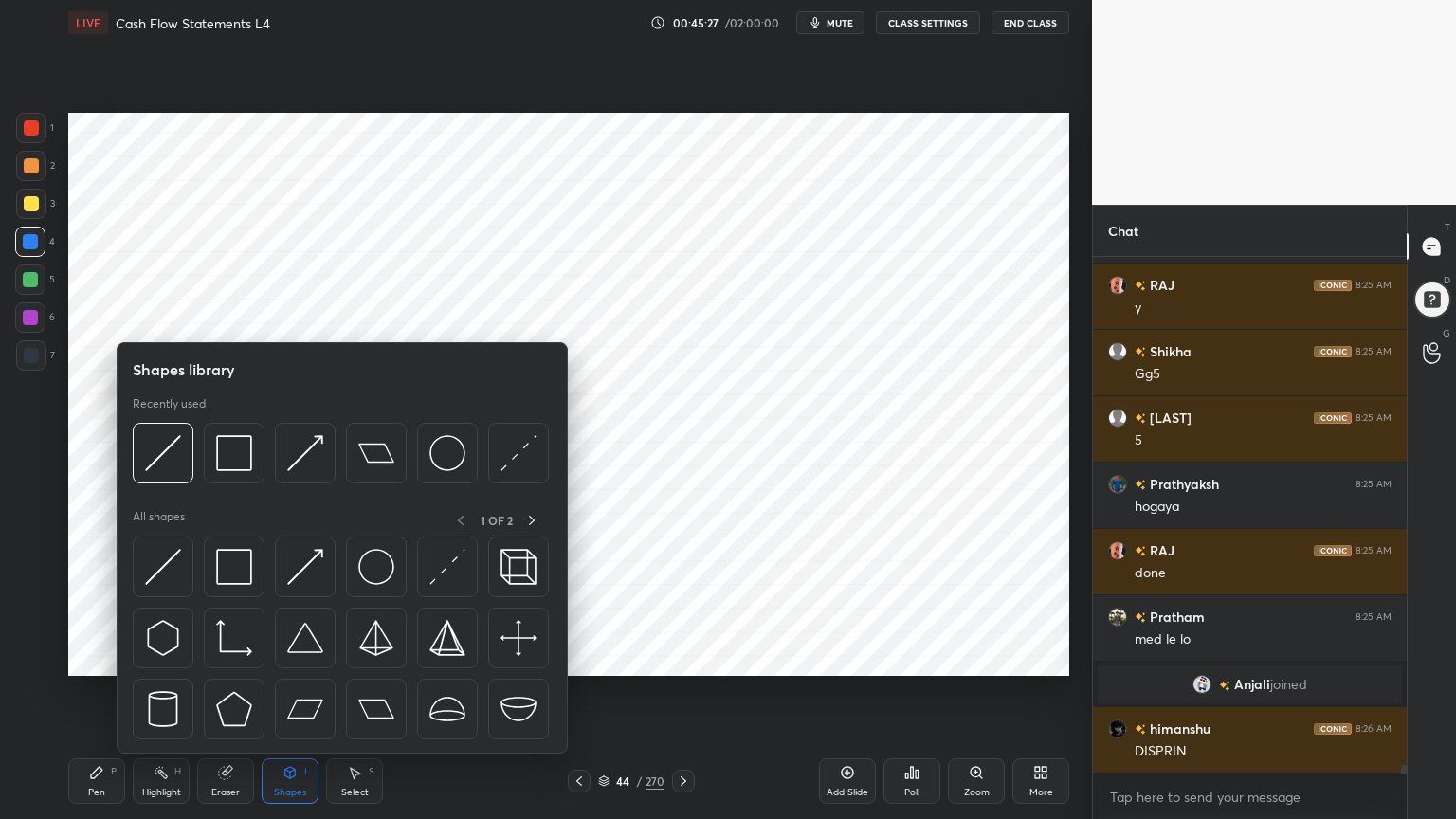 click on "Shapes" at bounding box center [290, 792] 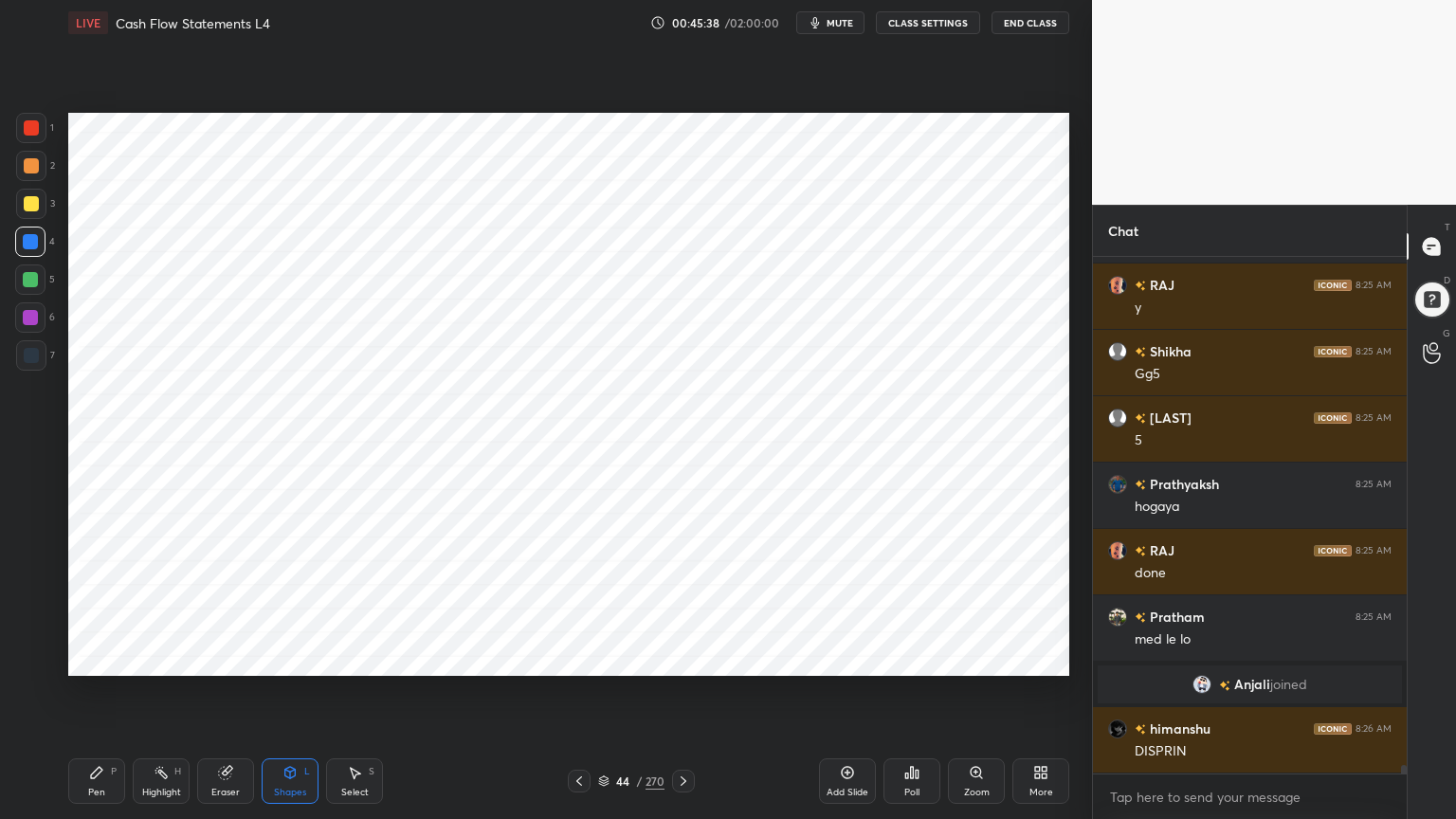 click on "Pen P" at bounding box center [97, 781] 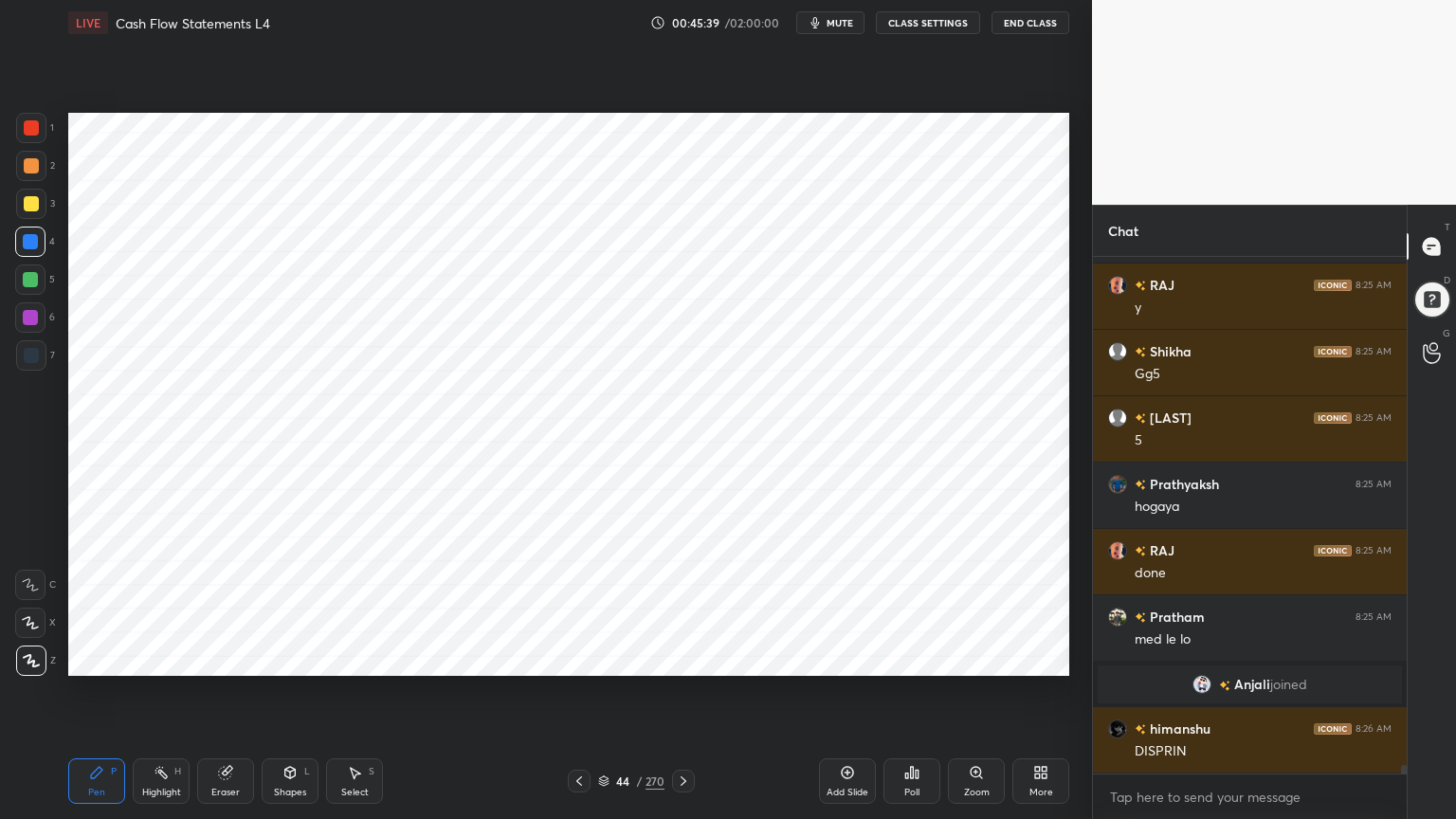 click at bounding box center [31, 355] 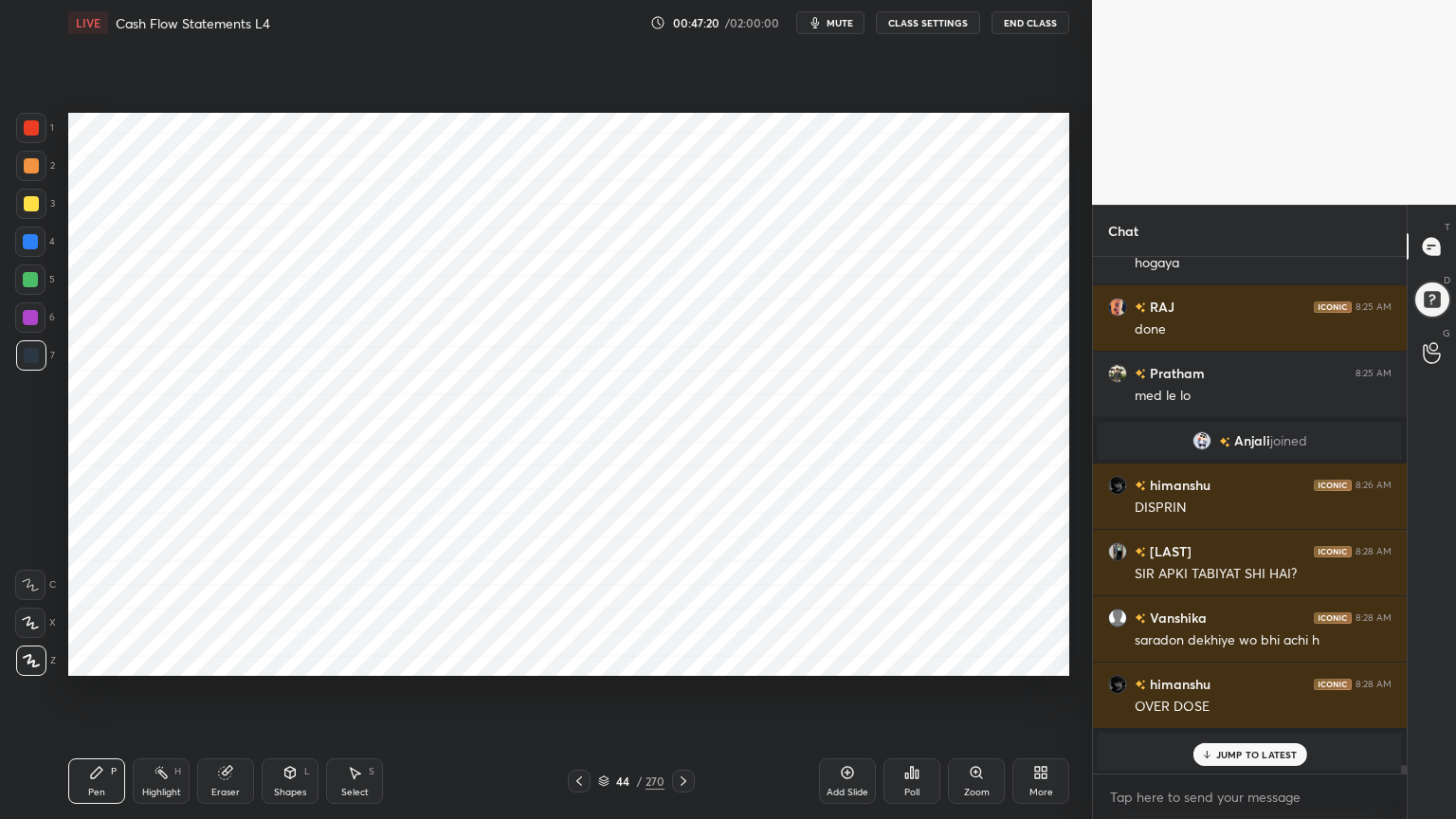 scroll, scrollTop: 31698, scrollLeft: 0, axis: vertical 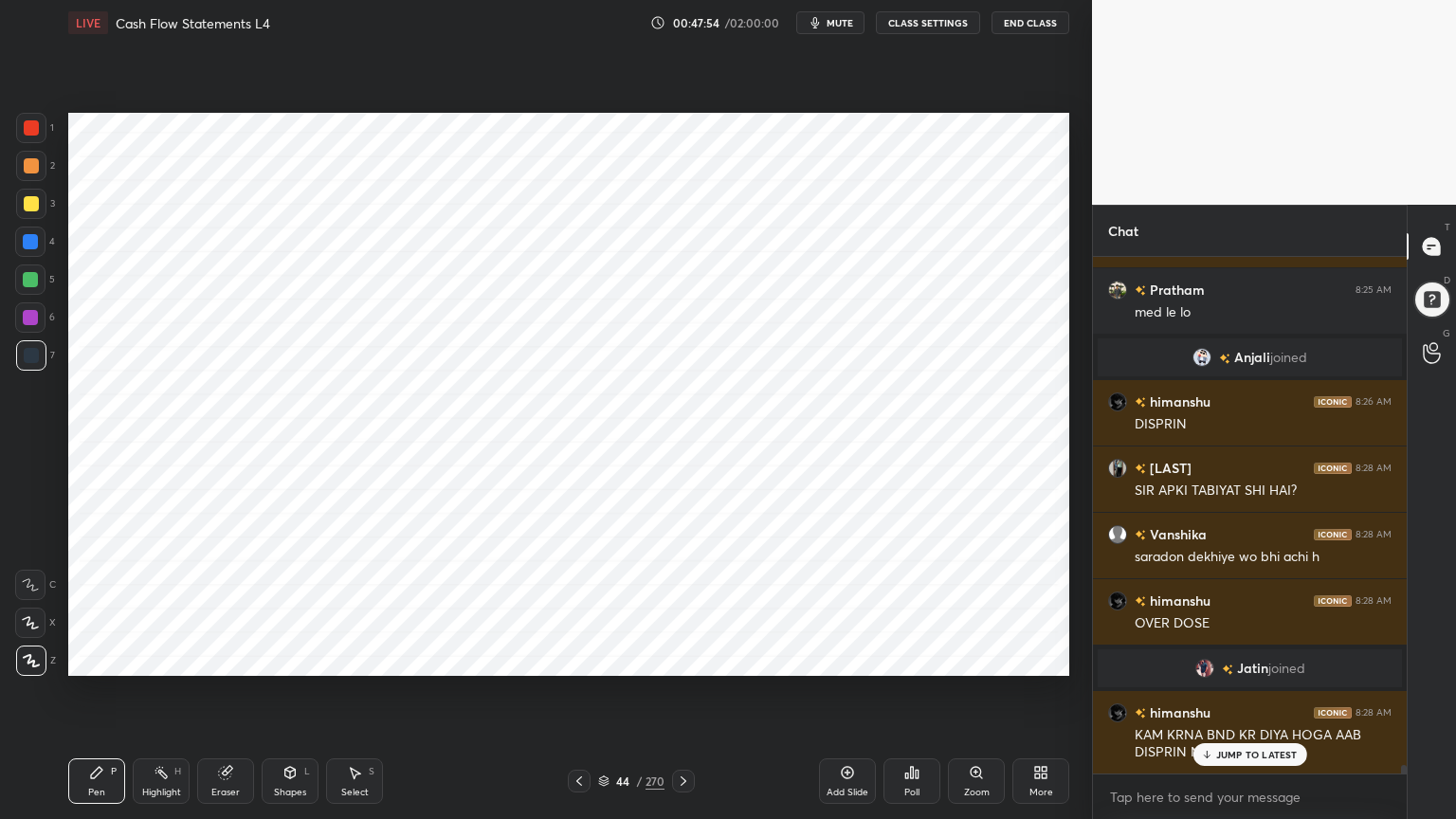 click on "Shapes" at bounding box center [290, 792] 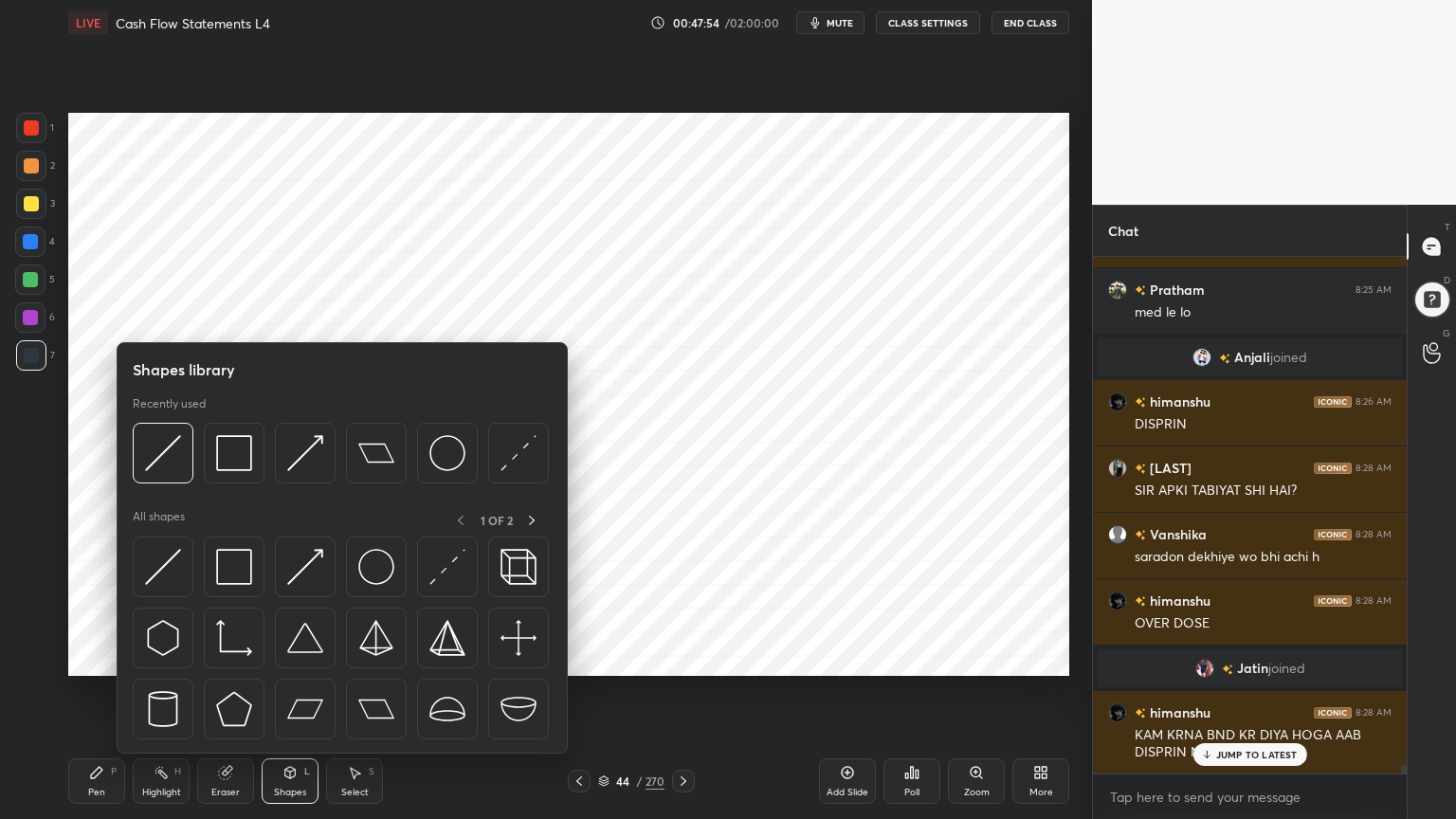 click on "Shapes" at bounding box center [290, 792] 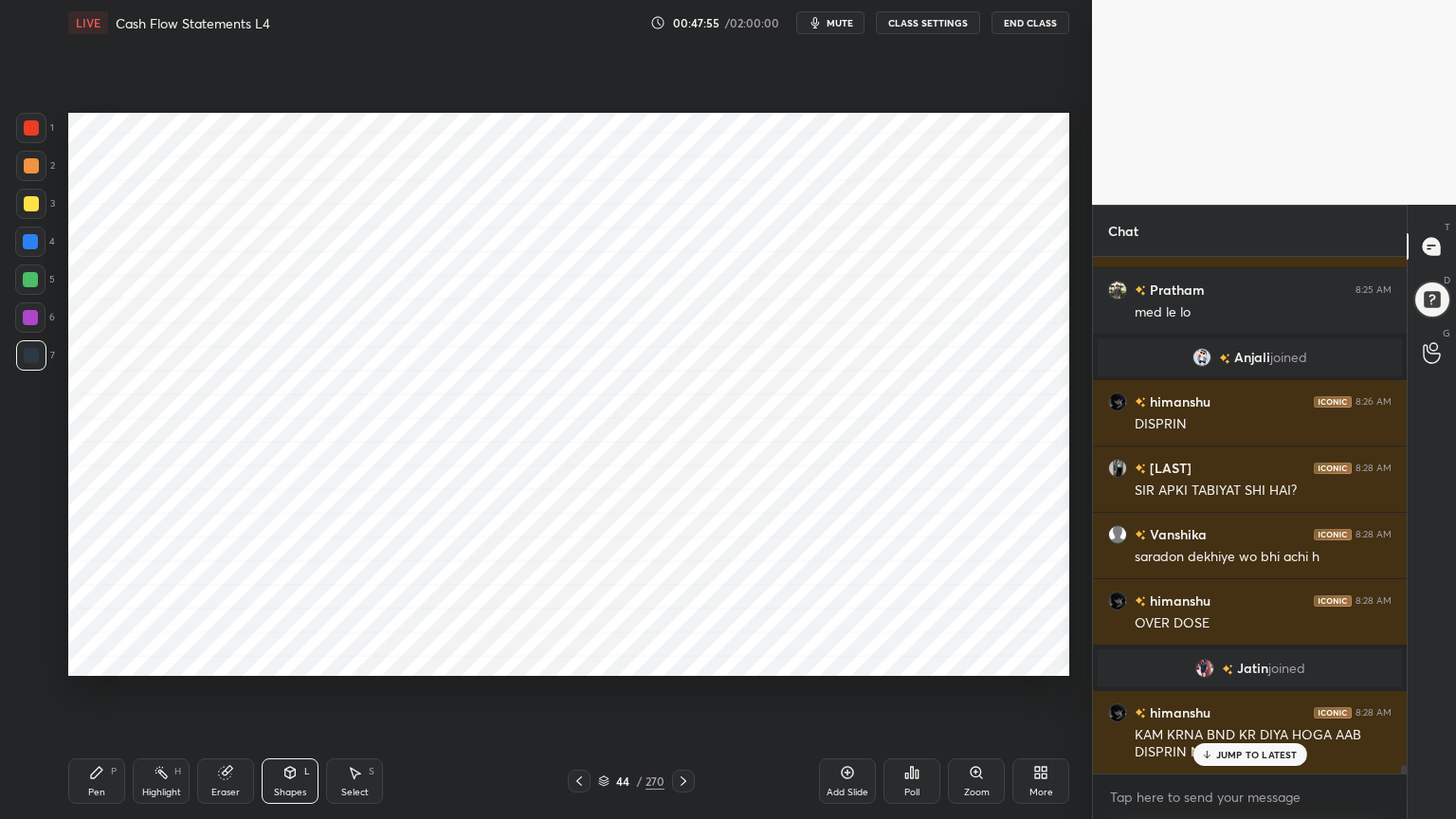 click at bounding box center (30, 242) 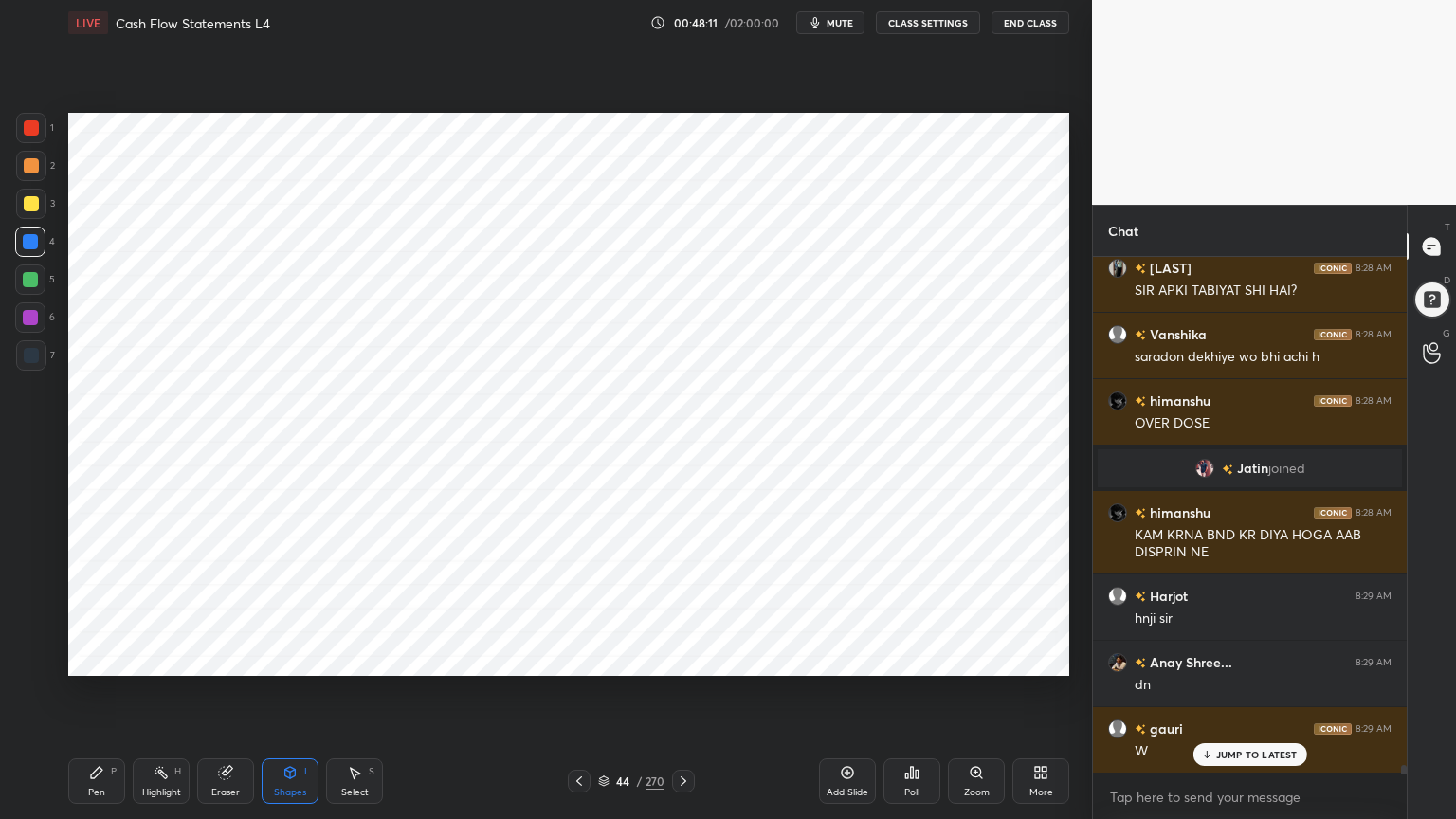 scroll, scrollTop: 31964, scrollLeft: 0, axis: vertical 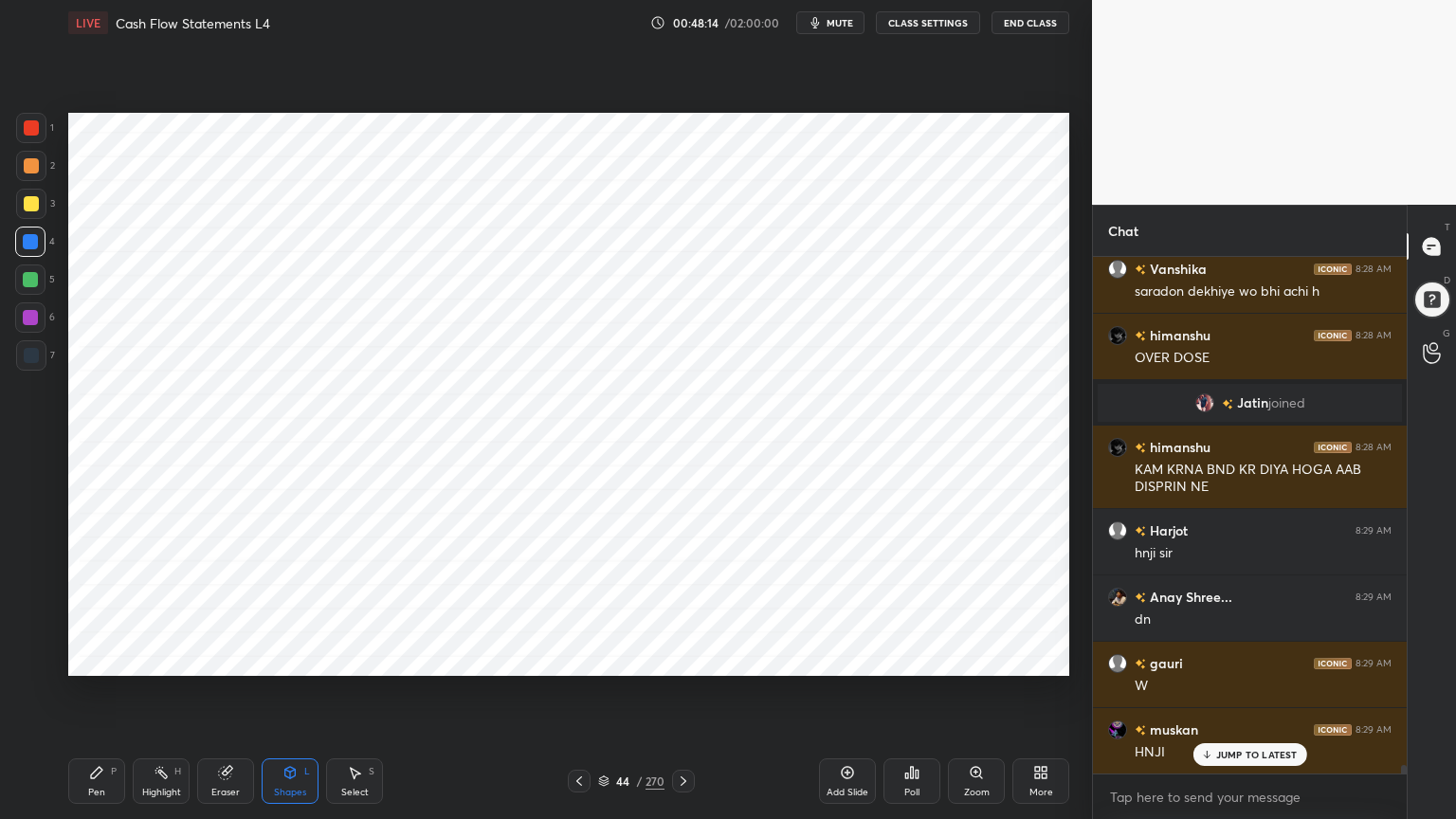 click on "Pen P" at bounding box center [97, 781] 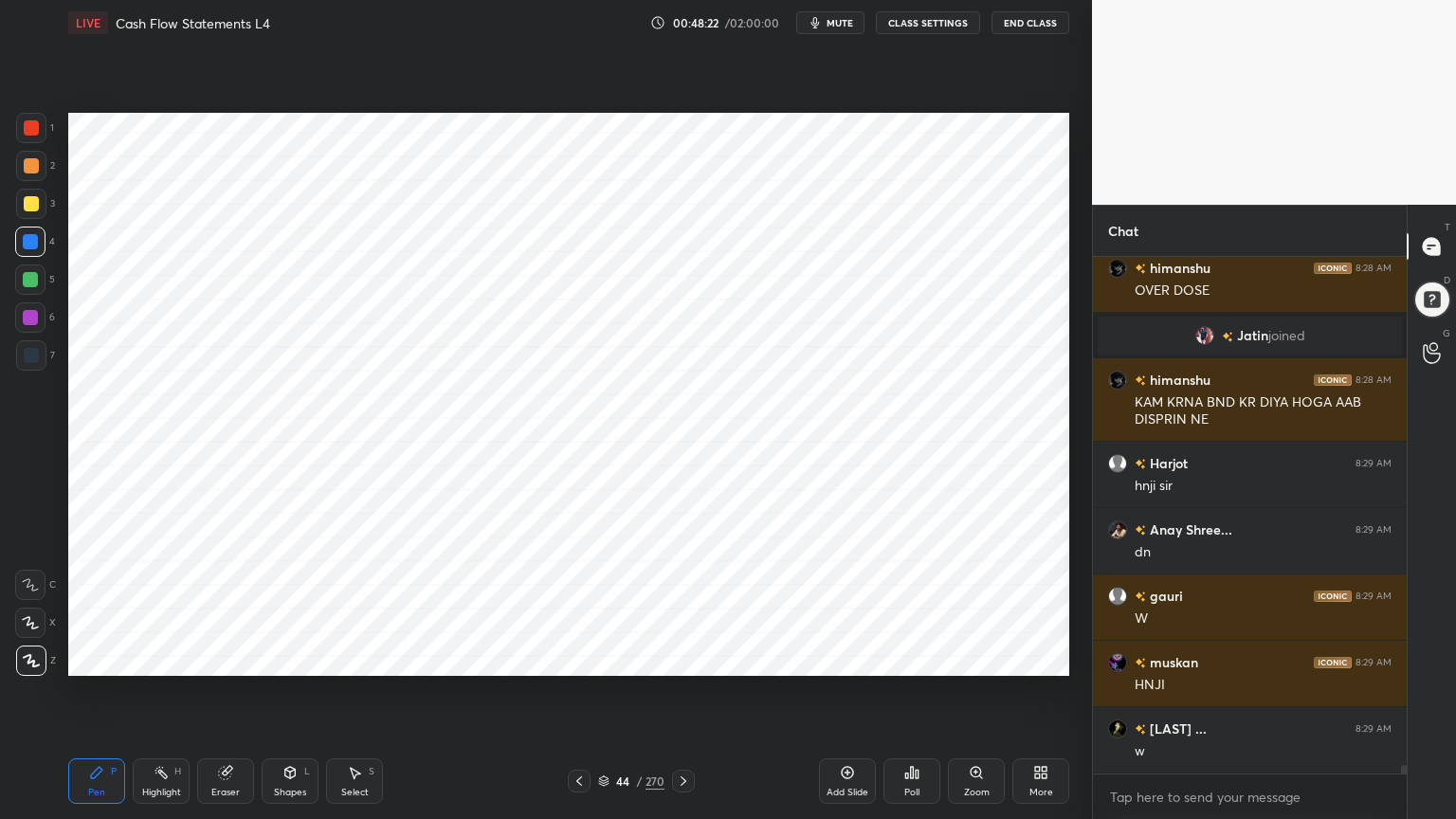 scroll, scrollTop: 32112, scrollLeft: 0, axis: vertical 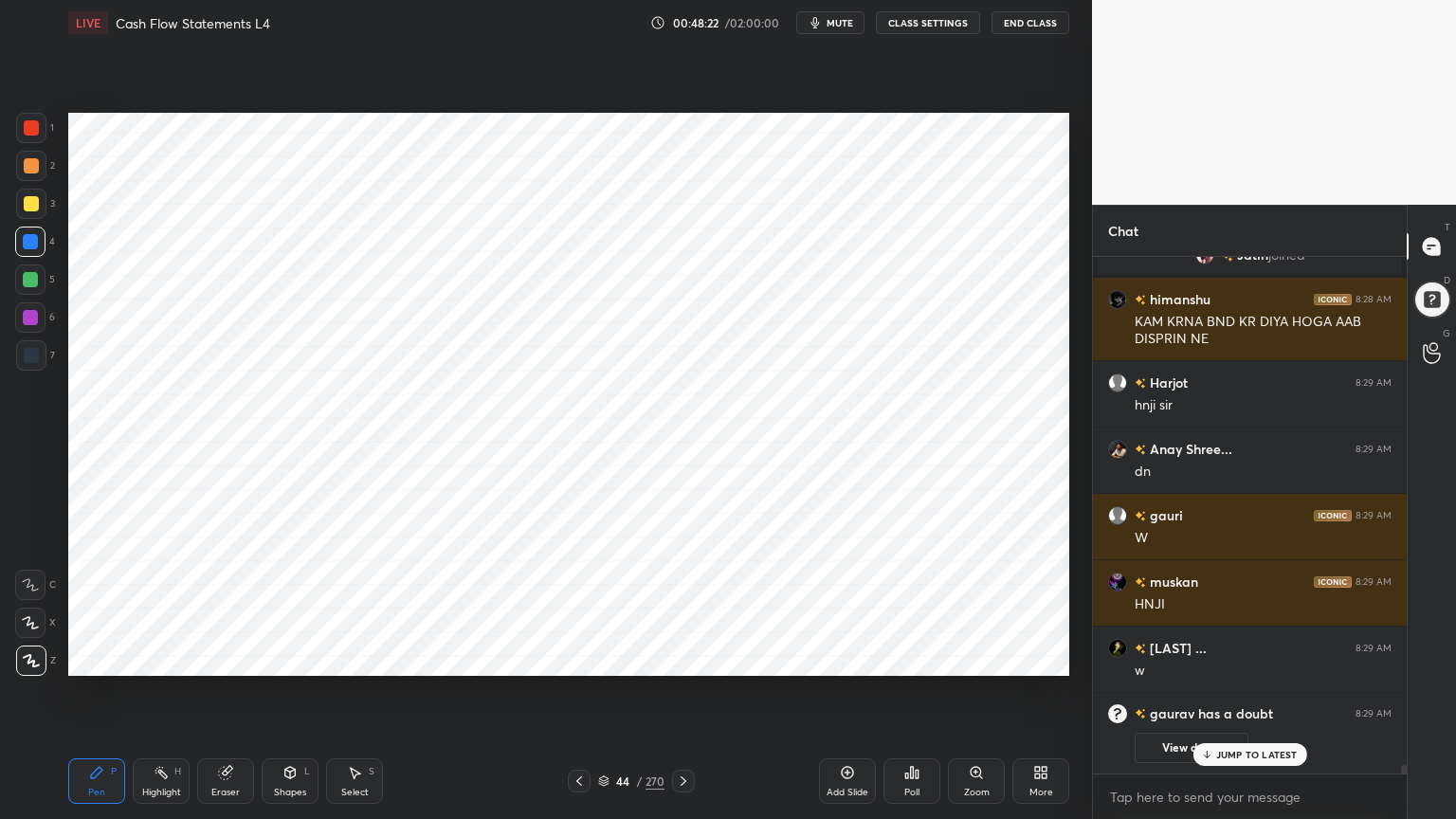 click at bounding box center [31, 355] 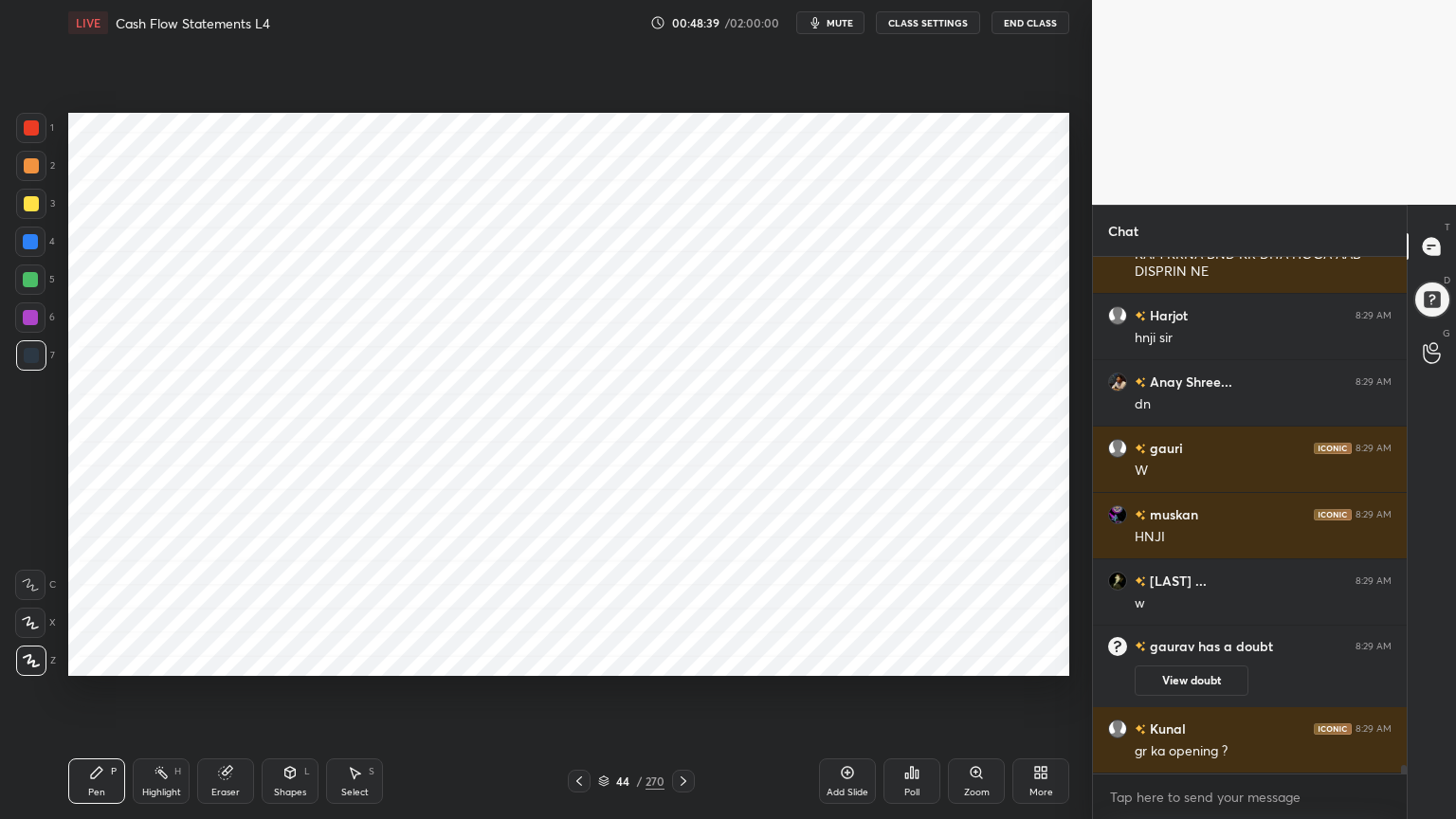scroll, scrollTop: 30754, scrollLeft: 0, axis: vertical 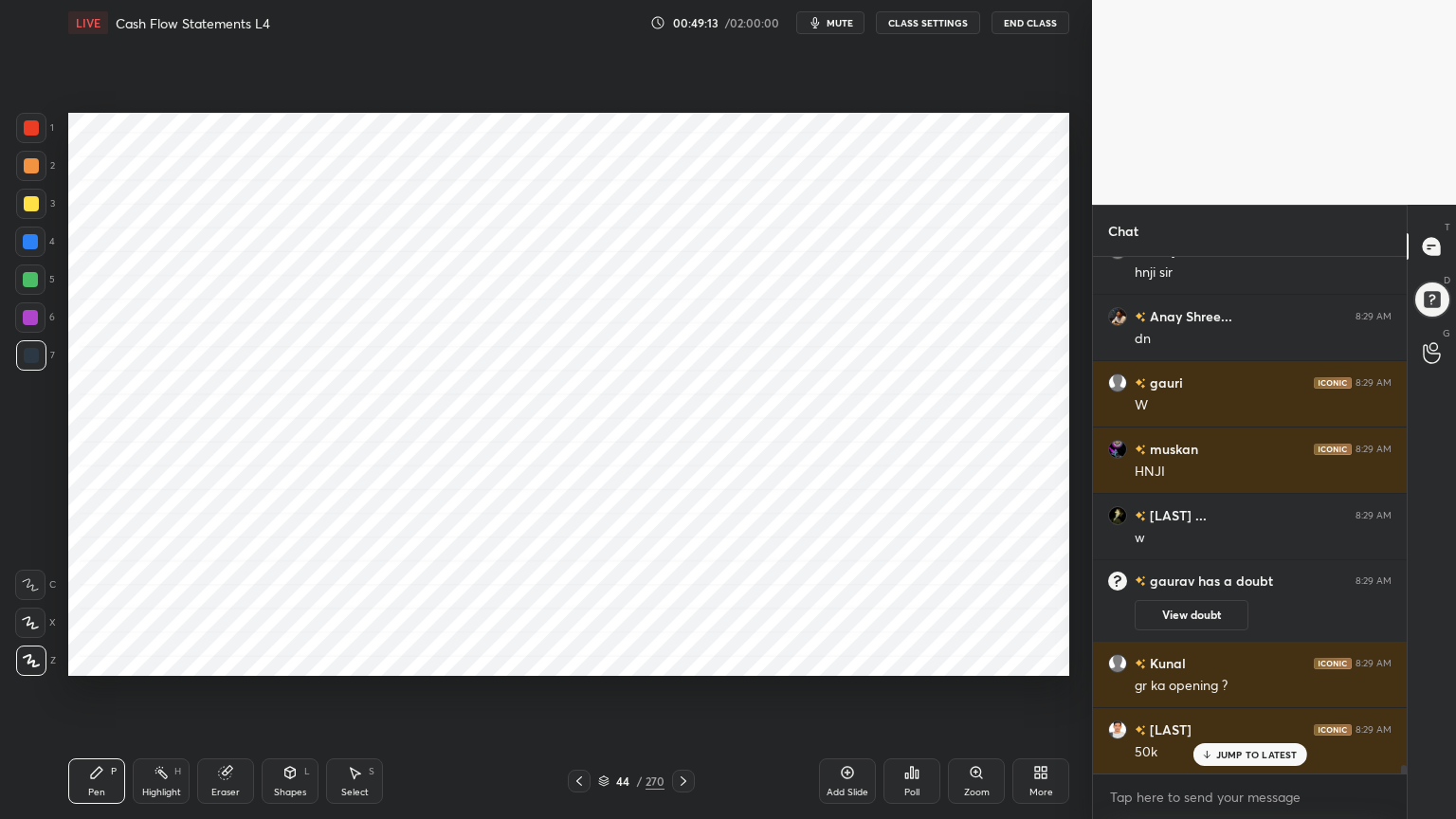 click 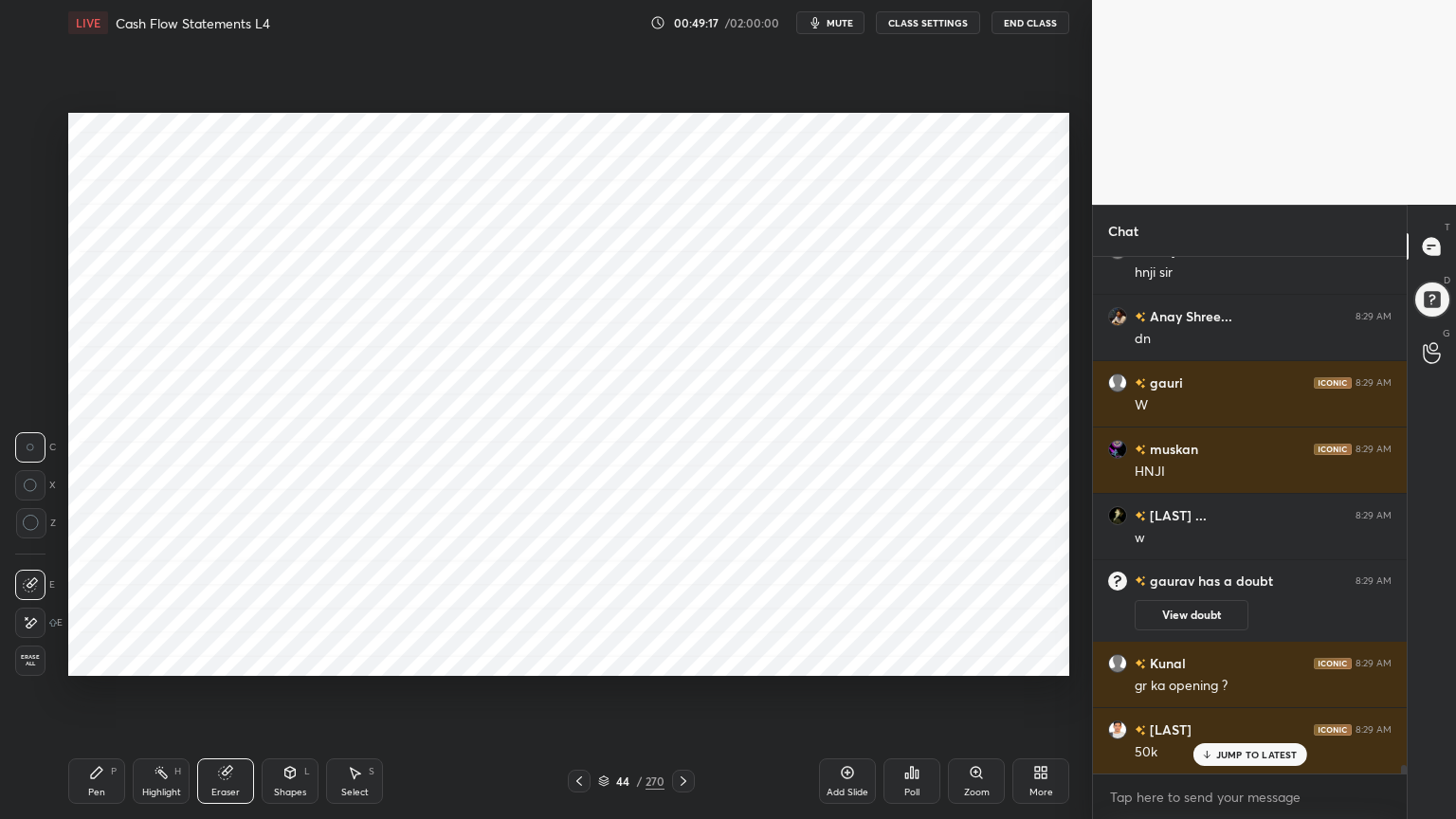 click on "Pen P Highlight H Eraser Shapes L Select S 44 / 270 Add Slide Poll Zoom More" at bounding box center (569, 781) 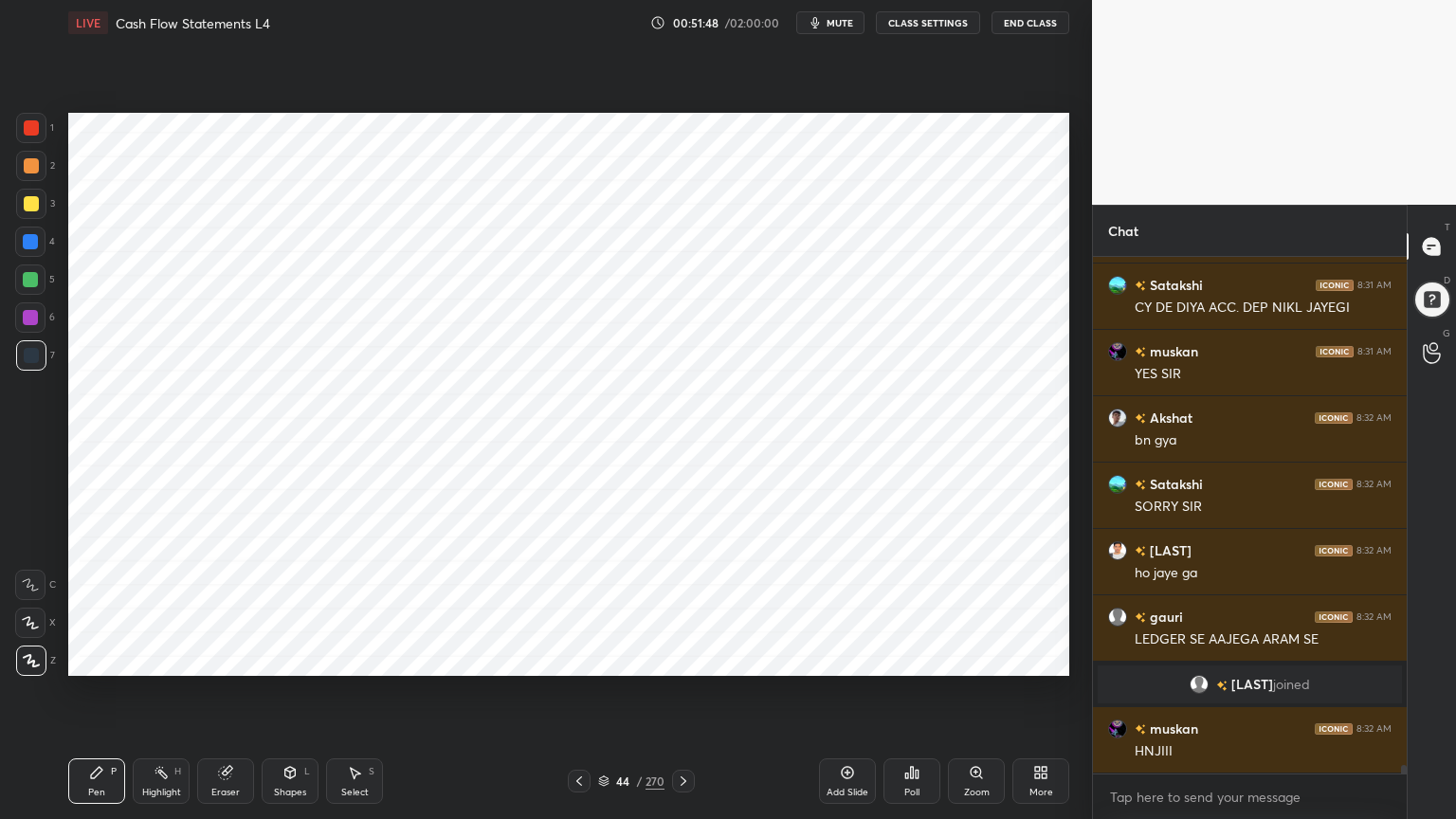 scroll, scrollTop: 31596, scrollLeft: 0, axis: vertical 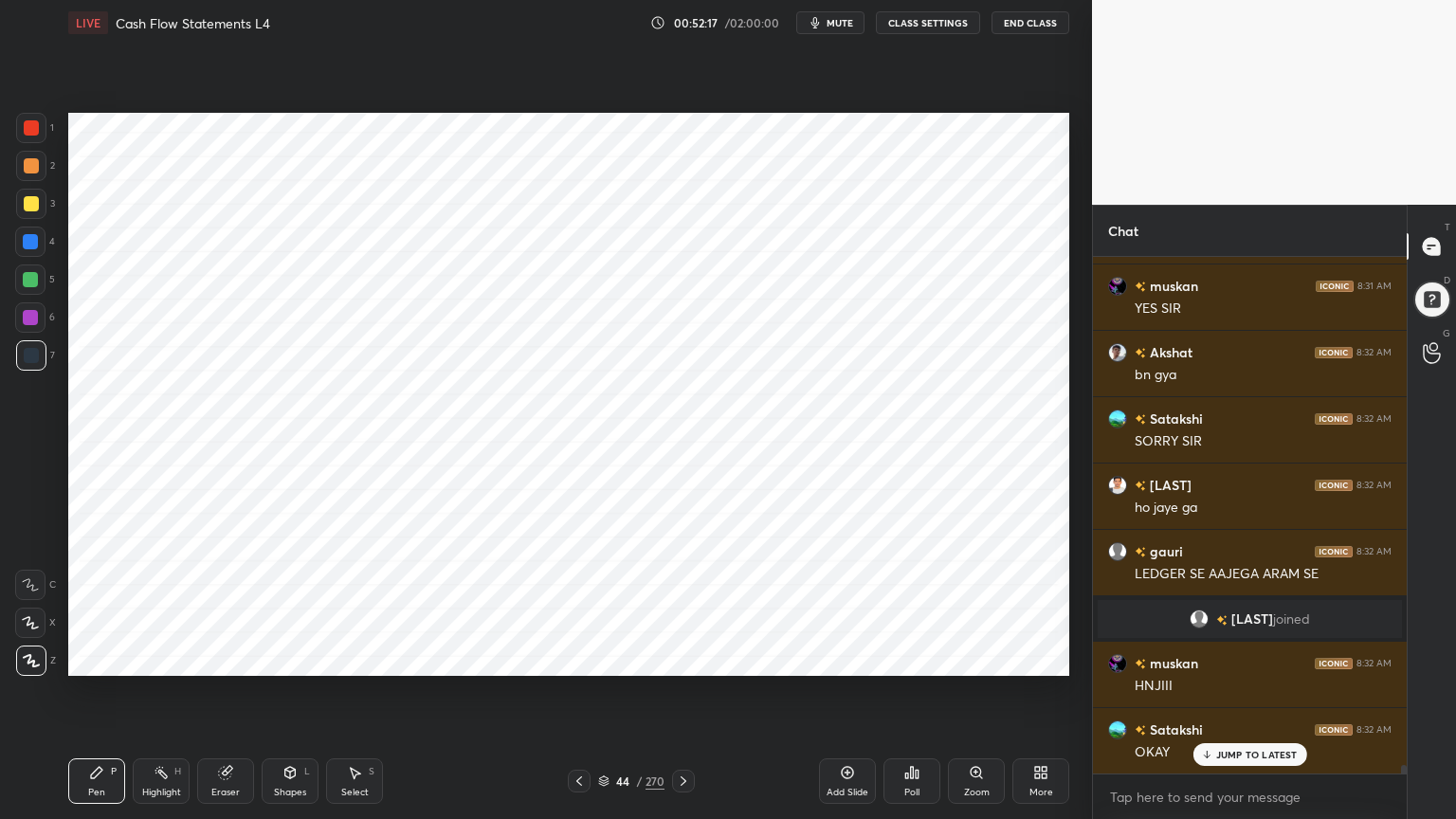 click on "Setting up your live class Poll for   secs No correct answer Start poll" at bounding box center [569, 394] 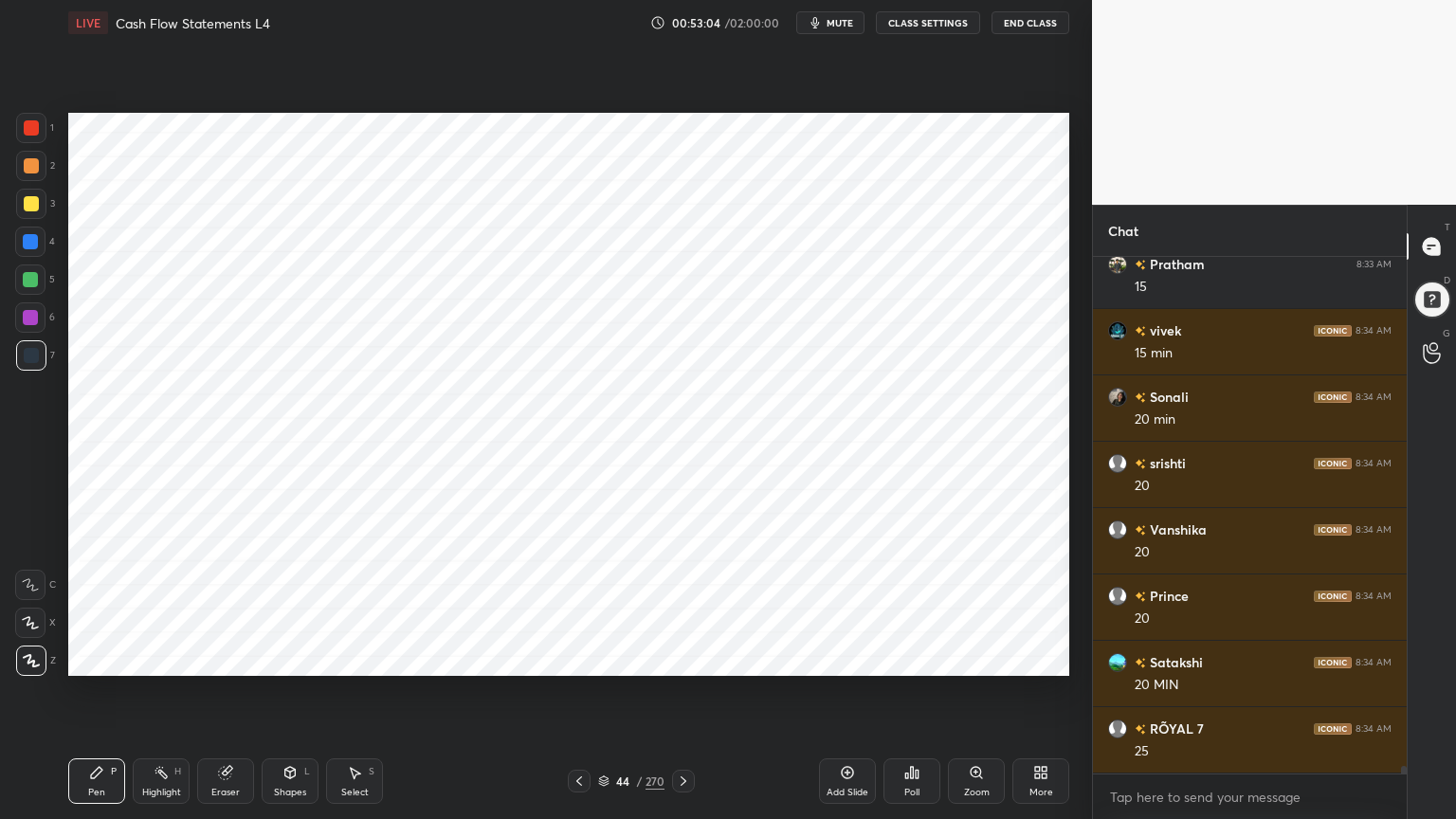scroll, scrollTop: 33340, scrollLeft: 0, axis: vertical 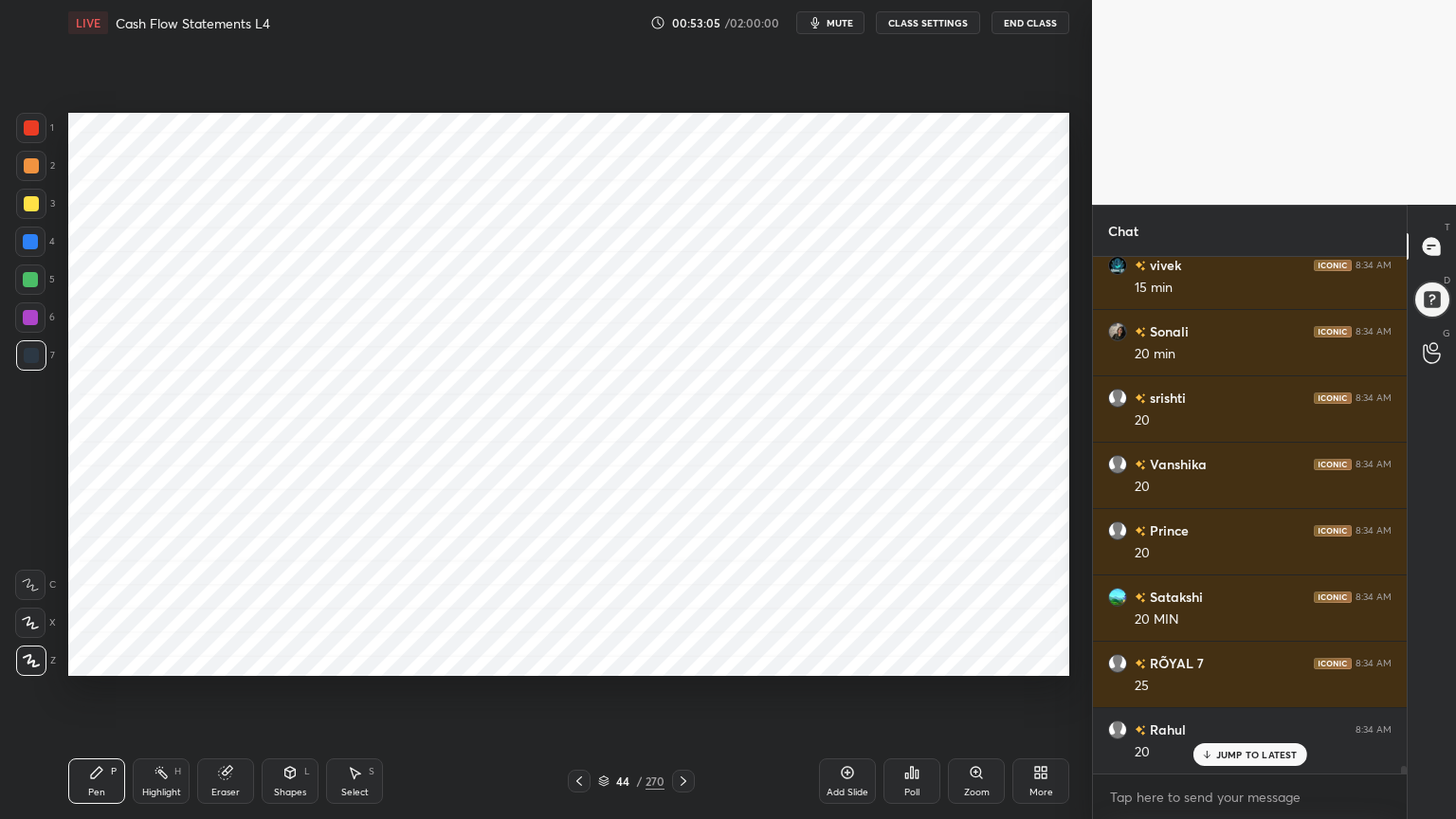 click on "Poll" at bounding box center [912, 781] 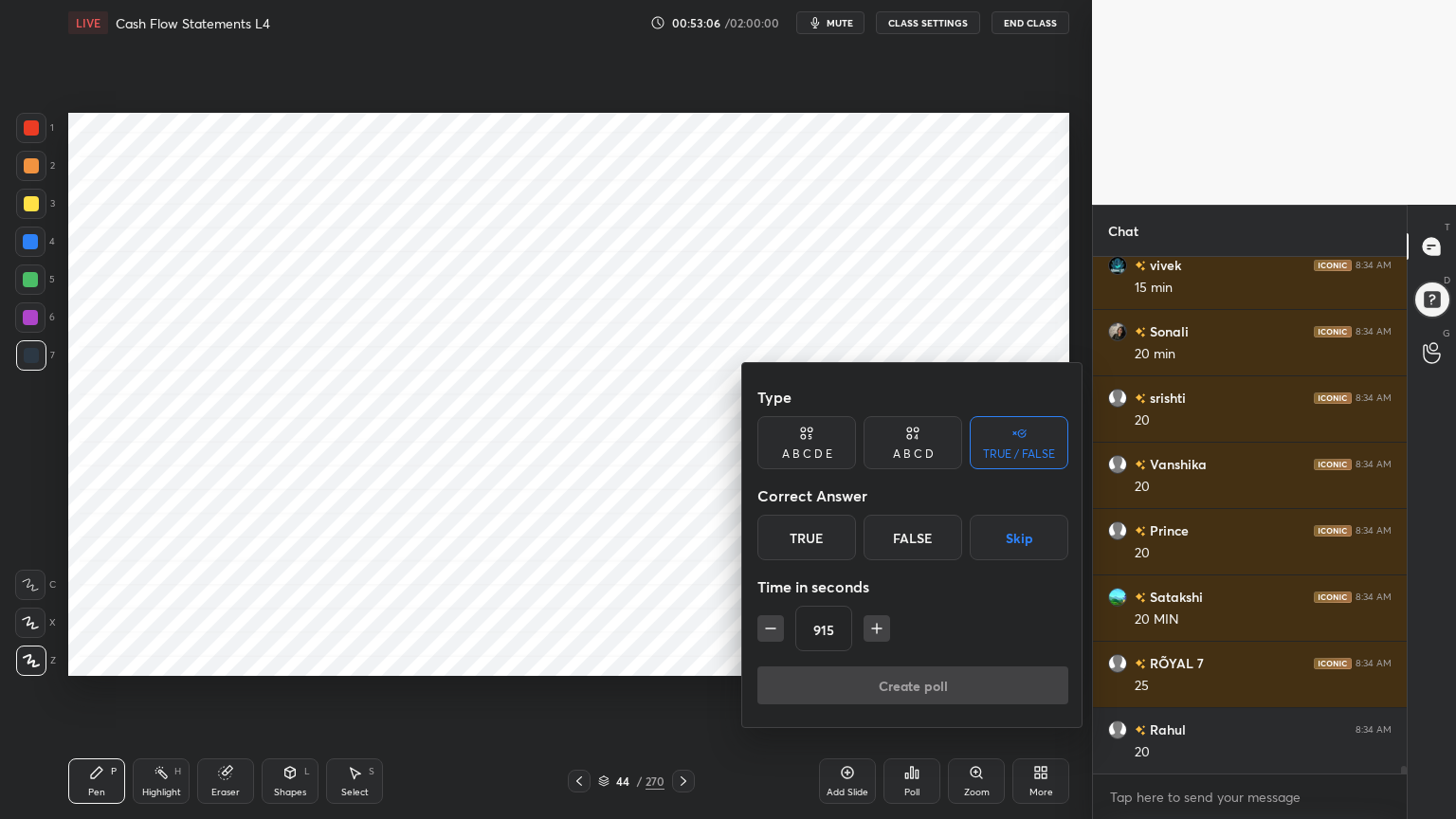 scroll, scrollTop: 33407, scrollLeft: 0, axis: vertical 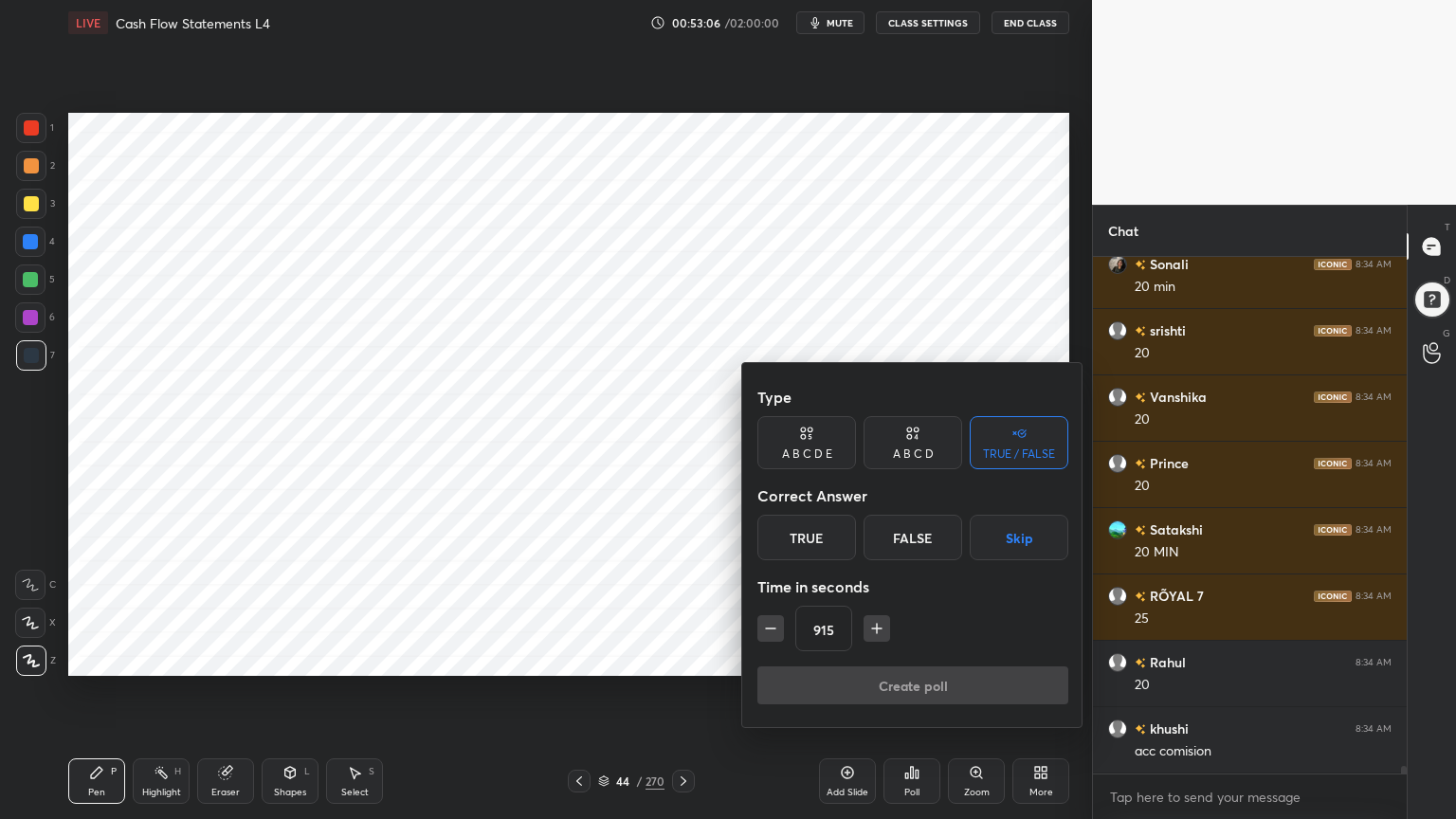 click 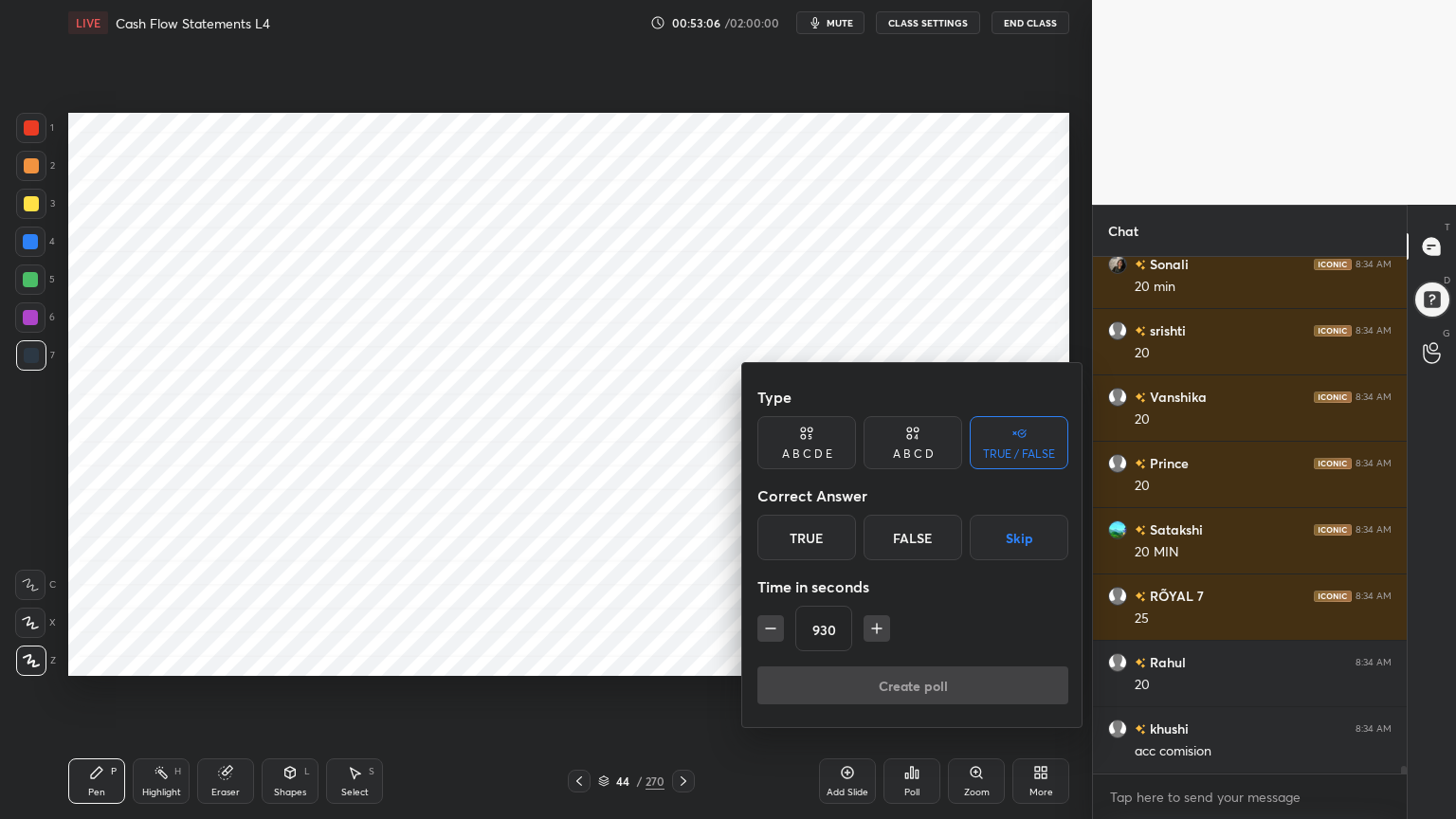 click 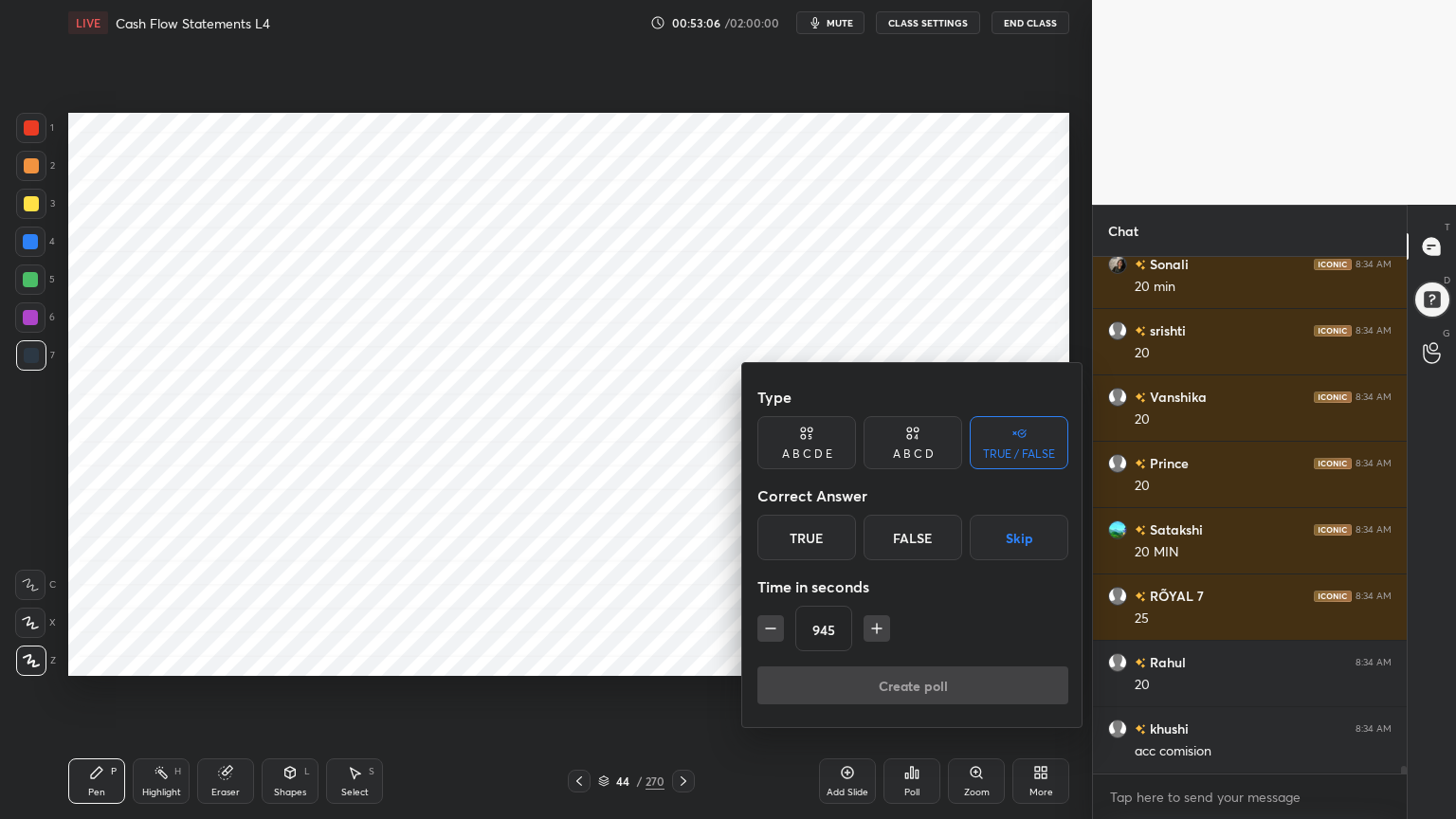click 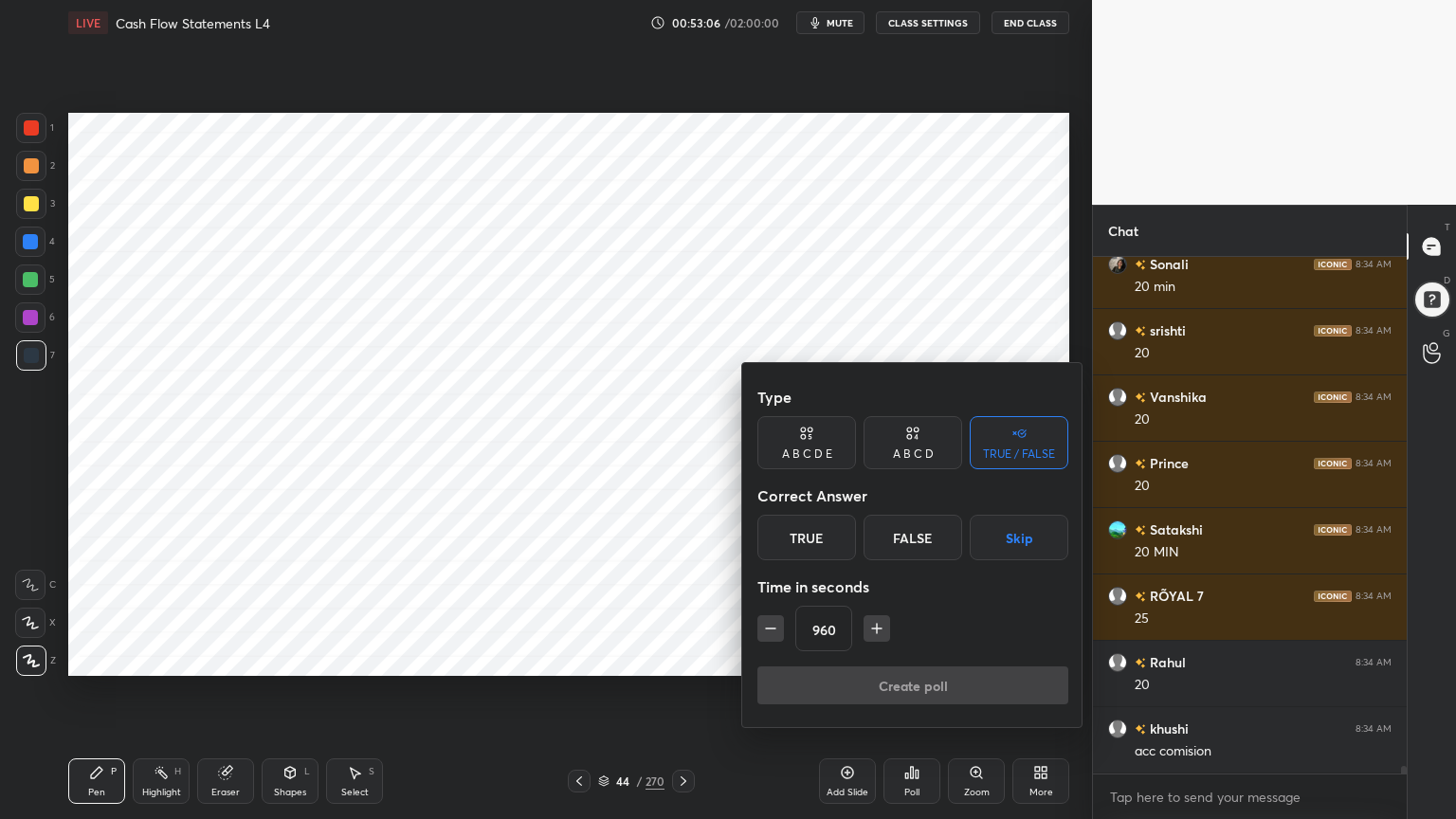 click 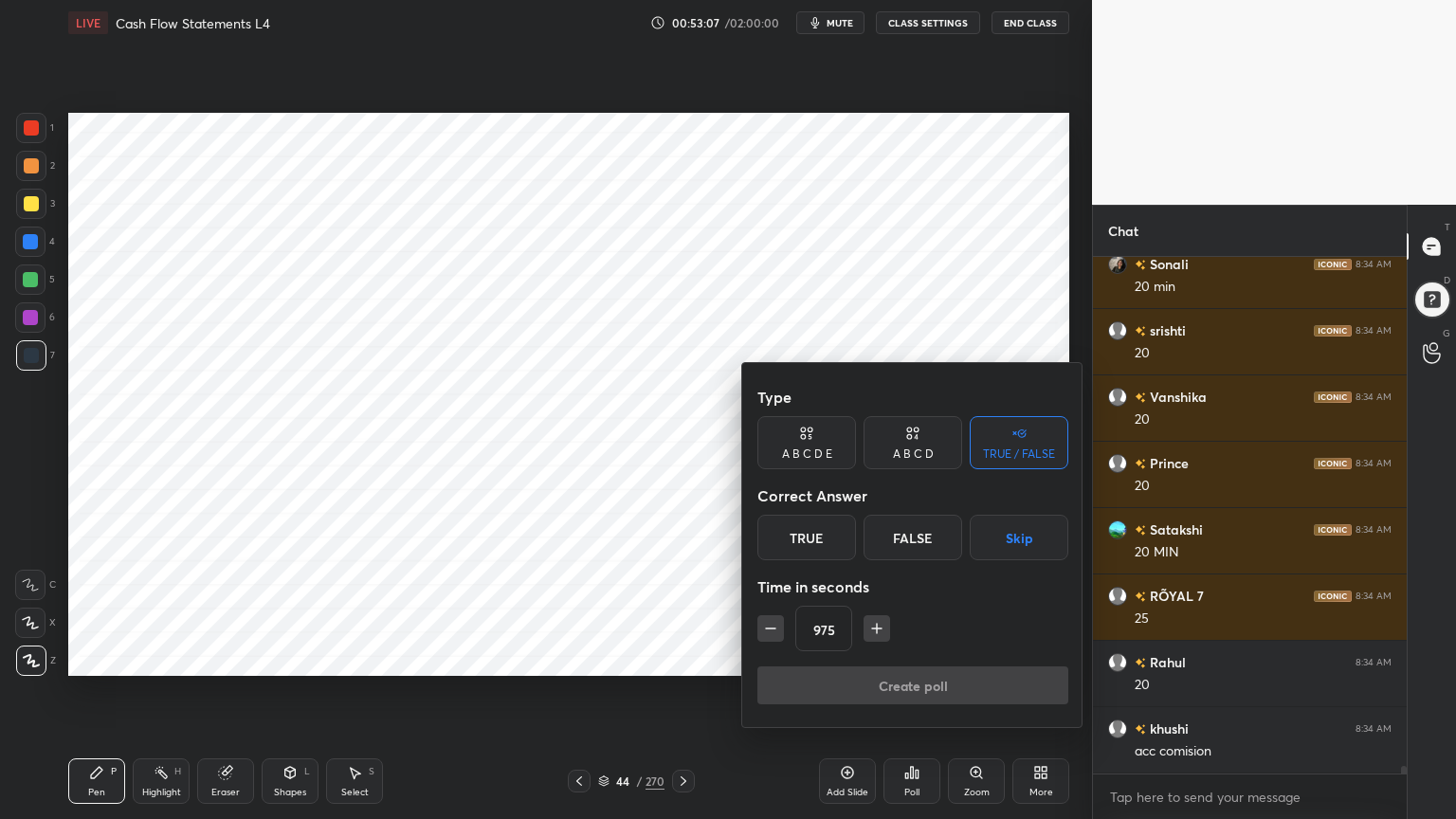 click 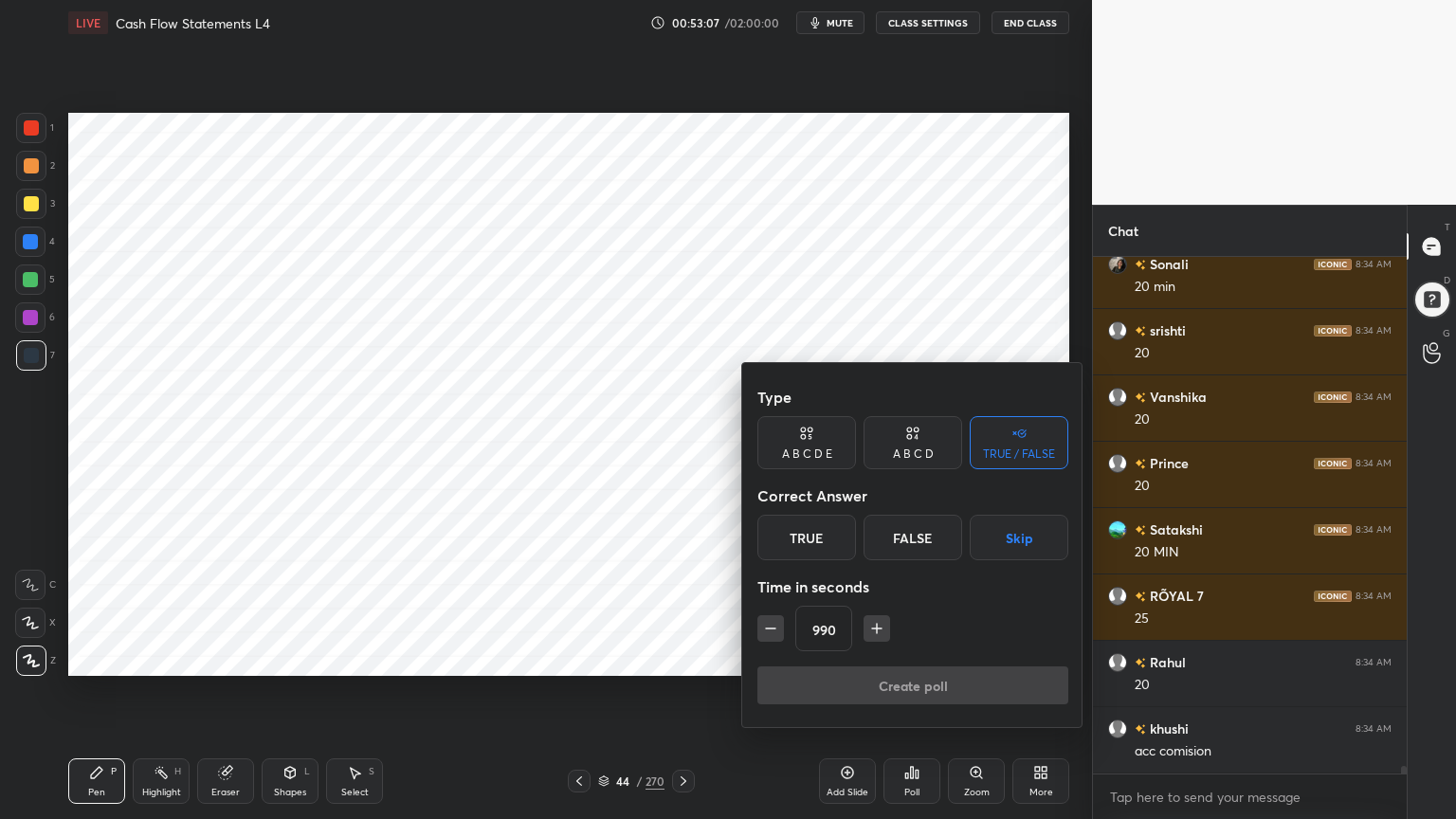 click 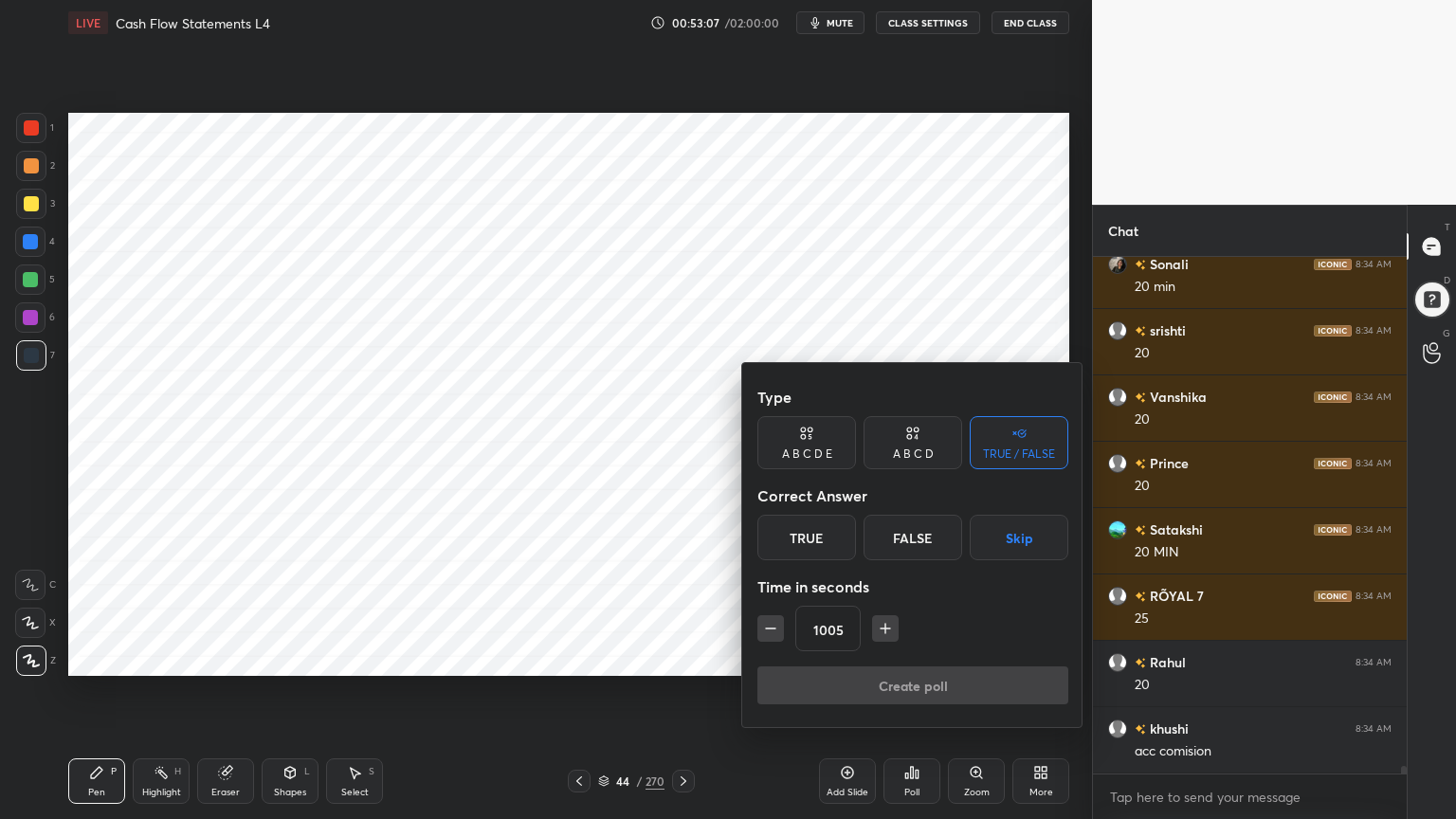 click 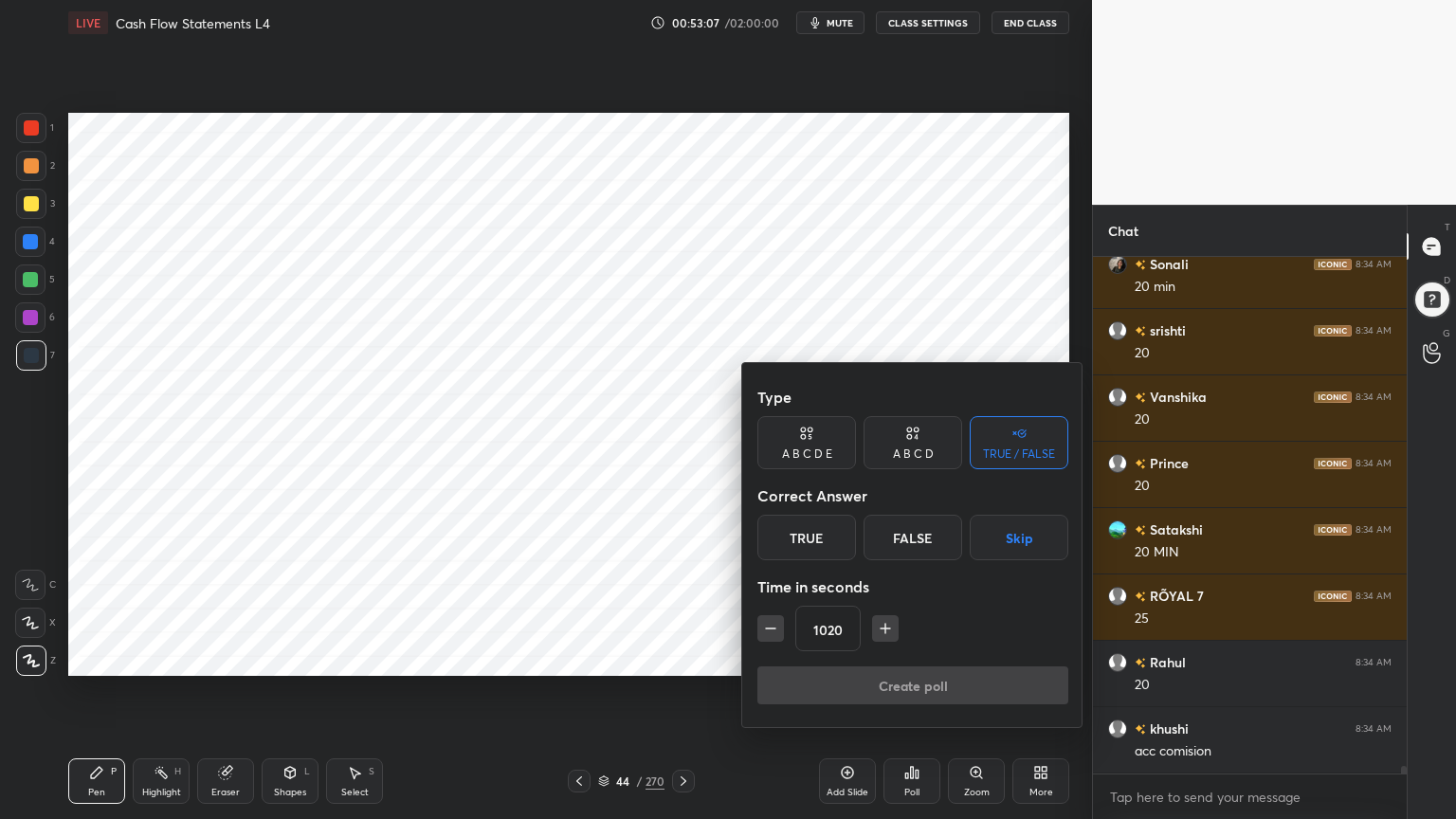 click 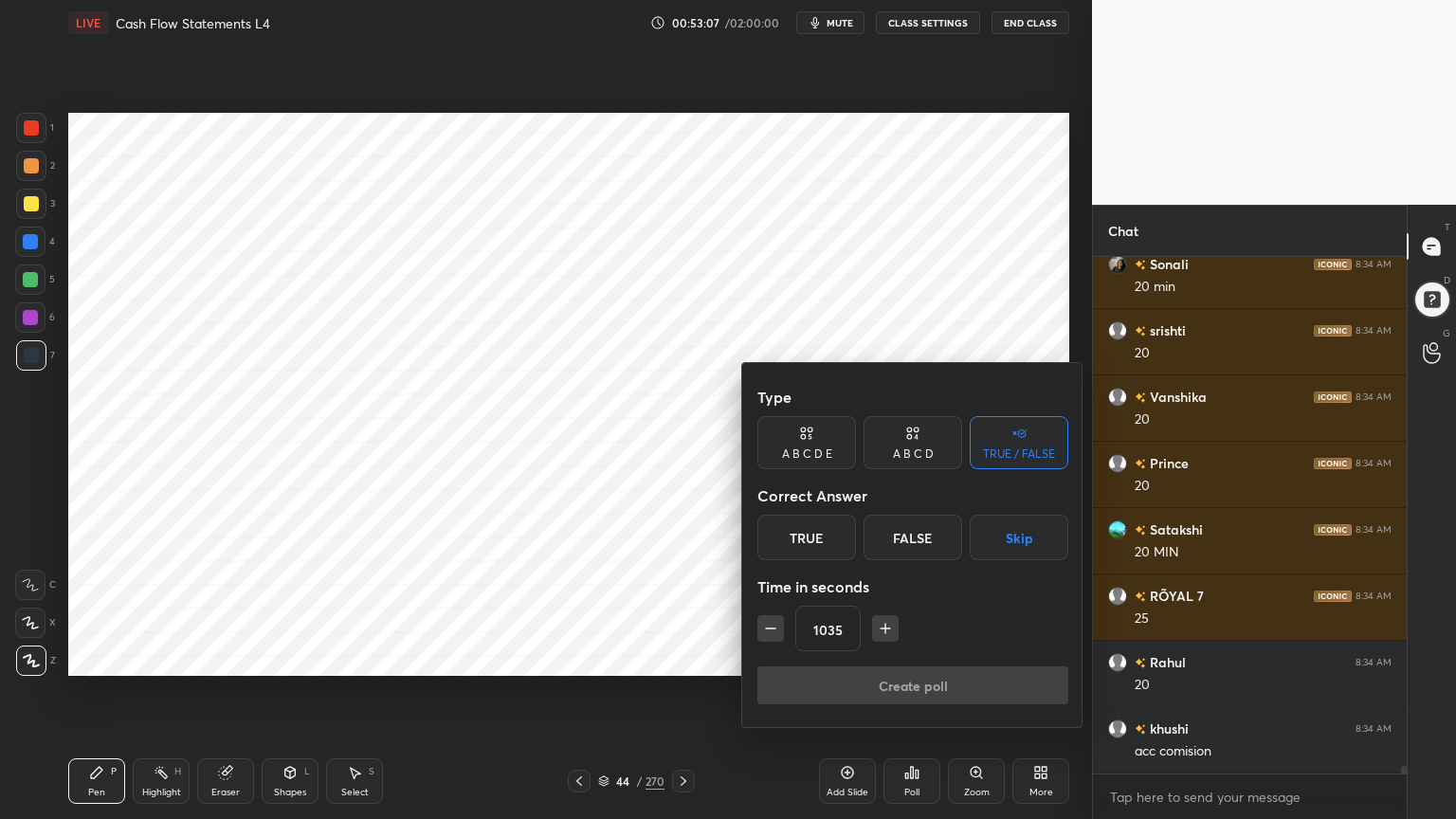 click 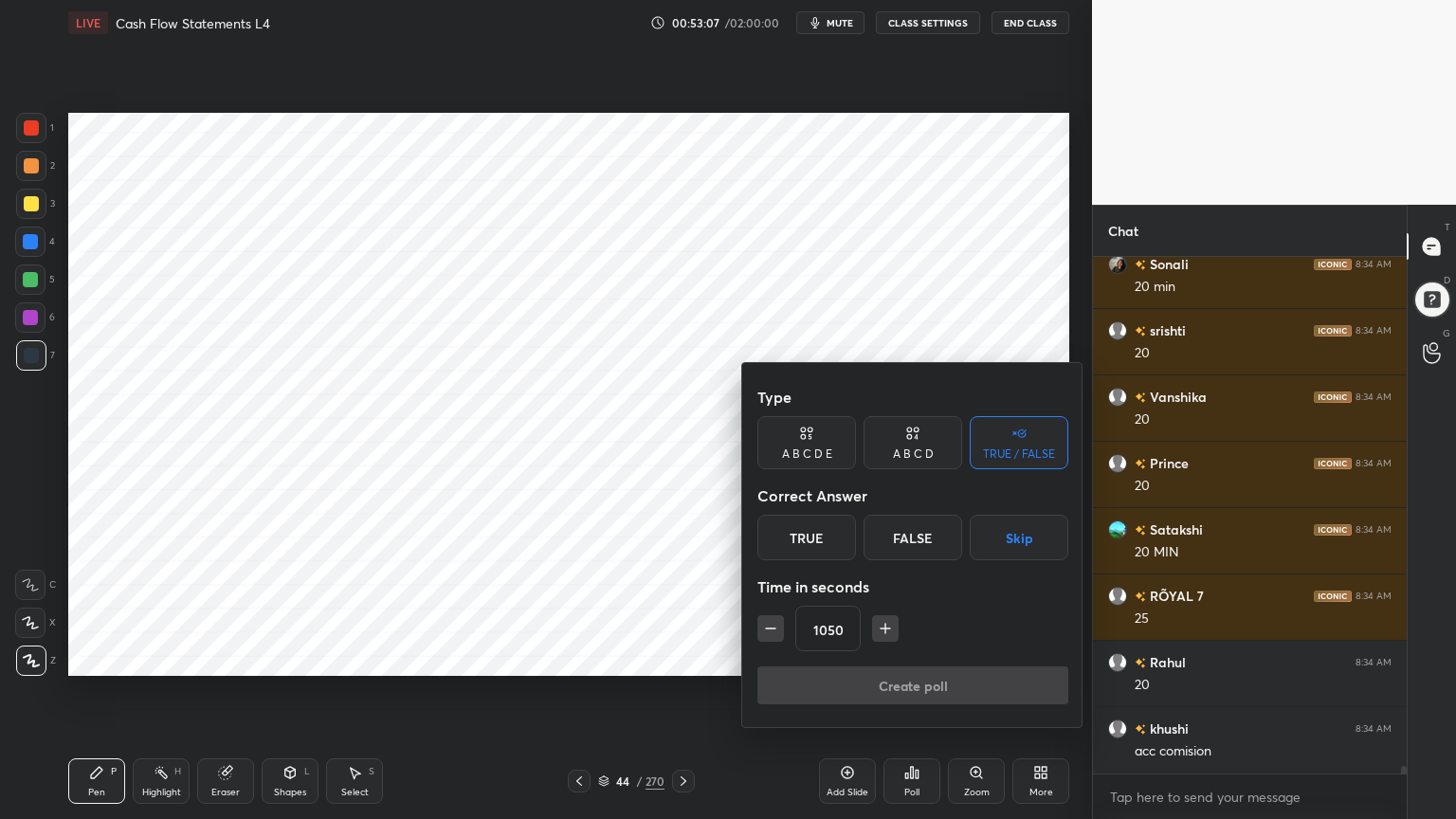 click 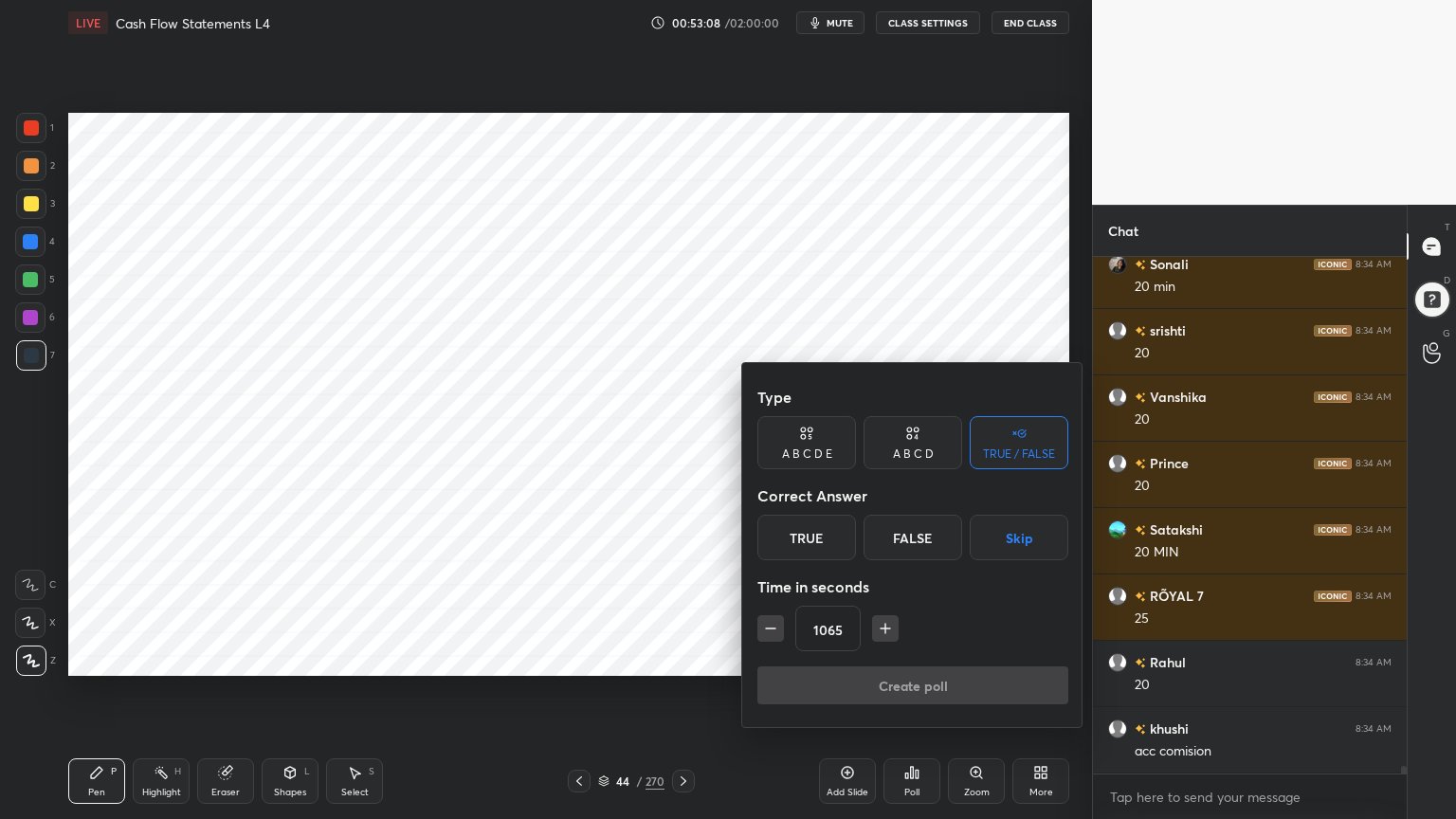 click 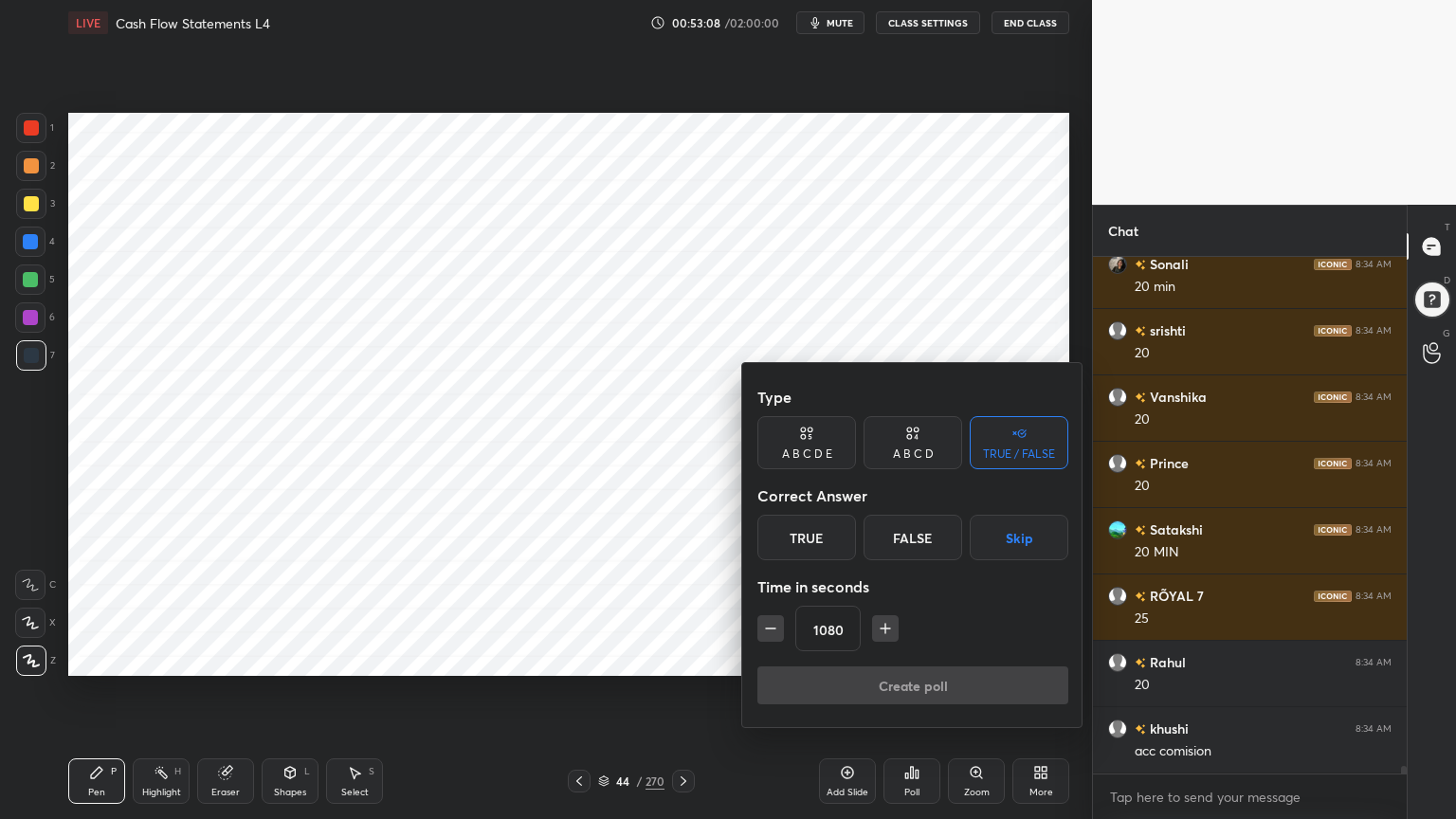 click 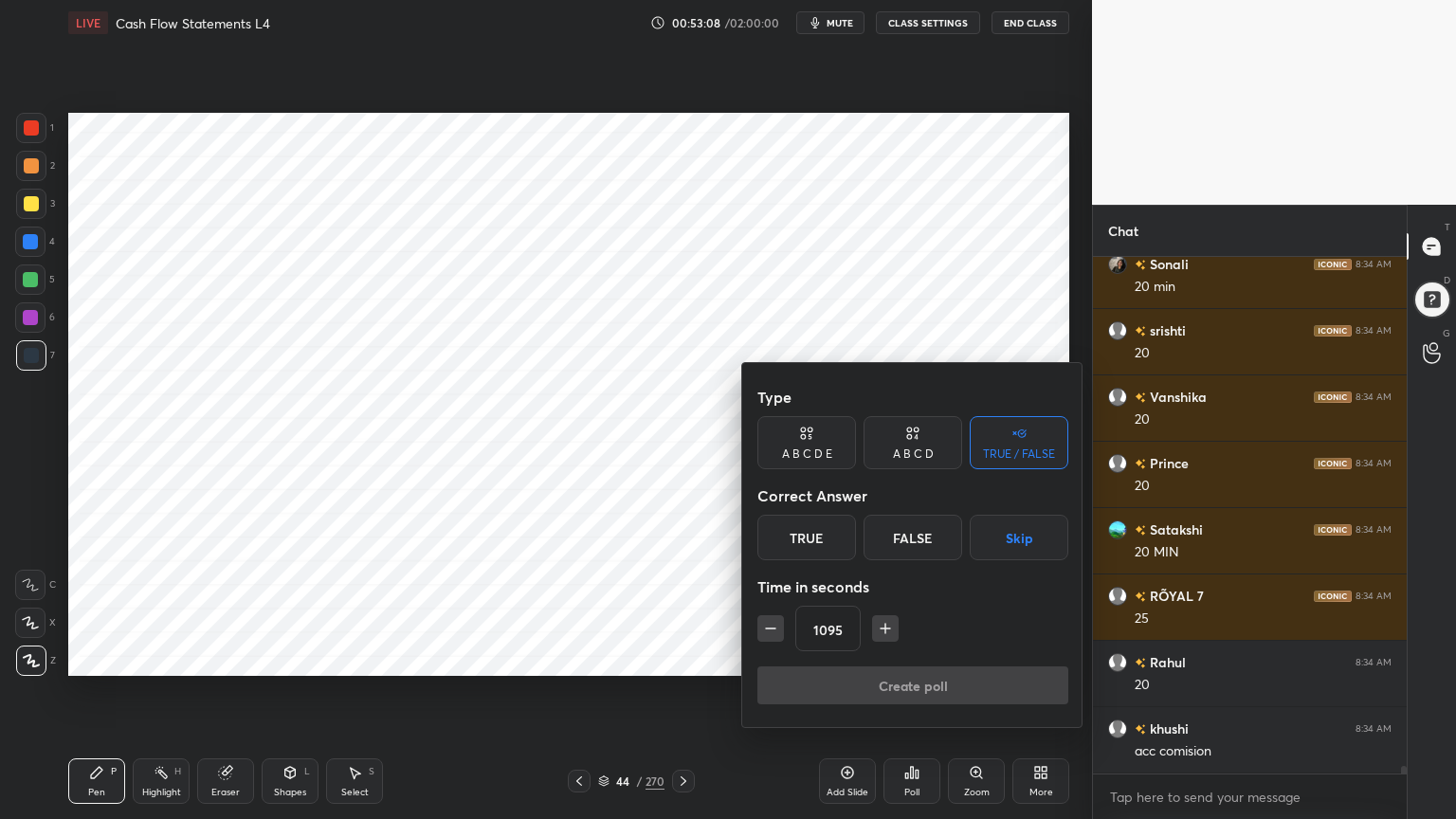 click 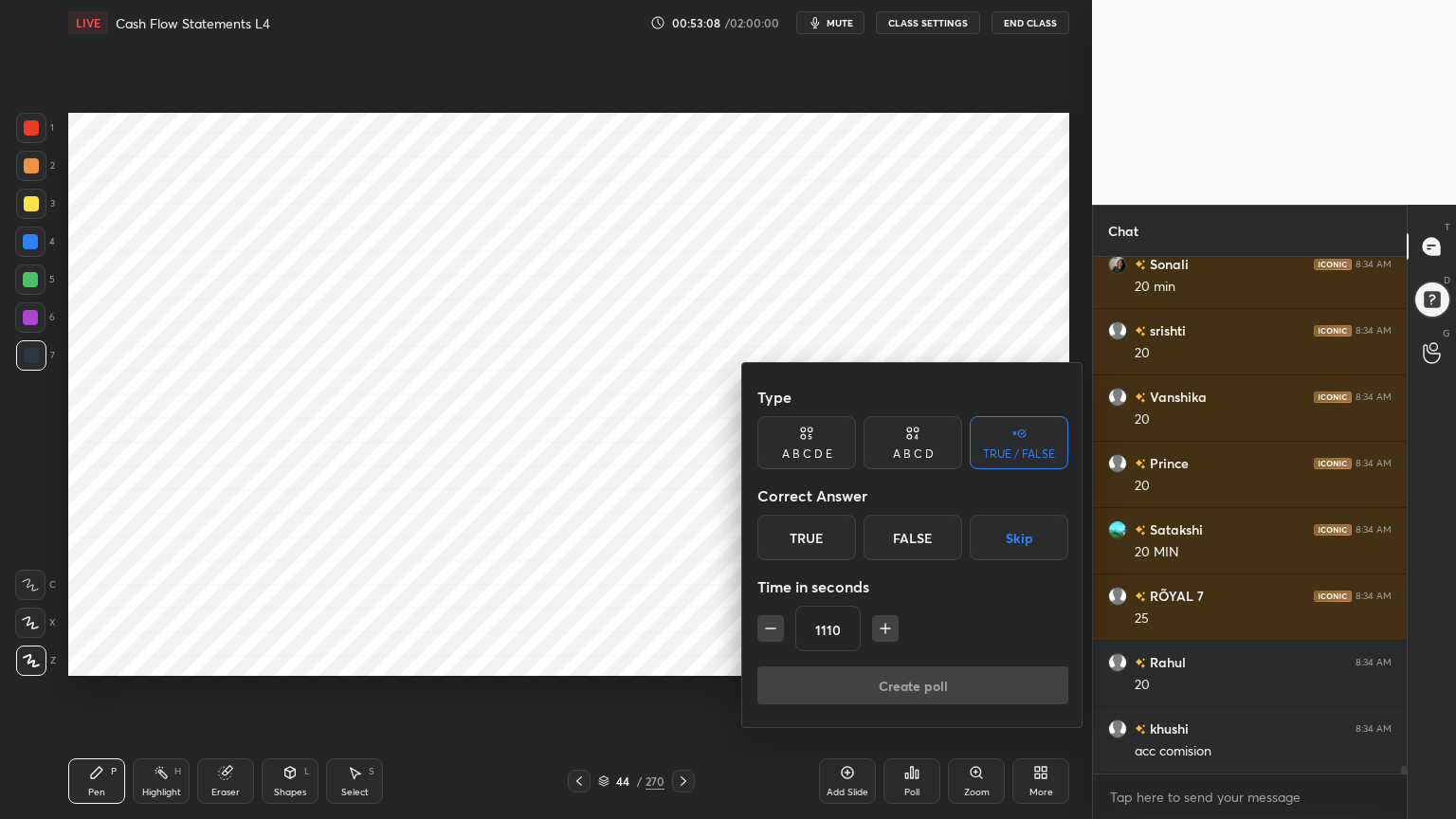 click 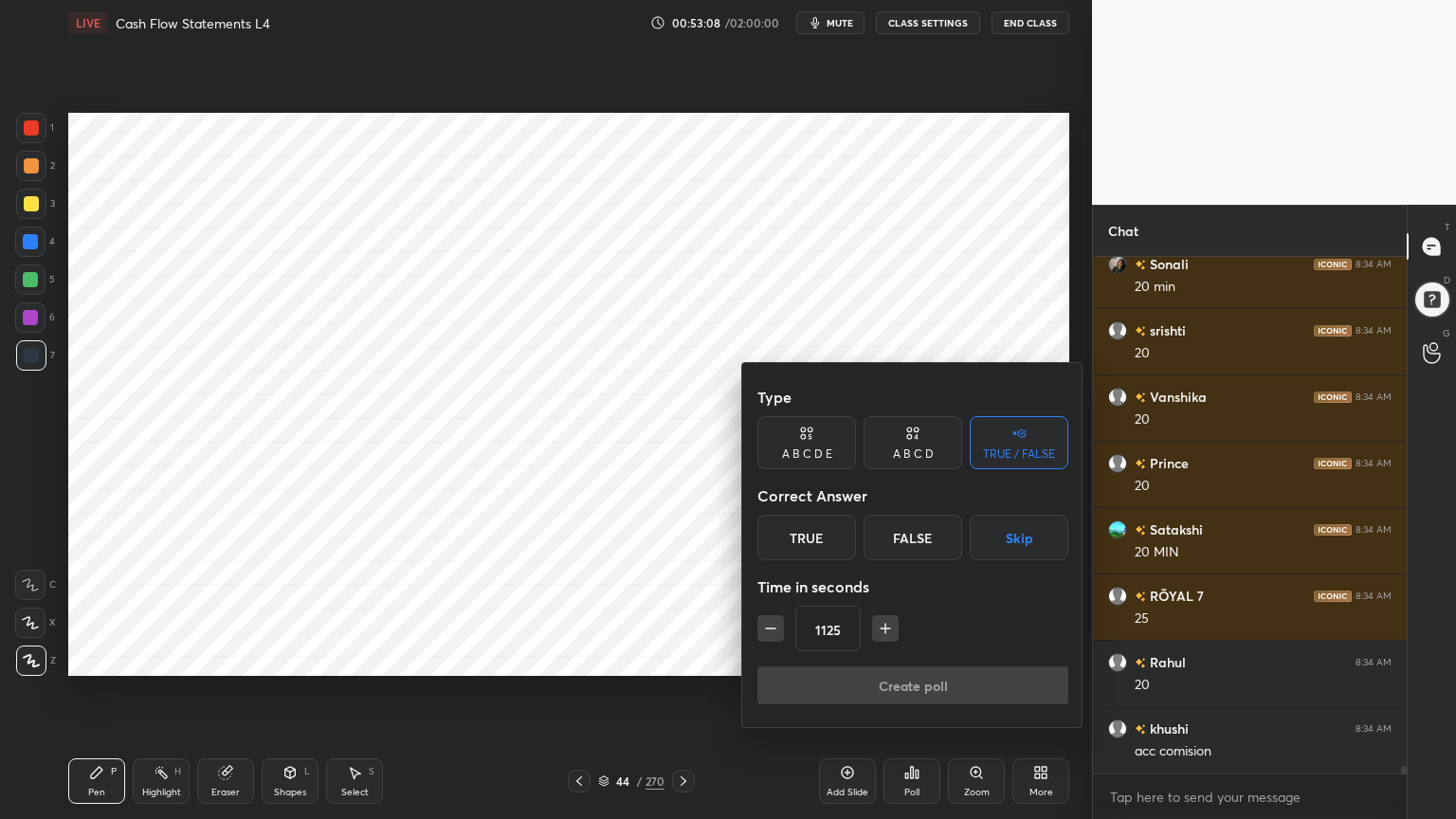 click 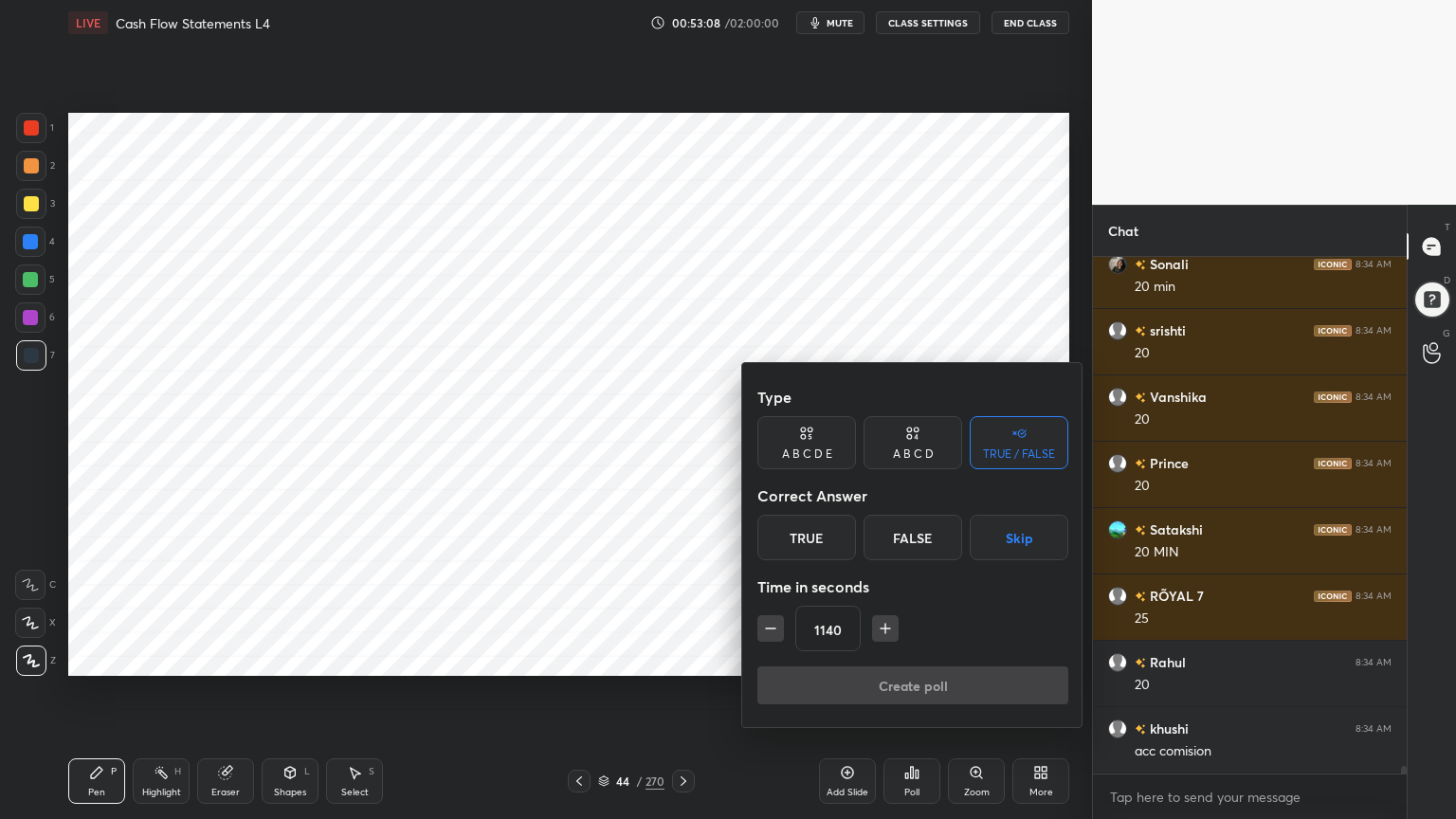 click 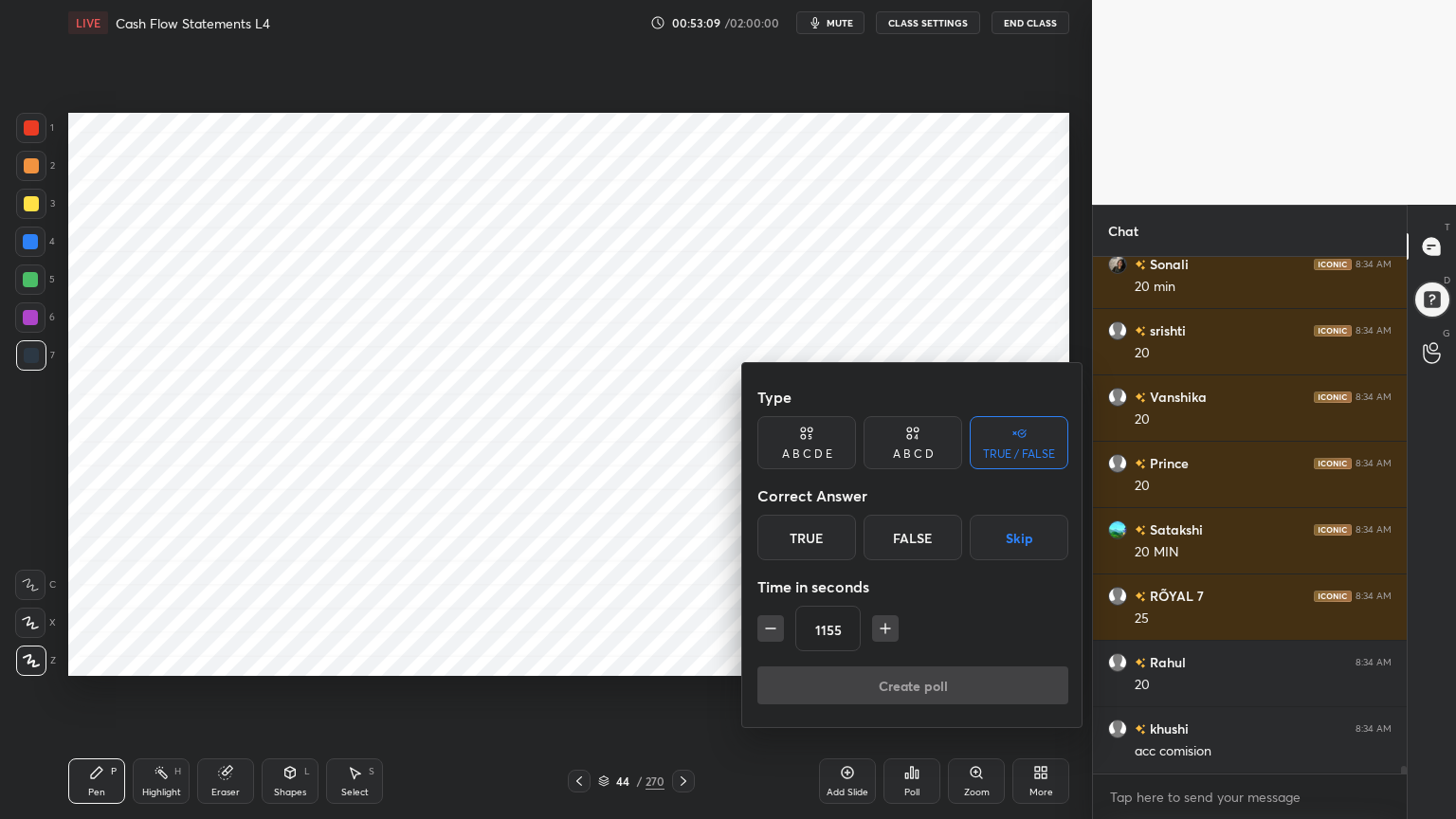 click 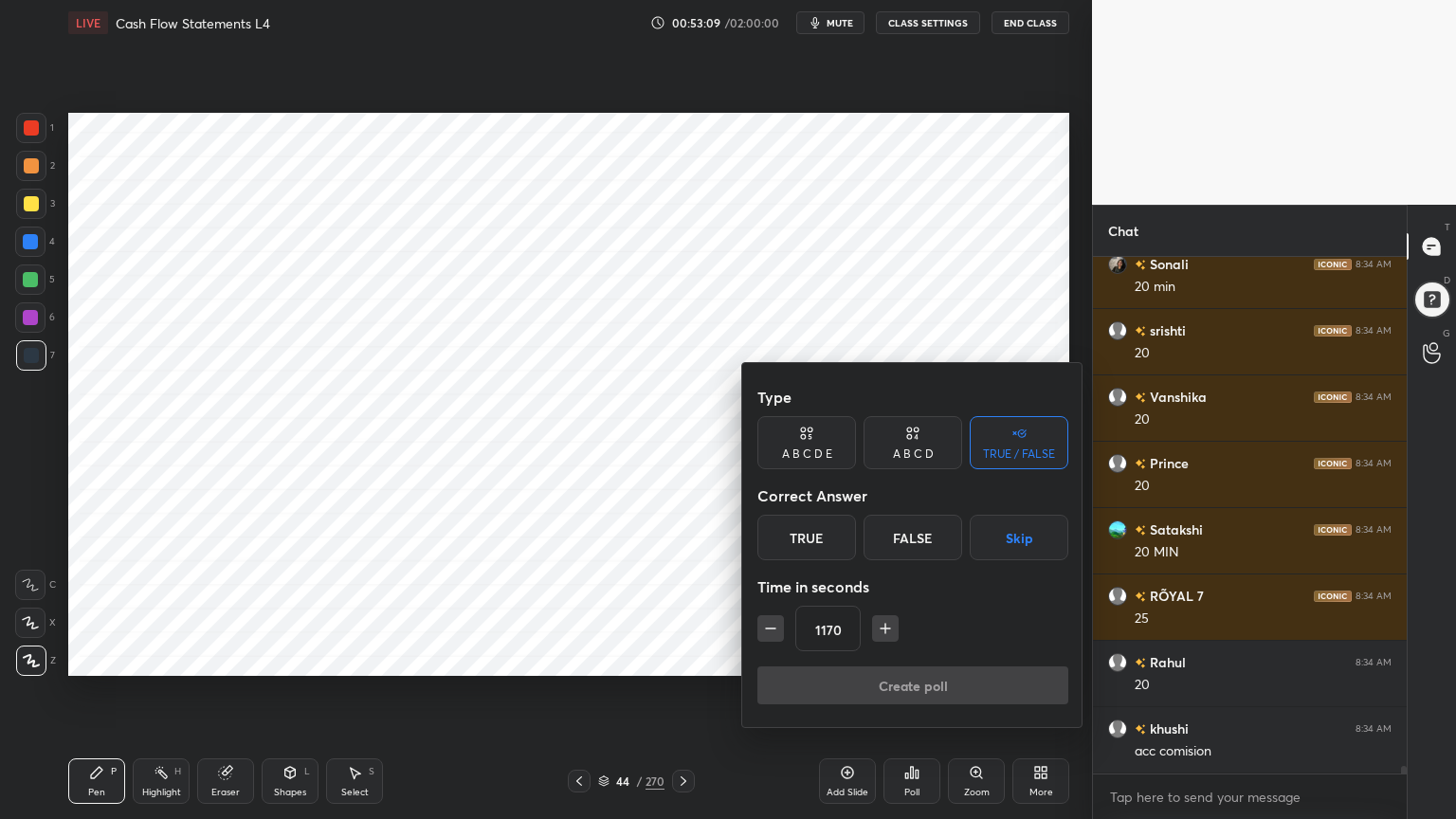 click 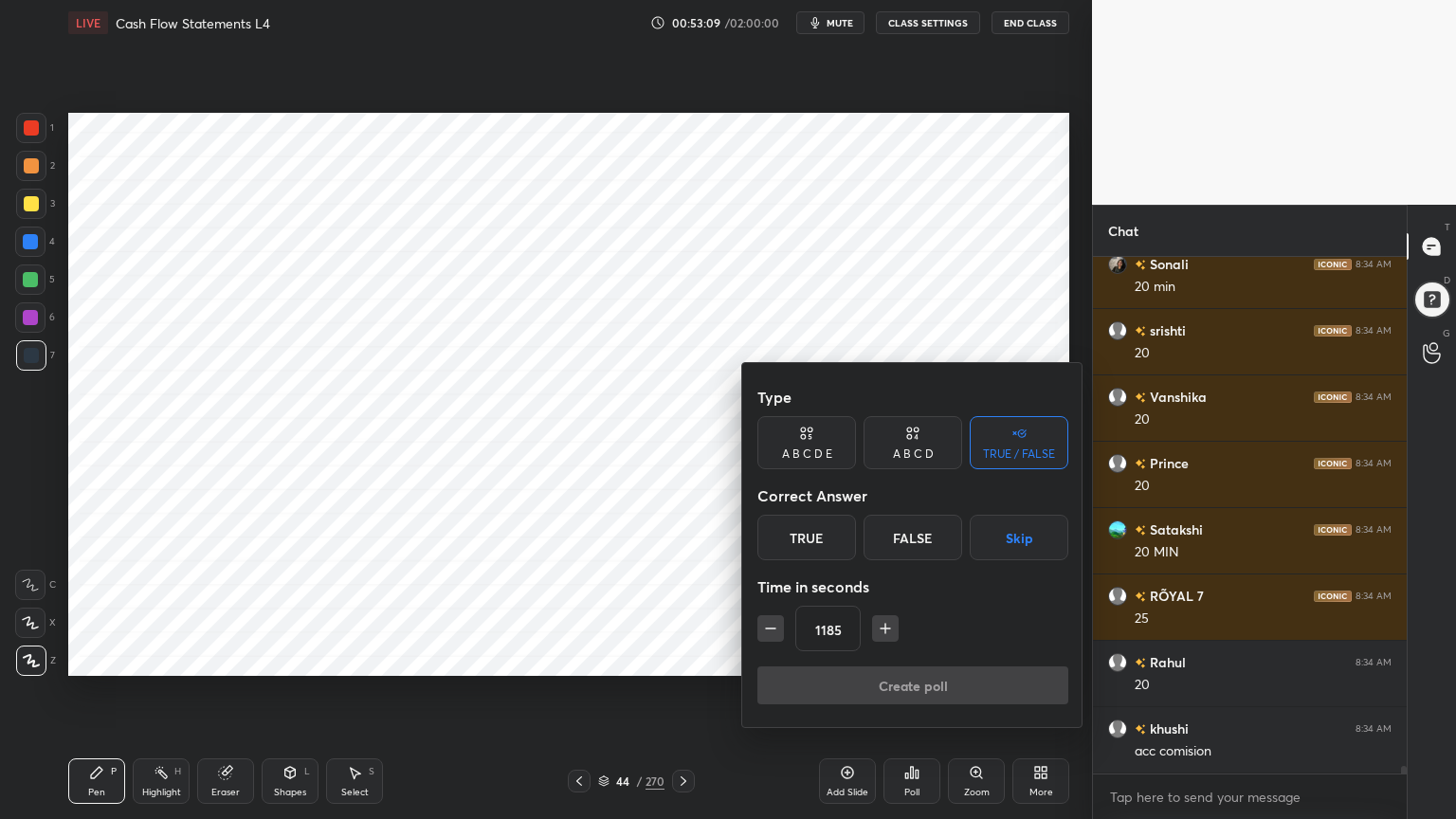 click 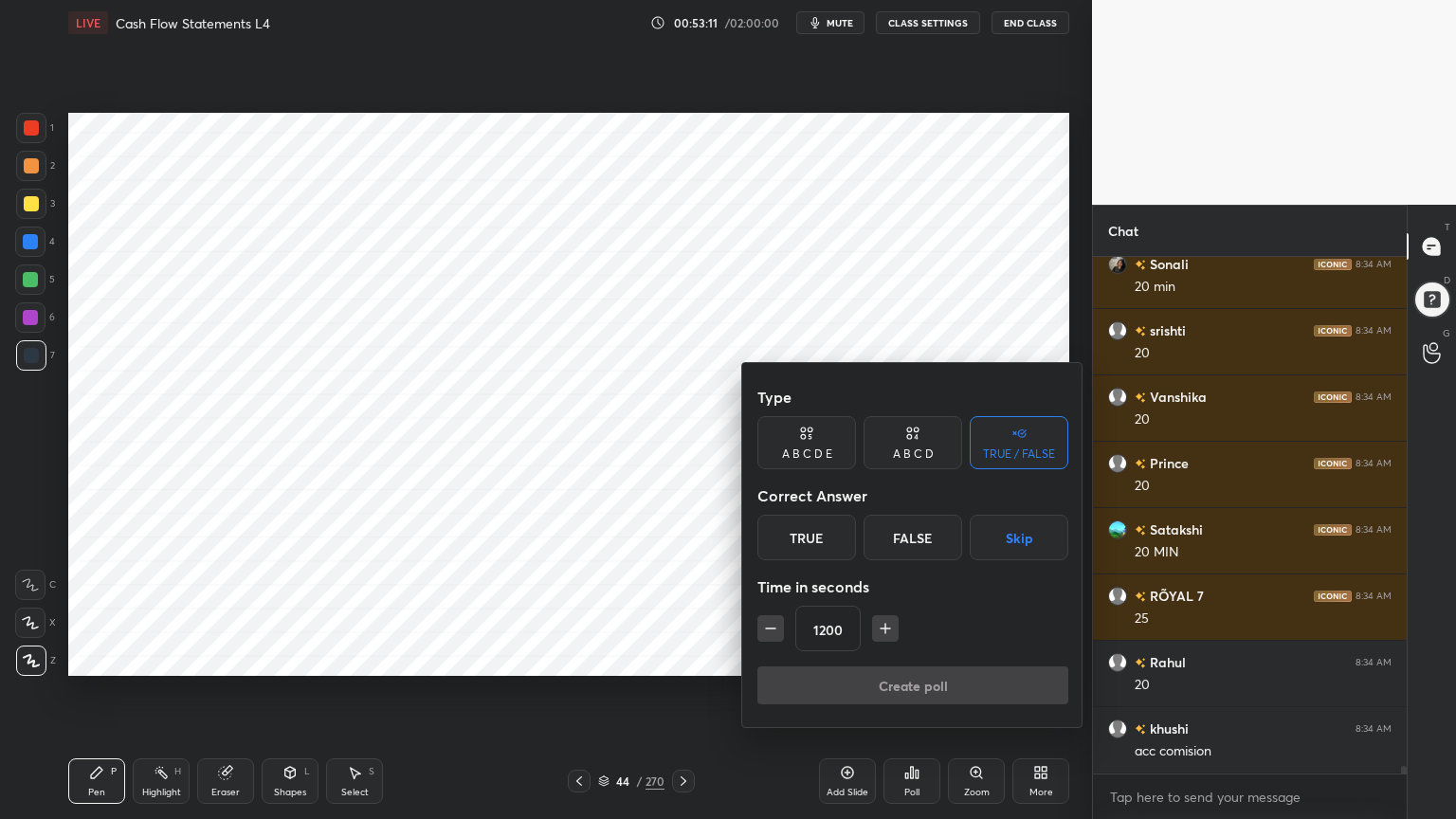 click 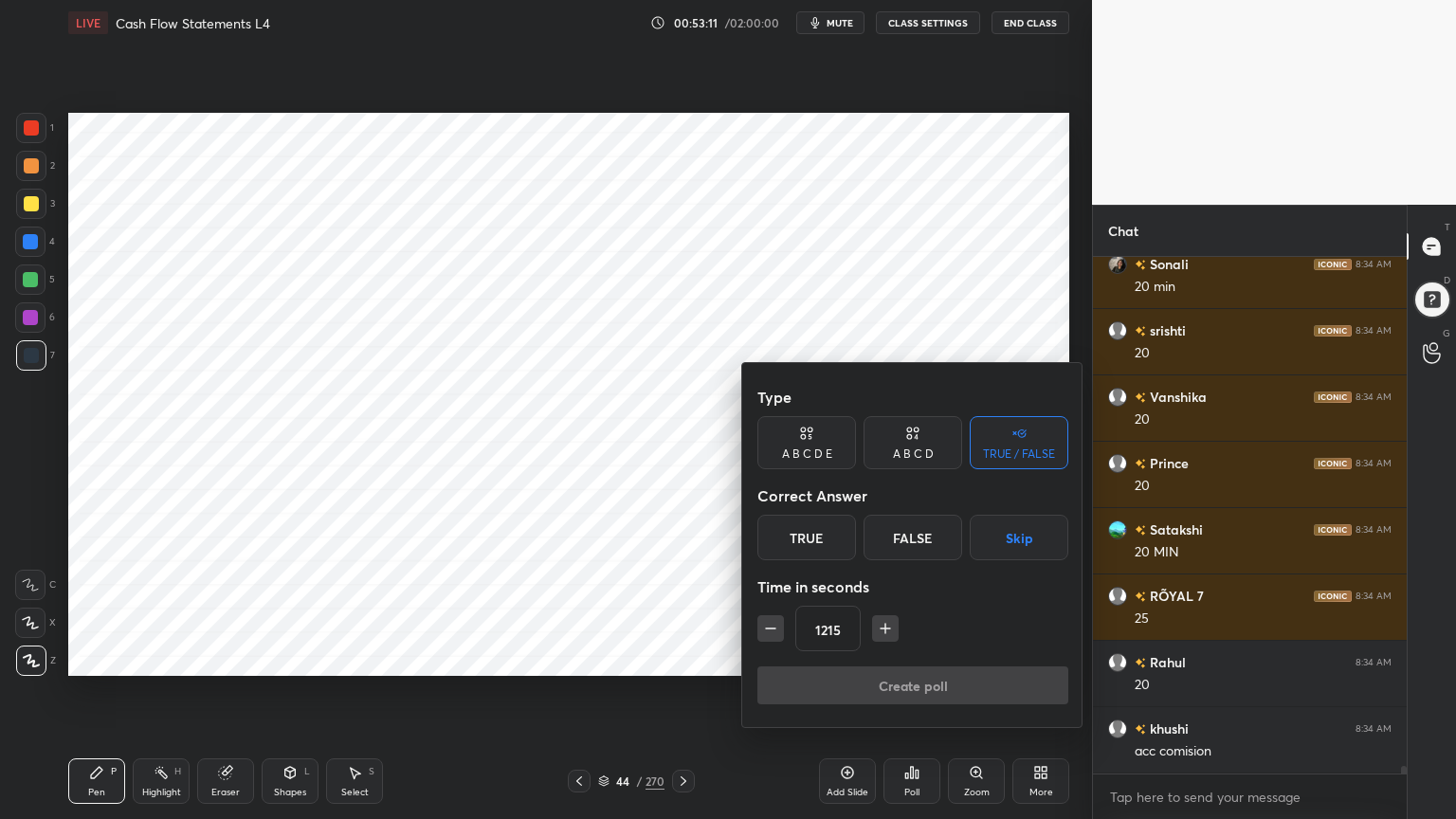 click at bounding box center [885, 628] 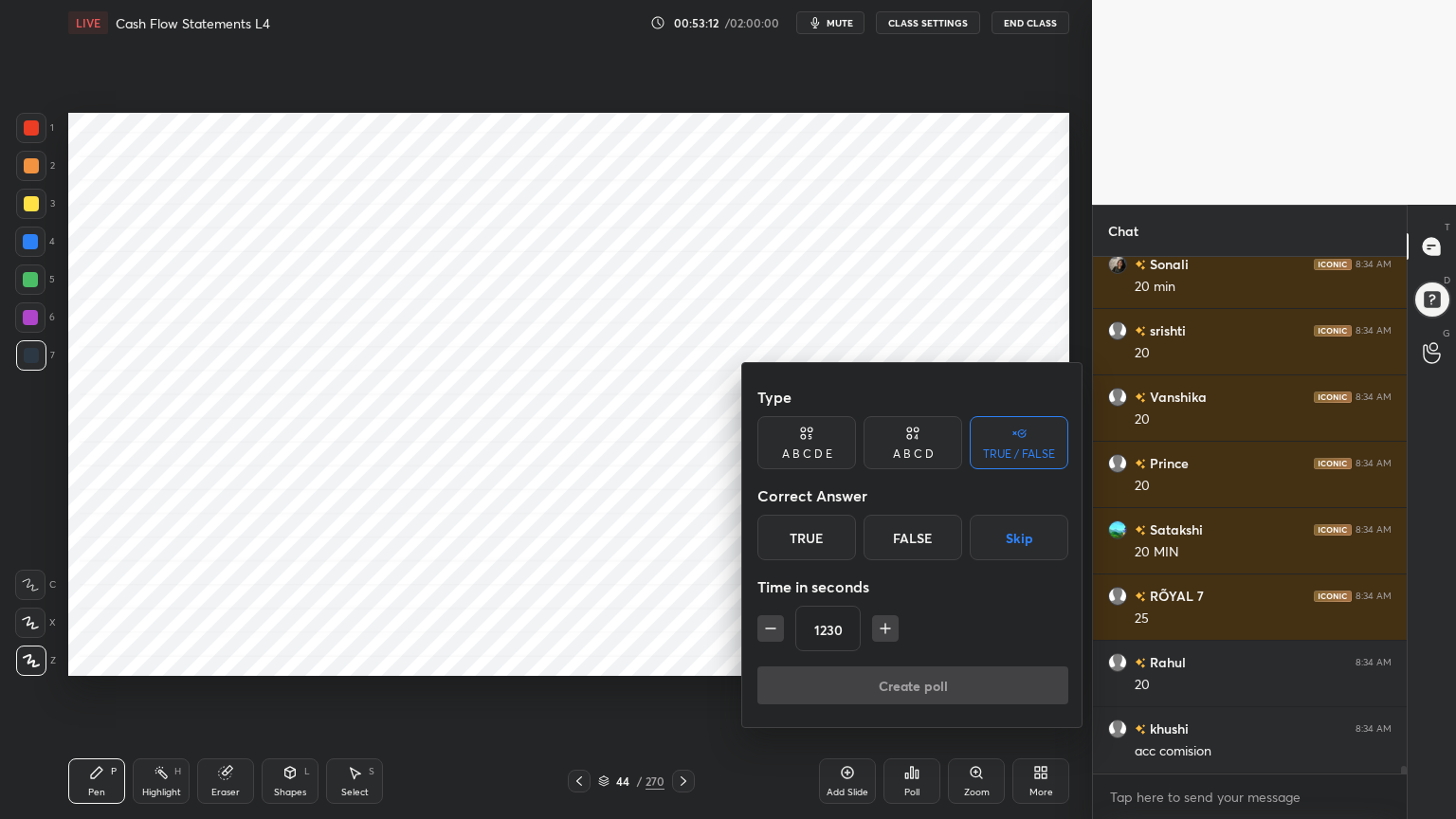 click on "Skip" at bounding box center (1019, 537) 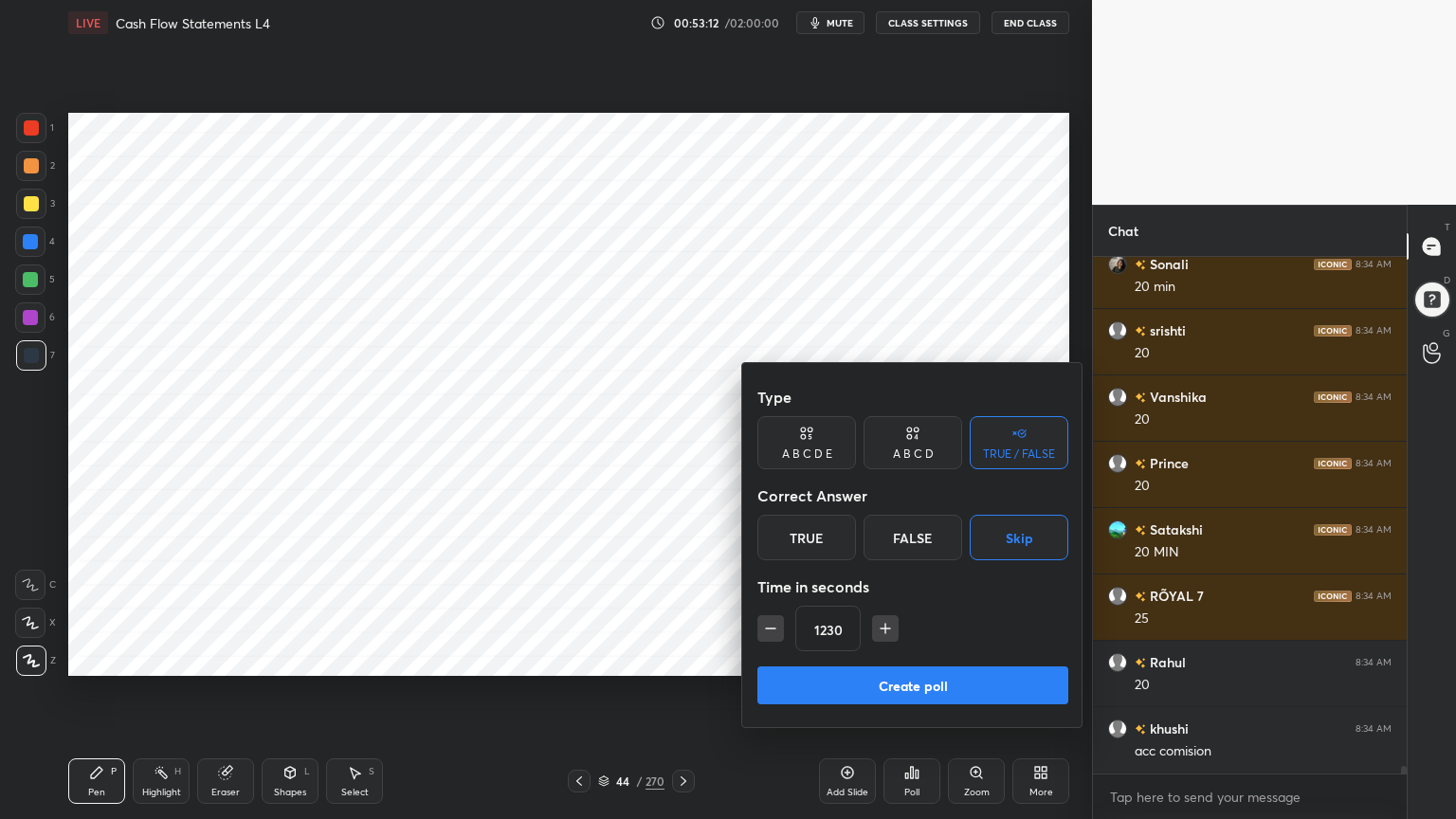 click on "Create poll" at bounding box center [913, 685] 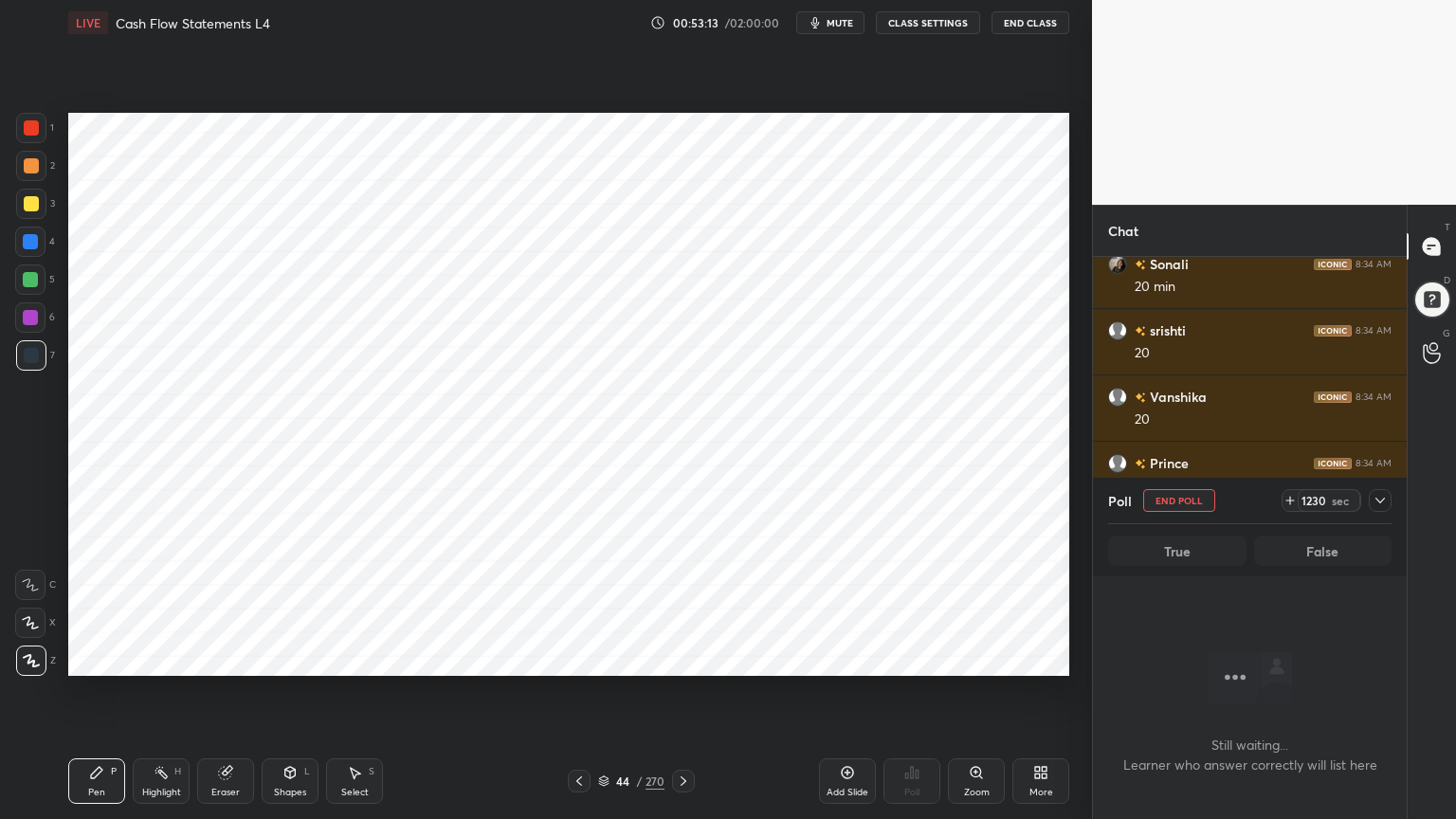 scroll, scrollTop: 413, scrollLeft: 308, axis: both 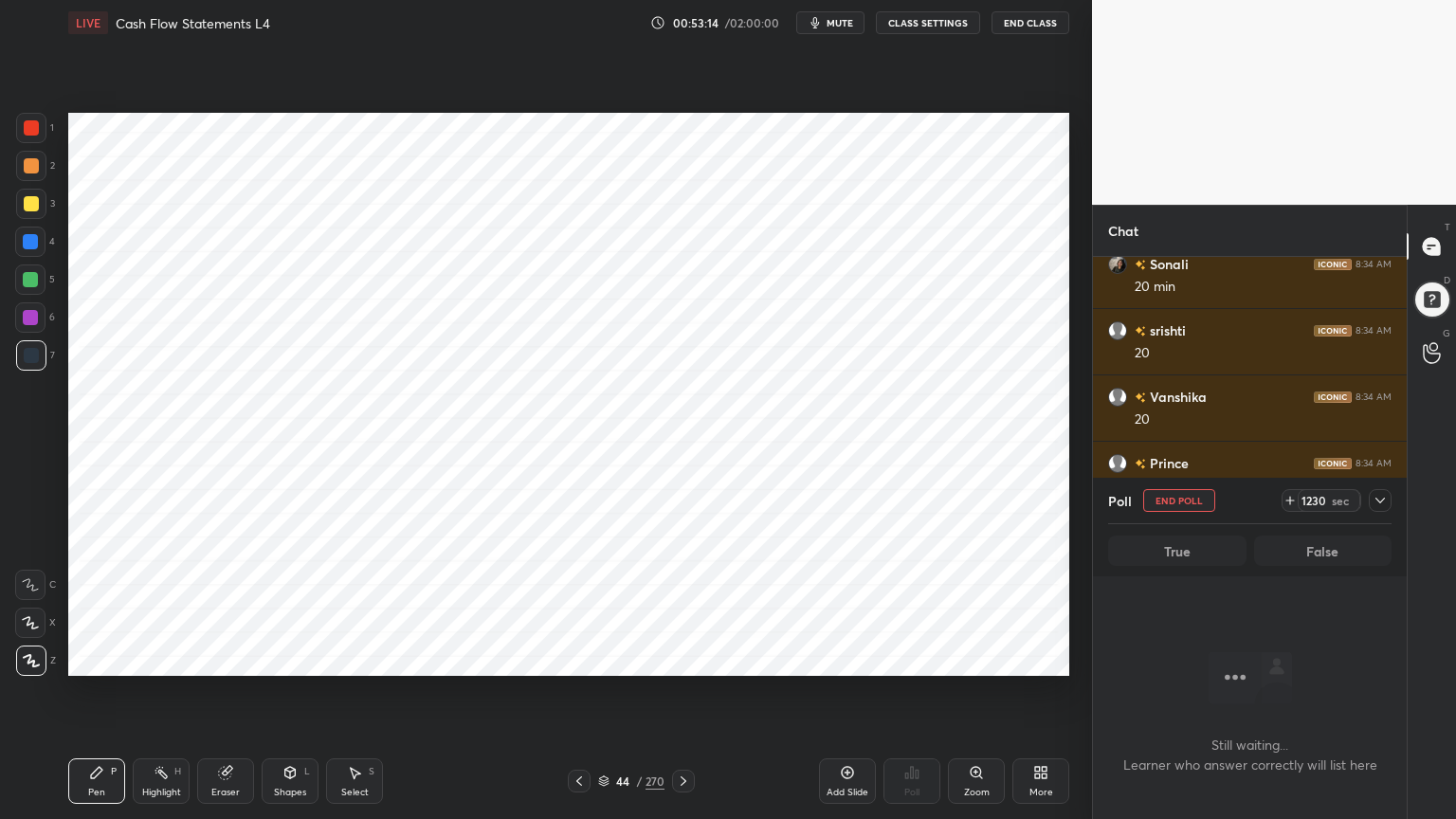 click 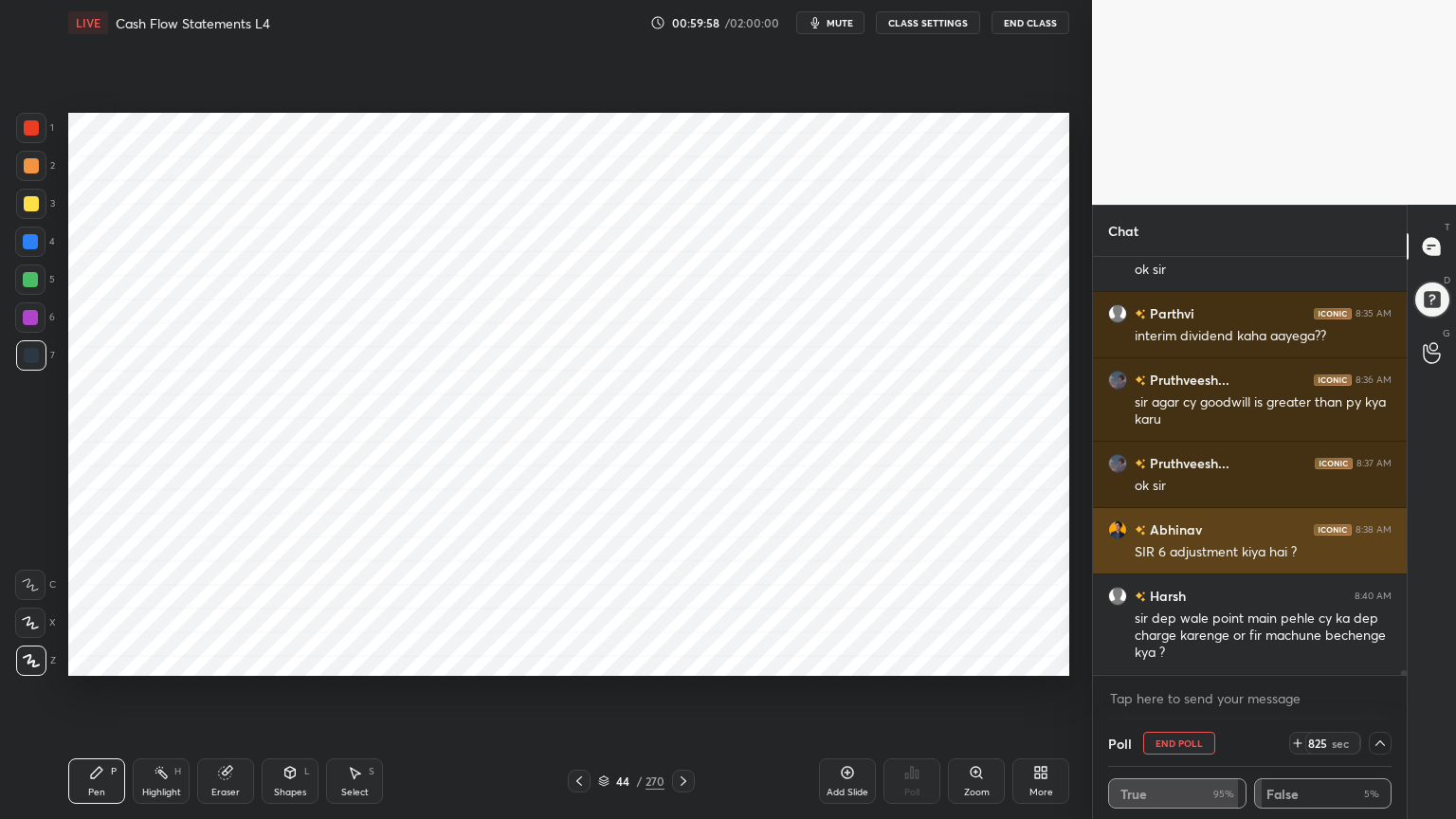 scroll, scrollTop: 34238, scrollLeft: 0, axis: vertical 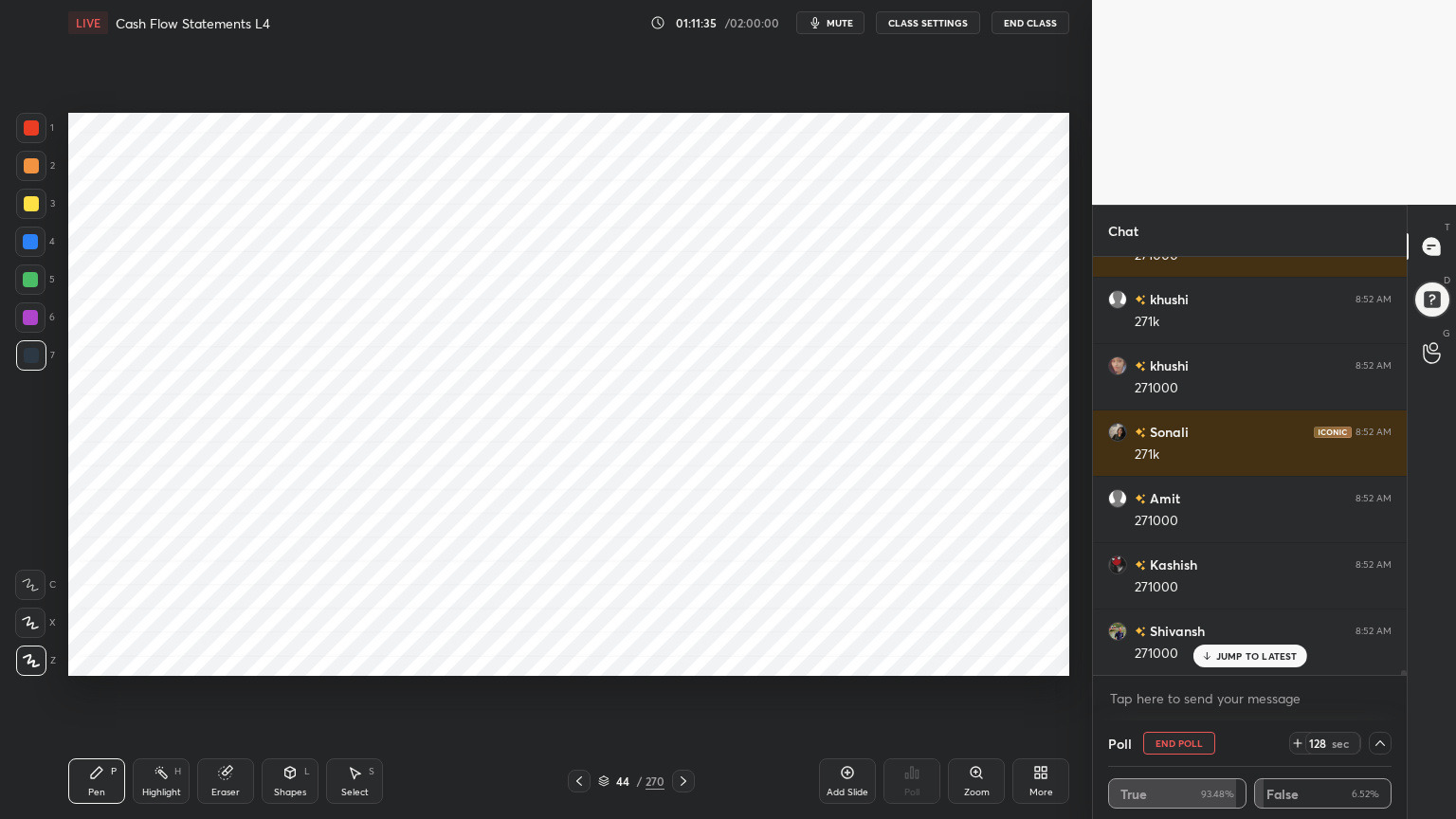 click on "End Poll" at bounding box center (1179, 743) 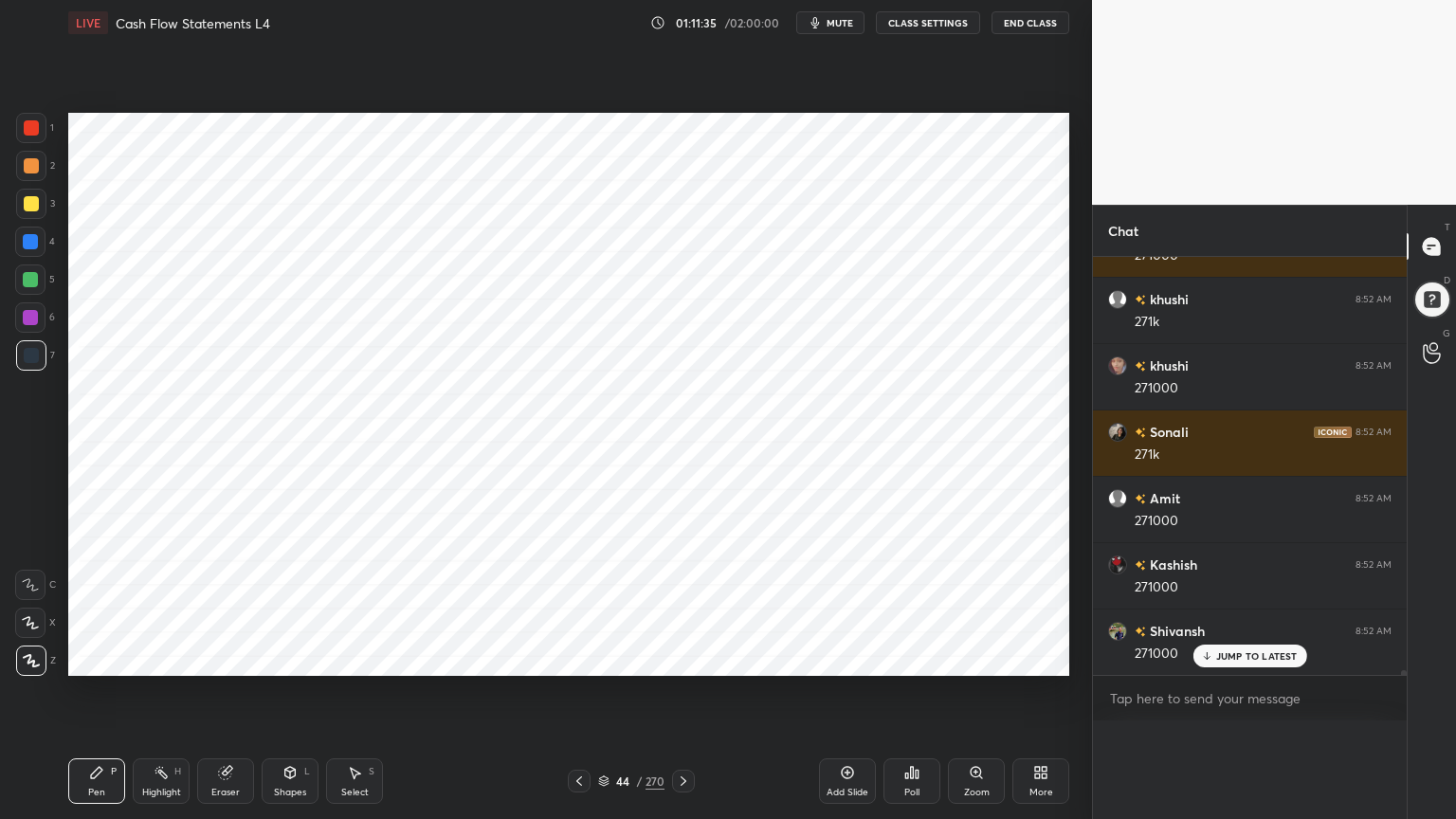 scroll, scrollTop: 7, scrollLeft: 6, axis: both 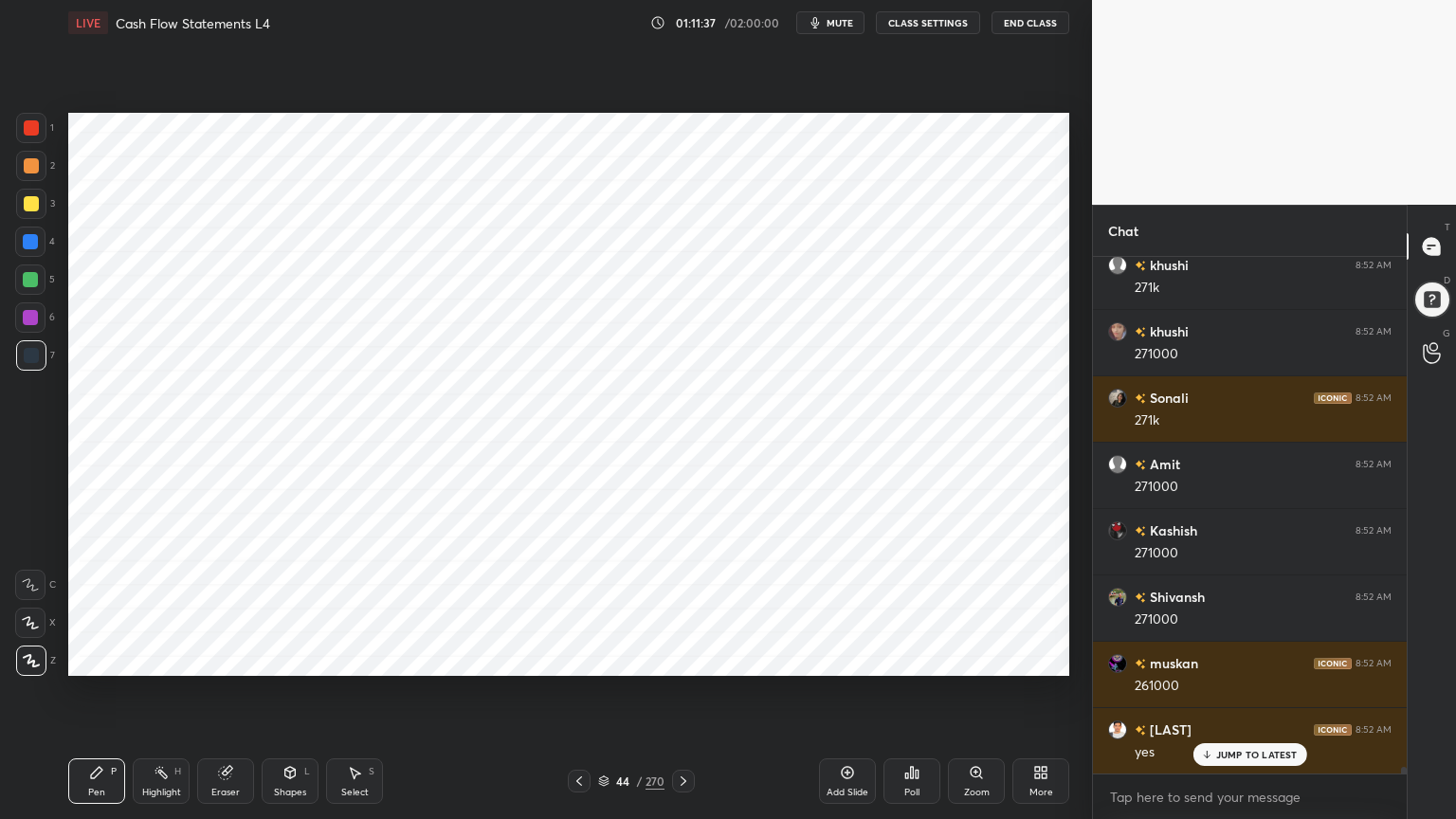click at bounding box center [31, 128] 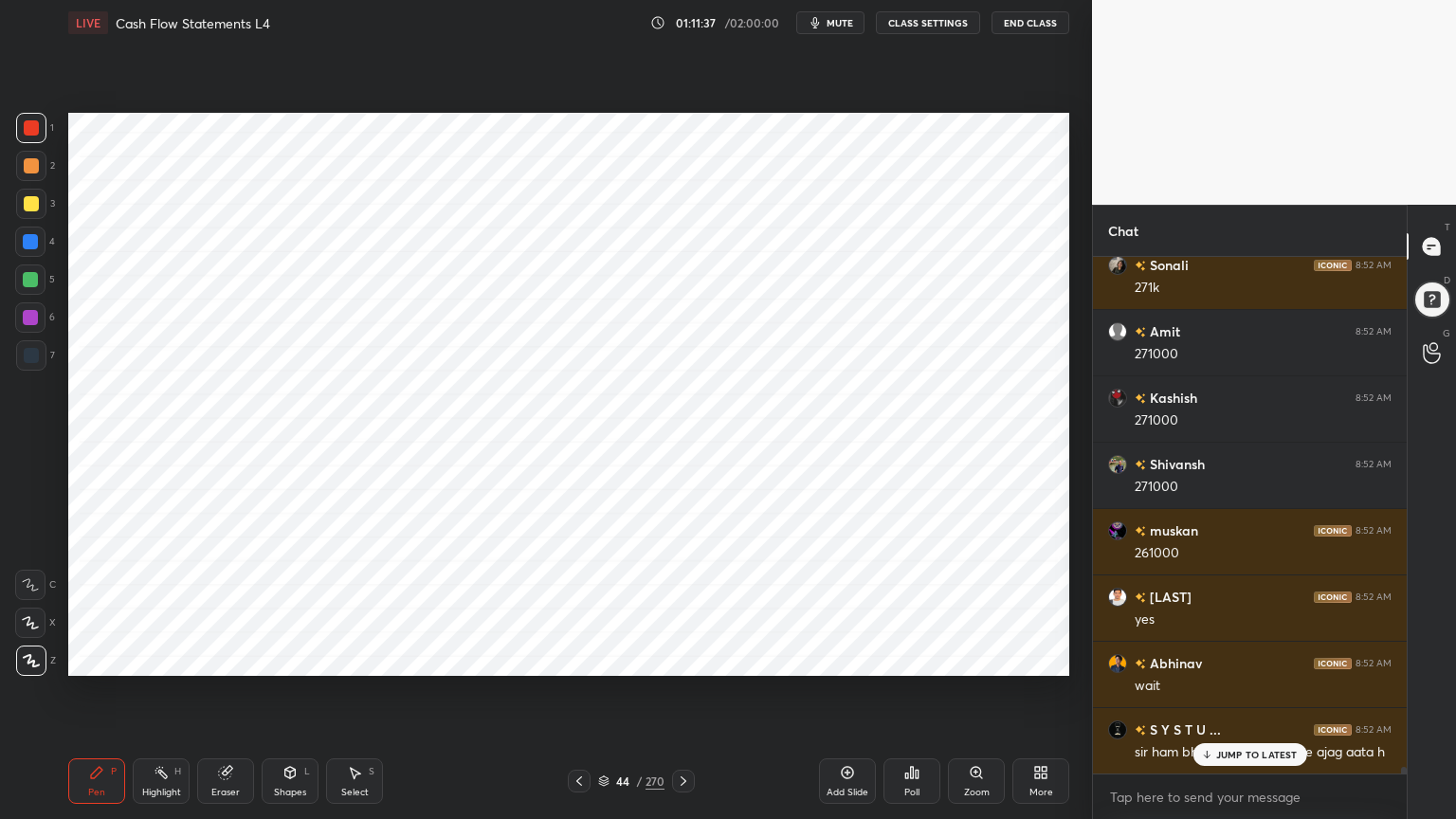 click 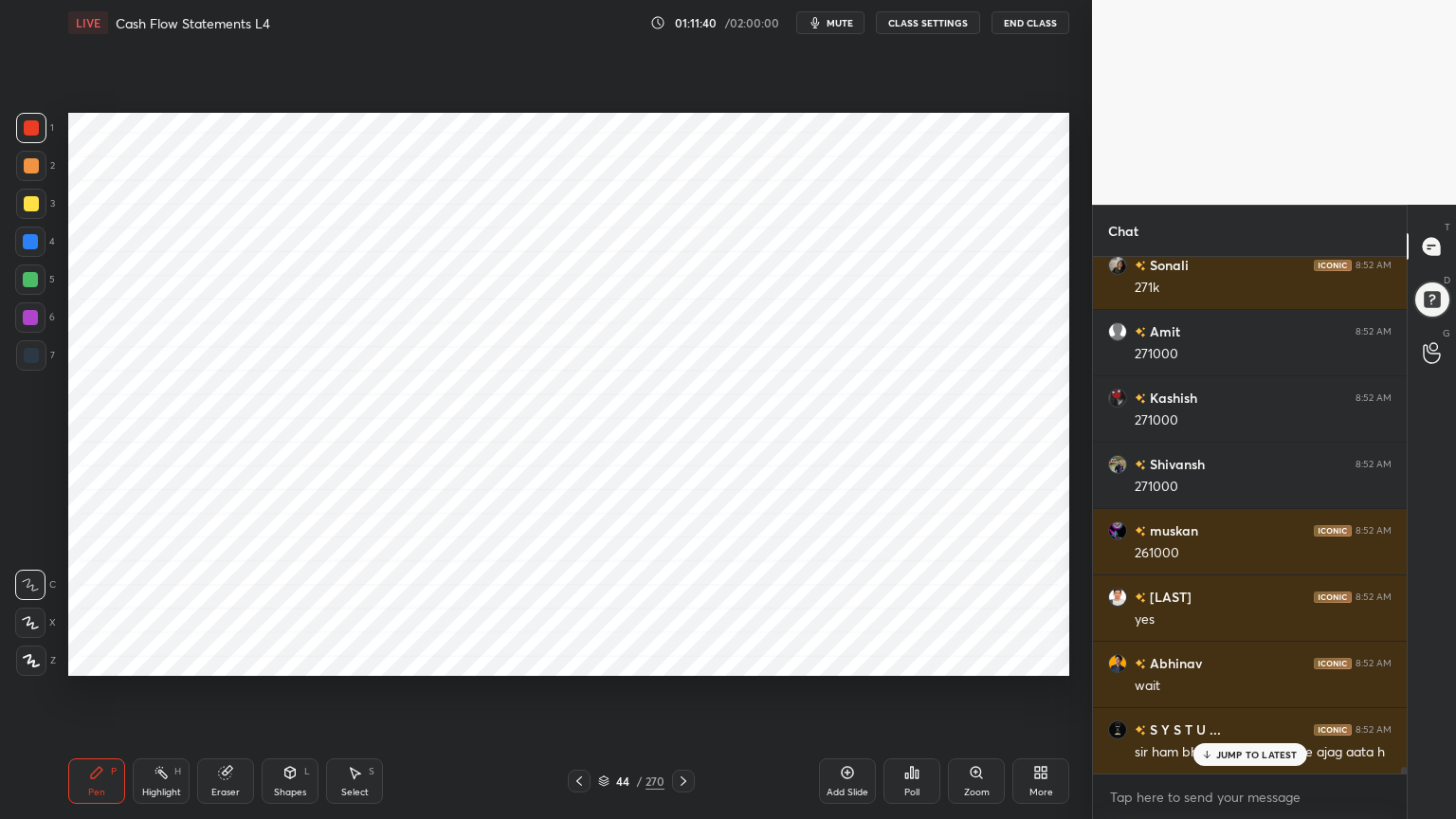 click 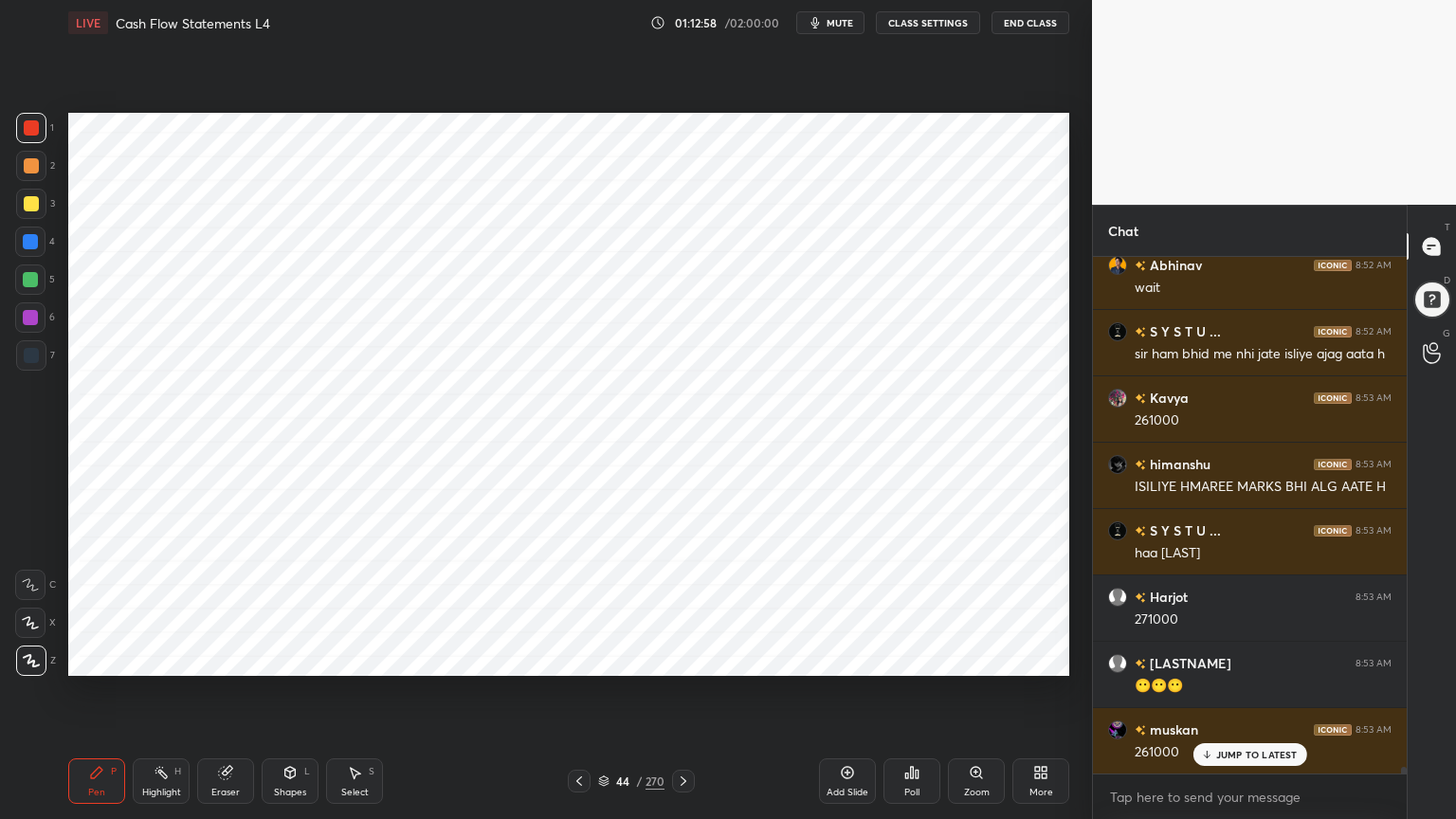 scroll, scrollTop: 37715, scrollLeft: 0, axis: vertical 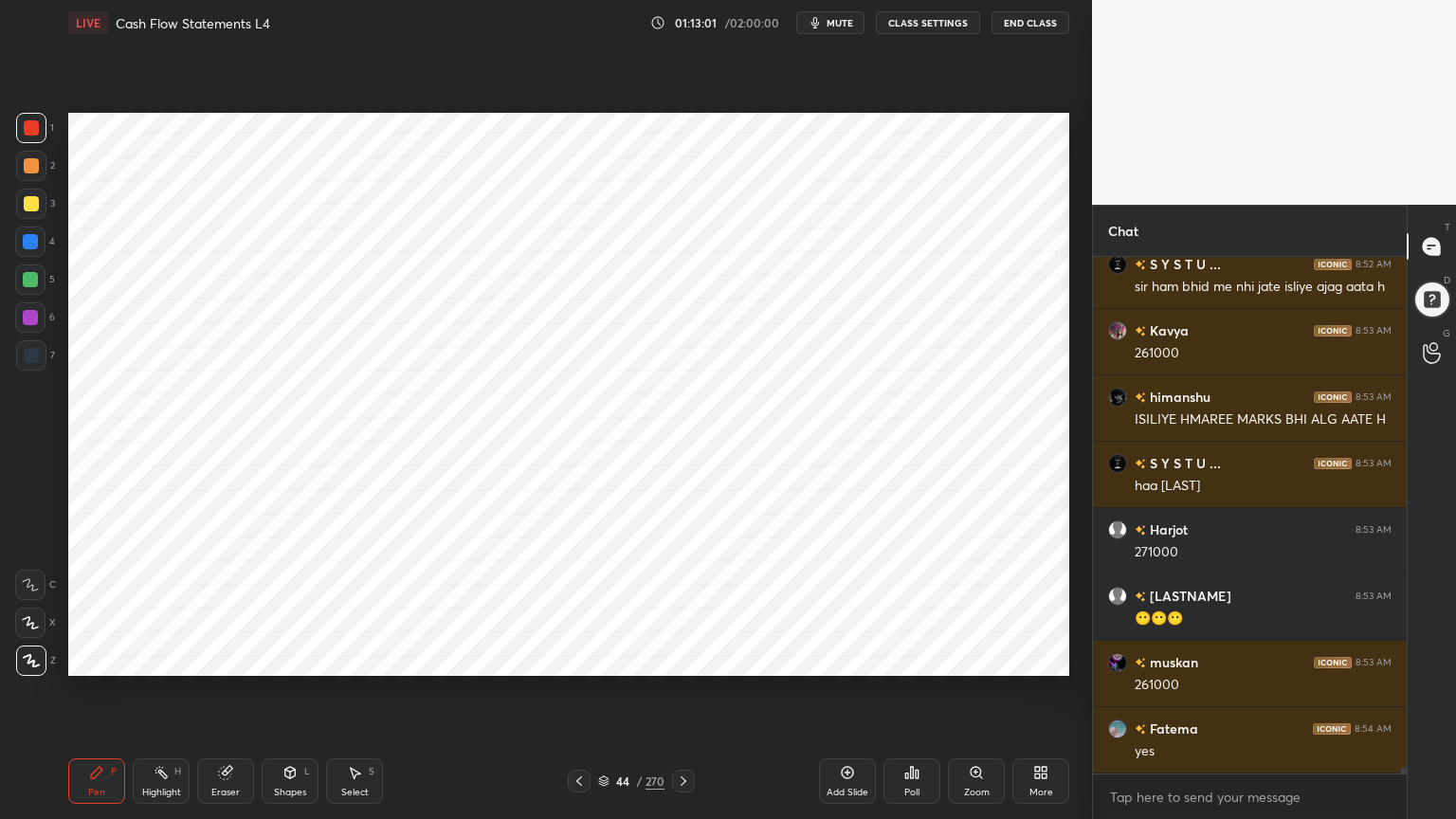 click 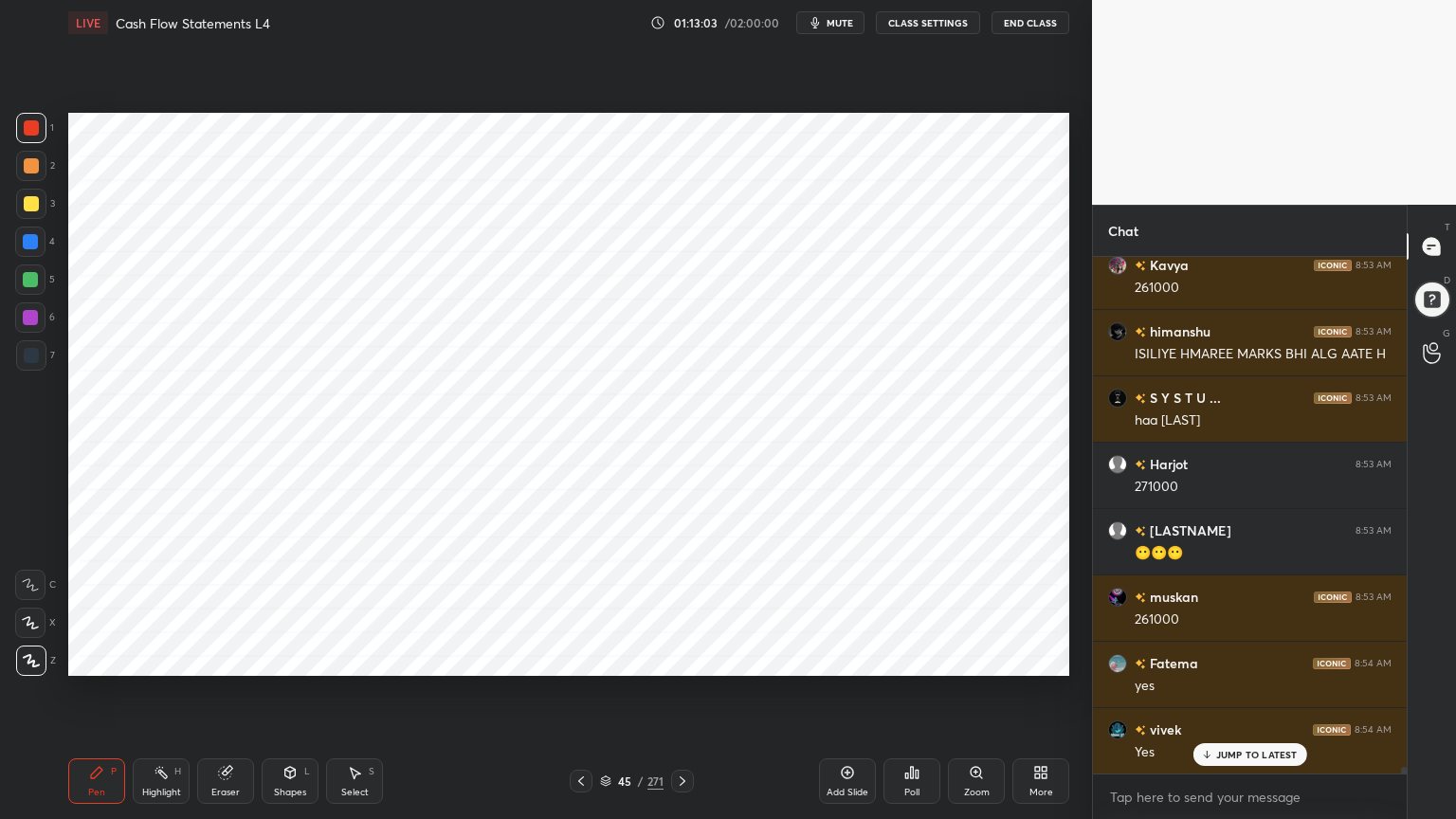 click at bounding box center [30, 242] 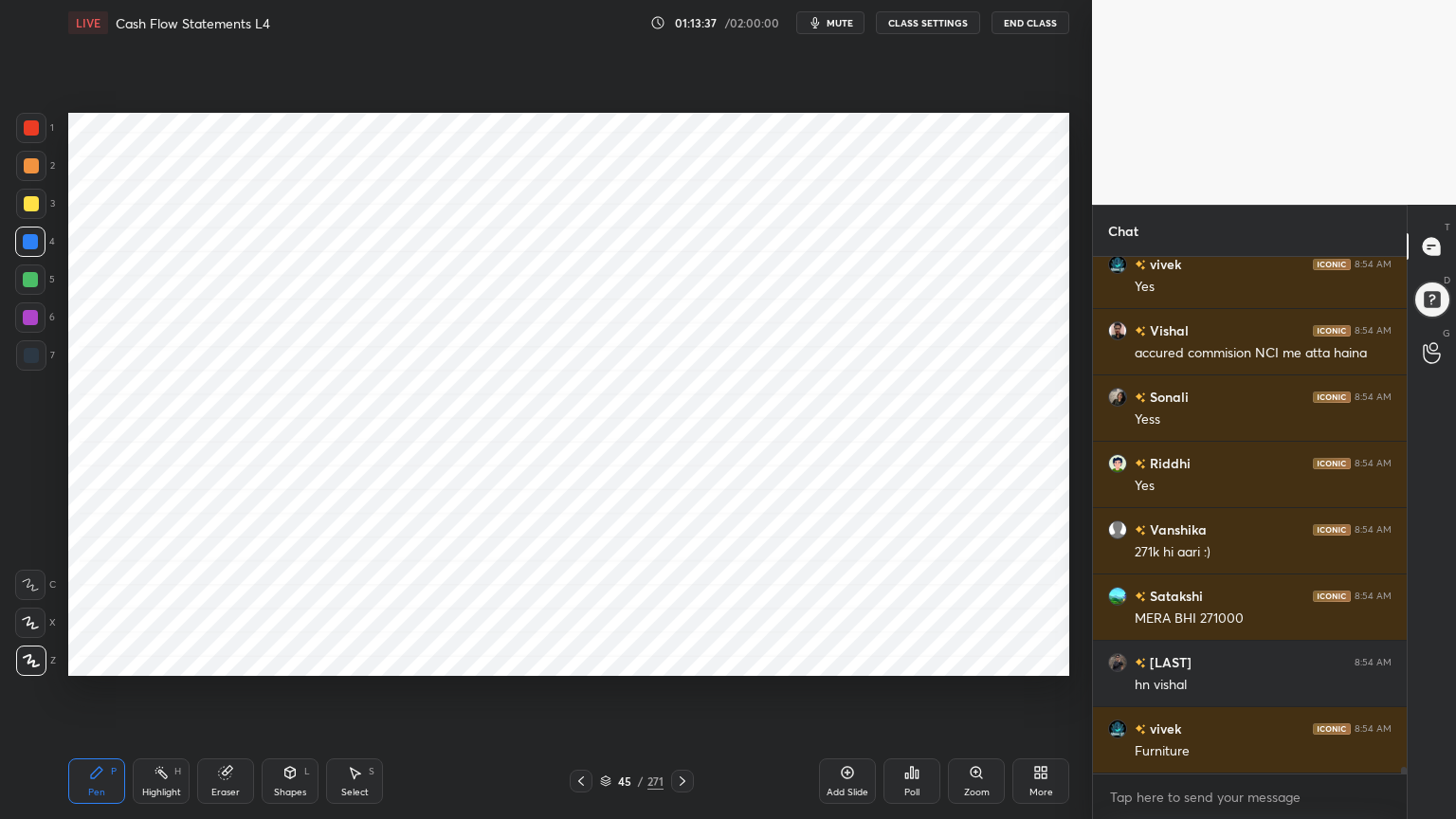 scroll, scrollTop: 38265, scrollLeft: 0, axis: vertical 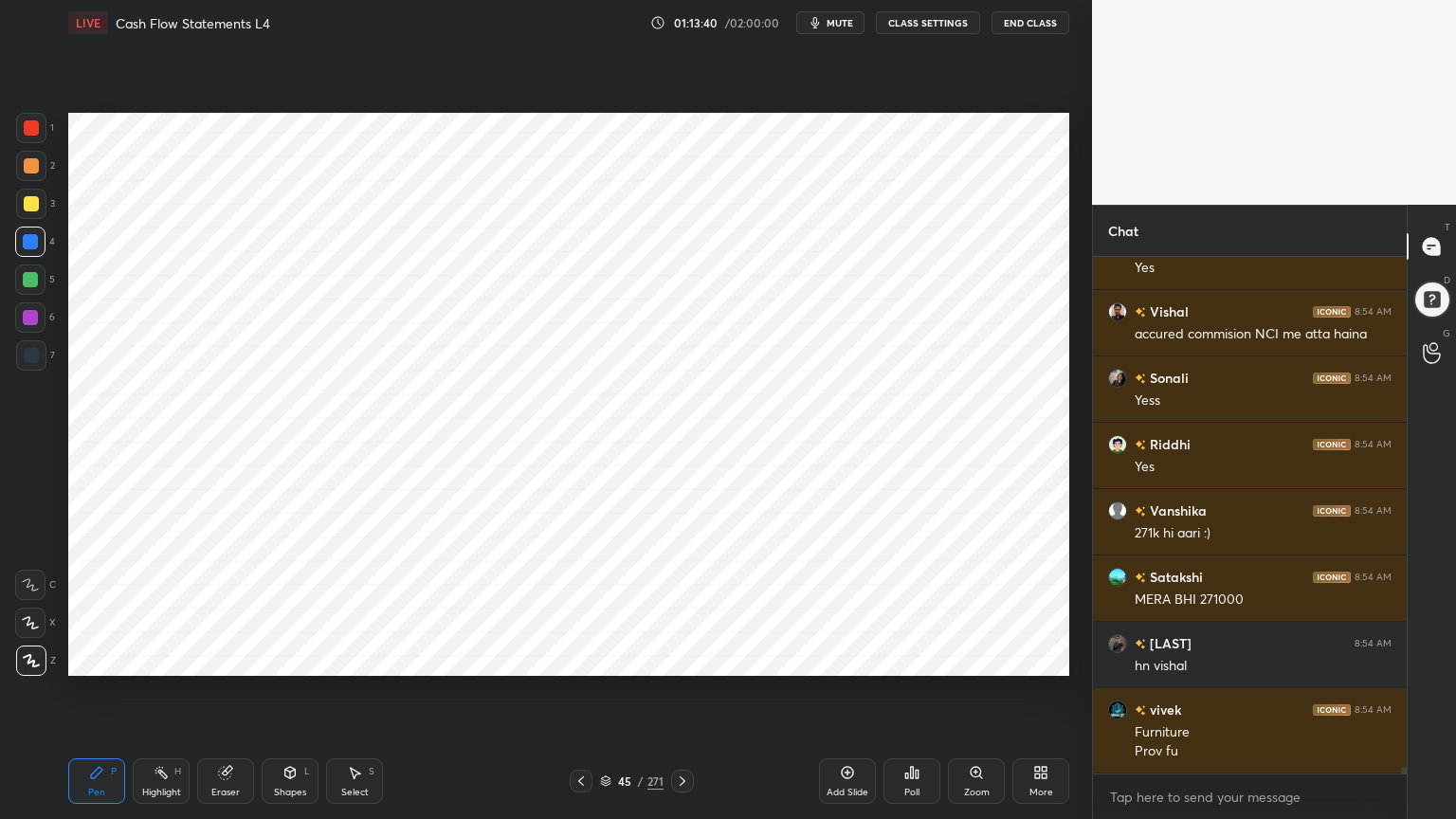 click on "Shapes" at bounding box center (290, 792) 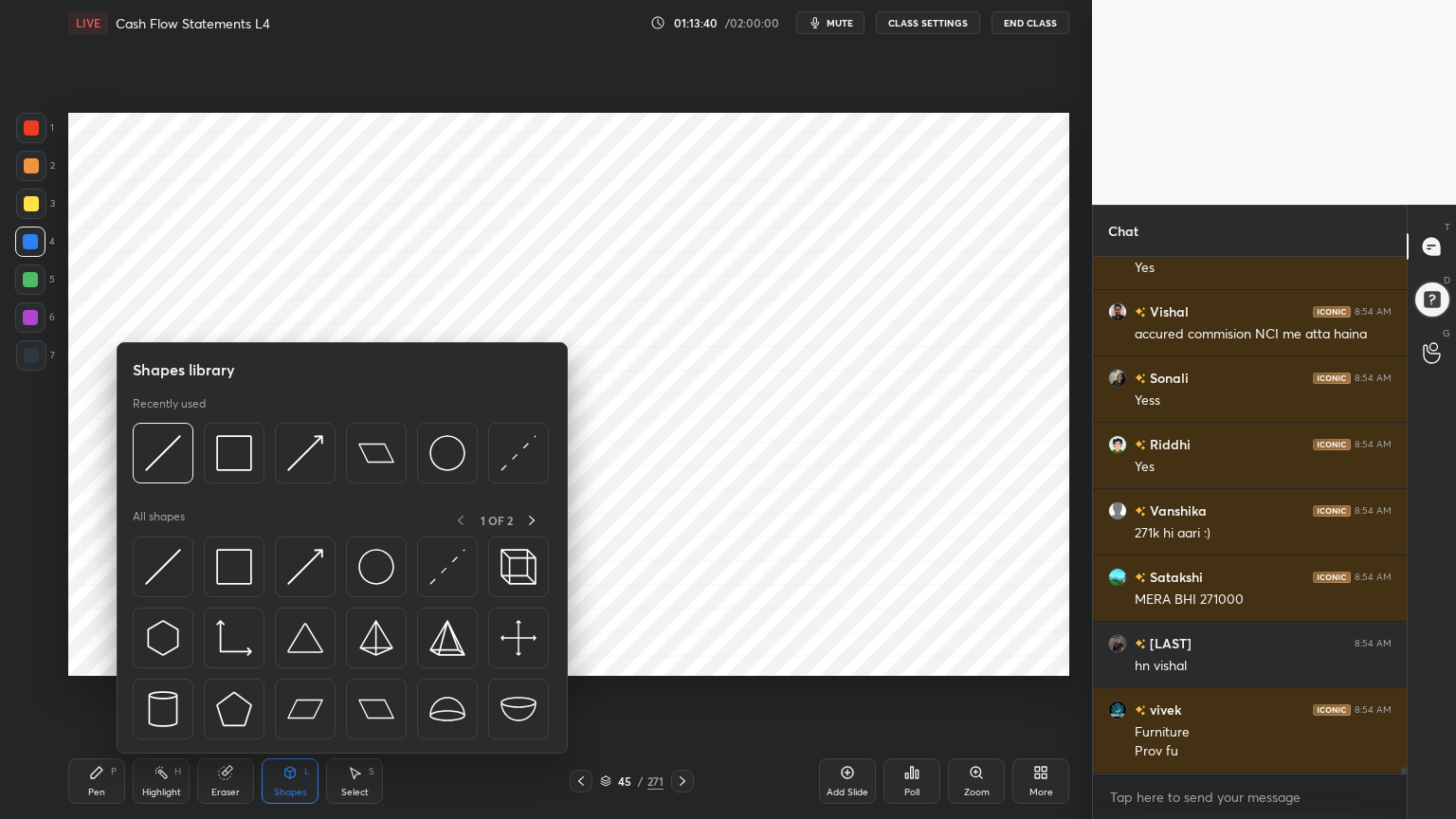 click on "Shapes" at bounding box center [290, 792] 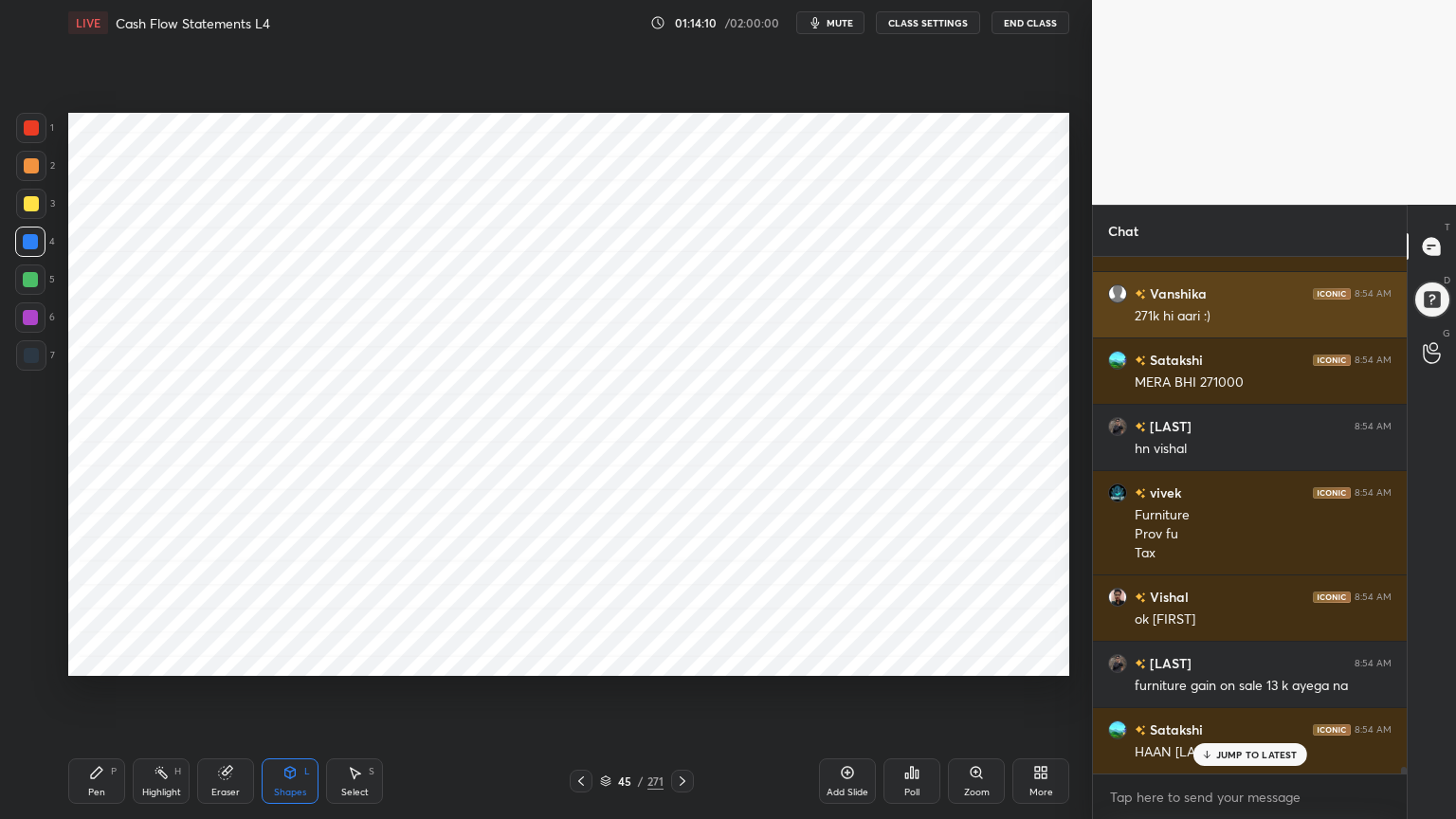 scroll, scrollTop: 38549, scrollLeft: 0, axis: vertical 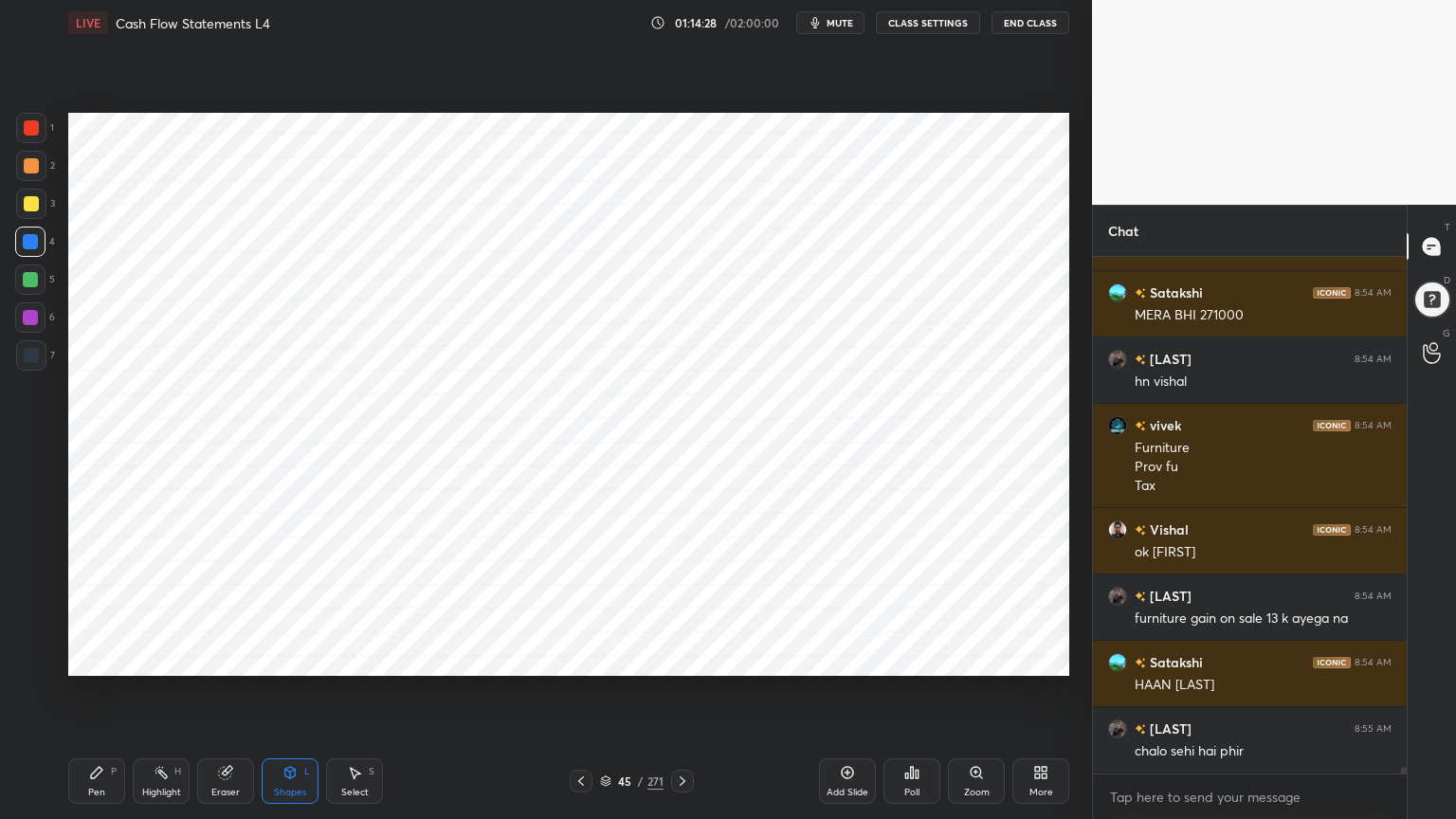 click on "Pen P" at bounding box center [97, 781] 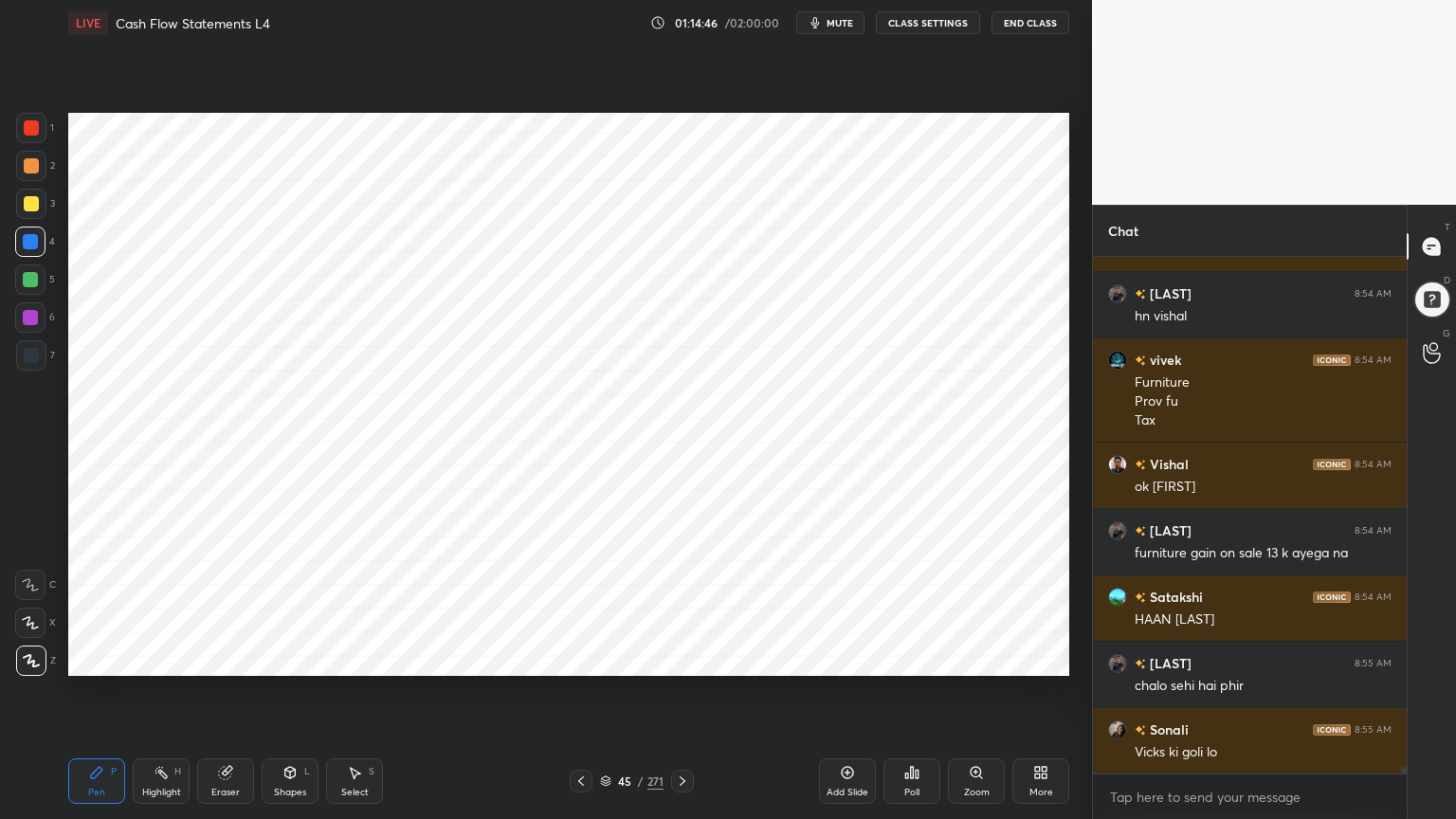 scroll, scrollTop: 38682, scrollLeft: 0, axis: vertical 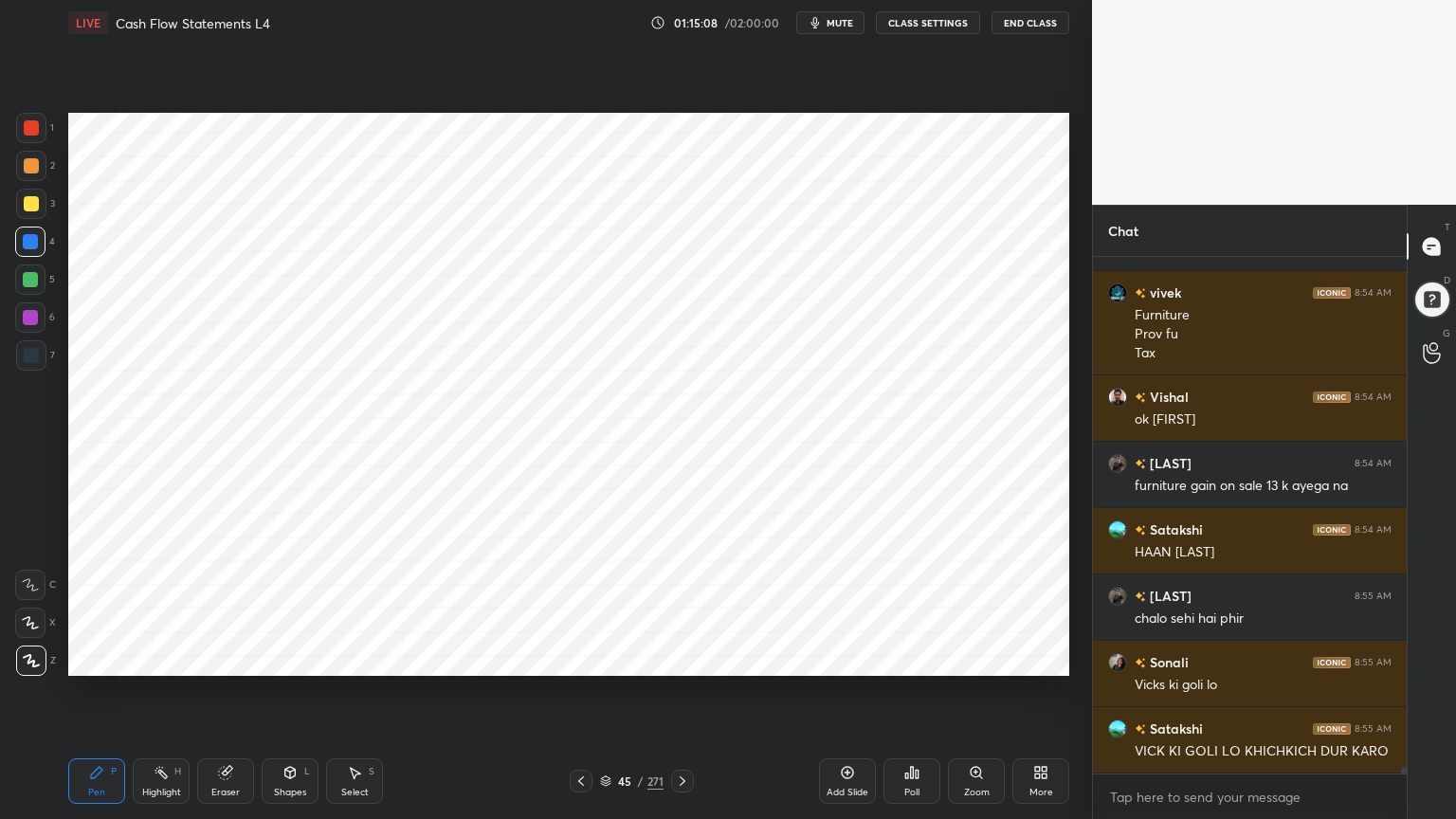 click at bounding box center [31, 355] 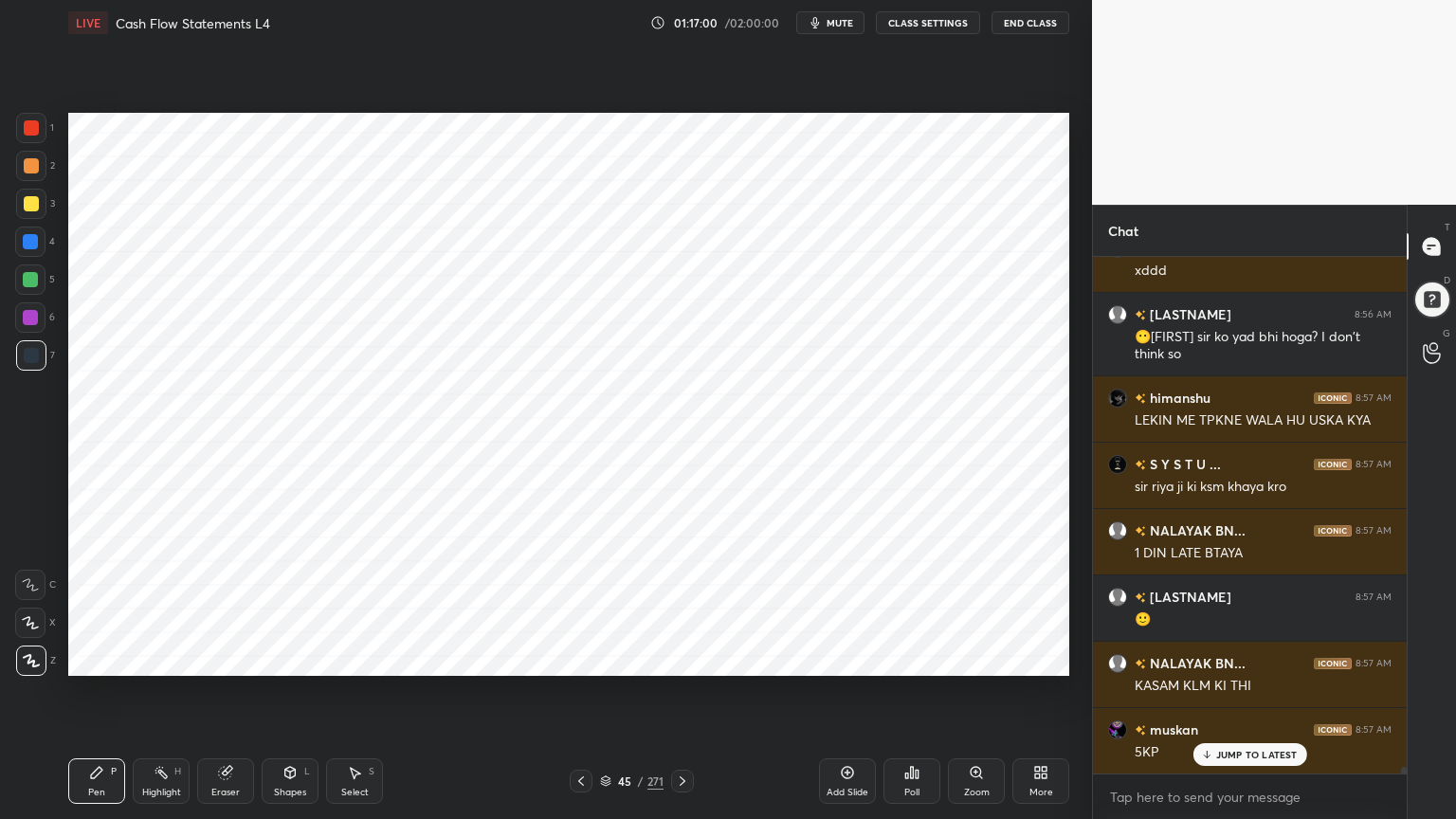 scroll, scrollTop: 39581, scrollLeft: 0, axis: vertical 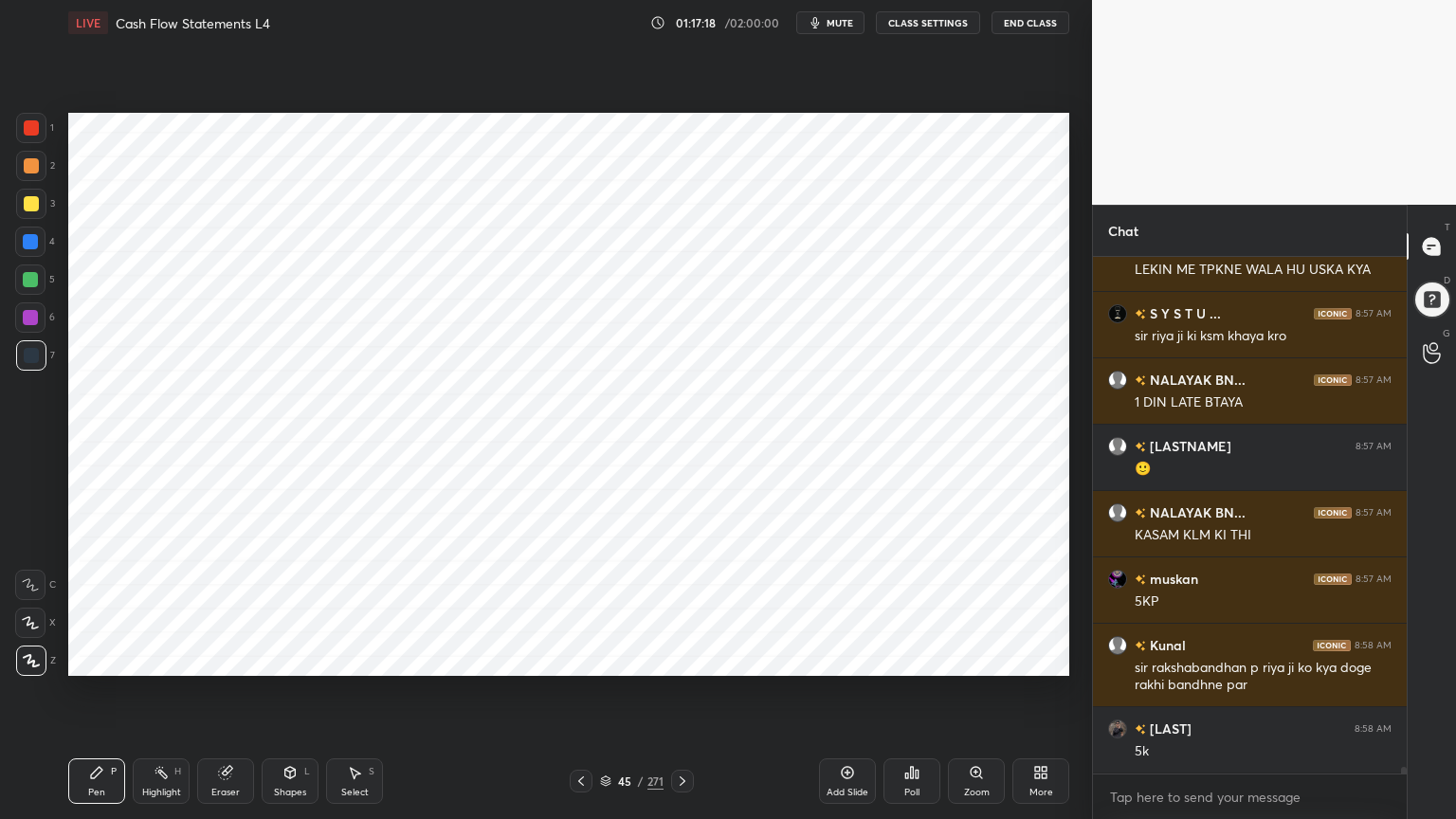 click at bounding box center [30, 318] 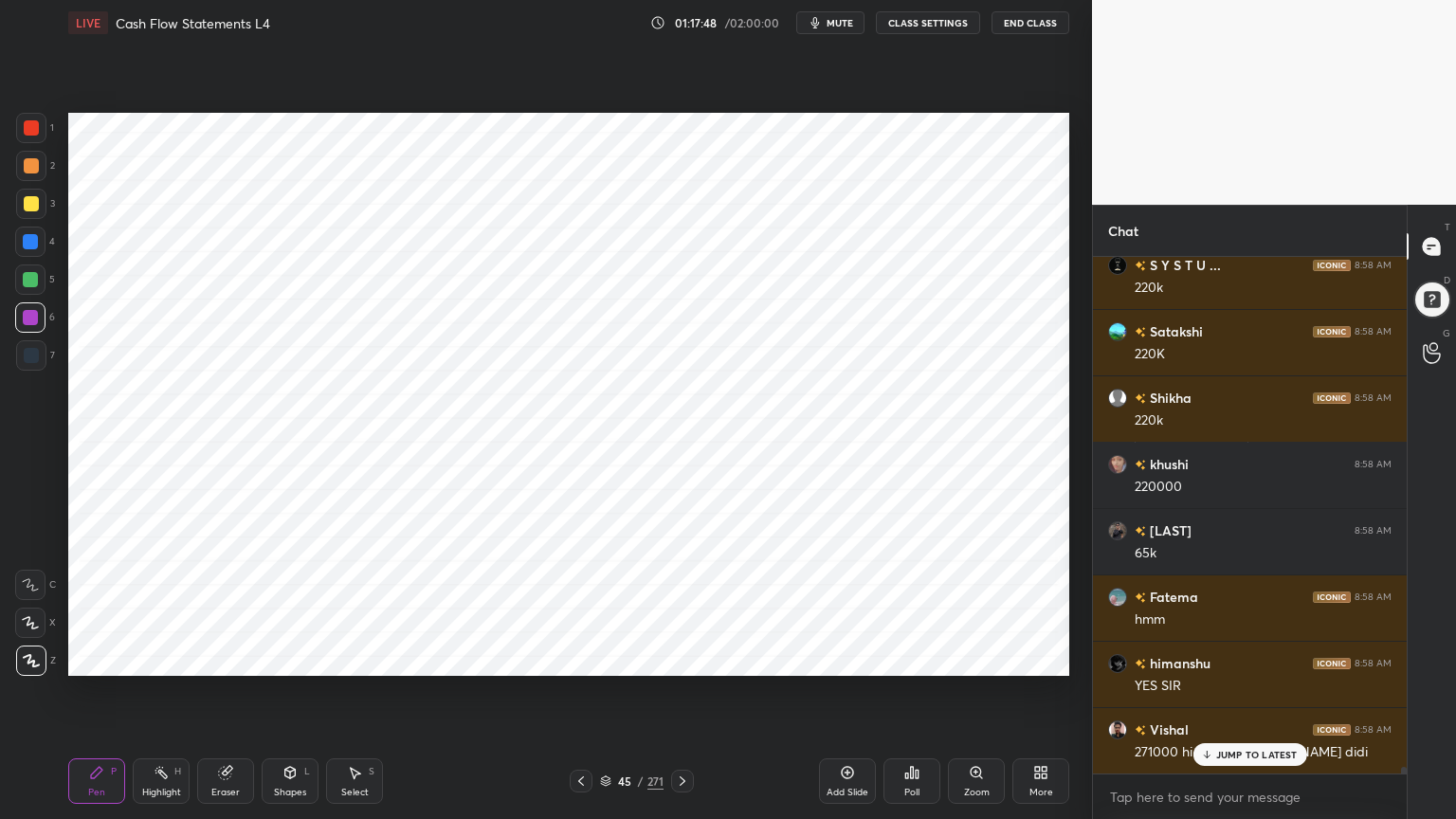 scroll, scrollTop: 40577, scrollLeft: 0, axis: vertical 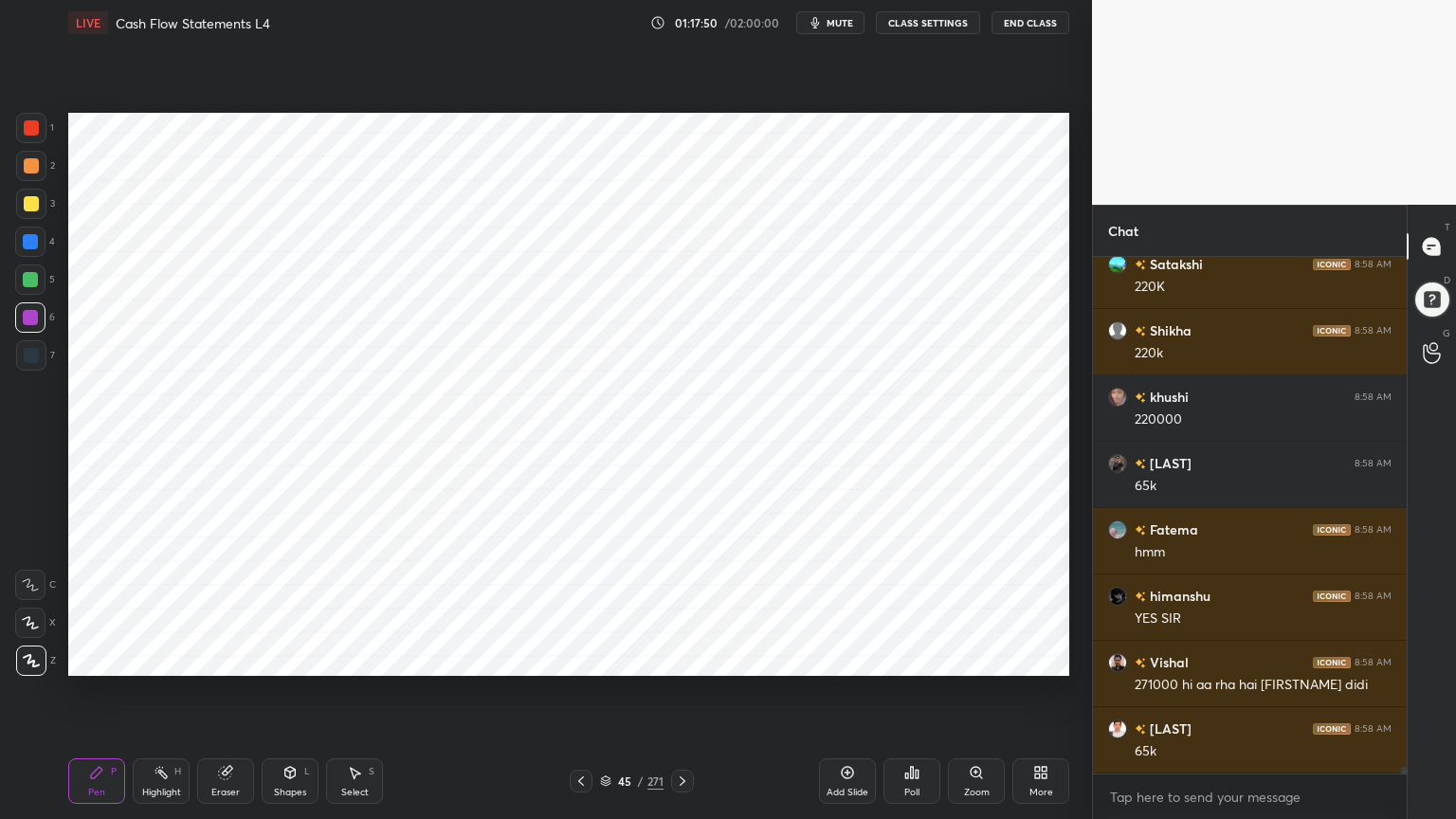 click at bounding box center (31, 355) 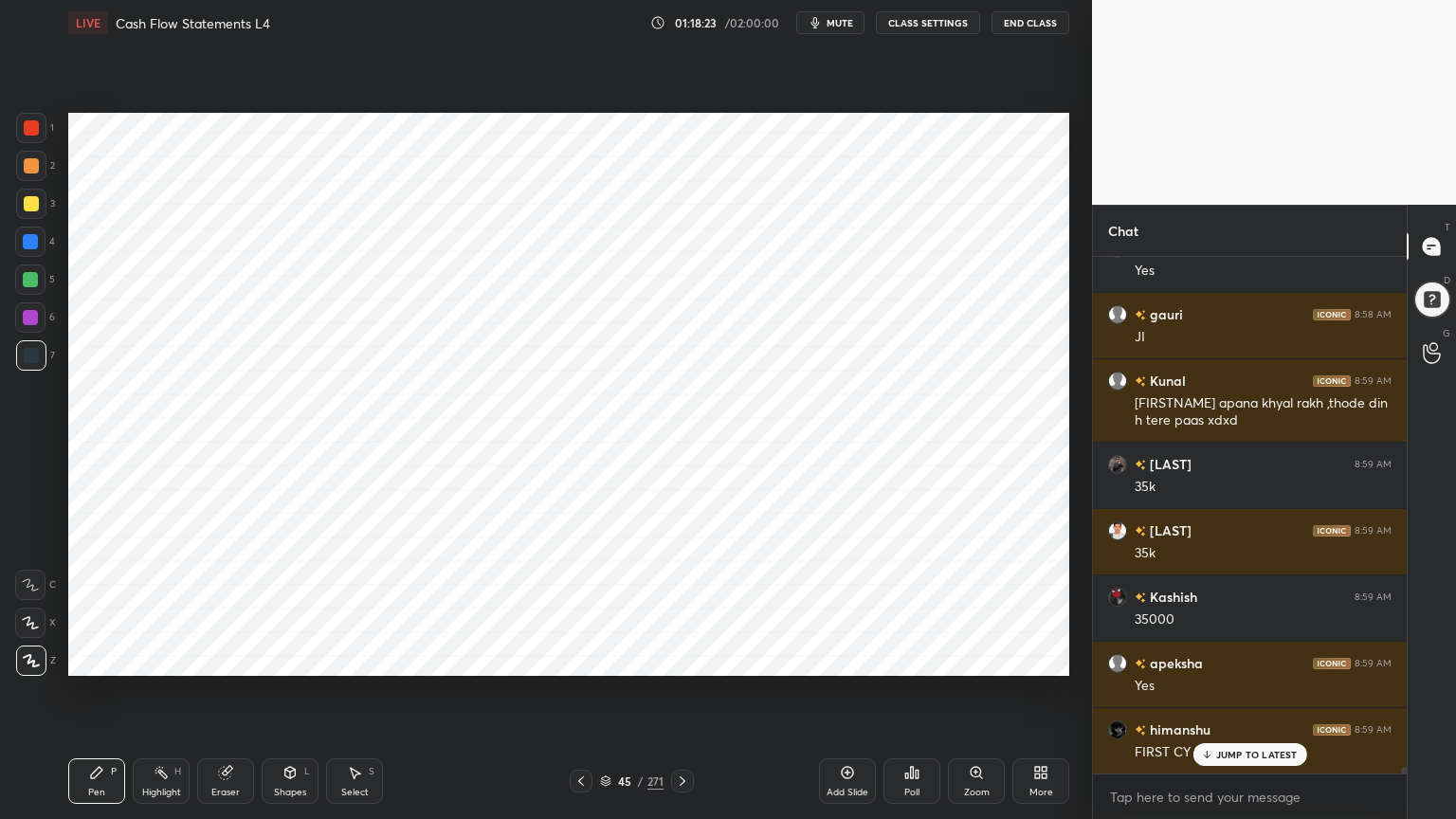 scroll, scrollTop: 41457, scrollLeft: 0, axis: vertical 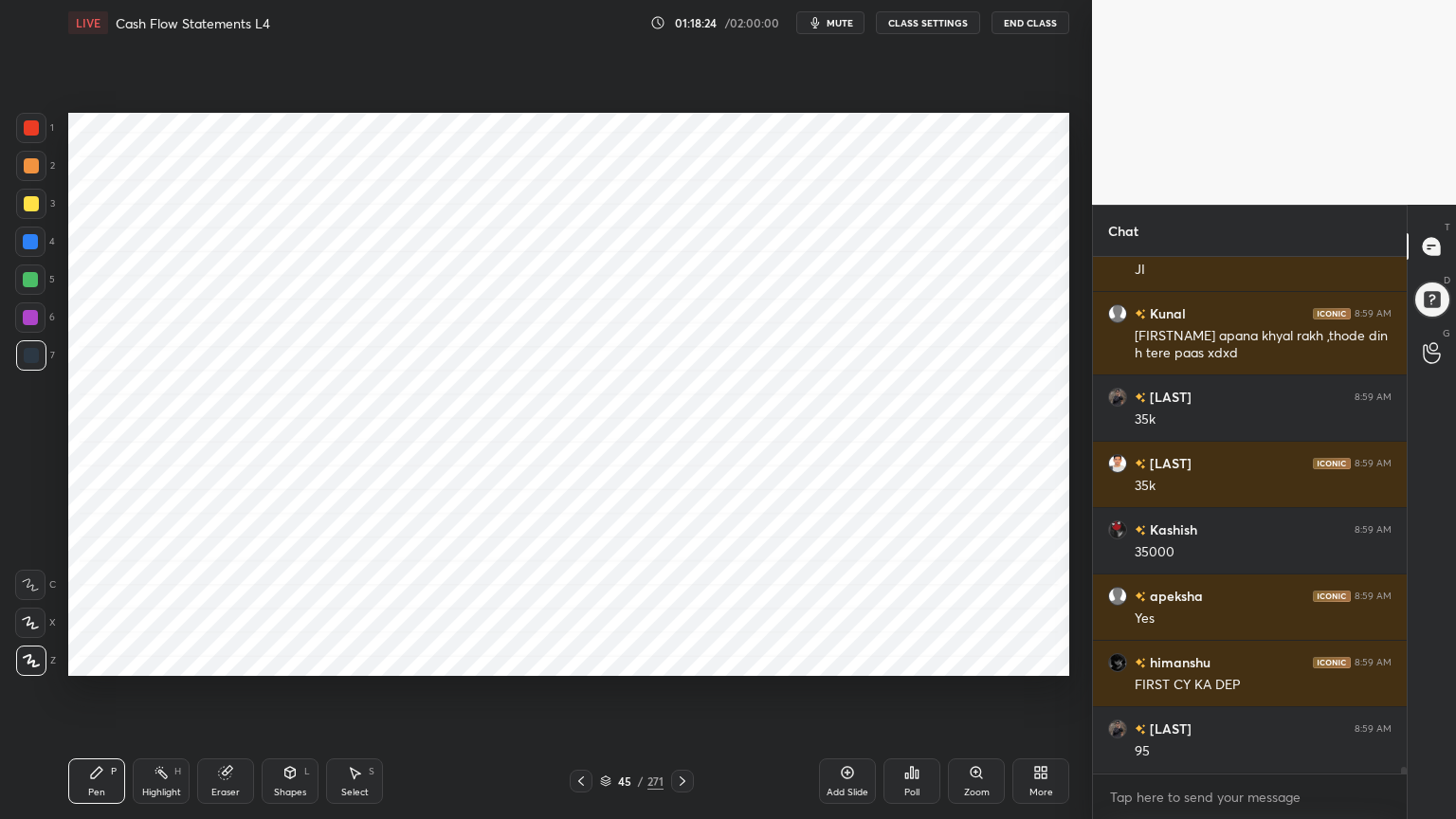 click at bounding box center [30, 318] 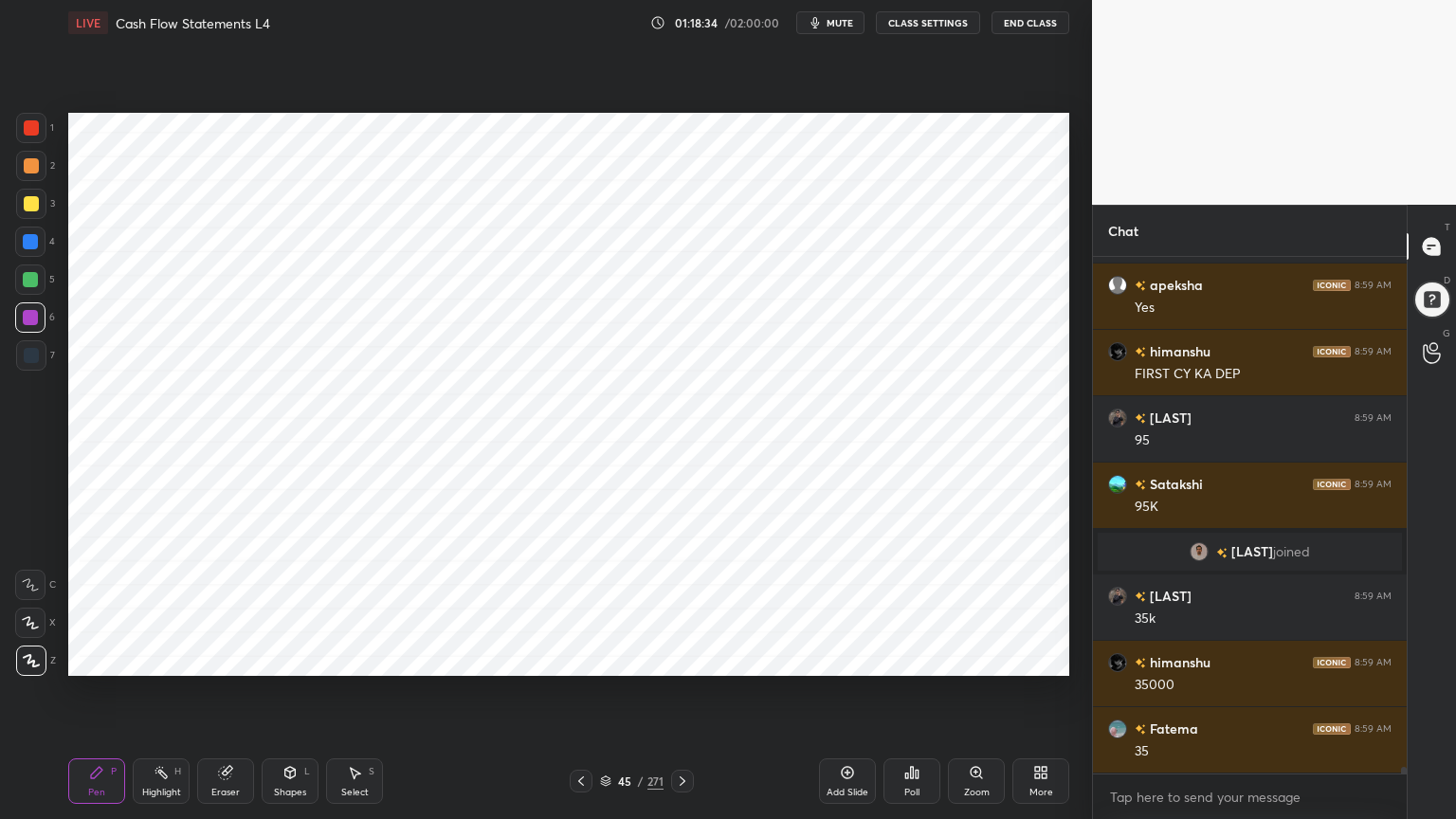 scroll, scrollTop: 41833, scrollLeft: 0, axis: vertical 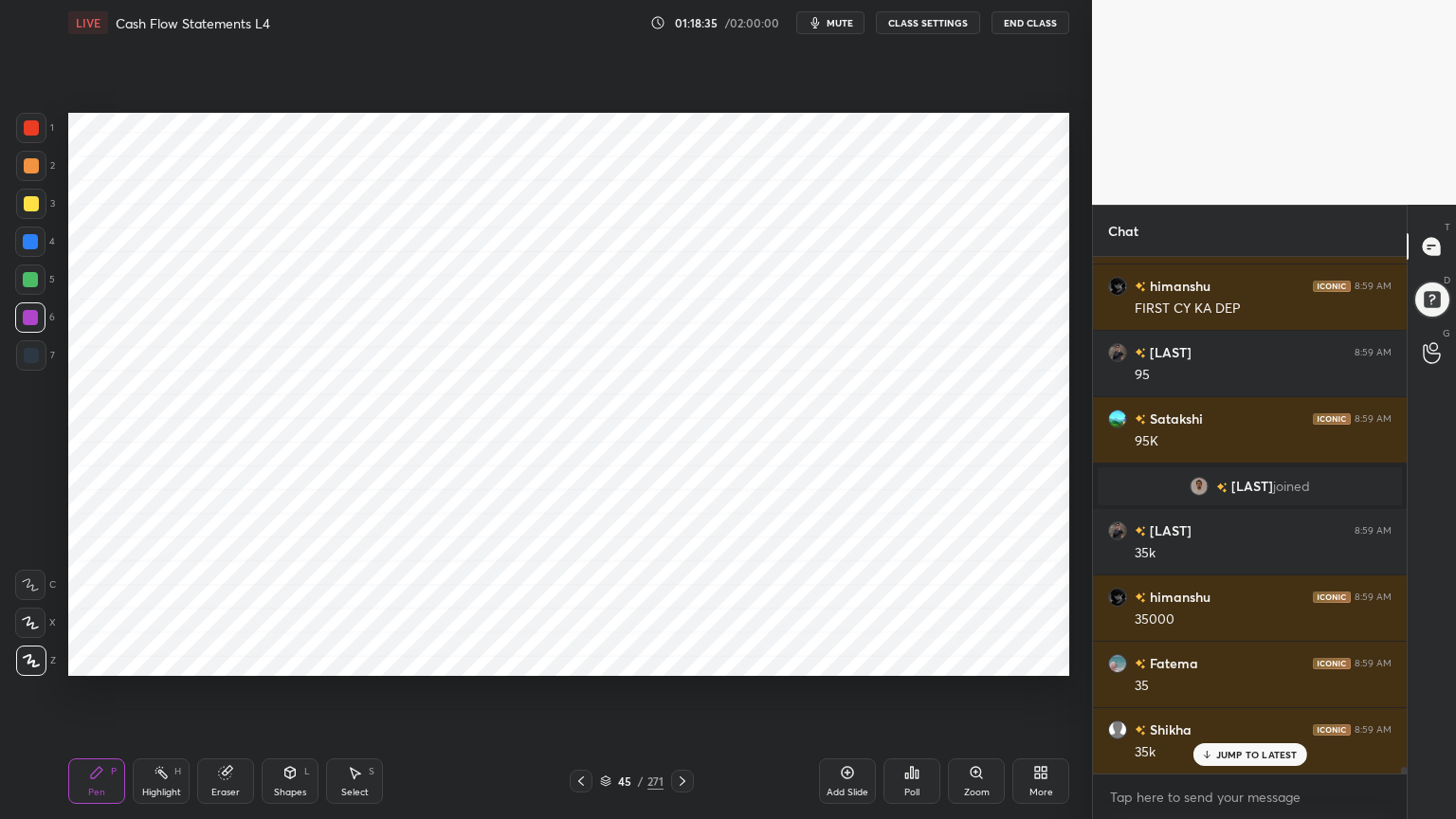 click at bounding box center [31, 355] 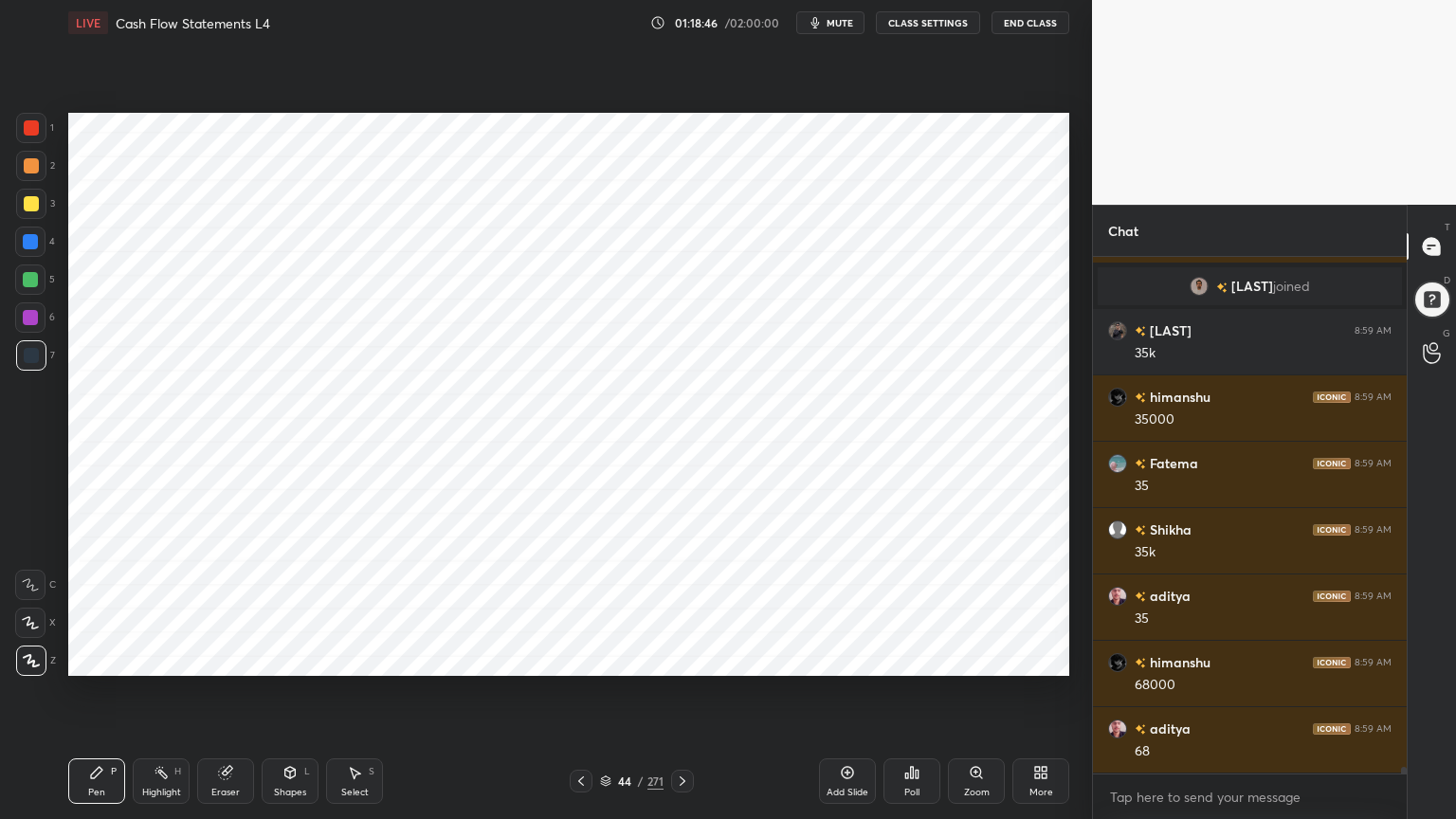 scroll, scrollTop: 42099, scrollLeft: 0, axis: vertical 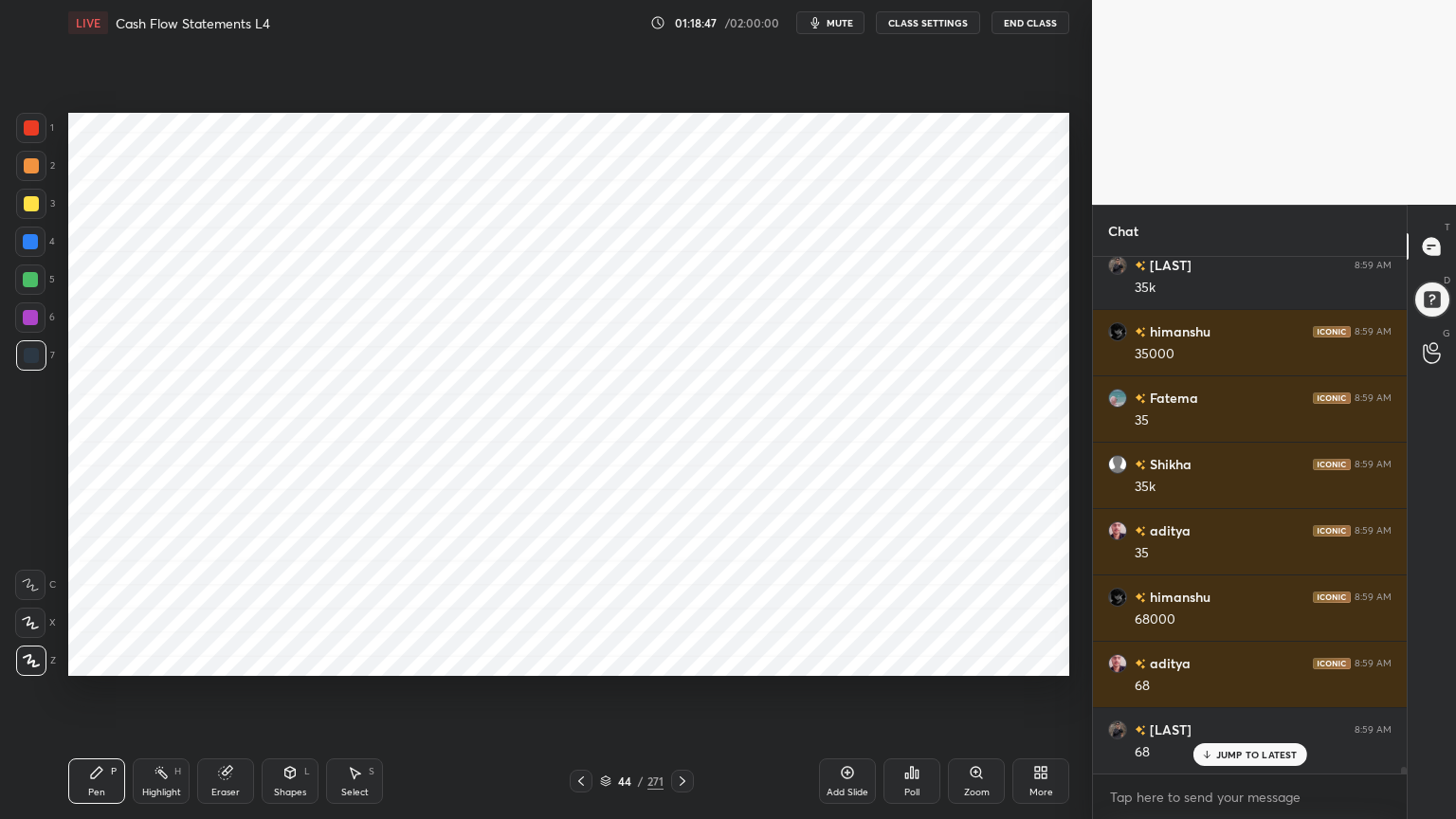 click on "Highlight" at bounding box center [161, 792] 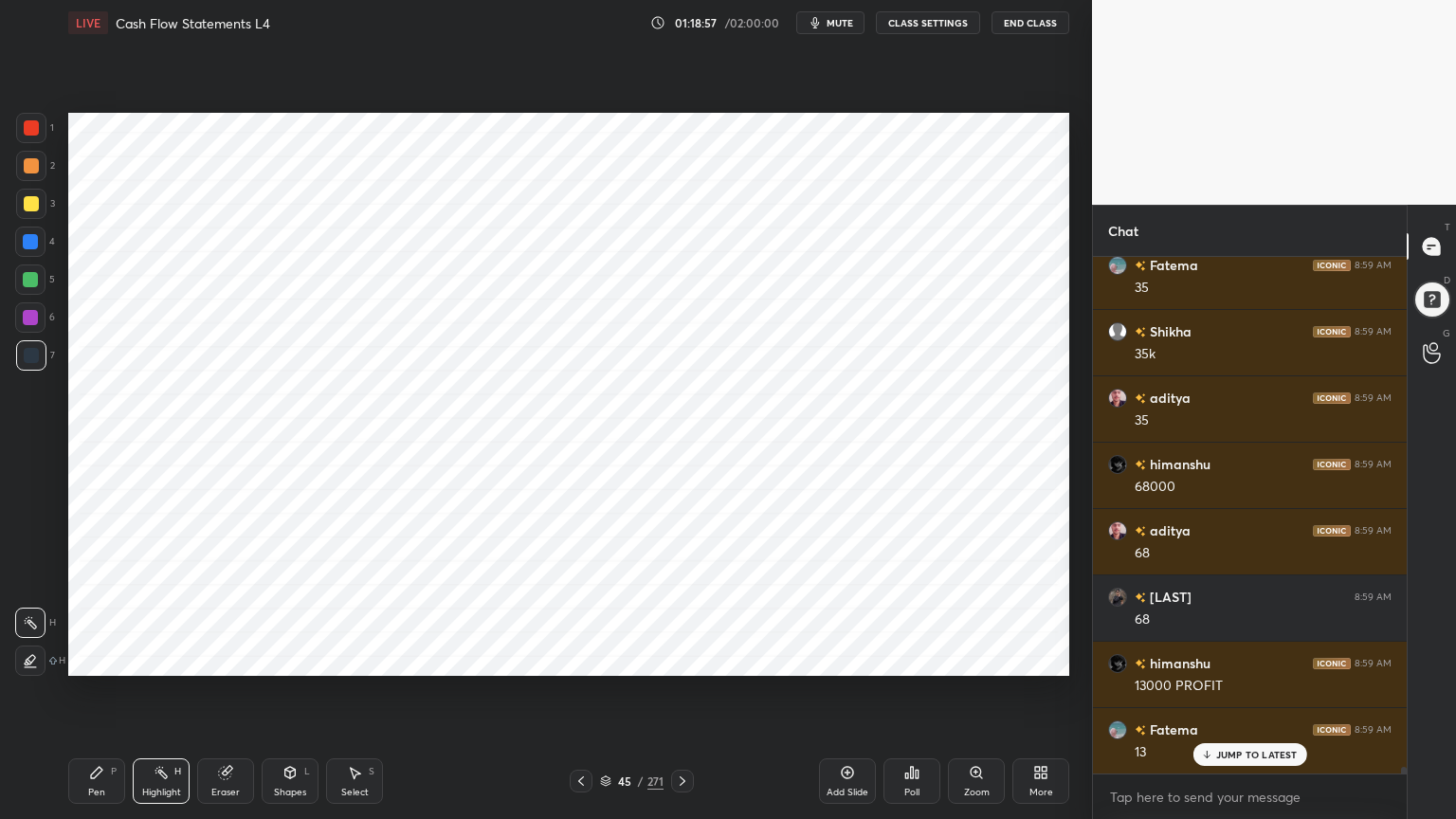 scroll, scrollTop: 42299, scrollLeft: 0, axis: vertical 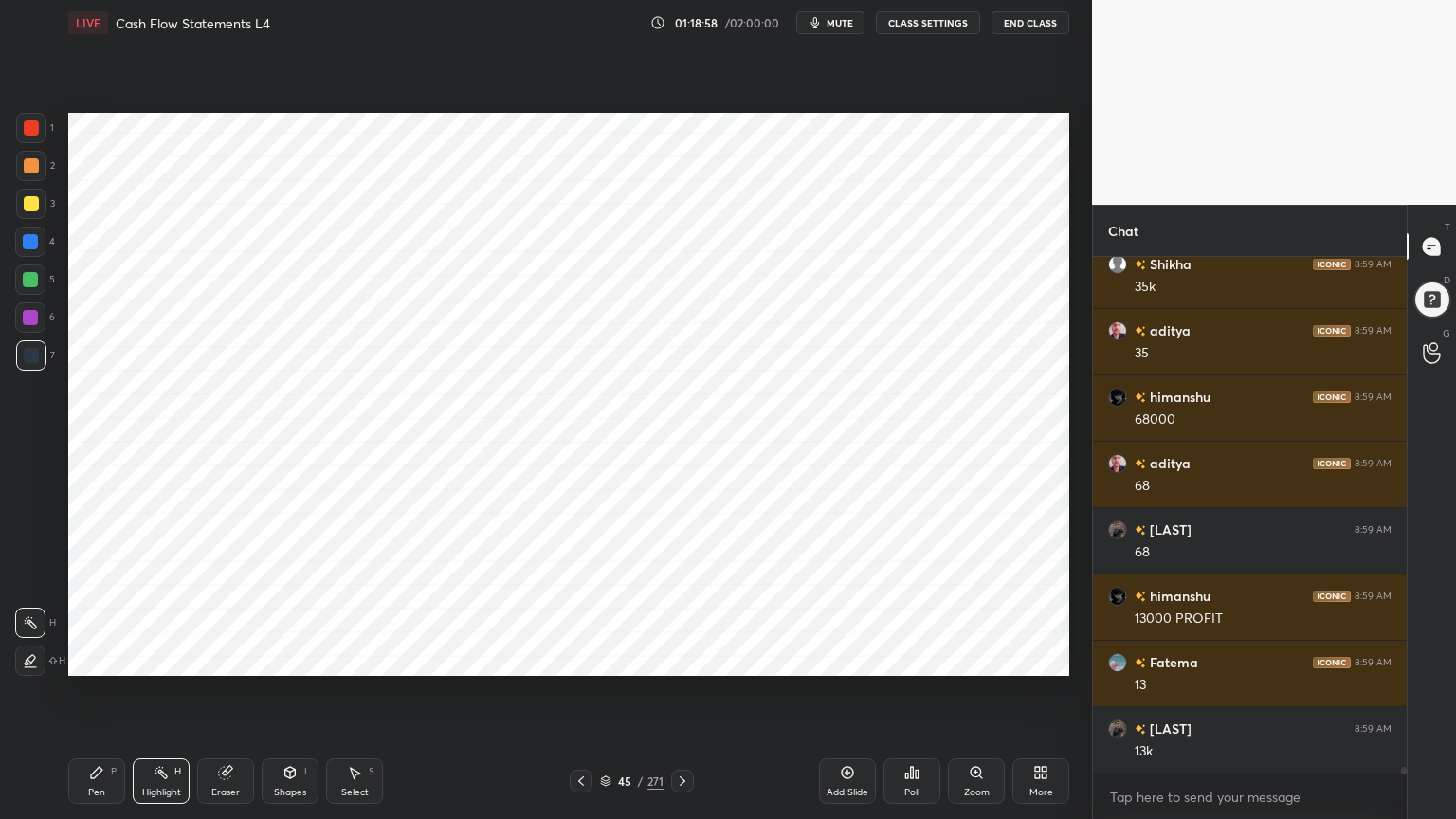 click on "Pen P" at bounding box center (97, 781) 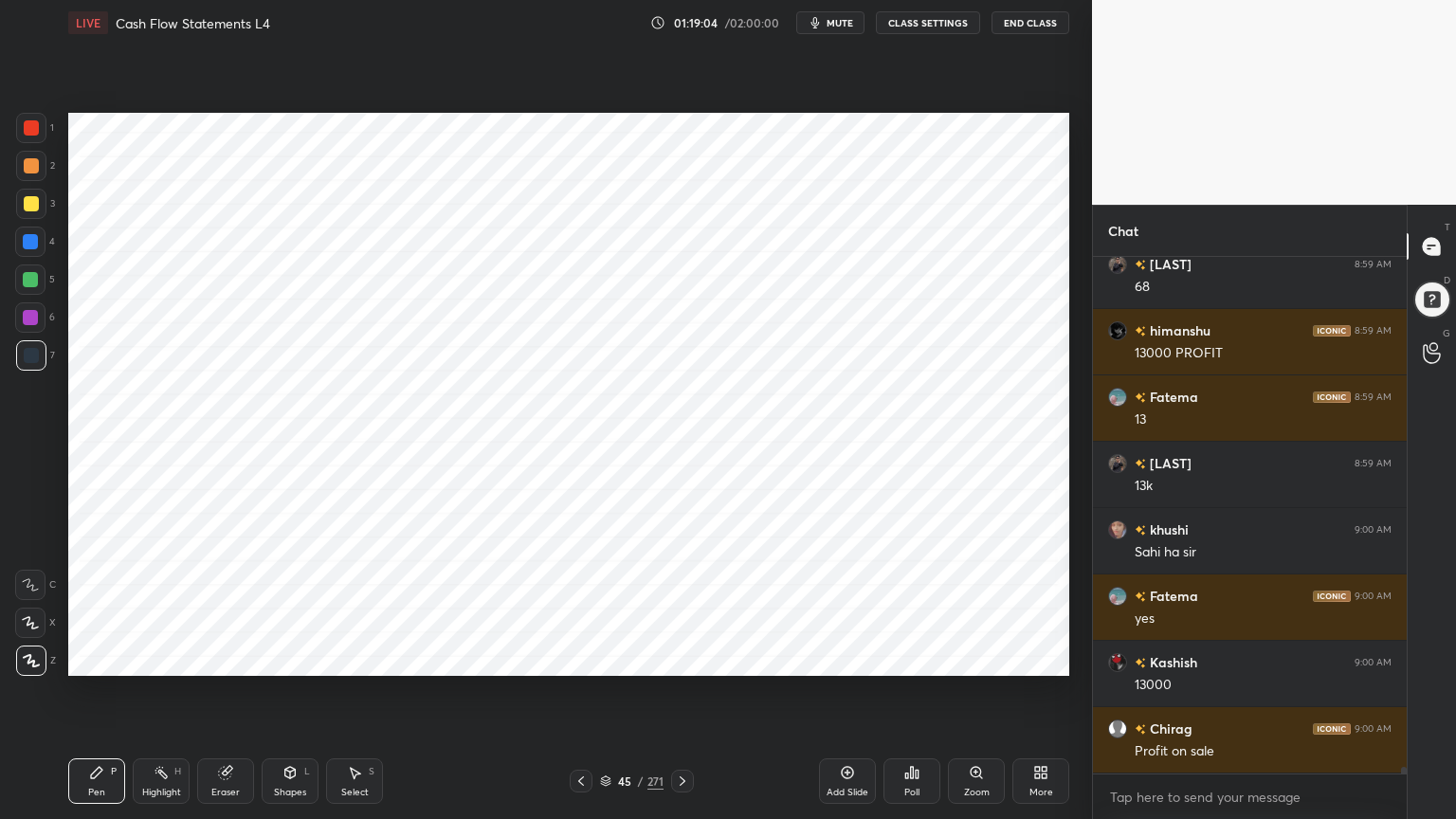 scroll, scrollTop: 42630, scrollLeft: 0, axis: vertical 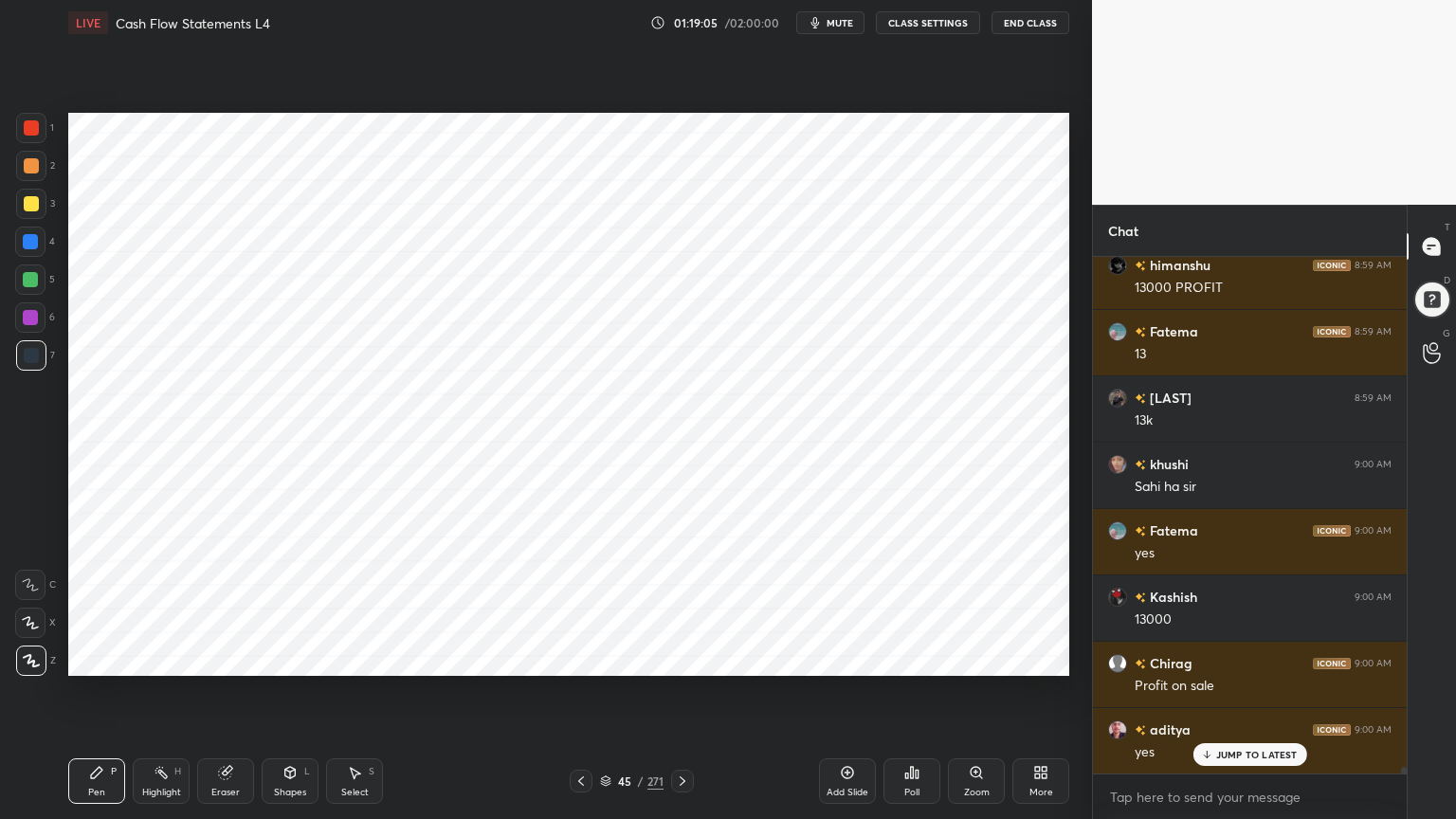 click at bounding box center (30, 318) 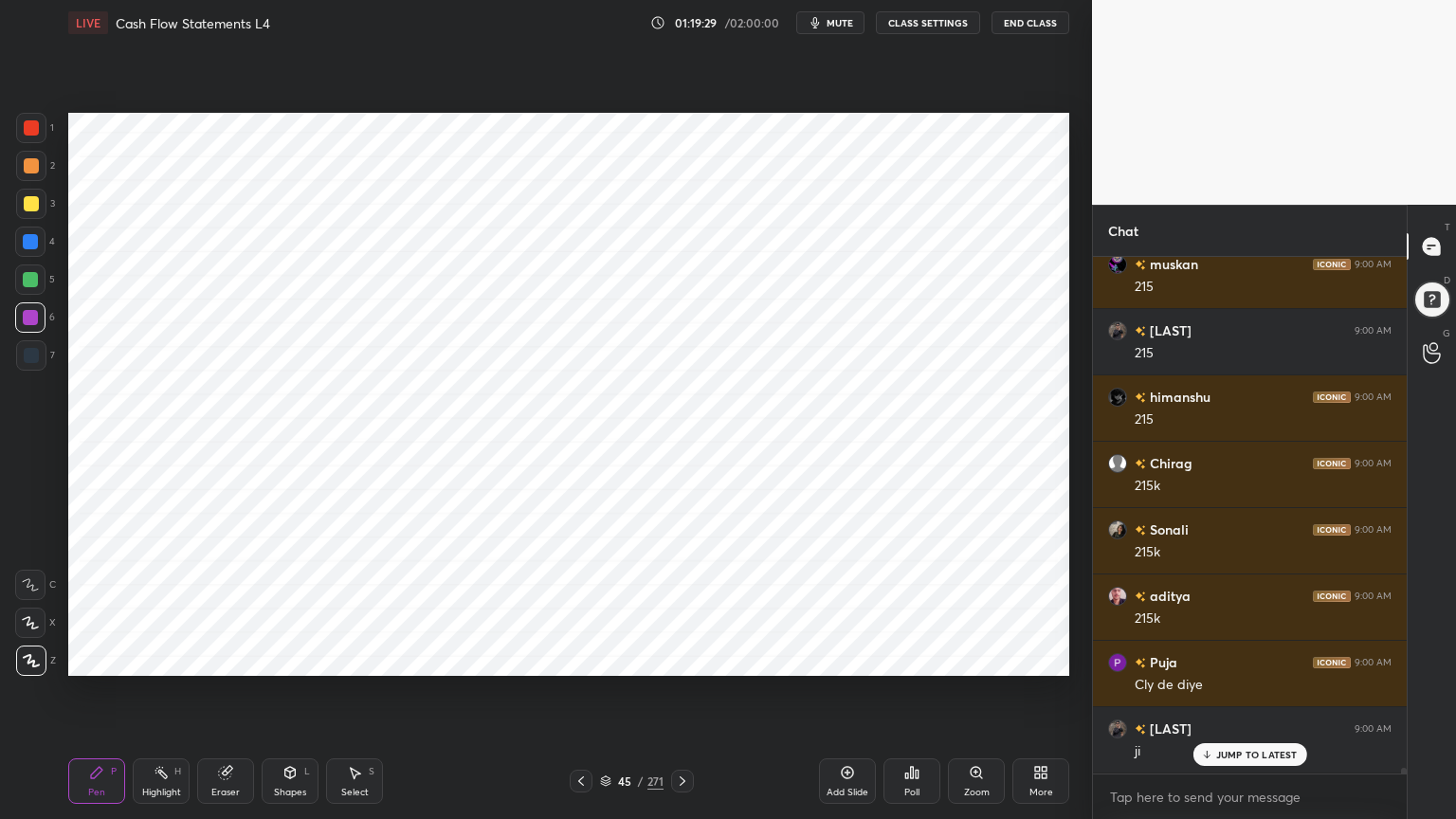 scroll, scrollTop: 43293, scrollLeft: 0, axis: vertical 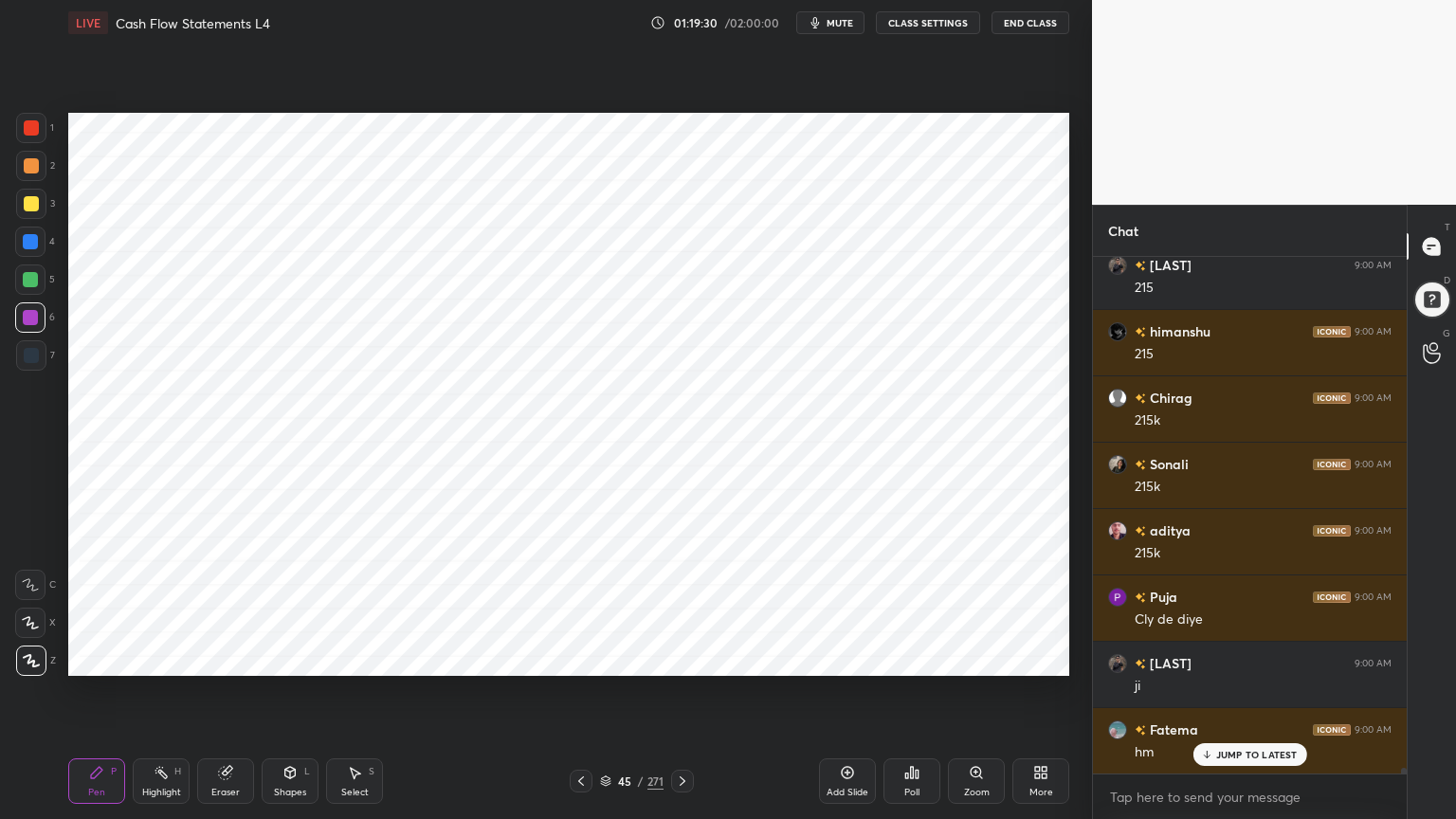 click at bounding box center [31, 128] 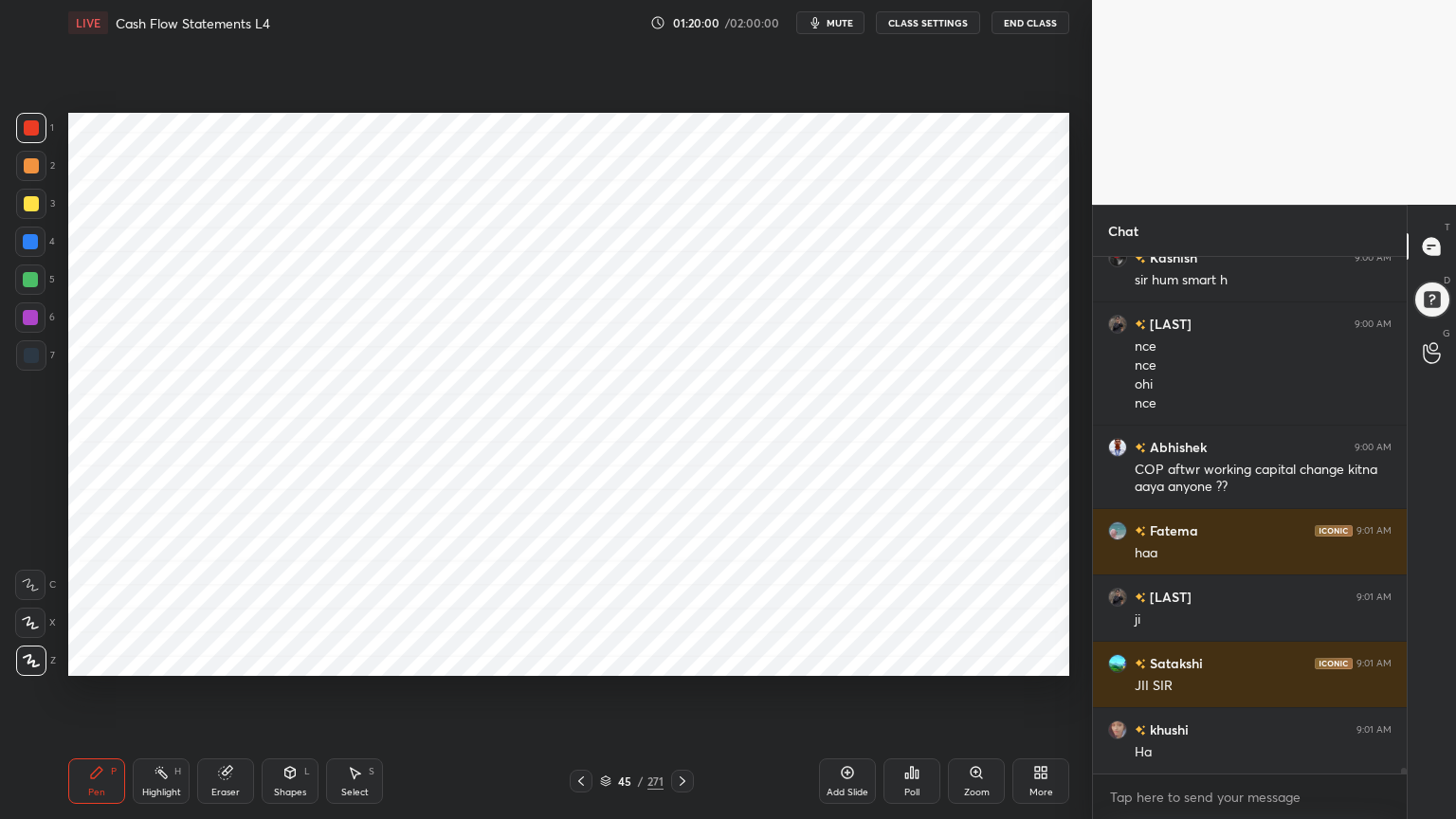 scroll, scrollTop: 43899, scrollLeft: 0, axis: vertical 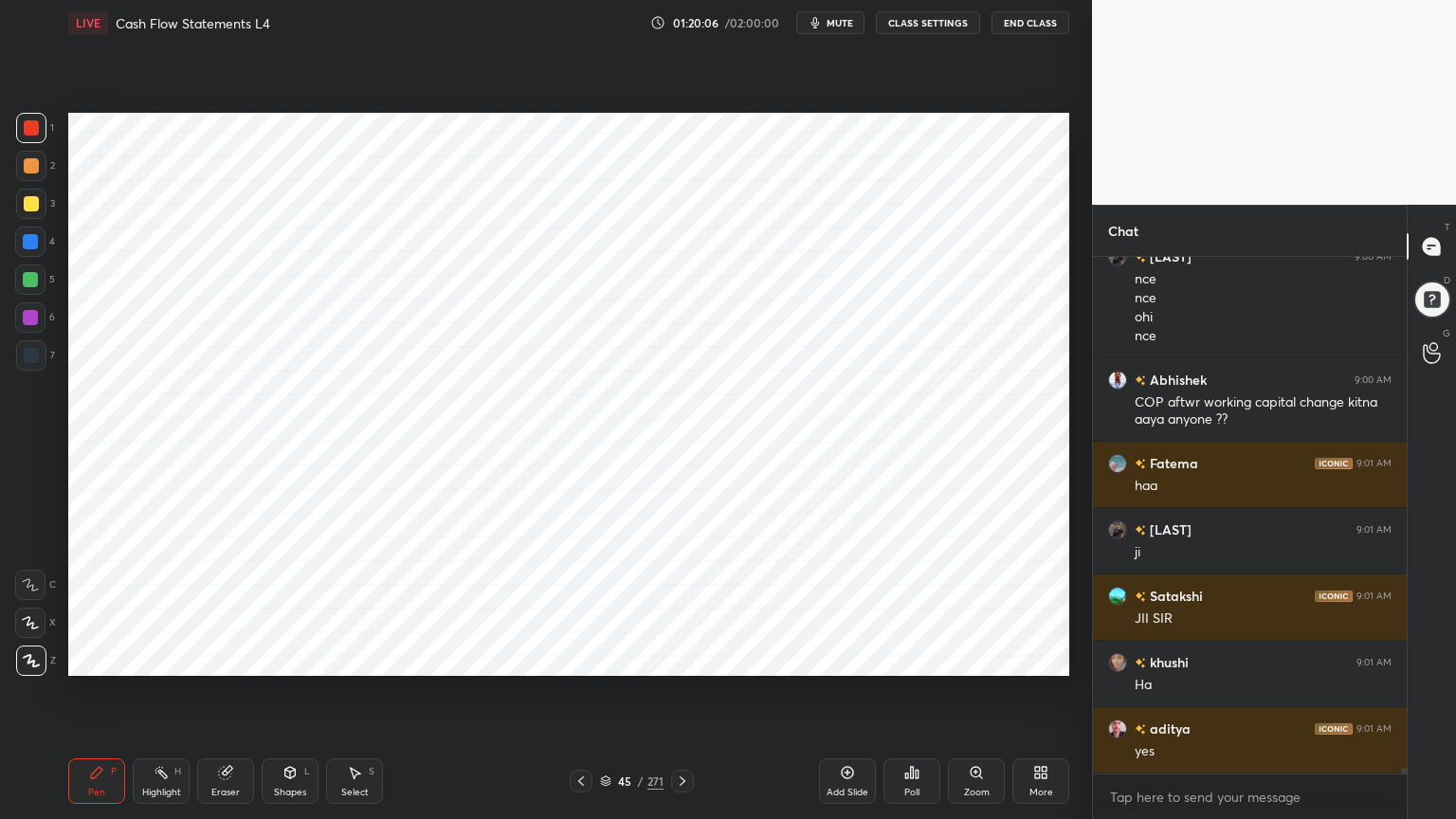 click on "Add Slide" at bounding box center (847, 781) 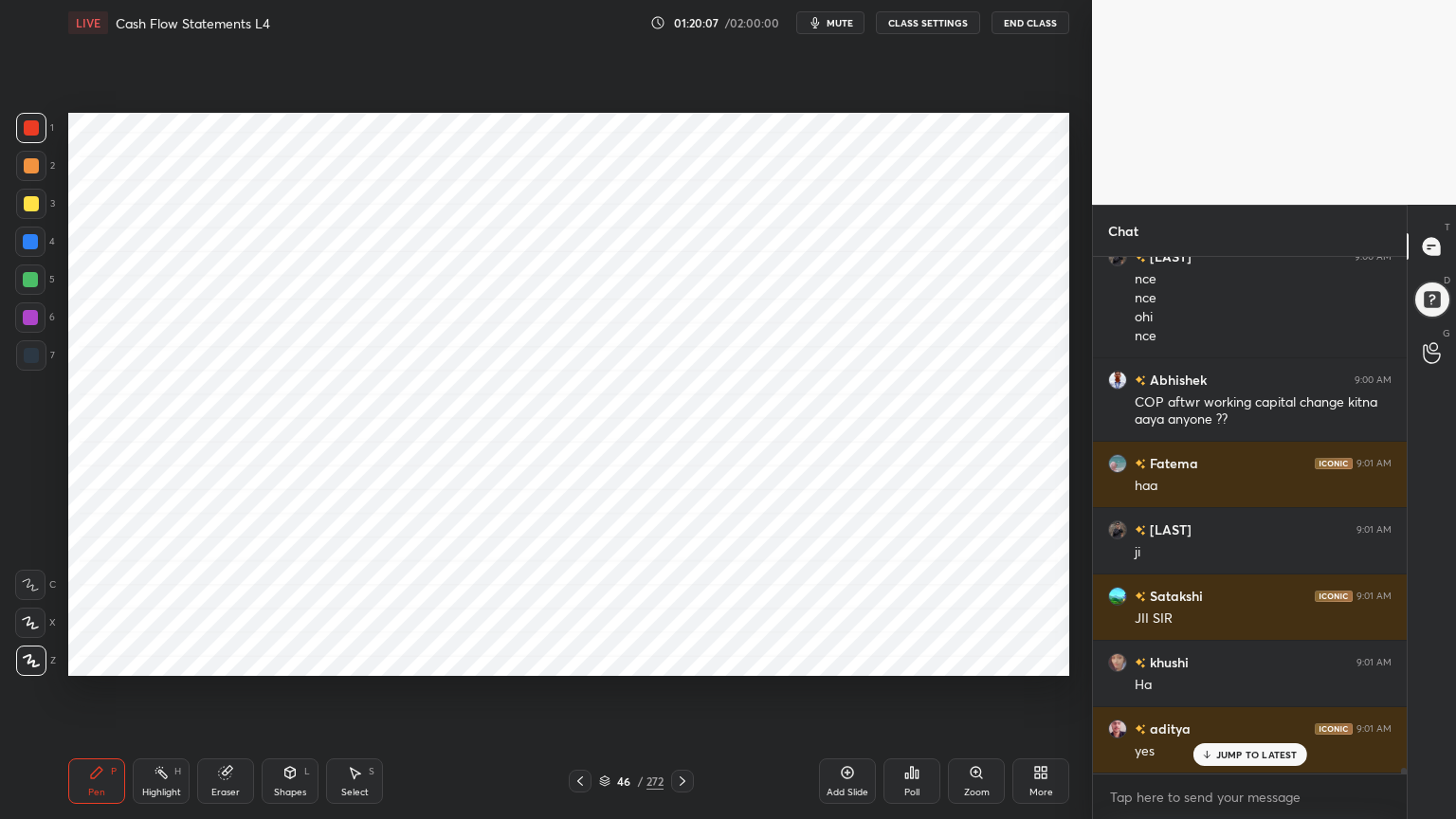 scroll, scrollTop: 43964, scrollLeft: 0, axis: vertical 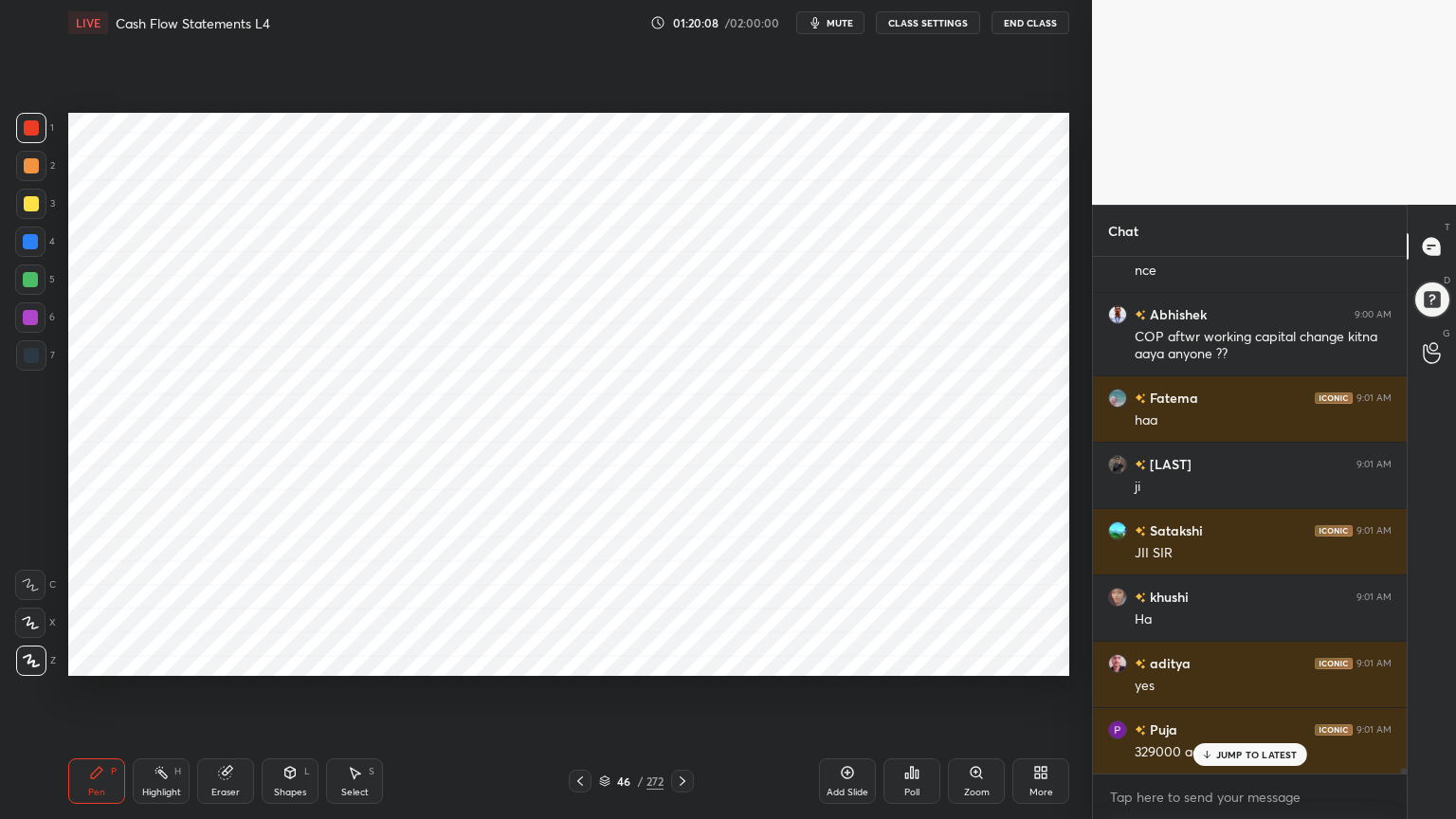 click at bounding box center [30, 242] 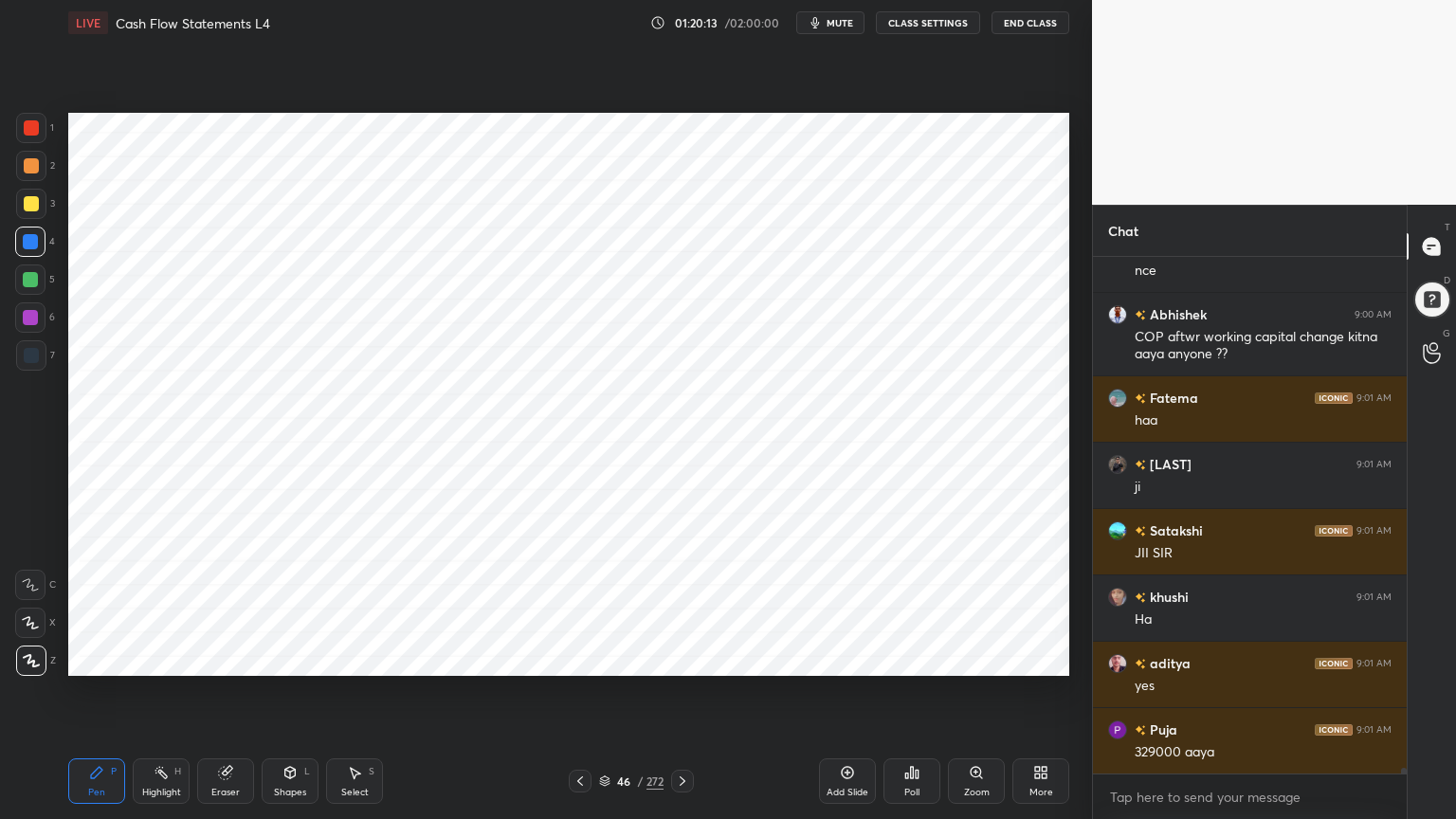scroll, scrollTop: 44032, scrollLeft: 0, axis: vertical 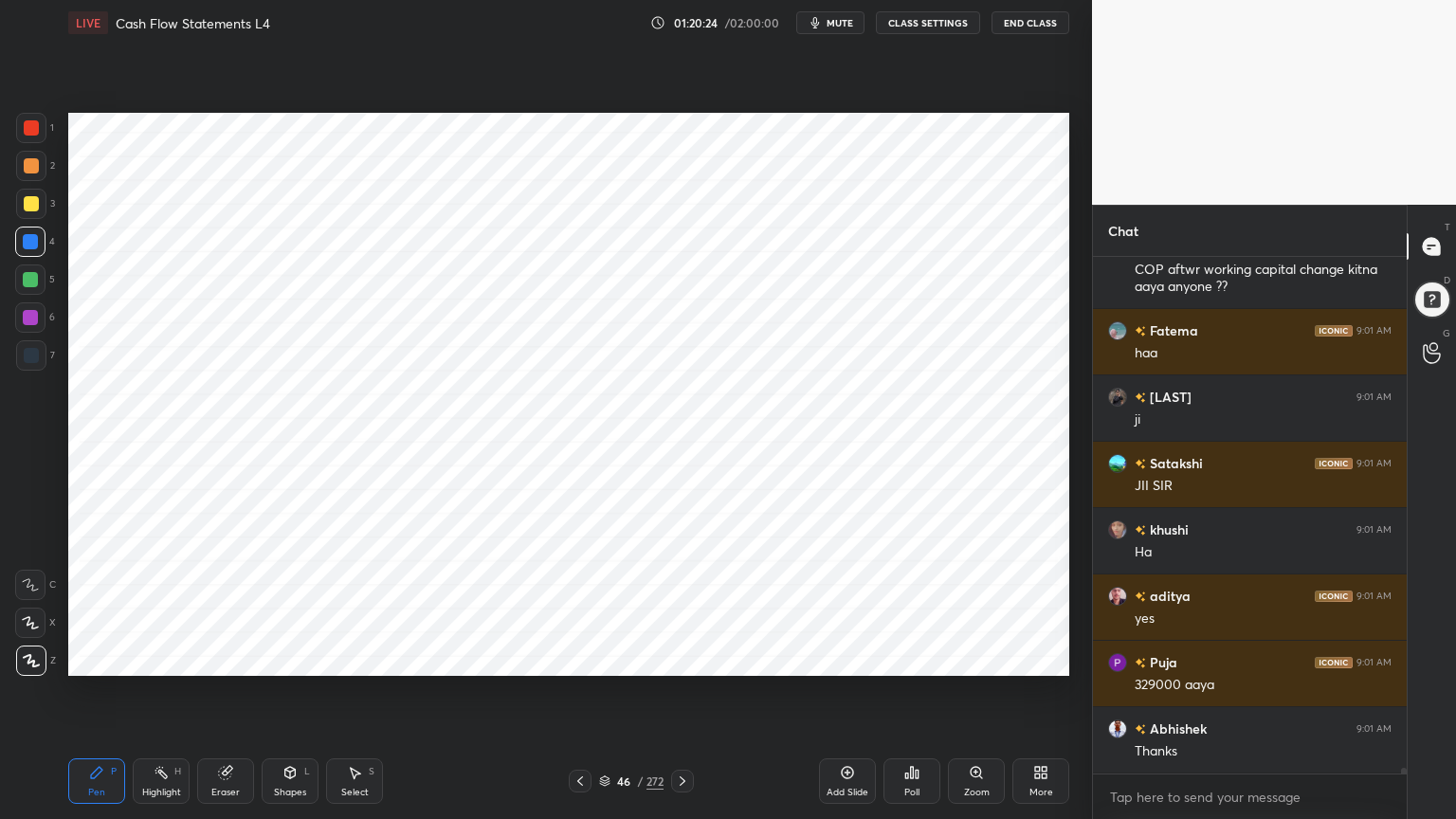 click on "Shapes" at bounding box center [290, 792] 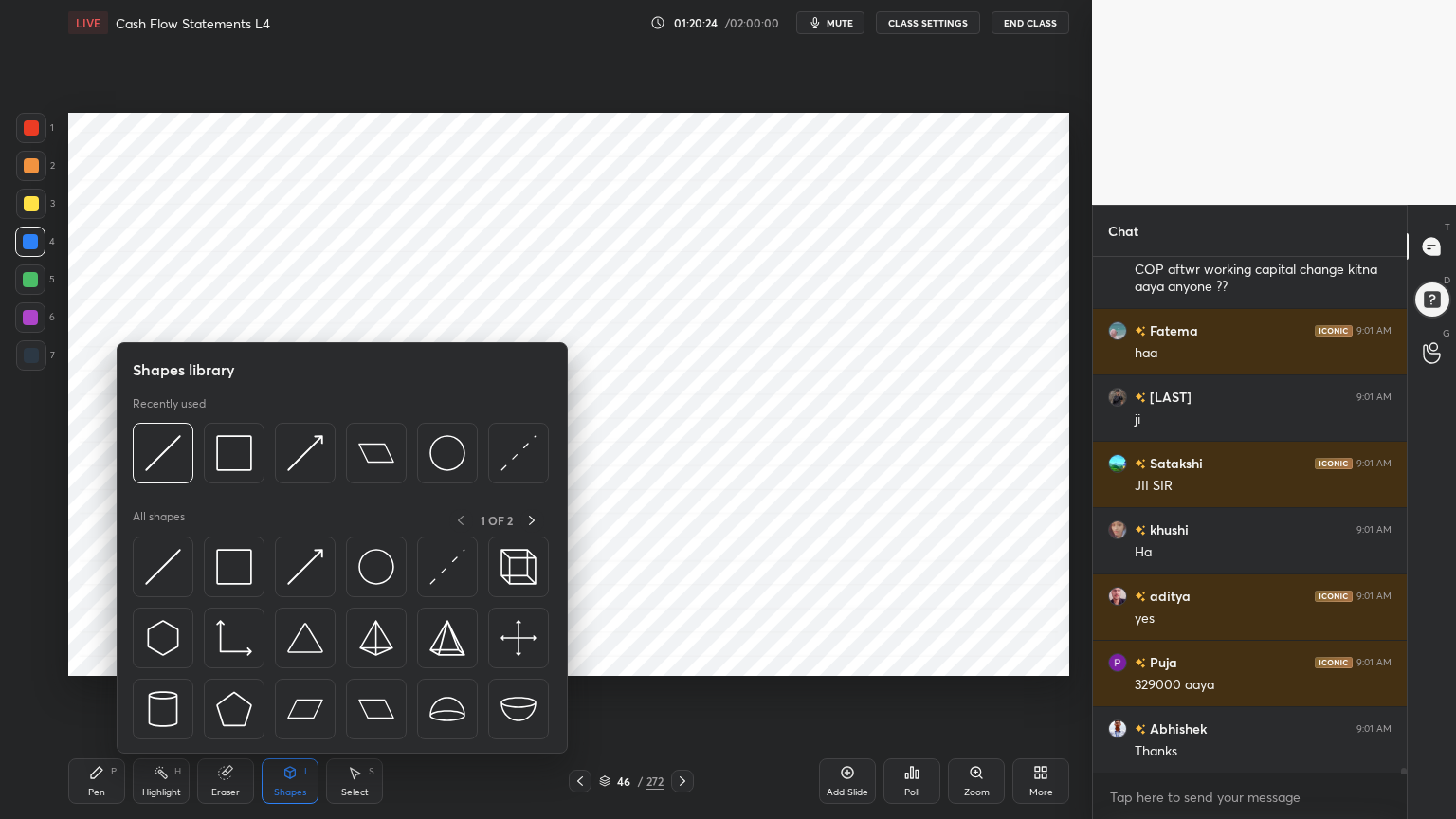 click on "Shapes" at bounding box center [290, 792] 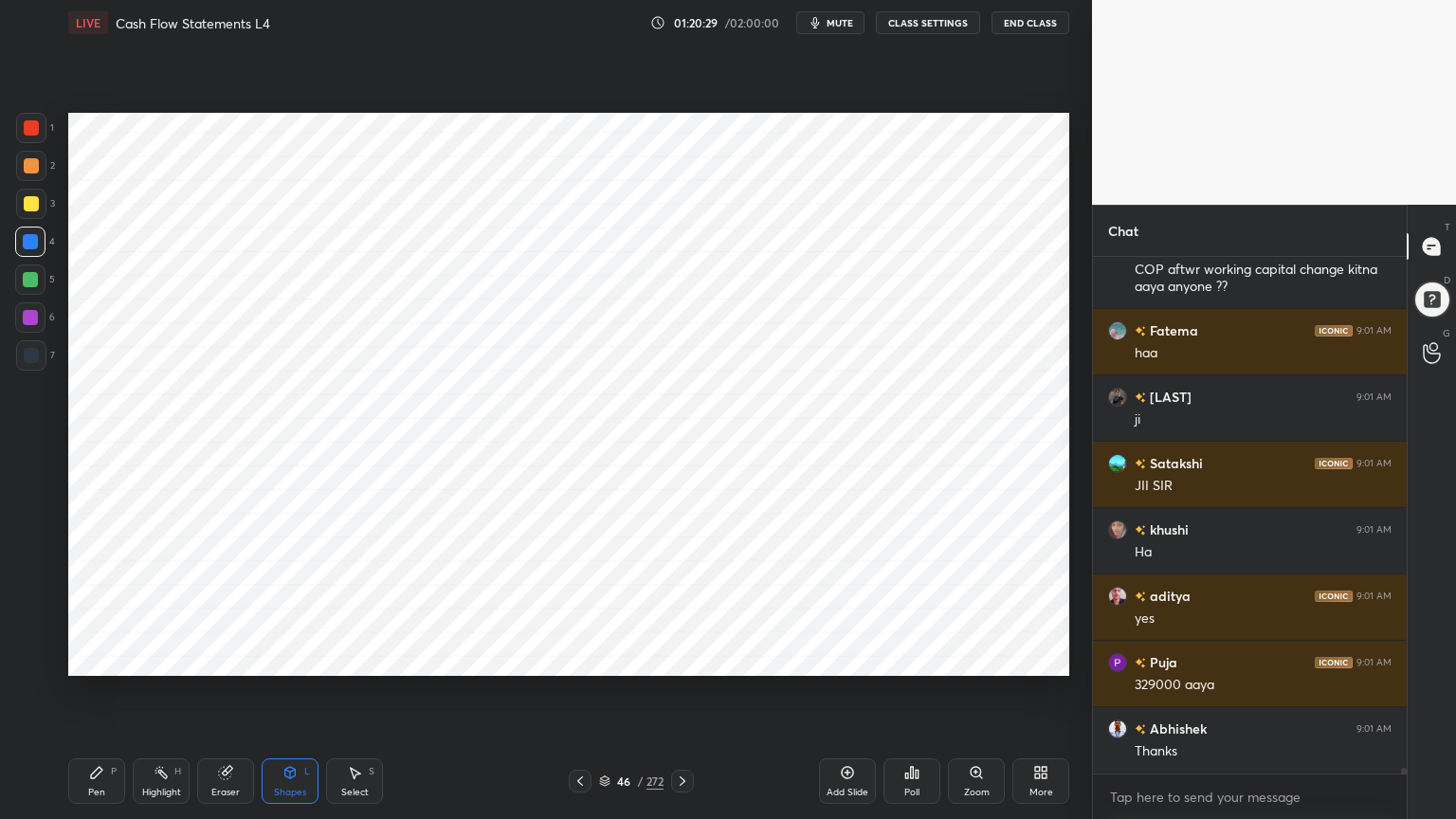 scroll, scrollTop: 44097, scrollLeft: 0, axis: vertical 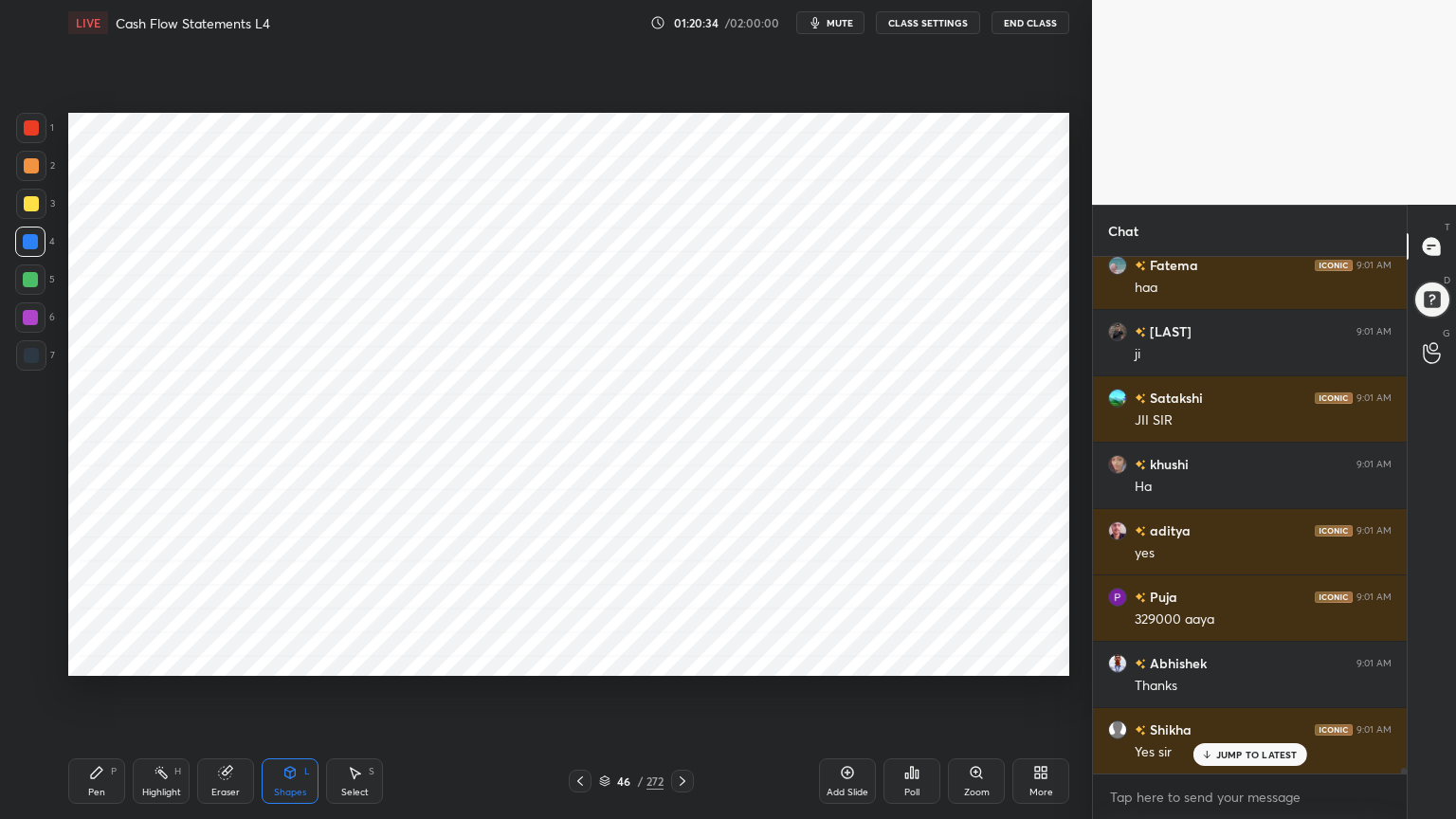 click on "Pen P" at bounding box center [97, 781] 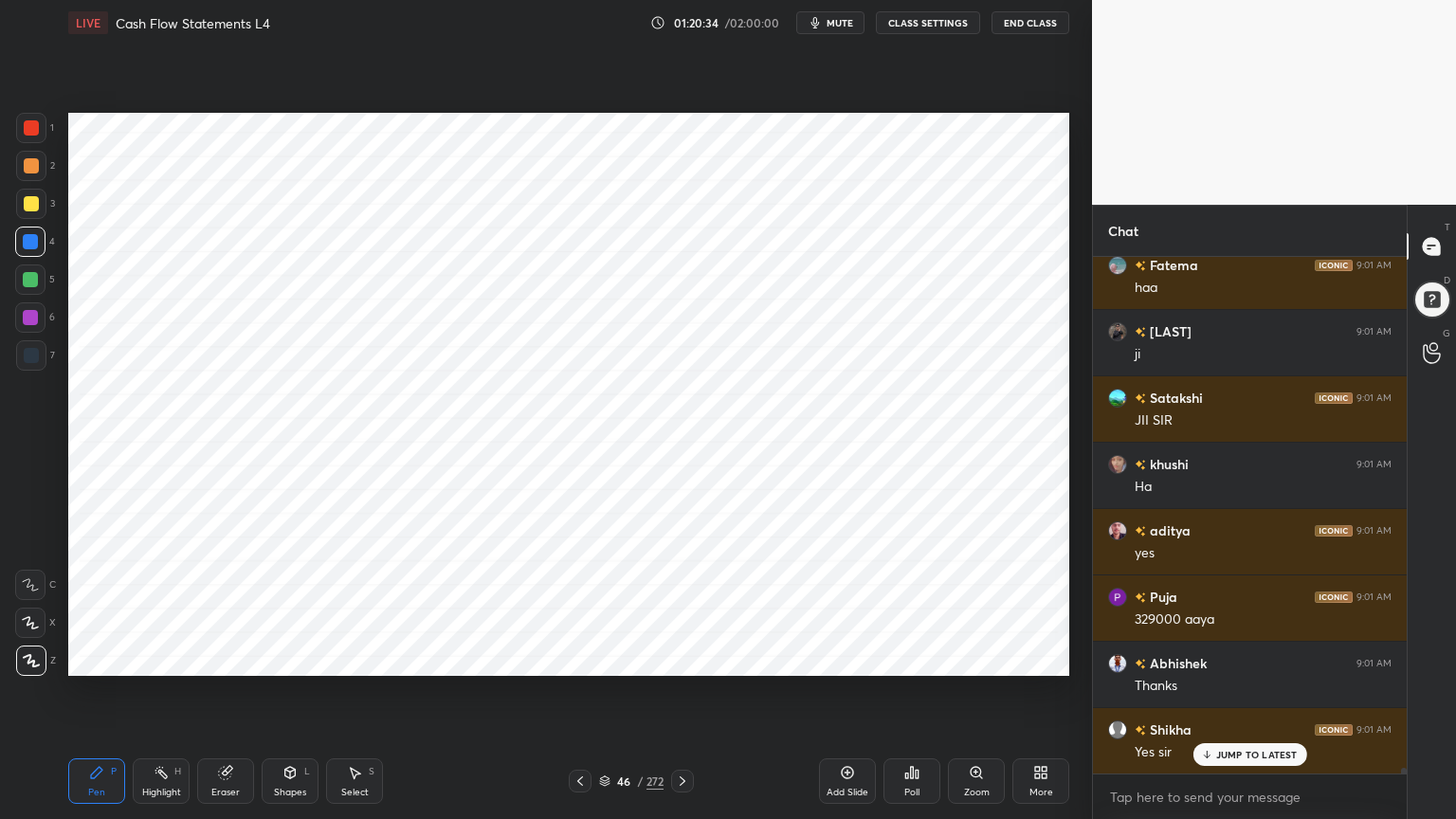 click at bounding box center [31, 355] 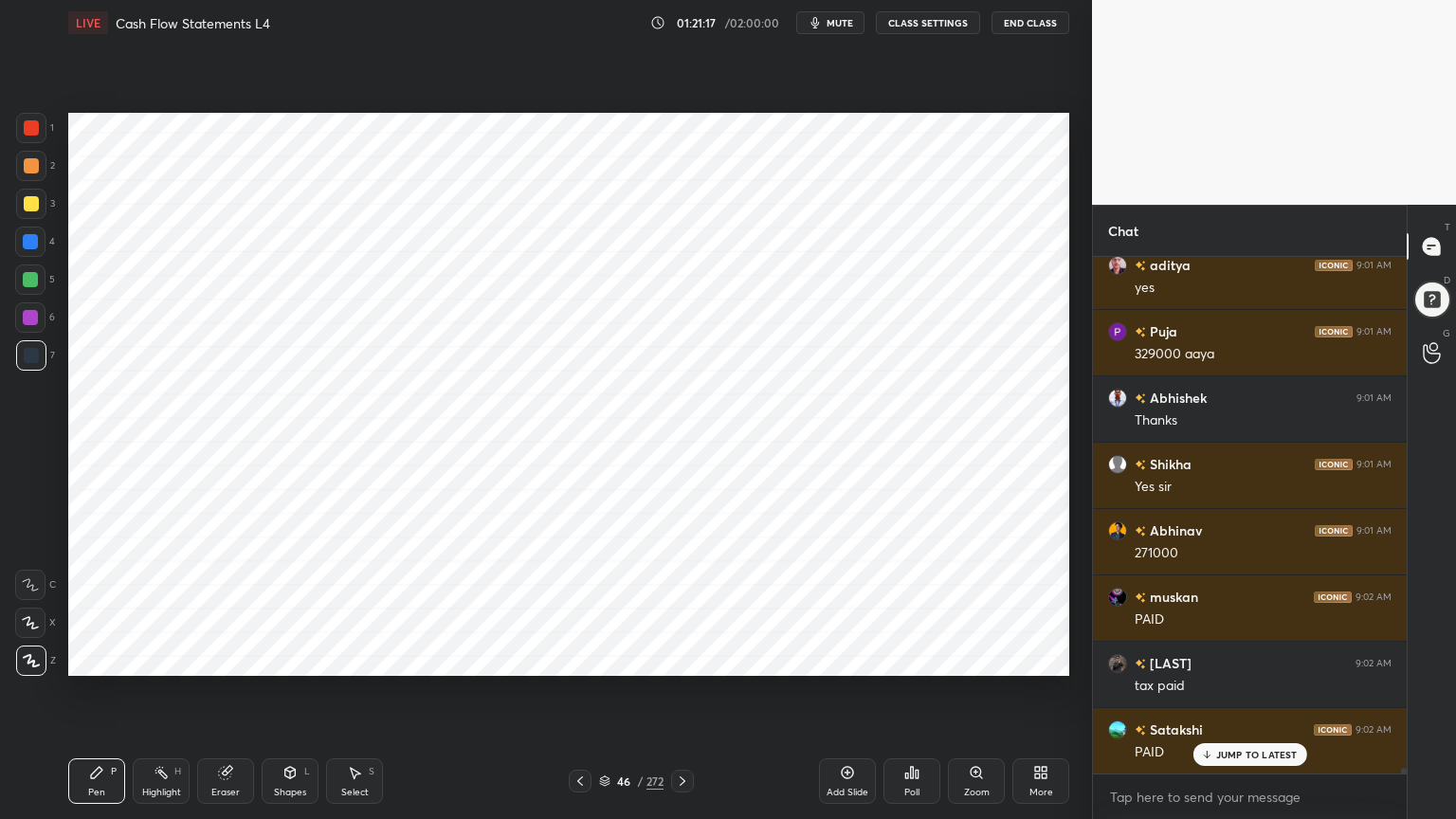 scroll, scrollTop: 44430, scrollLeft: 0, axis: vertical 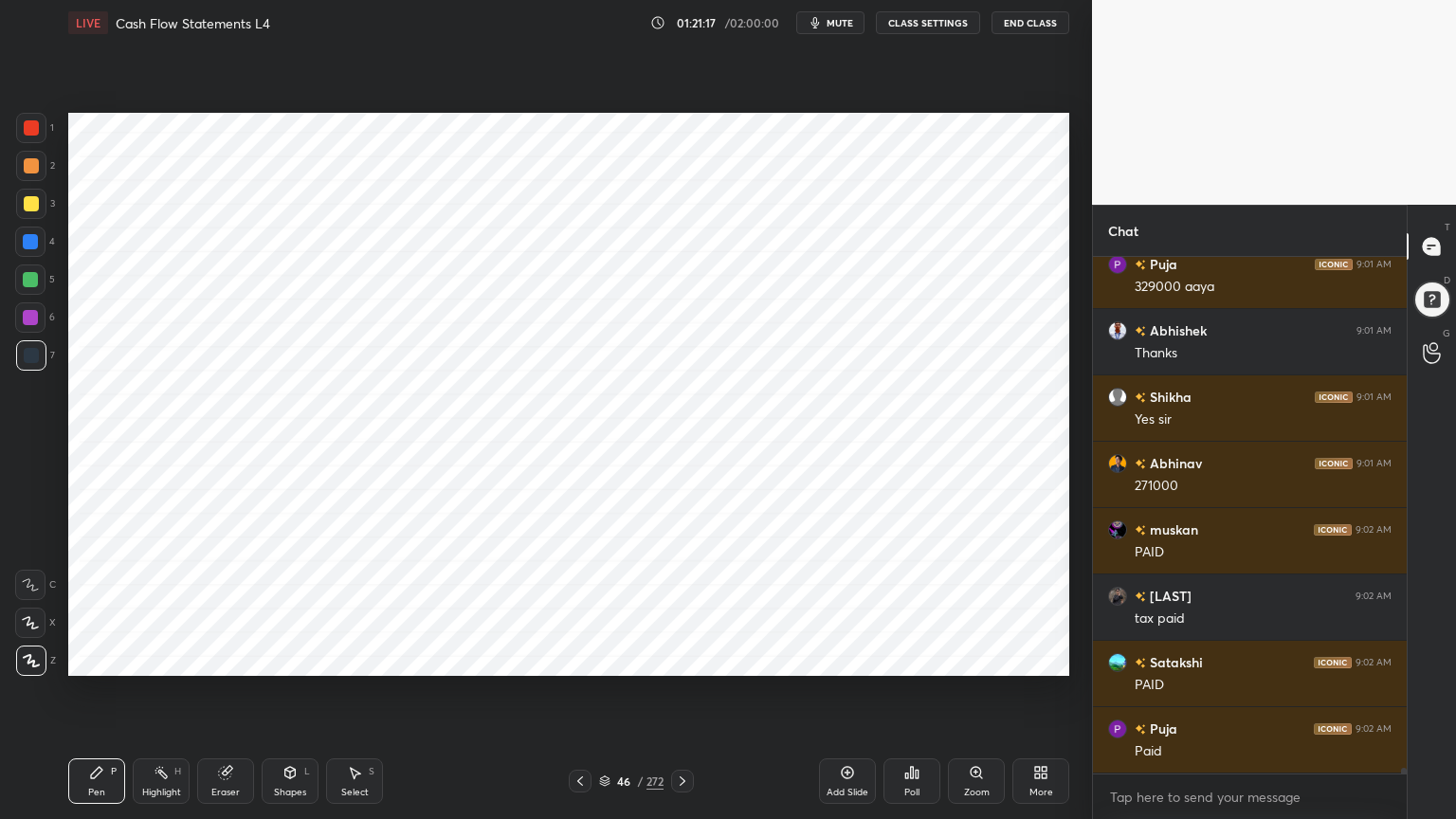 click at bounding box center (30, 318) 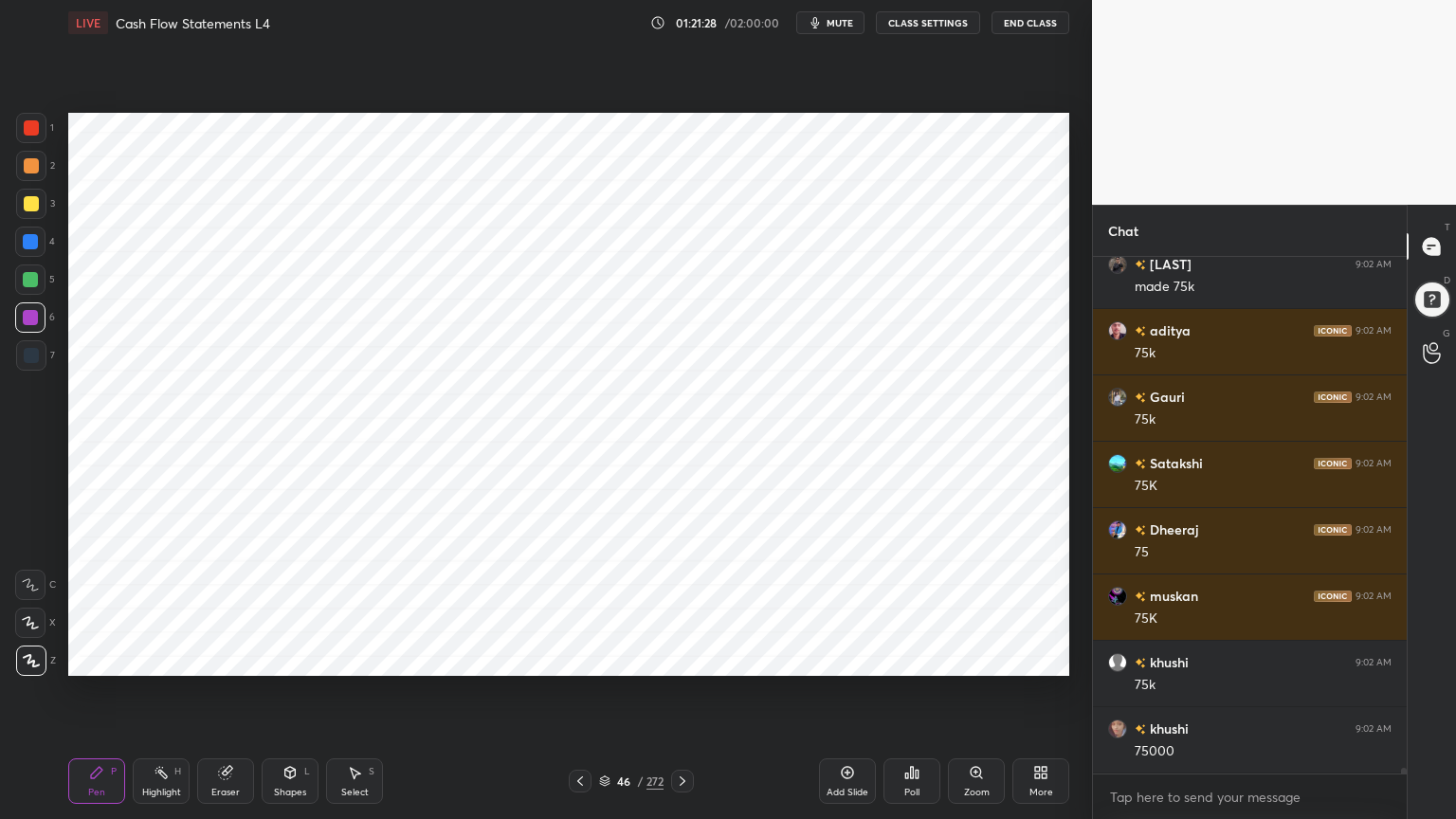 scroll, scrollTop: 45159, scrollLeft: 0, axis: vertical 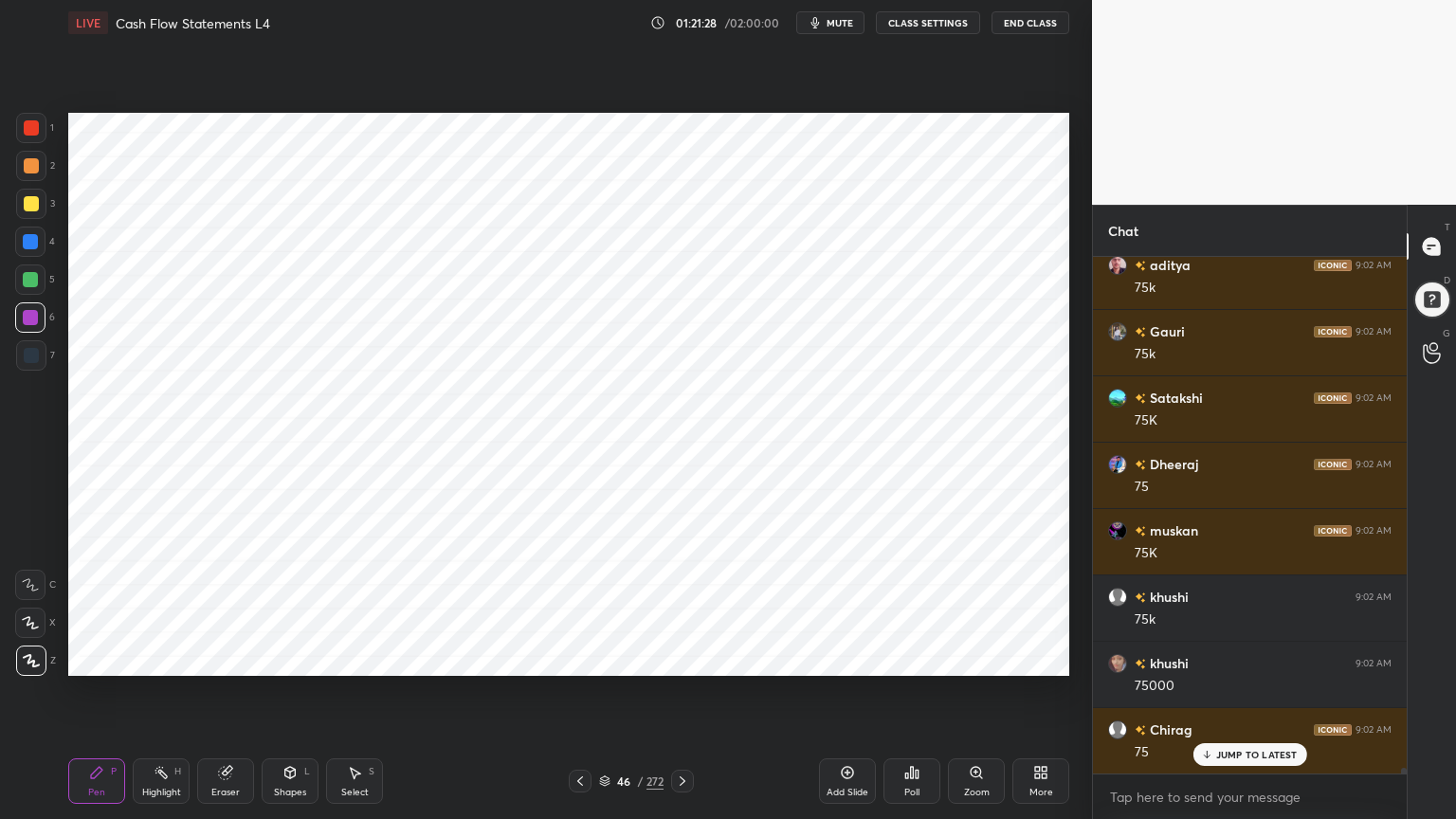 click at bounding box center [31, 128] 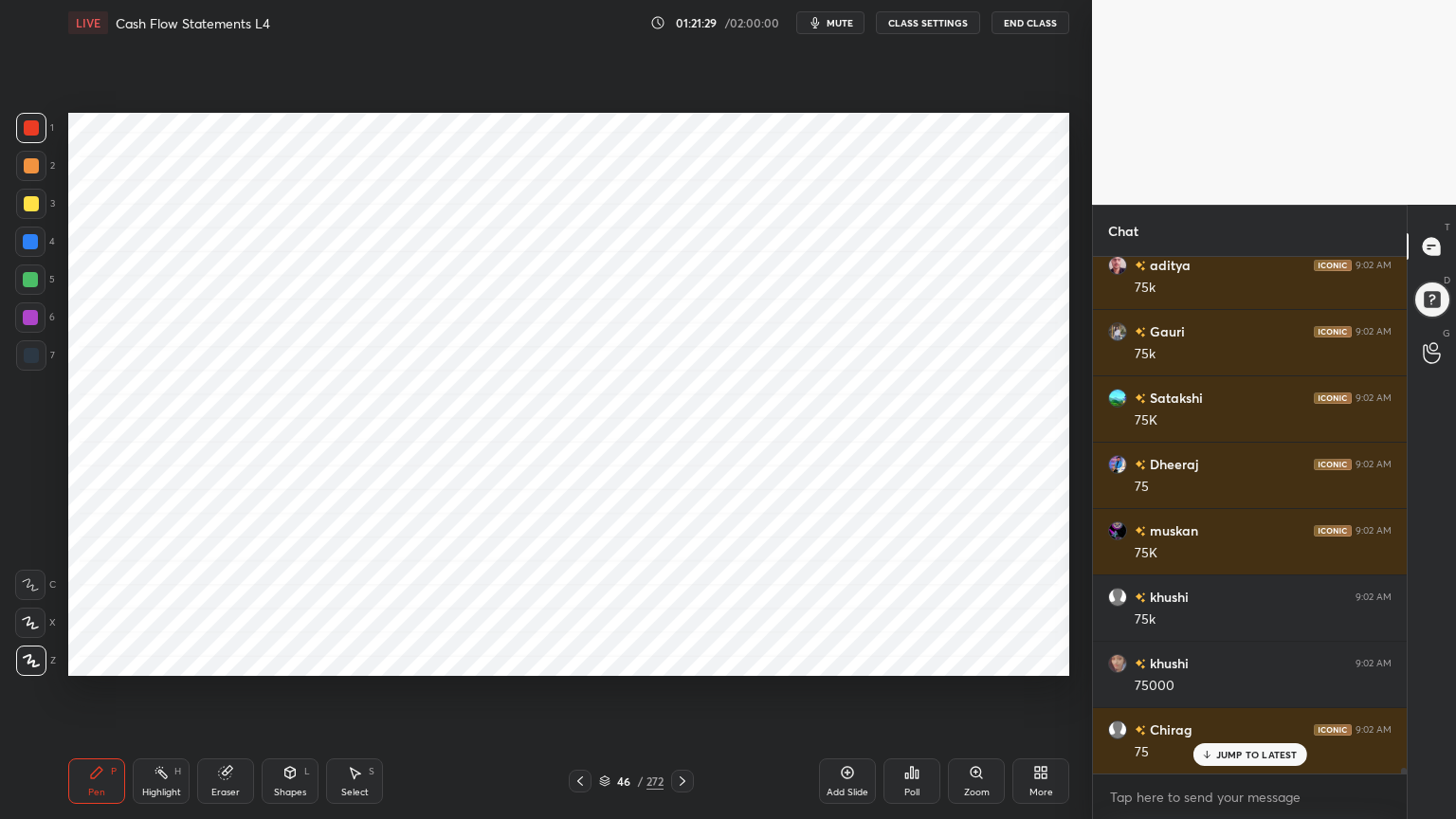 scroll, scrollTop: 45226, scrollLeft: 0, axis: vertical 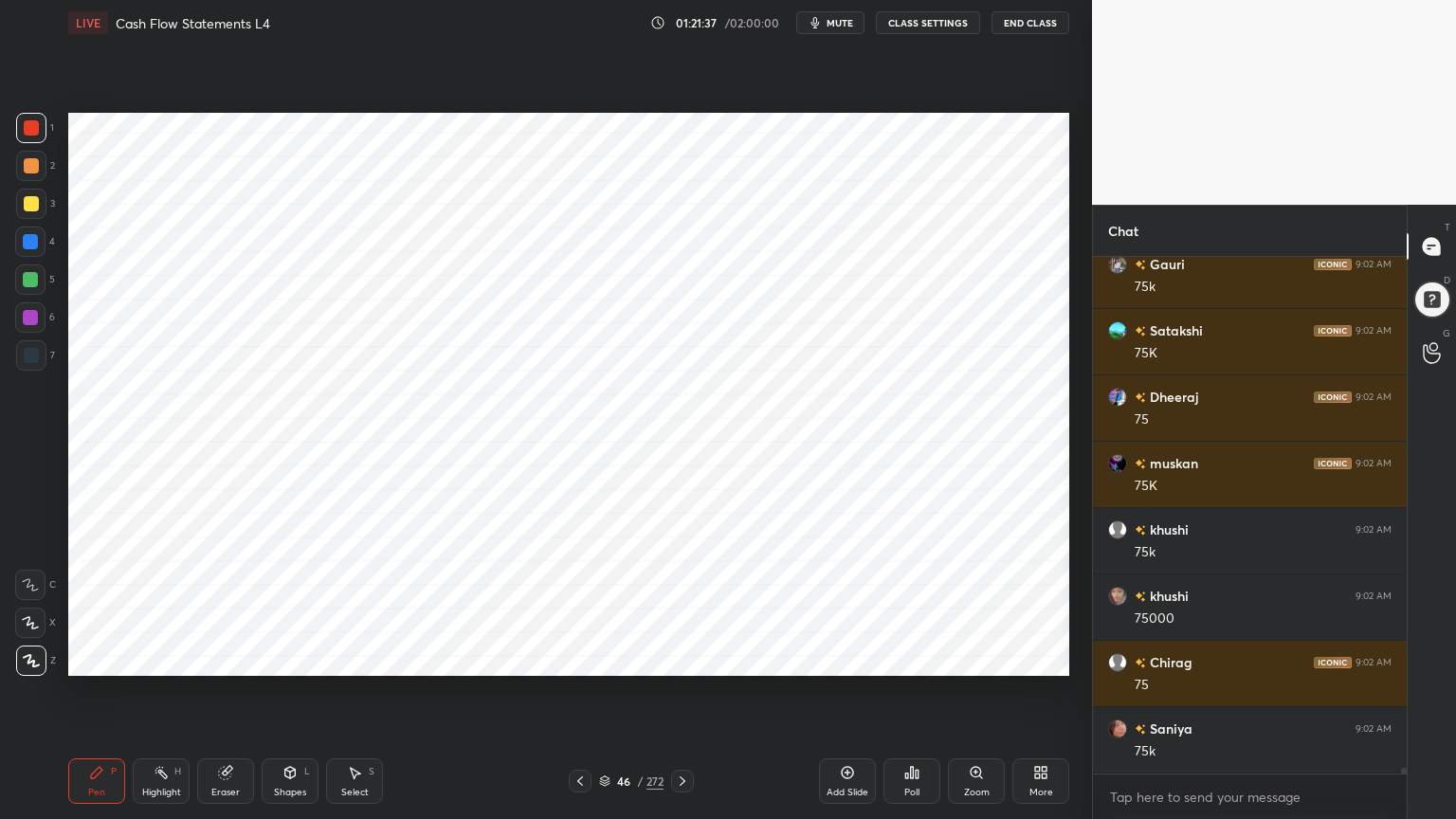 click at bounding box center [30, 242] 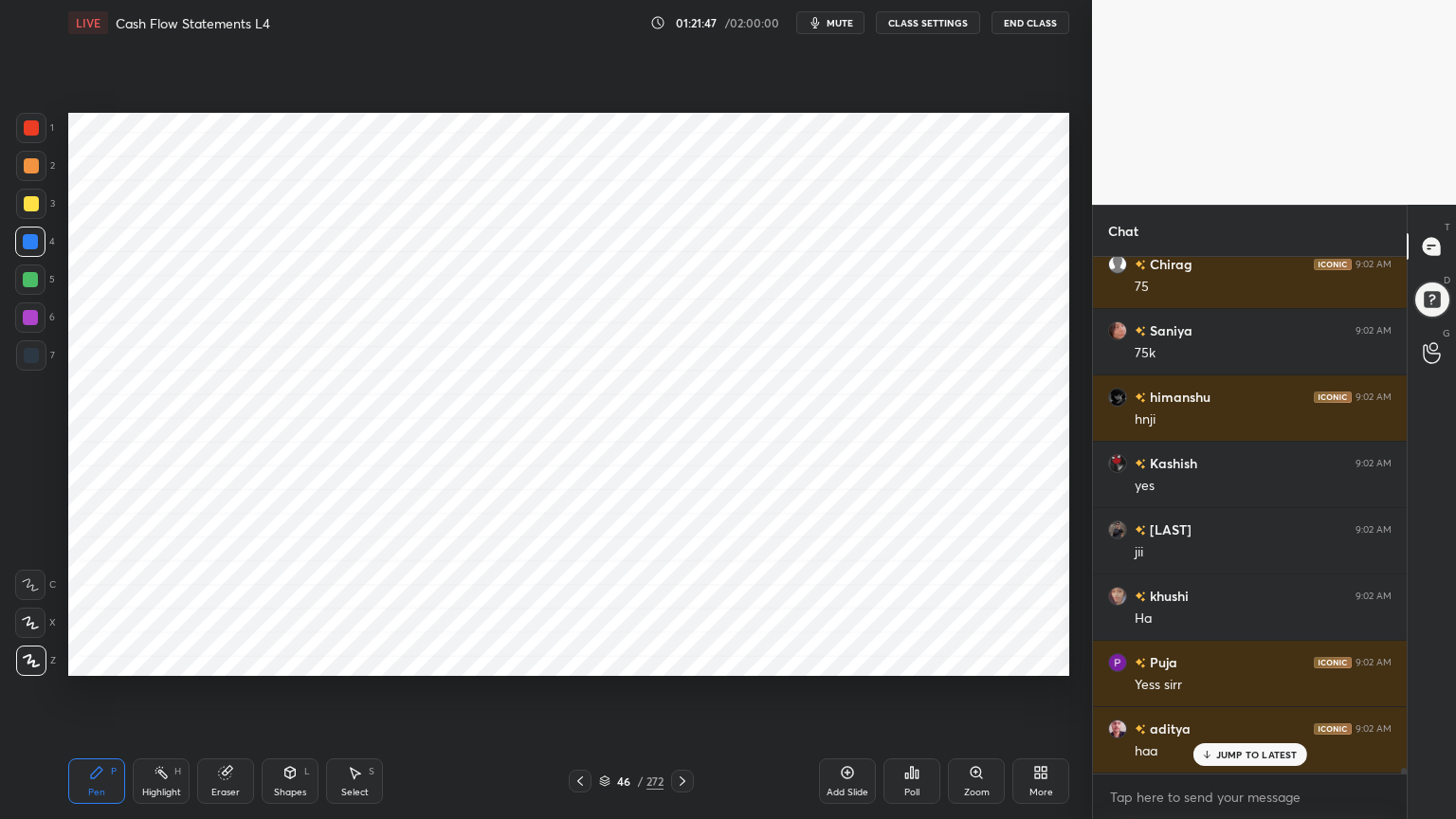 scroll, scrollTop: 45690, scrollLeft: 0, axis: vertical 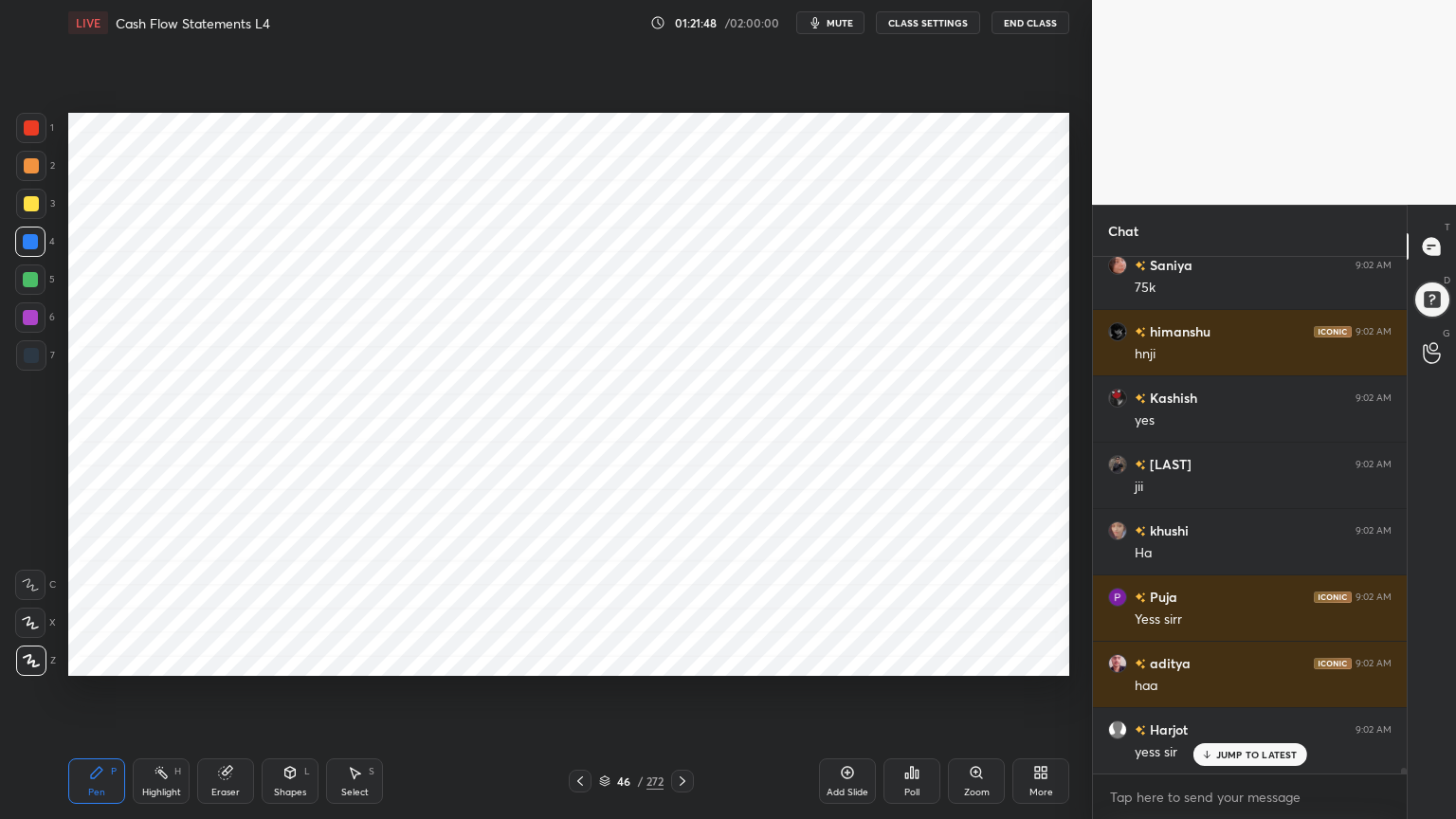 click on "Shapes L" at bounding box center (290, 781) 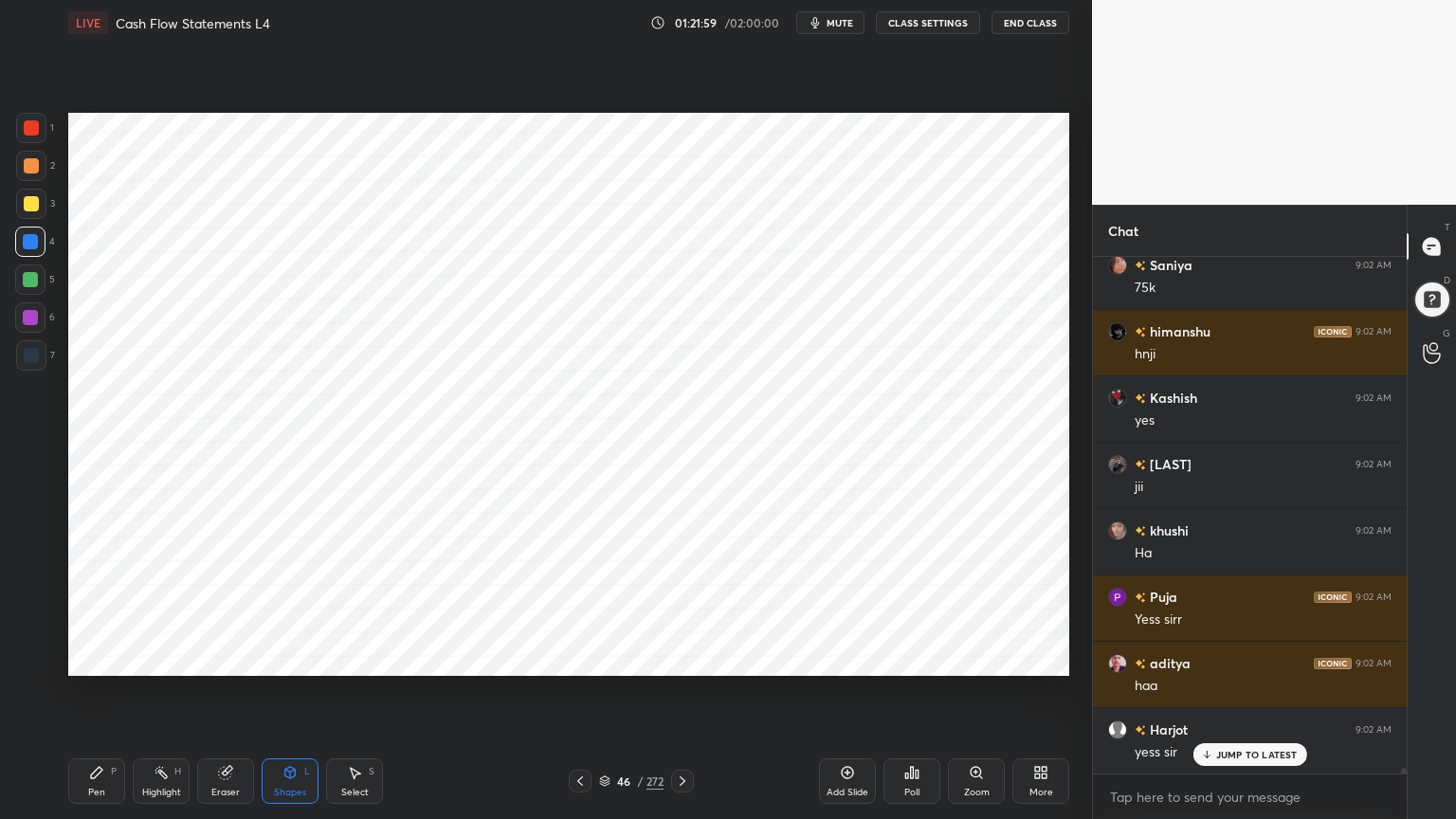 click 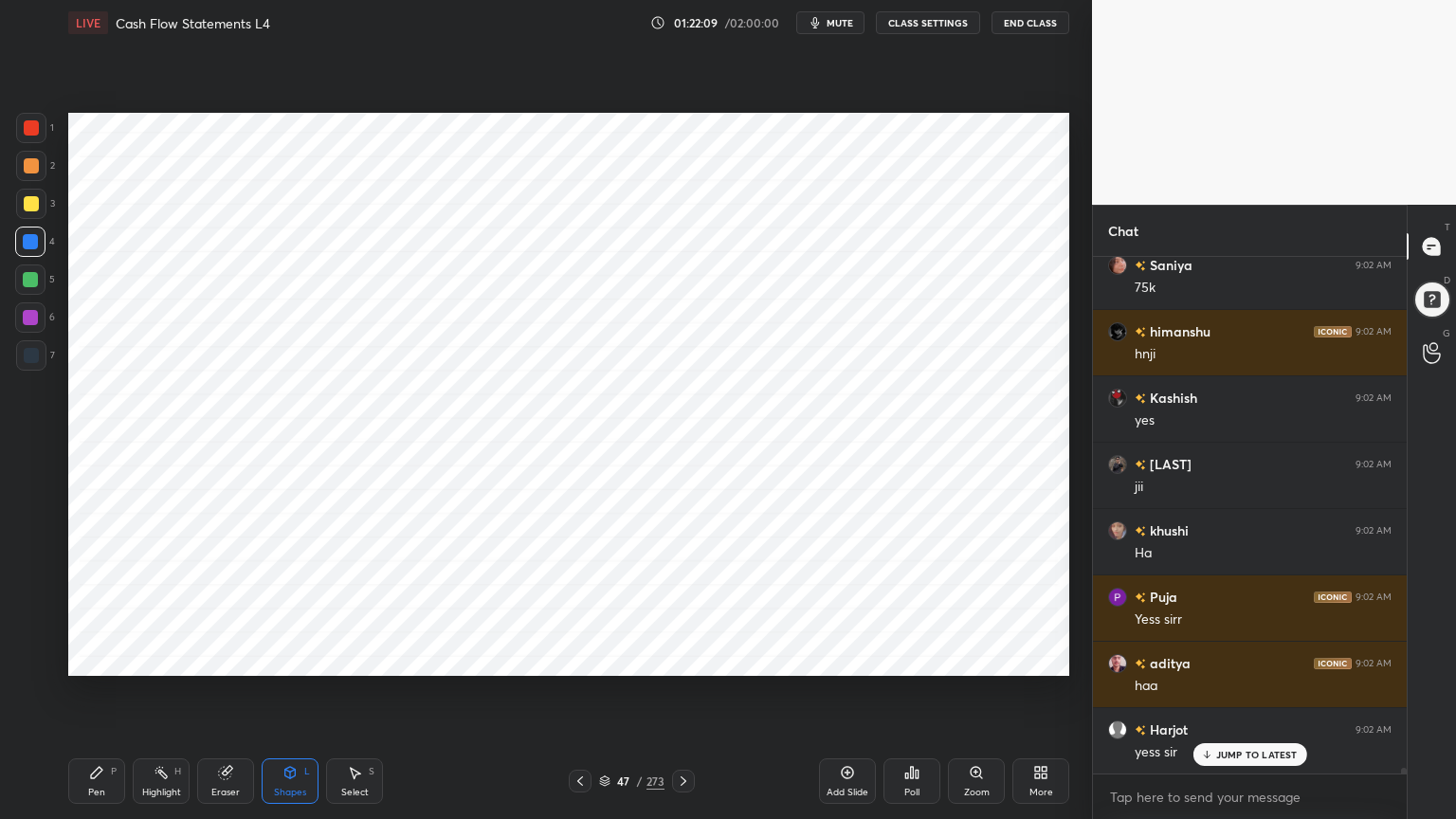 scroll, scrollTop: 45757, scrollLeft: 0, axis: vertical 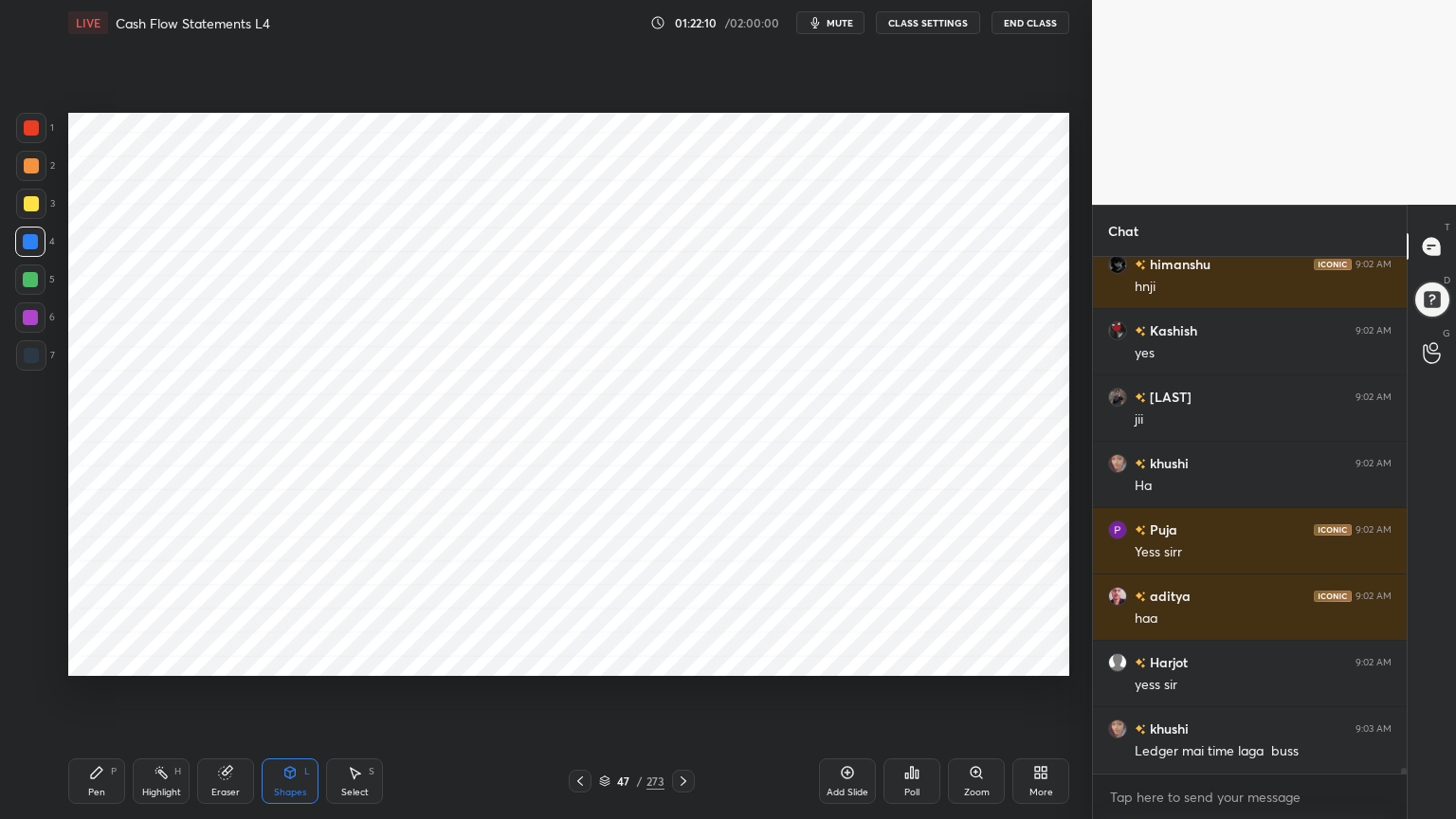 click 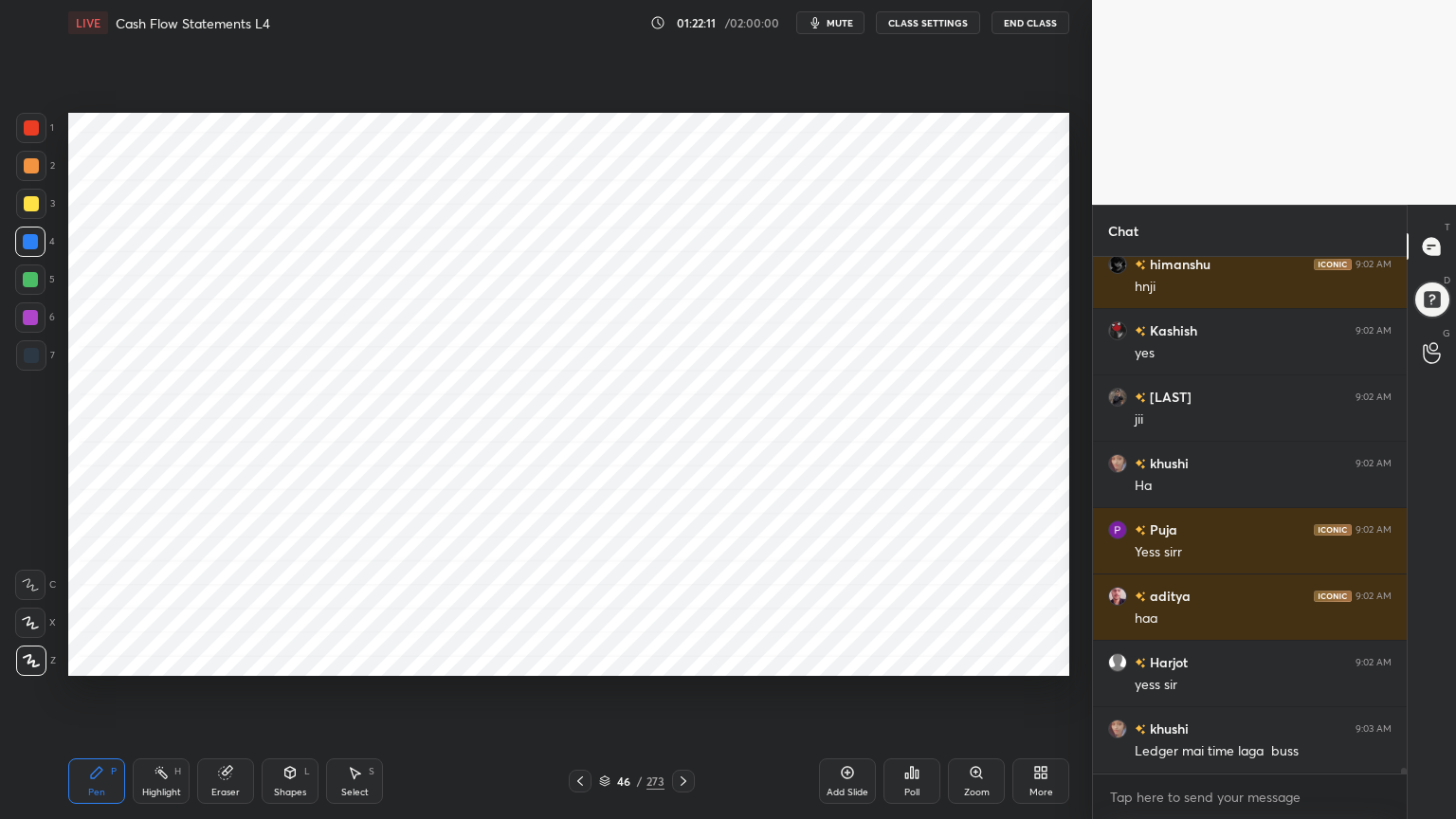 click on "7" at bounding box center [35, 359] 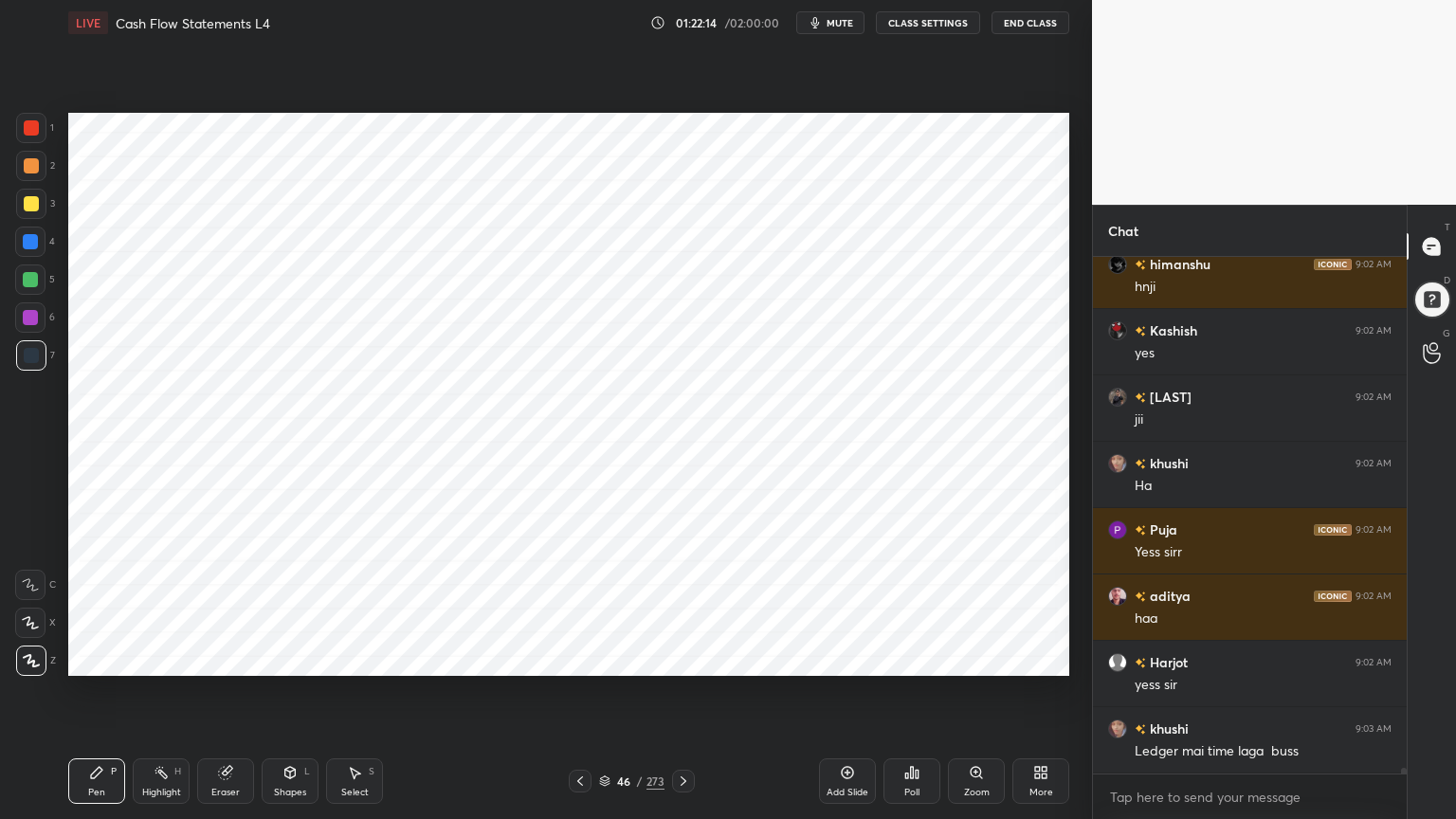 click at bounding box center (30, 318) 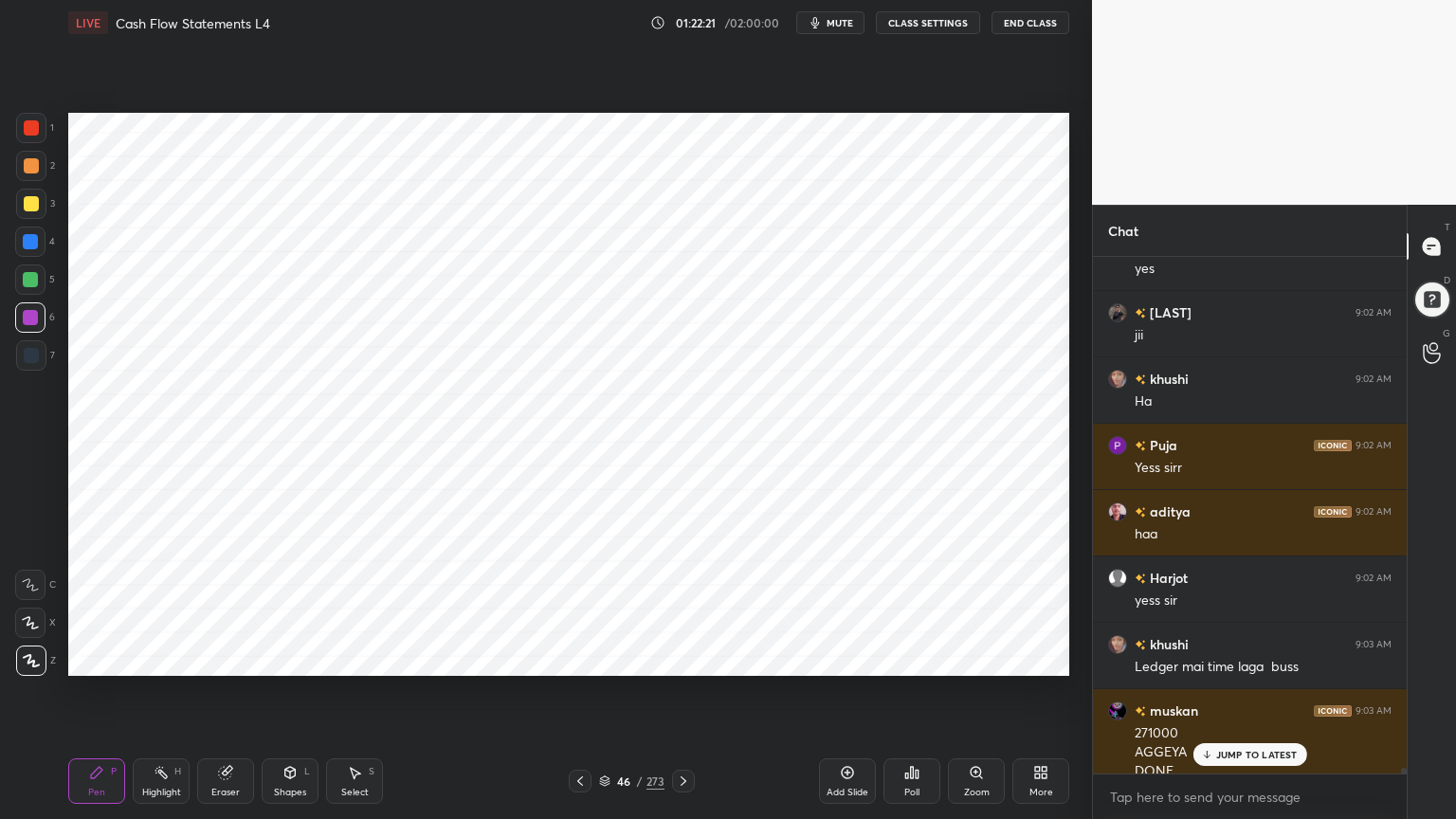 scroll, scrollTop: 45860, scrollLeft: 0, axis: vertical 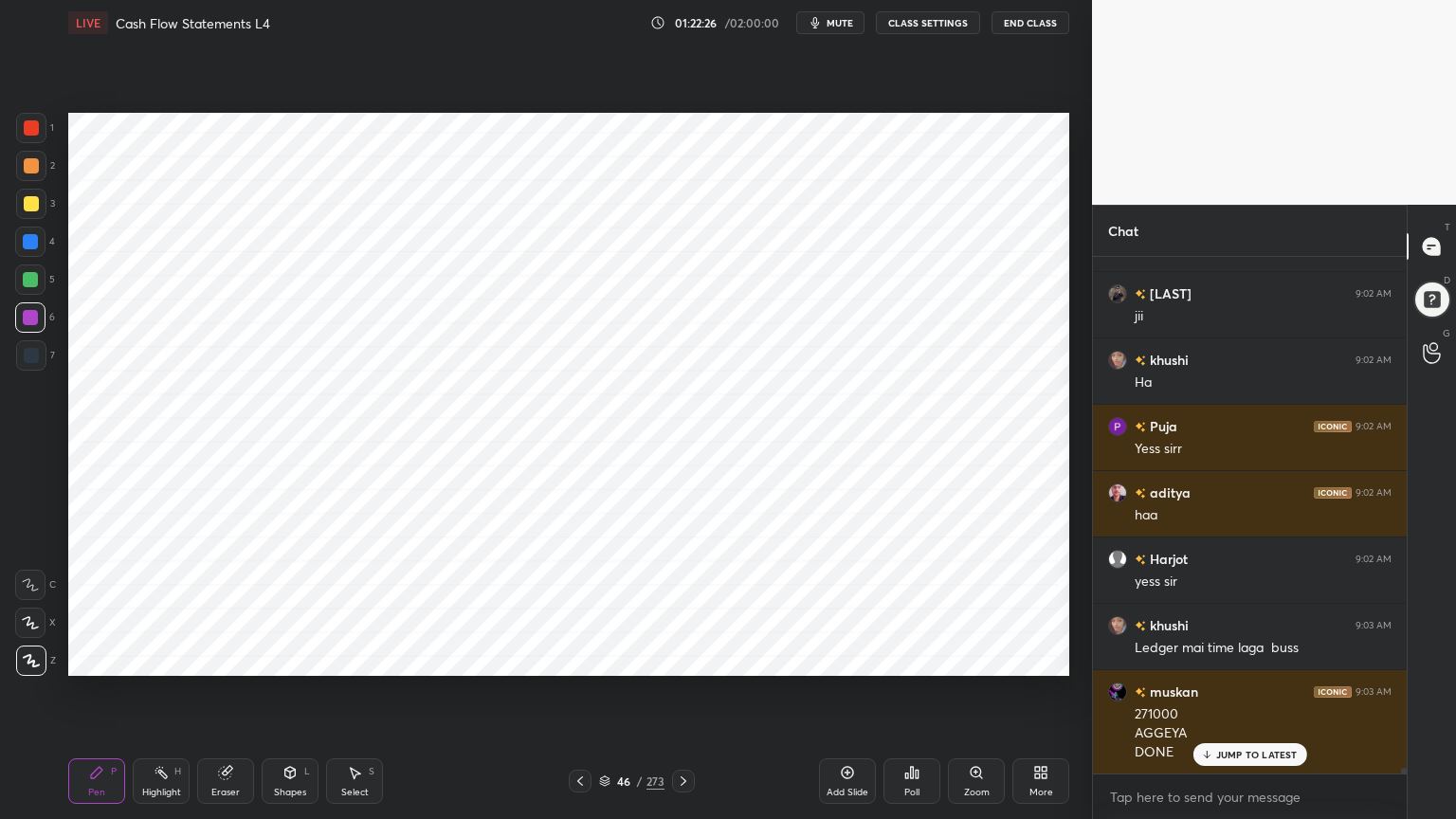 click on "1 2 3 4 5 6 7 C X Z C X Z E E Erase all   H H" at bounding box center (30, 394) 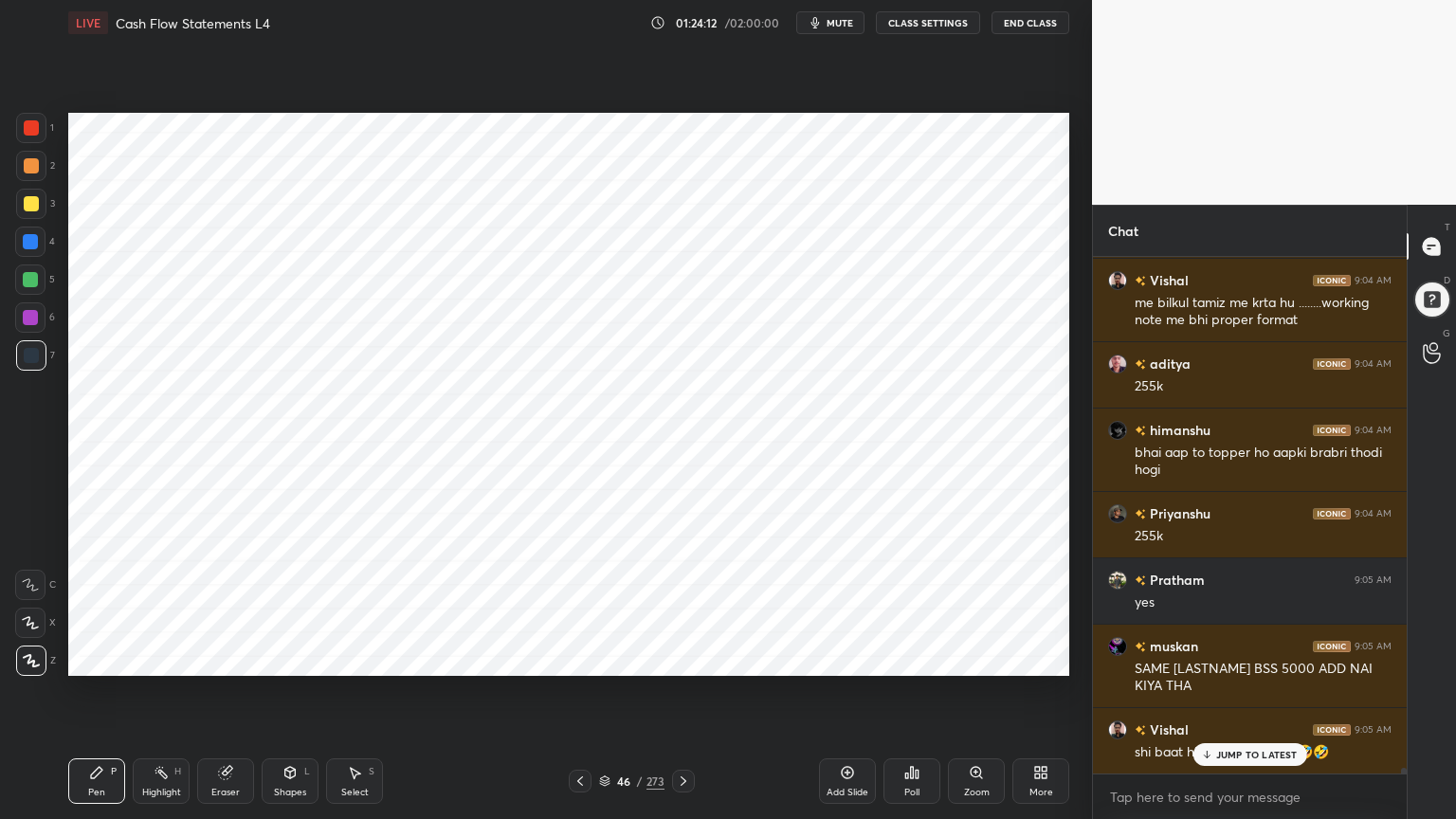 scroll, scrollTop: 46595, scrollLeft: 0, axis: vertical 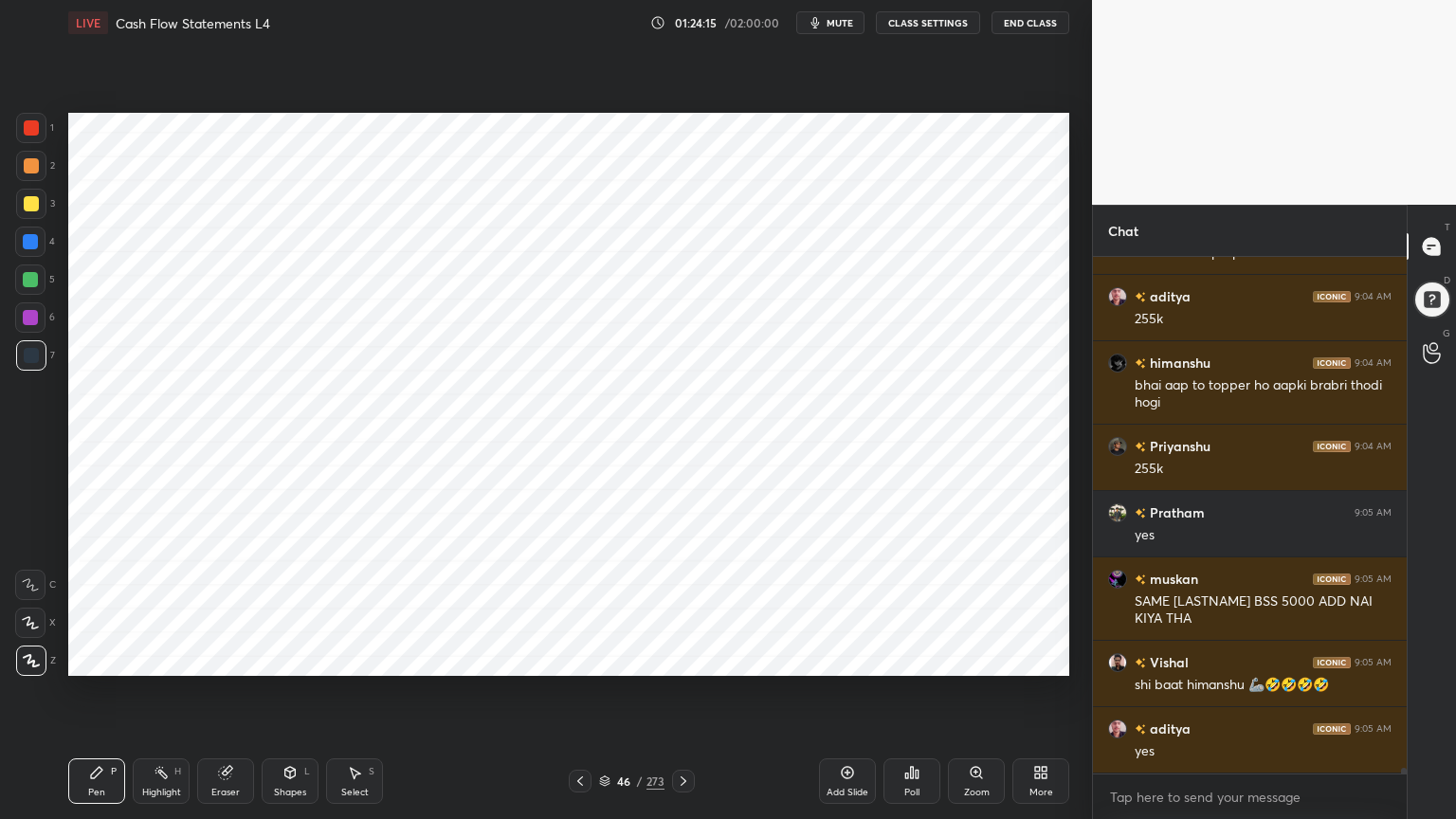 click on "Shapes L" at bounding box center (290, 781) 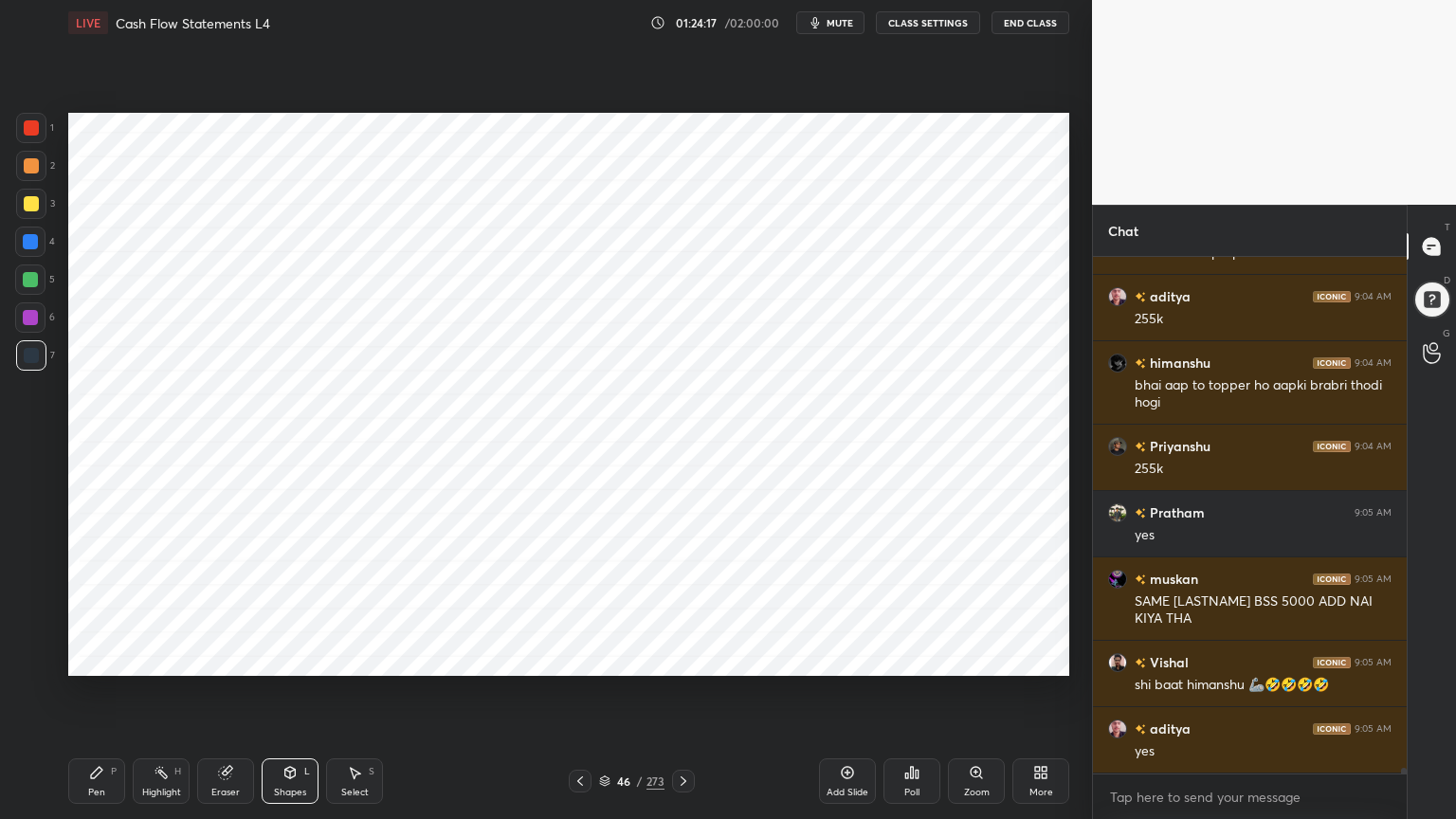 click on "Pen P" at bounding box center (97, 781) 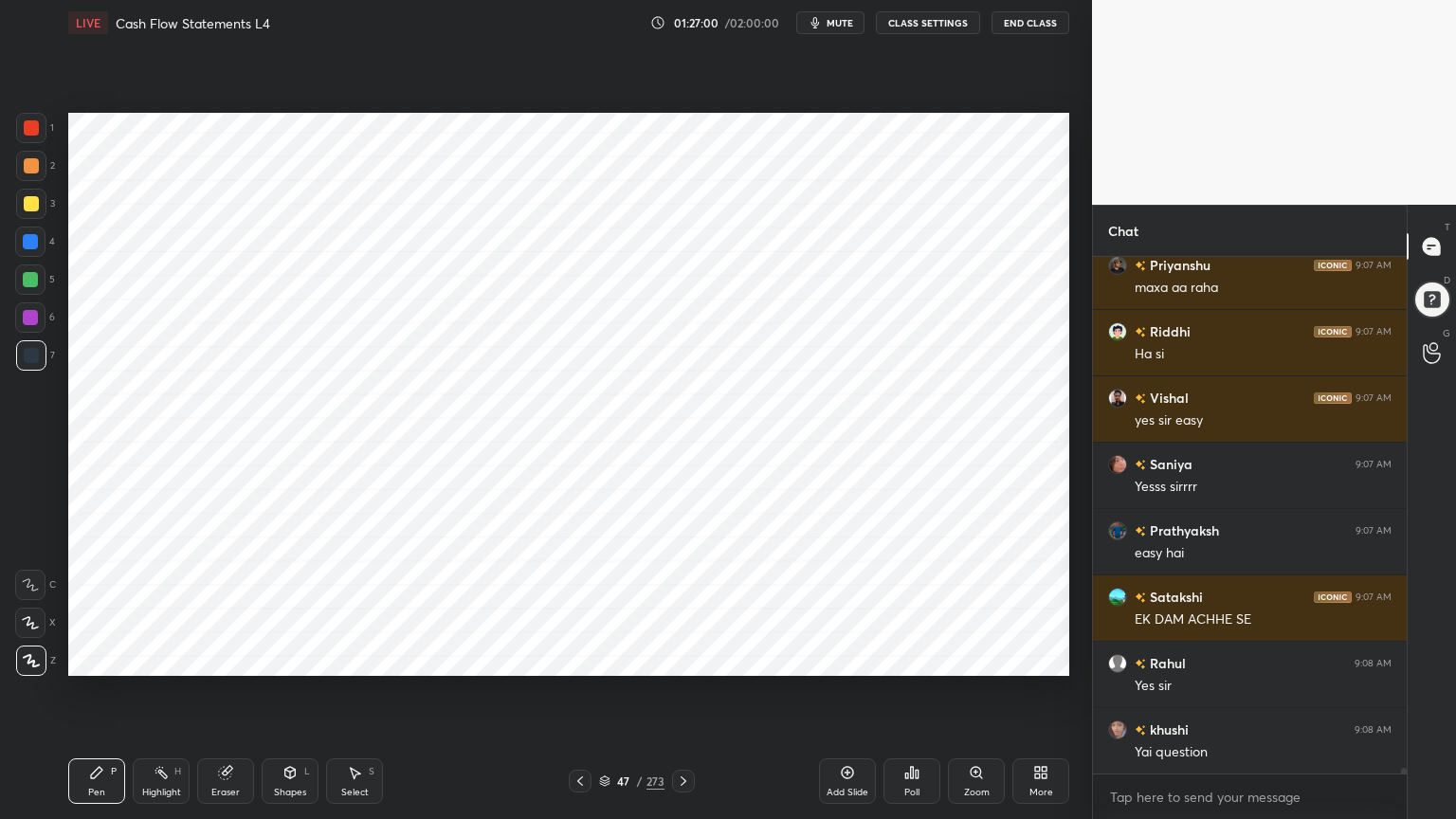 scroll, scrollTop: 48953, scrollLeft: 0, axis: vertical 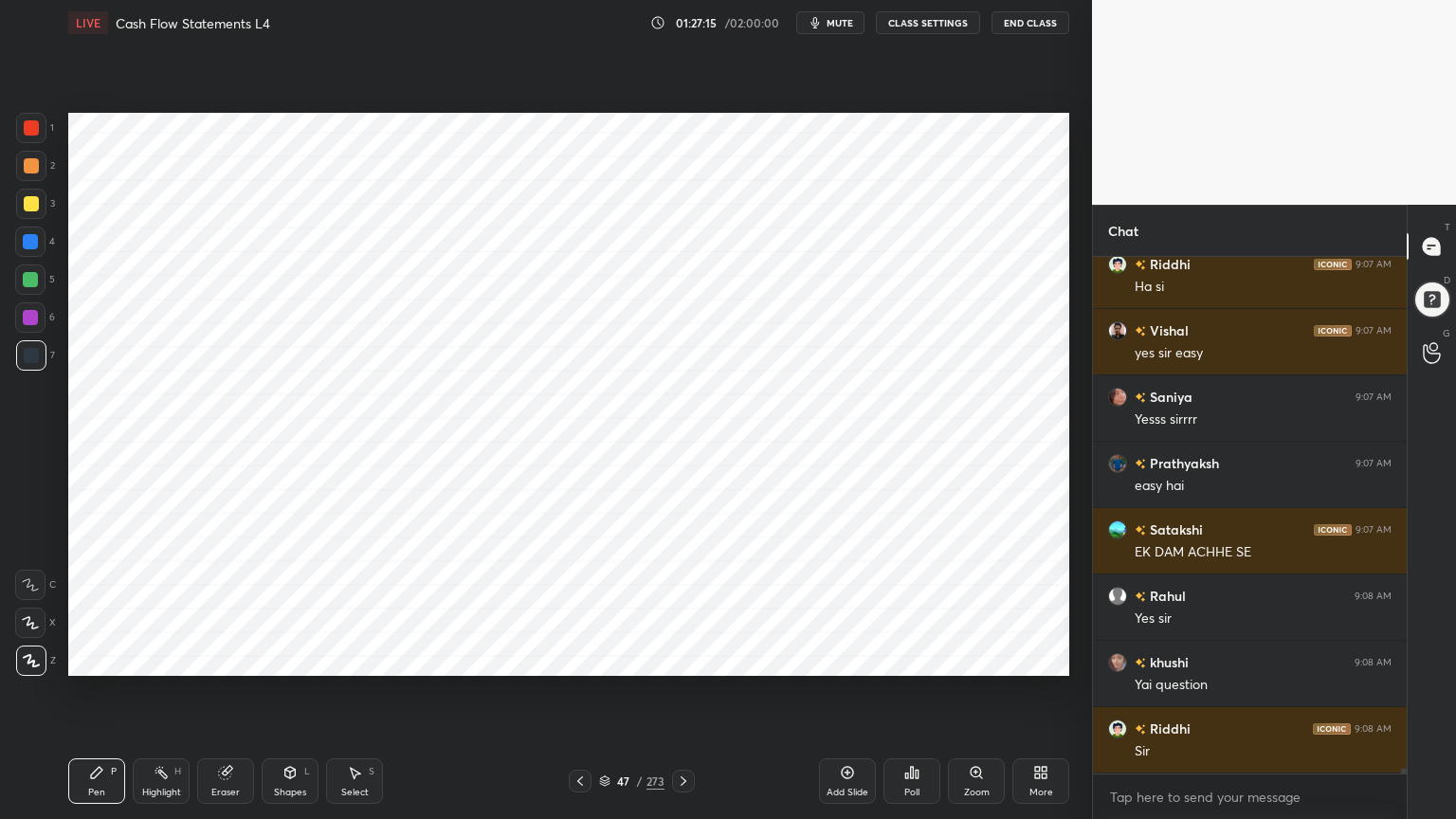 click on "Shapes L" at bounding box center (290, 781) 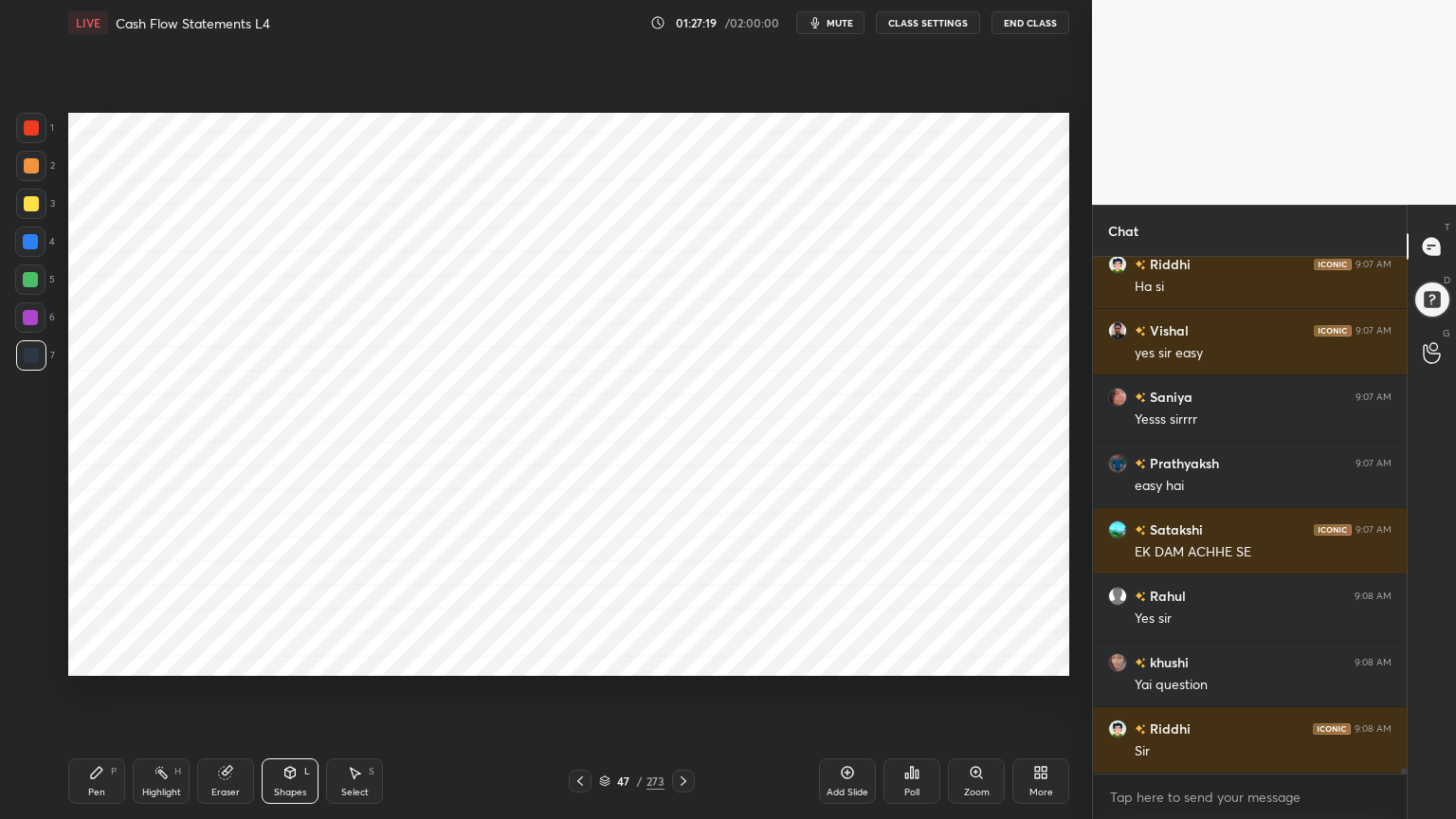 click on "Eraser" at bounding box center (226, 792) 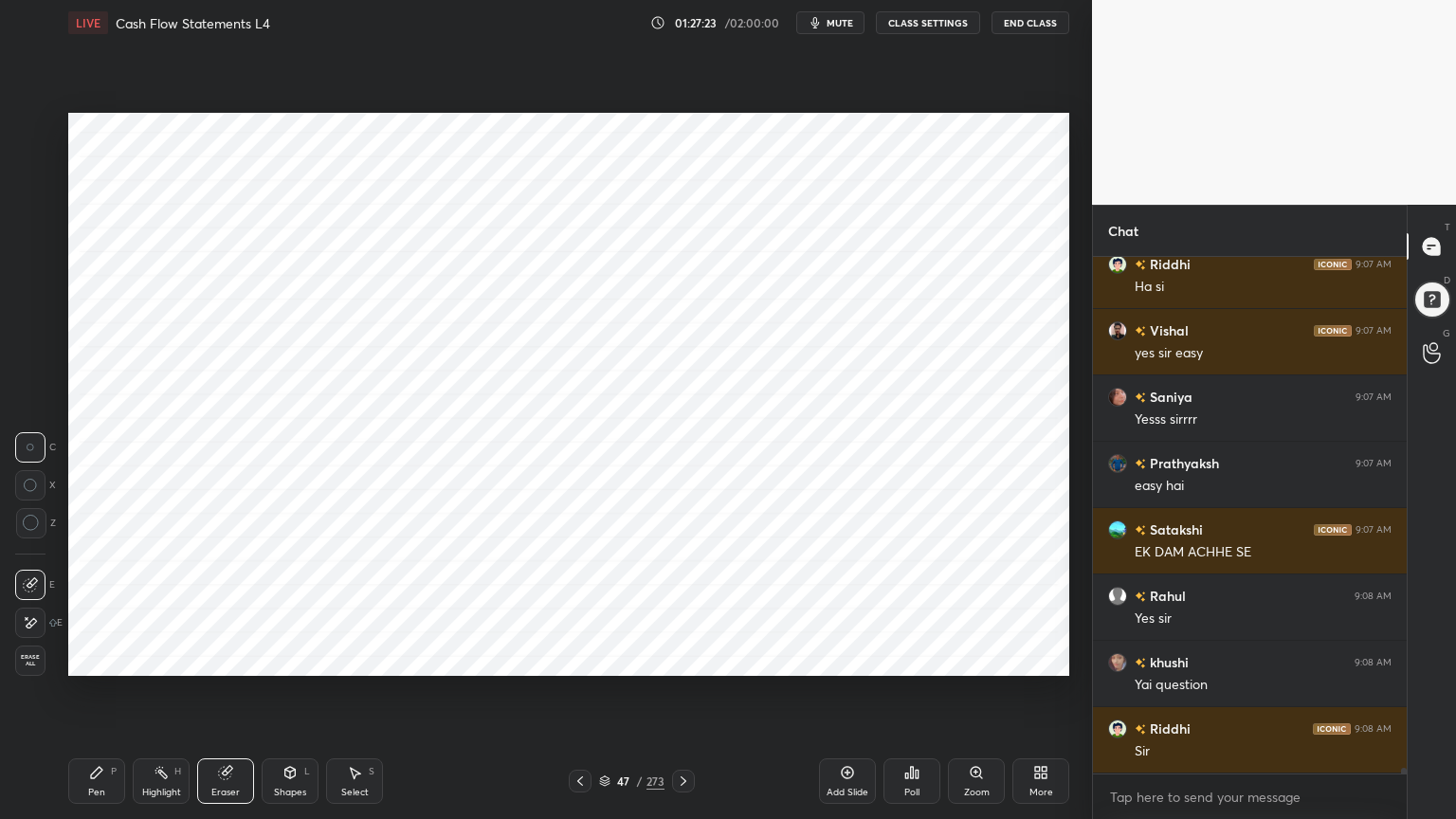 scroll, scrollTop: 49019, scrollLeft: 0, axis: vertical 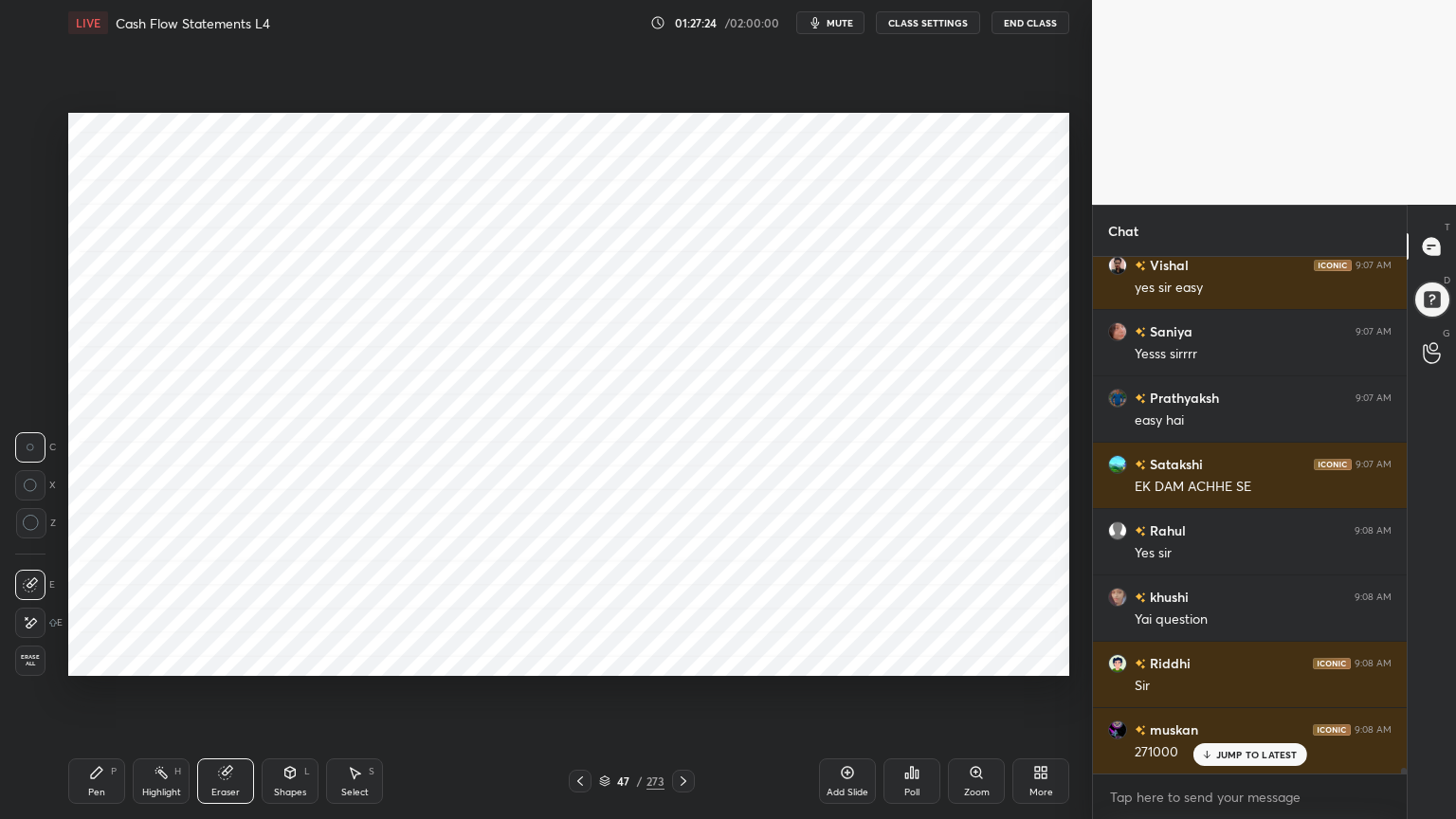 click on "Pen P" at bounding box center (97, 781) 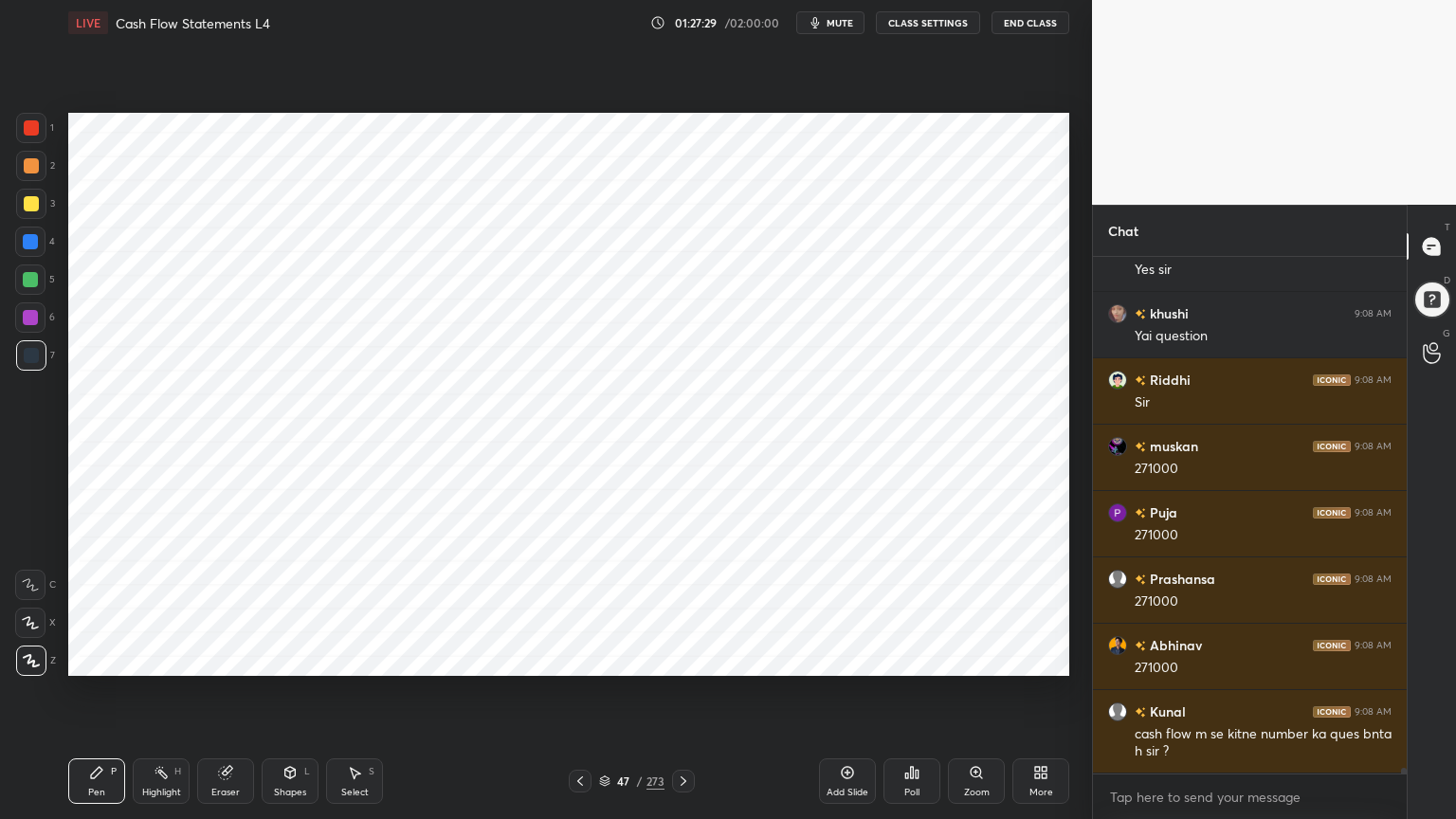 scroll, scrollTop: 49368, scrollLeft: 0, axis: vertical 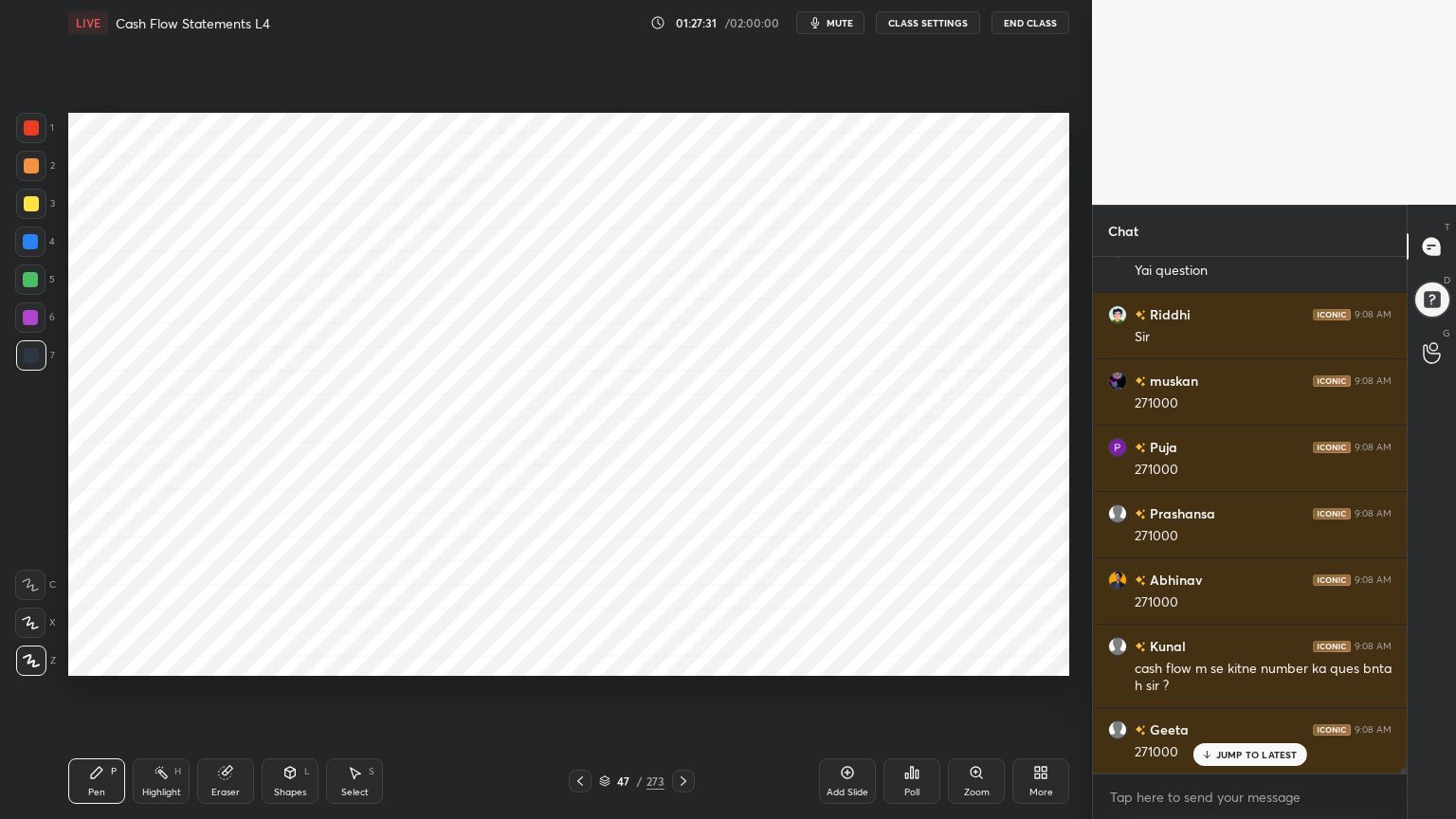 click at bounding box center (30, 318) 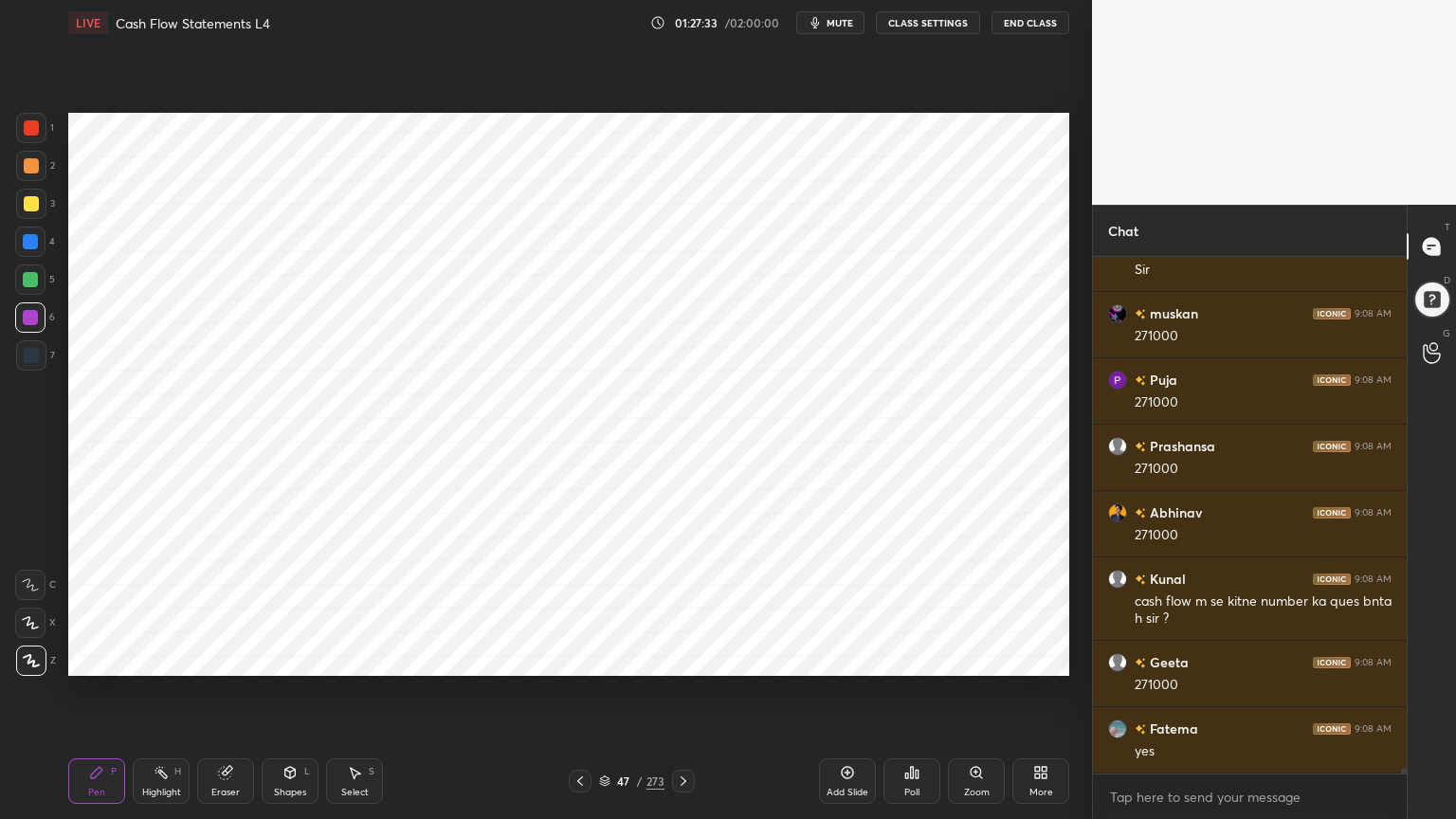 scroll, scrollTop: 49500, scrollLeft: 0, axis: vertical 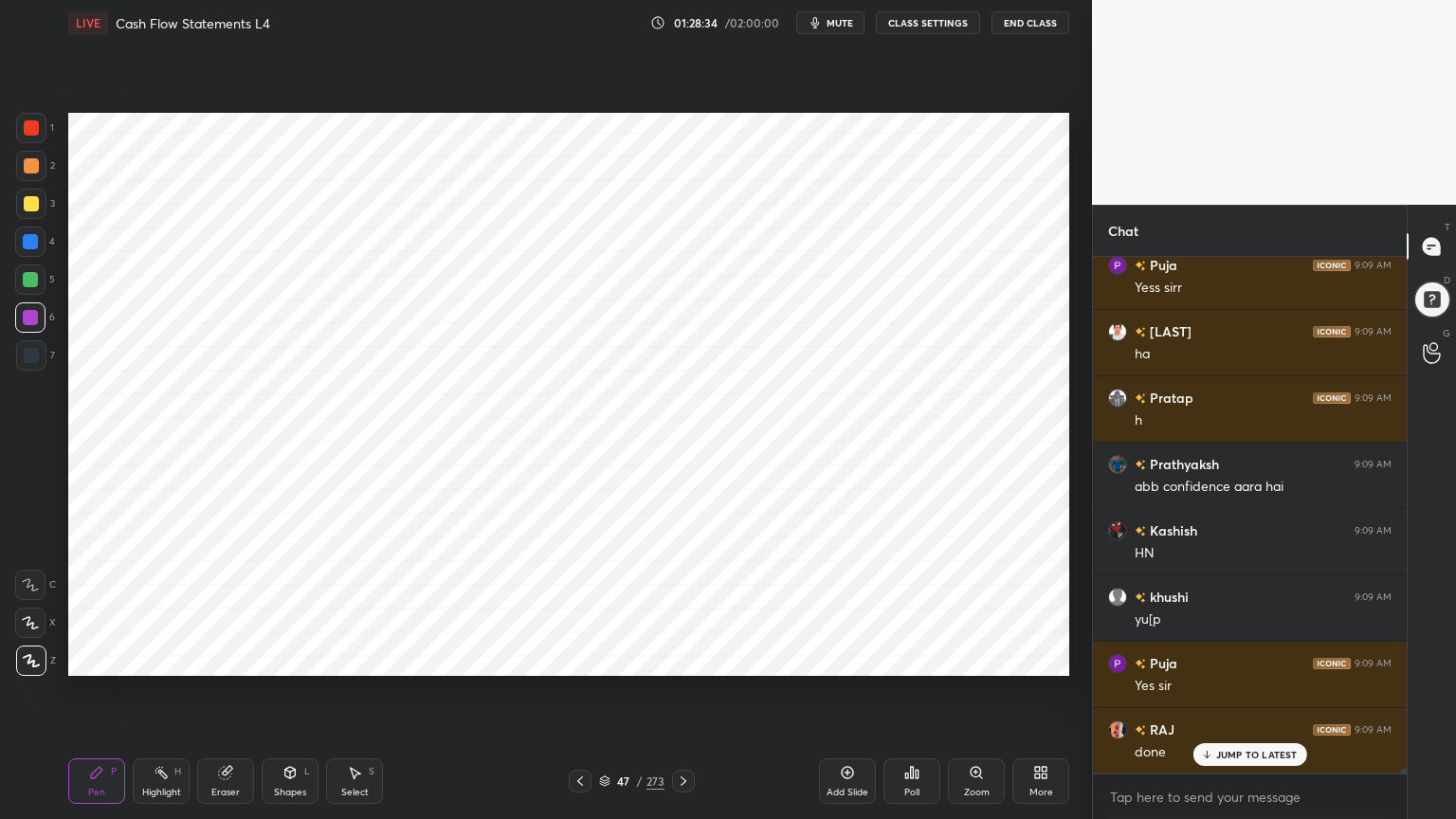 click on "Add Slide" at bounding box center [847, 781] 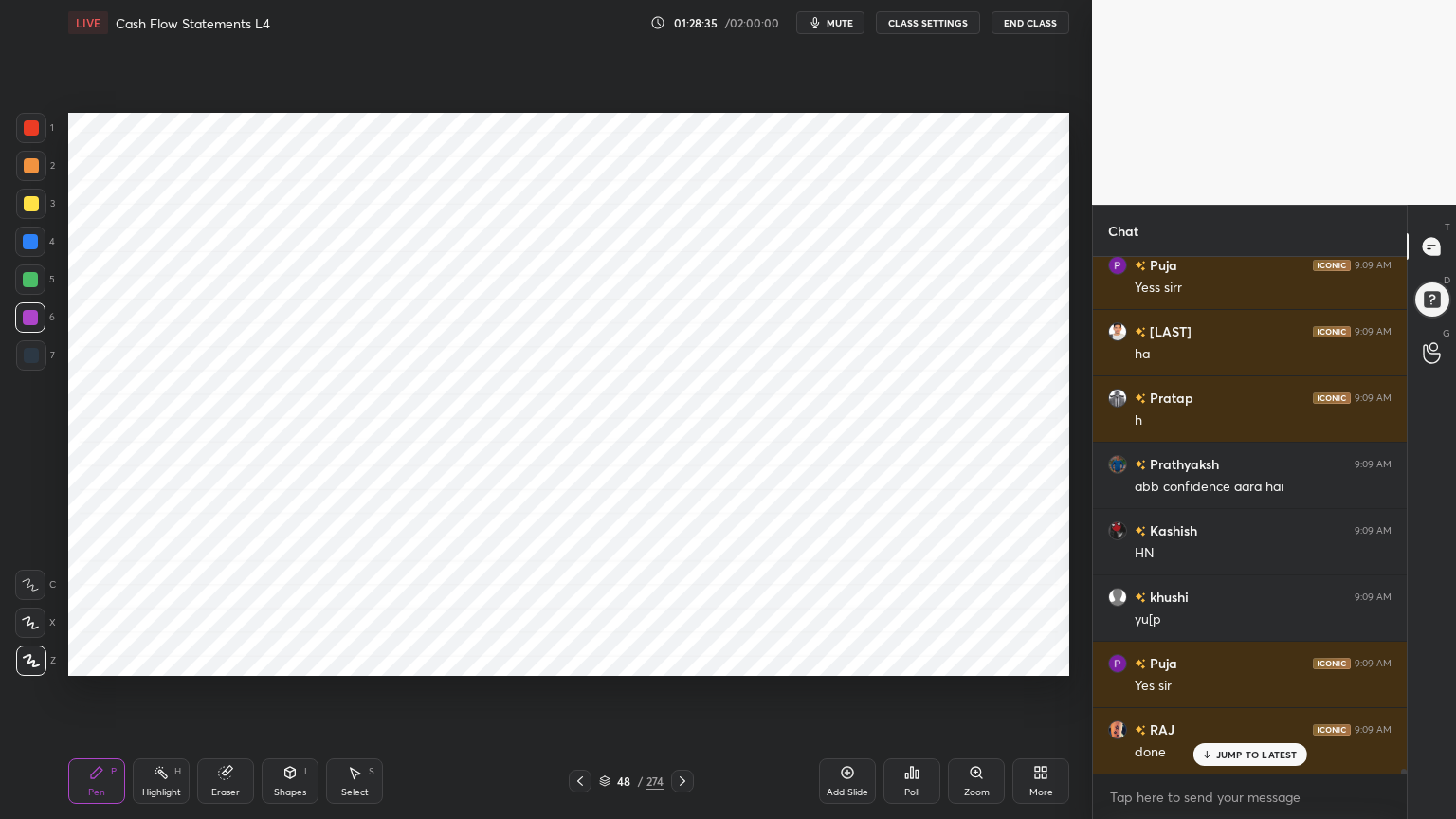 click at bounding box center (30, 242) 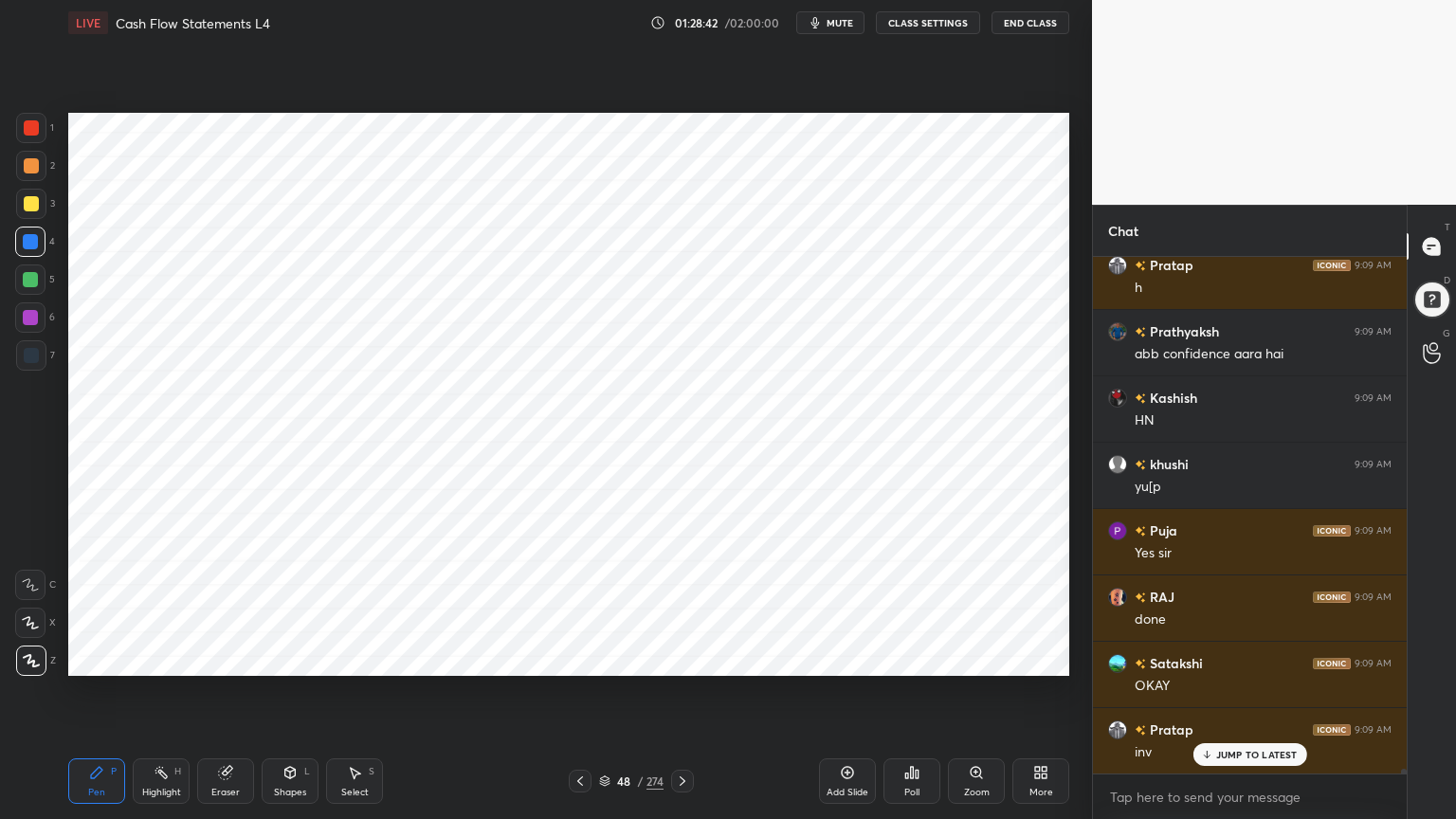 scroll, scrollTop: 51624, scrollLeft: 0, axis: vertical 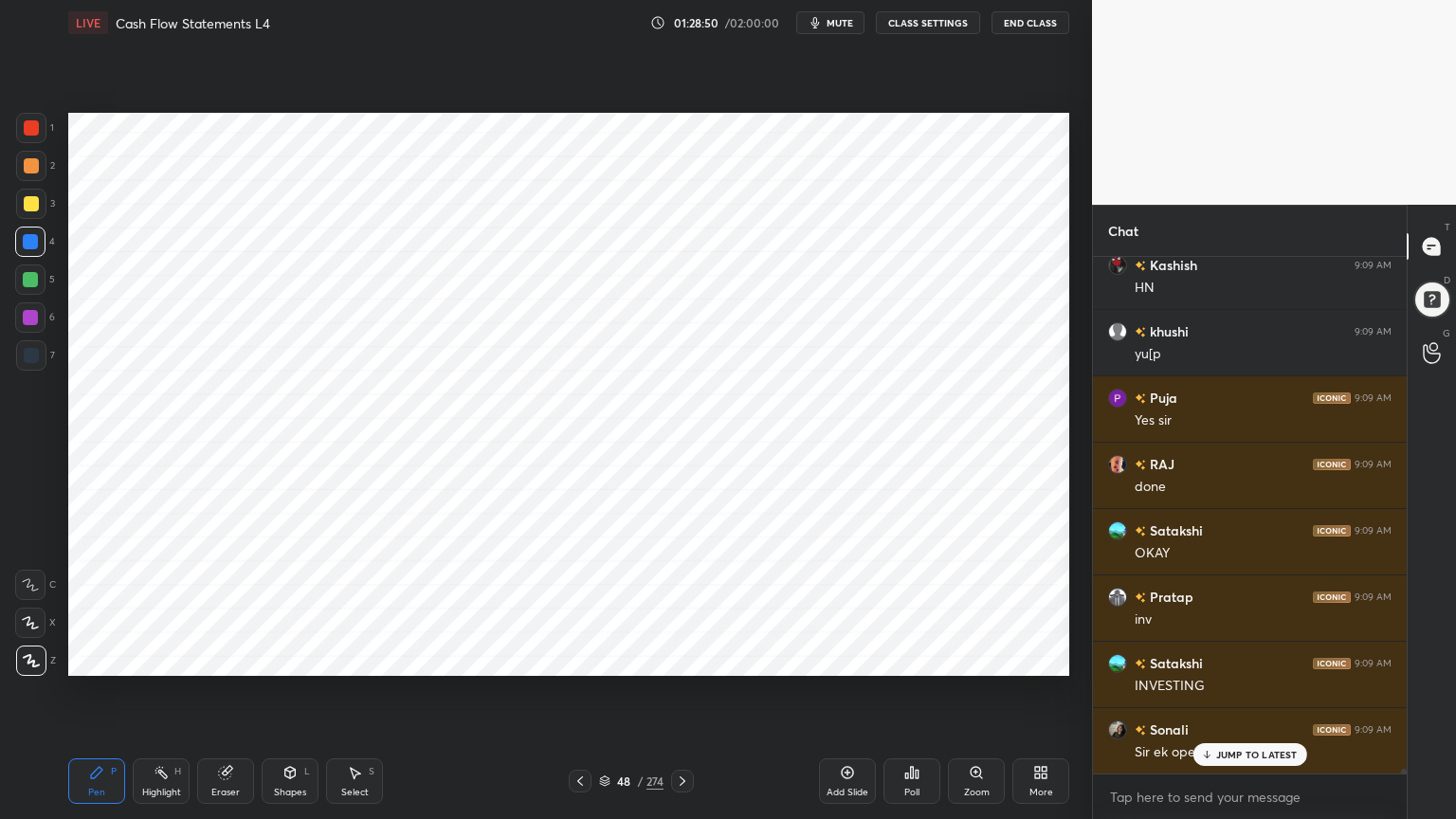 click at bounding box center [31, 355] 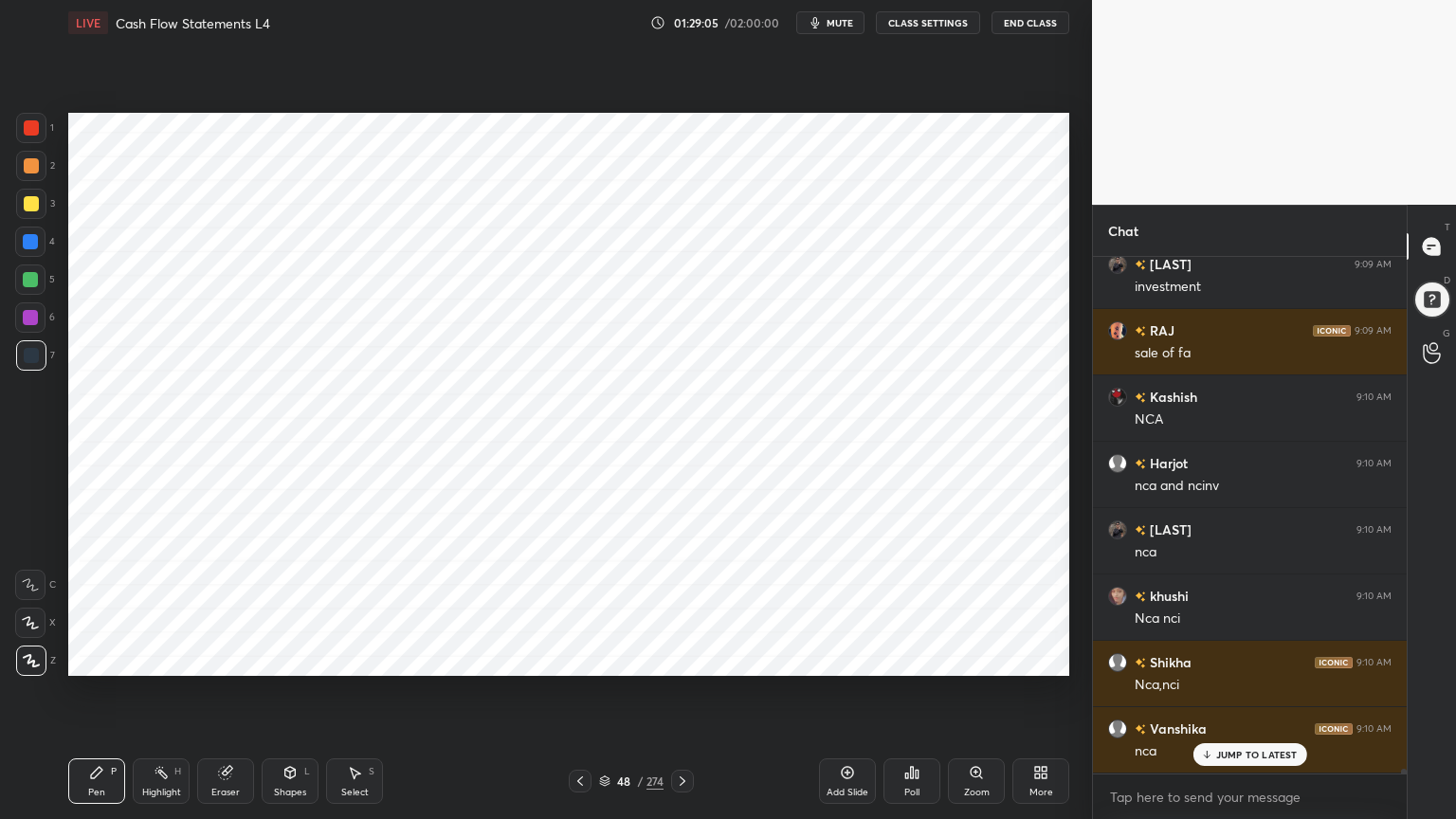 scroll, scrollTop: 52420, scrollLeft: 0, axis: vertical 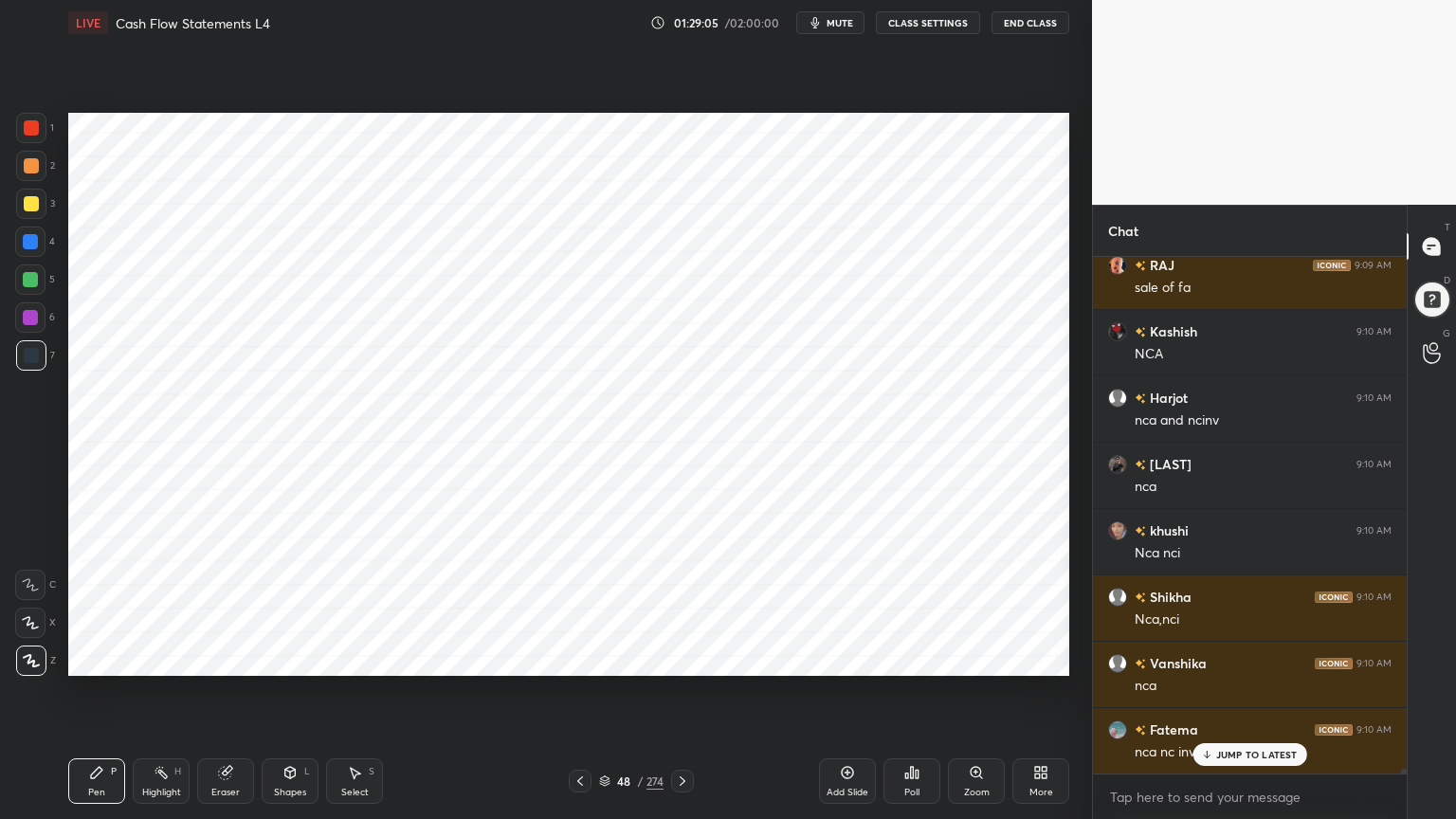 click at bounding box center [30, 242] 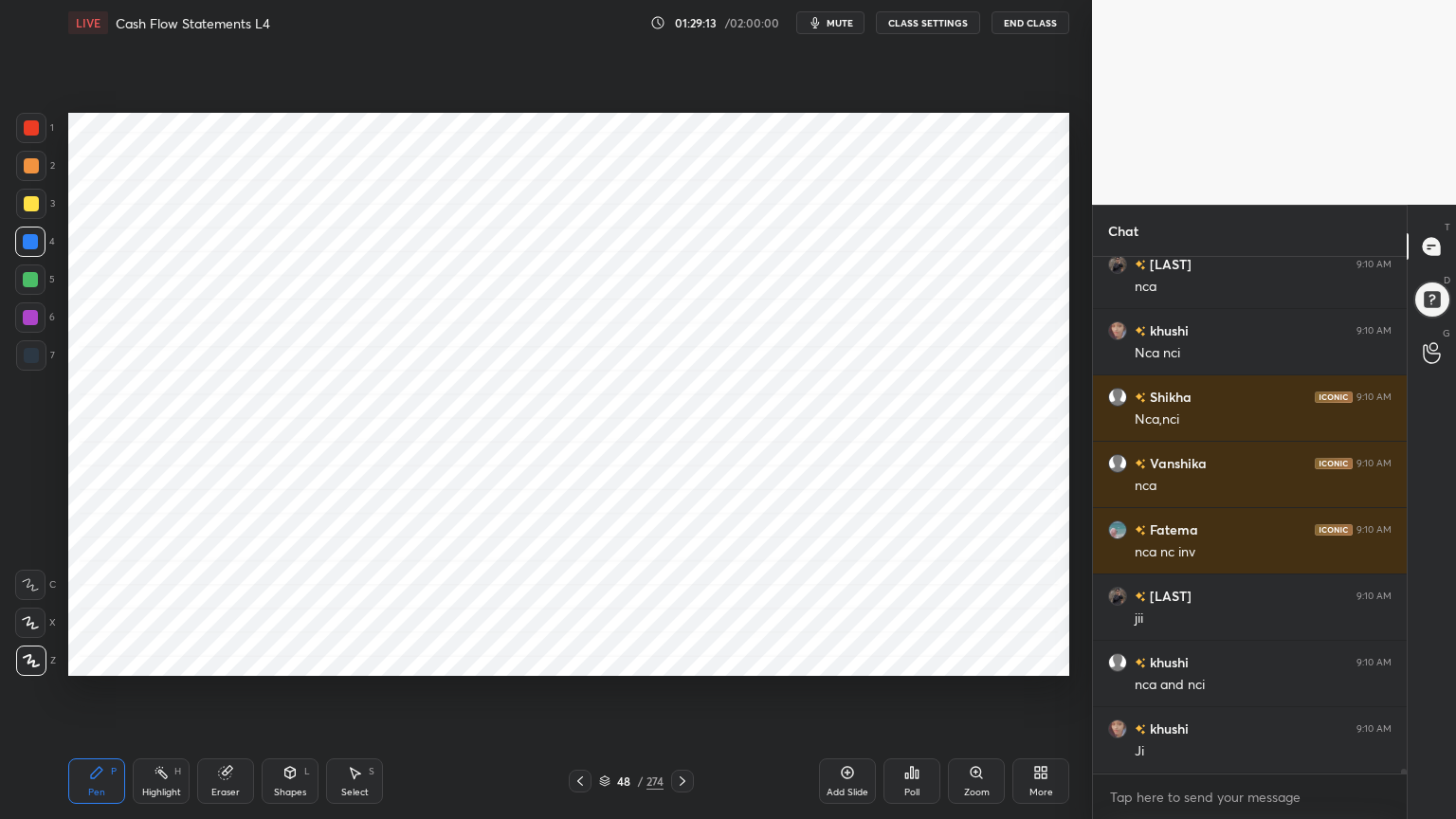 scroll, scrollTop: 52685, scrollLeft: 0, axis: vertical 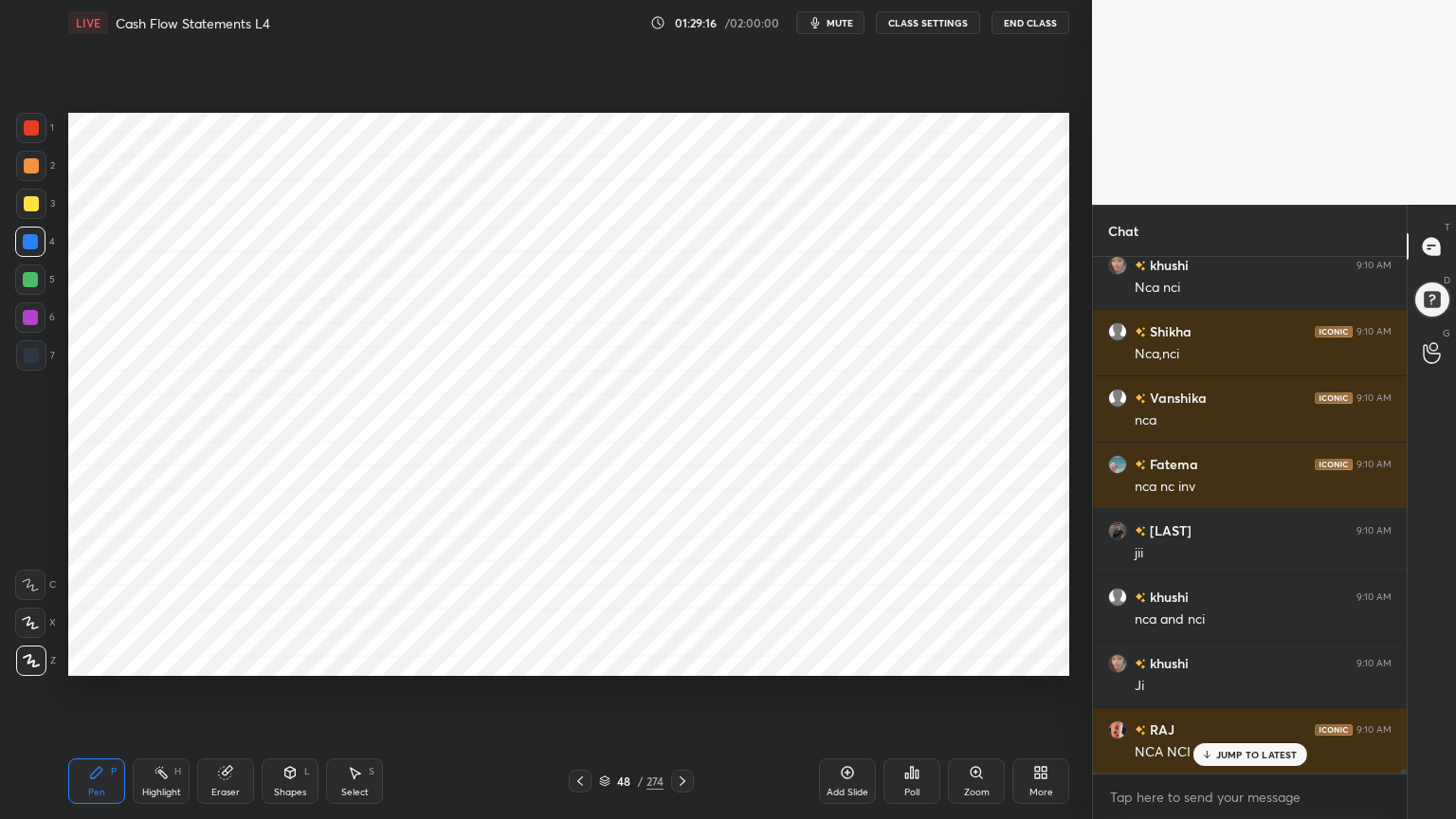 click on "Shapes L" at bounding box center [290, 781] 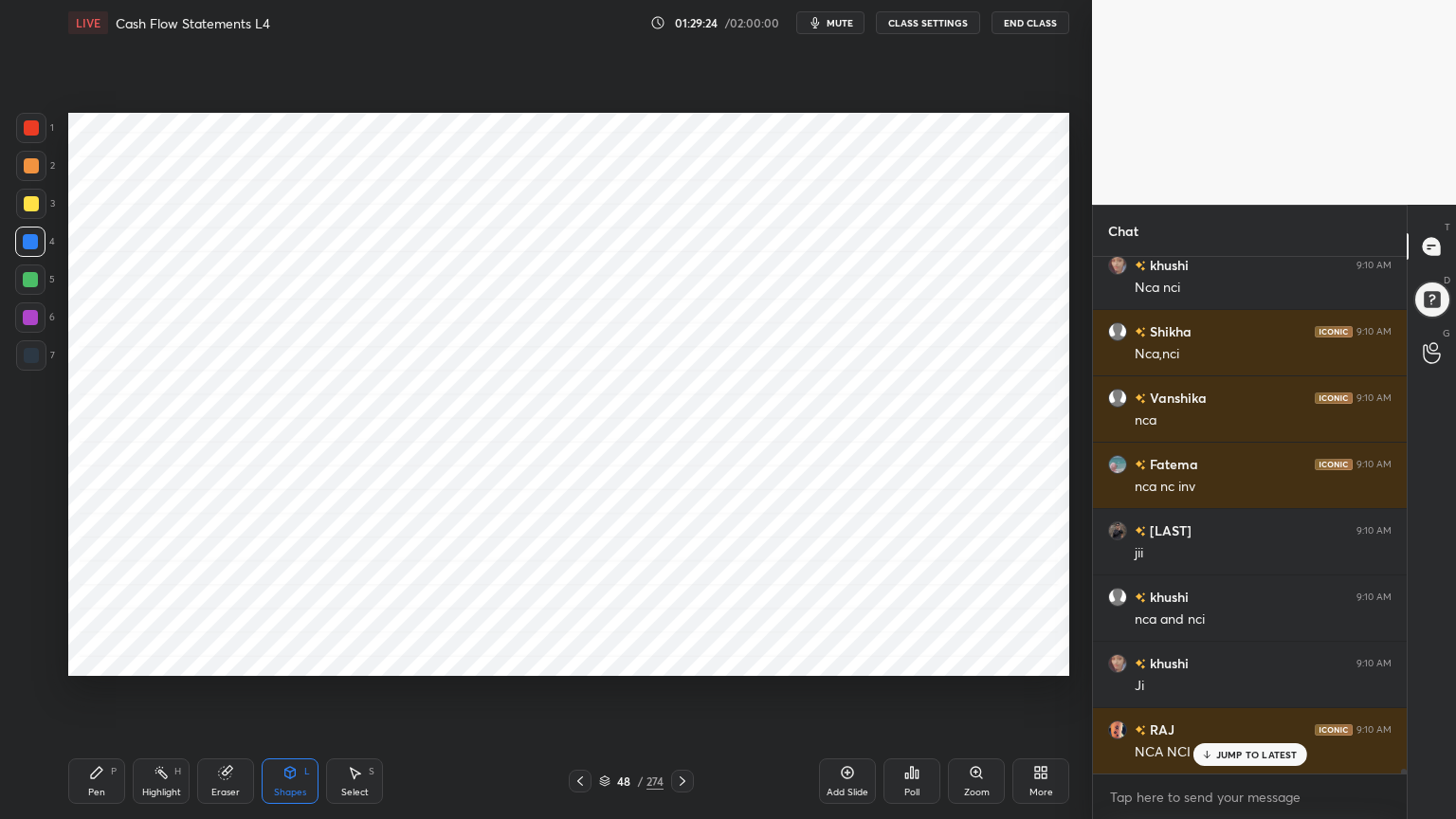 click on "Pen P" at bounding box center (97, 781) 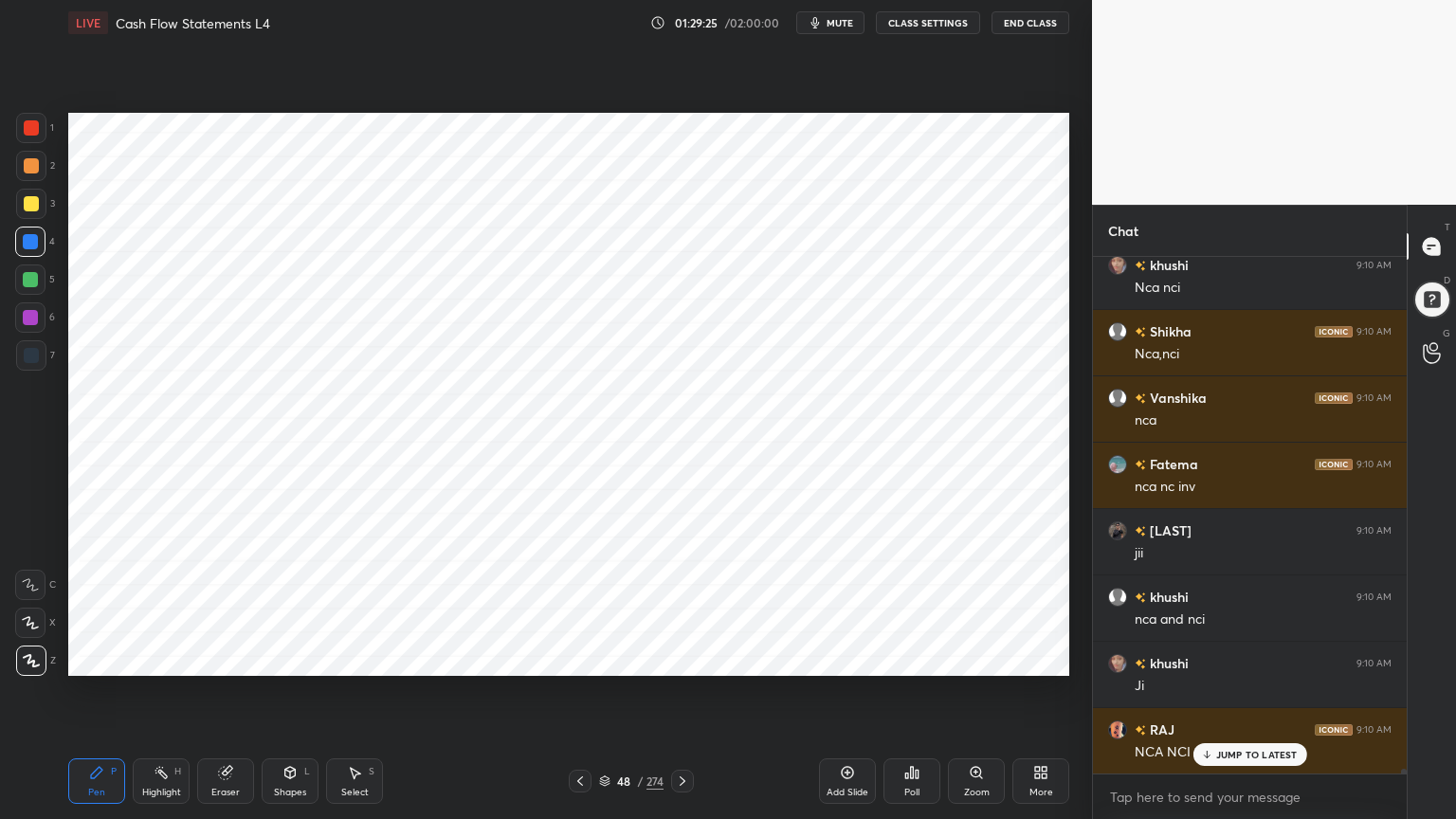 click at bounding box center (30, 318) 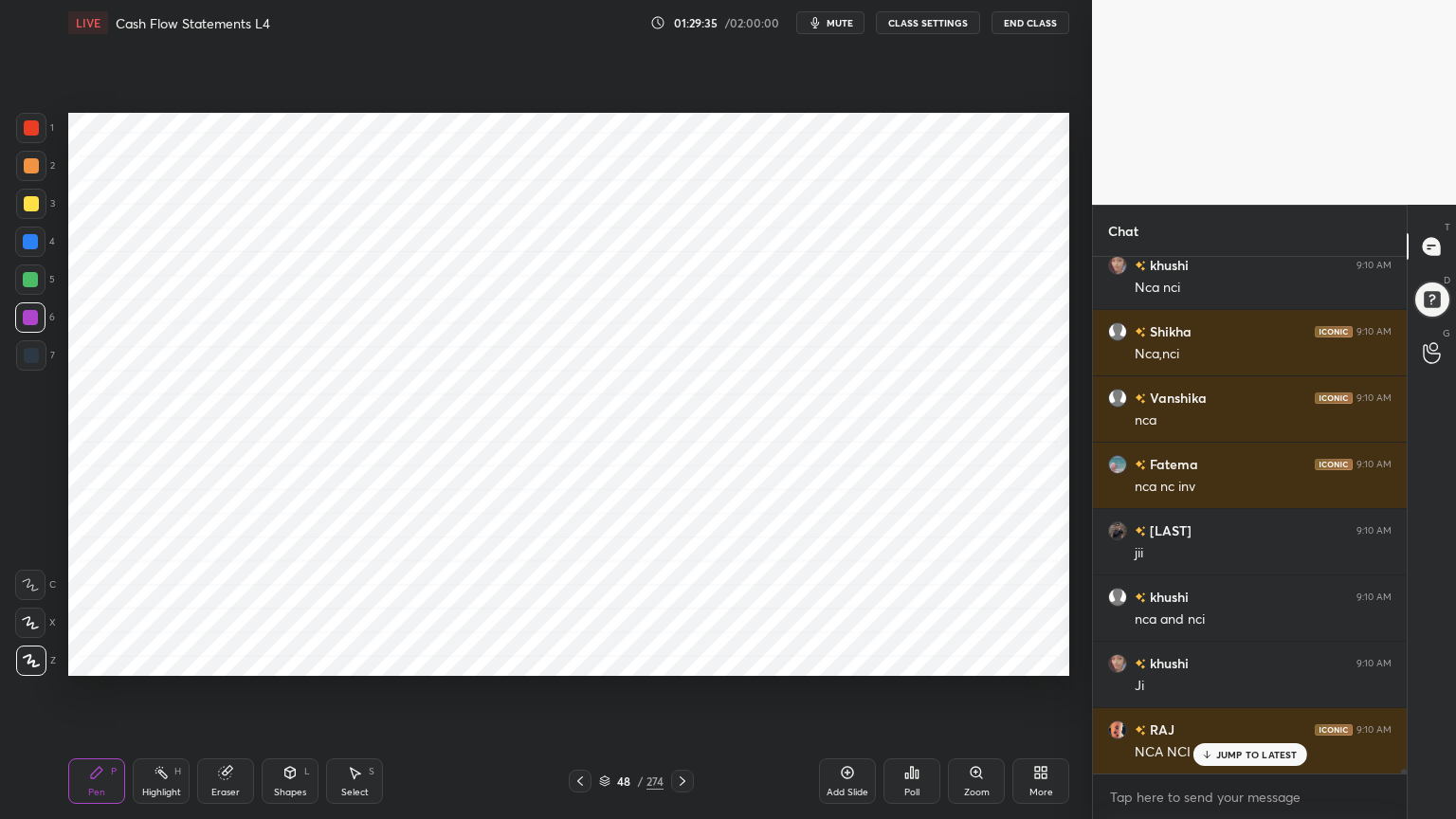 click at bounding box center (31, 355) 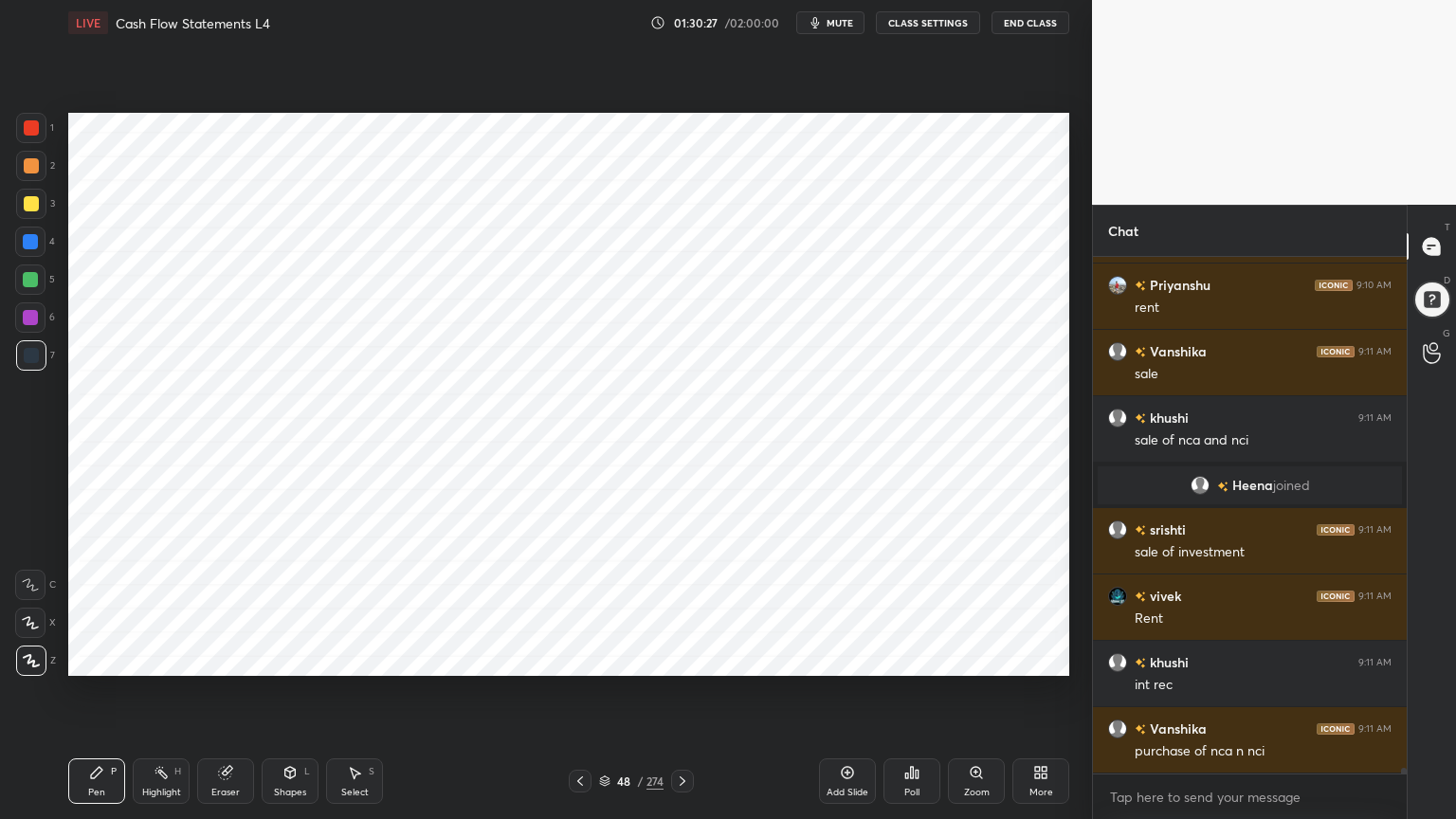 scroll, scrollTop: 47680, scrollLeft: 0, axis: vertical 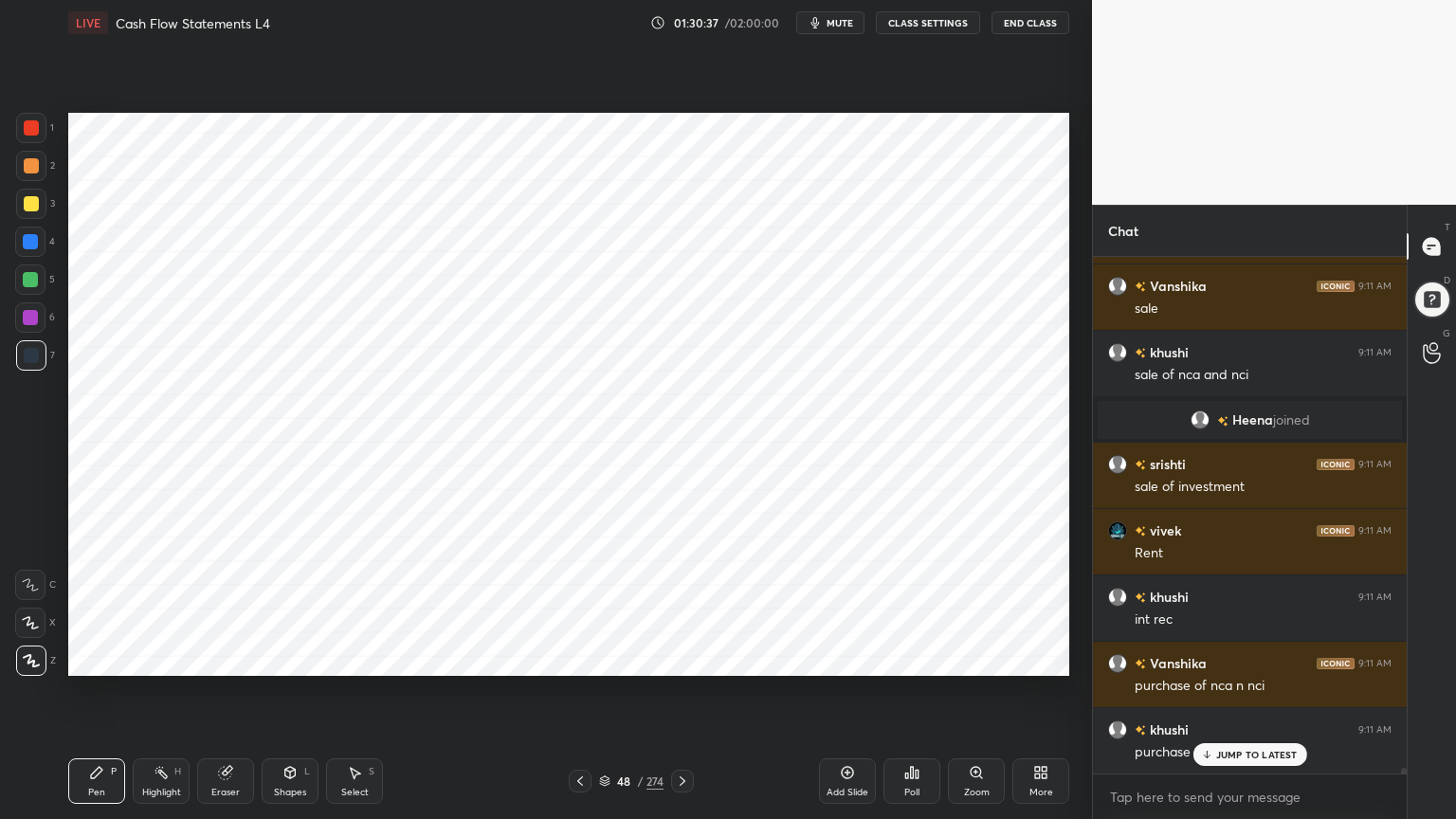 click on "Shapes" at bounding box center (290, 792) 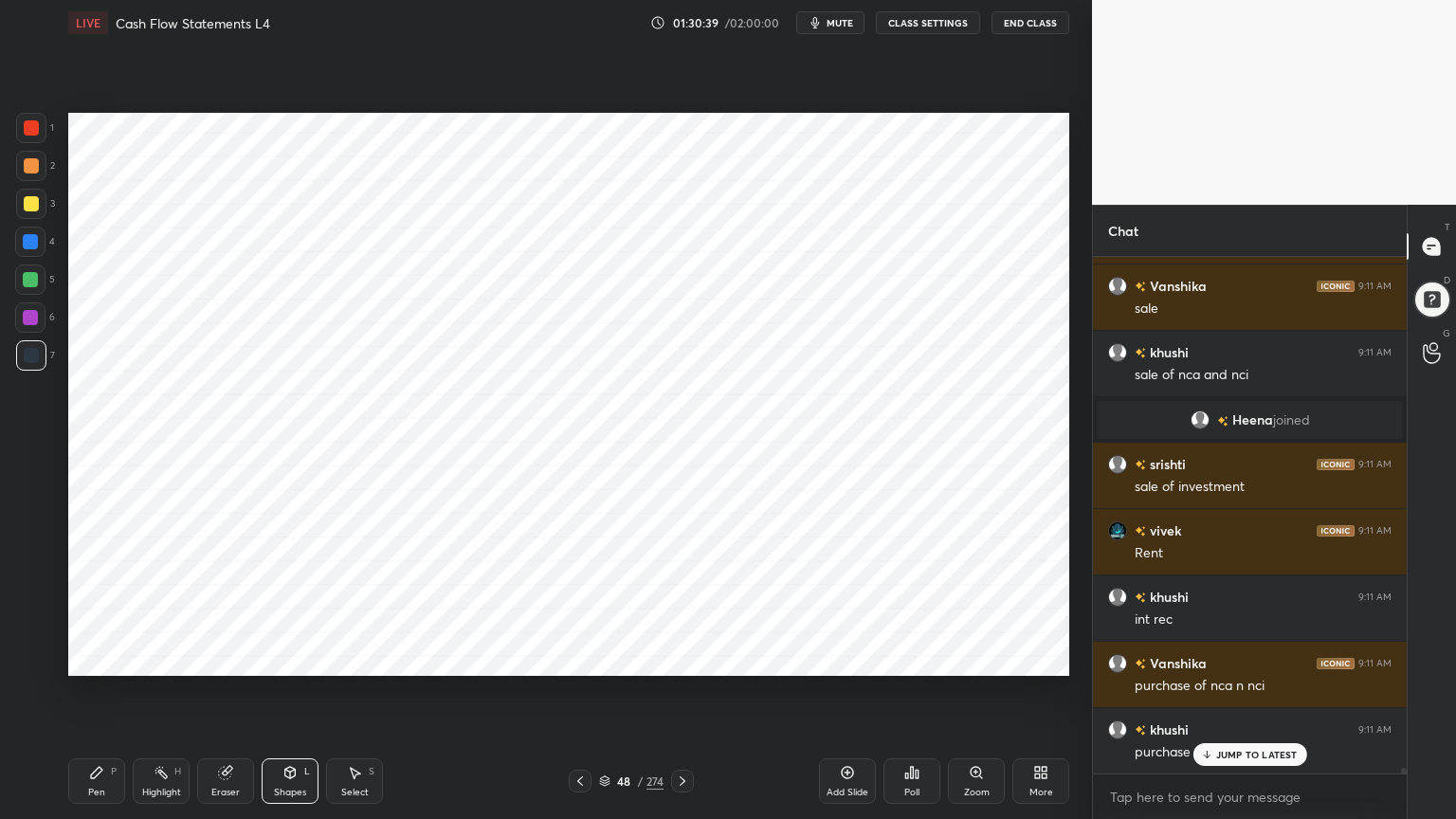 scroll, scrollTop: 47748, scrollLeft: 0, axis: vertical 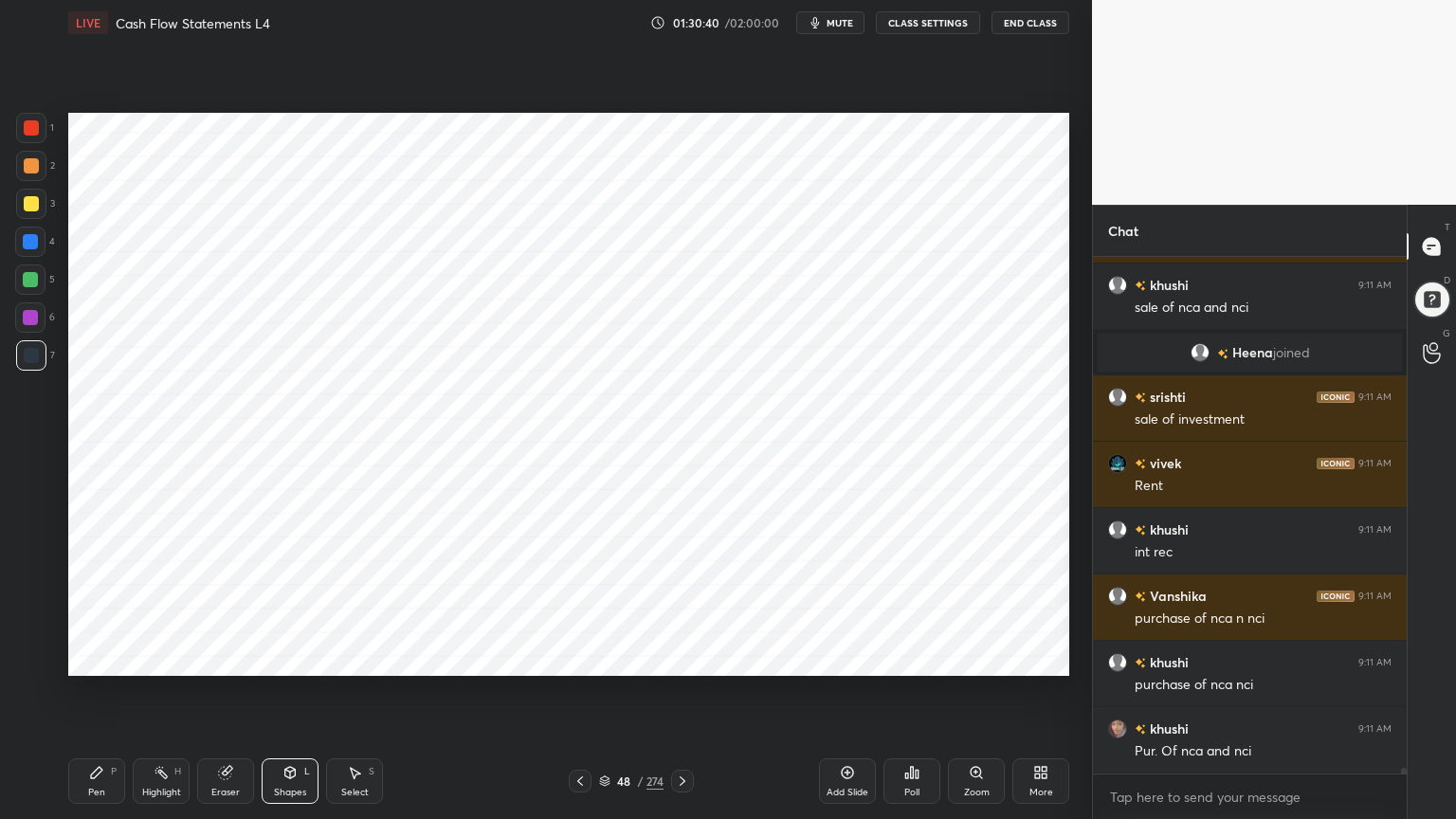 click on "Pen P" at bounding box center [97, 781] 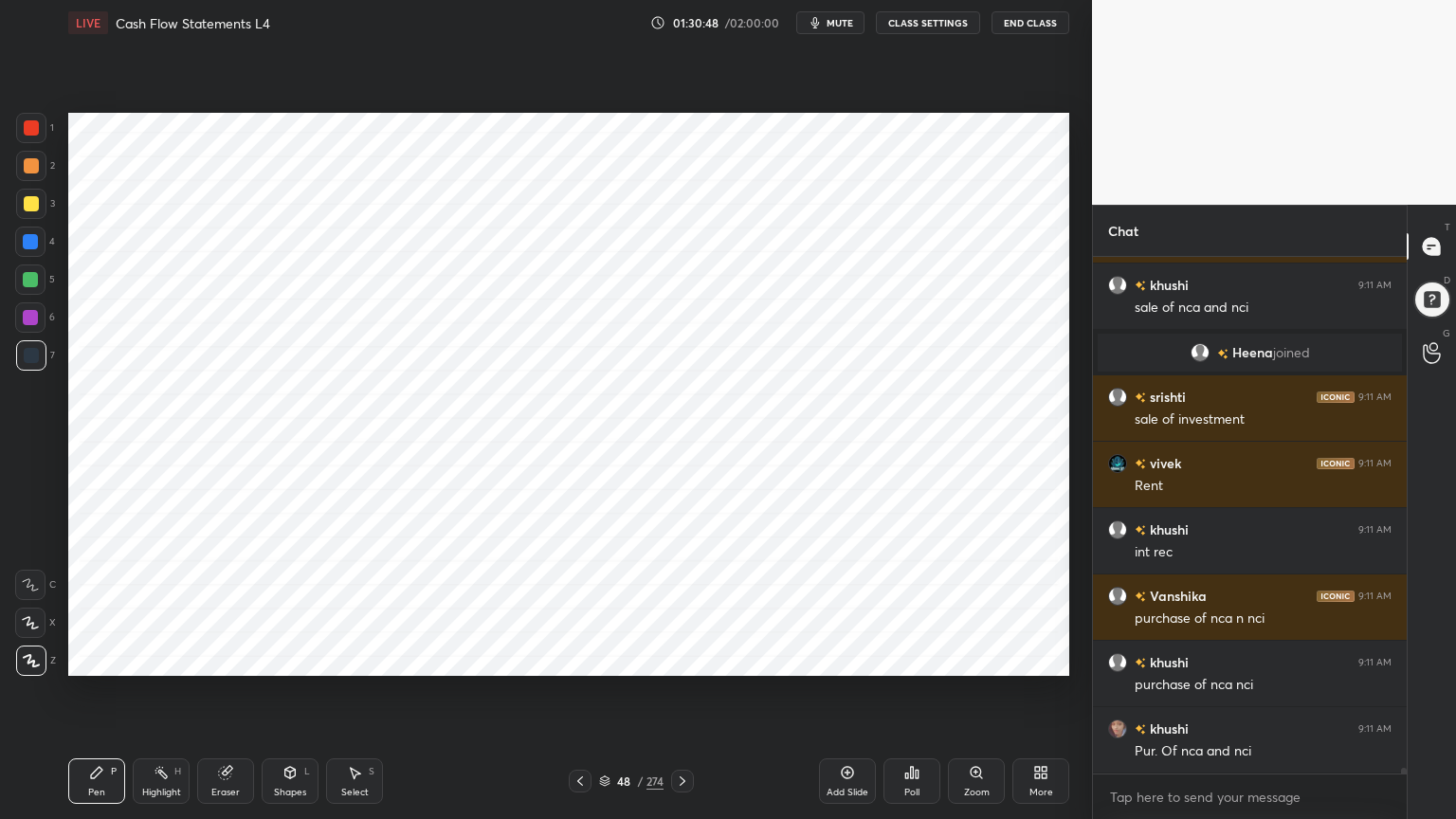 click at bounding box center [30, 318] 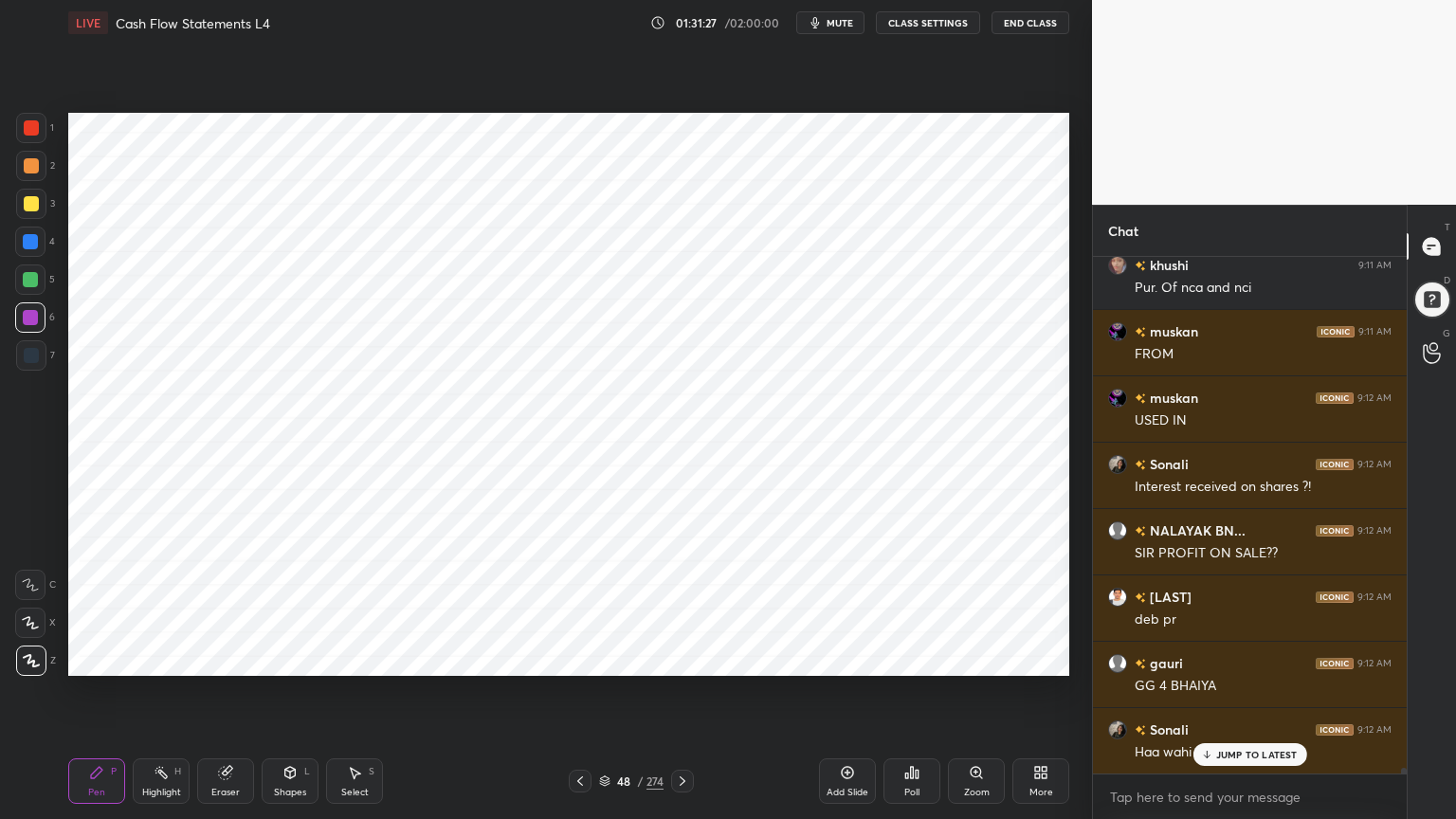 scroll, scrollTop: 48278, scrollLeft: 0, axis: vertical 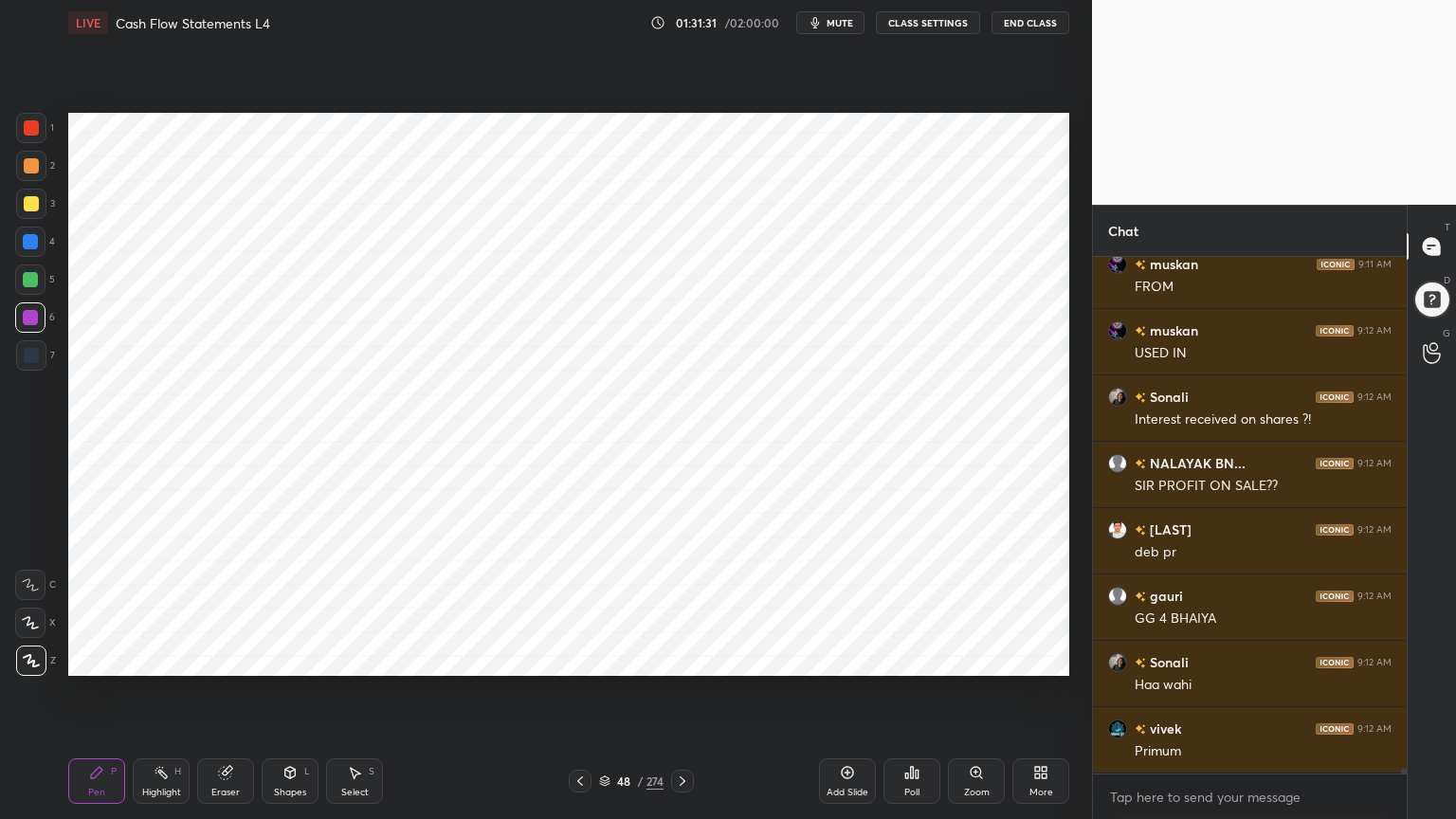 click 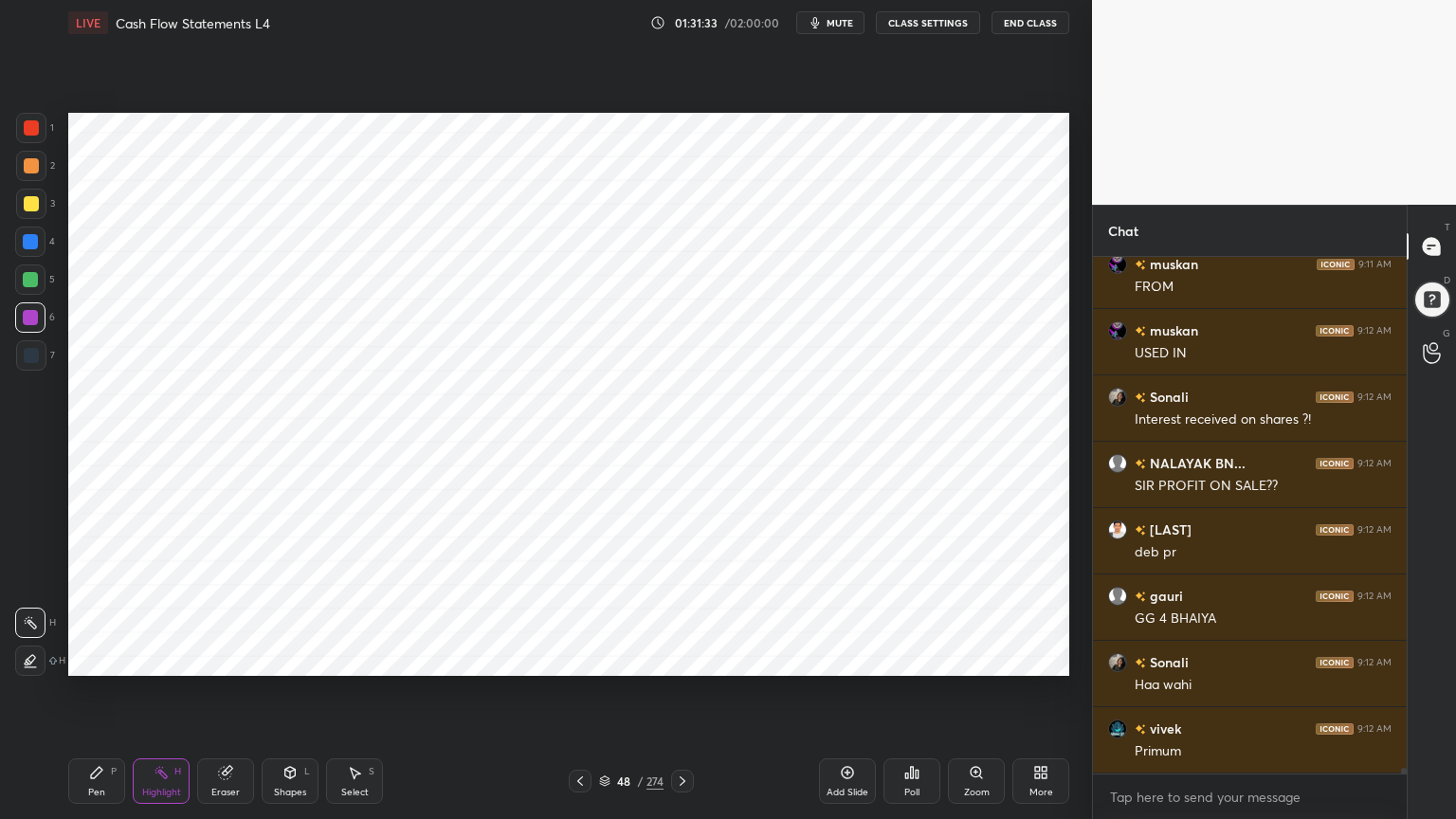 click at bounding box center (30, 280) 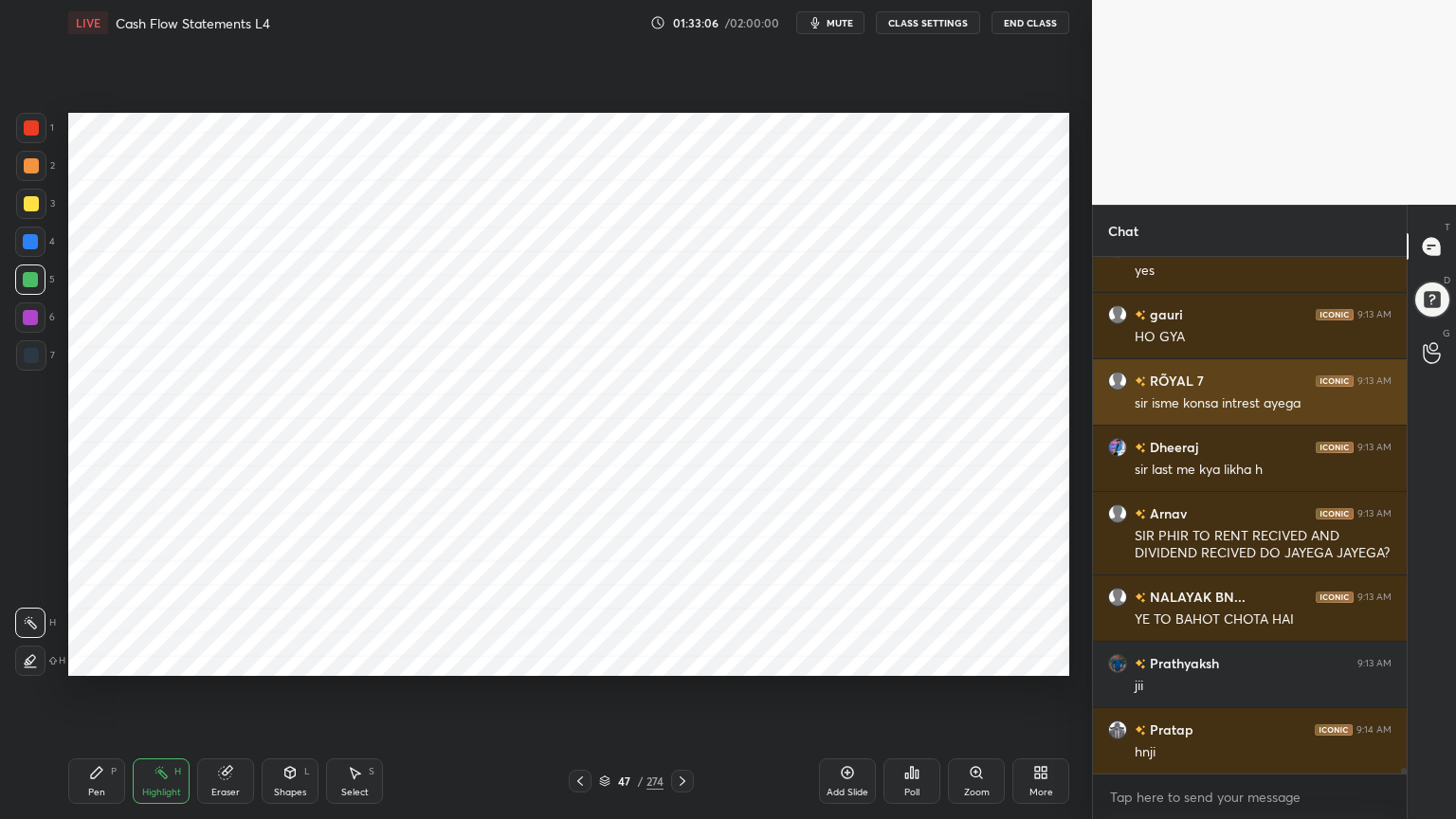 scroll, scrollTop: 49765, scrollLeft: 0, axis: vertical 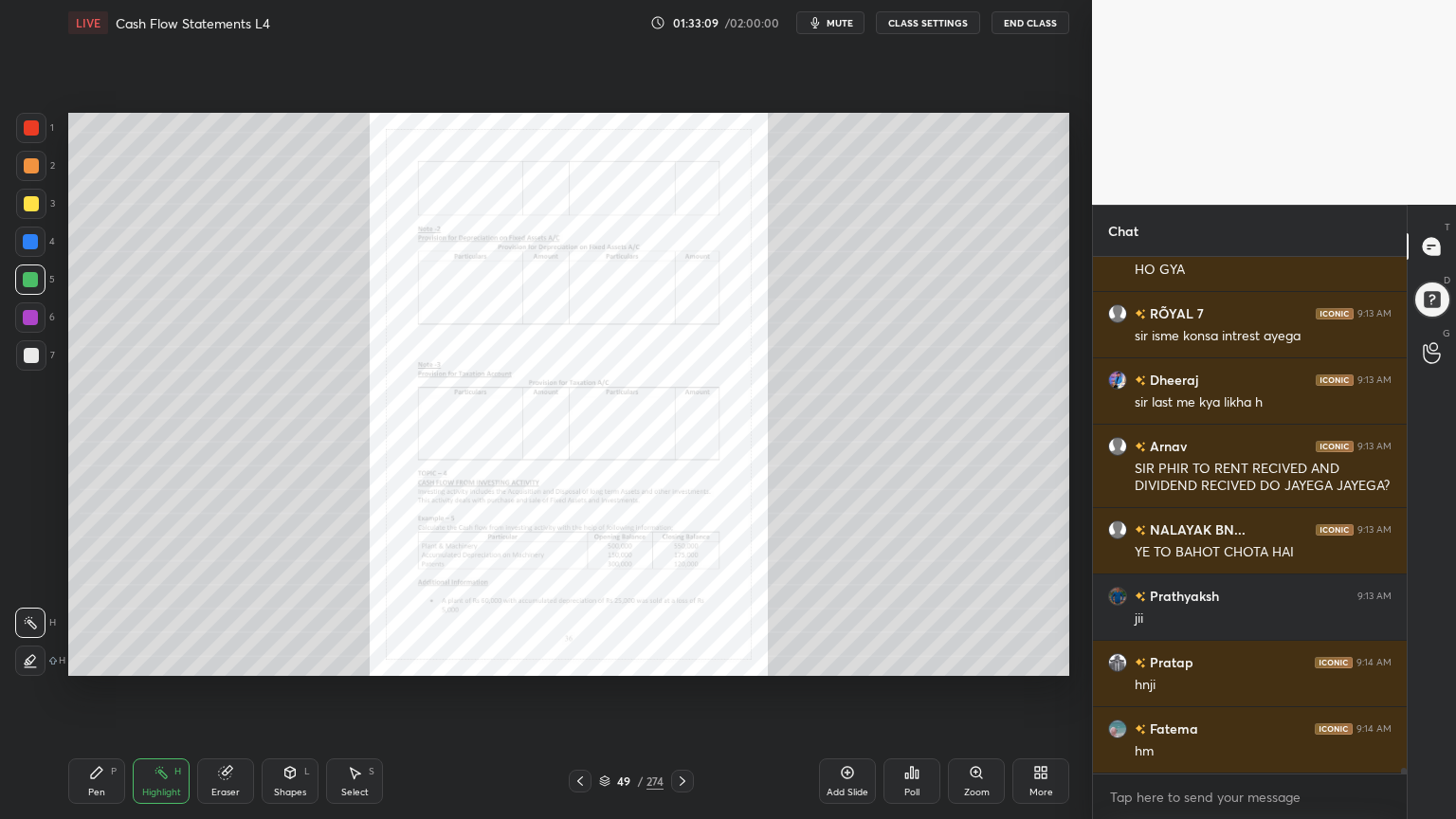 click 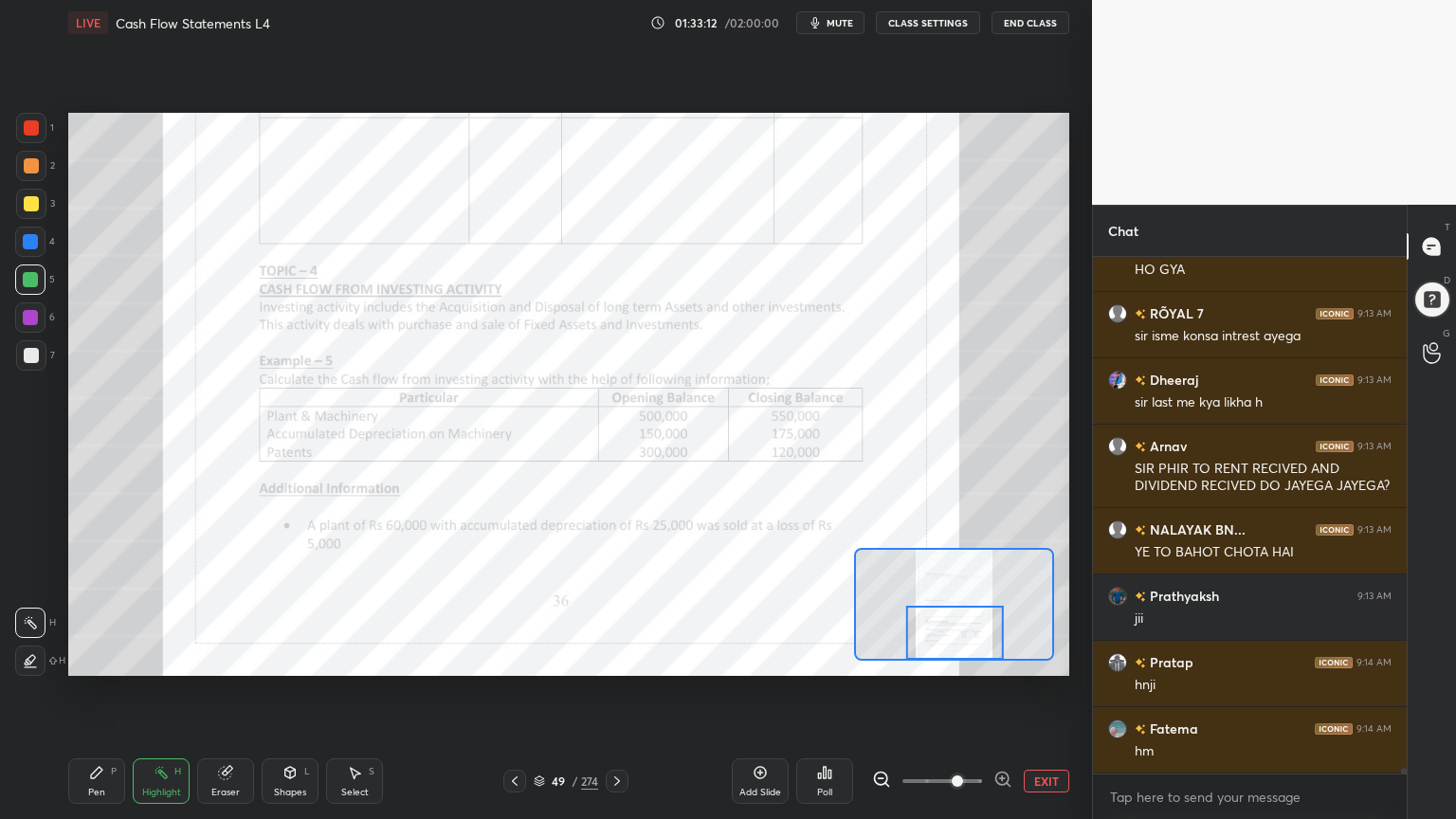 click 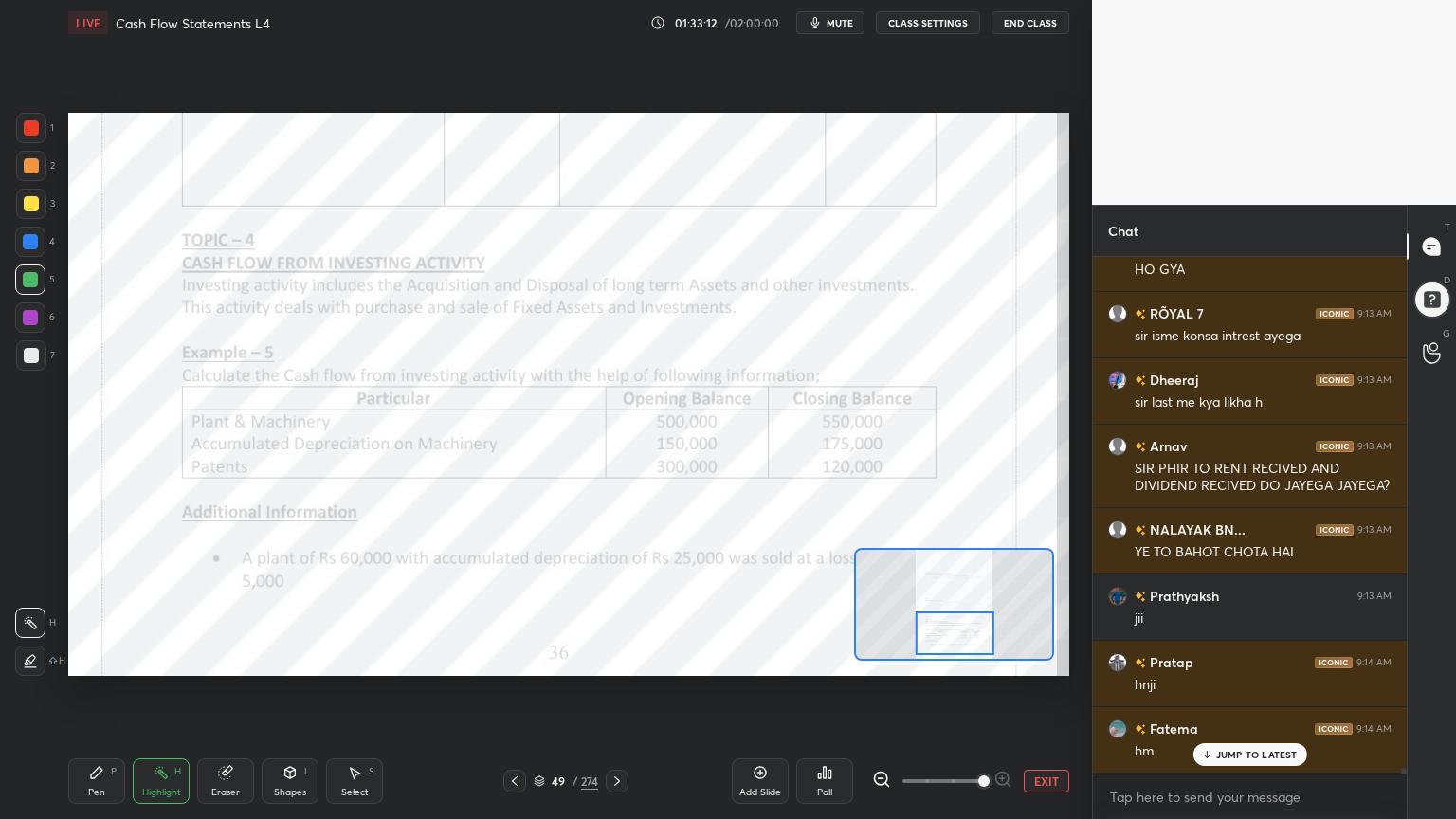 scroll, scrollTop: 49845, scrollLeft: 0, axis: vertical 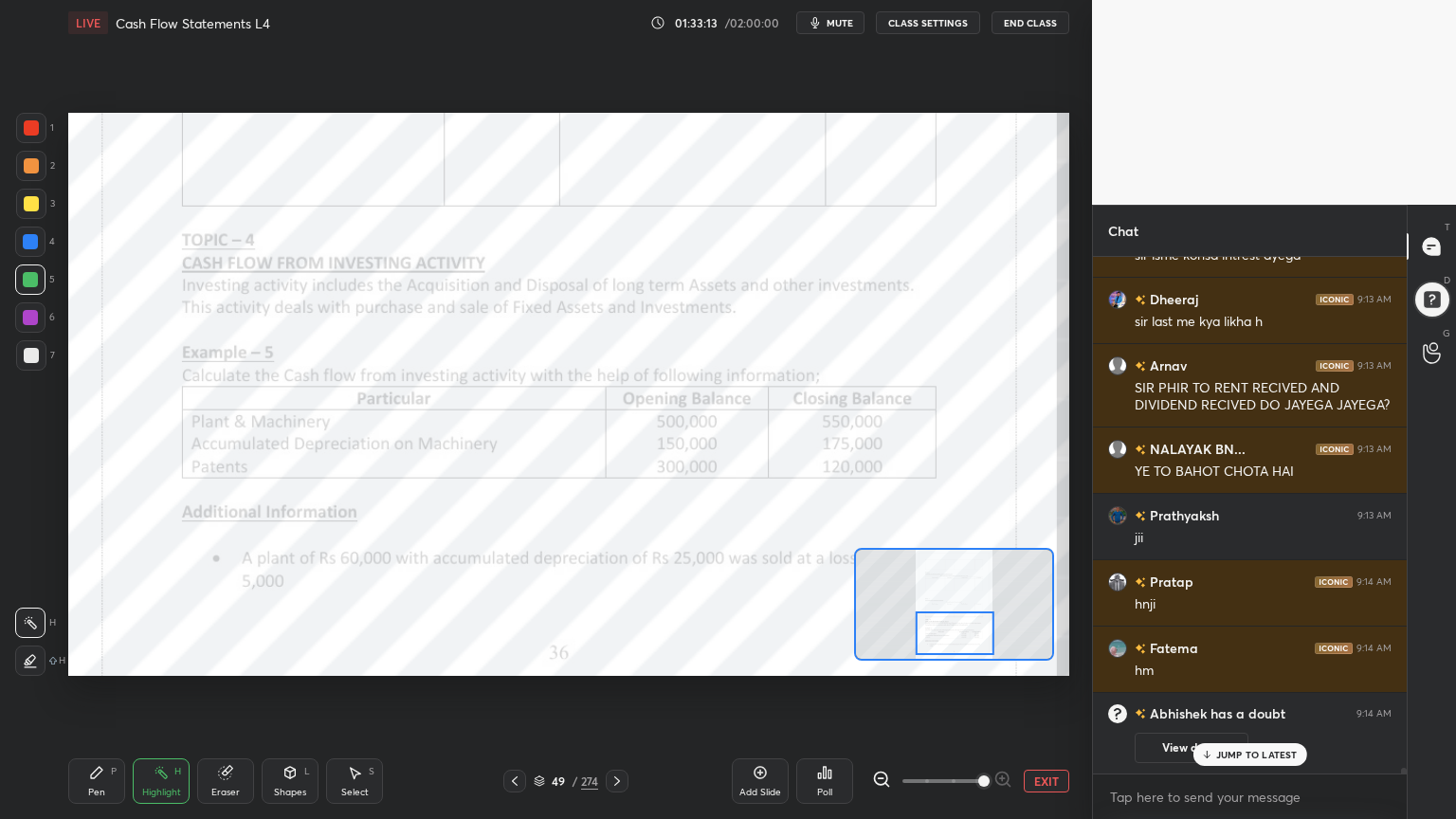 click on "1" at bounding box center [35, 132] 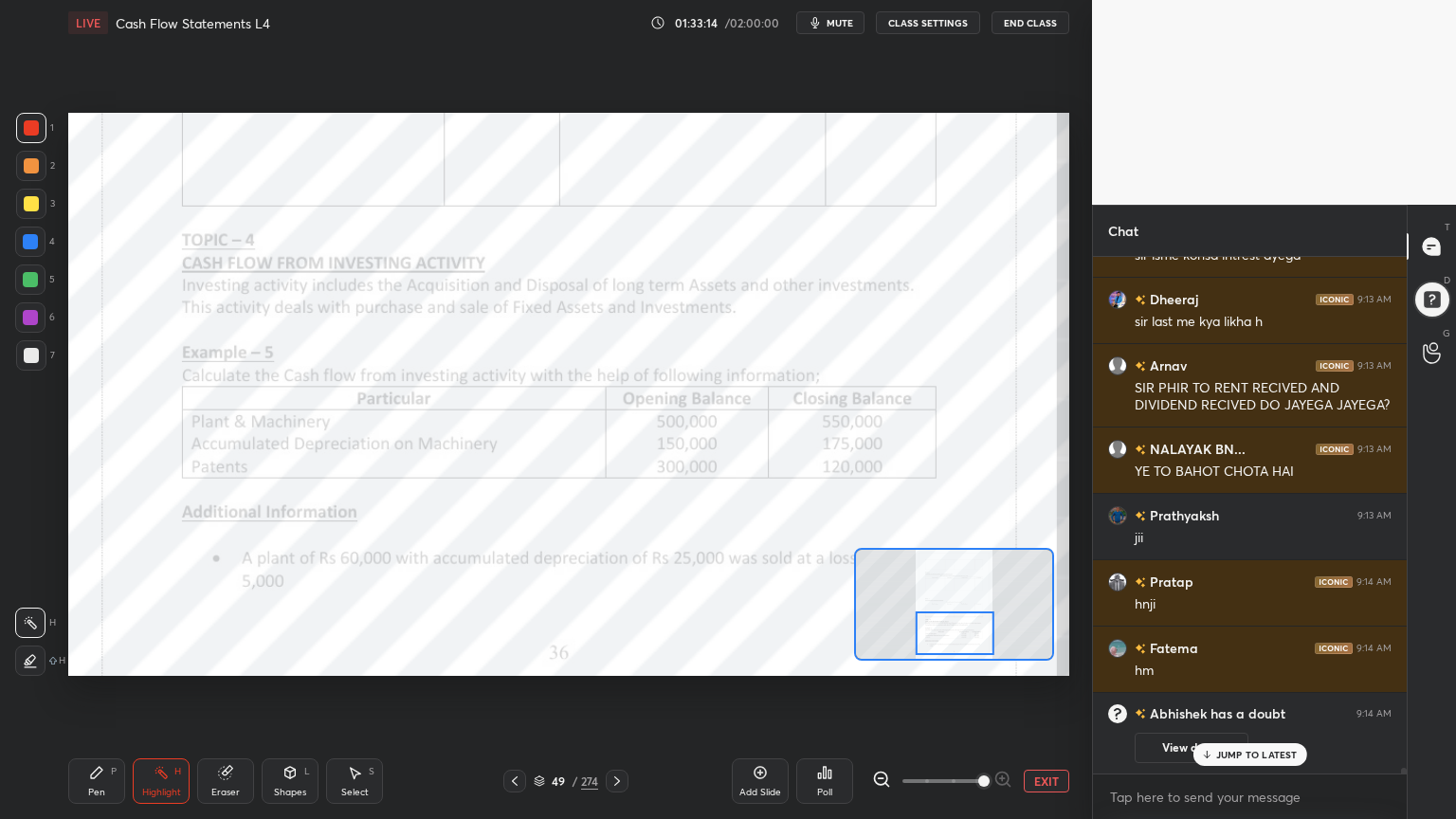 click on "Pen P" at bounding box center [97, 781] 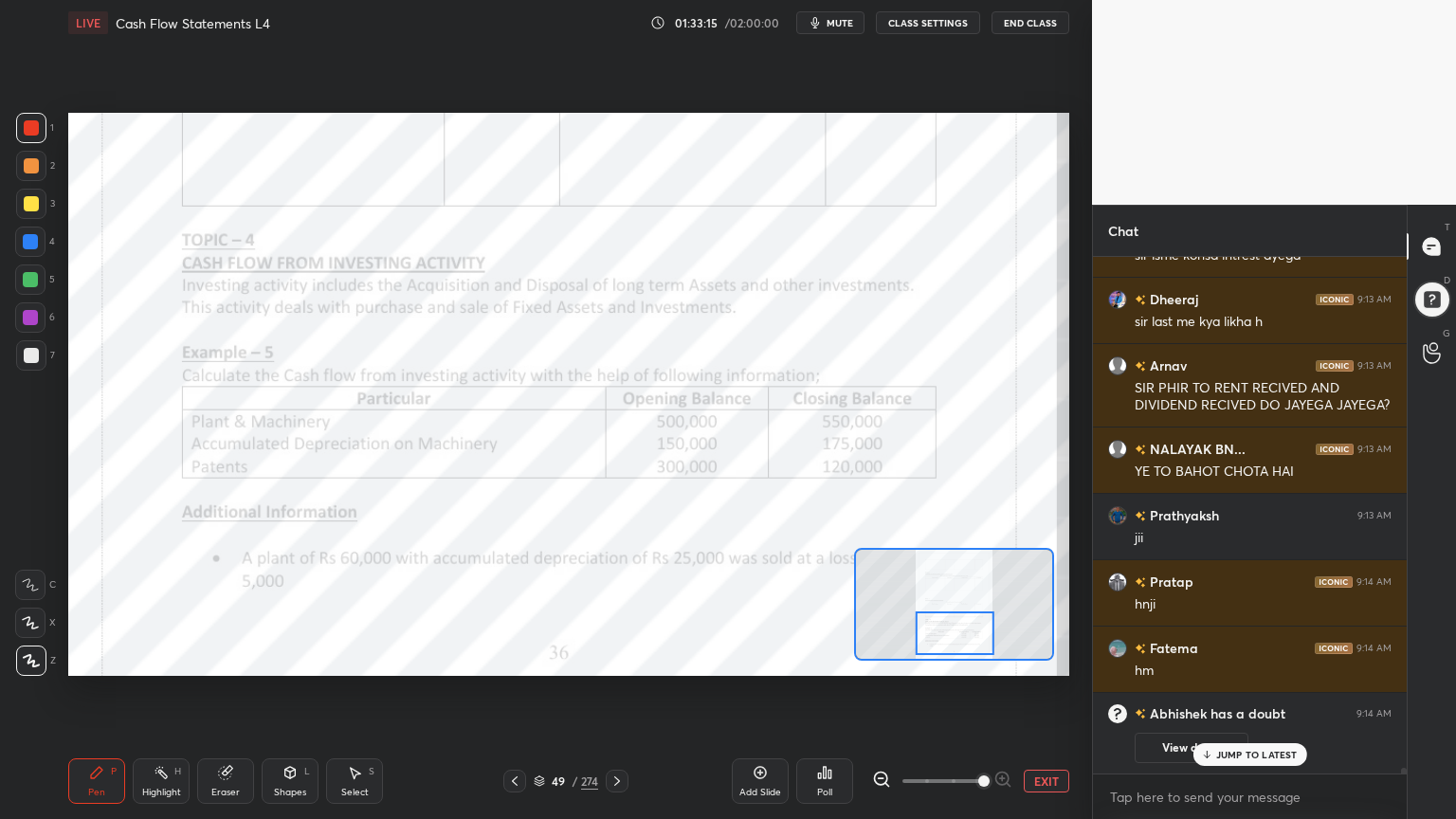 click 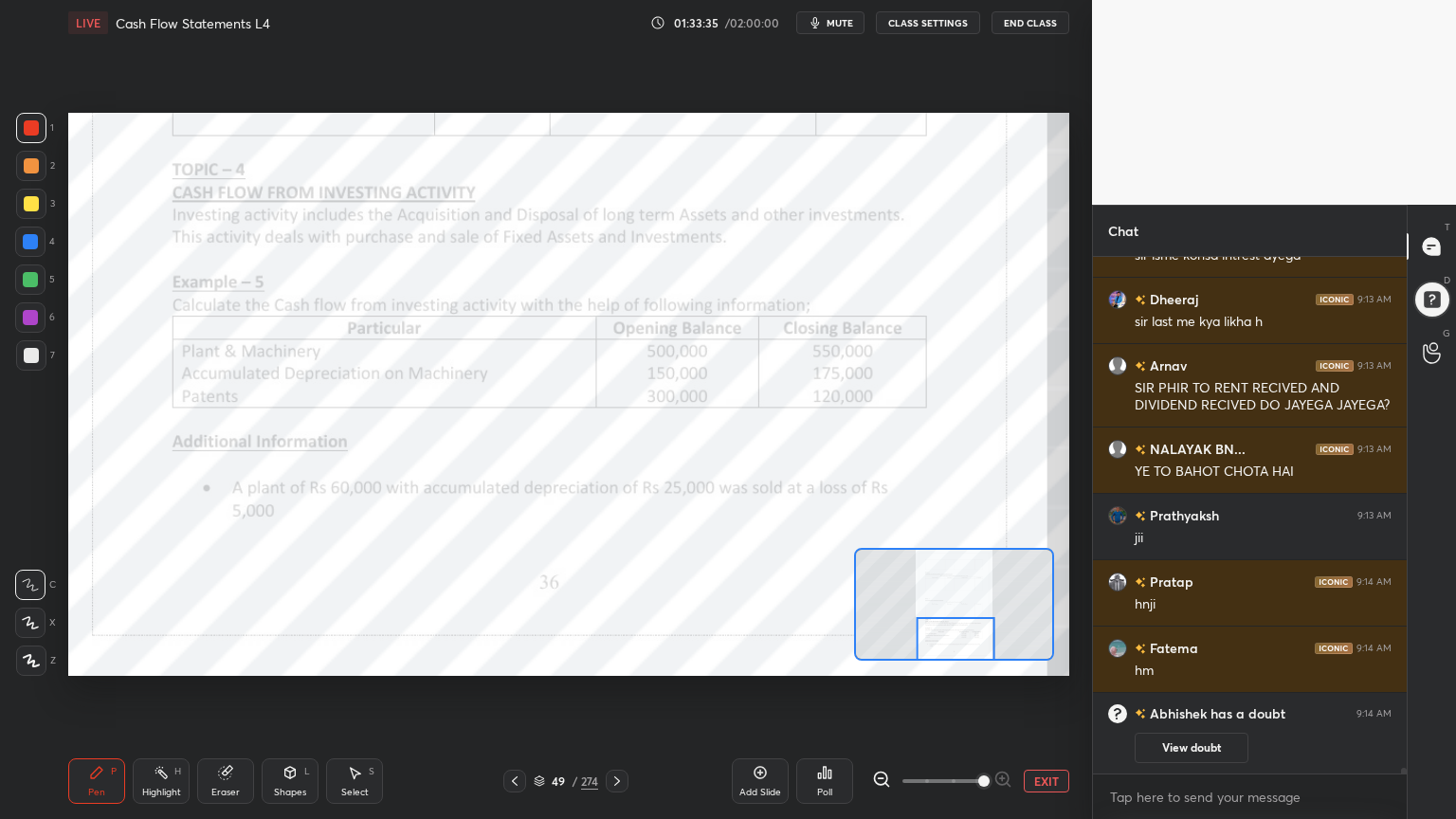 scroll, scrollTop: 49499, scrollLeft: 0, axis: vertical 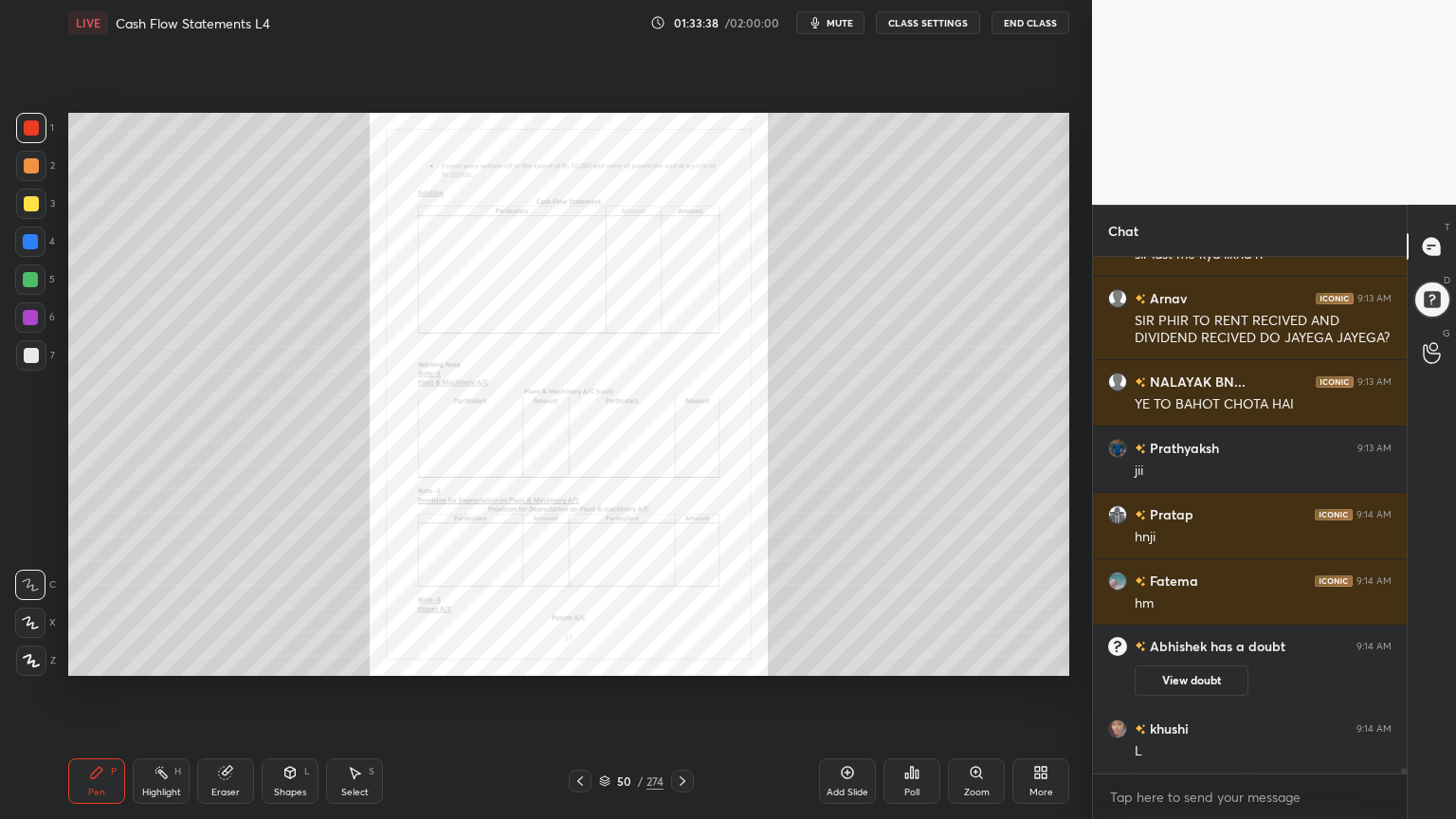 click on "Zoom" at bounding box center (976, 781) 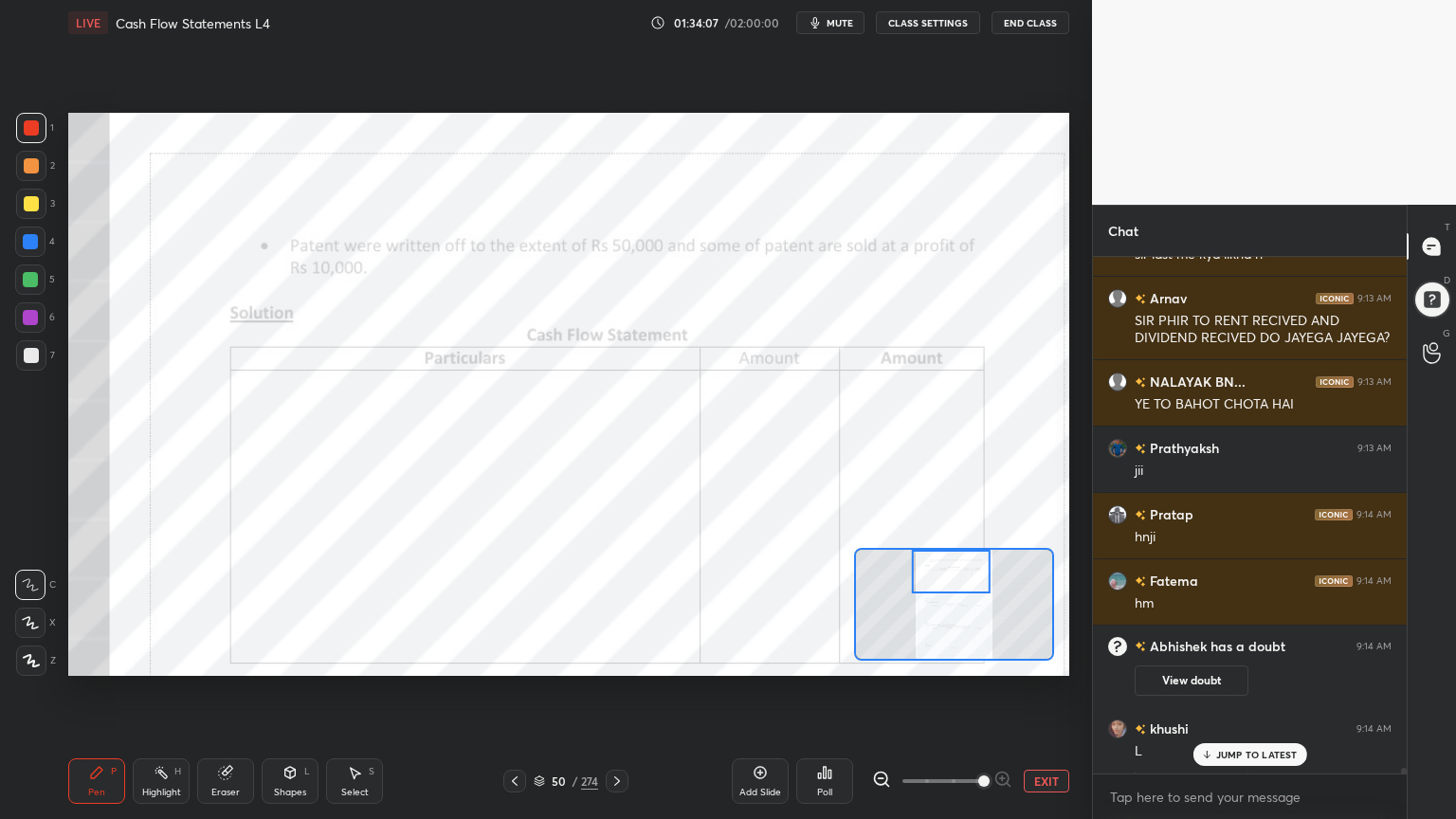 scroll, scrollTop: 49565, scrollLeft: 0, axis: vertical 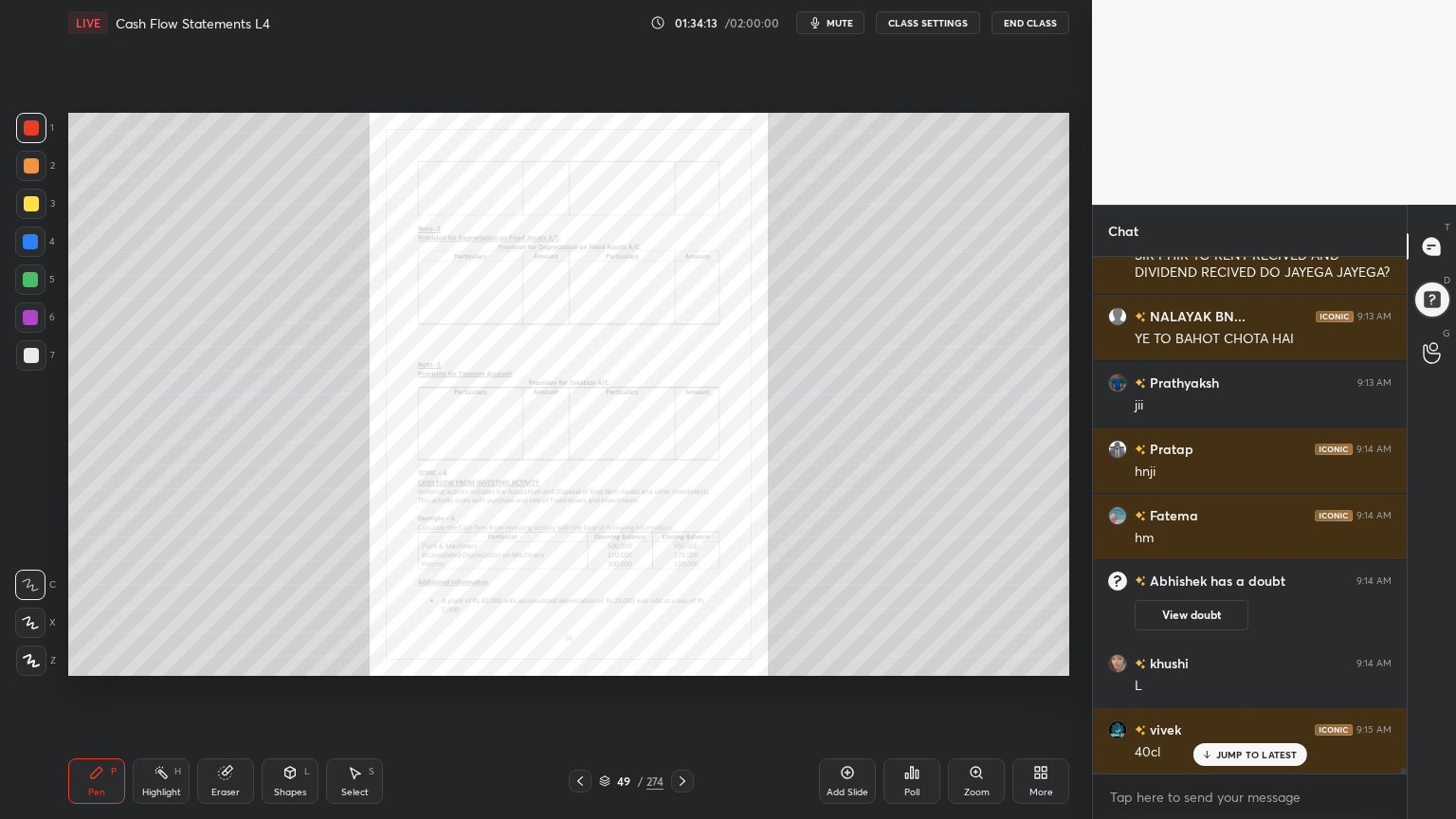 click on "Zoom" at bounding box center (976, 781) 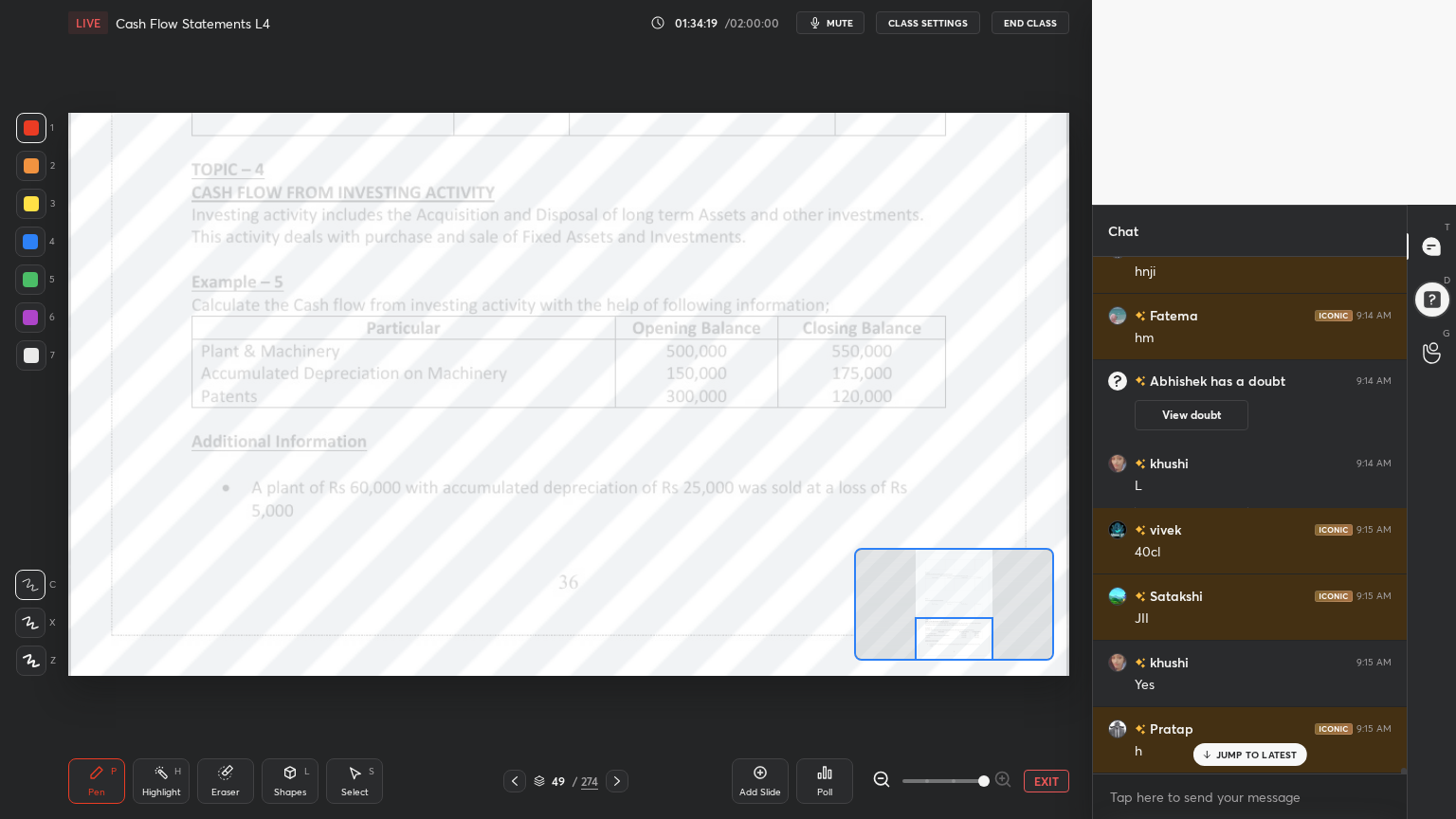 scroll, scrollTop: 49830, scrollLeft: 0, axis: vertical 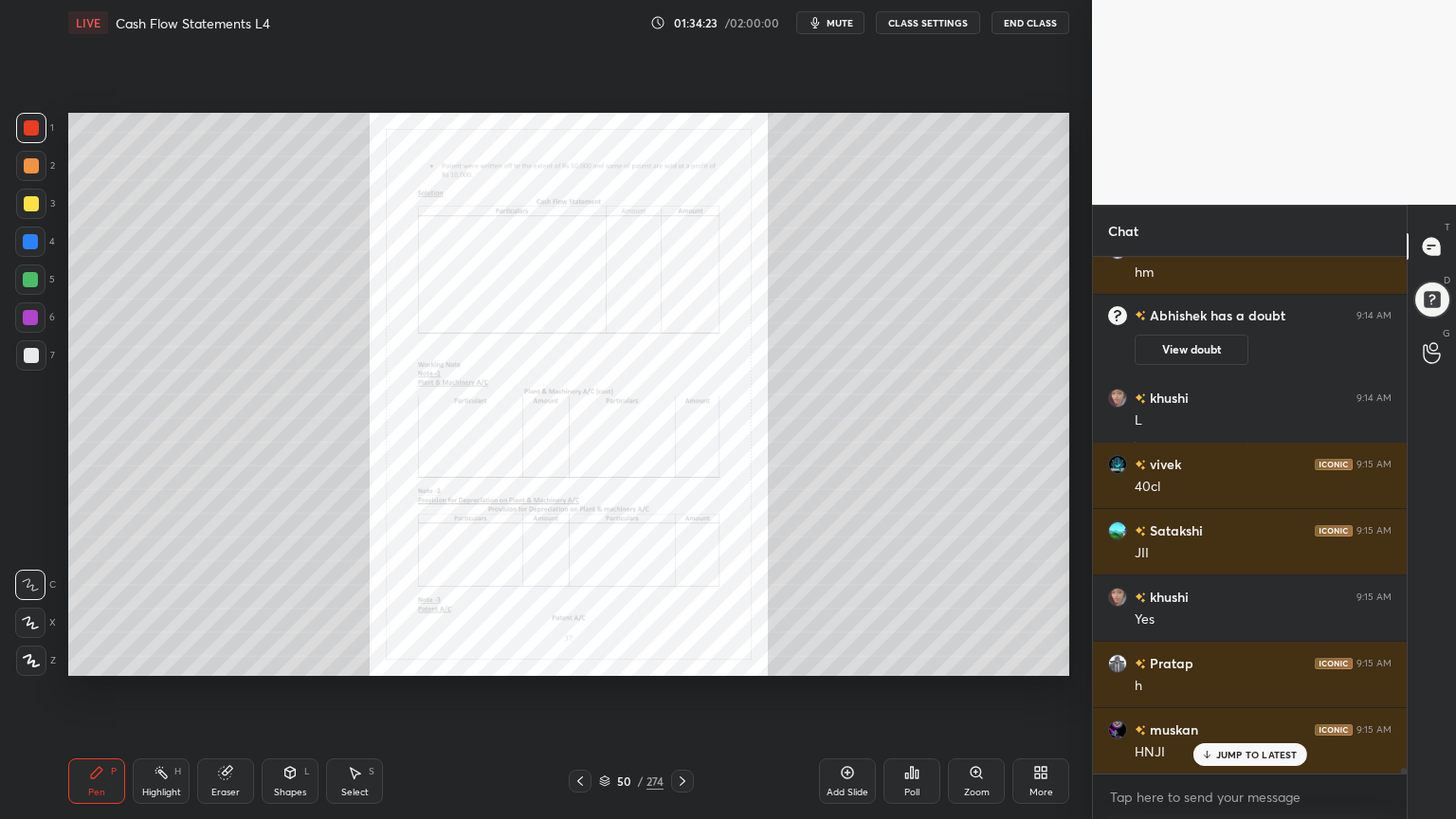 click on "Add Slide" at bounding box center [847, 781] 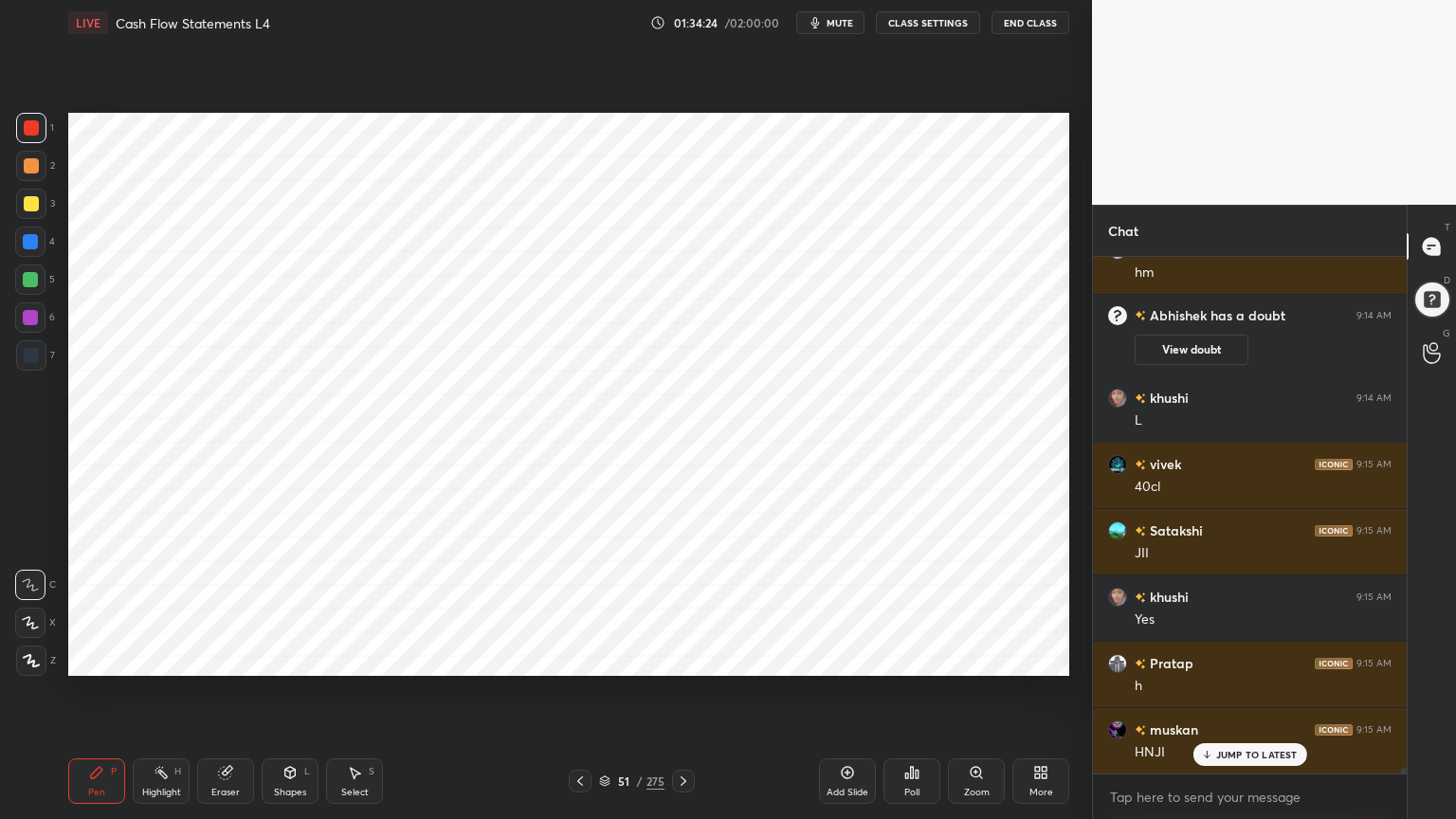 click at bounding box center (30, 242) 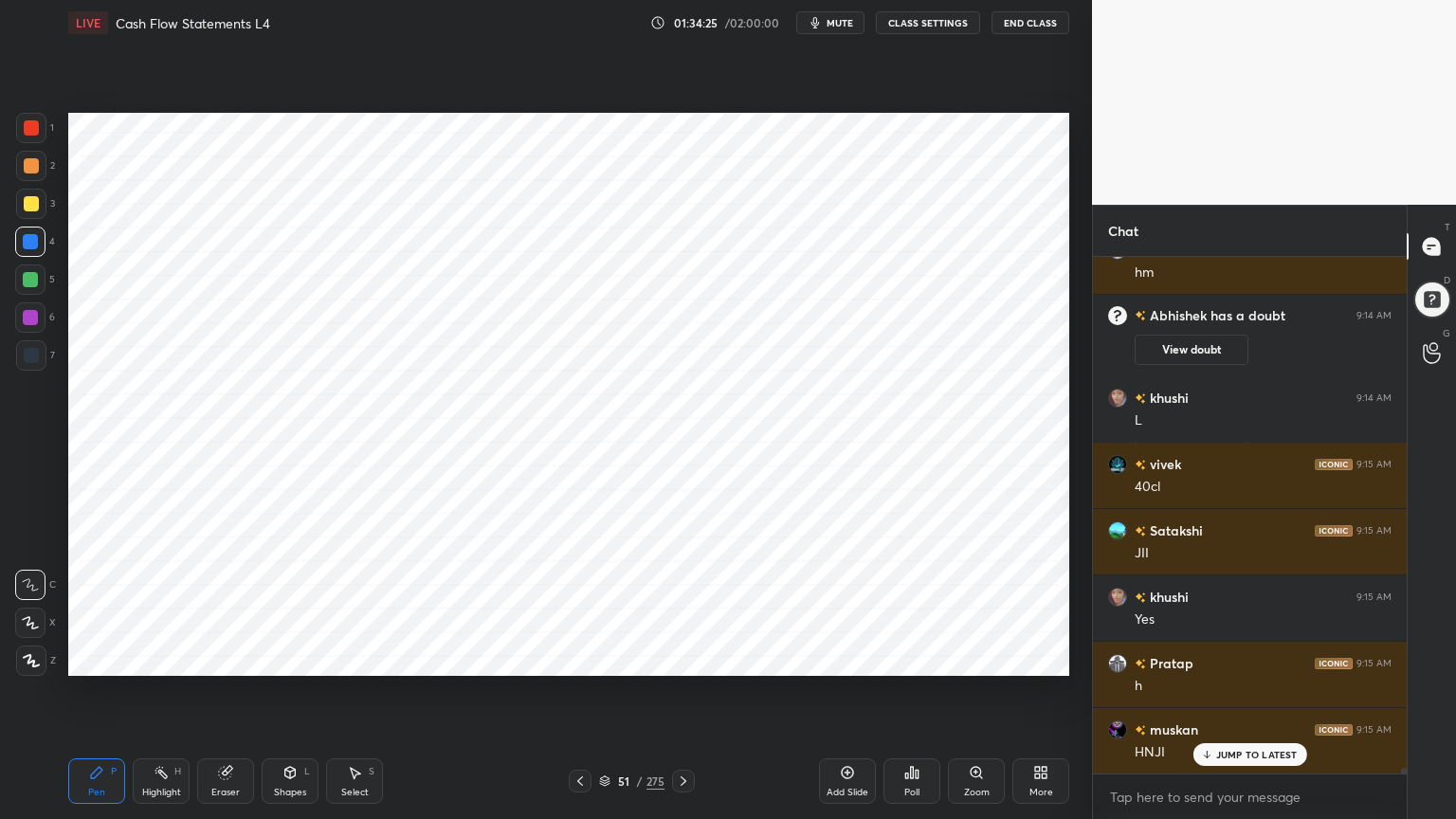click at bounding box center [31, 661] 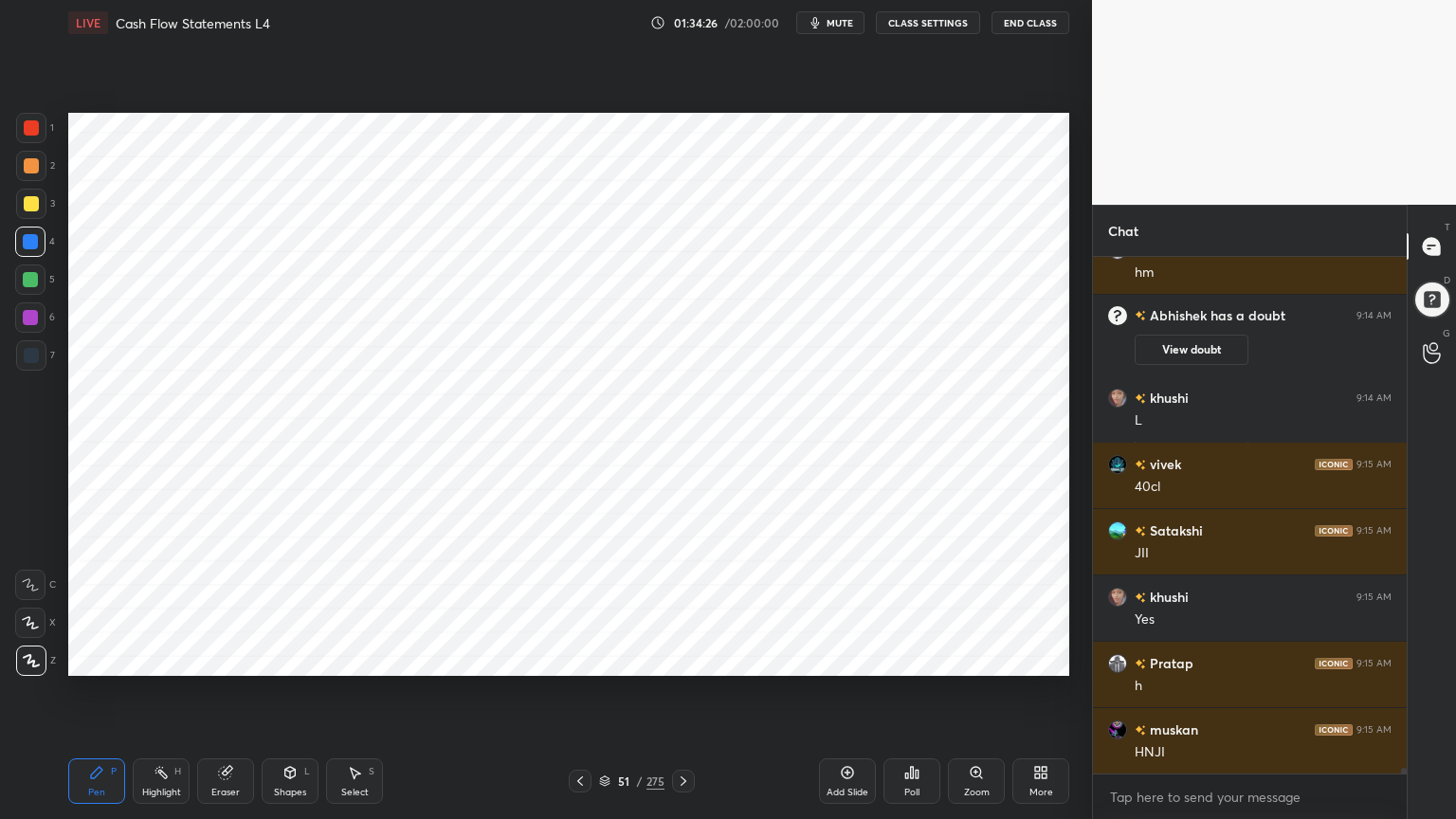 scroll, scrollTop: 49897, scrollLeft: 0, axis: vertical 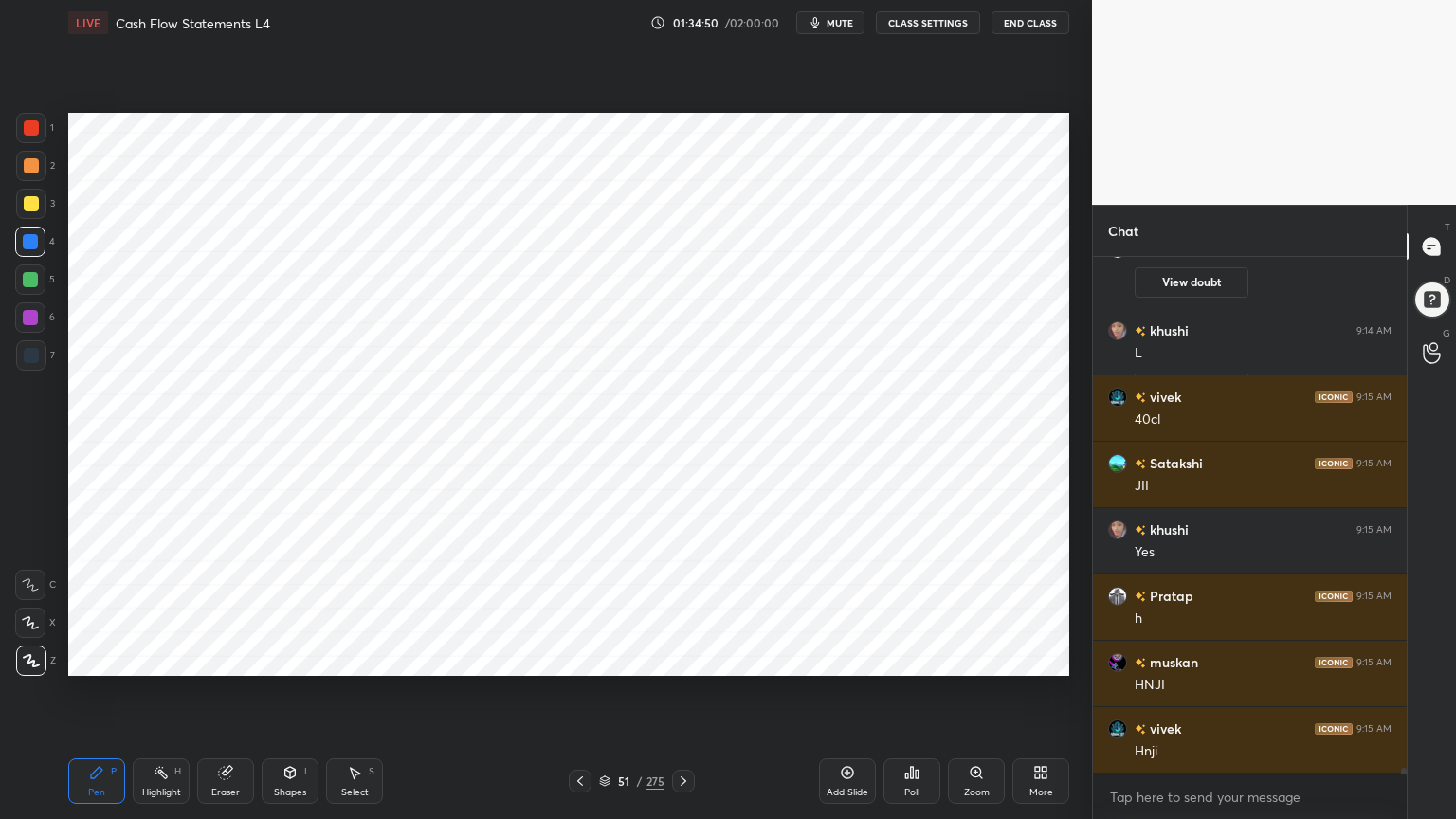 click on "Eraser" at bounding box center (226, 781) 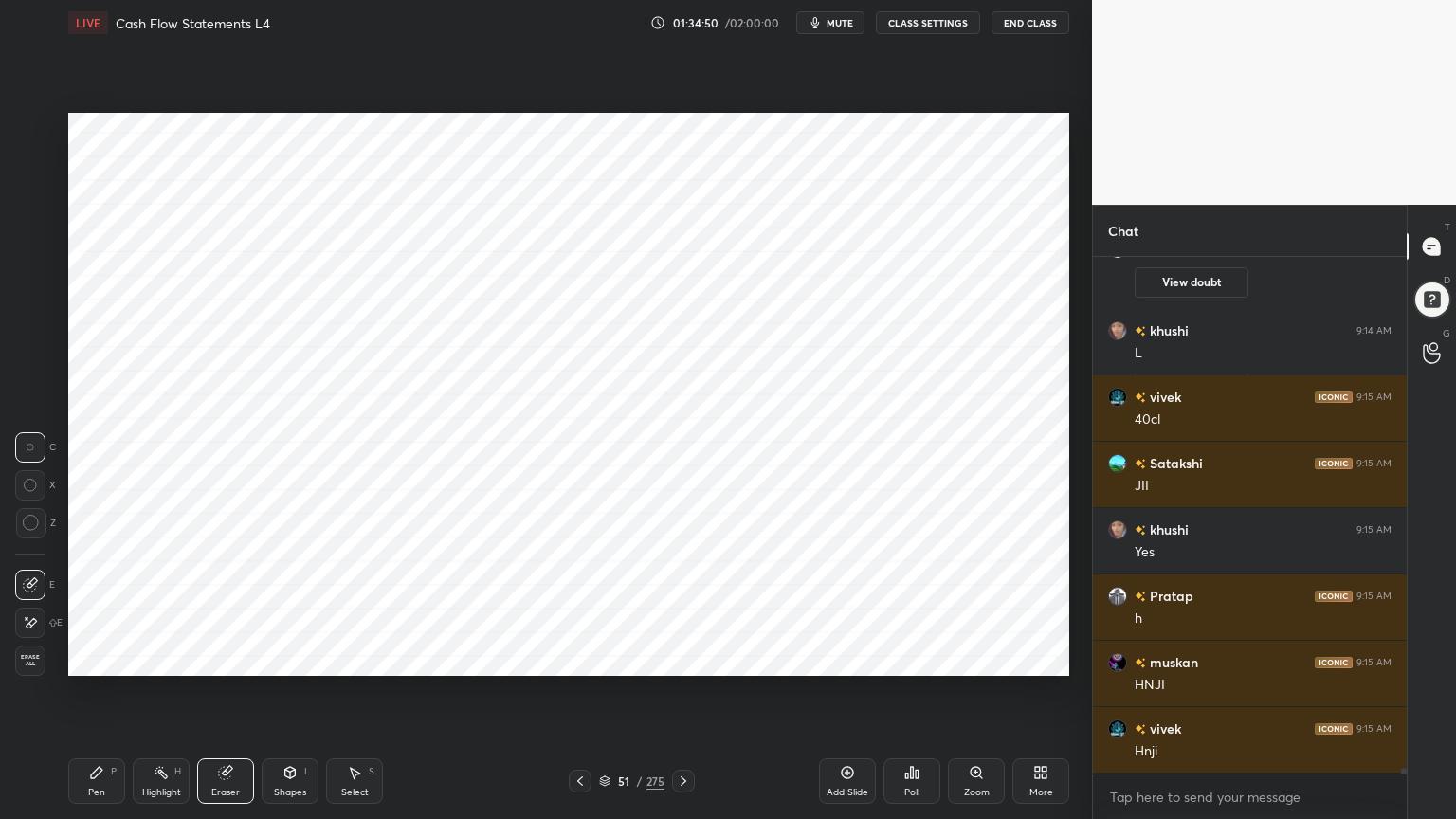 click on "Eraser" at bounding box center (226, 781) 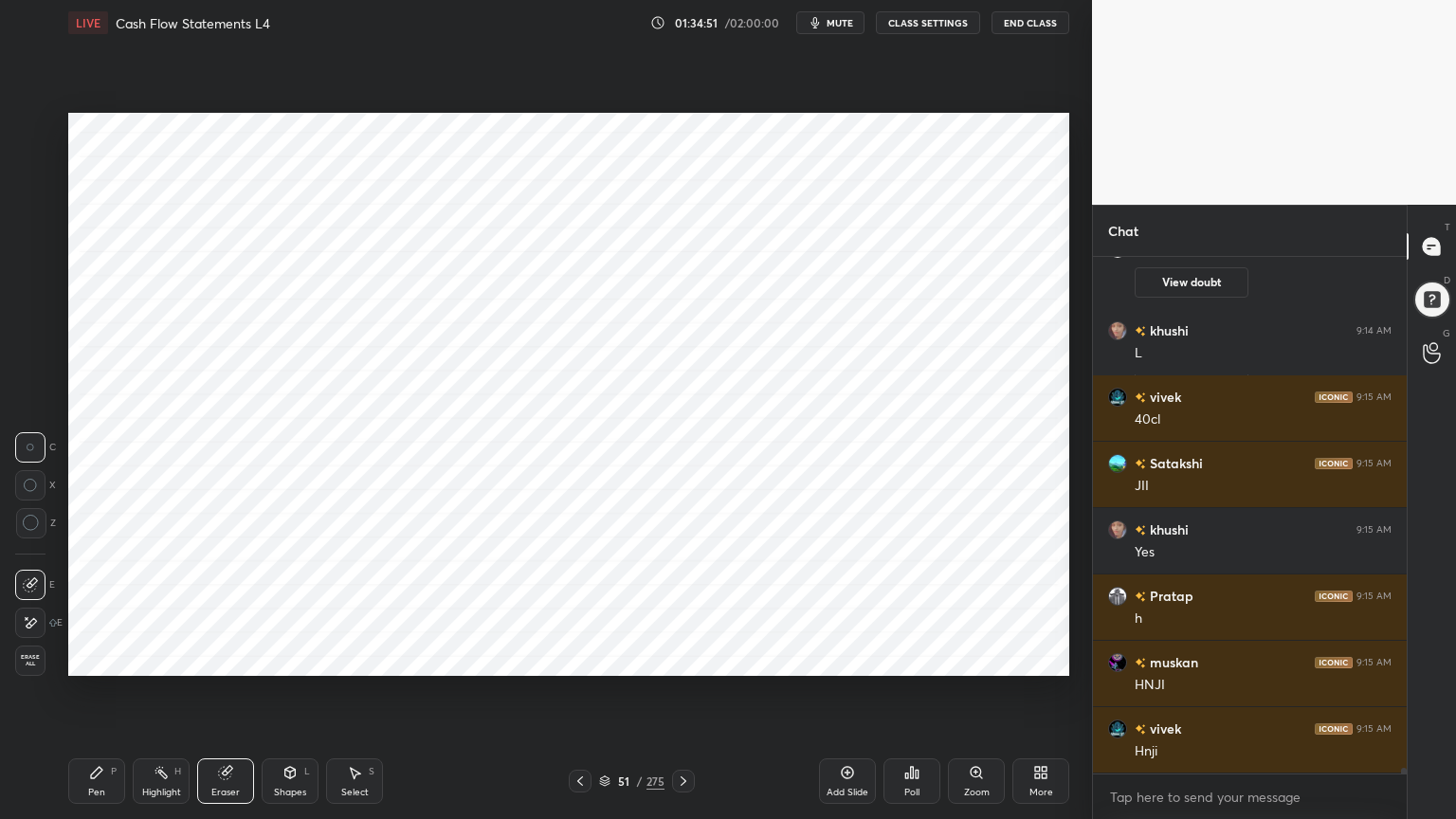 click on "Shapes L" at bounding box center (290, 781) 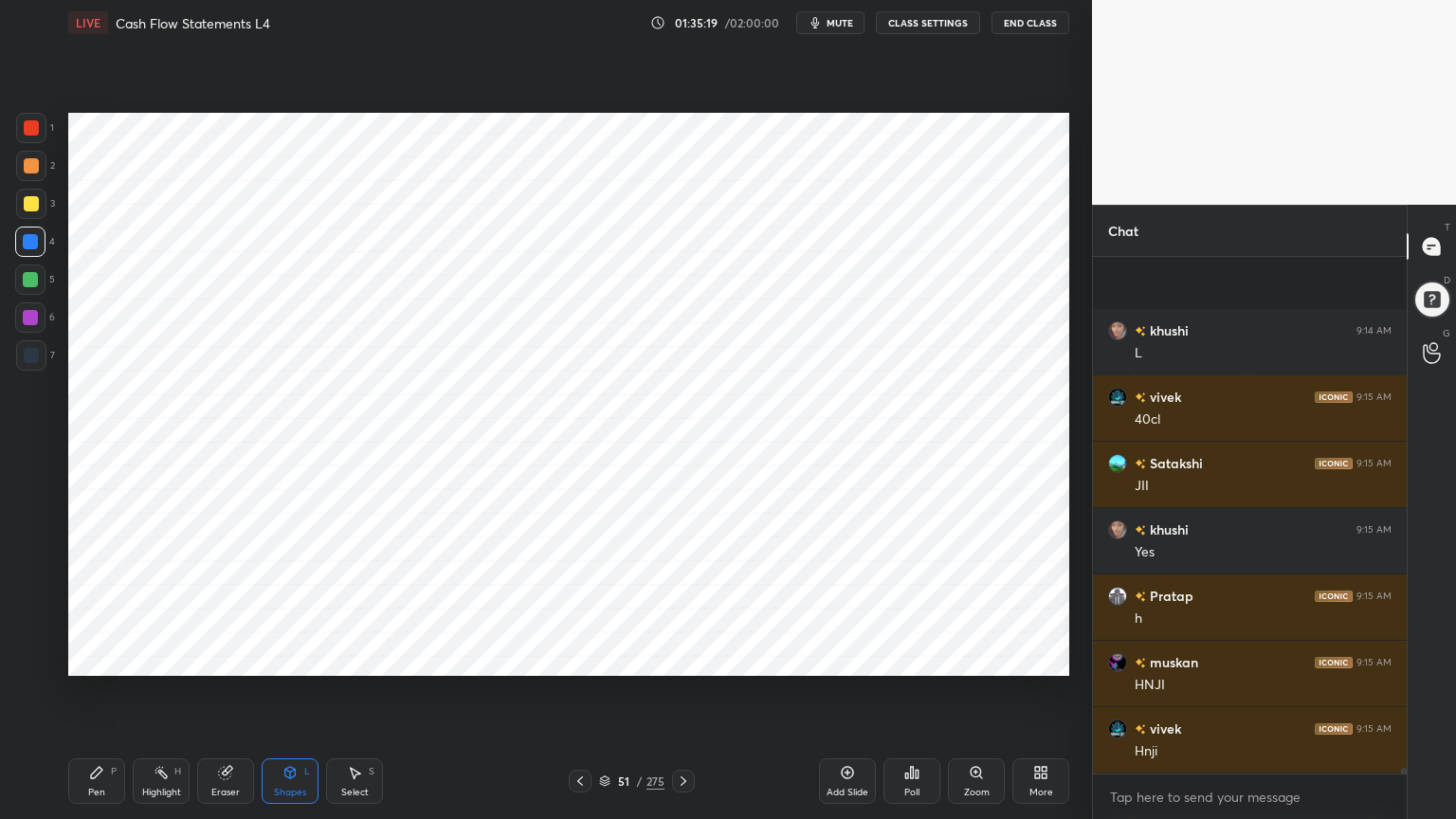 scroll, scrollTop: 49963, scrollLeft: 0, axis: vertical 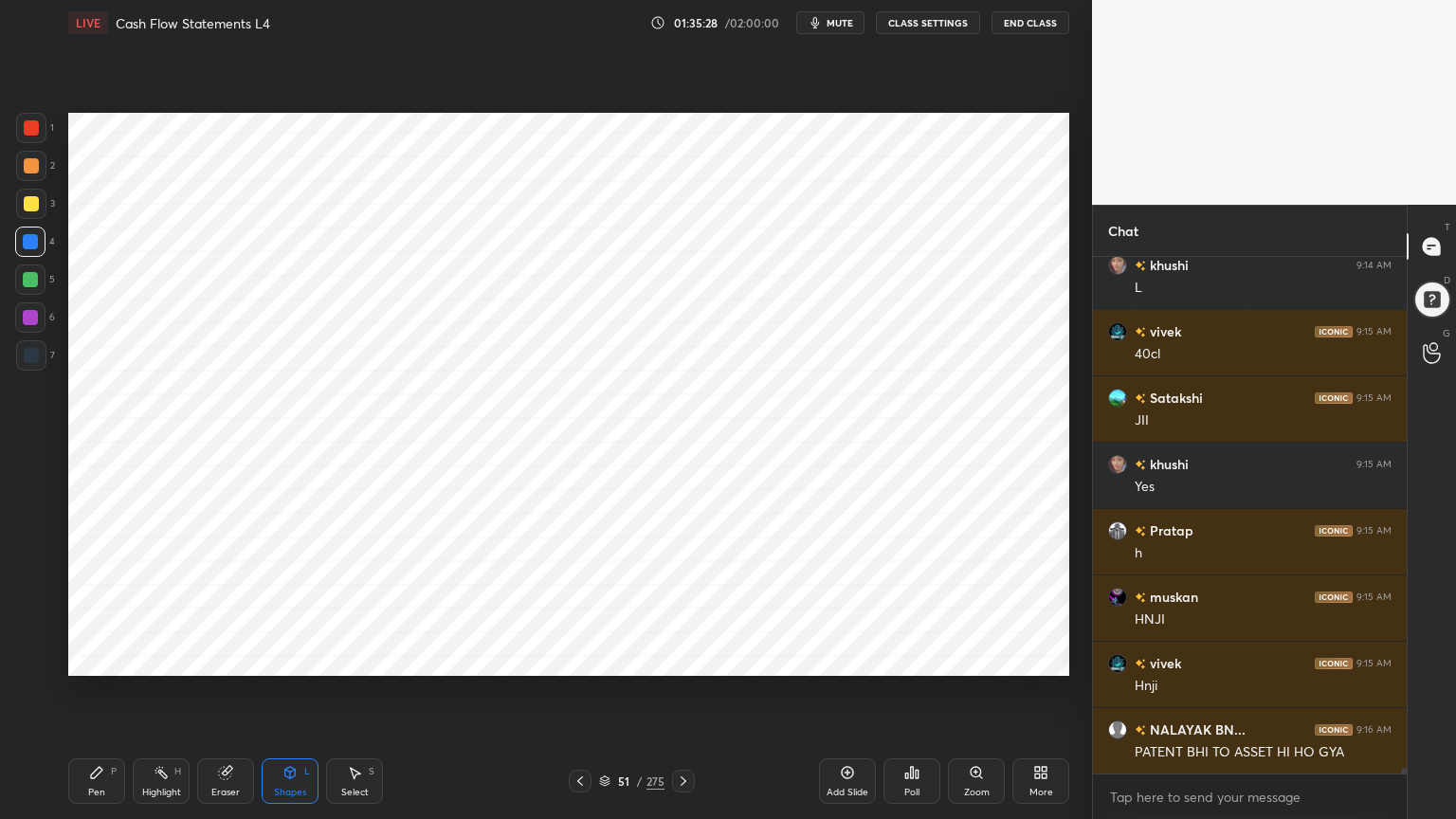 click on "Pen P" at bounding box center [97, 781] 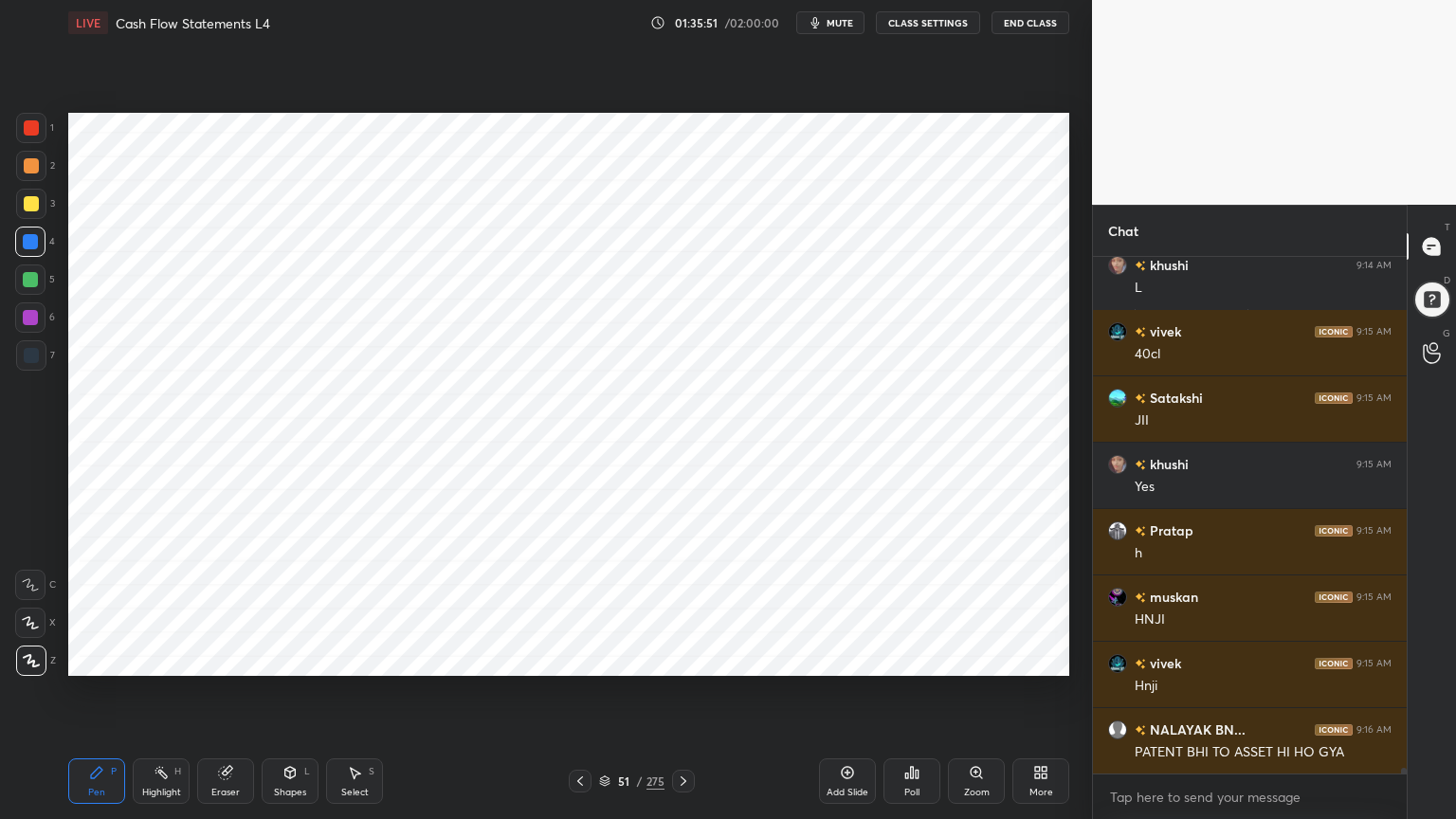 scroll, scrollTop: 49982, scrollLeft: 0, axis: vertical 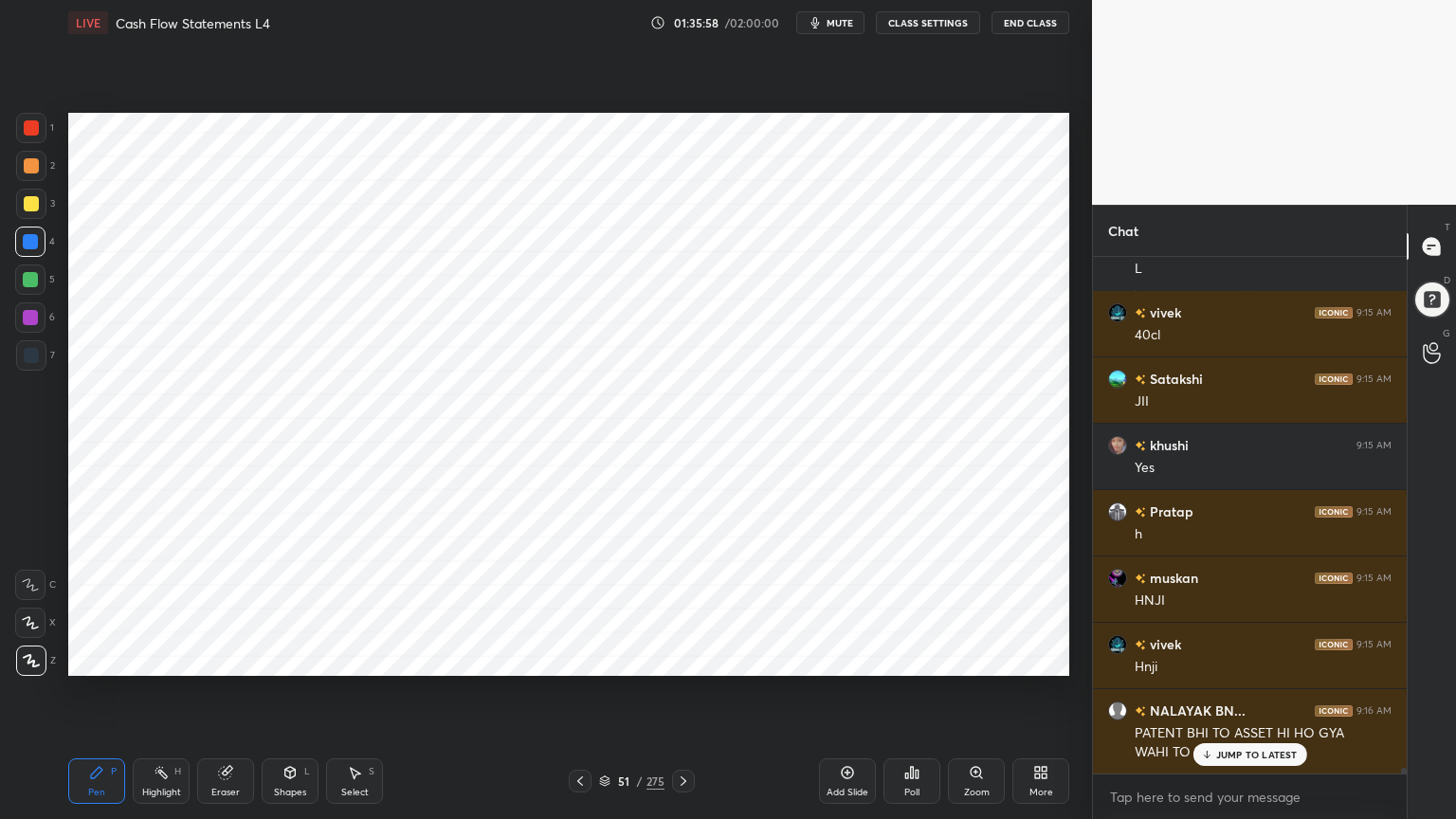click on "1 2 3 4 5 6 7 C X Z C X Z E E Erase all   H H" at bounding box center [30, 394] 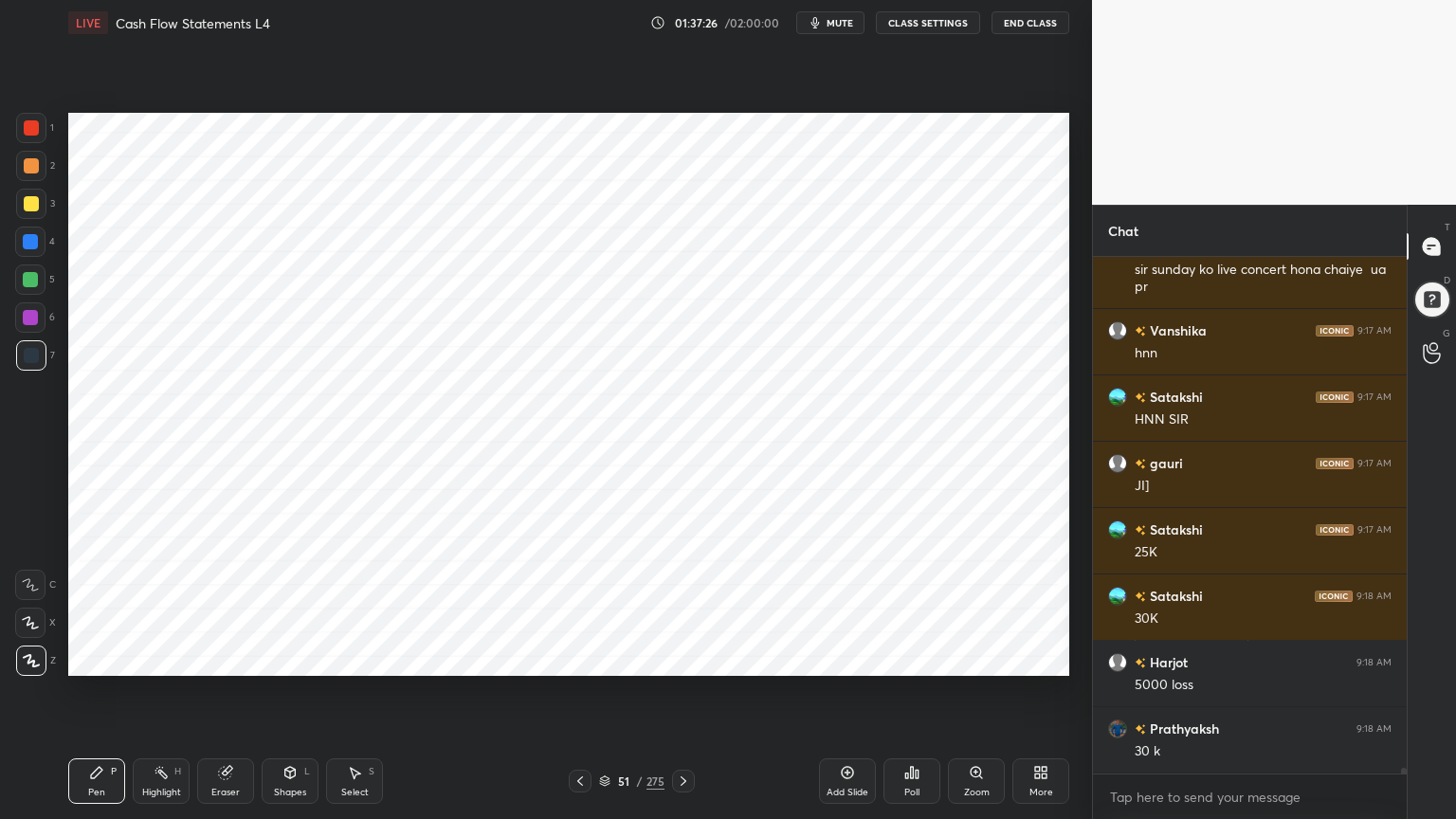 scroll, scrollTop: 50550, scrollLeft: 0, axis: vertical 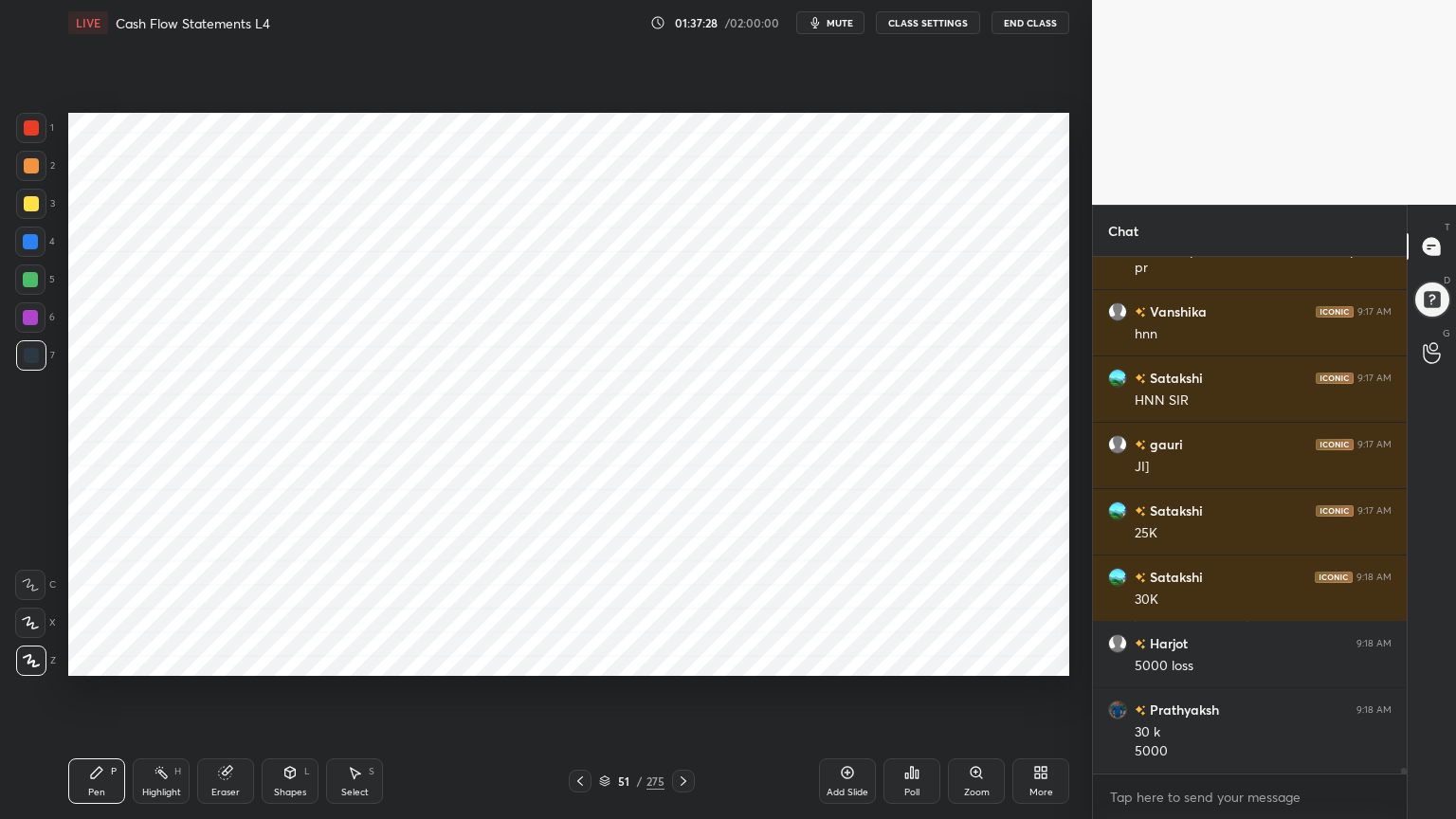 click at bounding box center (30, 318) 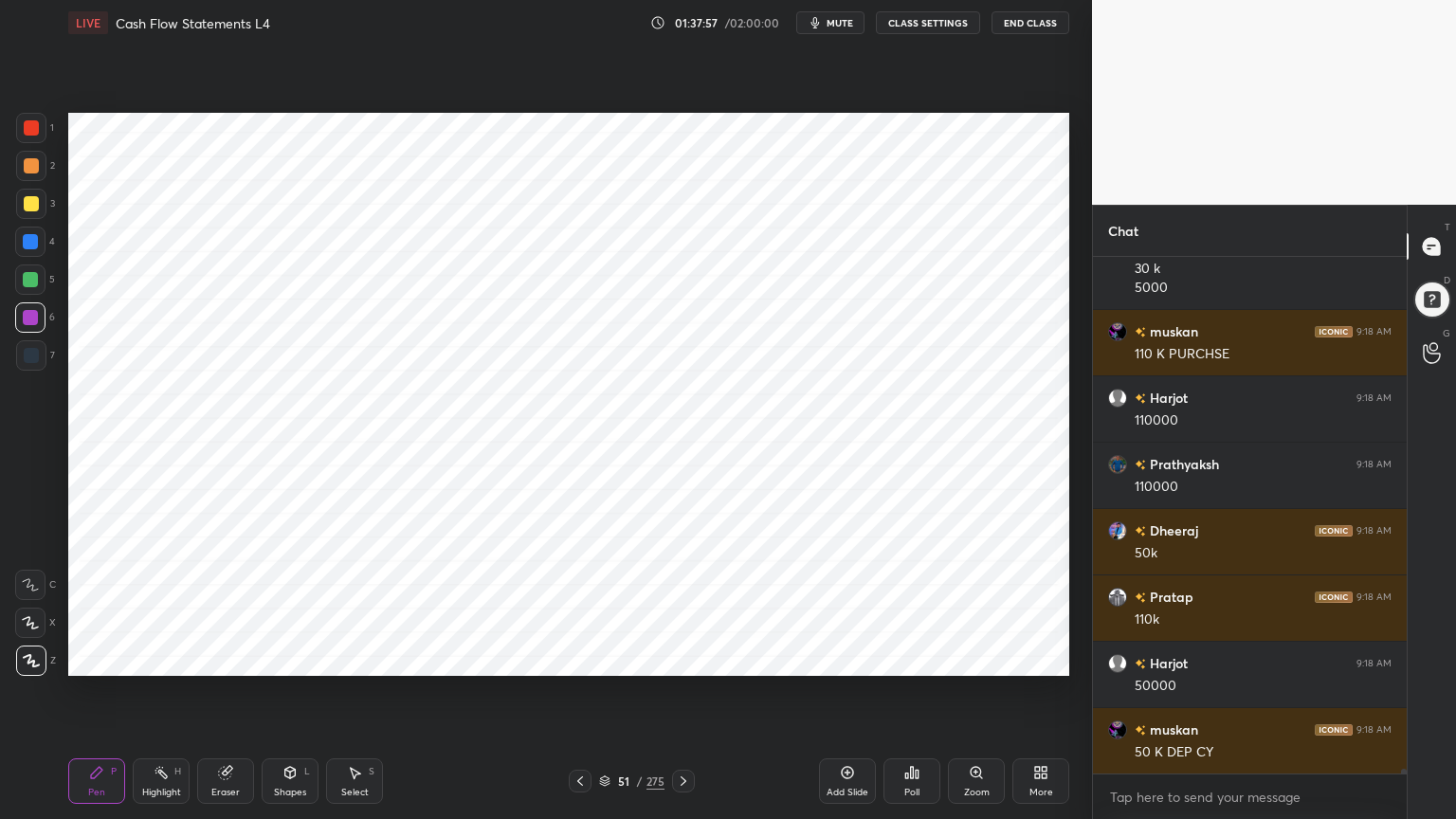 scroll, scrollTop: 51080, scrollLeft: 0, axis: vertical 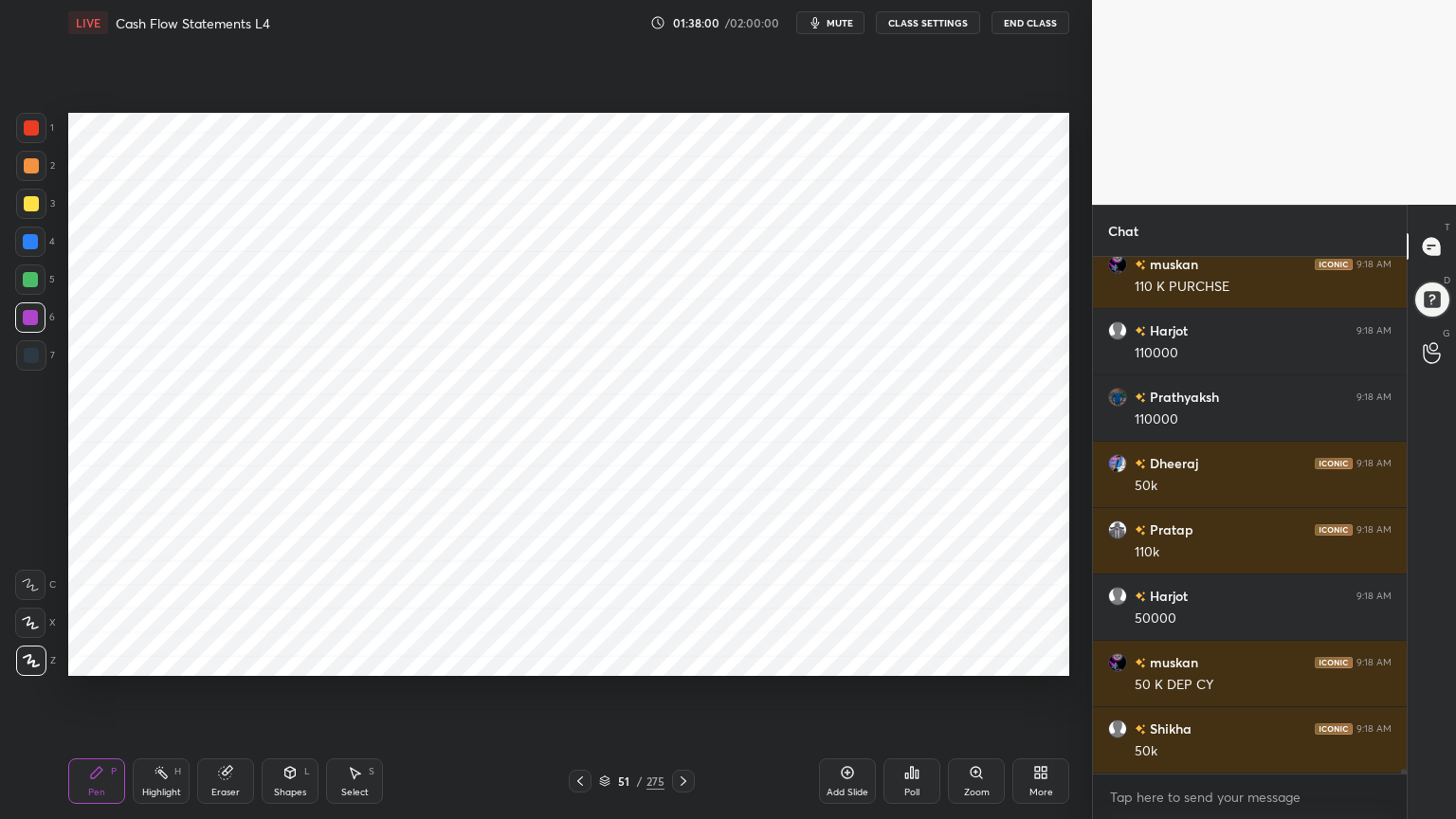 click at bounding box center (31, 128) 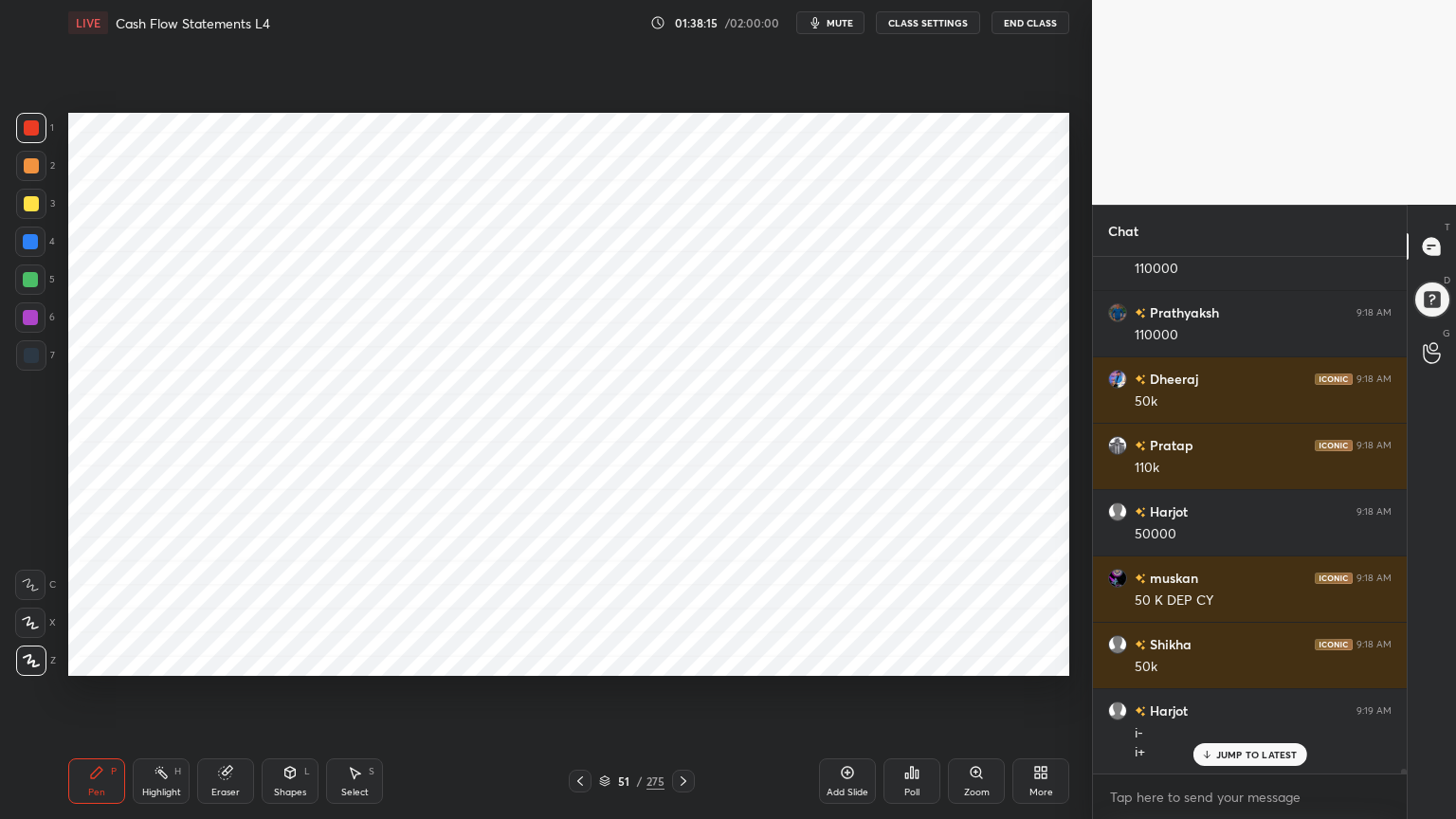 scroll, scrollTop: 51184, scrollLeft: 0, axis: vertical 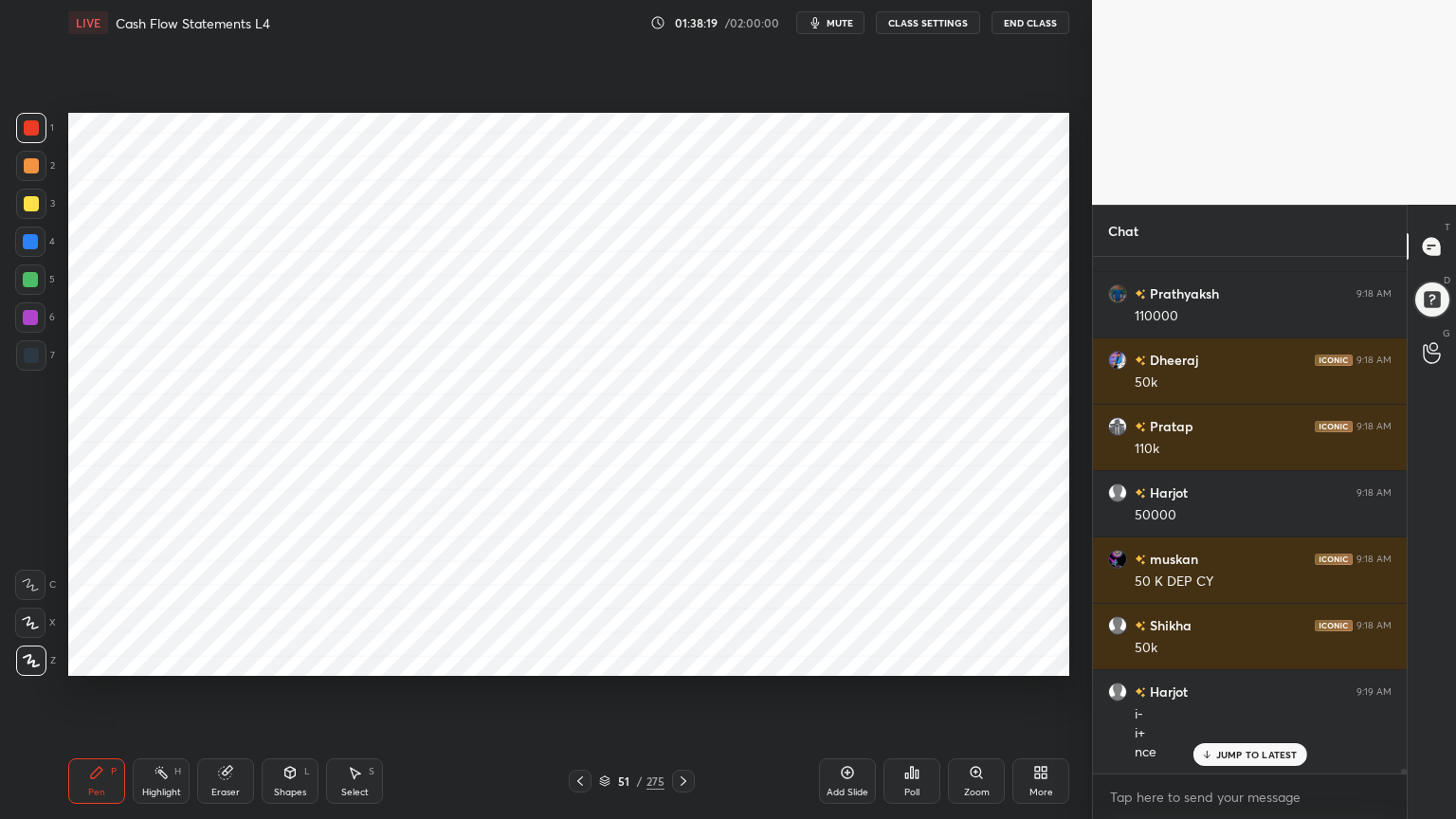 click at bounding box center (31, 355) 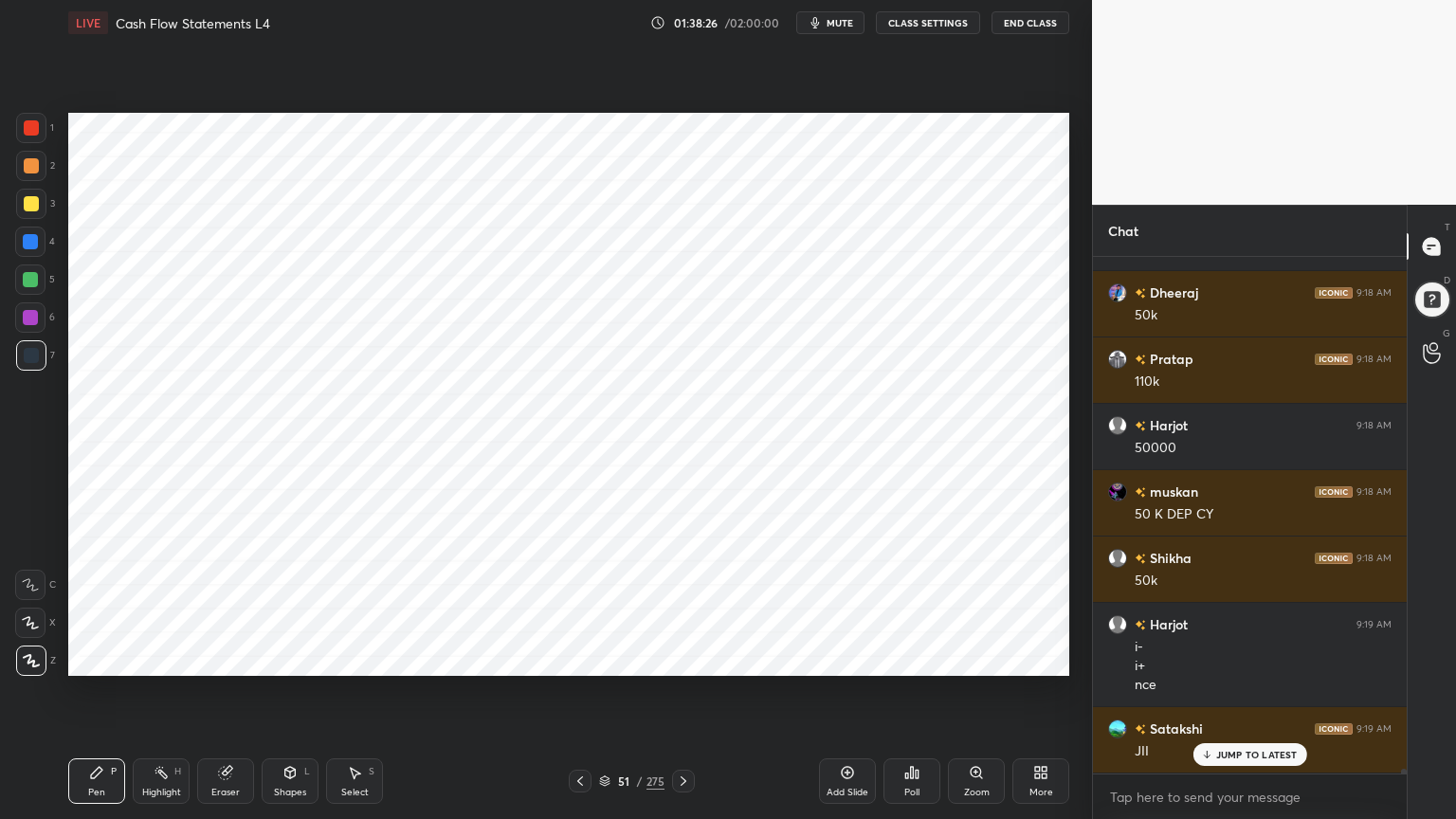 scroll, scrollTop: 51316, scrollLeft: 0, axis: vertical 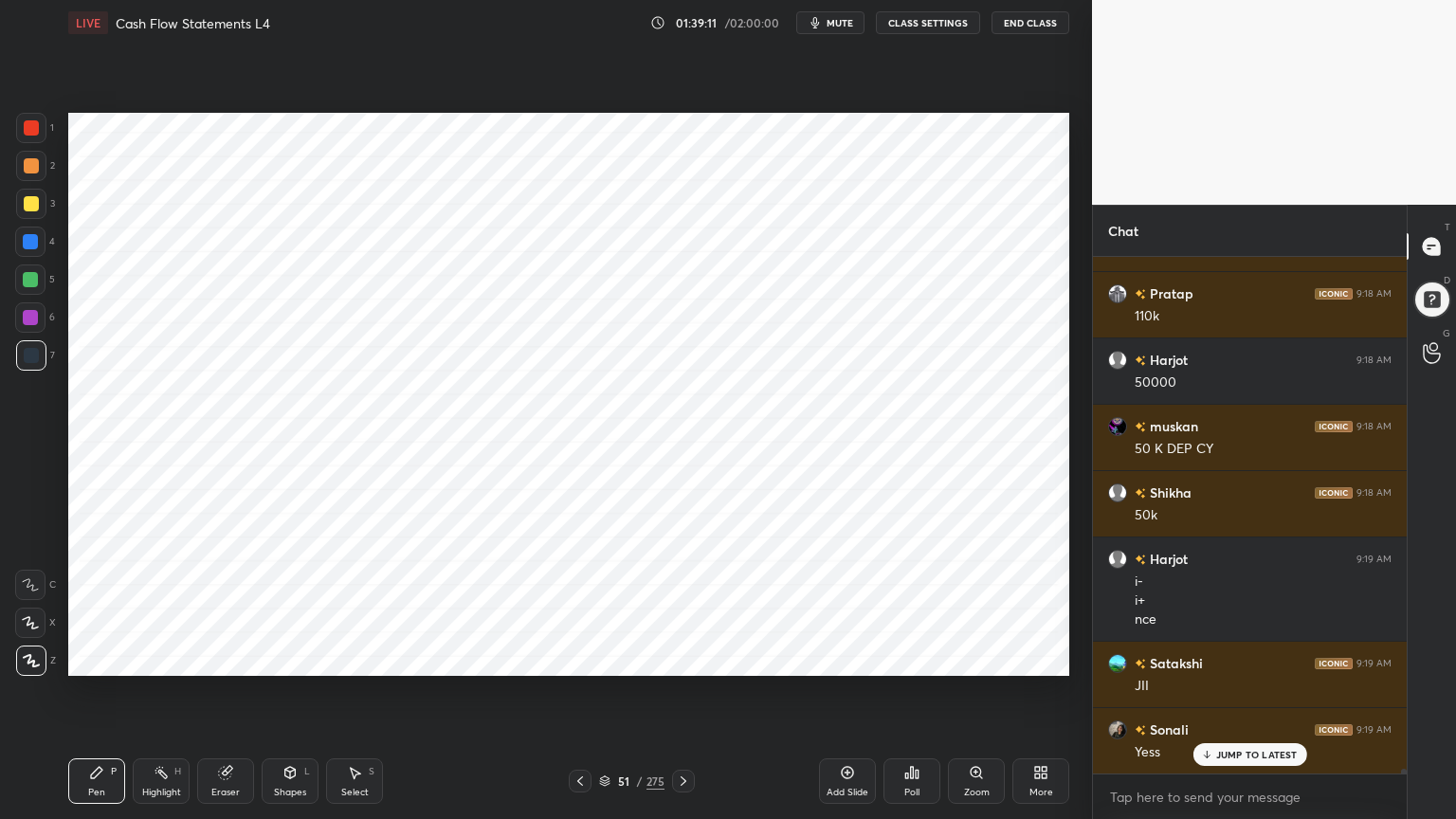 click at bounding box center [30, 318] 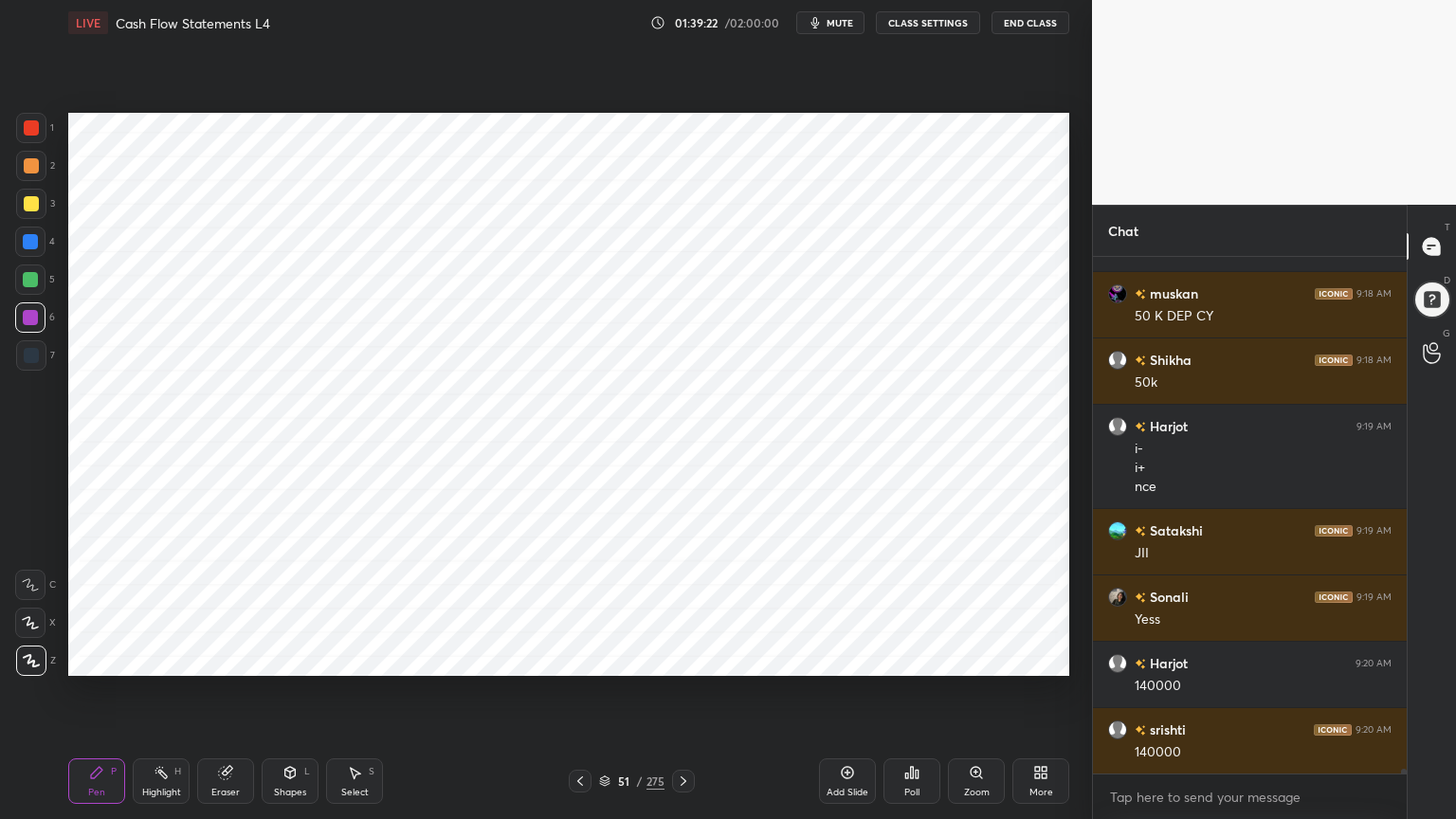 scroll, scrollTop: 51516, scrollLeft: 0, axis: vertical 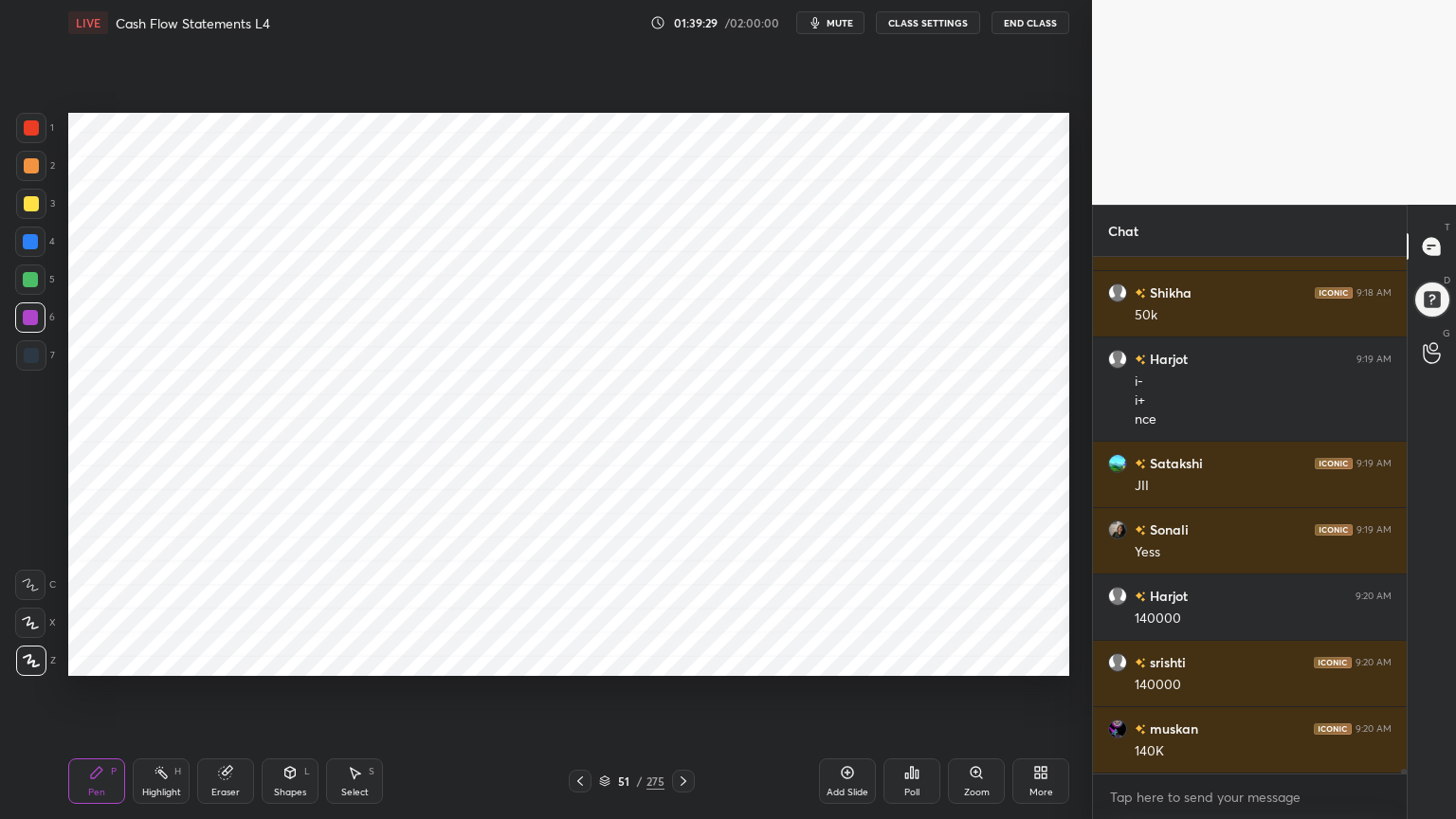 click at bounding box center (31, 128) 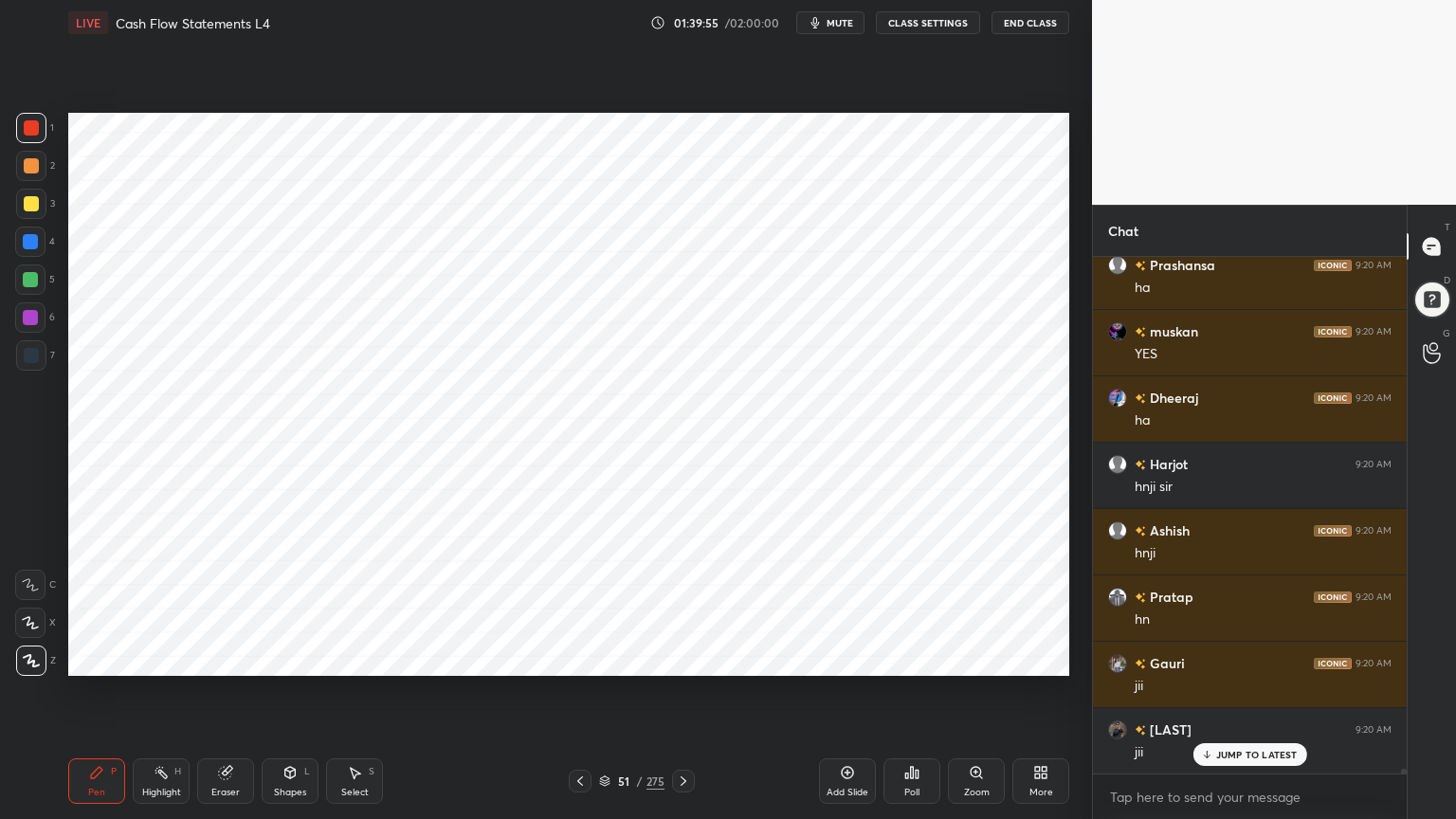 scroll, scrollTop: 52313, scrollLeft: 0, axis: vertical 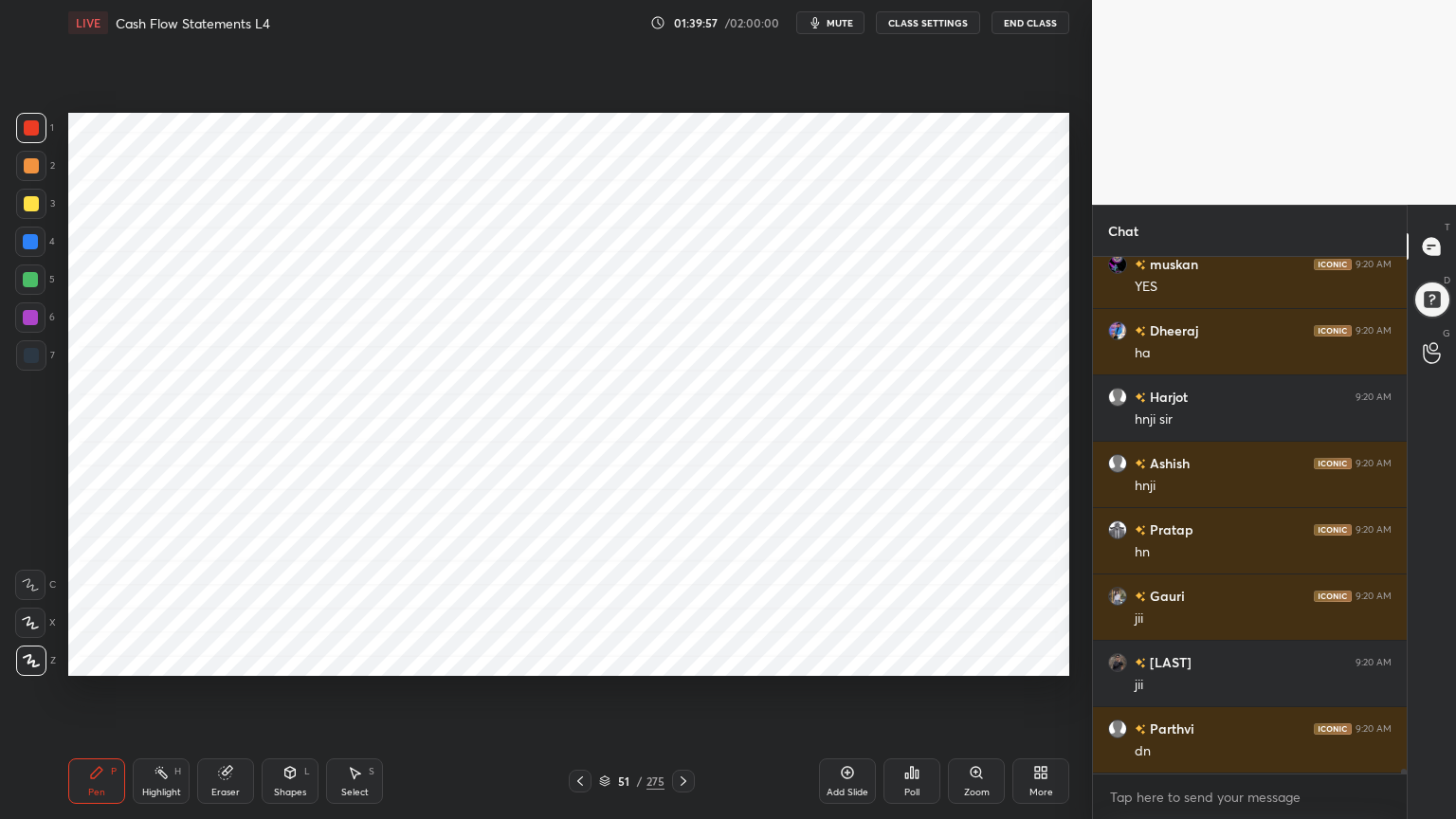 click 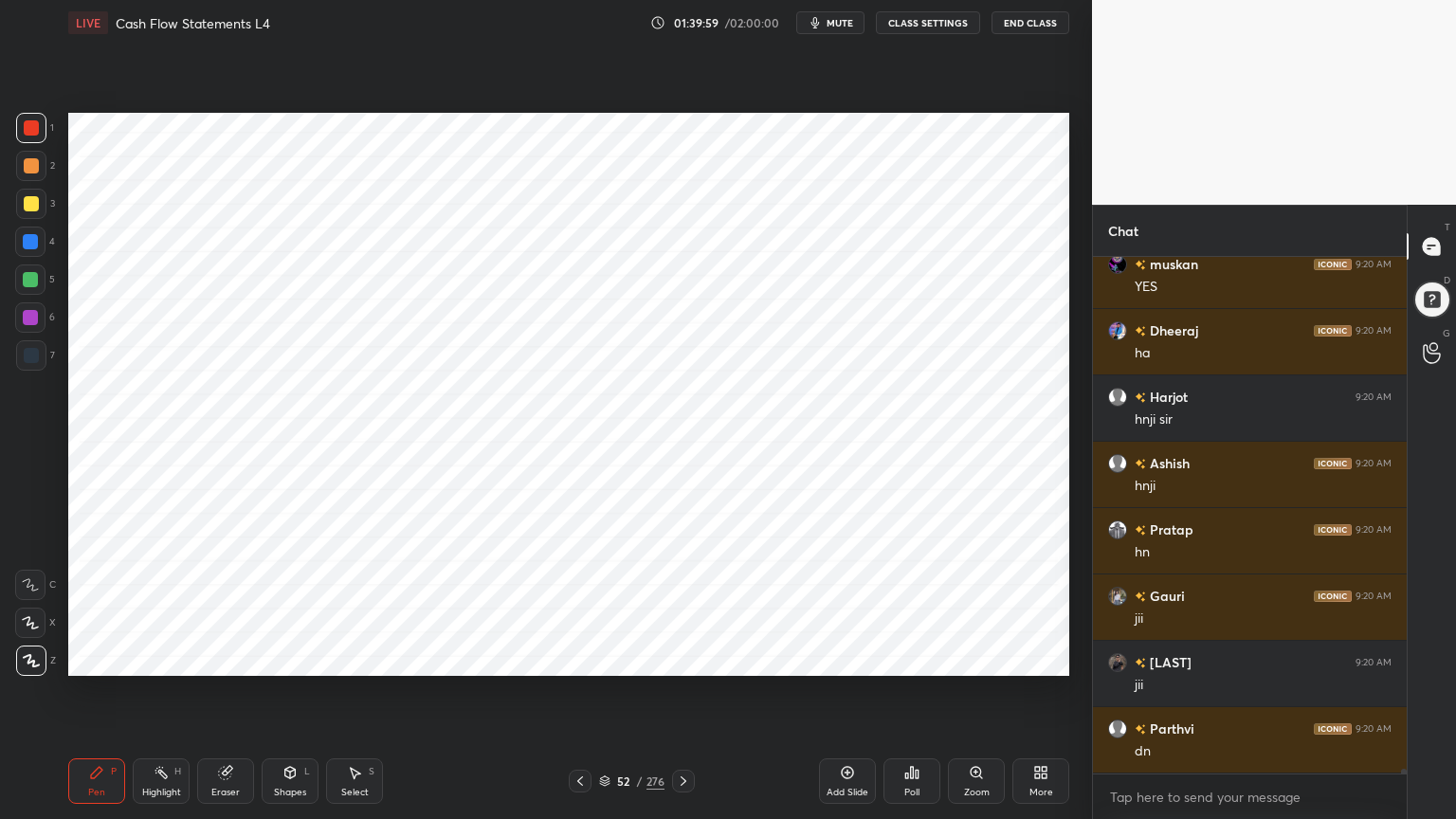 click at bounding box center (30, 242) 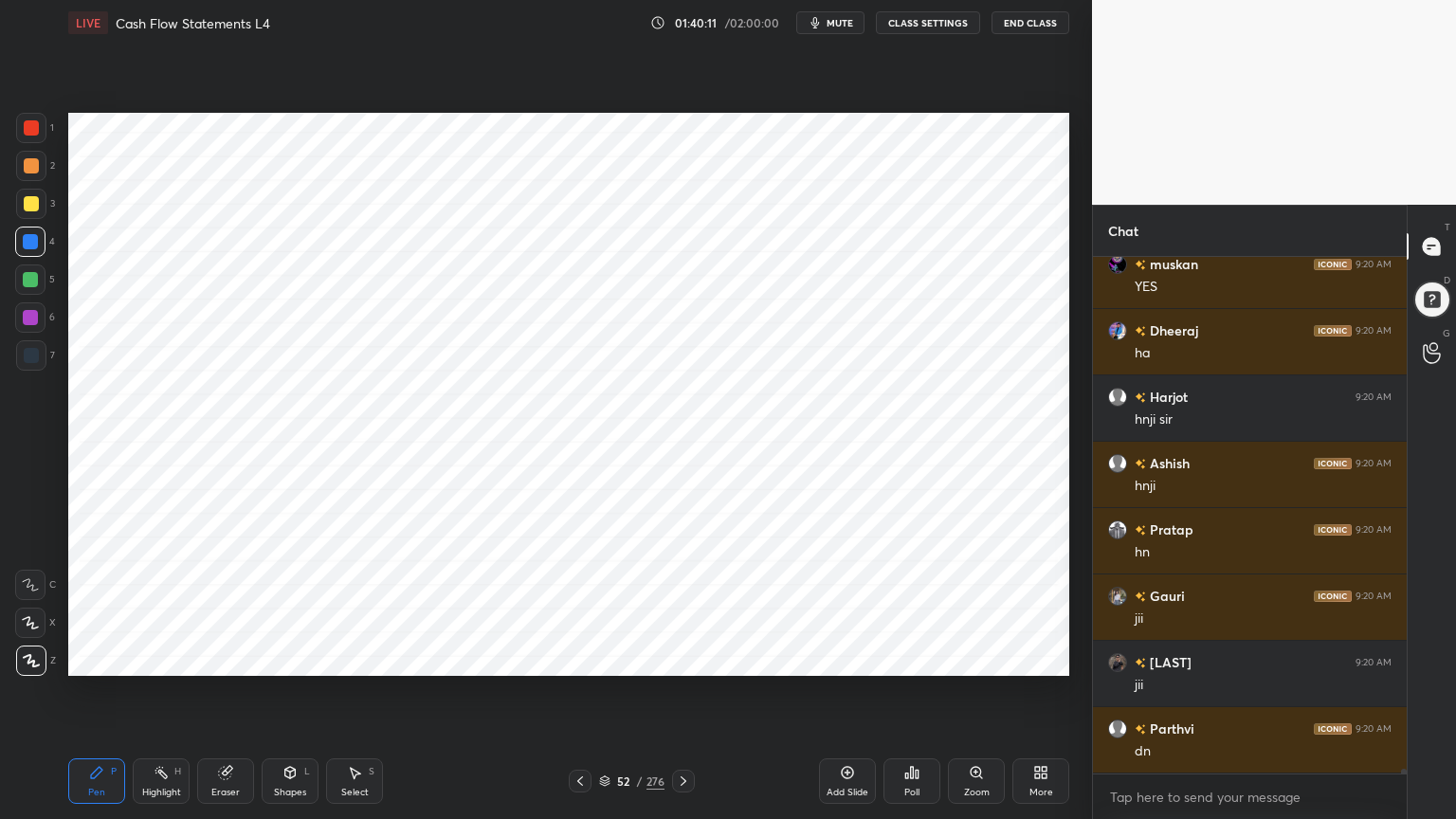 click on "Shapes L" at bounding box center (290, 781) 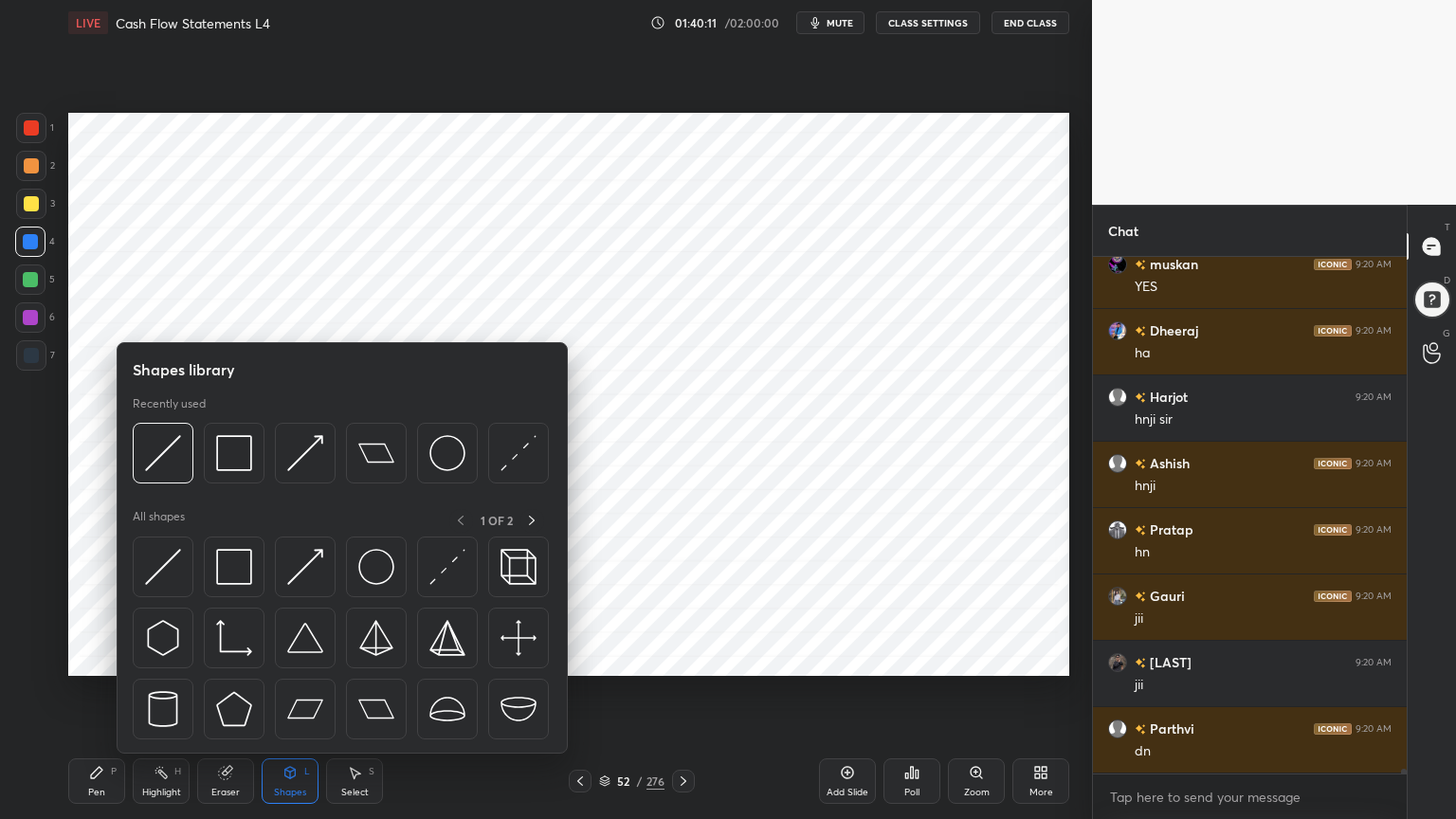 click 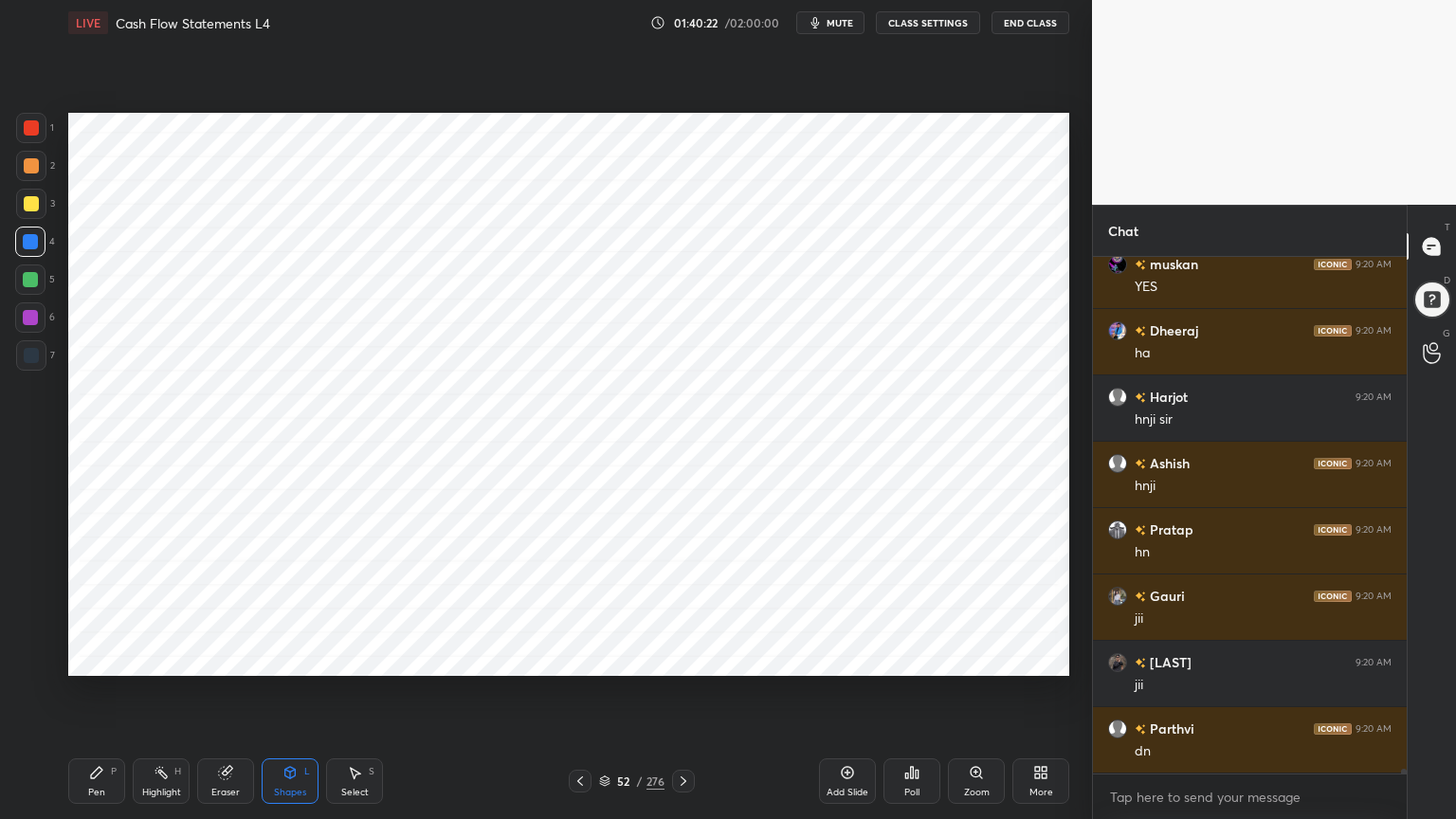 click on "Pen" at bounding box center (97, 792) 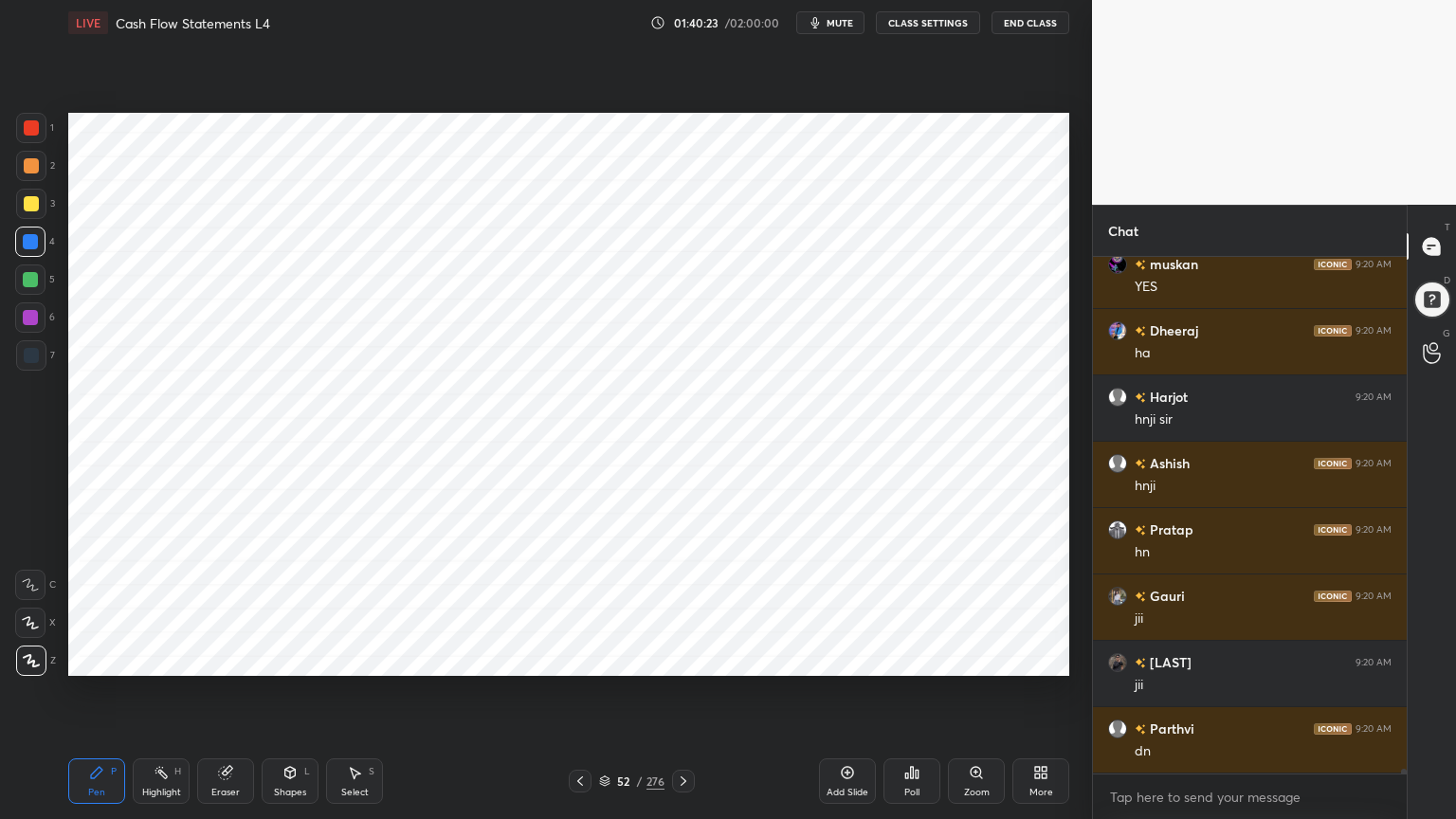 click at bounding box center [30, 318] 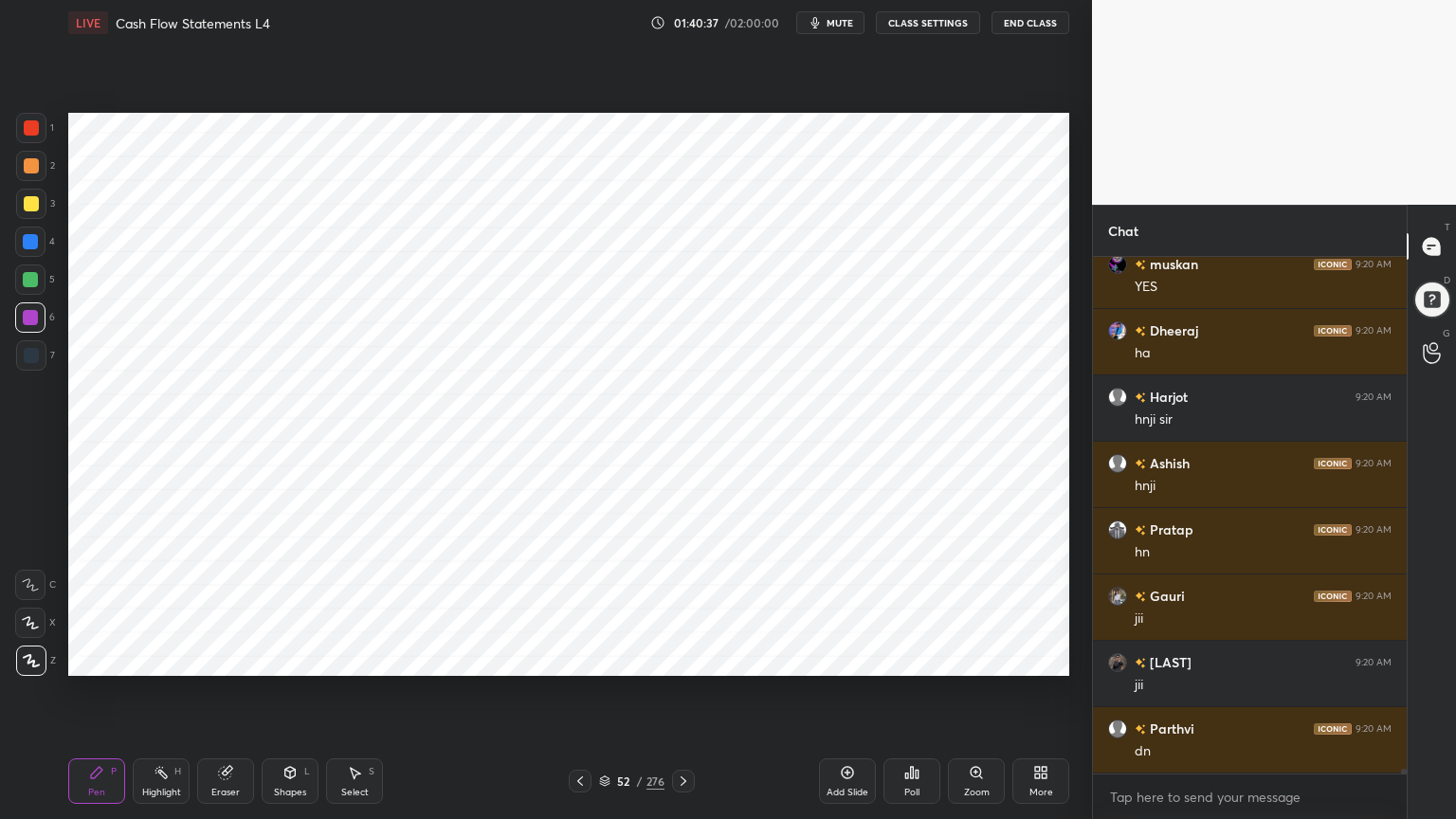 click at bounding box center (31, 355) 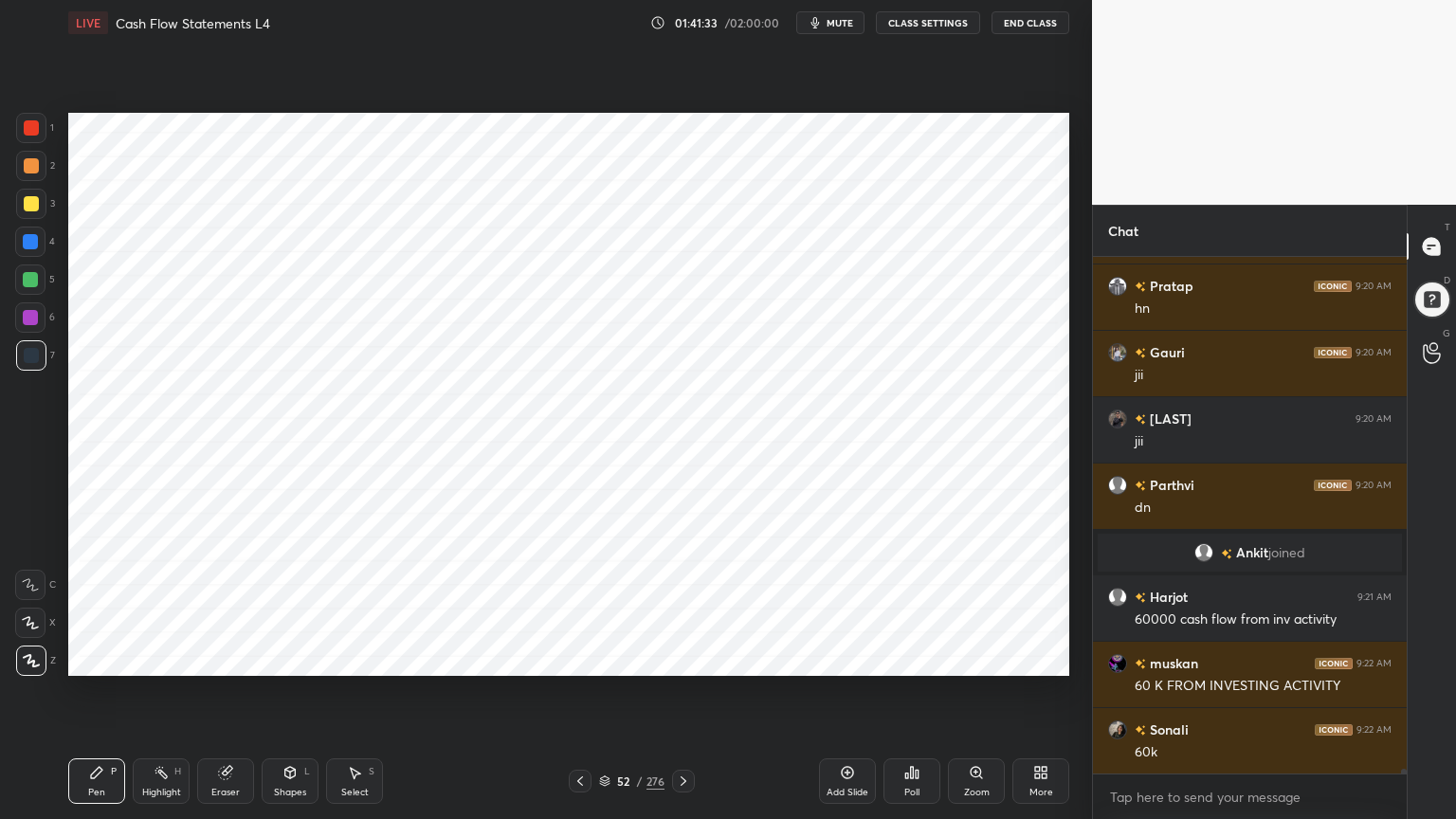 scroll, scrollTop: 51873, scrollLeft: 0, axis: vertical 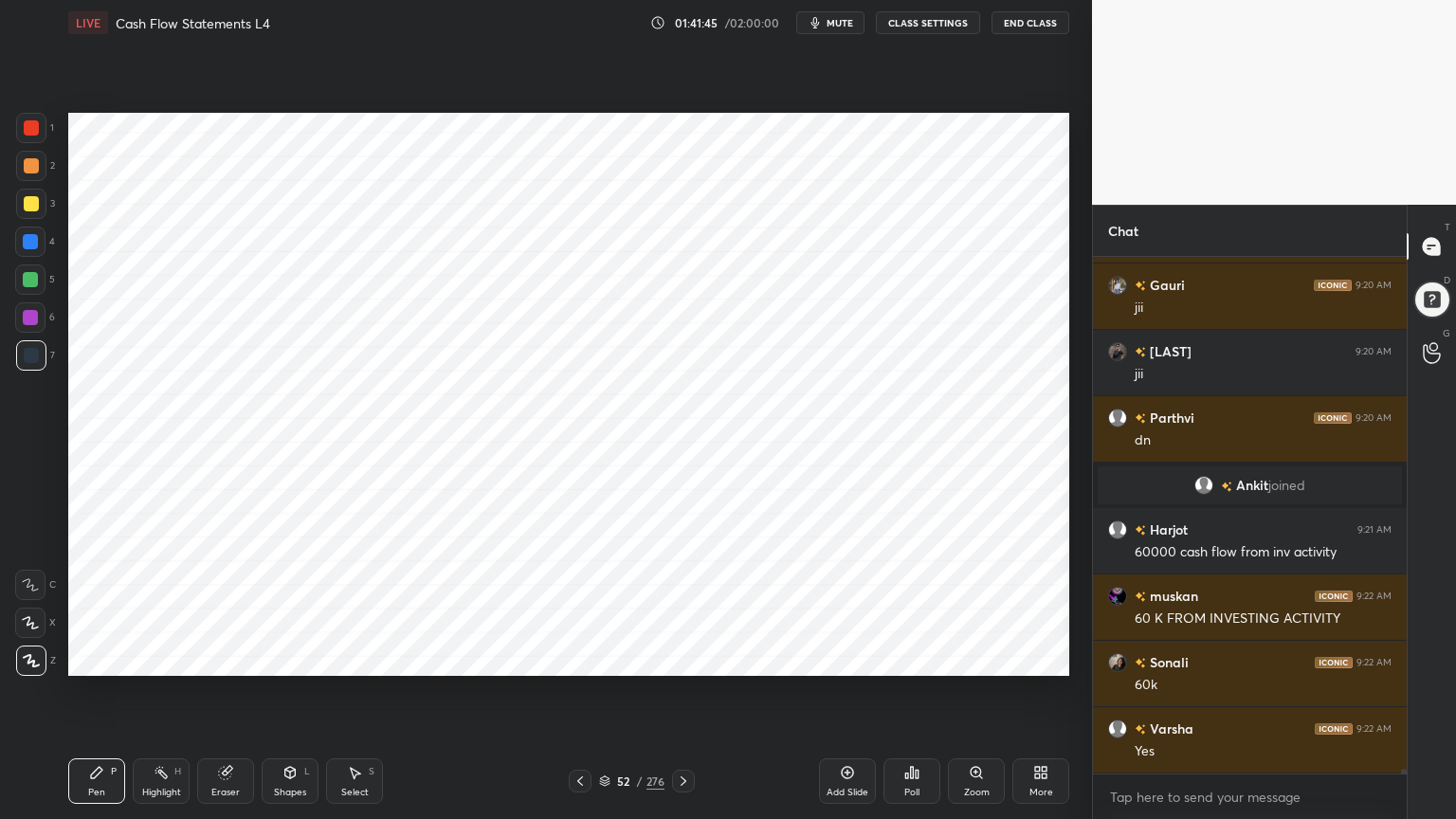 click on "Shapes L" at bounding box center (290, 781) 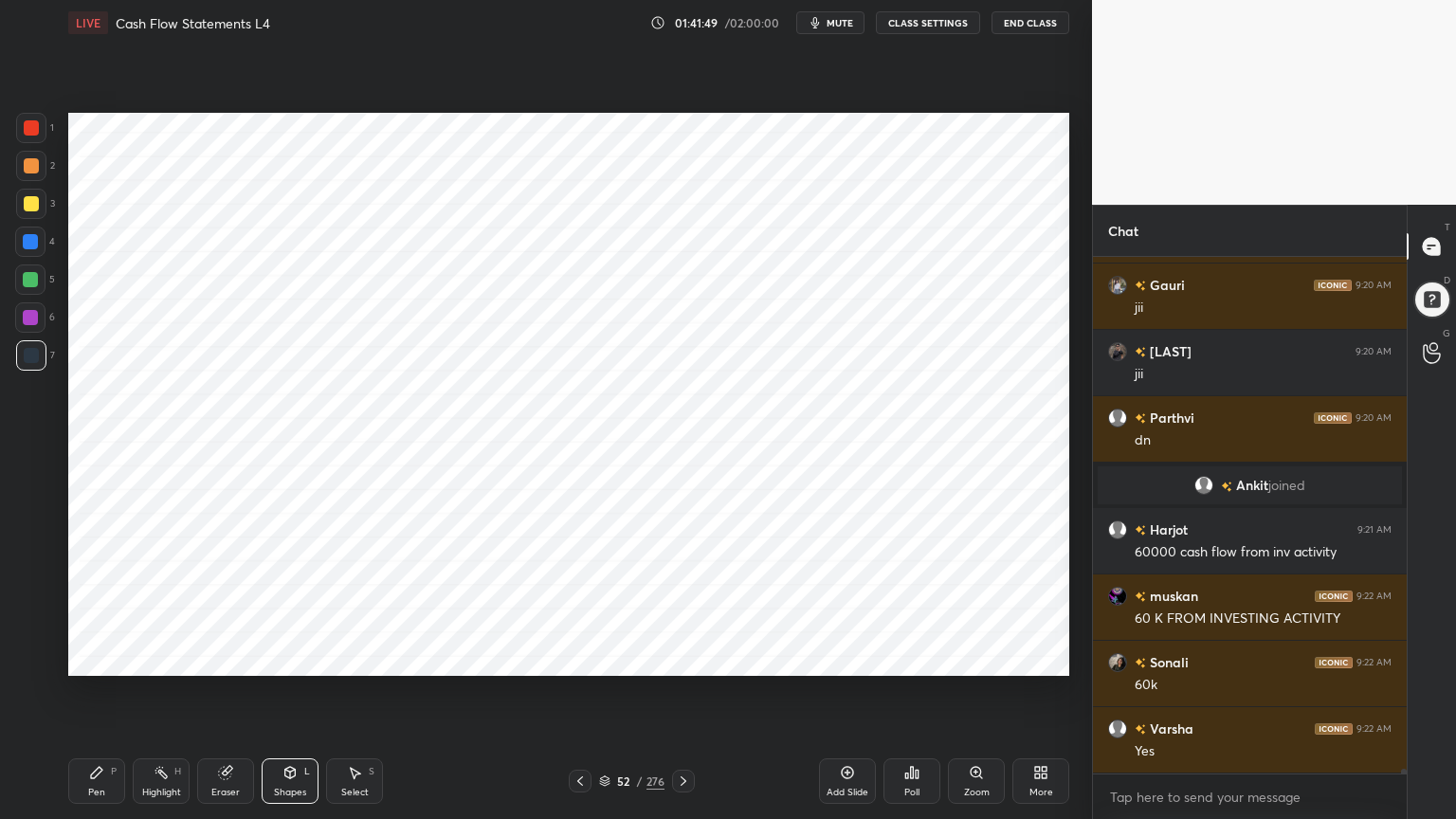 click on "Pen P" at bounding box center (97, 781) 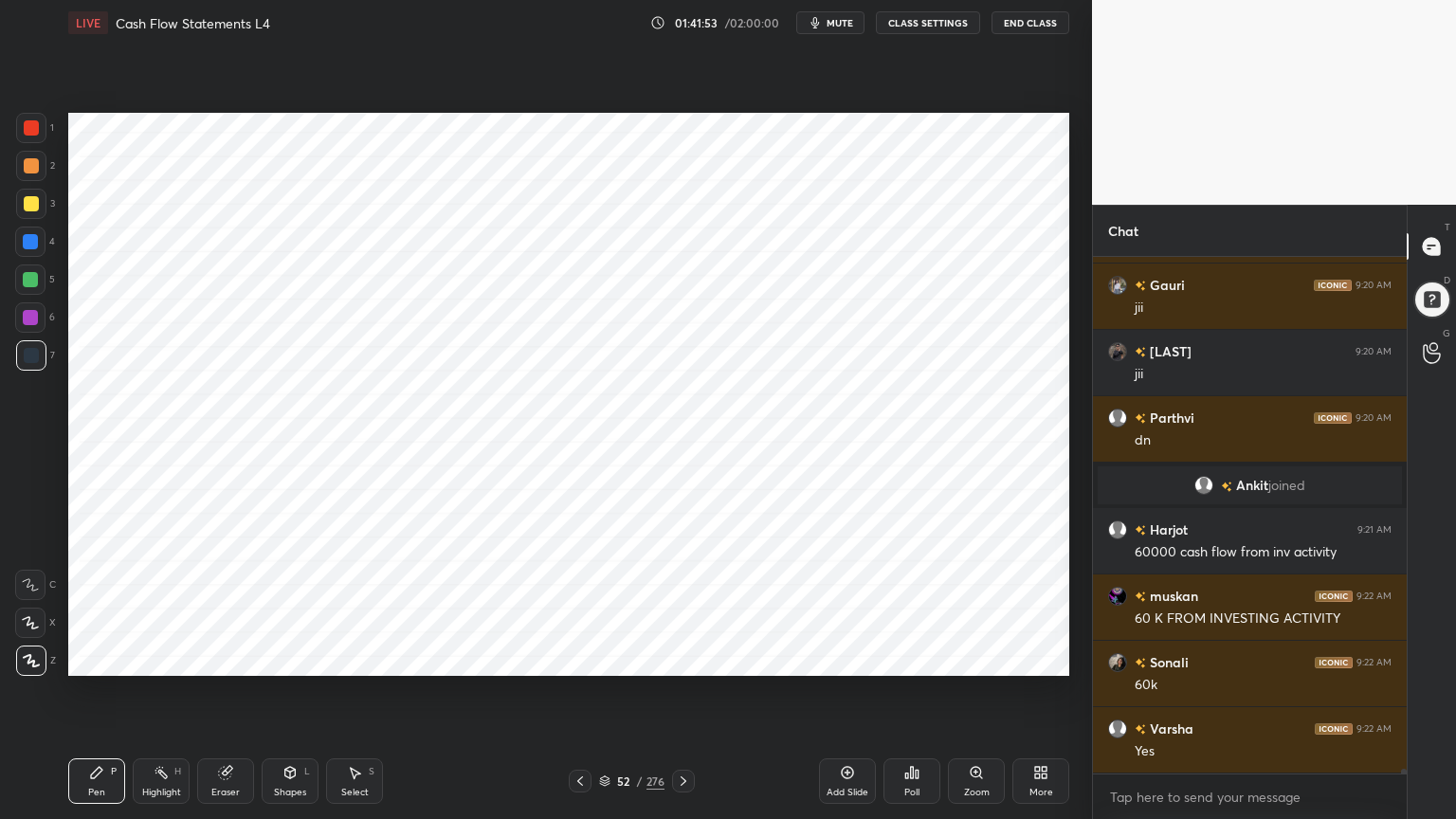 scroll, scrollTop: 51938, scrollLeft: 0, axis: vertical 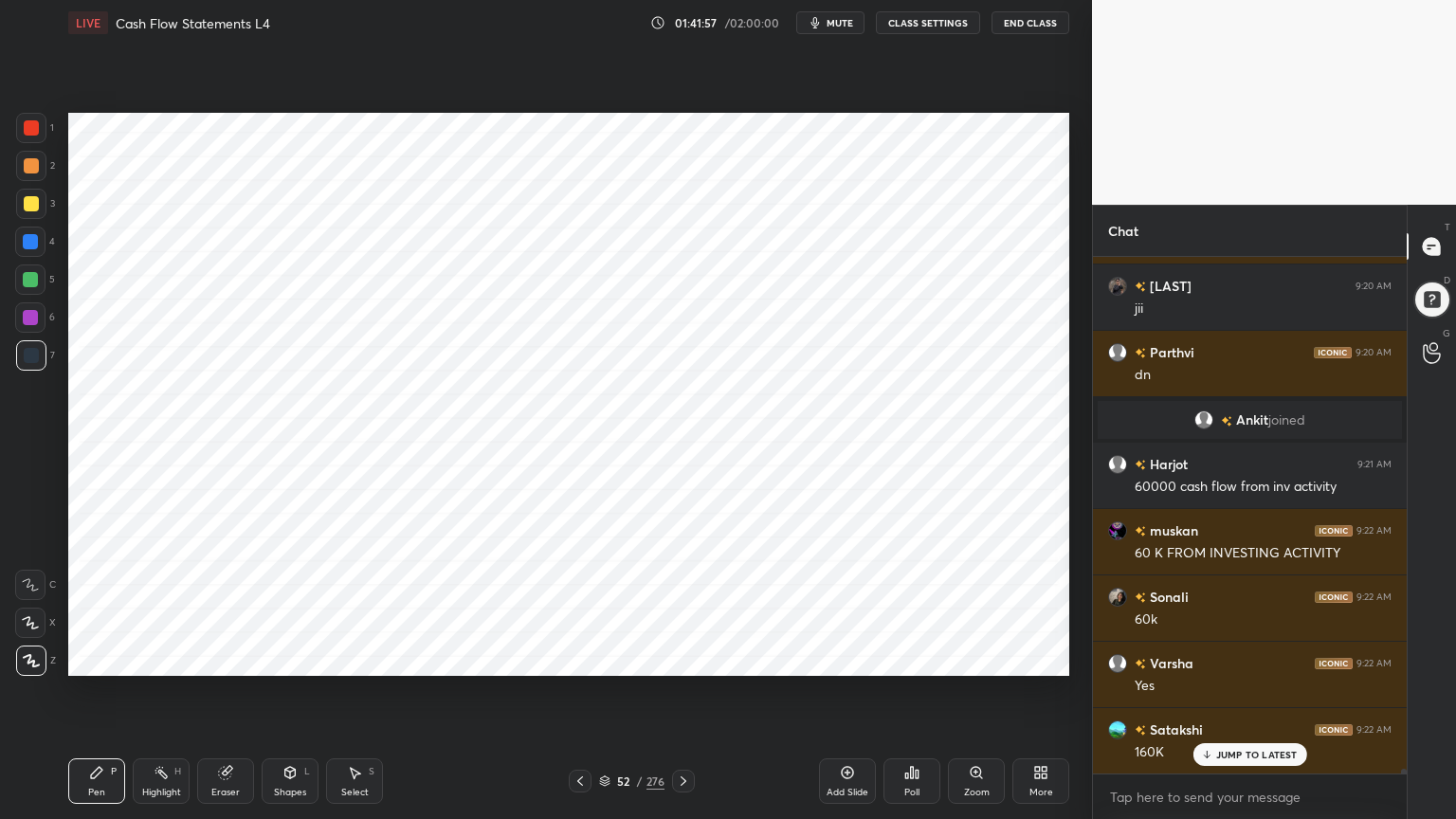 click on "Eraser" at bounding box center [226, 781] 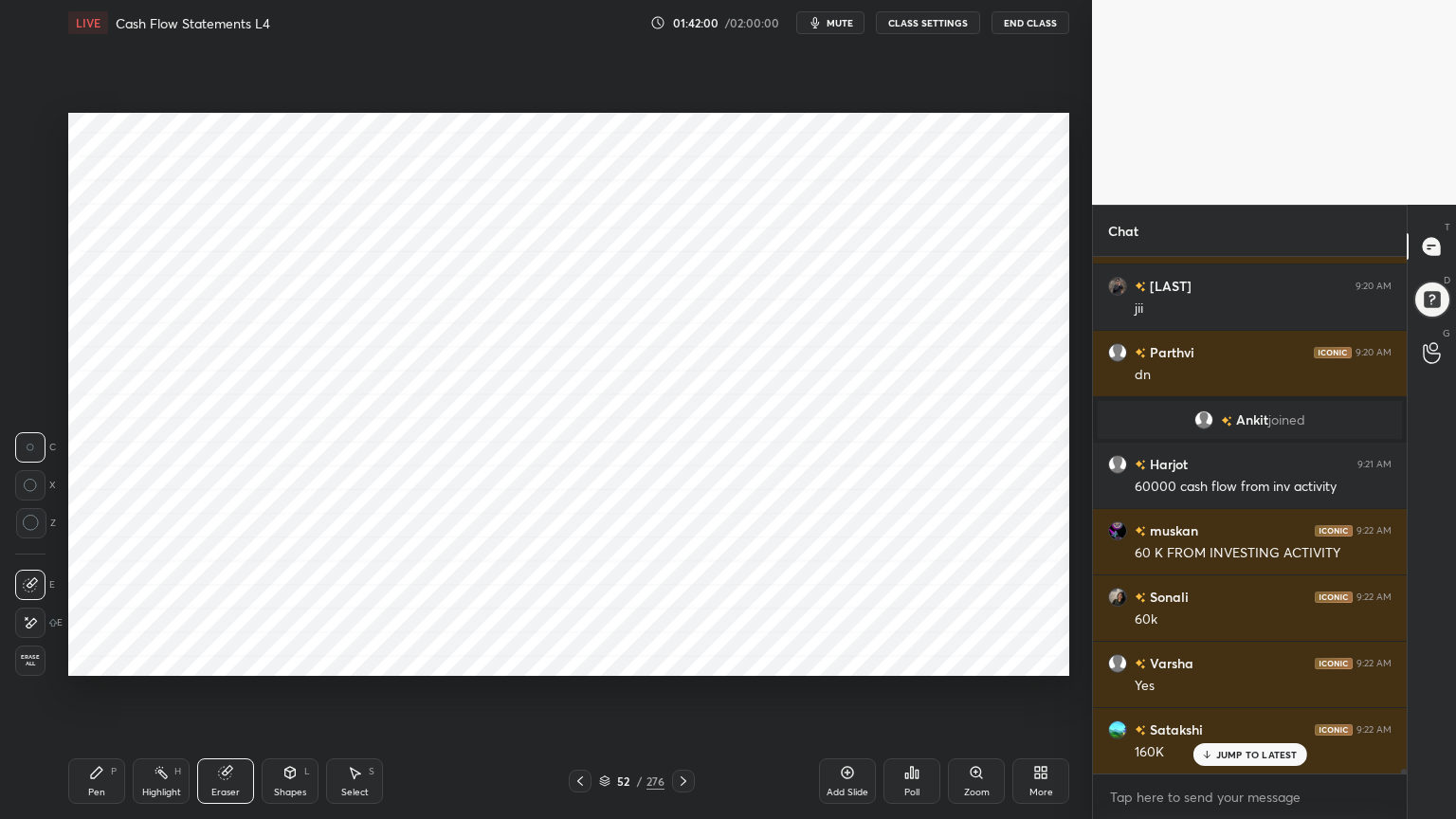 click on "Pen P" at bounding box center [97, 781] 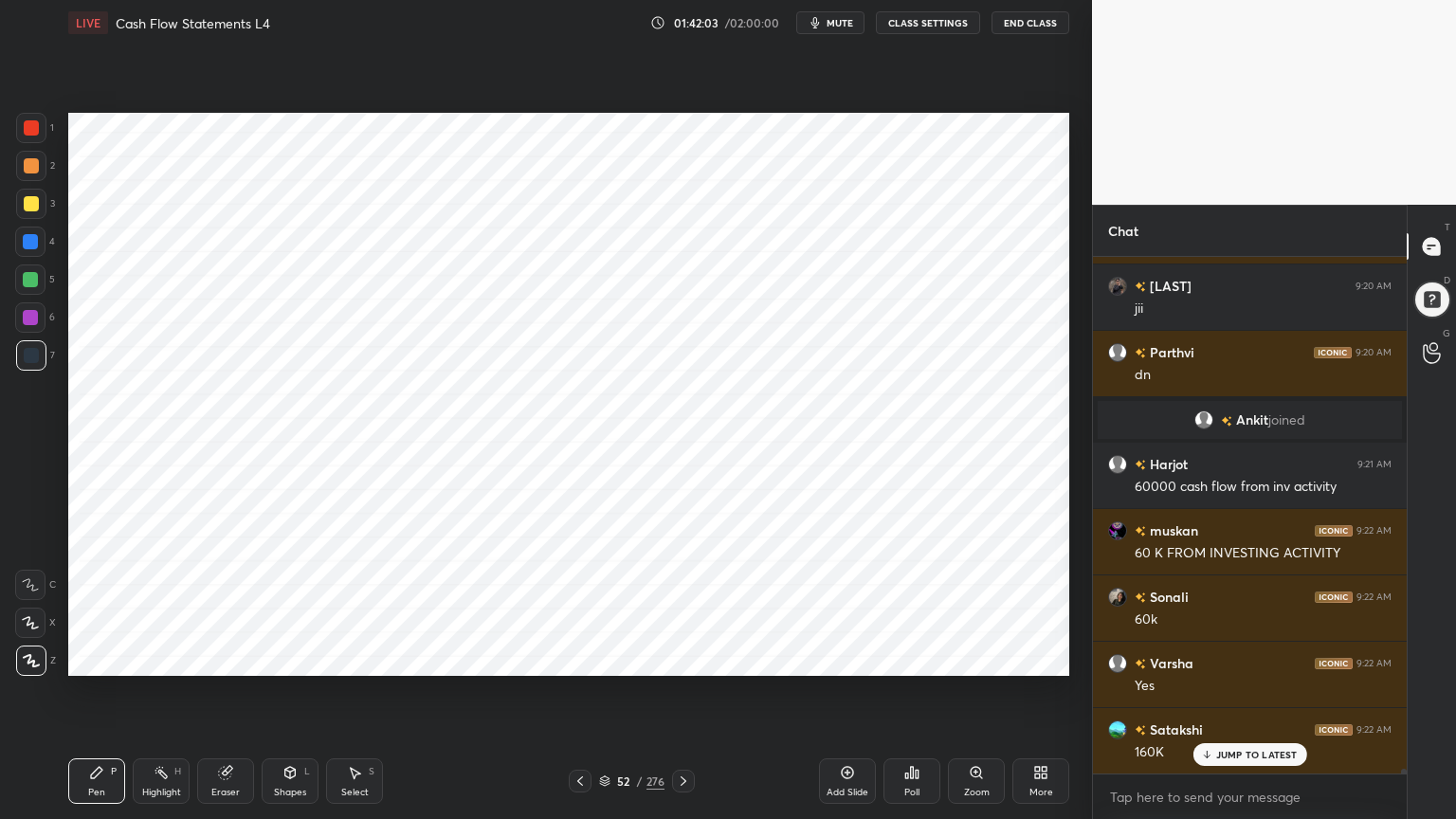scroll, scrollTop: 52006, scrollLeft: 0, axis: vertical 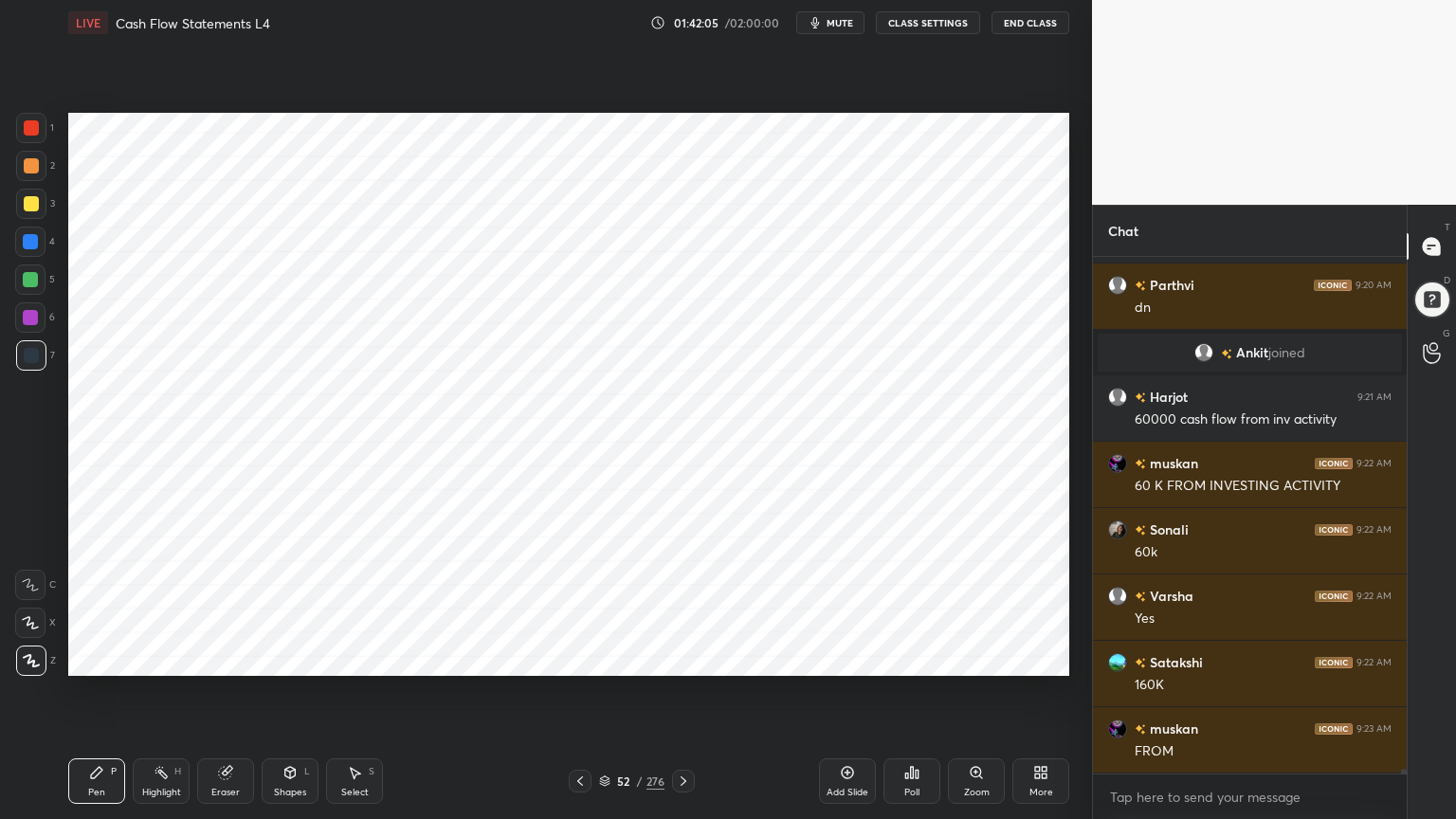 click on "Eraser" at bounding box center [226, 792] 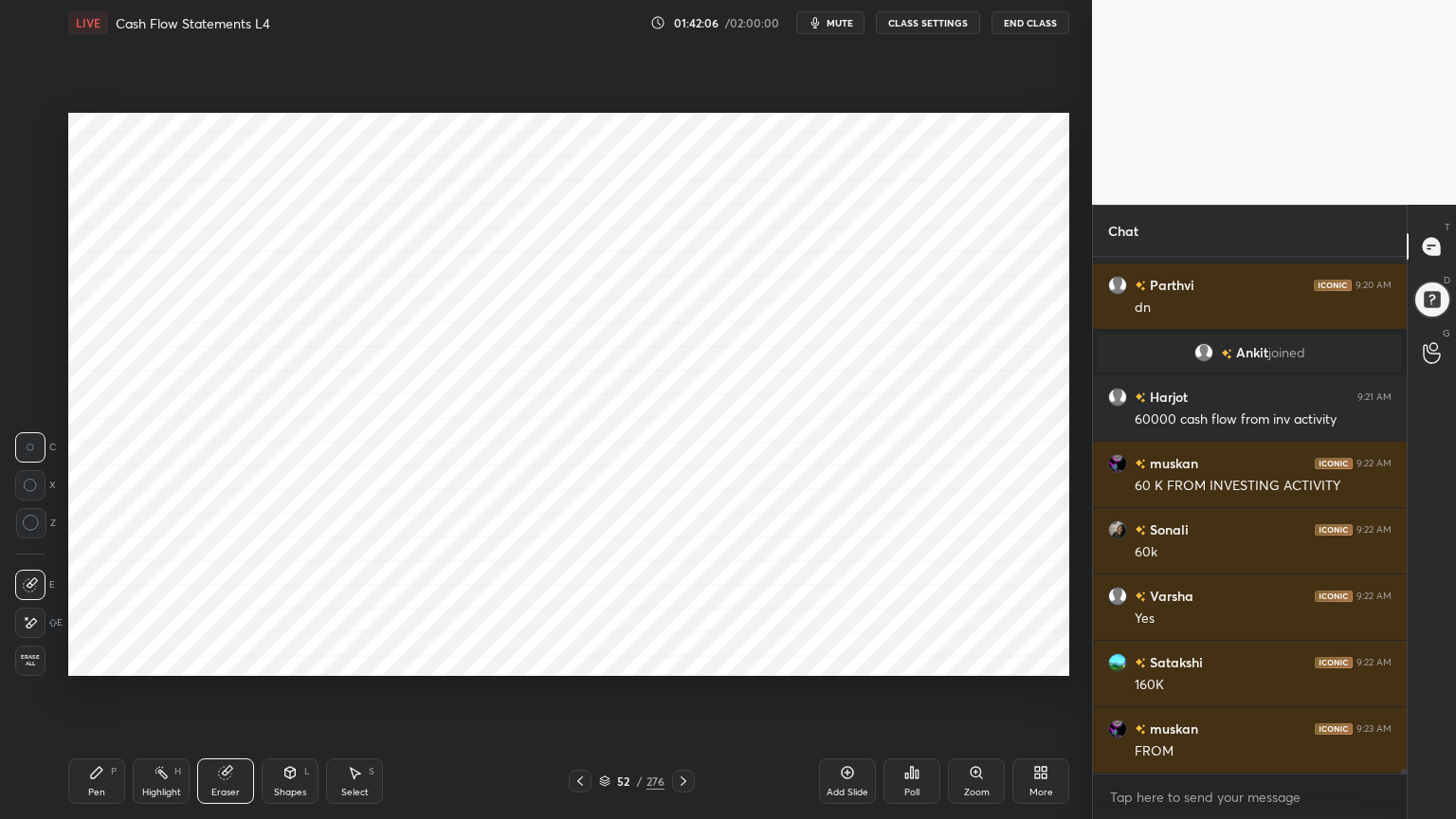 scroll, scrollTop: 52071, scrollLeft: 0, axis: vertical 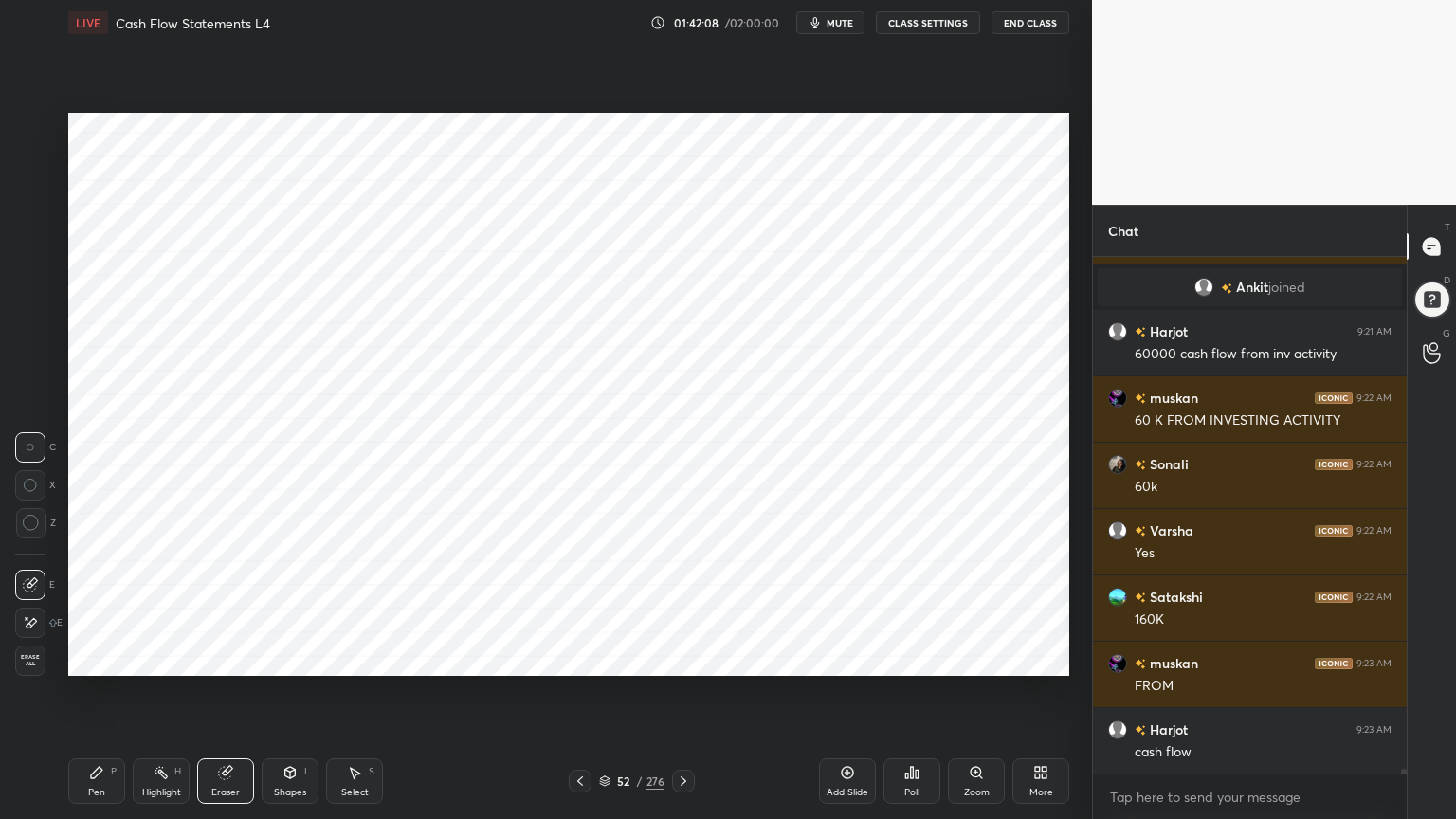 click on "Pen P" at bounding box center [97, 781] 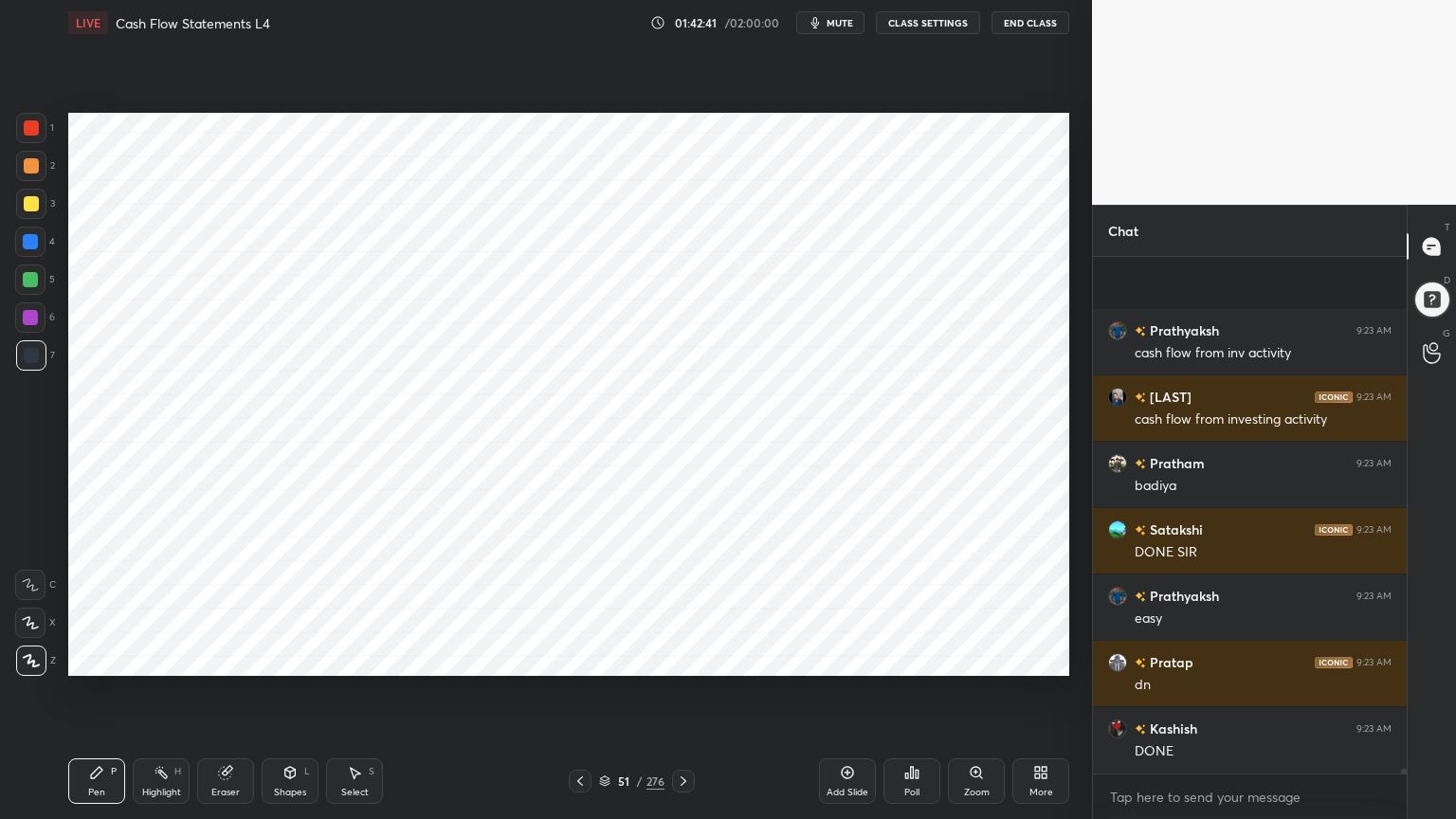 scroll, scrollTop: 52688, scrollLeft: 0, axis: vertical 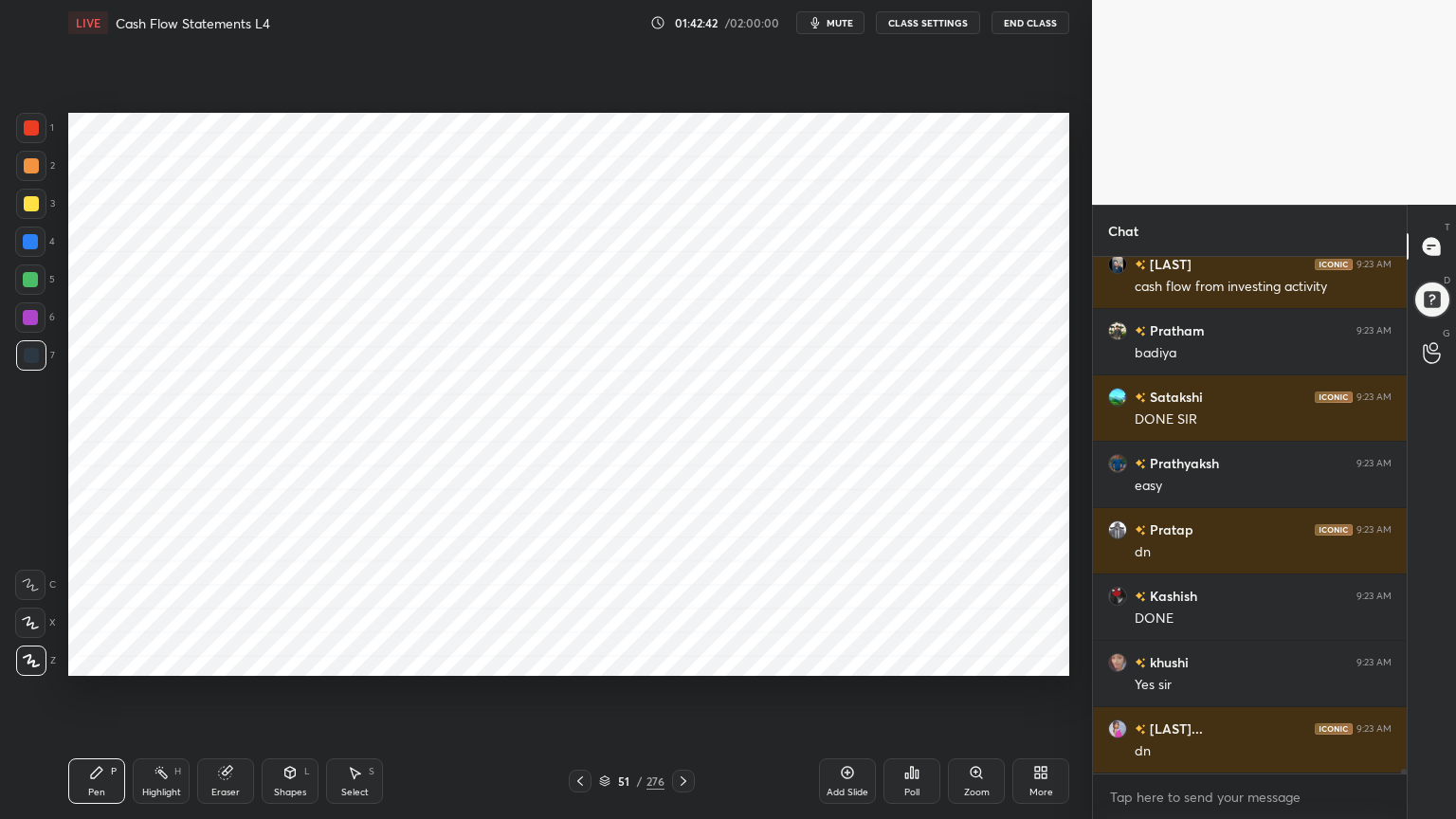 click 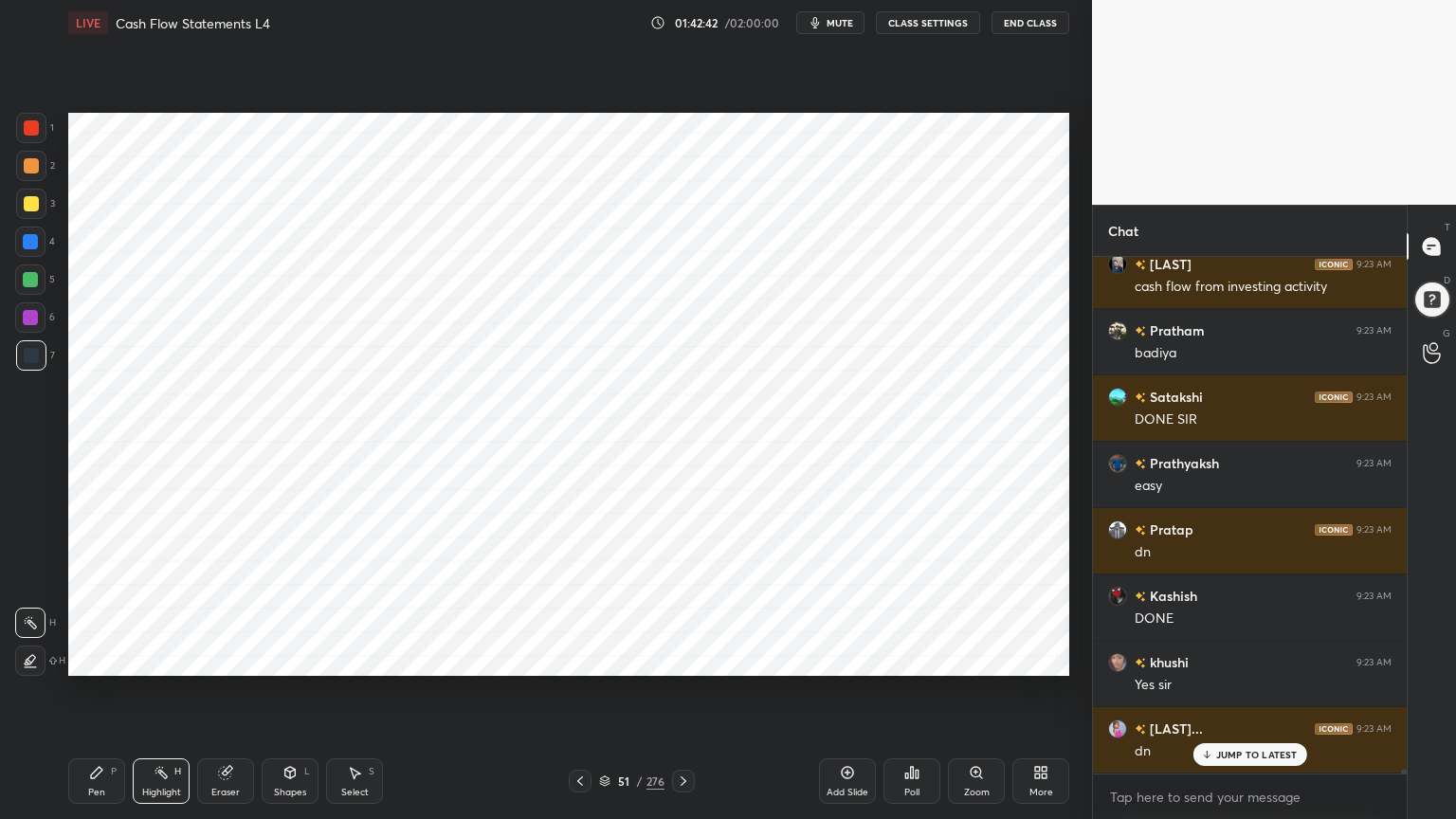scroll, scrollTop: 52753, scrollLeft: 0, axis: vertical 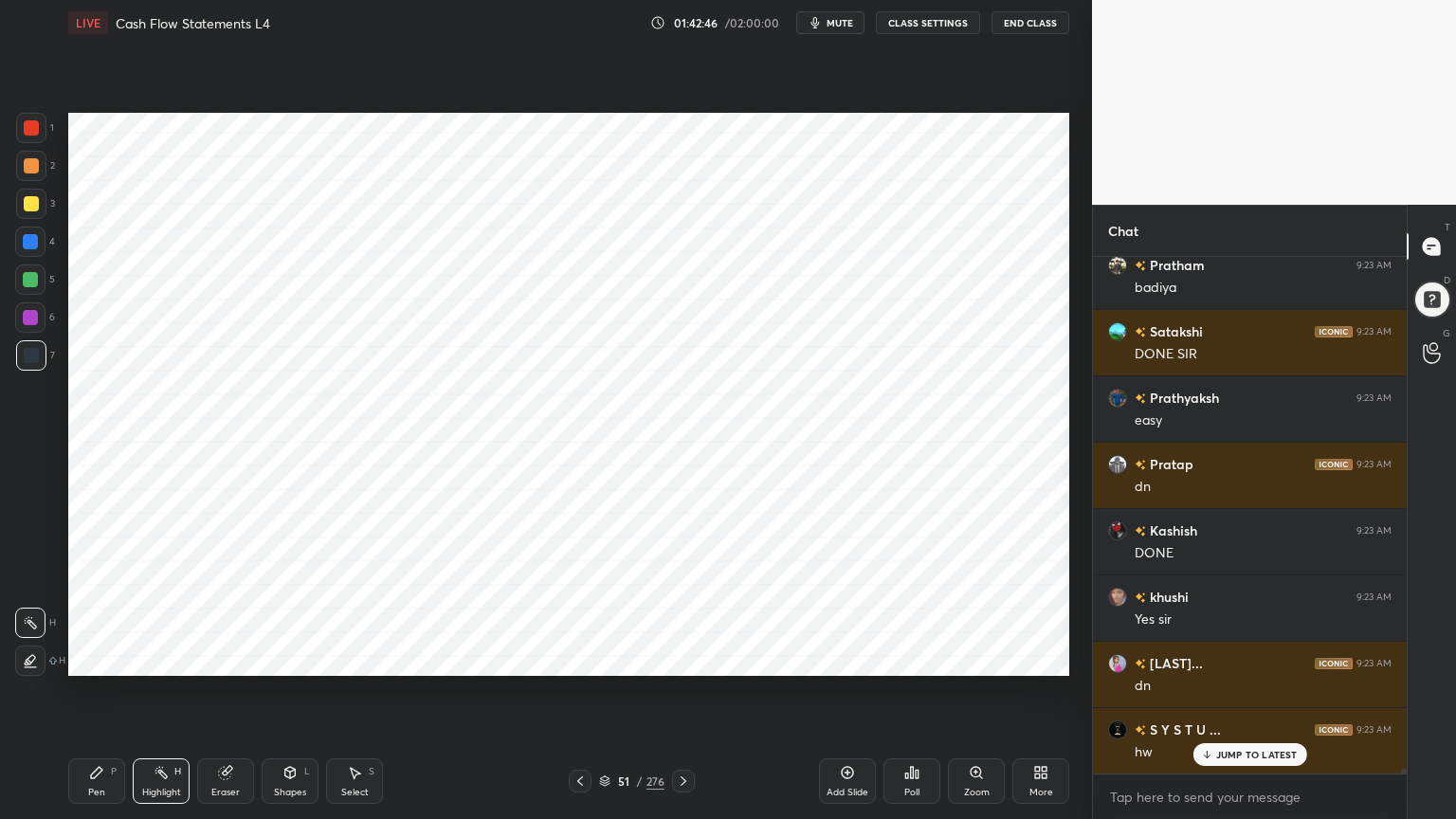 click at bounding box center (30, 242) 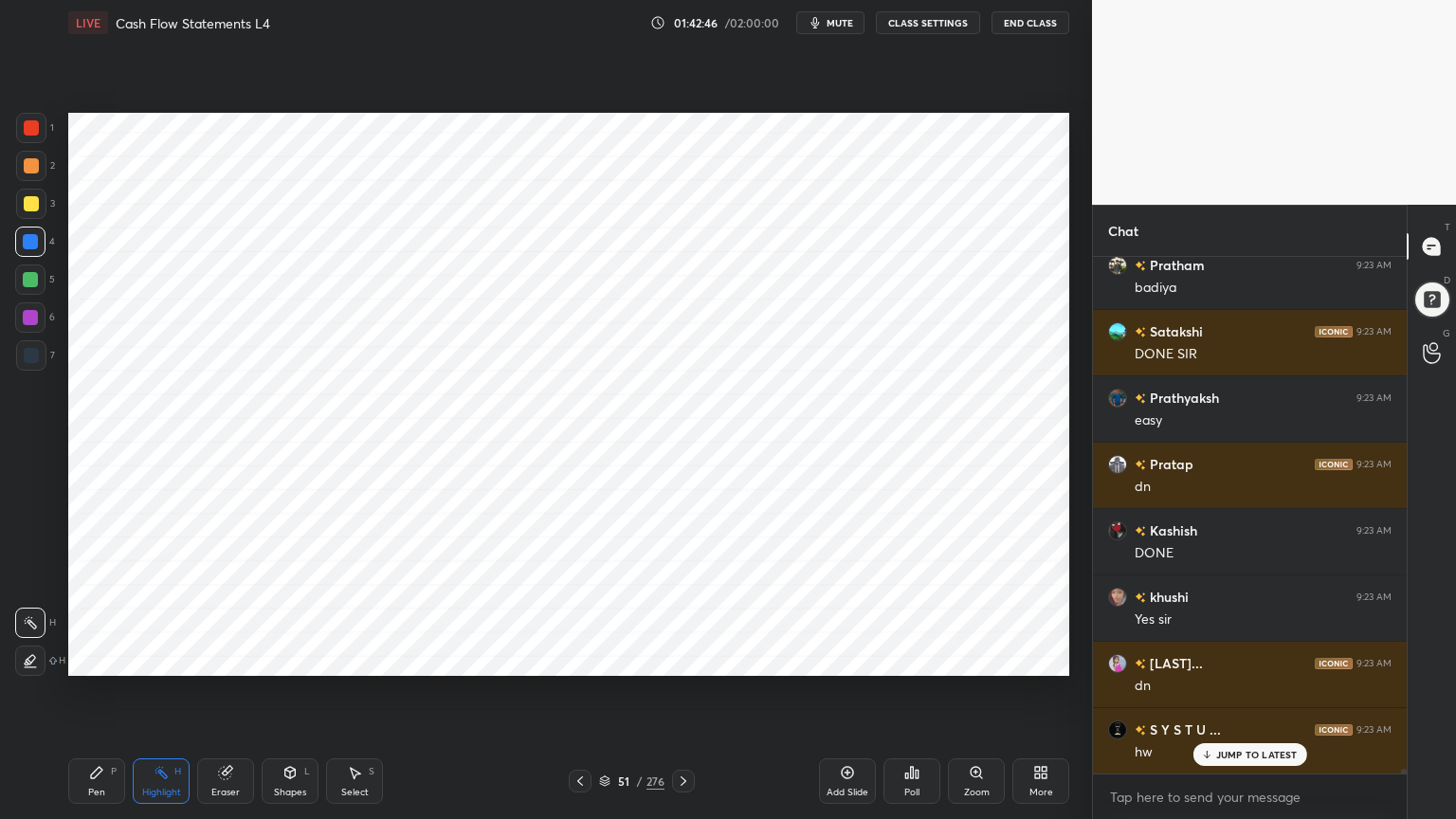 scroll, scrollTop: 52821, scrollLeft: 0, axis: vertical 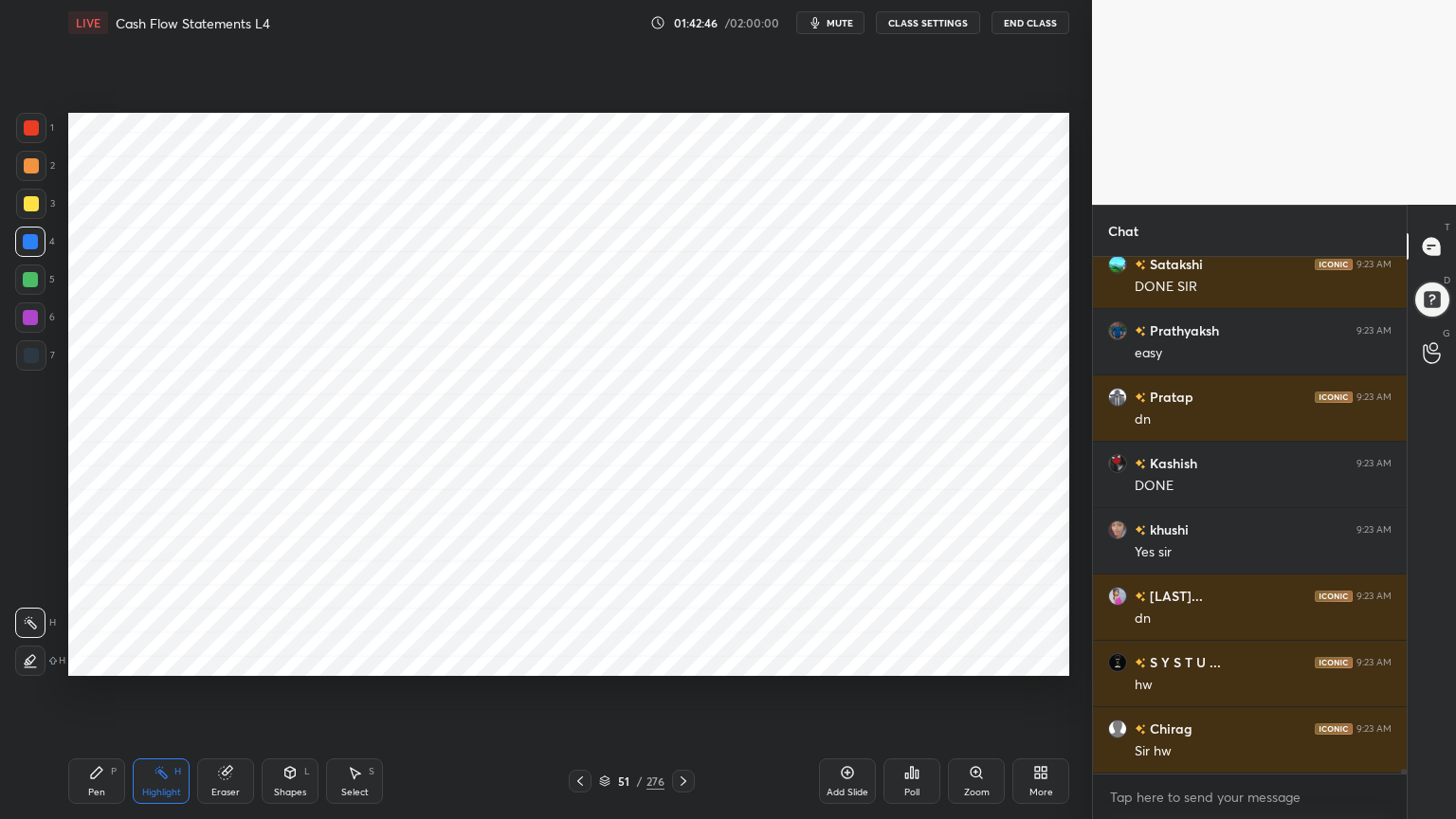 click at bounding box center (30, 280) 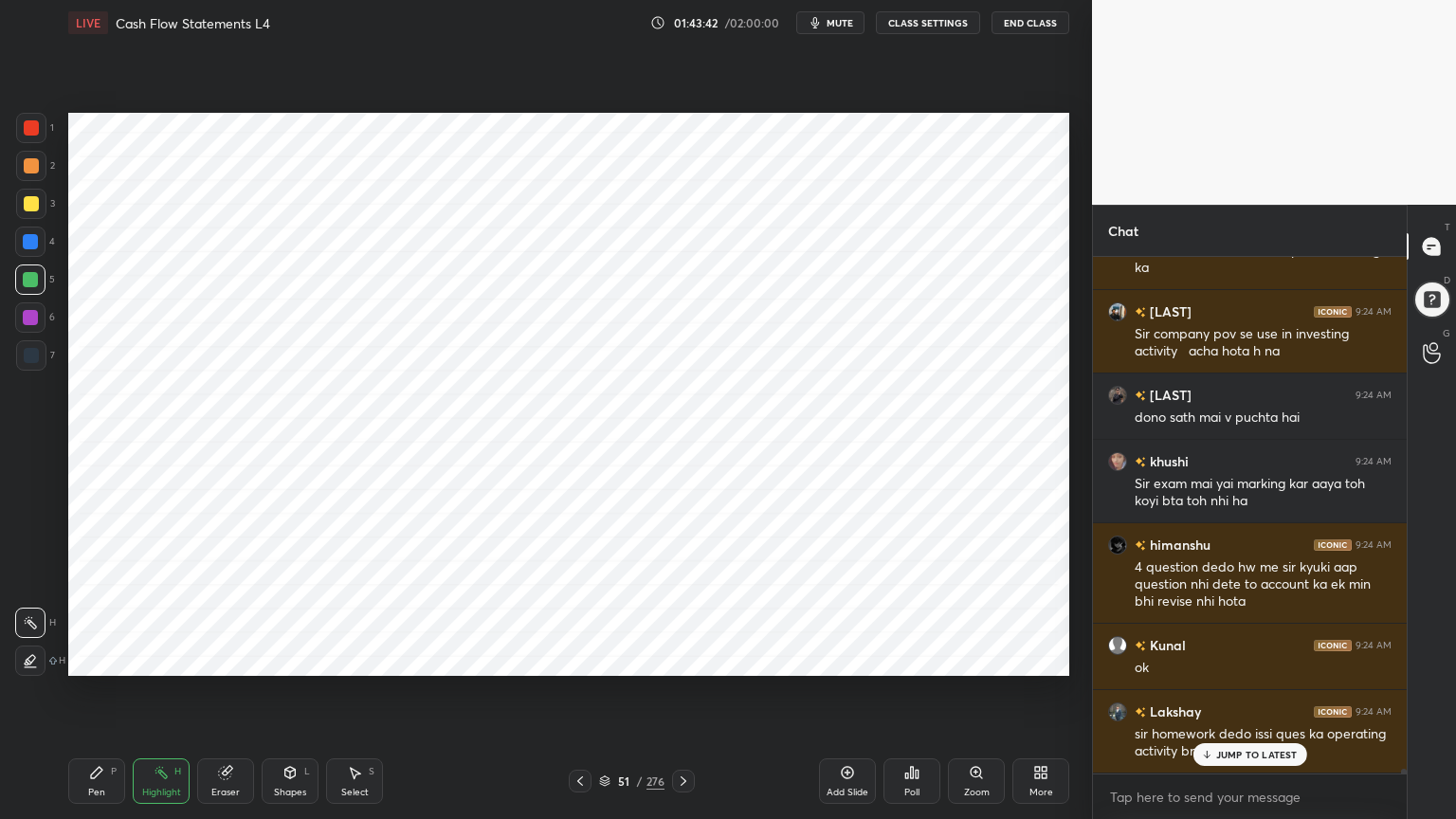 scroll, scrollTop: 54285, scrollLeft: 0, axis: vertical 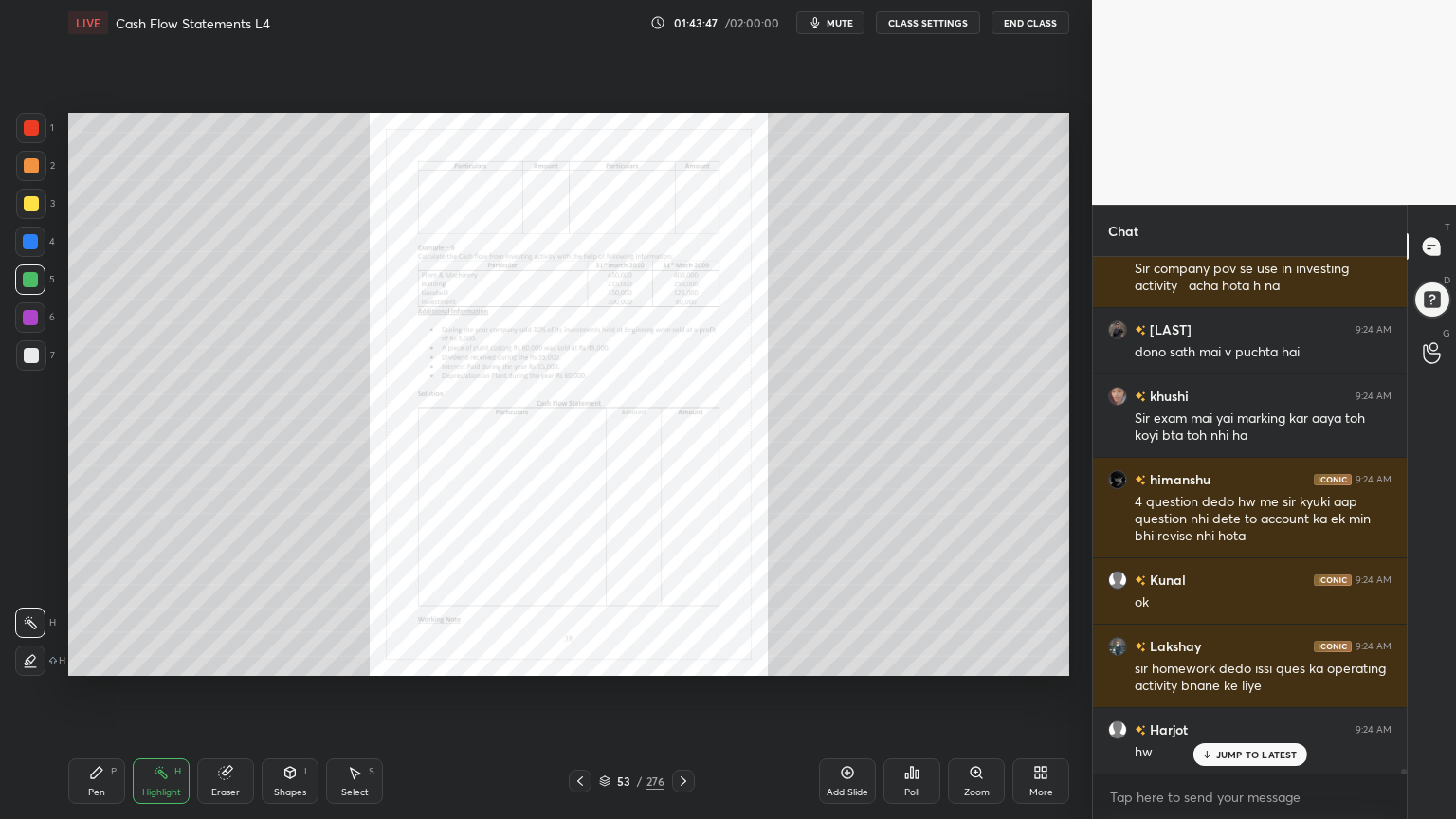 click on "Zoom" at bounding box center (976, 781) 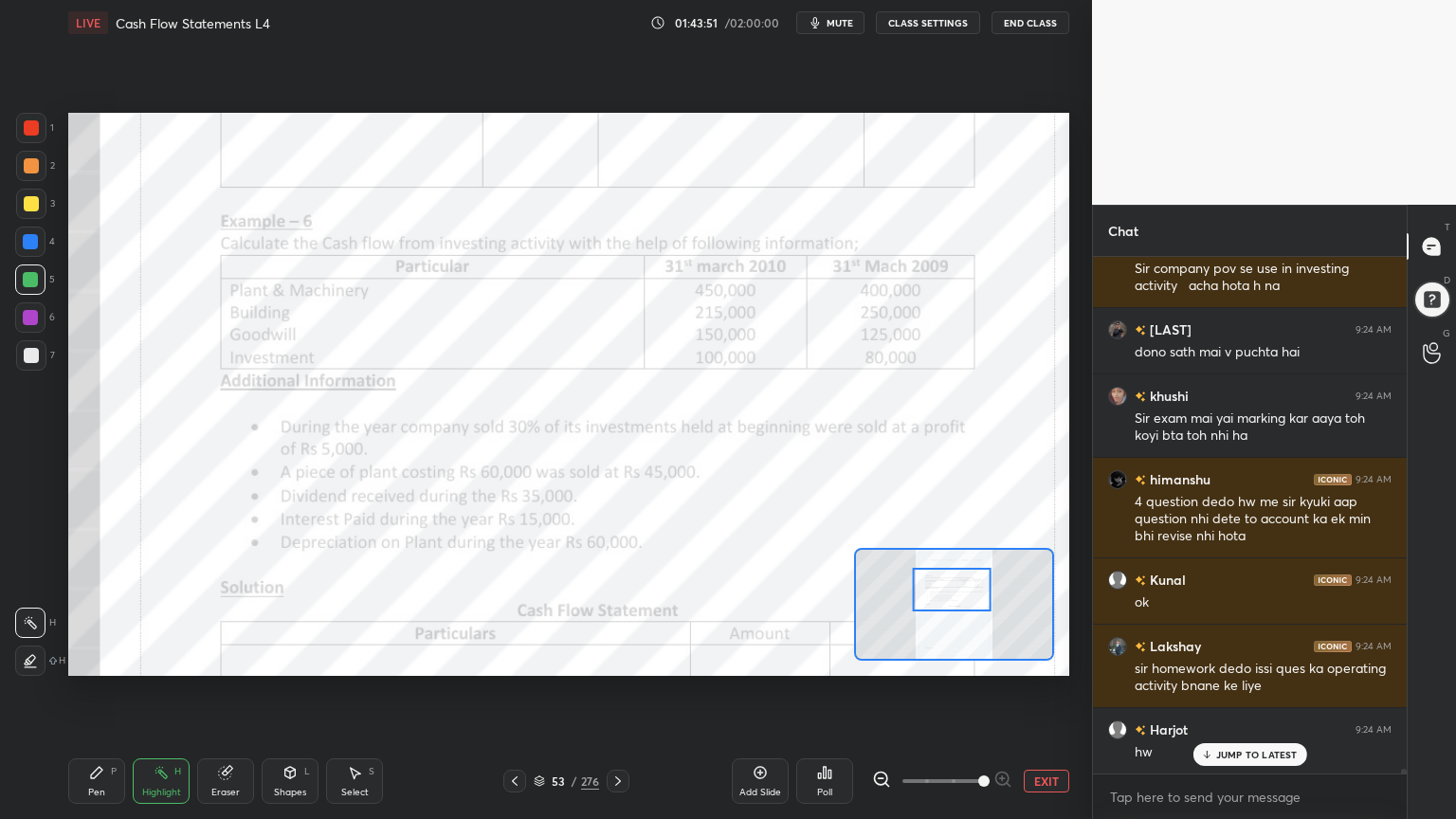 click at bounding box center (31, 128) 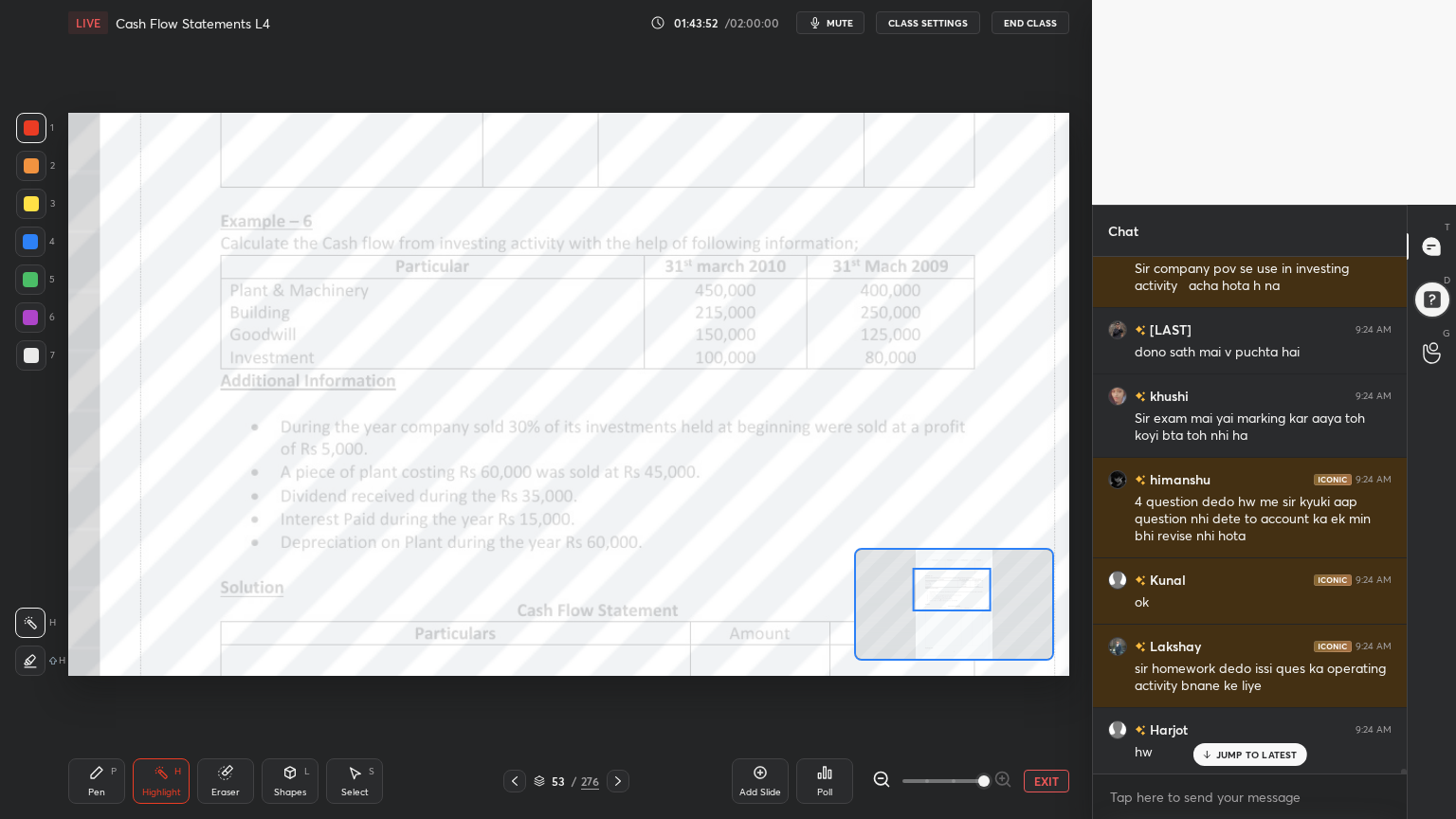 click on "Pen P" at bounding box center [97, 781] 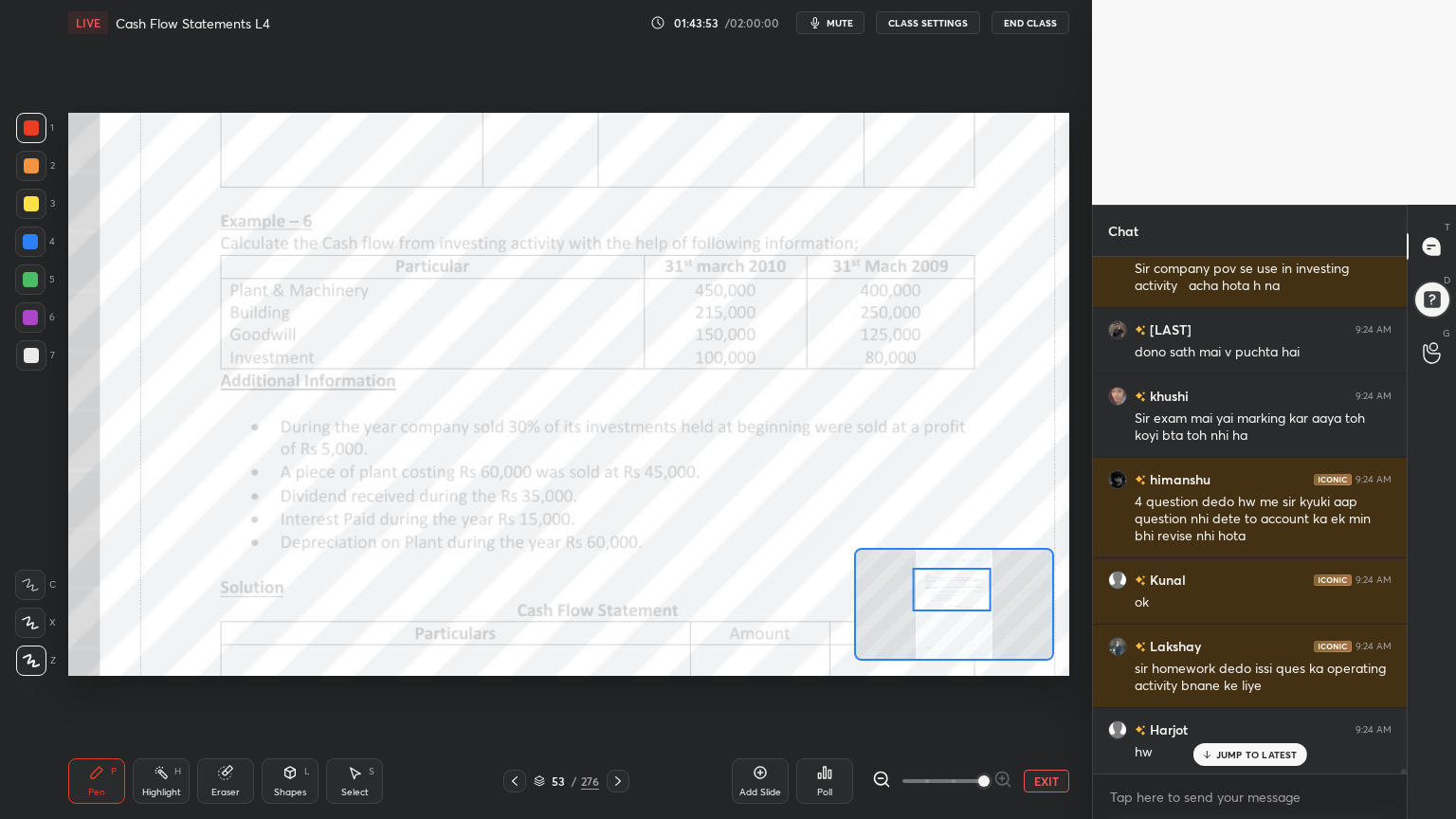 click 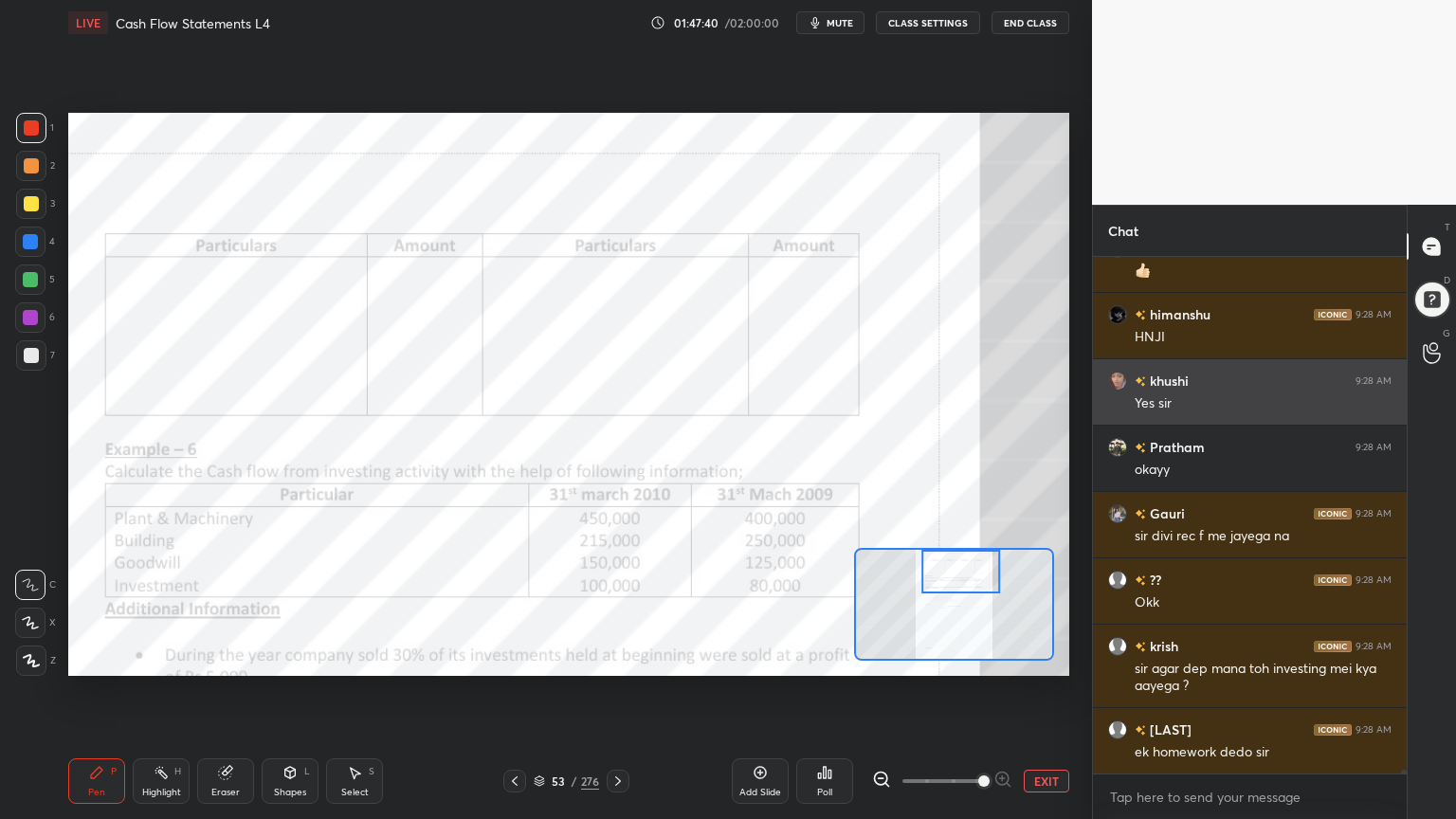 scroll, scrollTop: 63327, scrollLeft: 0, axis: vertical 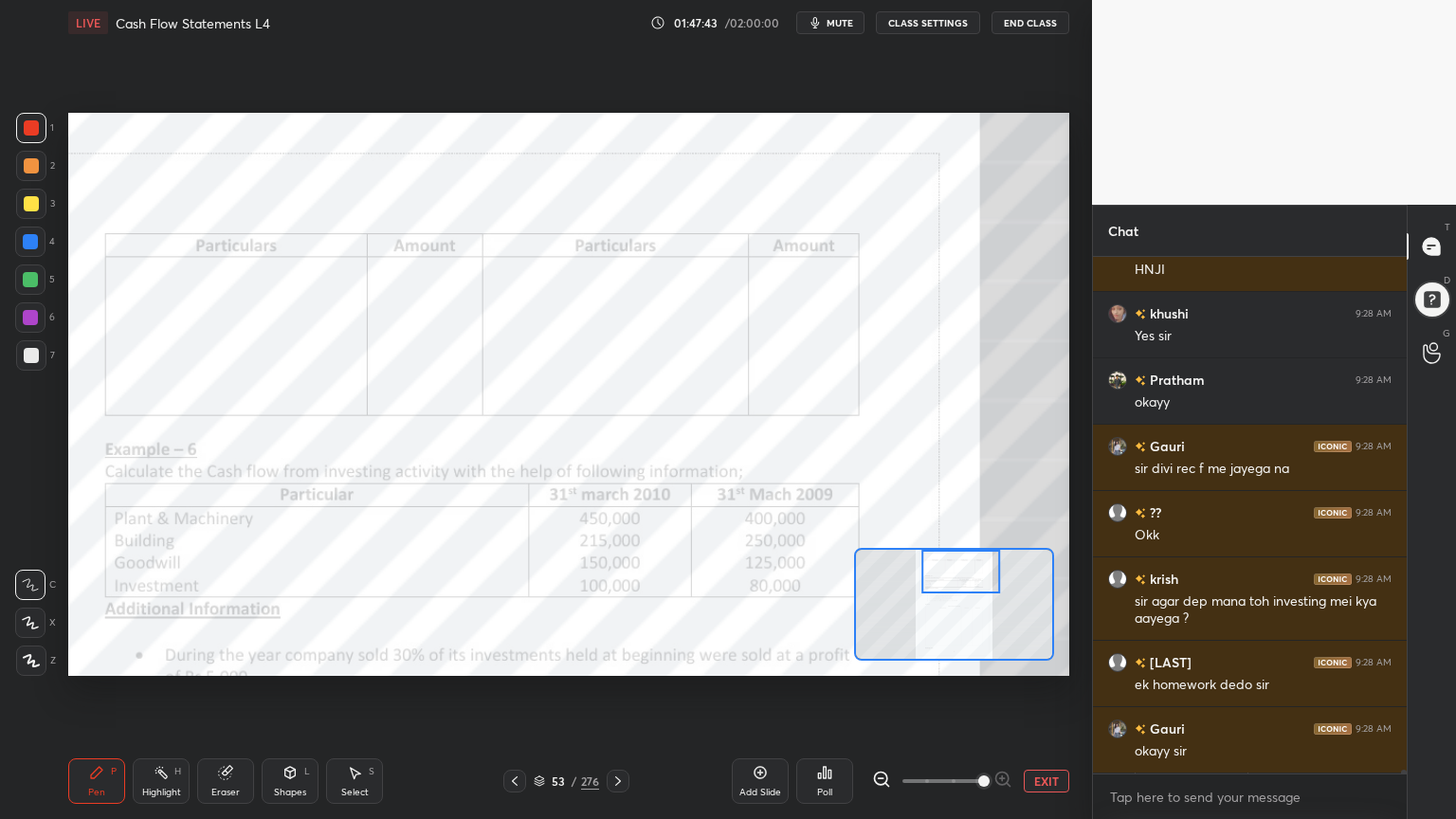 click on "Highlight" at bounding box center (161, 792) 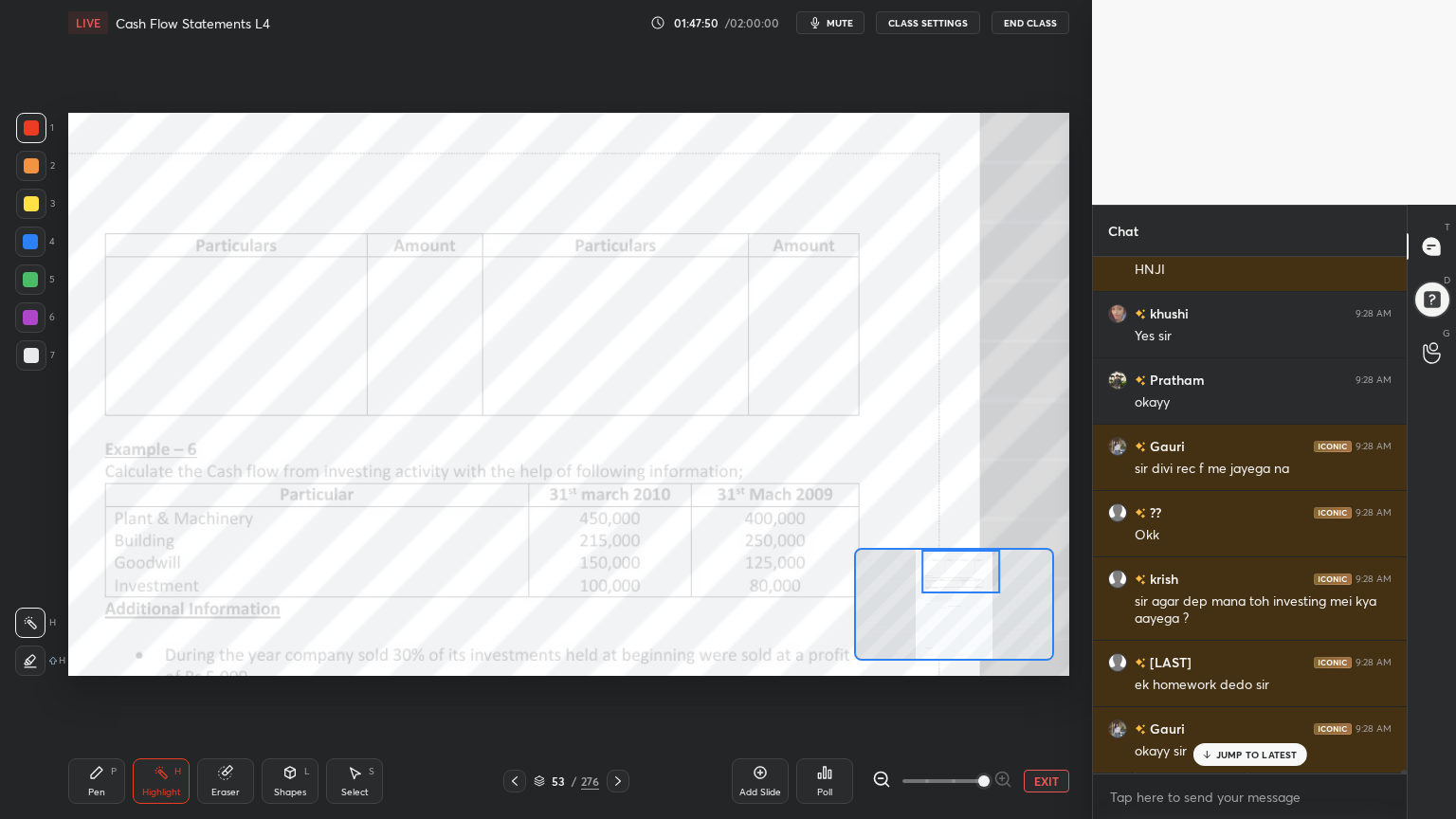 scroll, scrollTop: 63393, scrollLeft: 0, axis: vertical 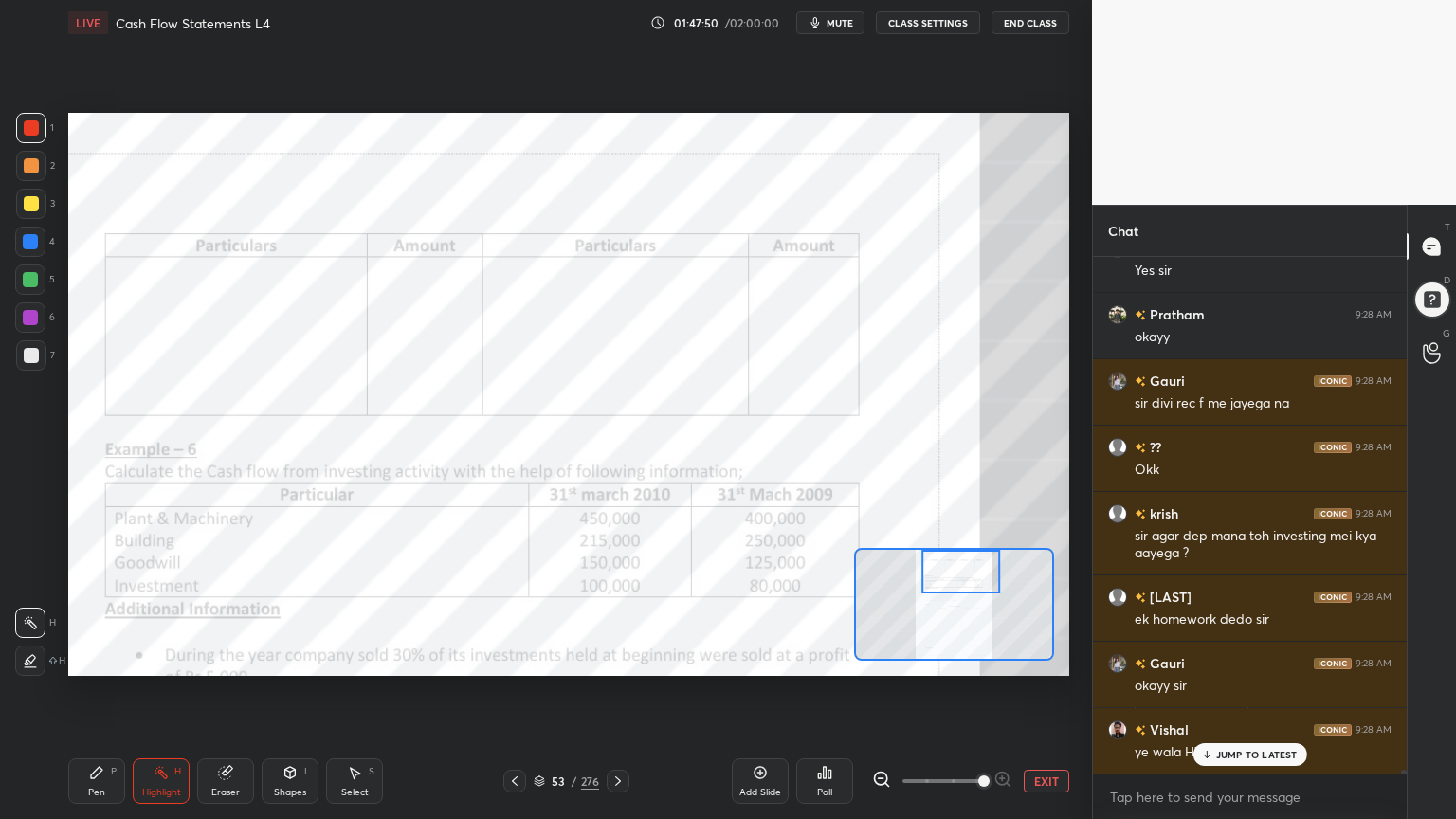 click 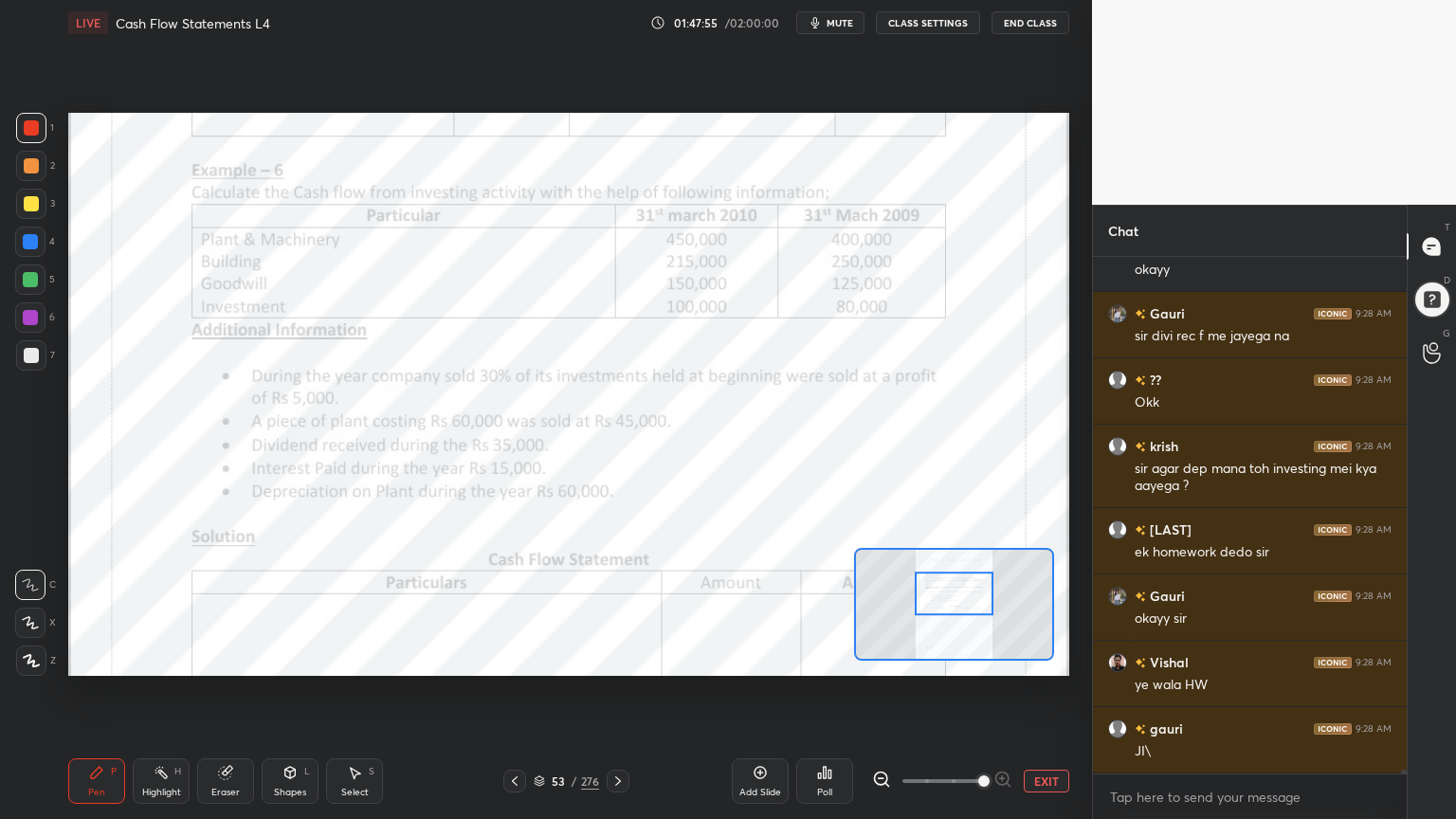 scroll, scrollTop: 63526, scrollLeft: 0, axis: vertical 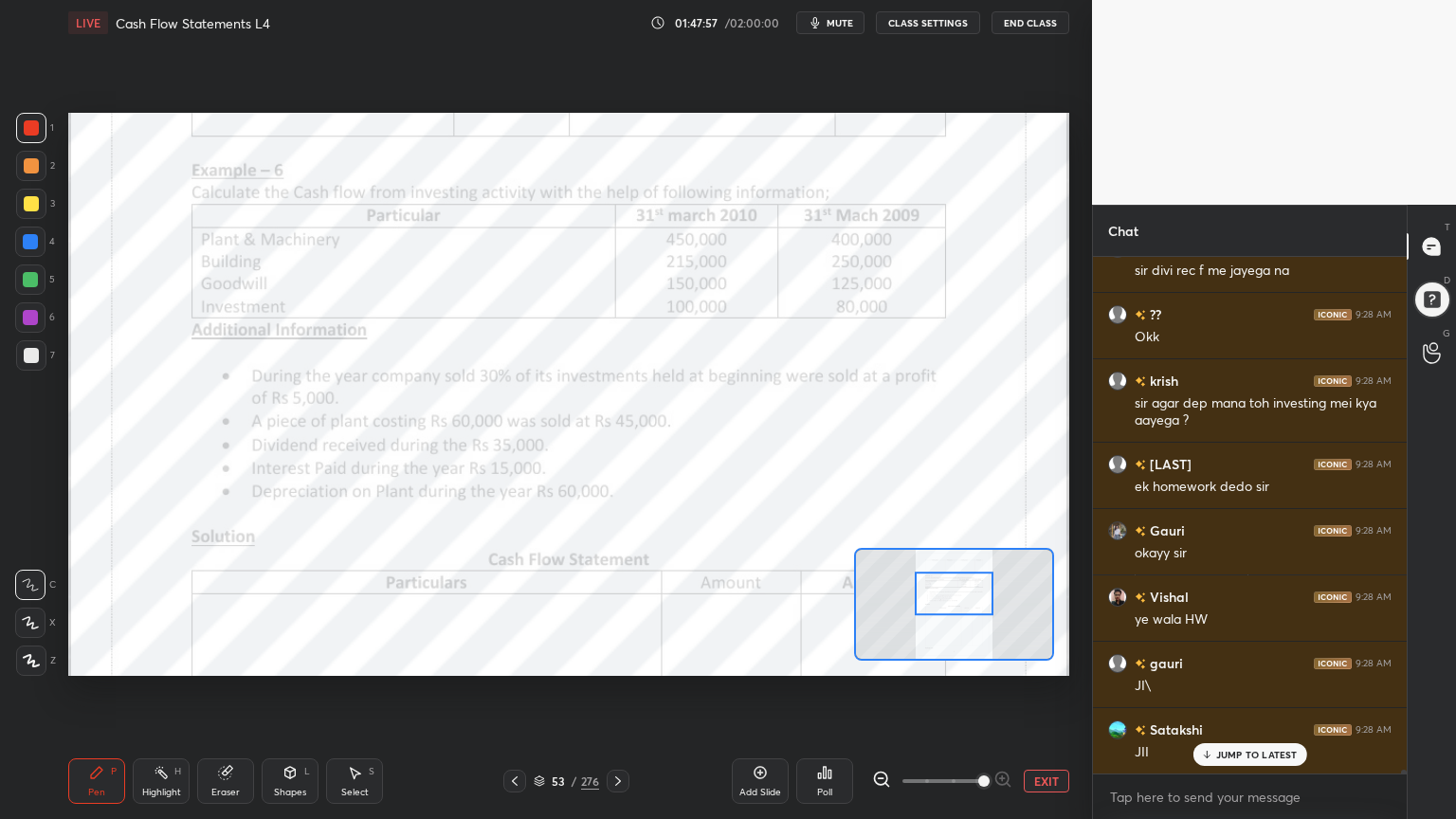click 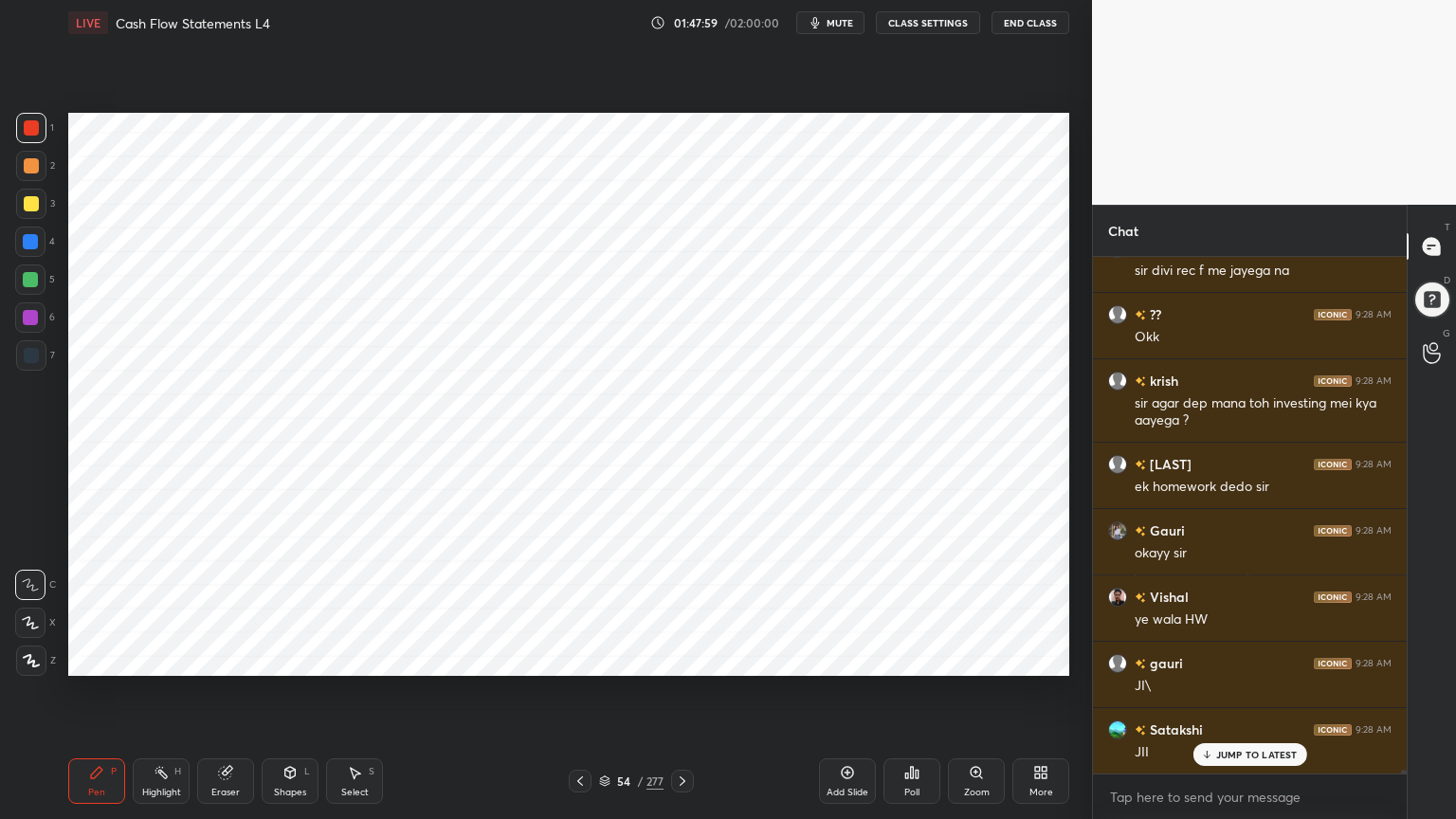 click at bounding box center (30, 242) 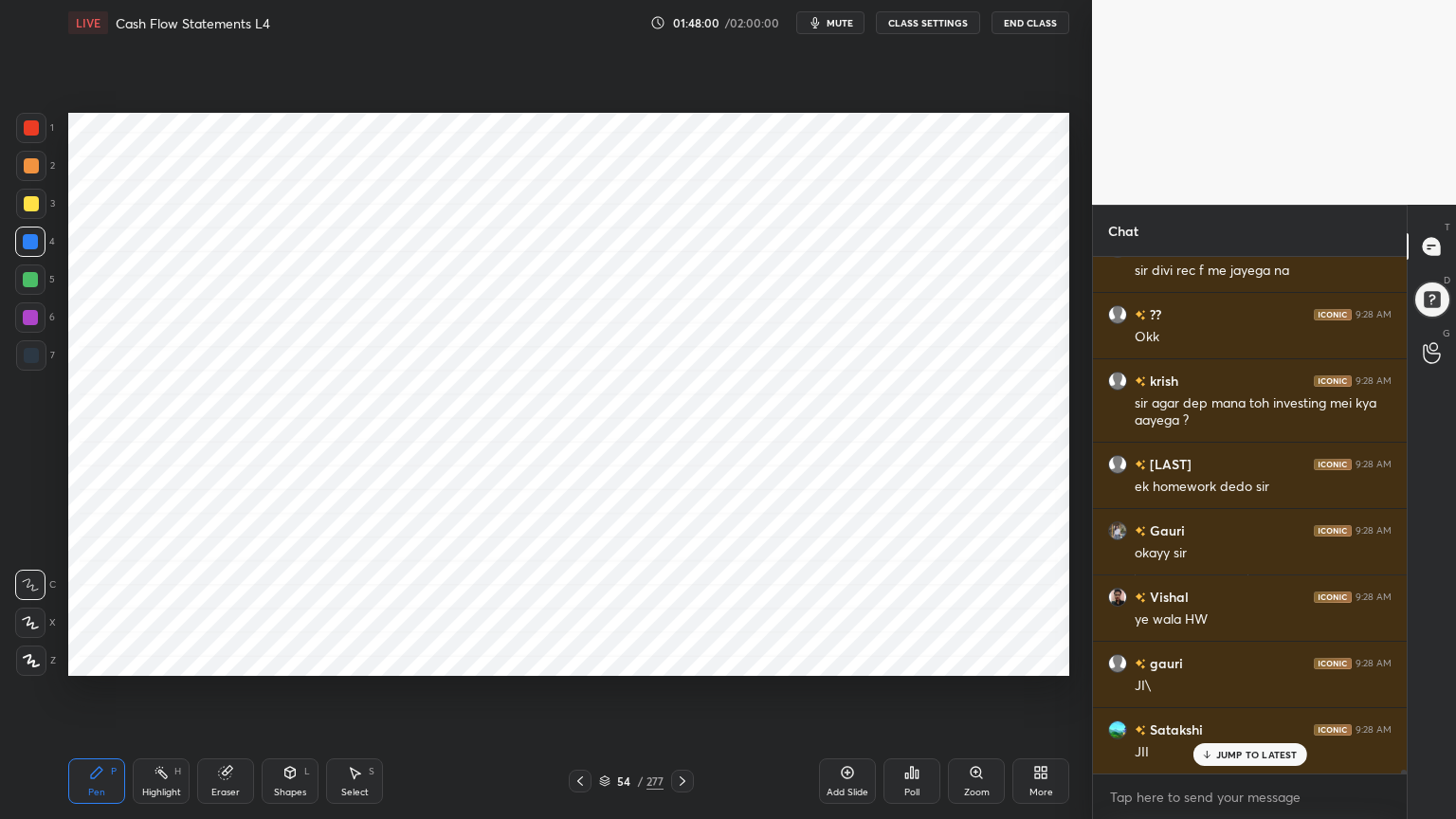 click 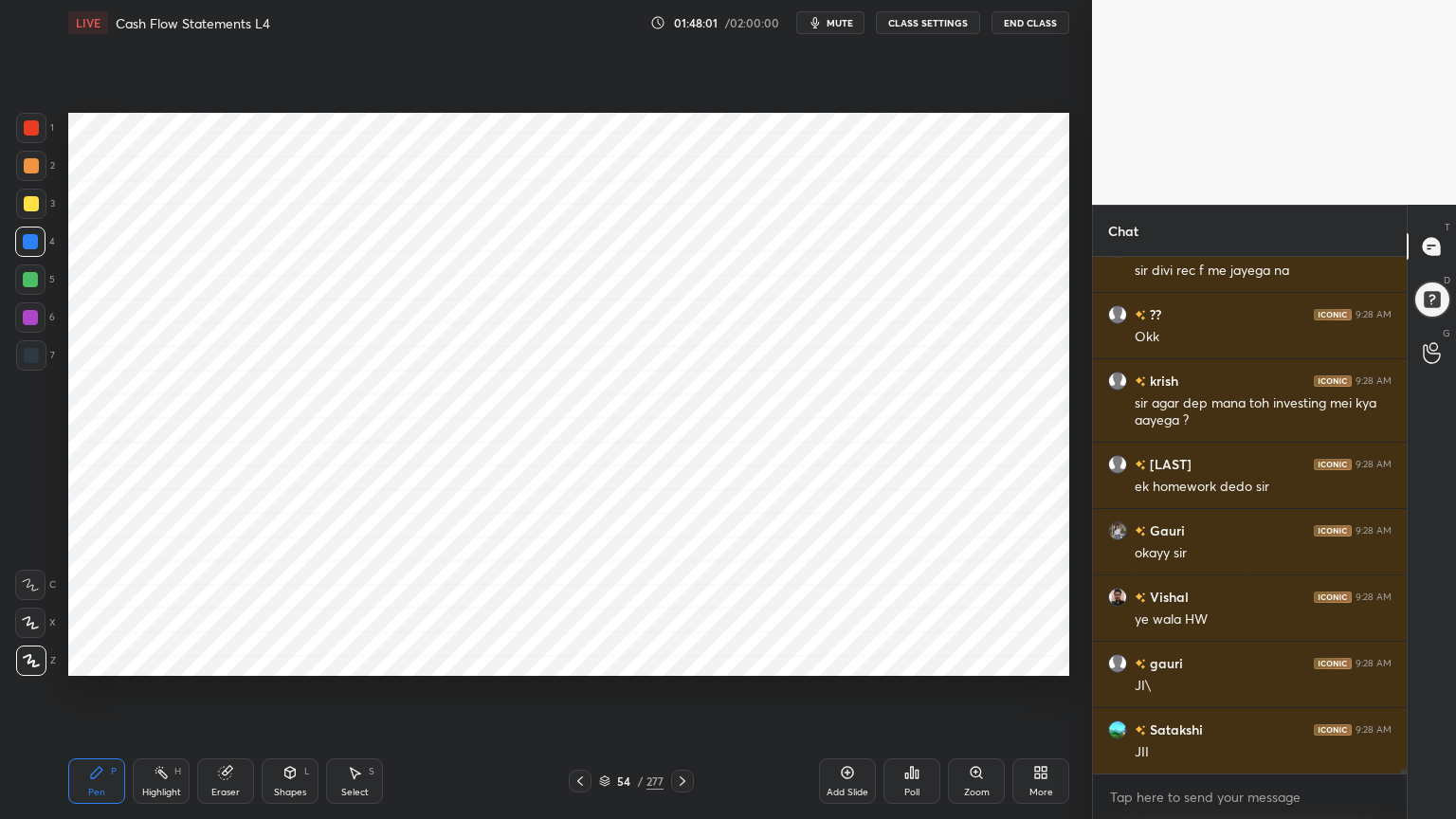 scroll, scrollTop: 63593, scrollLeft: 0, axis: vertical 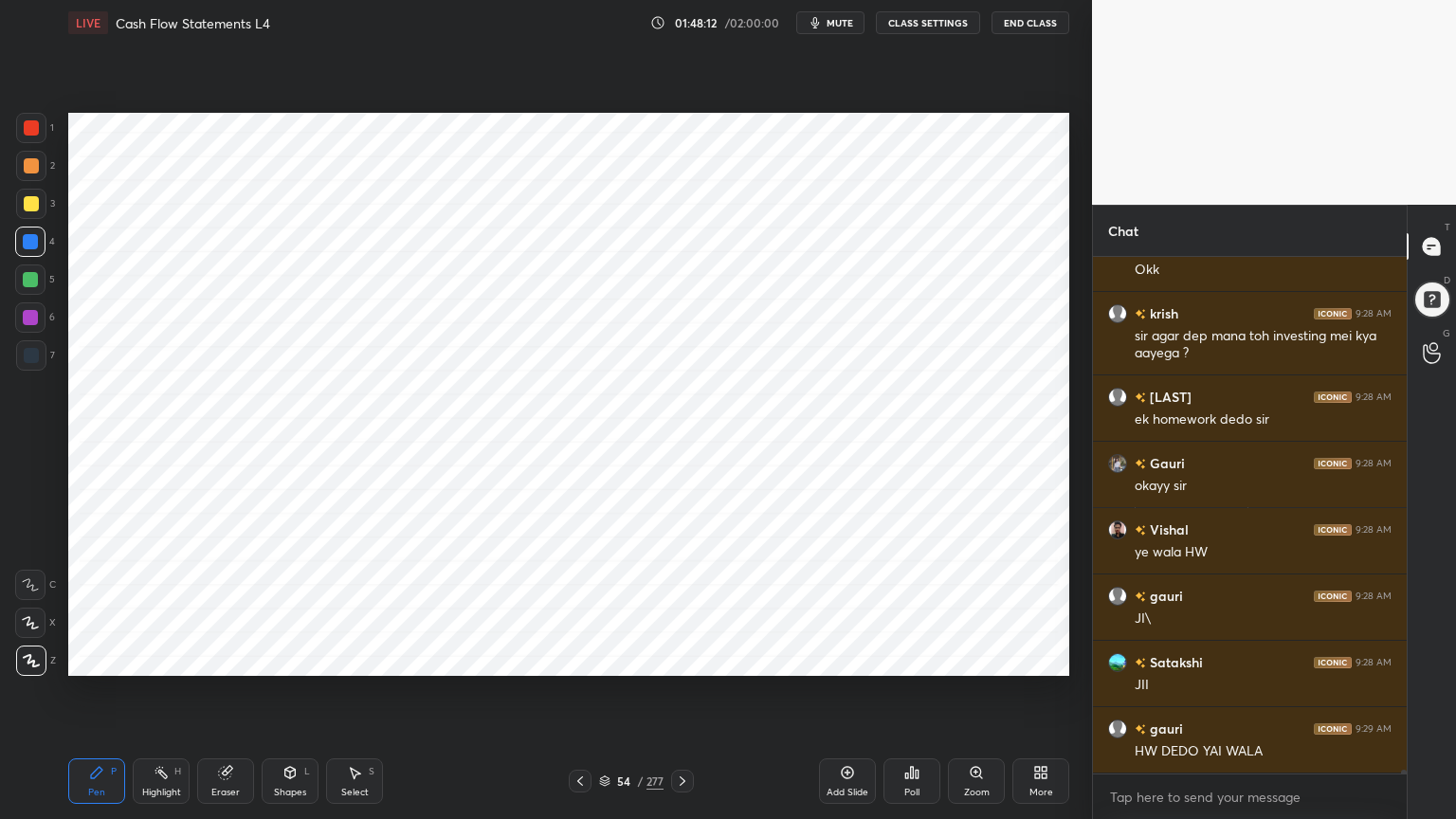 click on "Shapes L" at bounding box center (290, 781) 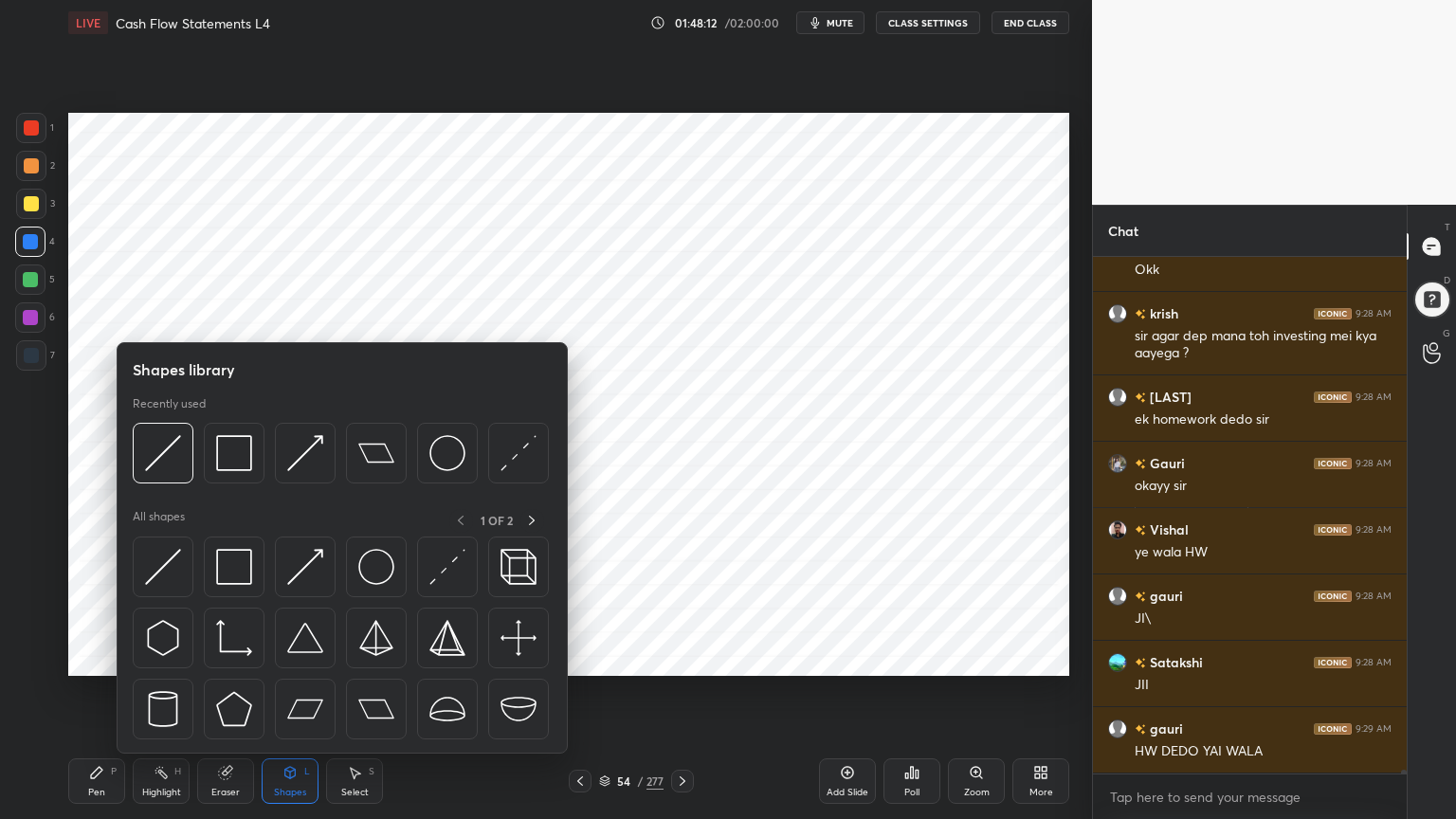 click on "Shapes" at bounding box center [290, 792] 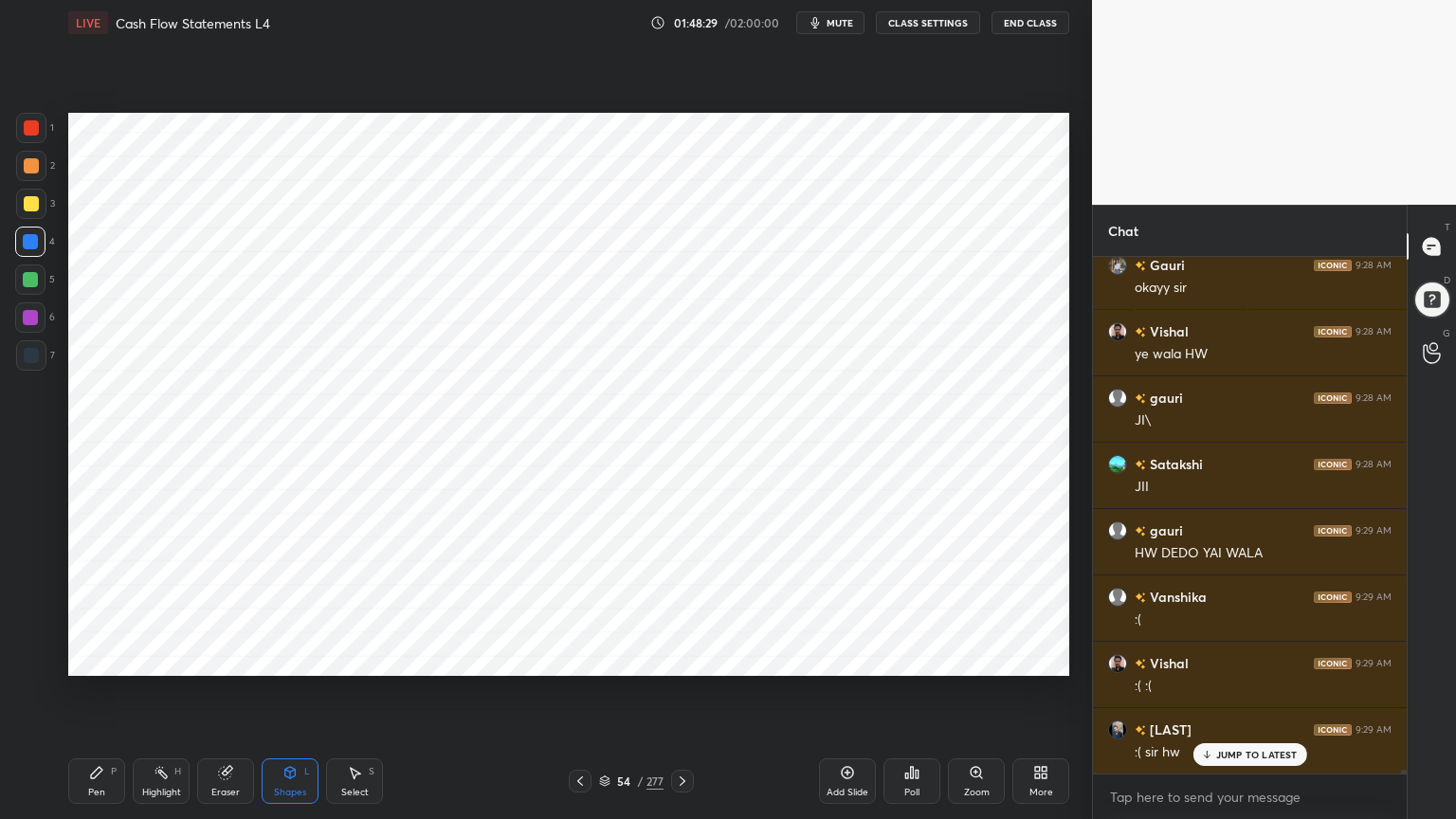scroll, scrollTop: 63858, scrollLeft: 0, axis: vertical 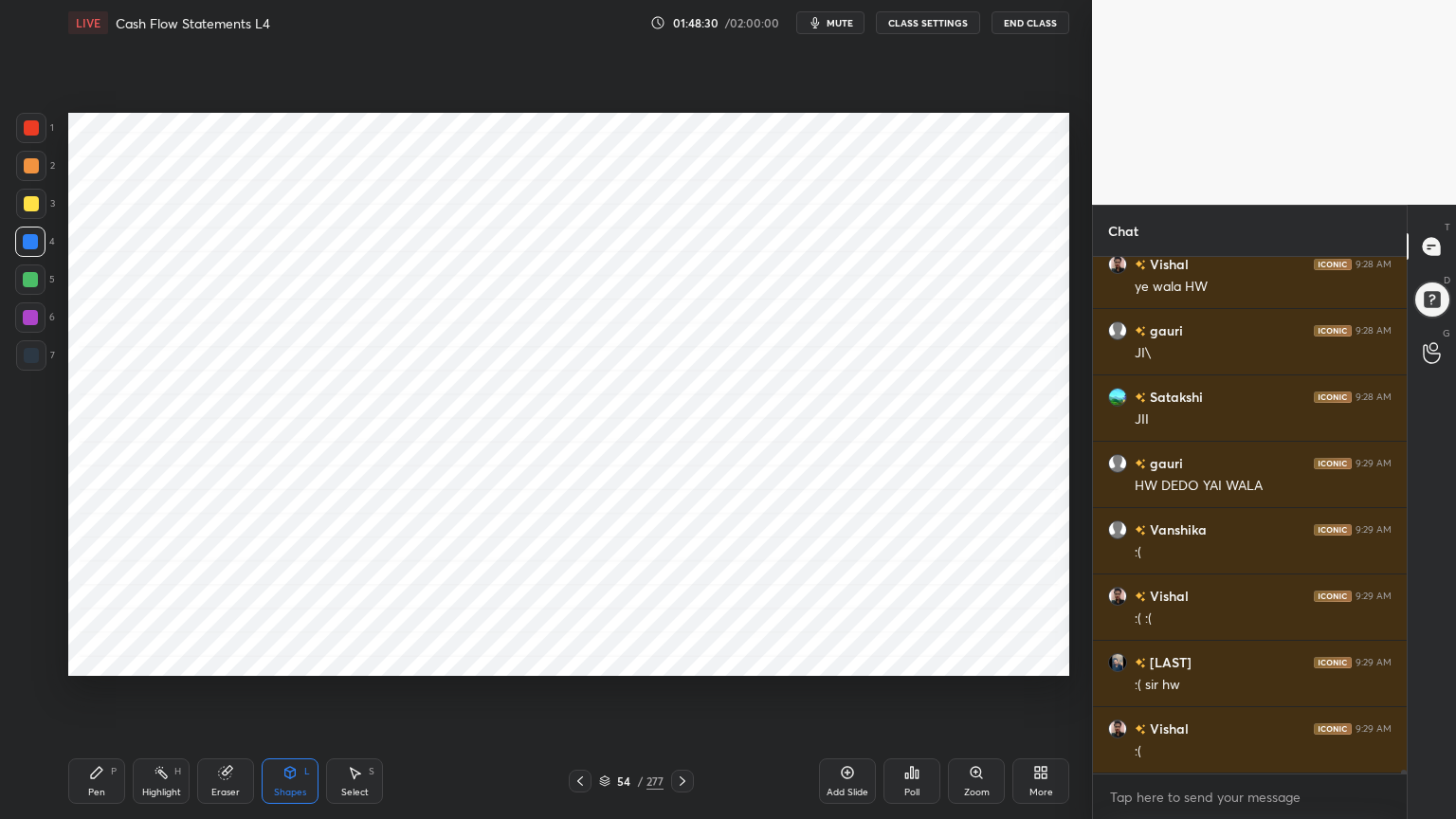 click on "Pen" at bounding box center [97, 792] 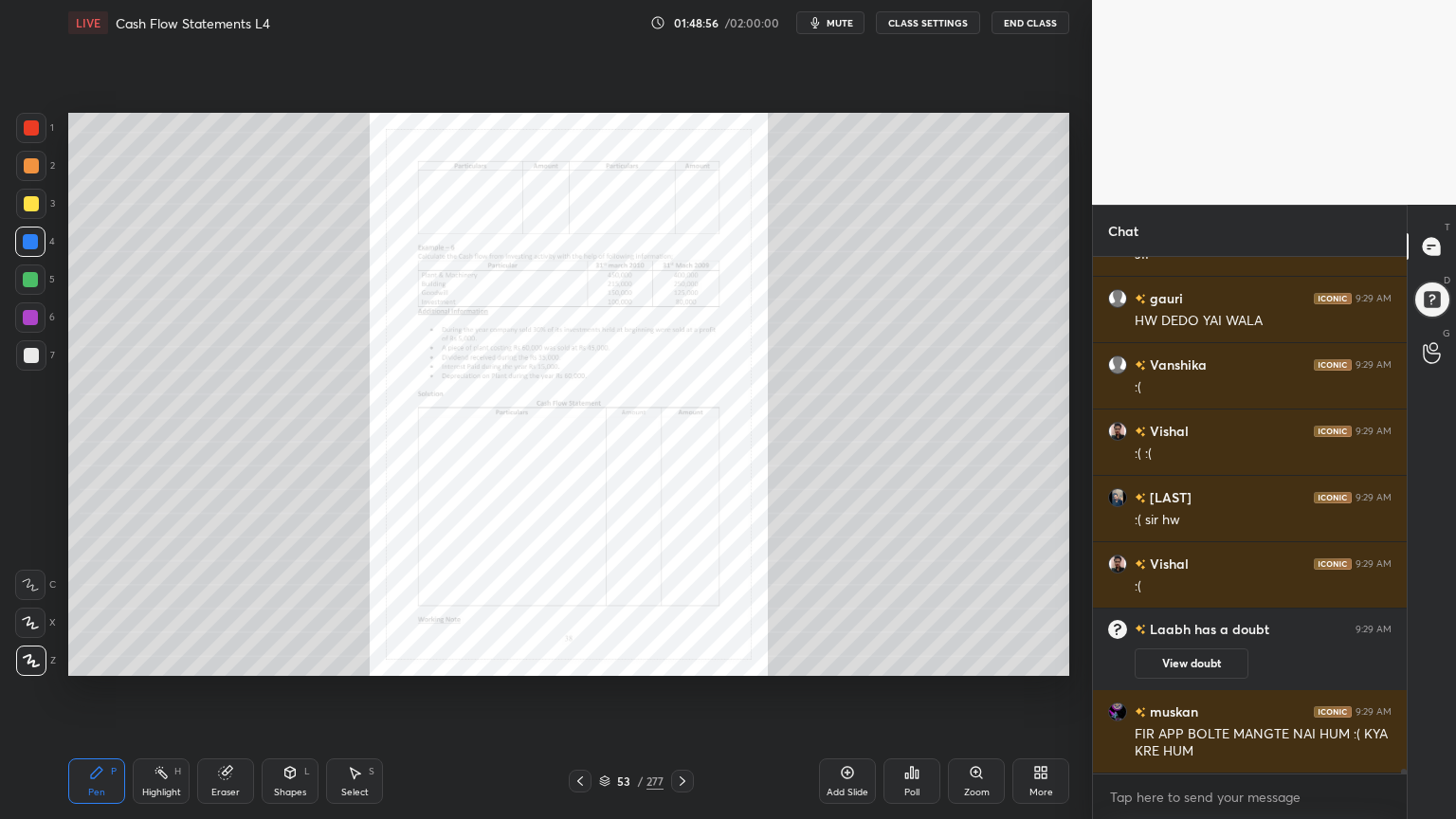scroll, scrollTop: 60504, scrollLeft: 0, axis: vertical 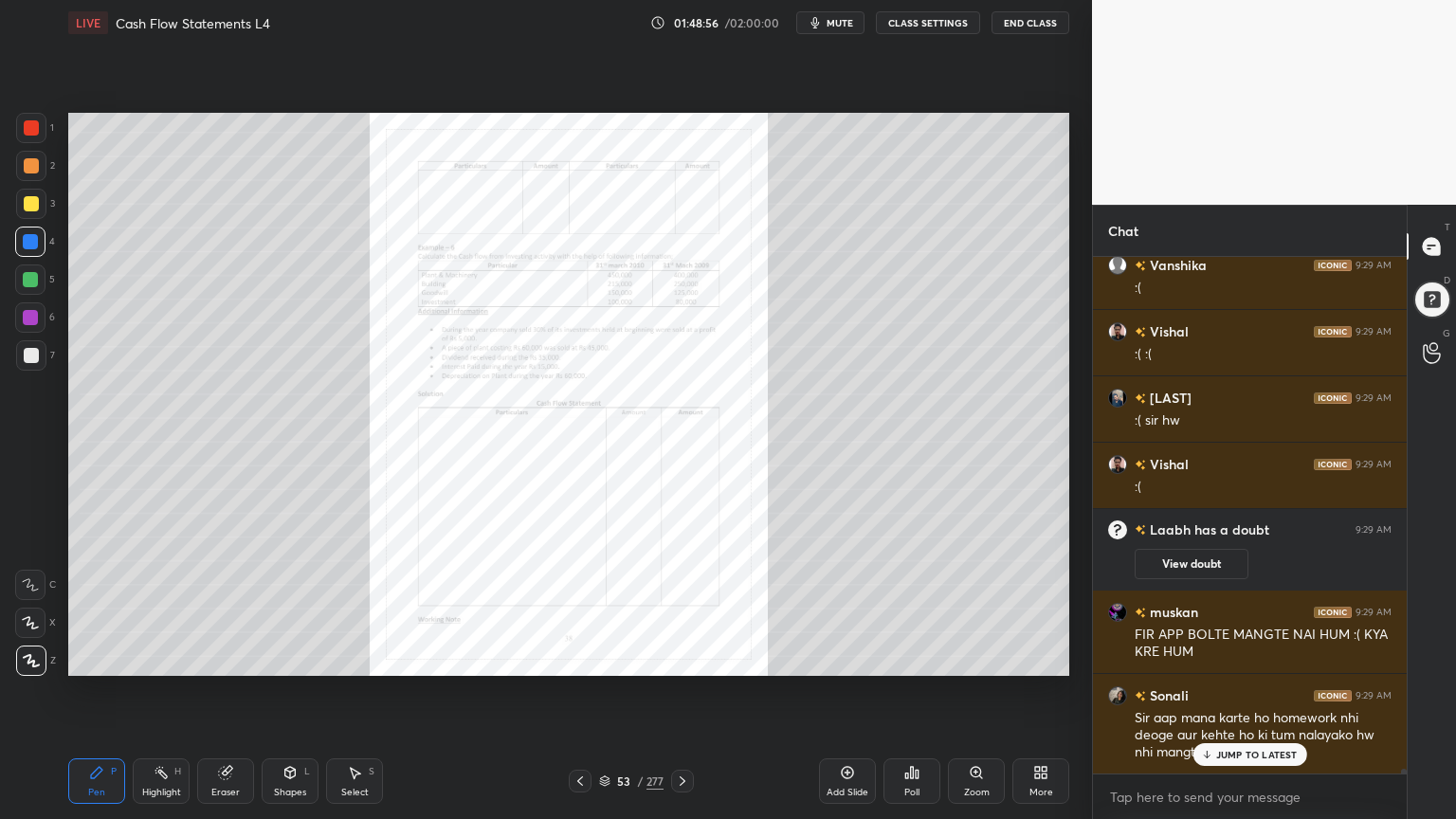 click on "Zoom" at bounding box center (976, 781) 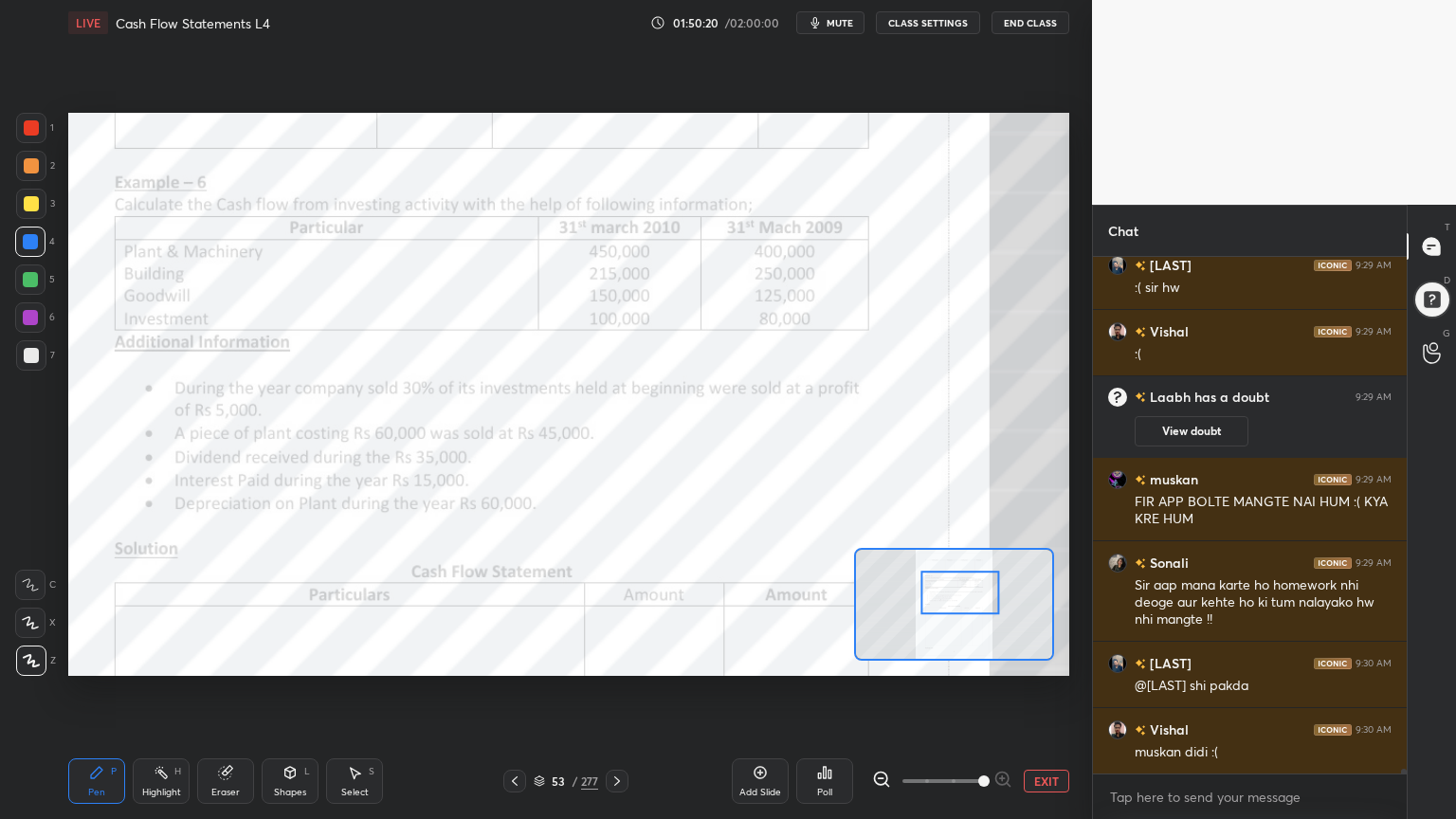 scroll, scrollTop: 60704, scrollLeft: 0, axis: vertical 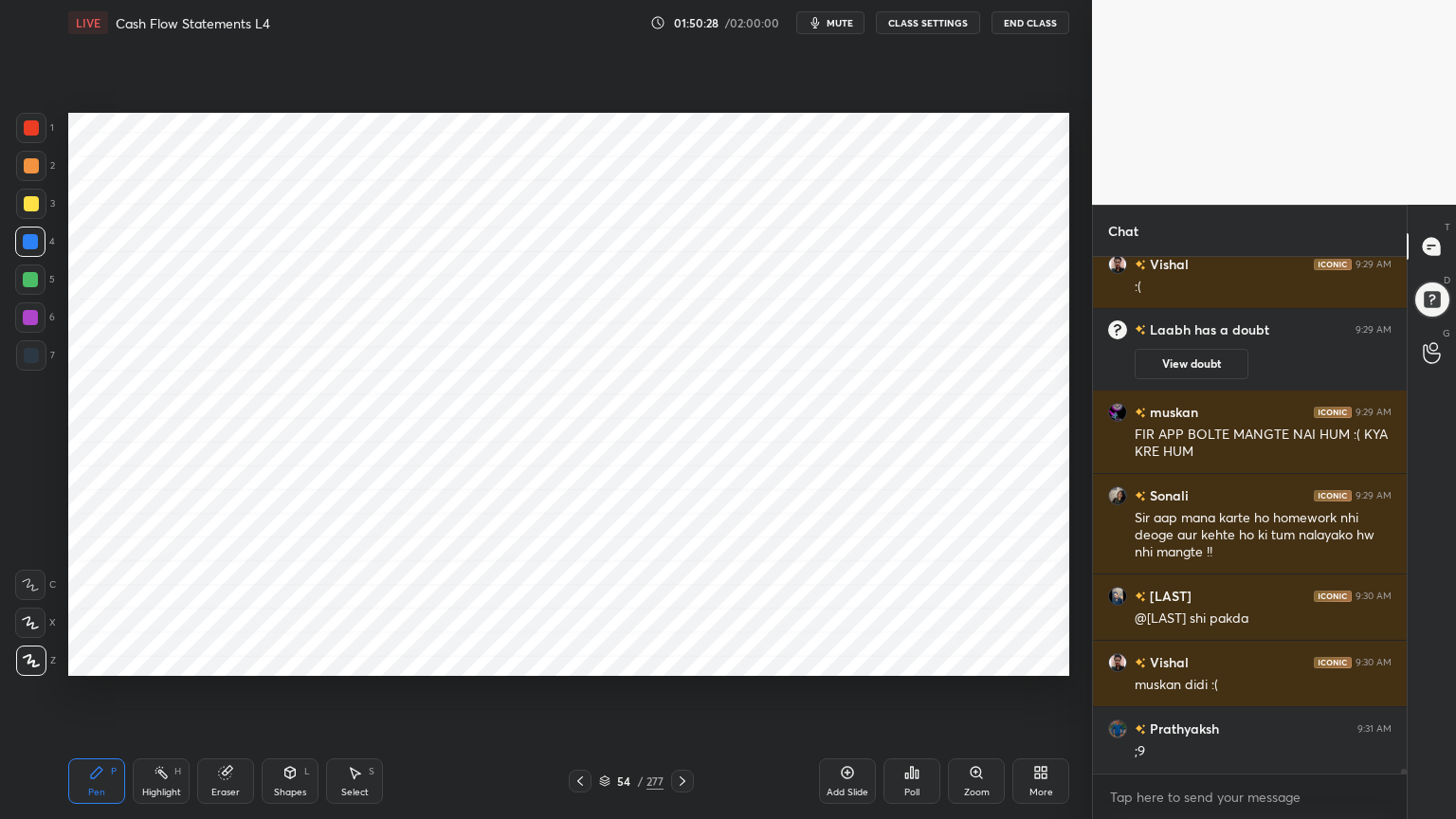 click at bounding box center (31, 355) 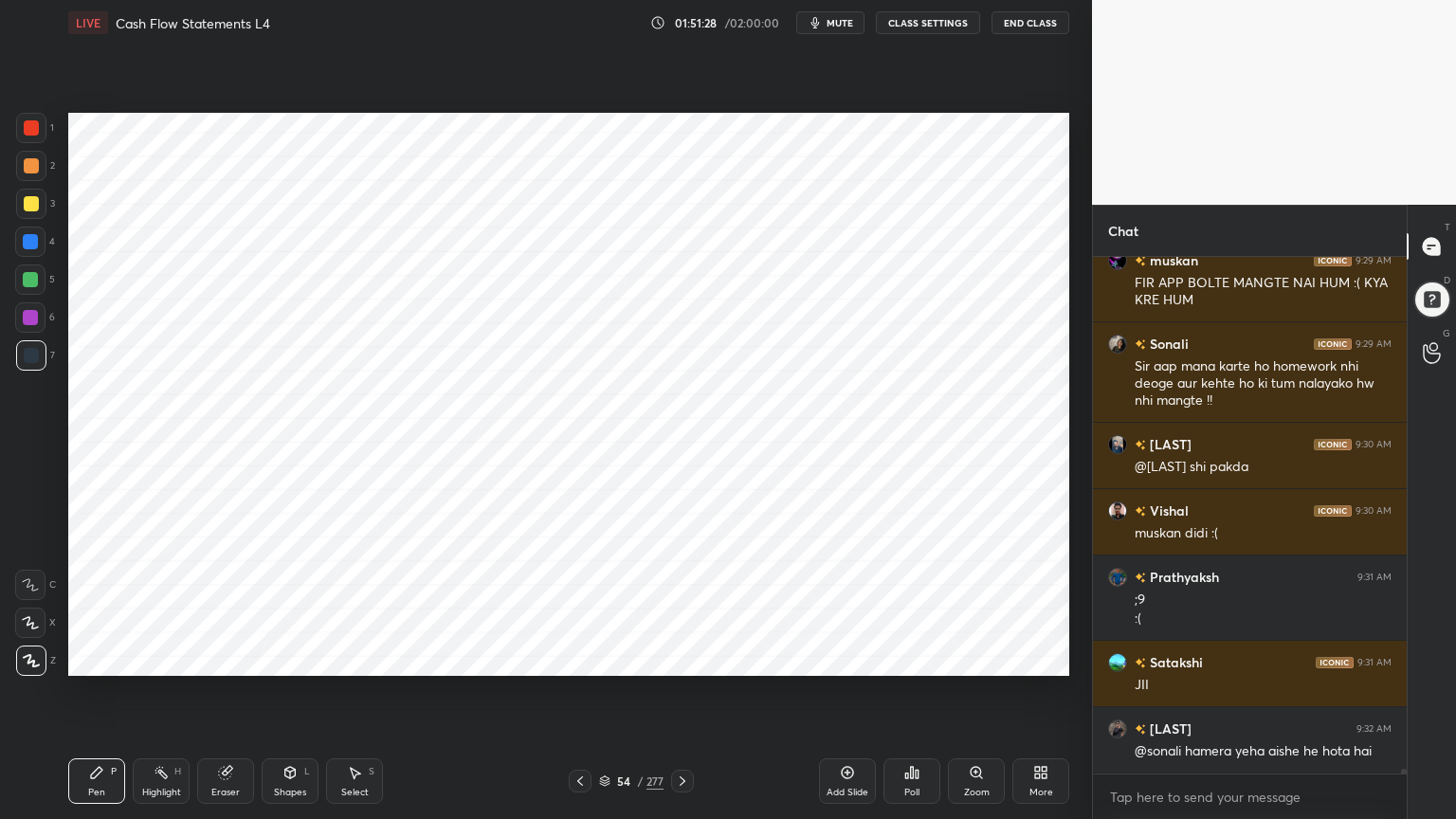 scroll, scrollTop: 60921, scrollLeft: 0, axis: vertical 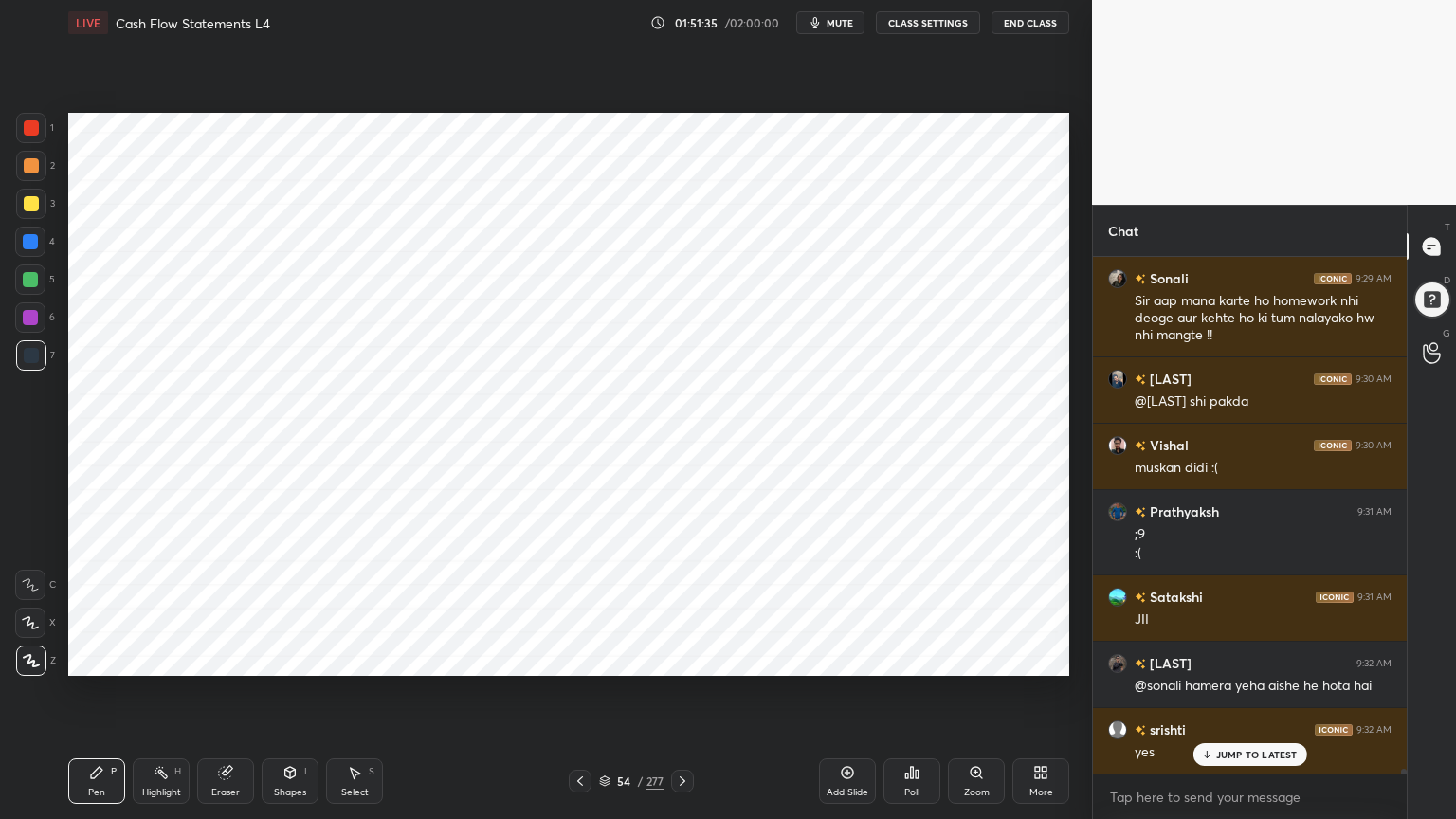 click at bounding box center [31, 128] 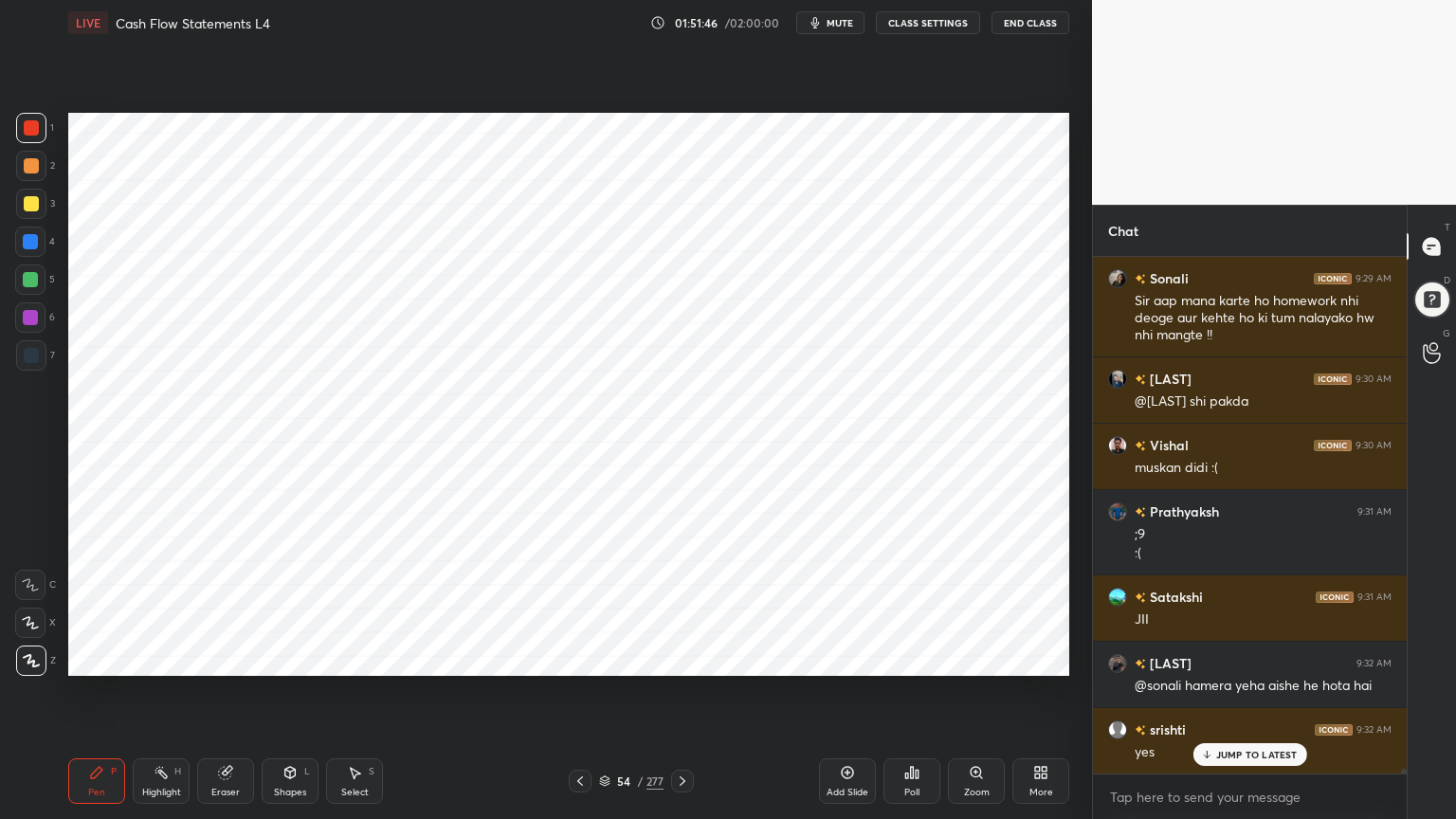 click at bounding box center (31, 355) 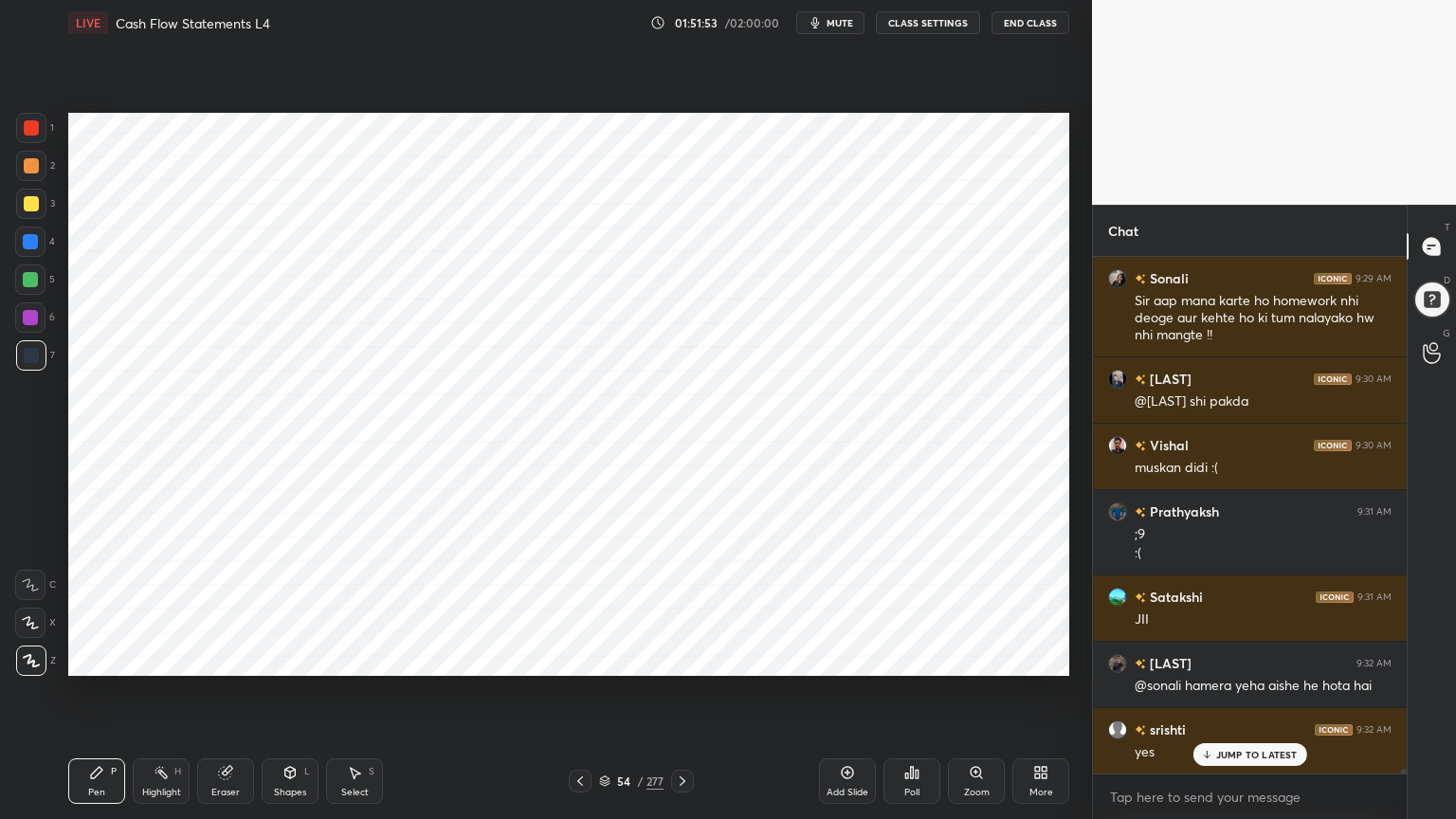 scroll, scrollTop: 60966, scrollLeft: 0, axis: vertical 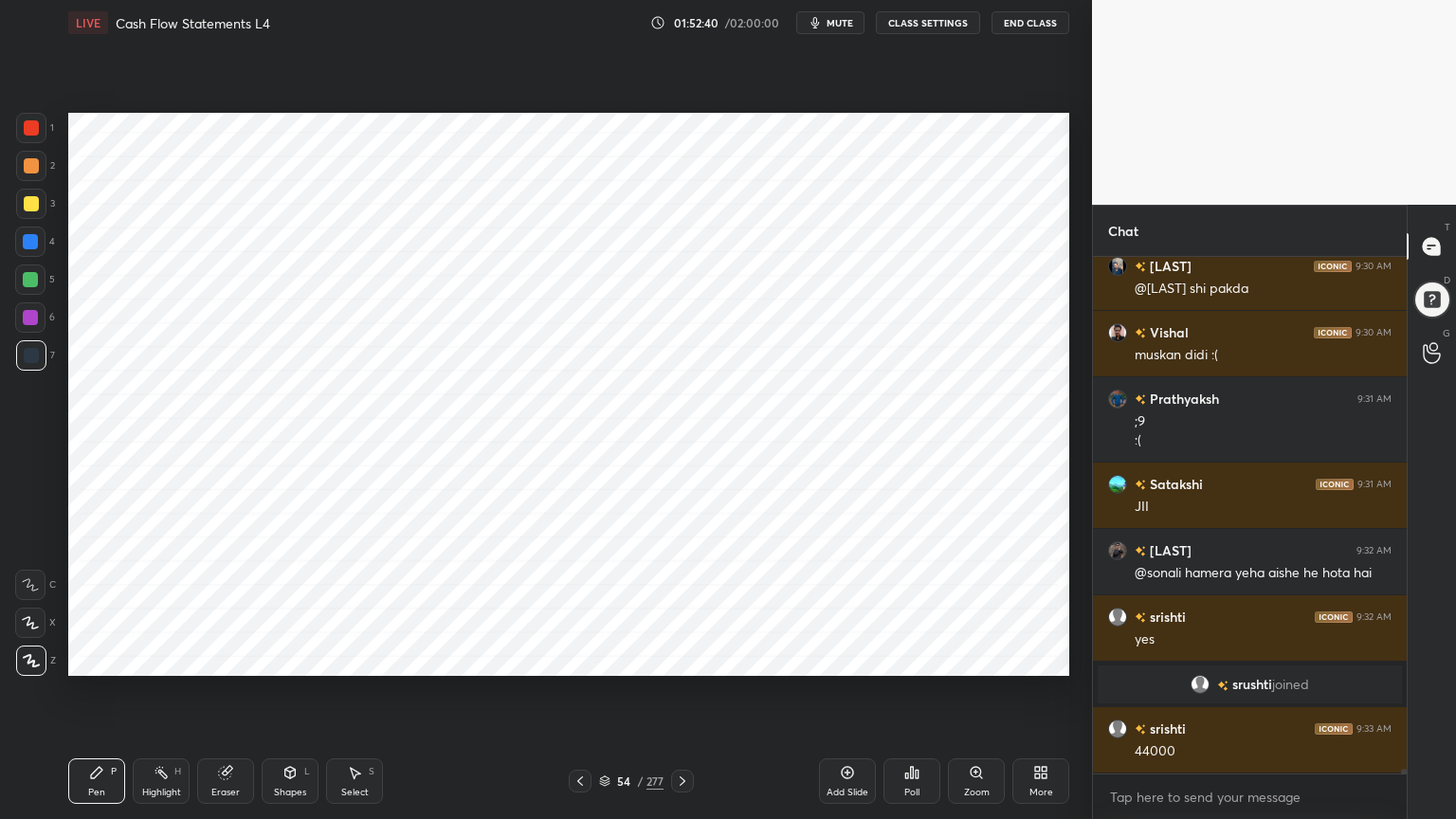 click at bounding box center (31, 128) 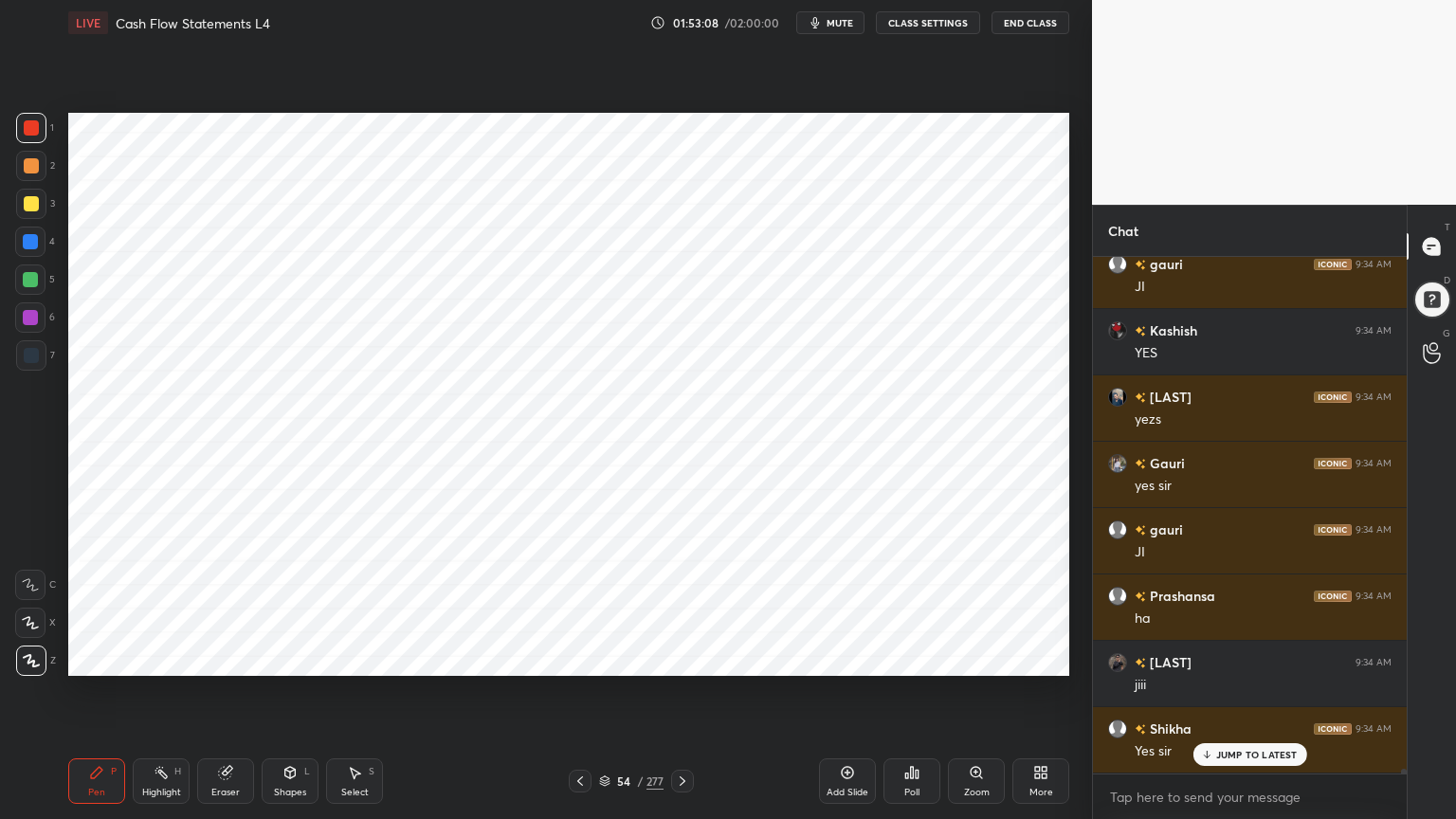scroll, scrollTop: 61762, scrollLeft: 0, axis: vertical 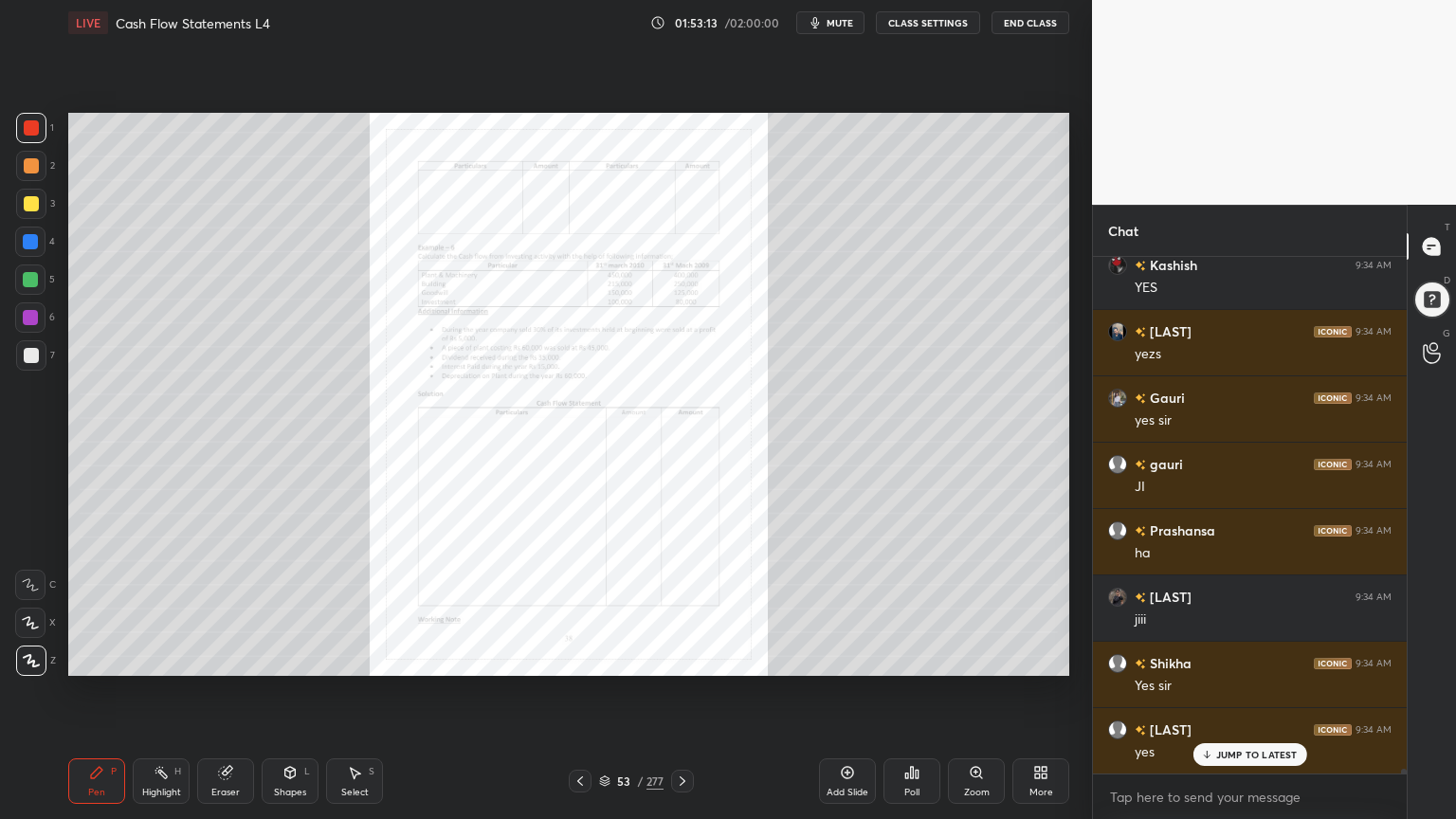 click 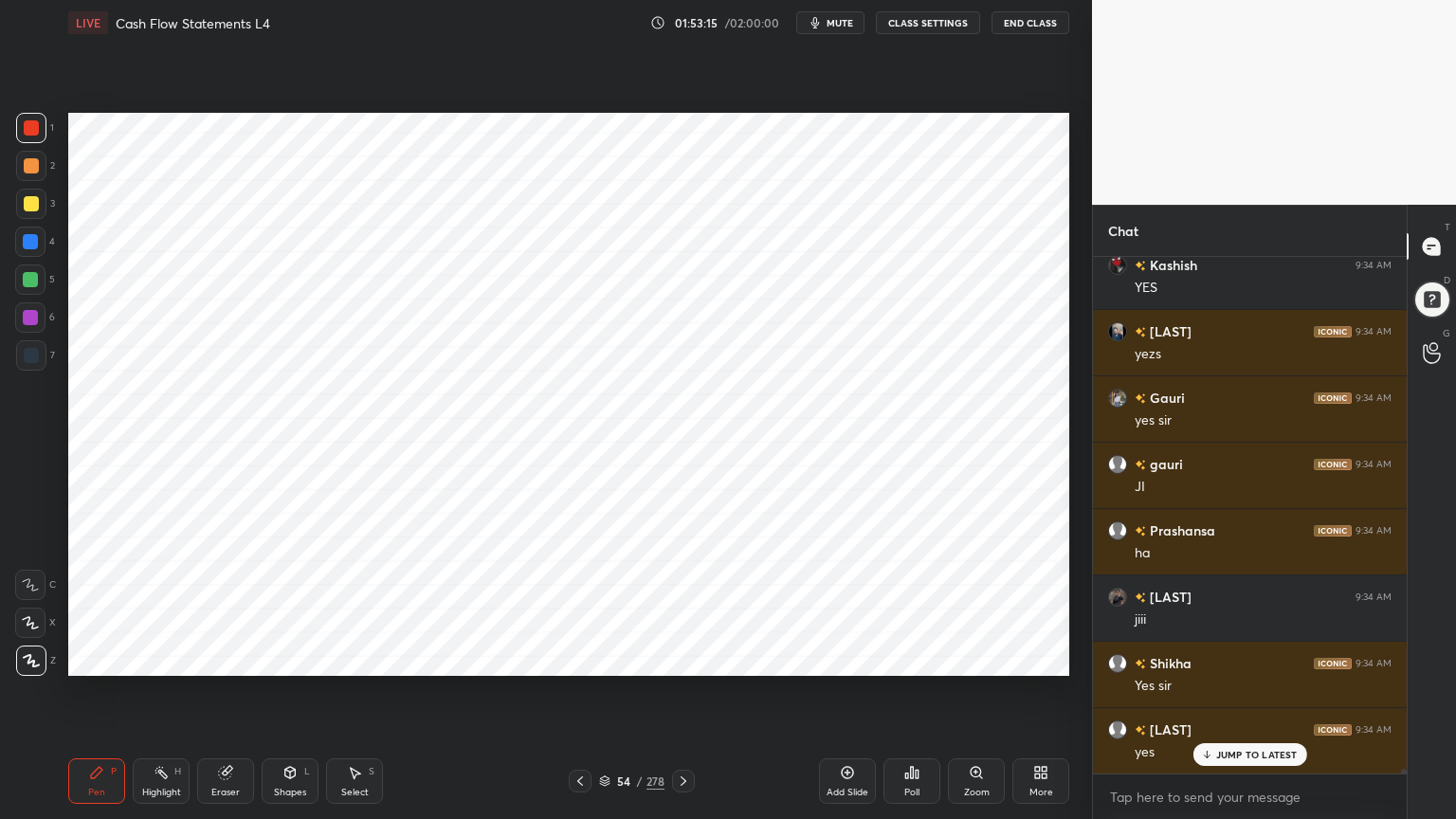 click at bounding box center [30, 242] 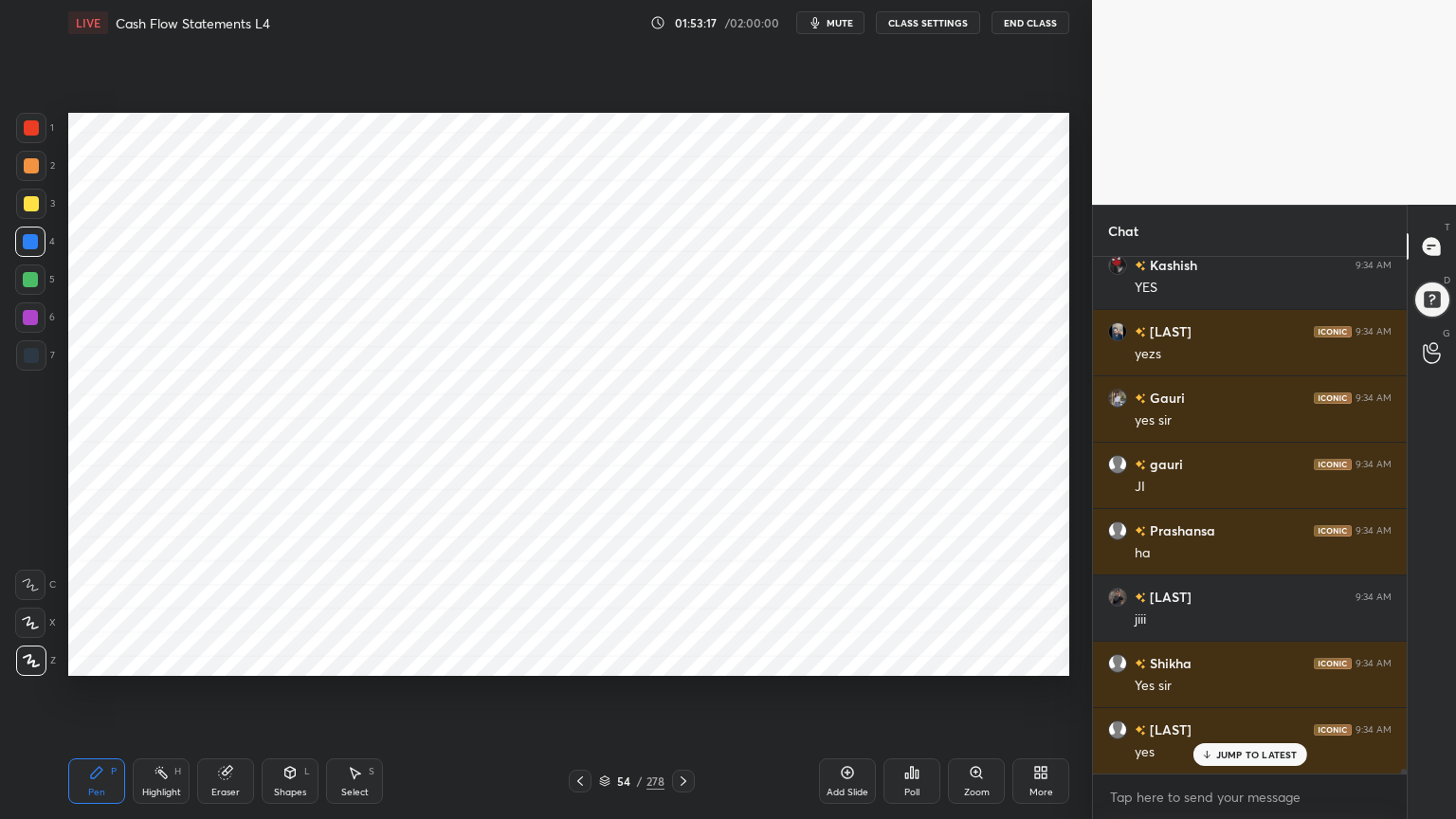 scroll, scrollTop: 61830, scrollLeft: 0, axis: vertical 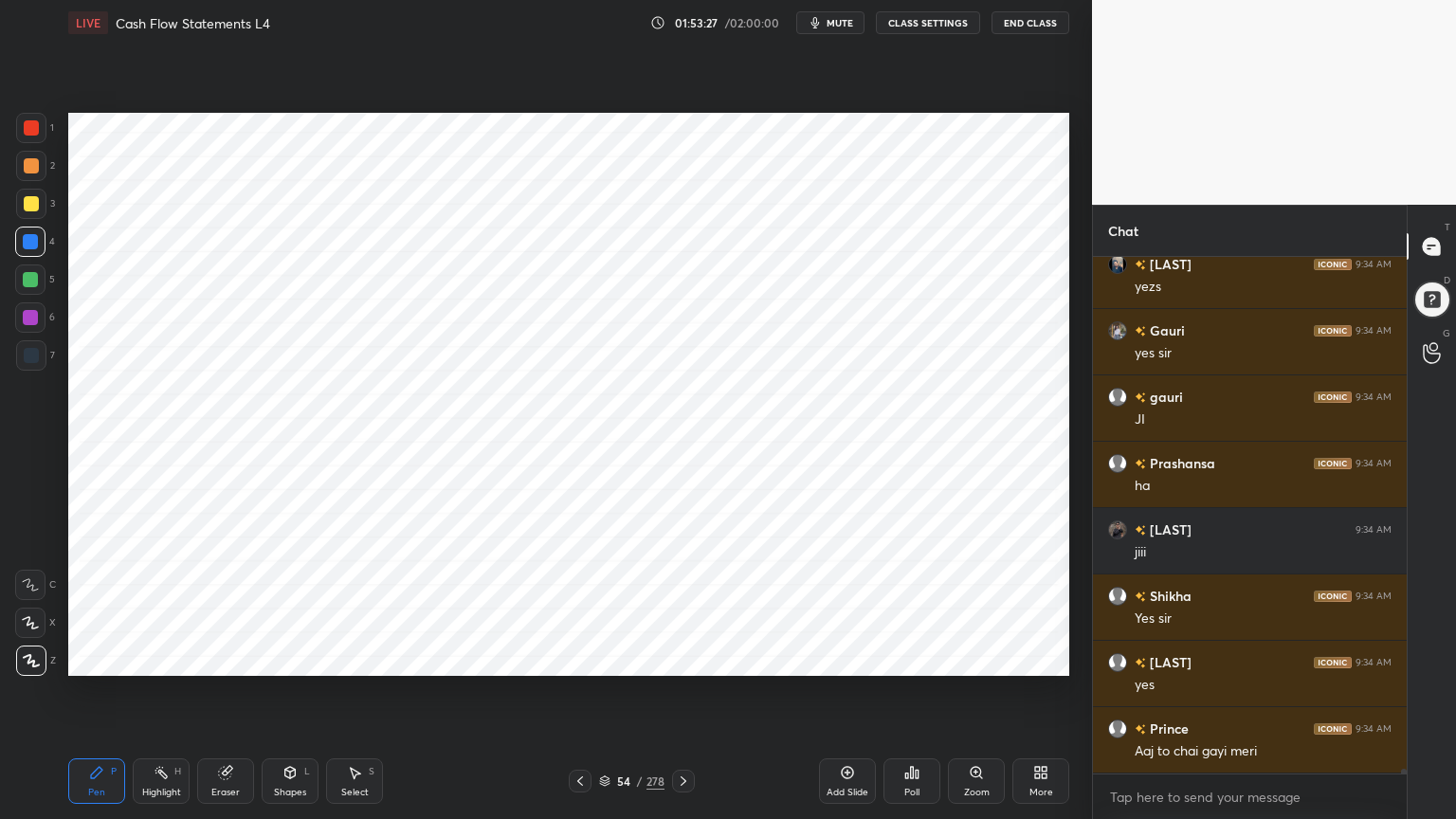 click on "Shapes L" at bounding box center (290, 781) 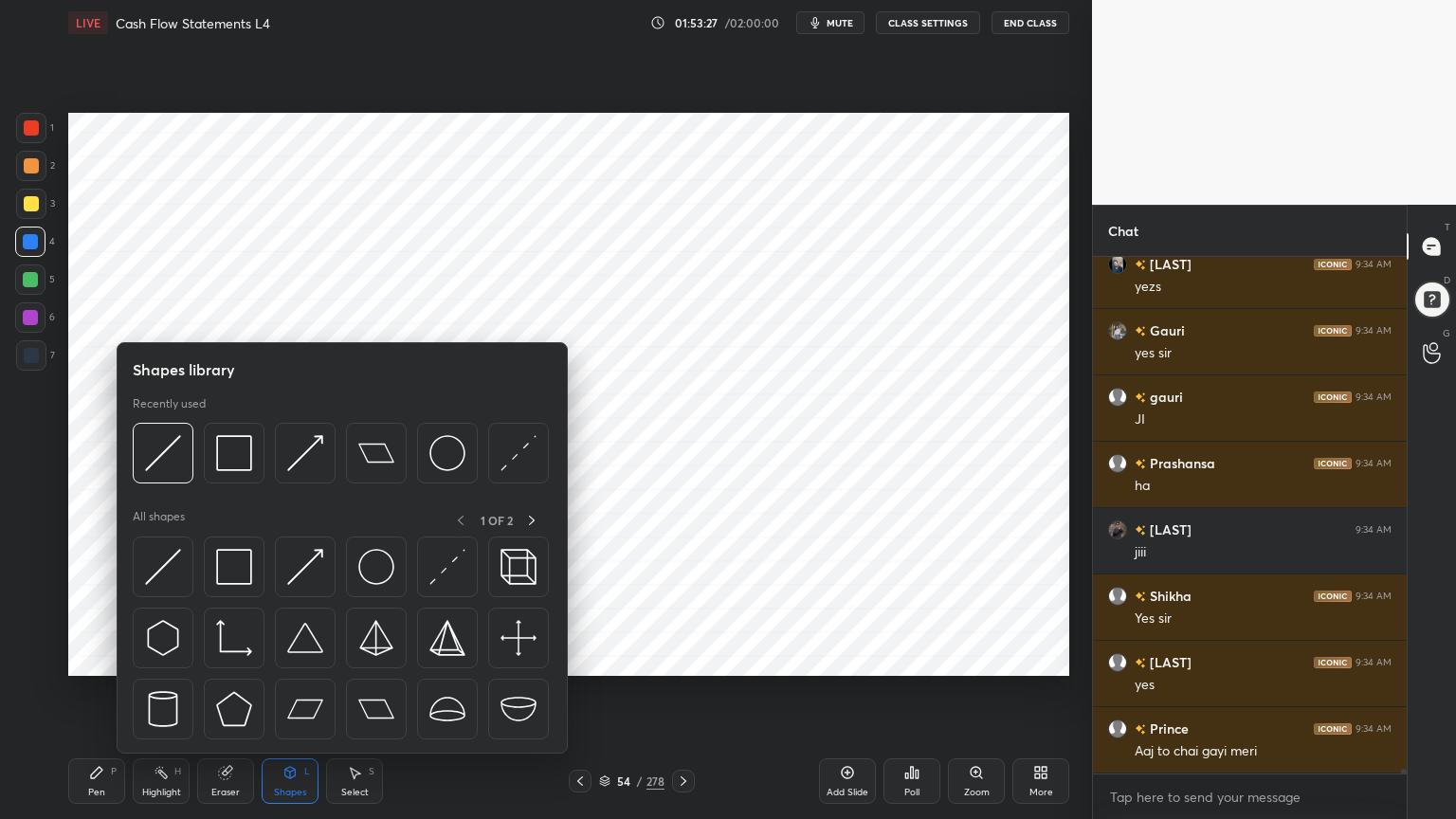 click on "Shapes L" at bounding box center [290, 781] 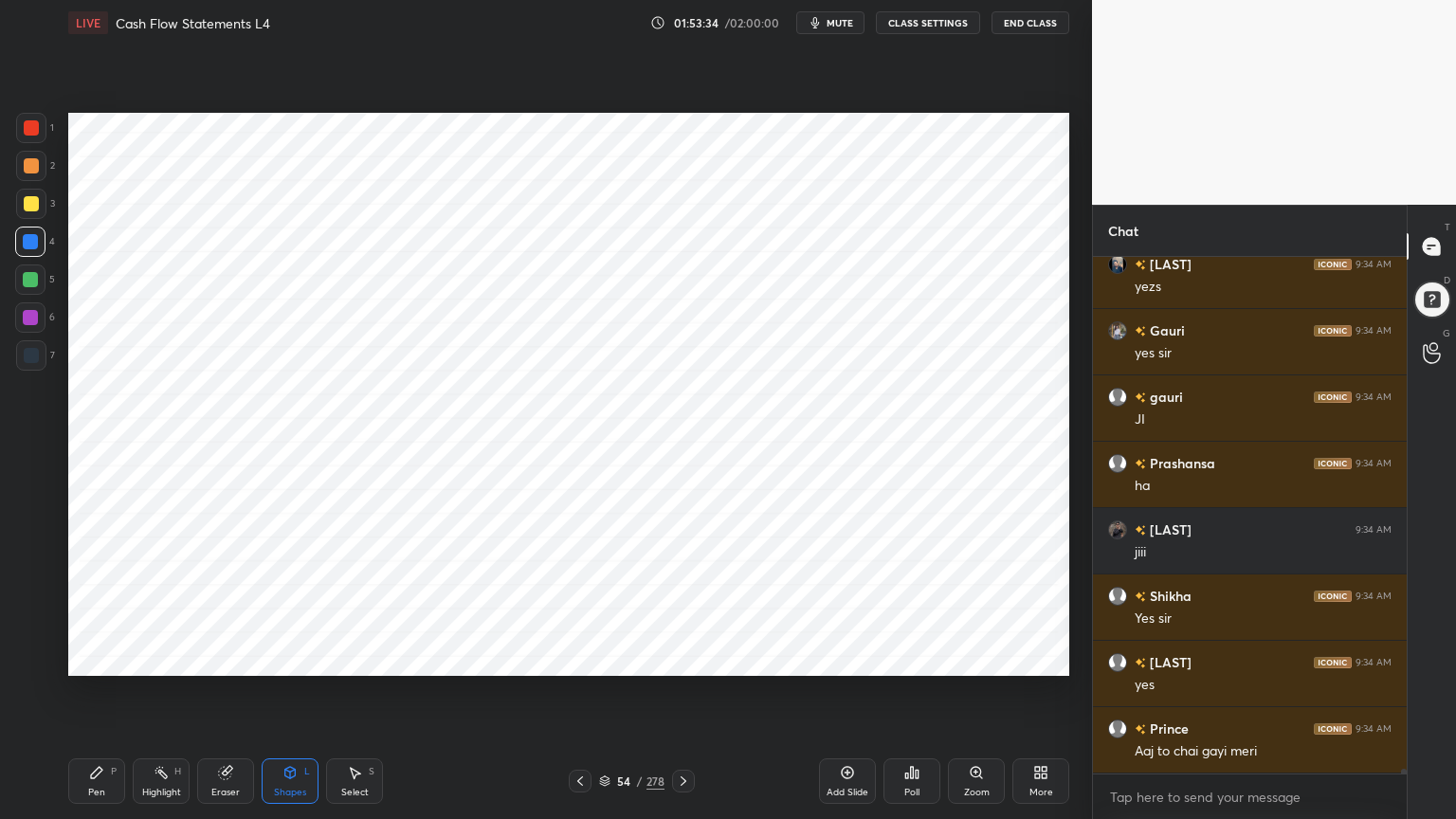 click 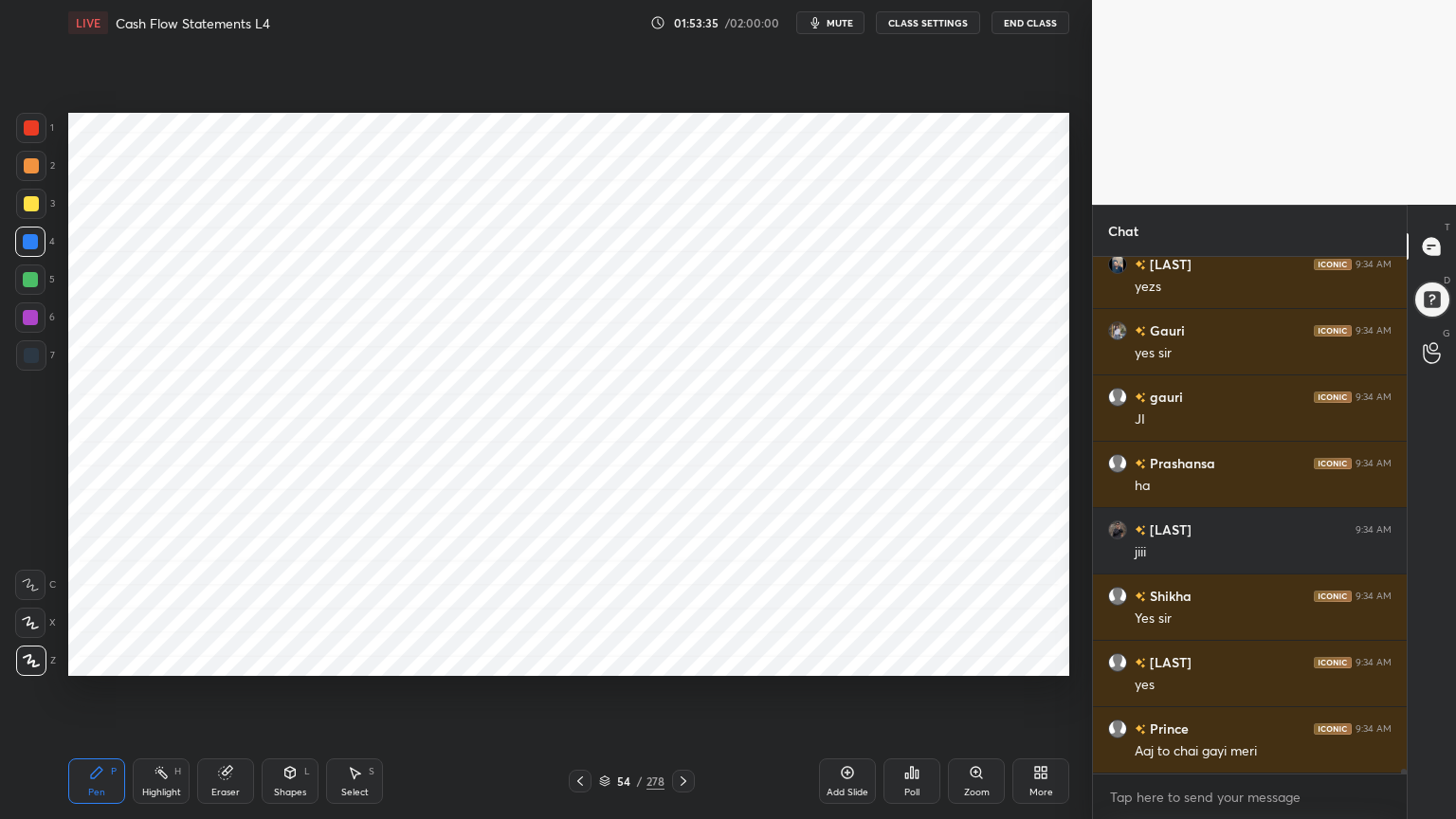 click at bounding box center [30, 318] 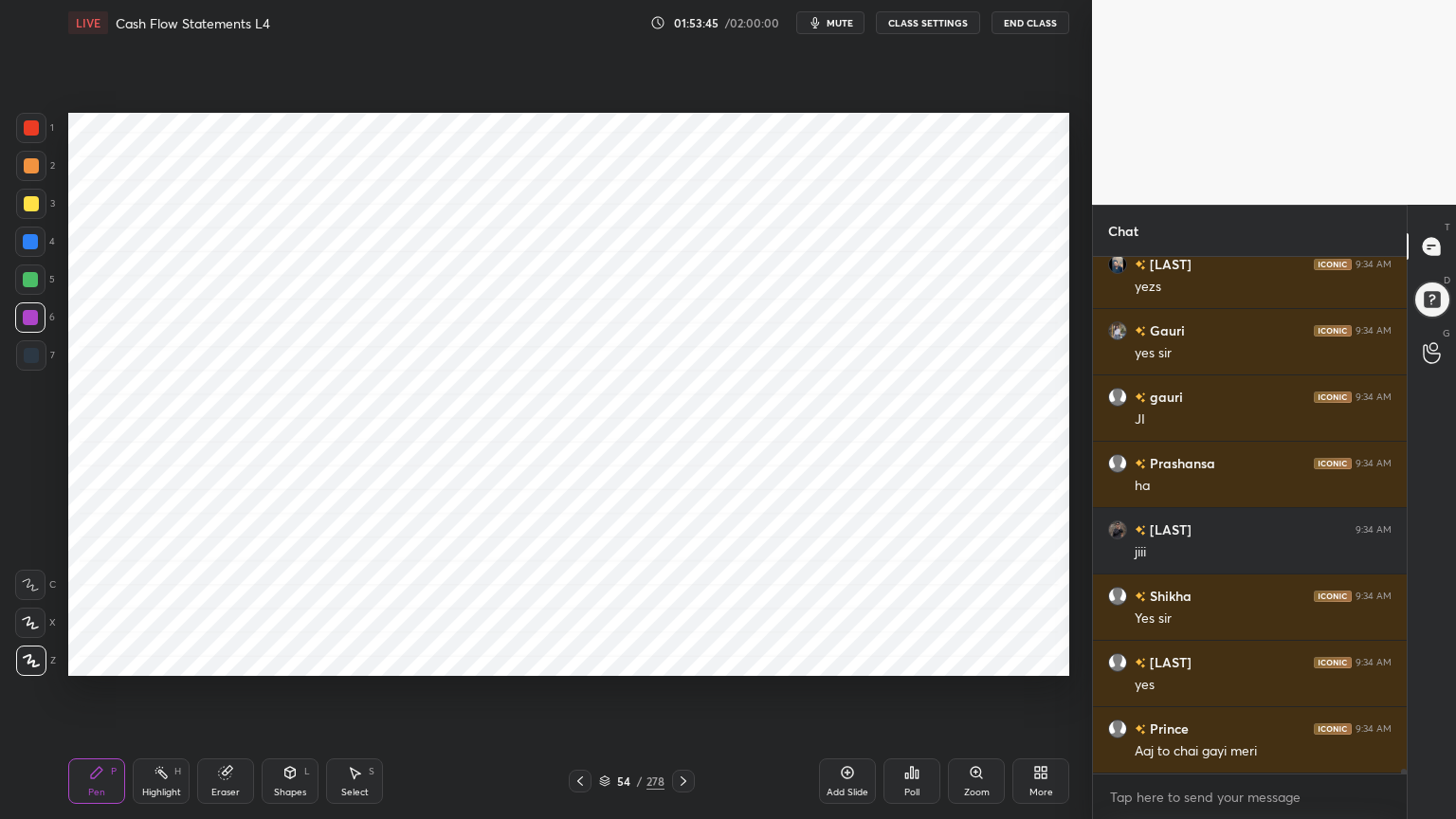 click at bounding box center [31, 355] 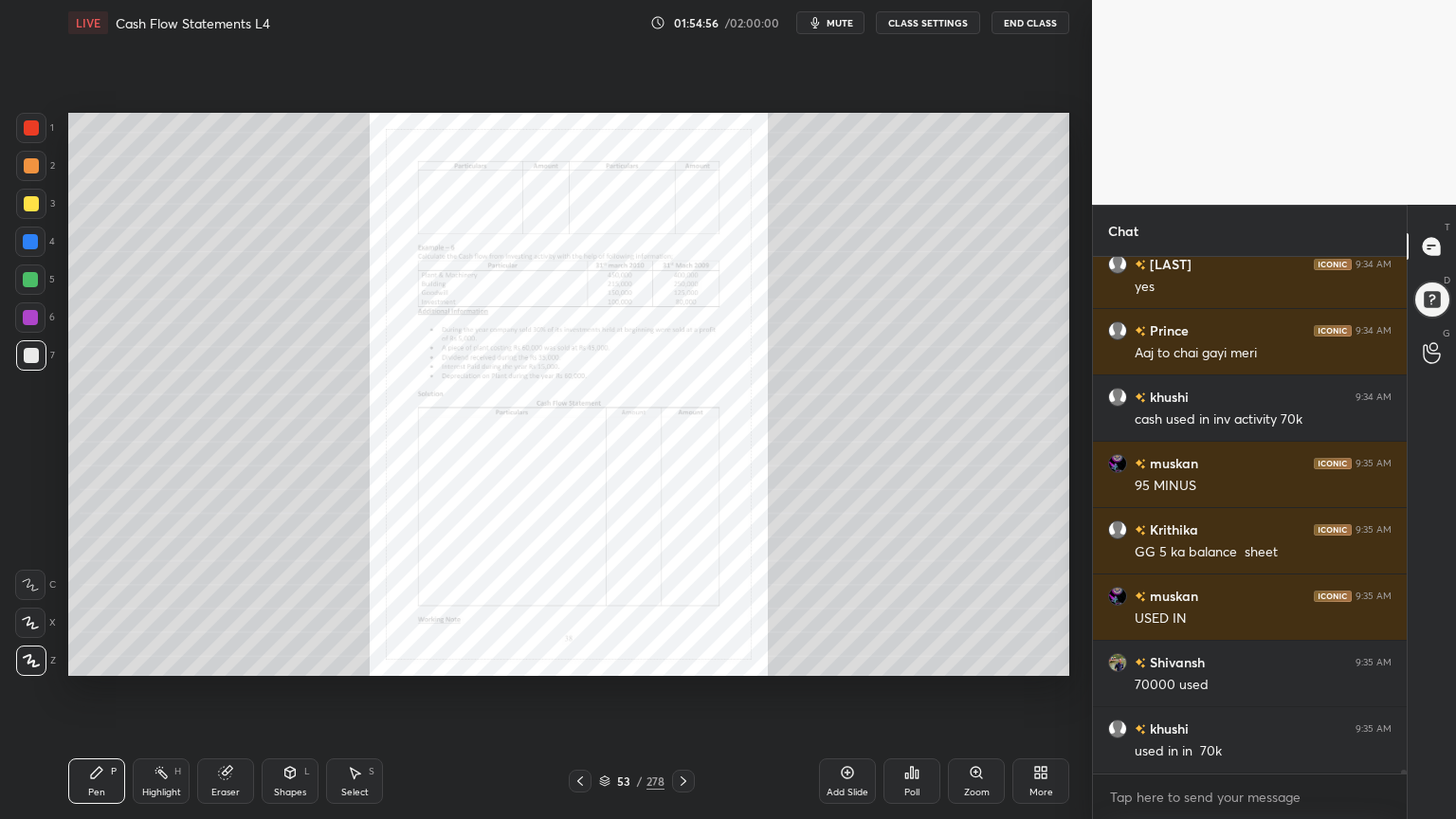scroll, scrollTop: 62311, scrollLeft: 0, axis: vertical 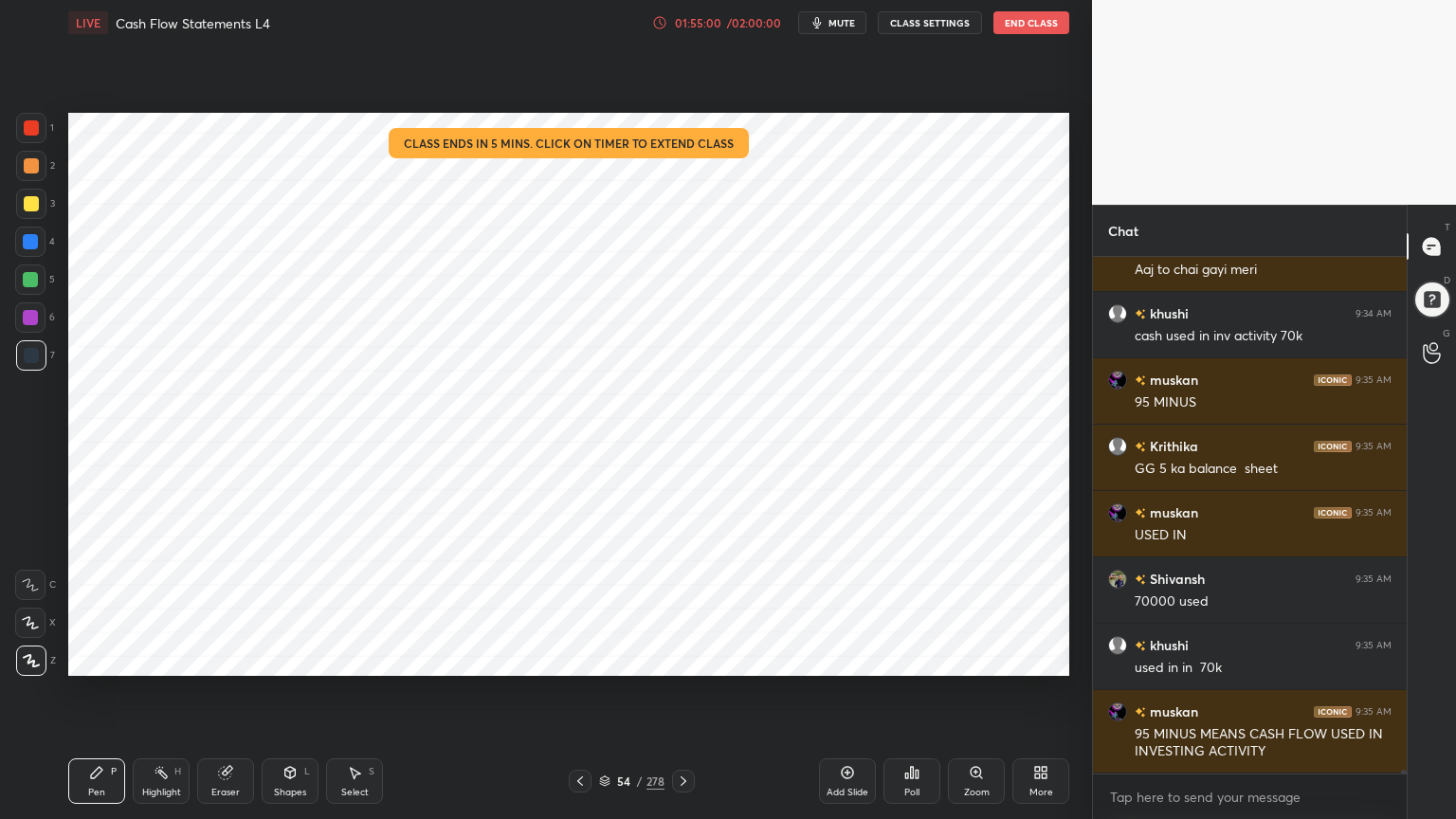 click on "Shapes L" at bounding box center [290, 781] 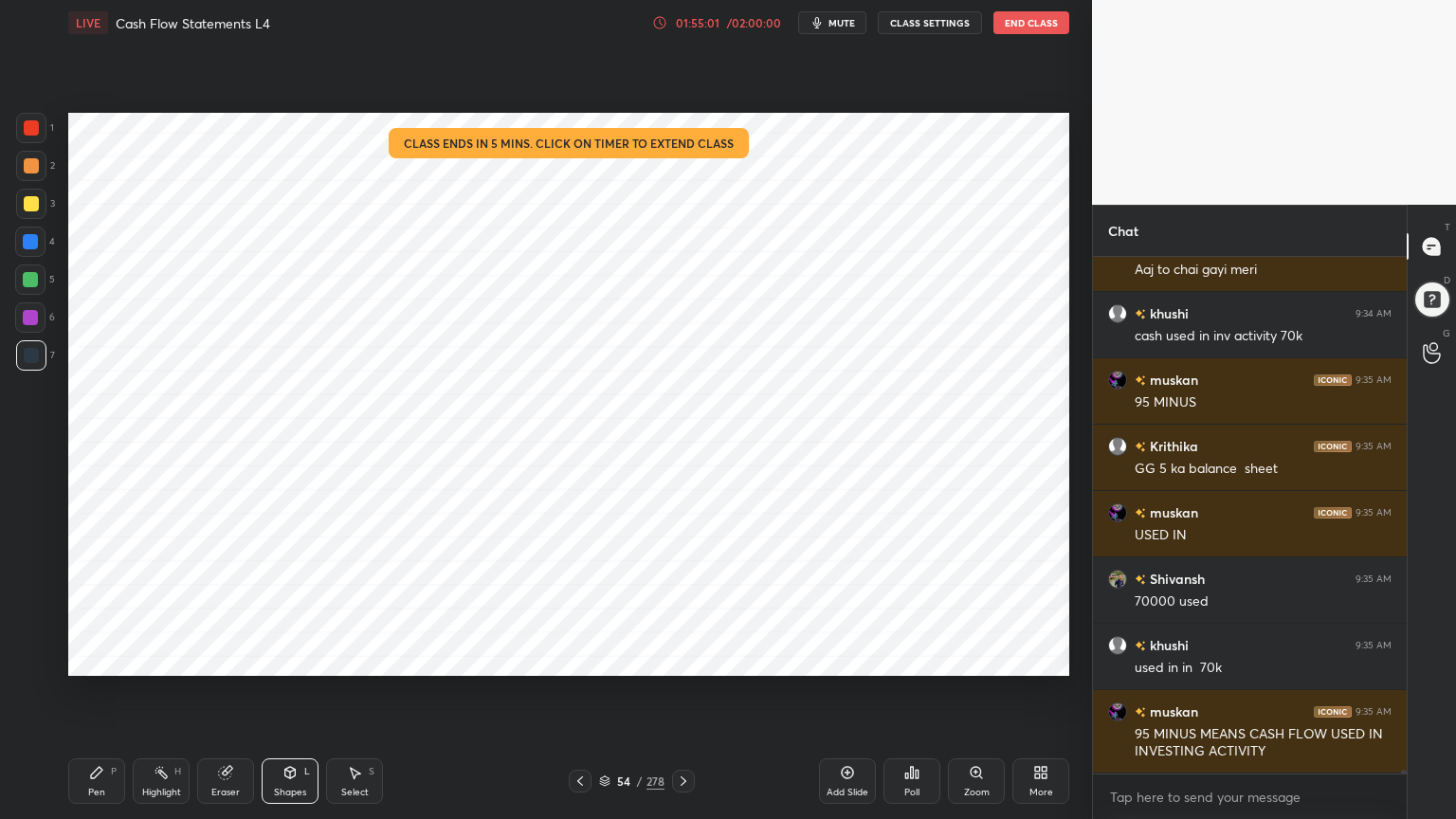 scroll, scrollTop: 62377, scrollLeft: 0, axis: vertical 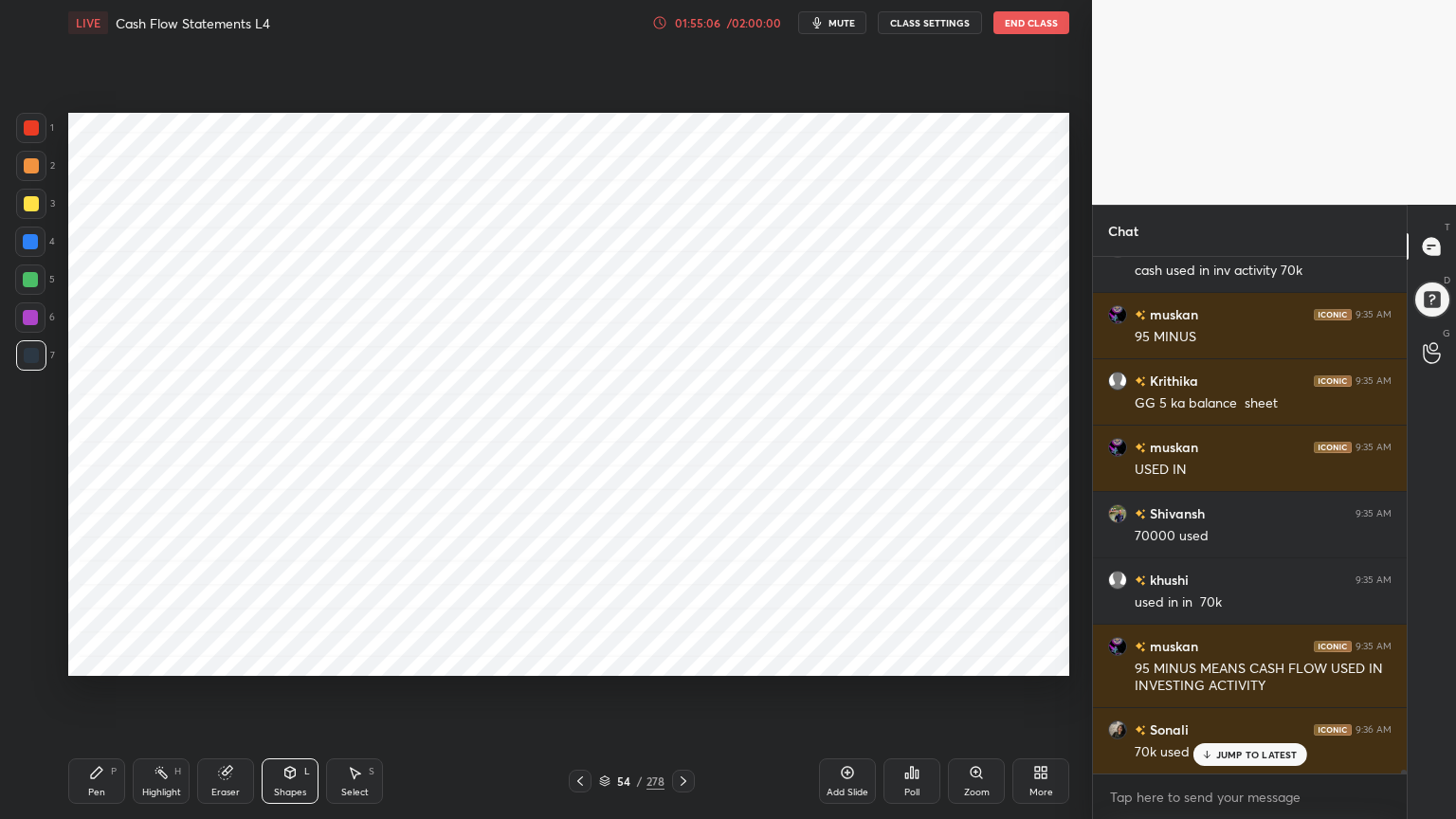 click on "Pen" at bounding box center [97, 792] 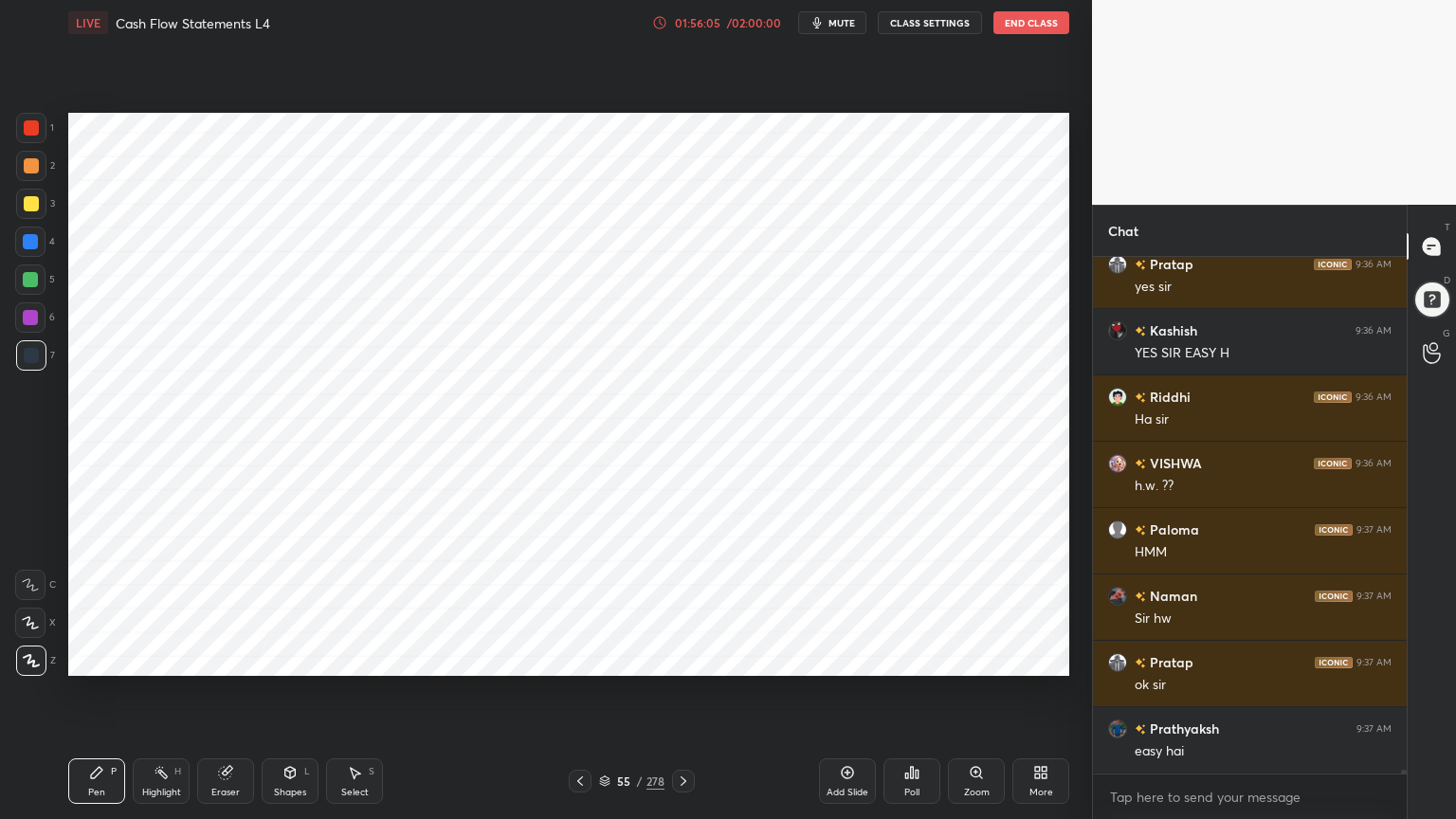 scroll, scrollTop: 63723, scrollLeft: 0, axis: vertical 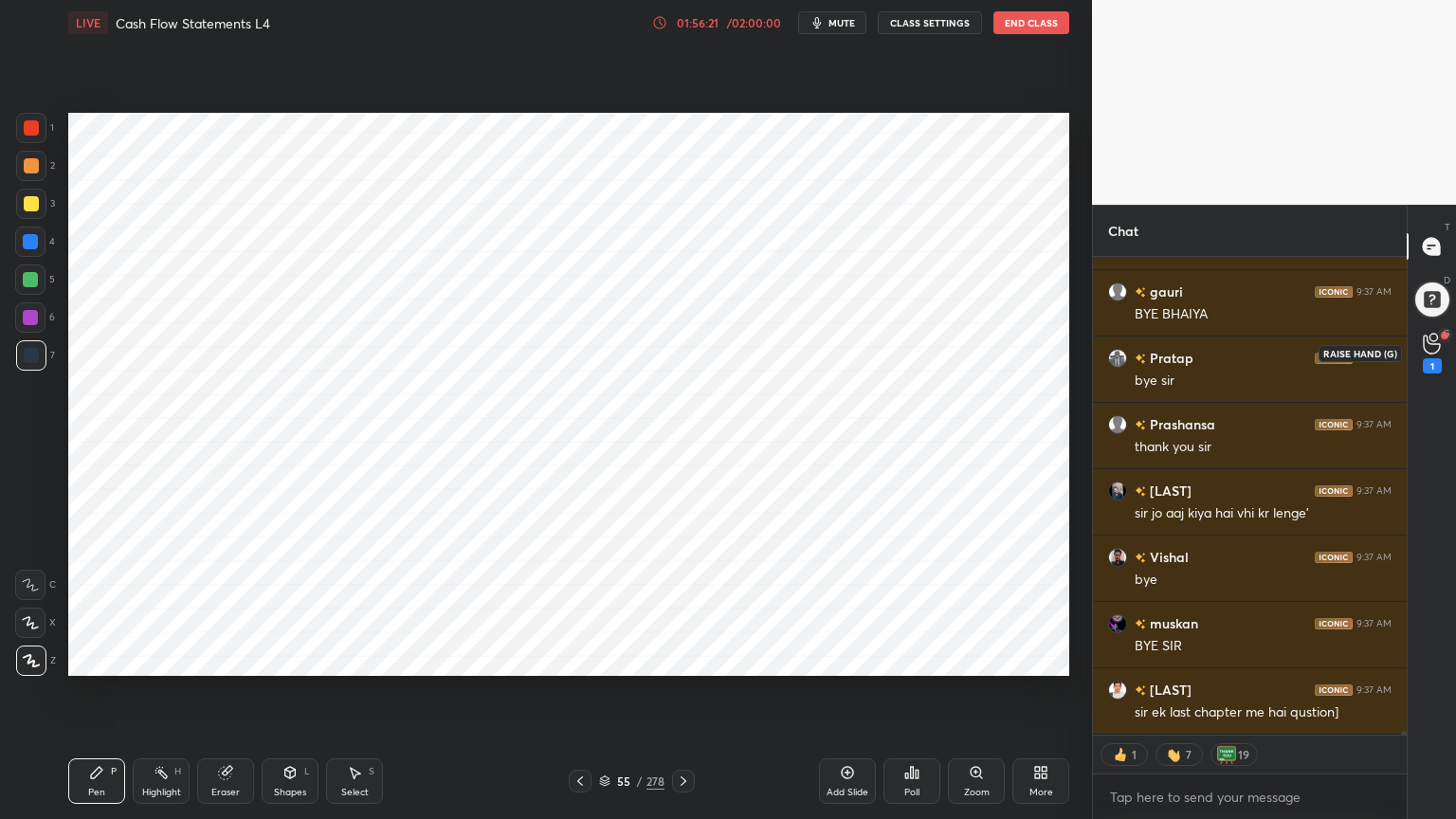 click 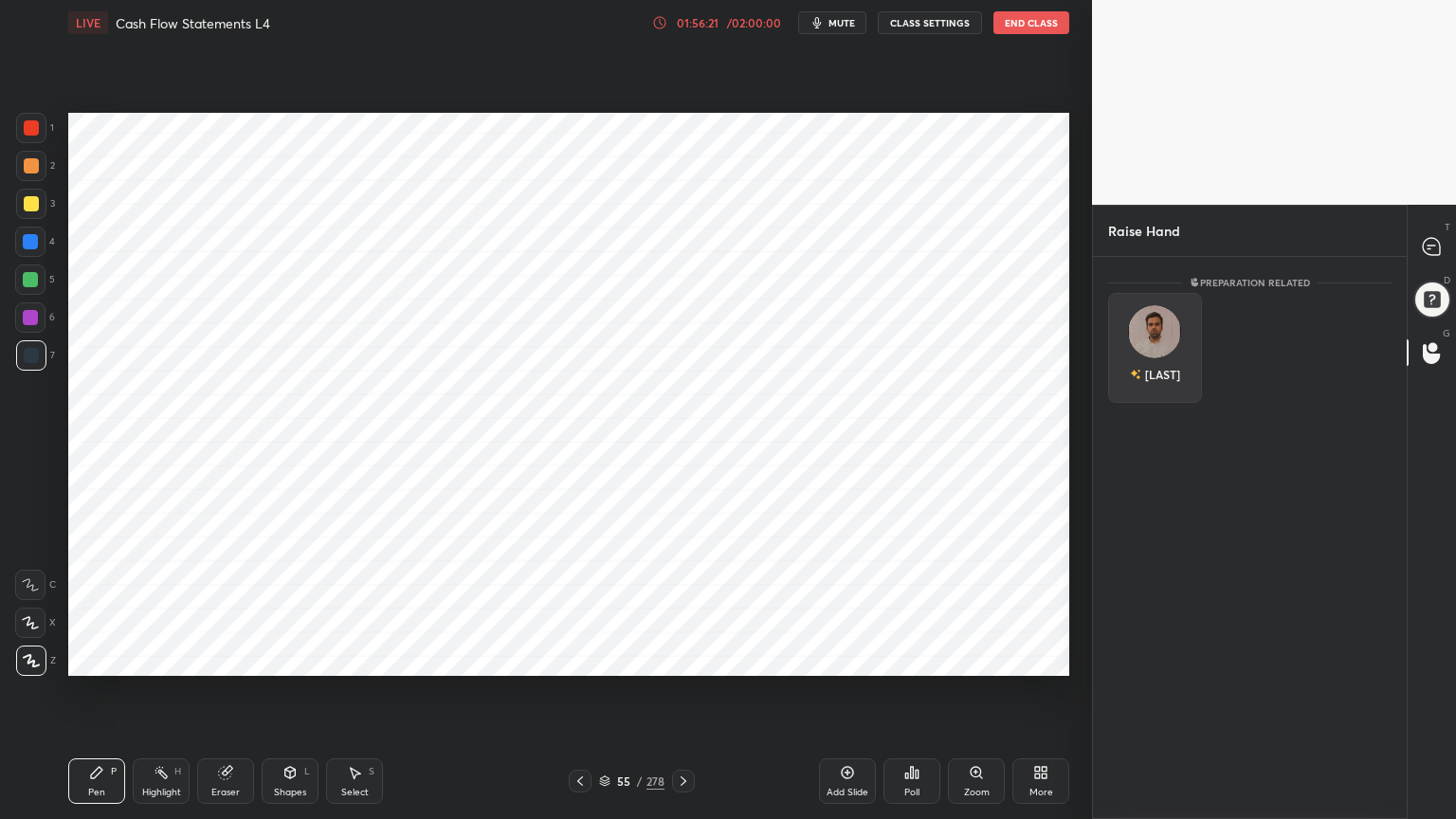 click on "[LAST]" at bounding box center (1155, 348) 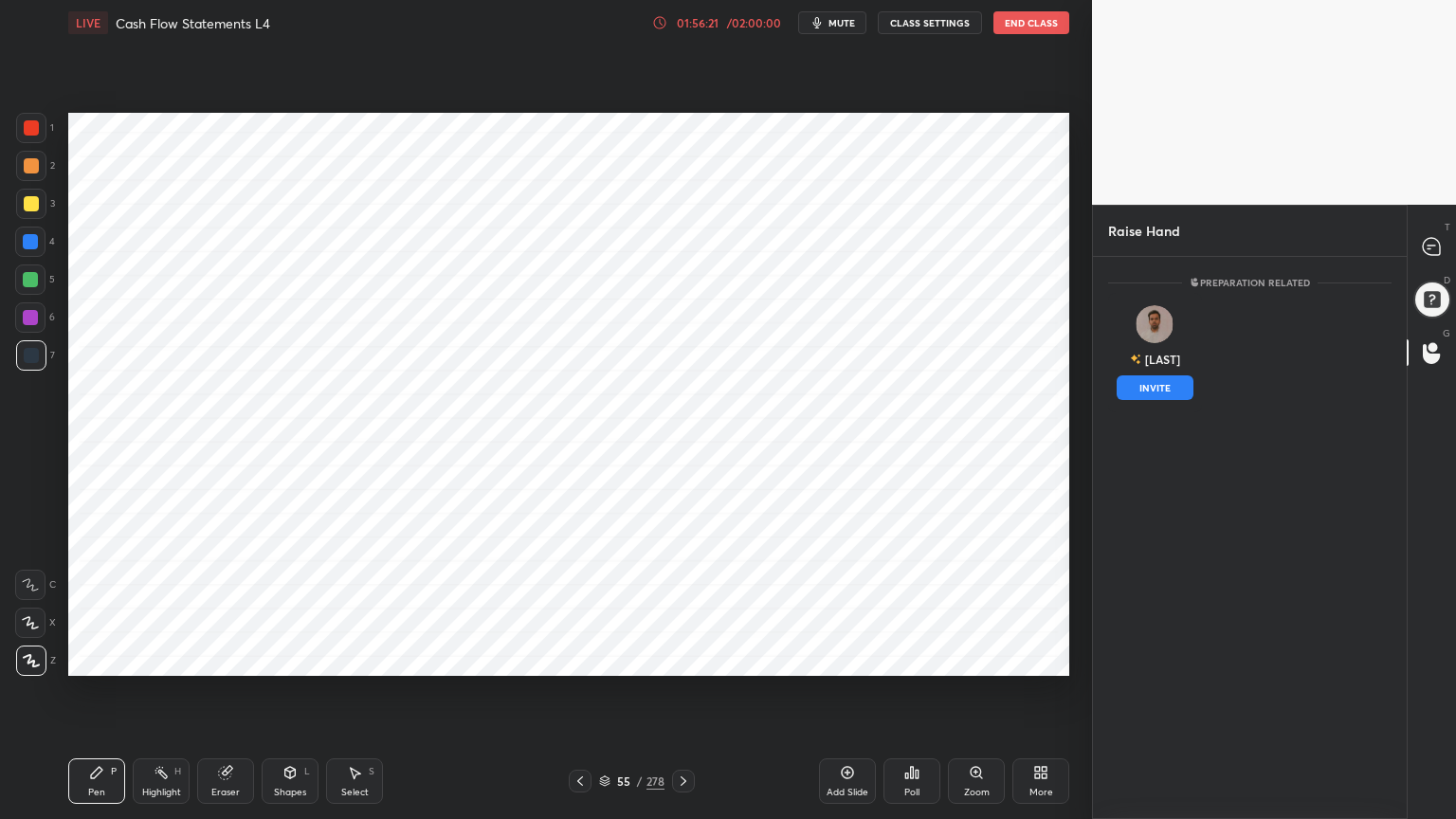click on "INVITE" at bounding box center [1155, 388] 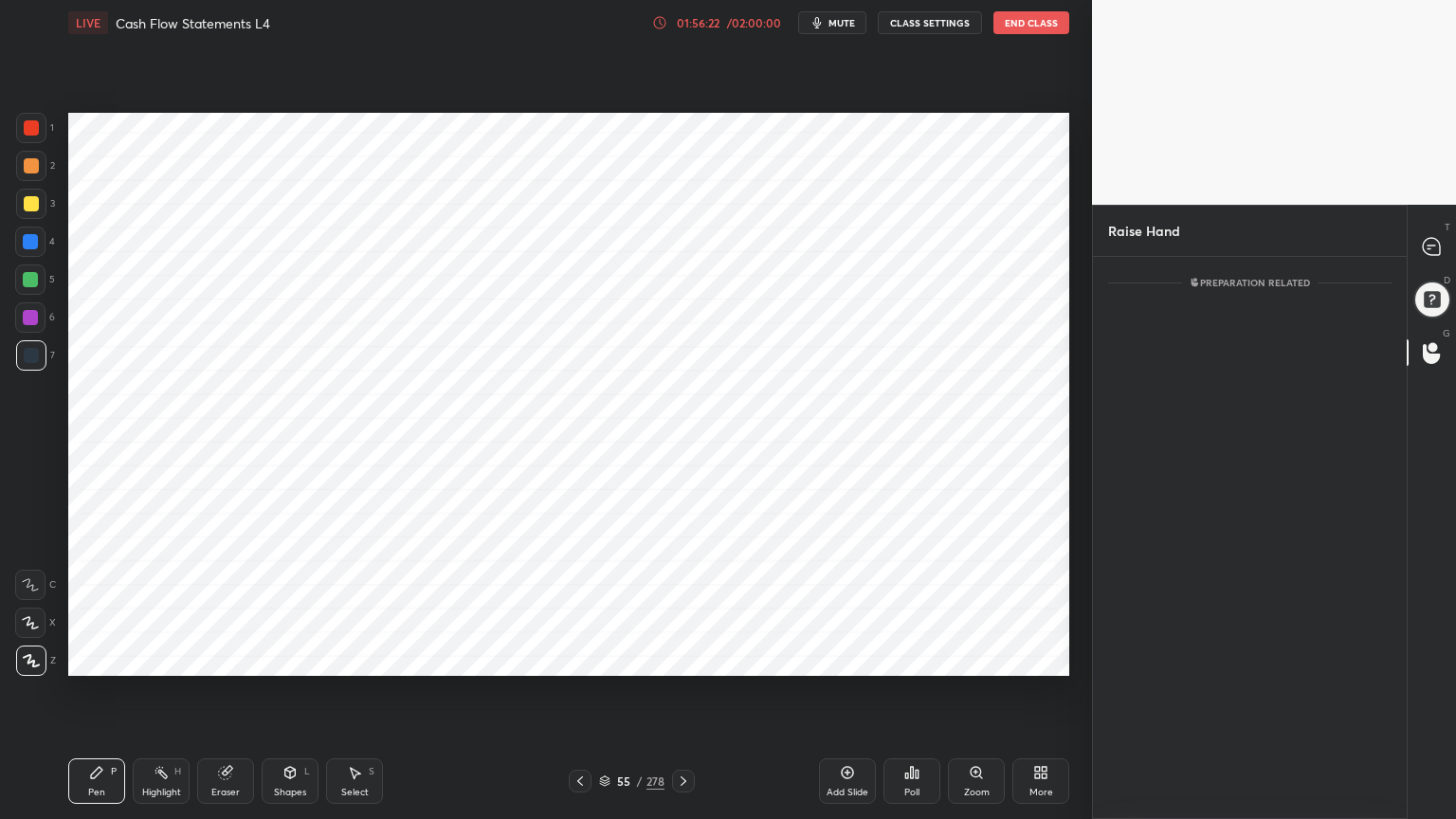 scroll, scrollTop: 481, scrollLeft: 308, axis: both 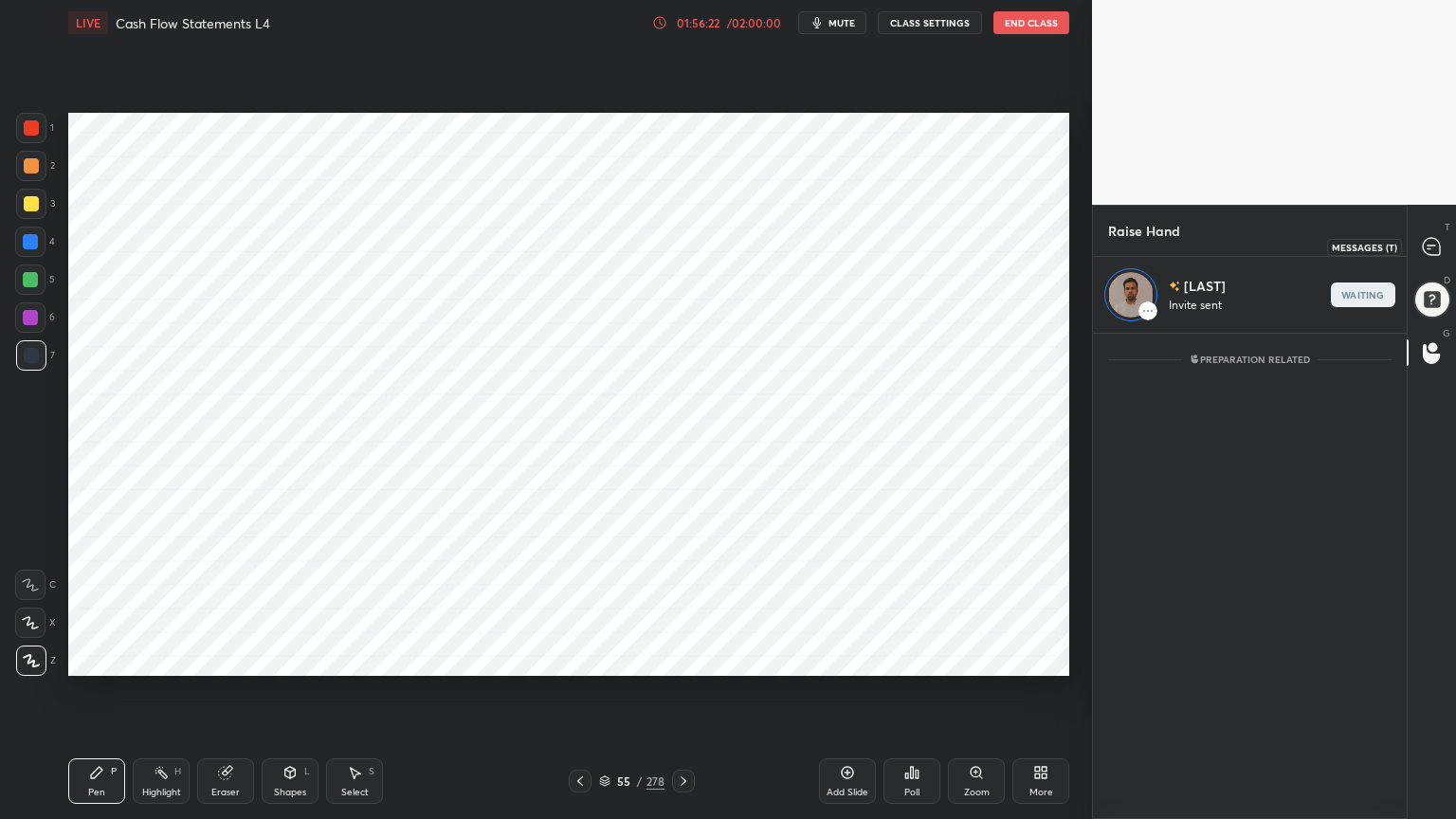 click at bounding box center (1432, 246) 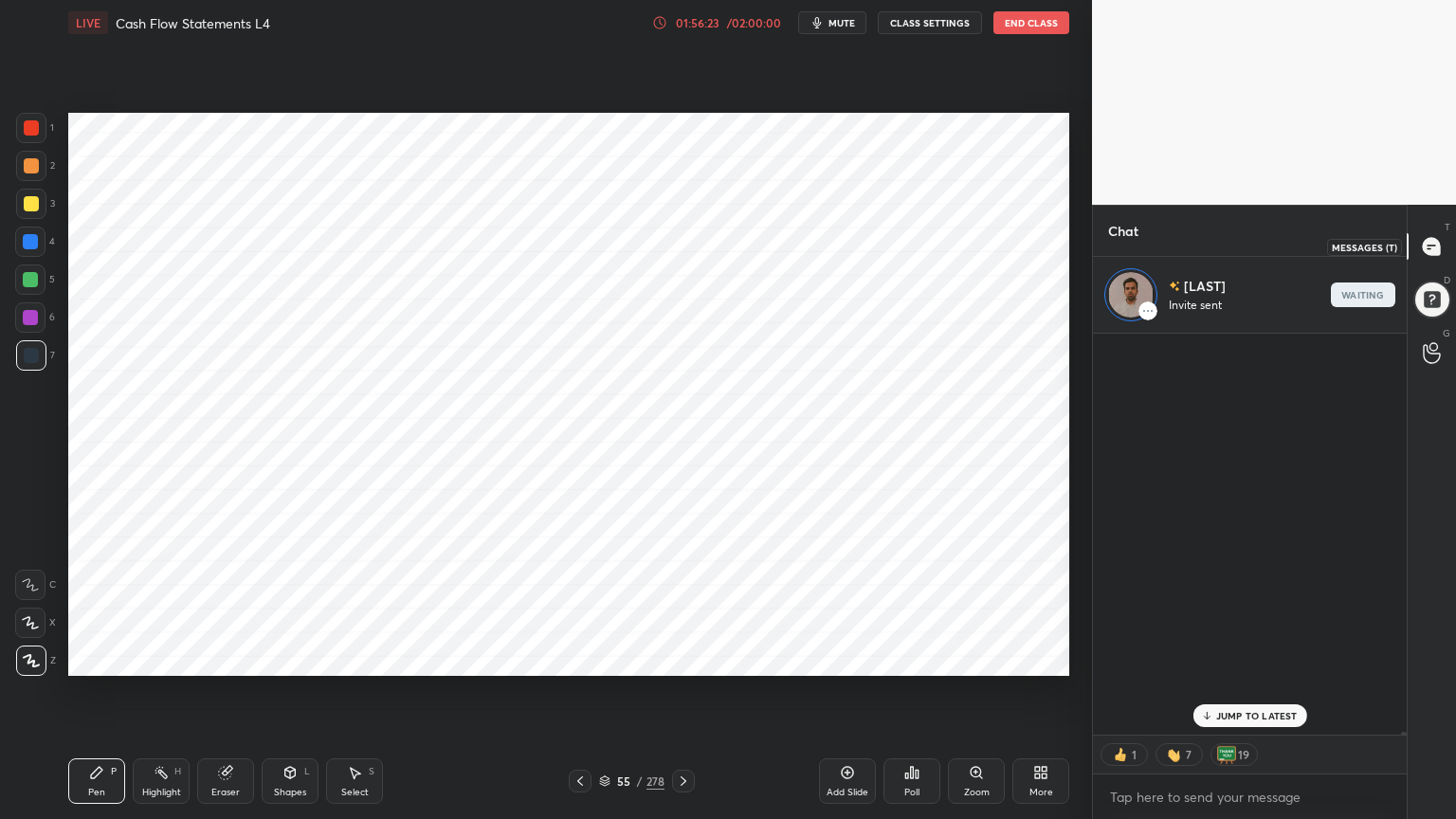 scroll, scrollTop: 65266, scrollLeft: 0, axis: vertical 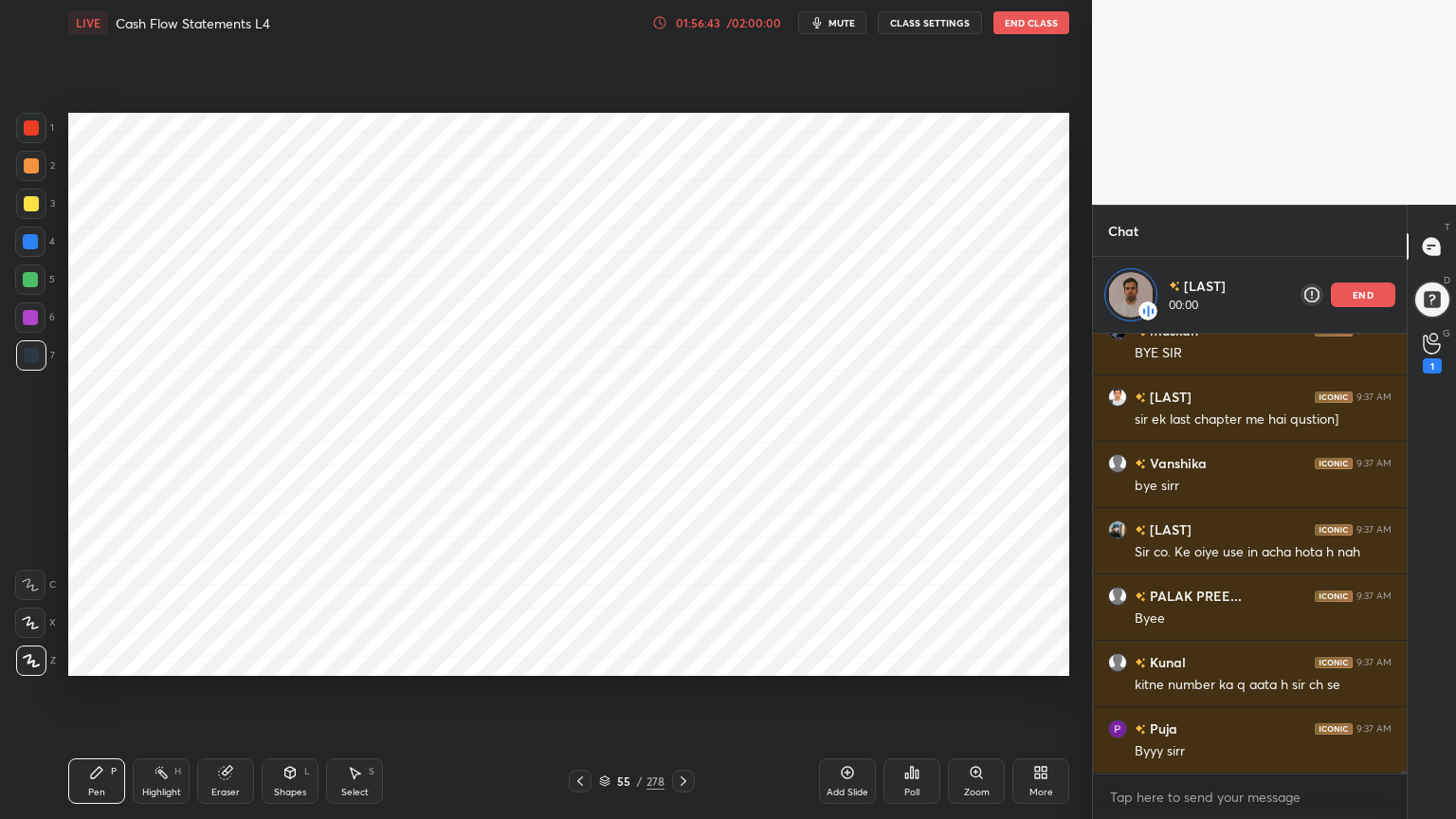click on "end" at bounding box center (1363, 295) 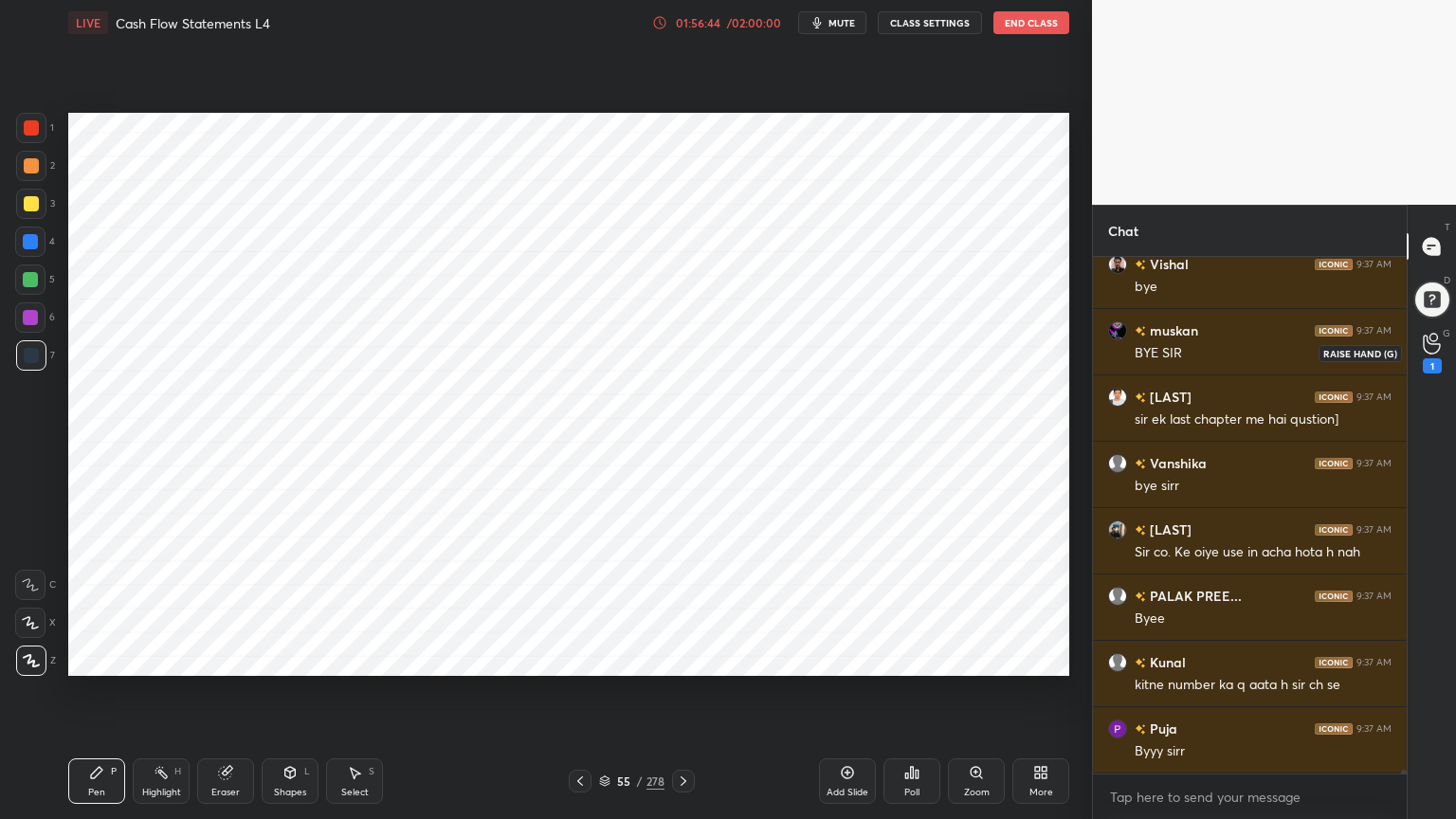 click 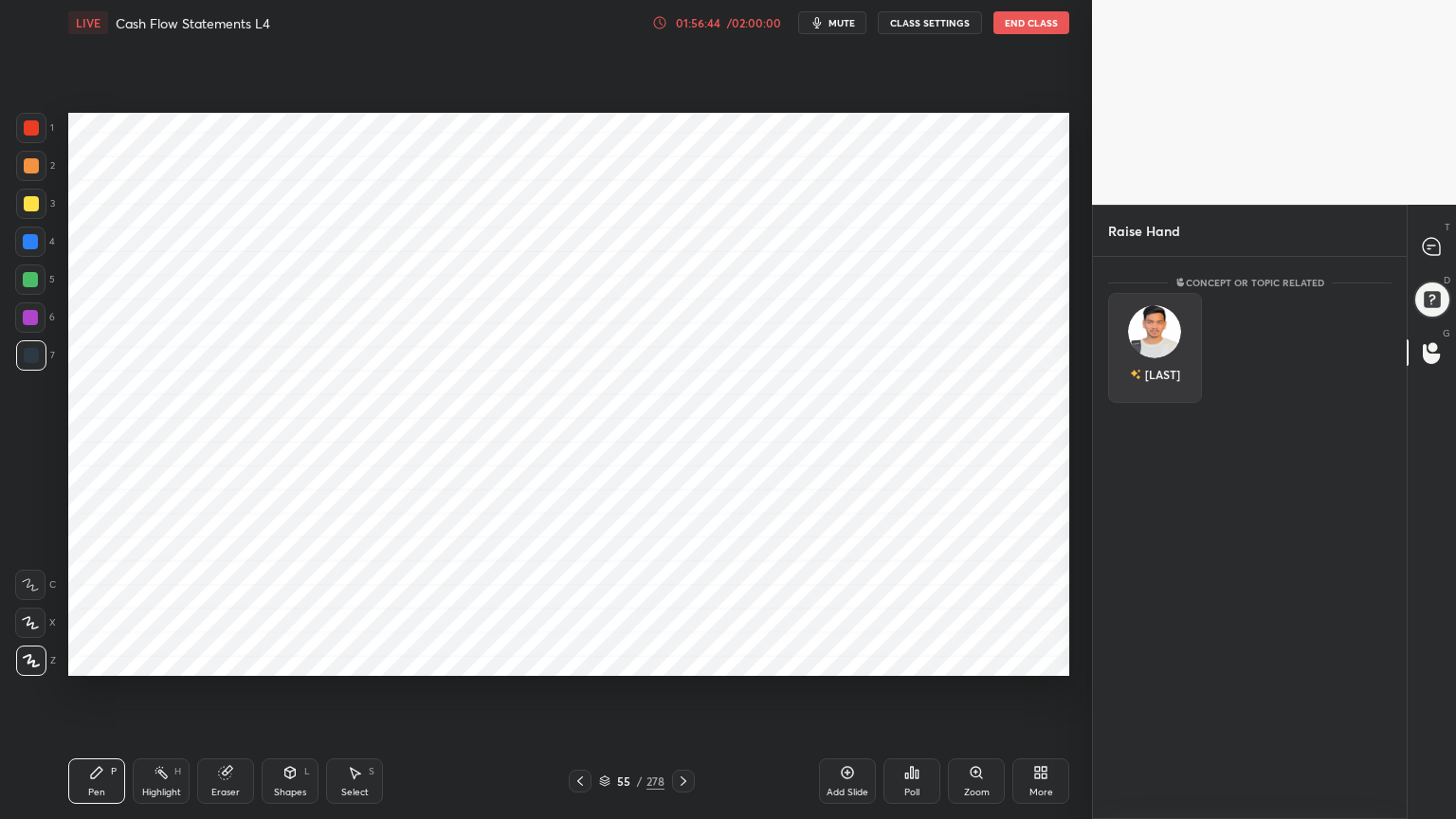 click at bounding box center (1155, 332) 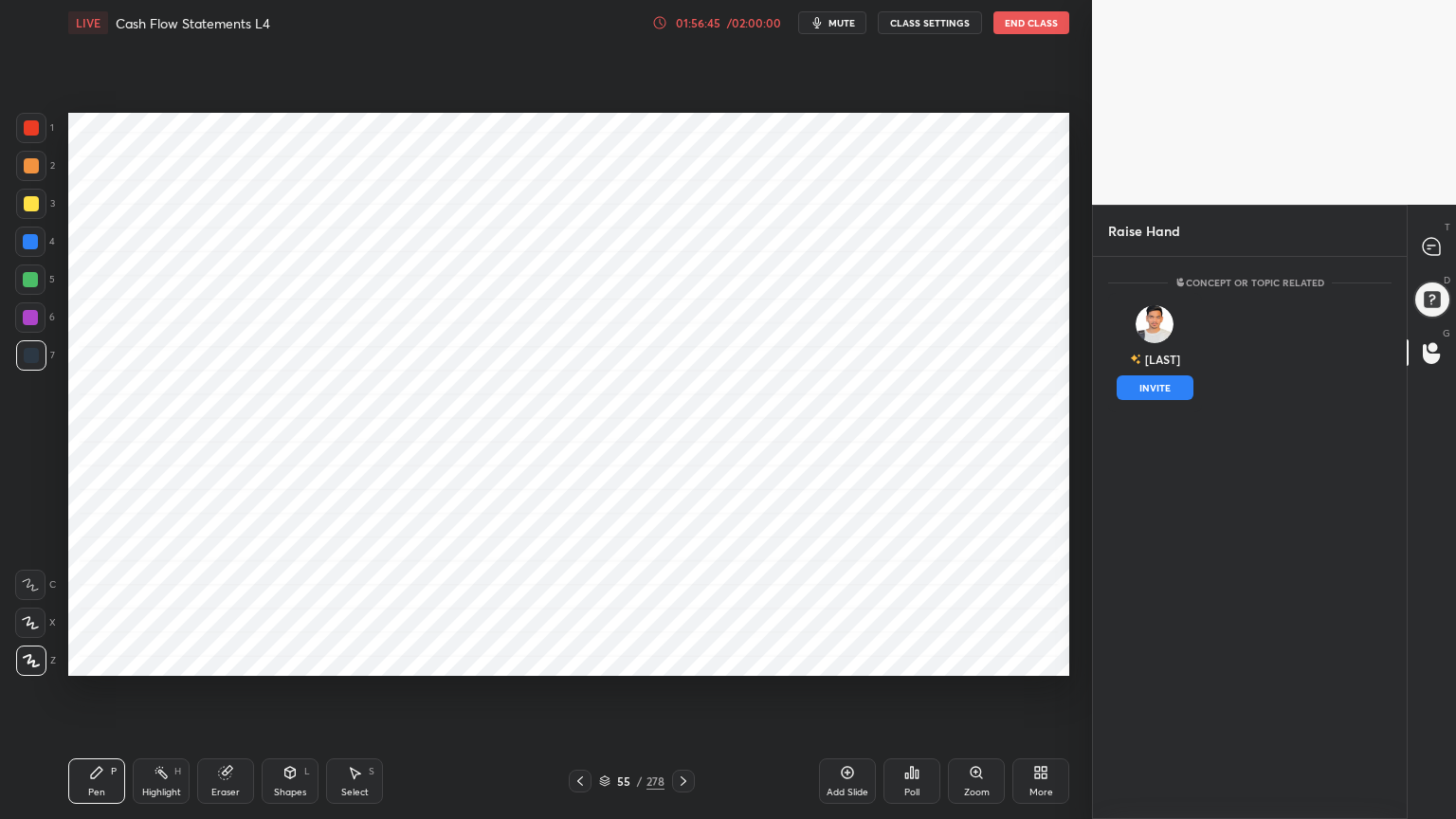 click on "INVITE" at bounding box center (1155, 388) 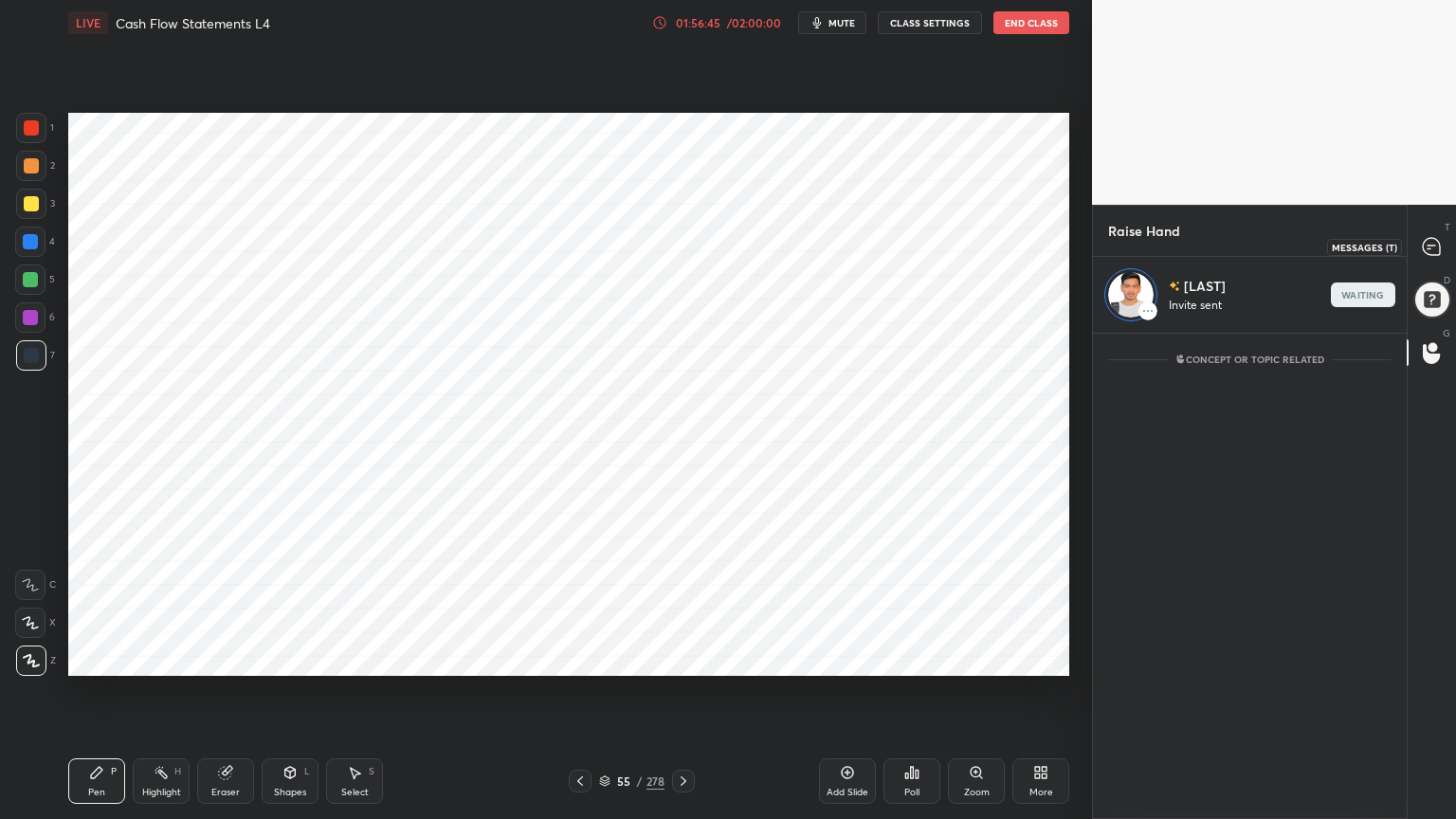 click 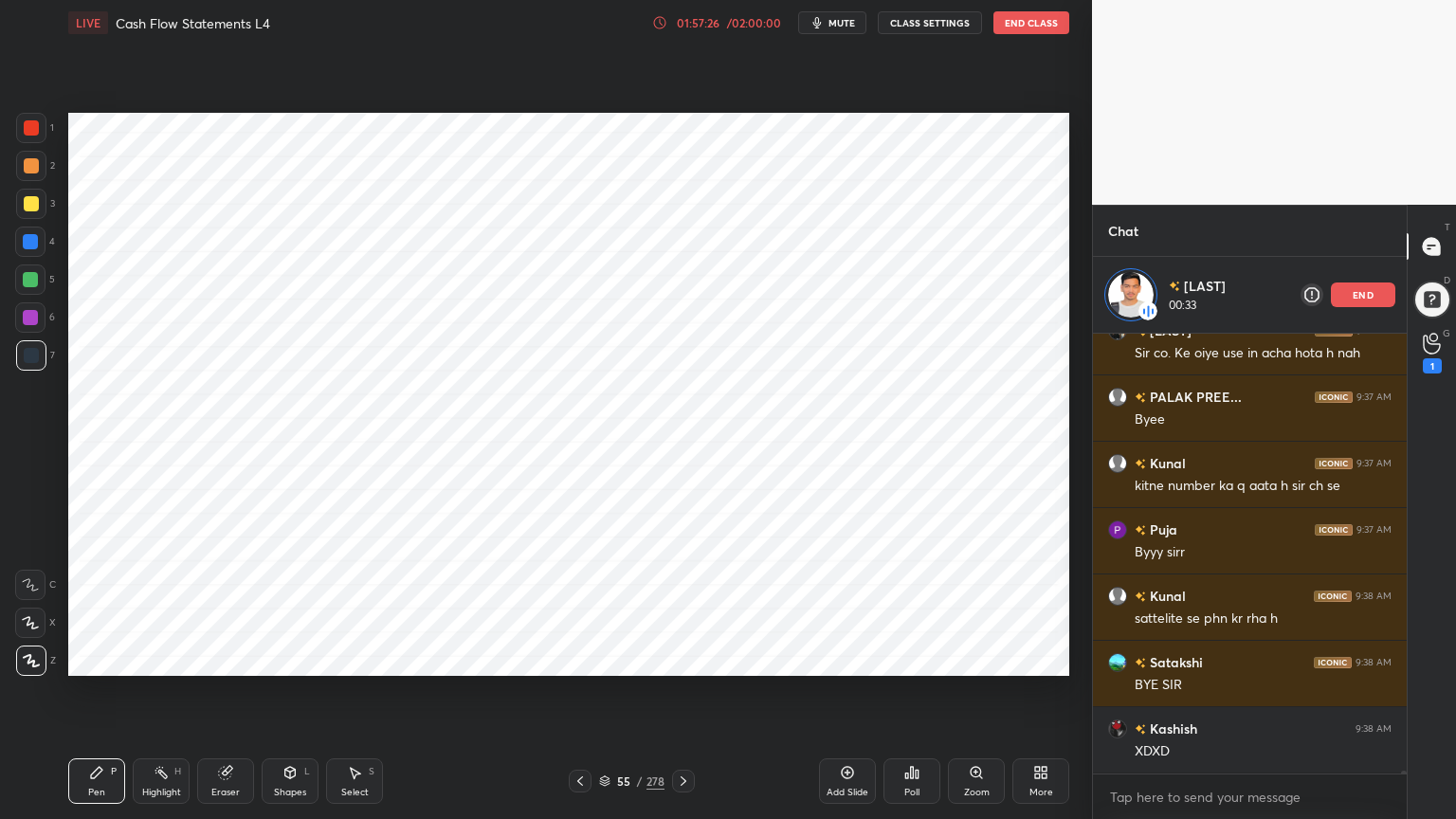 scroll, scrollTop: 65778, scrollLeft: 0, axis: vertical 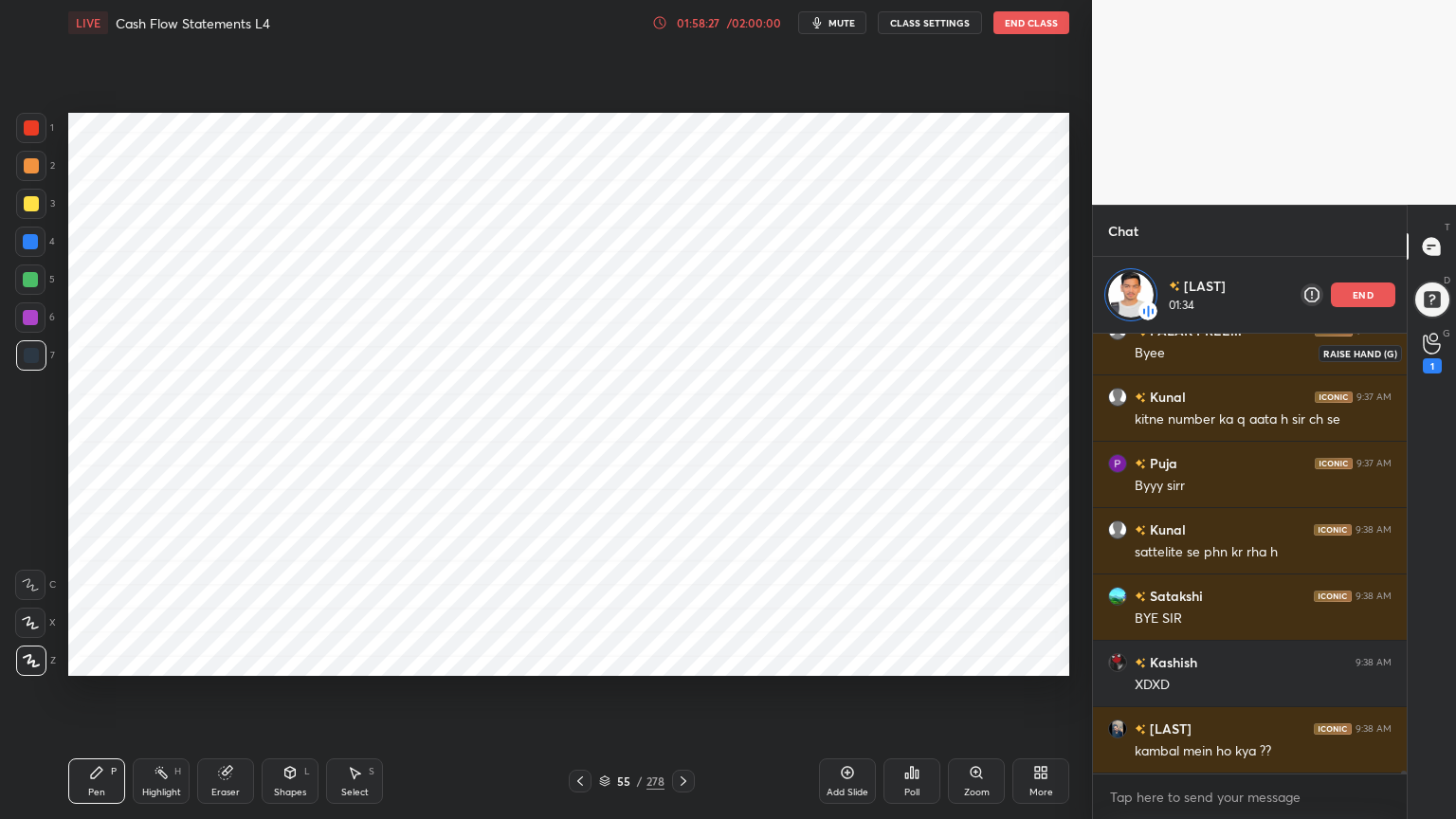 click 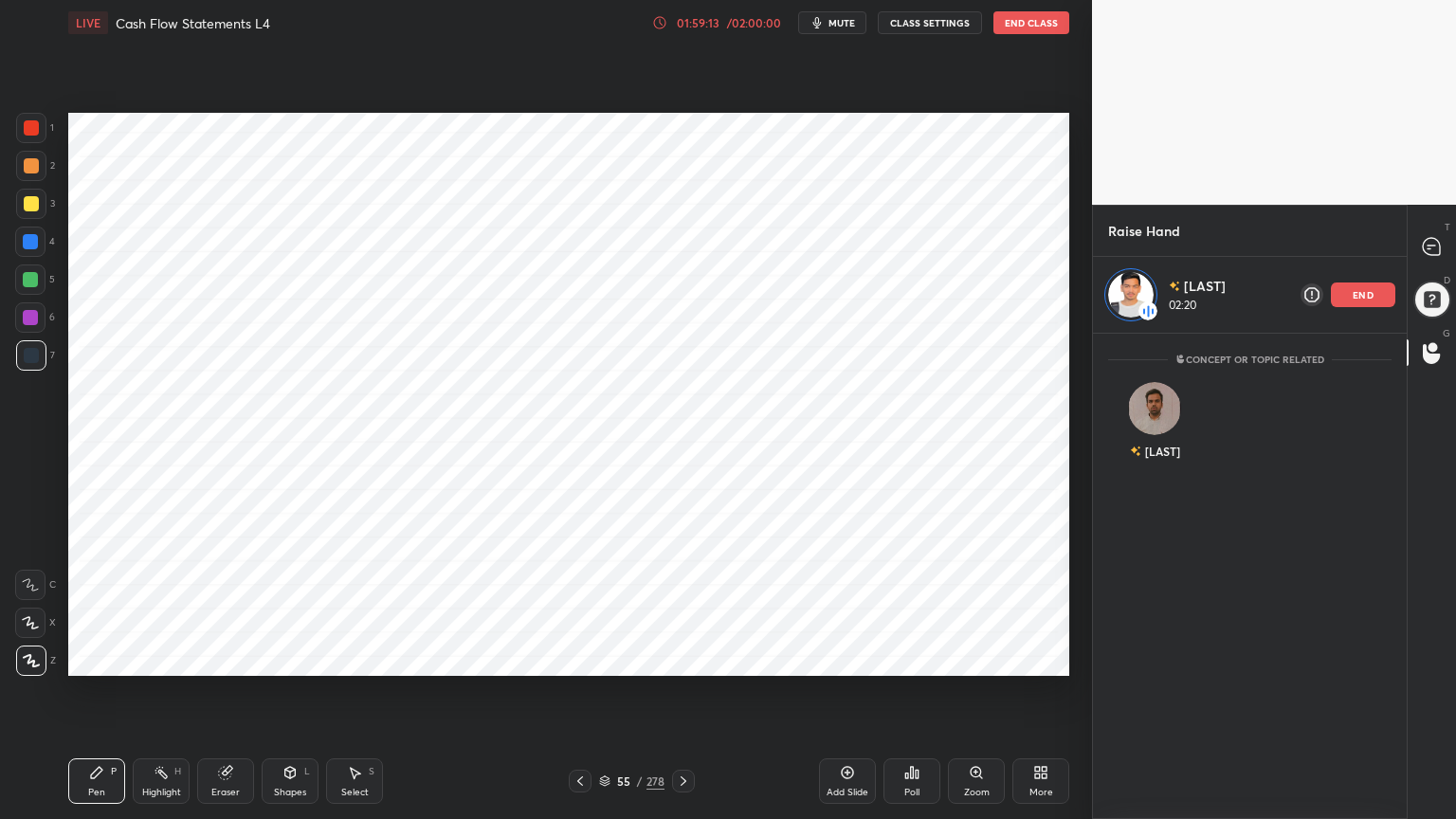 click on "end" at bounding box center (1363, 295) 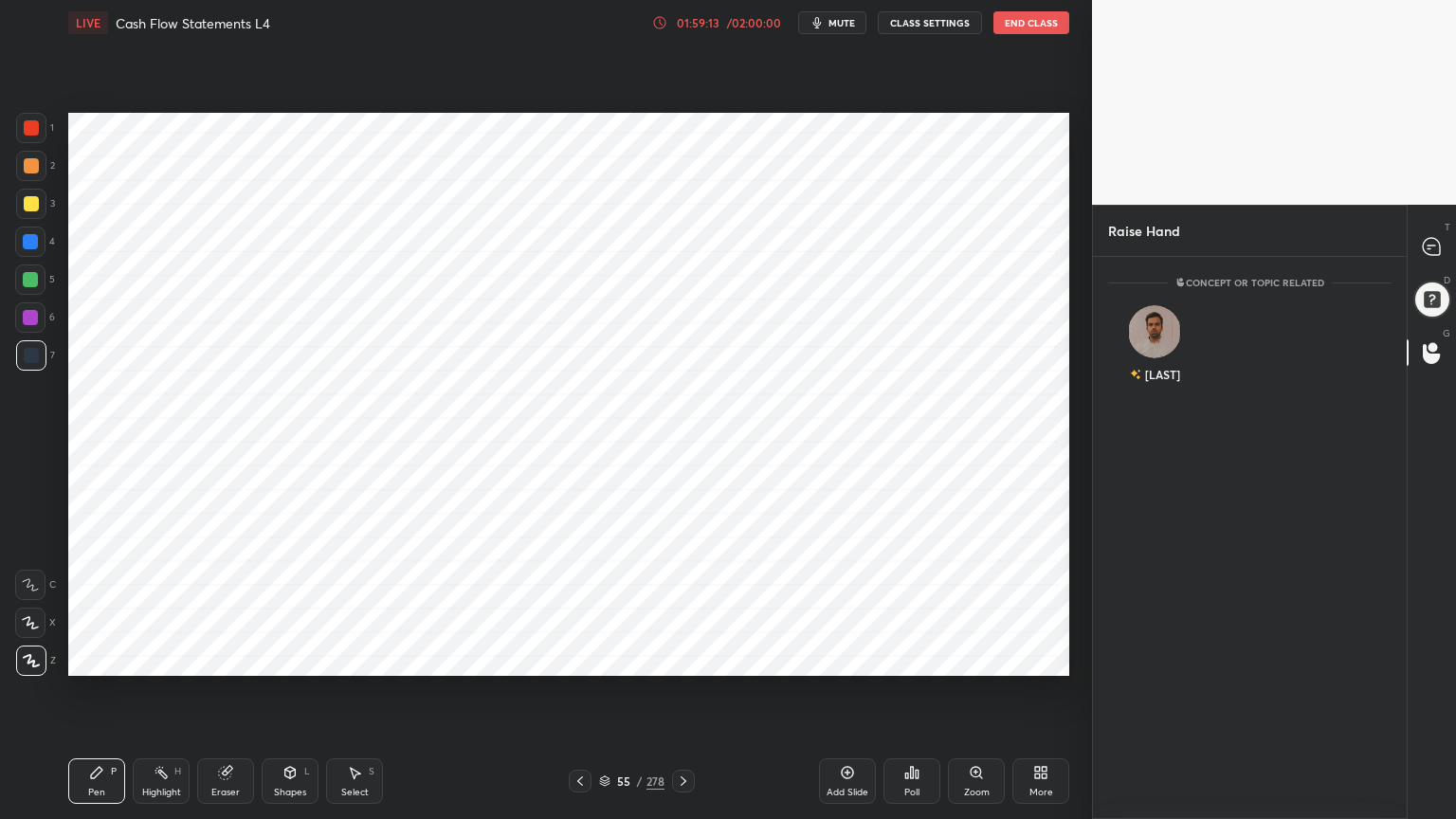 scroll, scrollTop: 6, scrollLeft: 6, axis: both 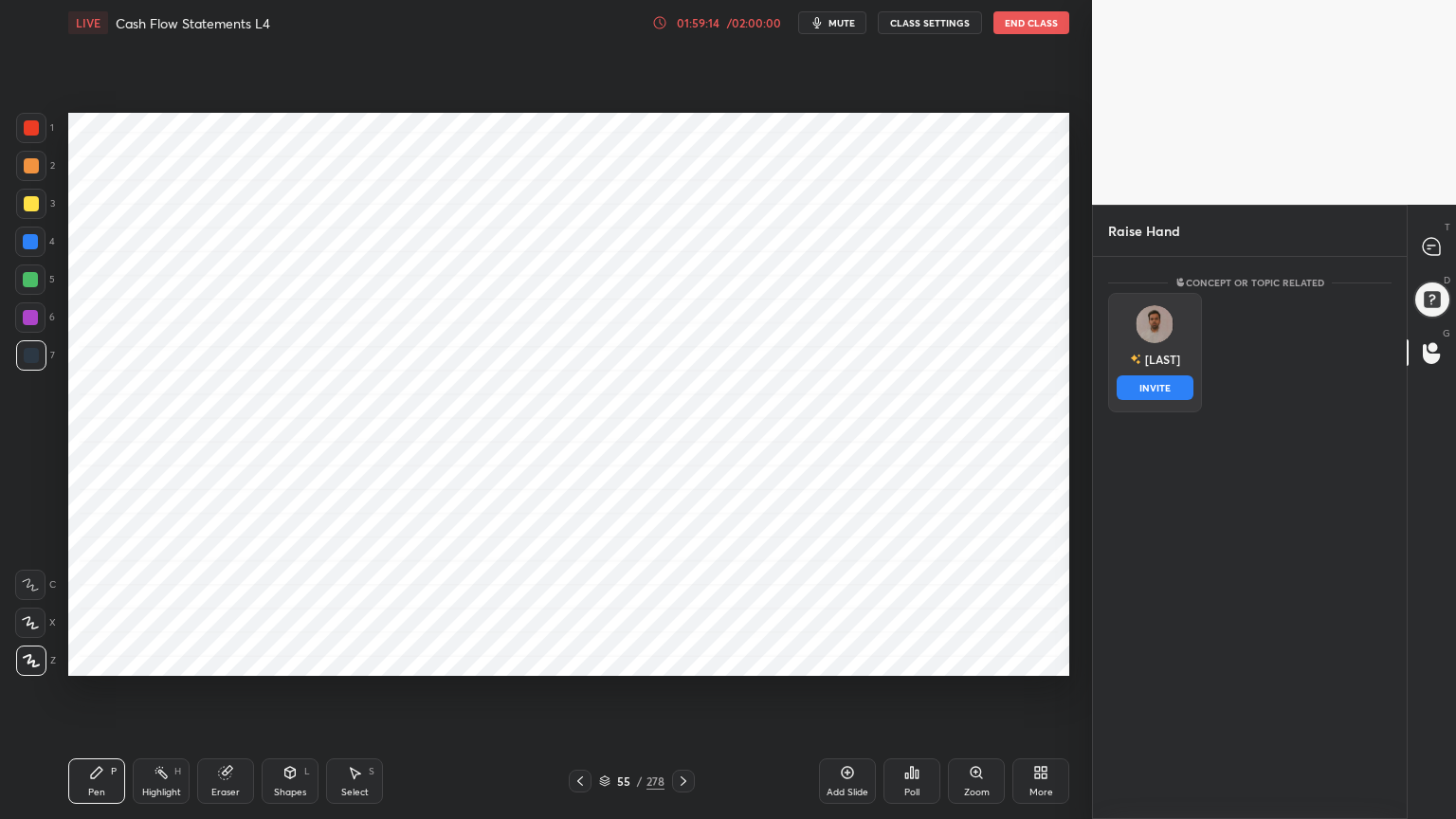 click on "[LAST] INVITE" at bounding box center [1155, 353] 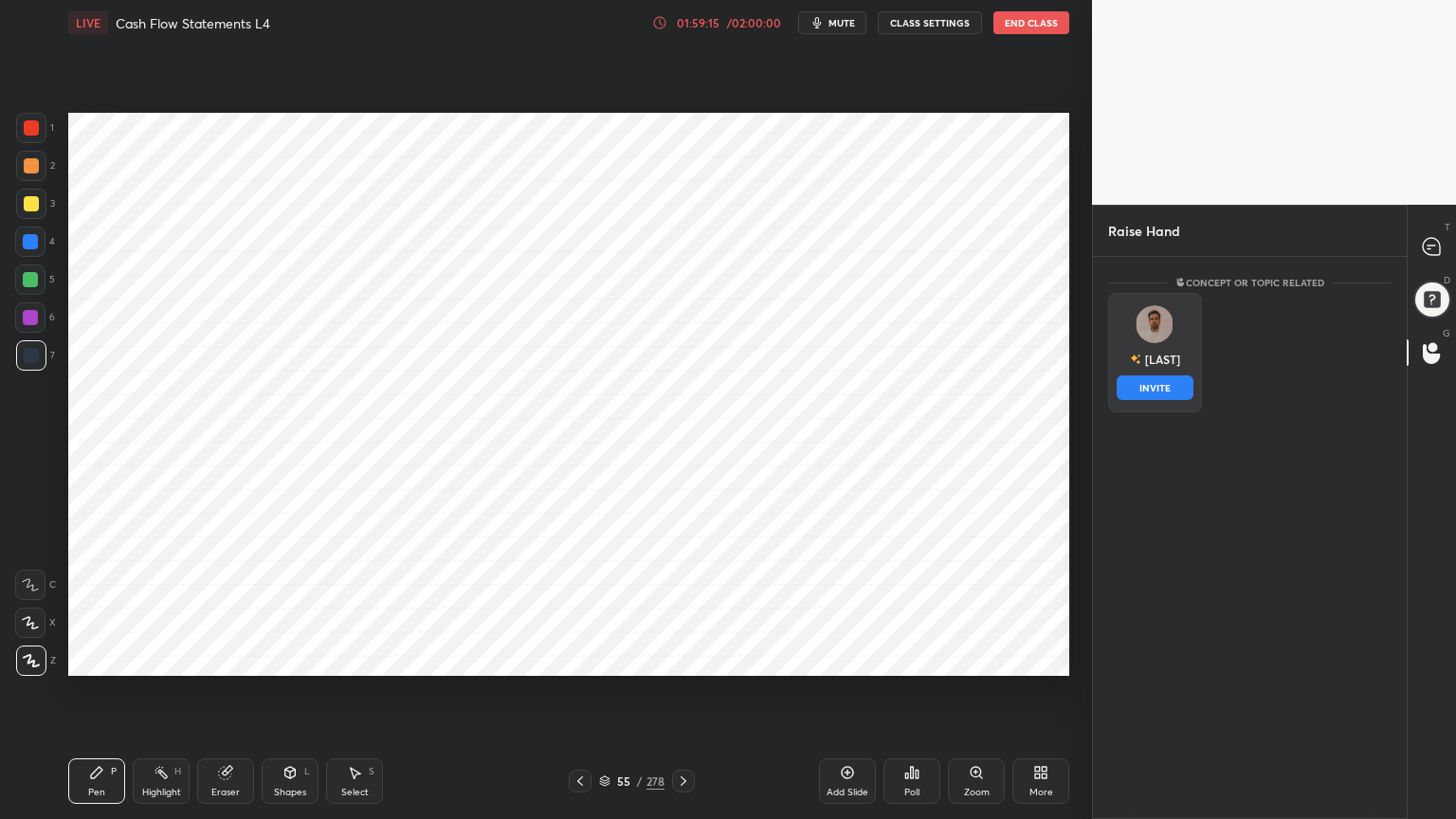 click on "INVITE" at bounding box center [1155, 388] 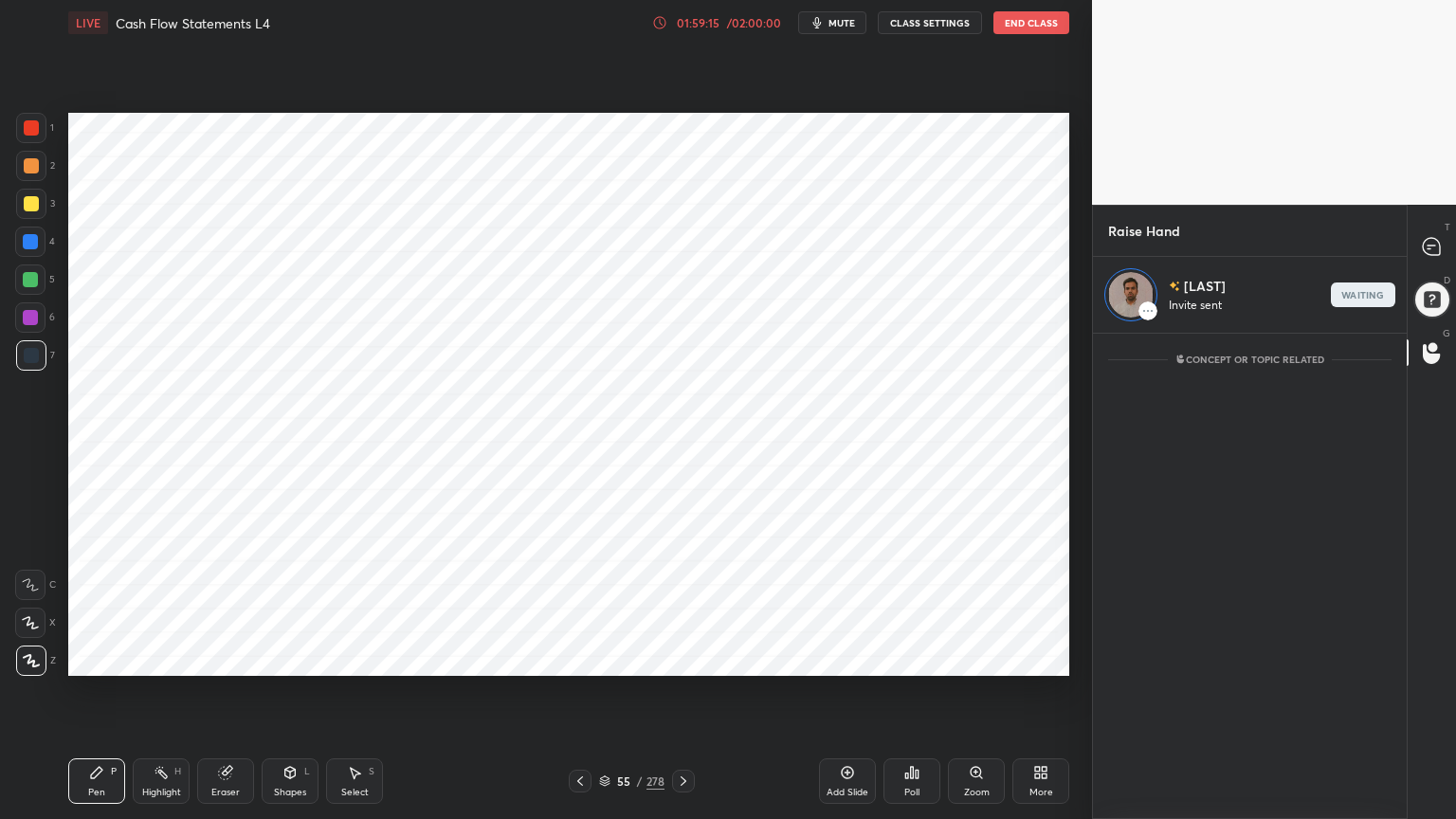 scroll, scrollTop: 481, scrollLeft: 308, axis: both 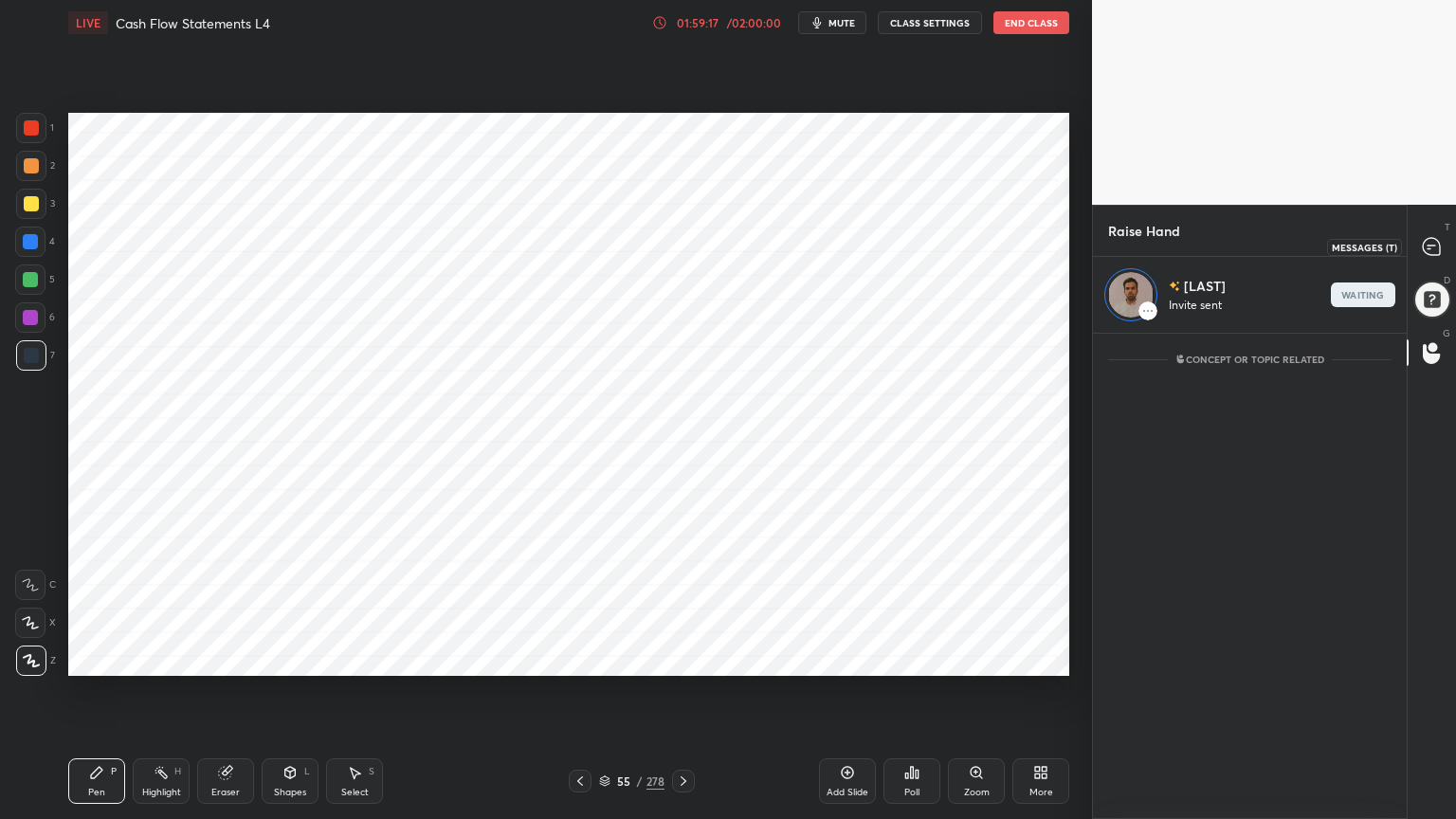 click 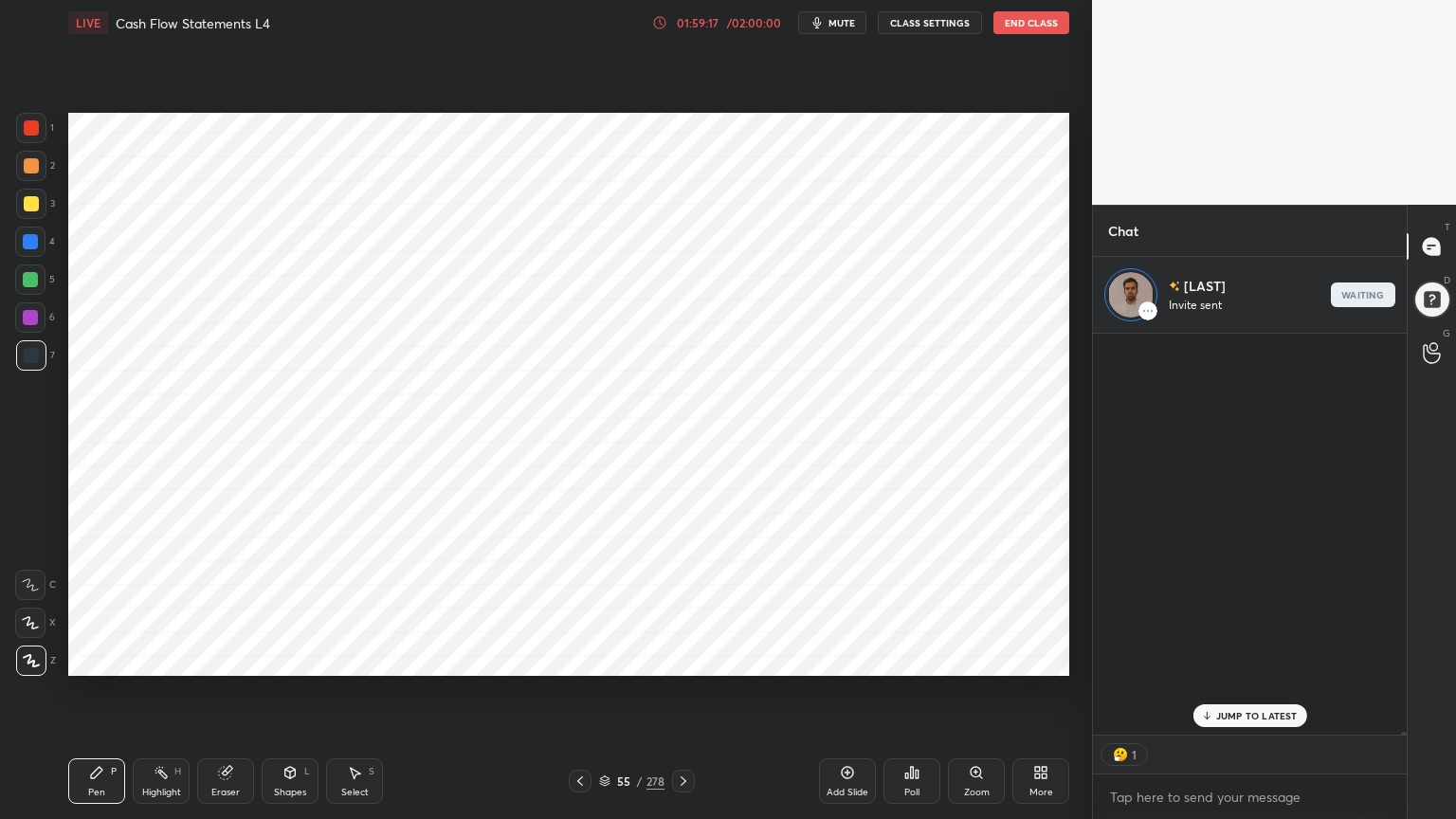 scroll, scrollTop: 65816, scrollLeft: 0, axis: vertical 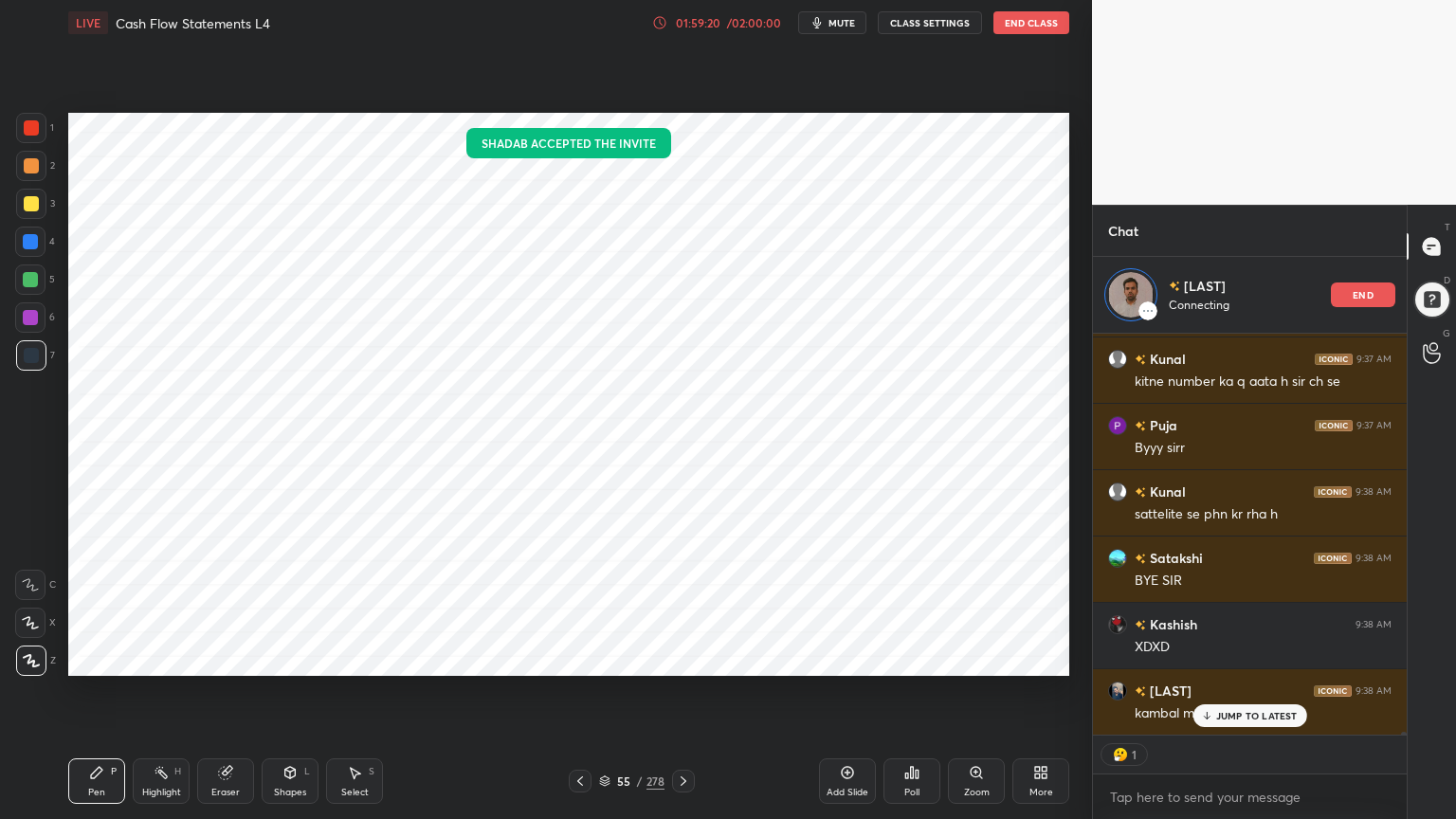click on "JUMP TO LATEST" at bounding box center [1257, 716] 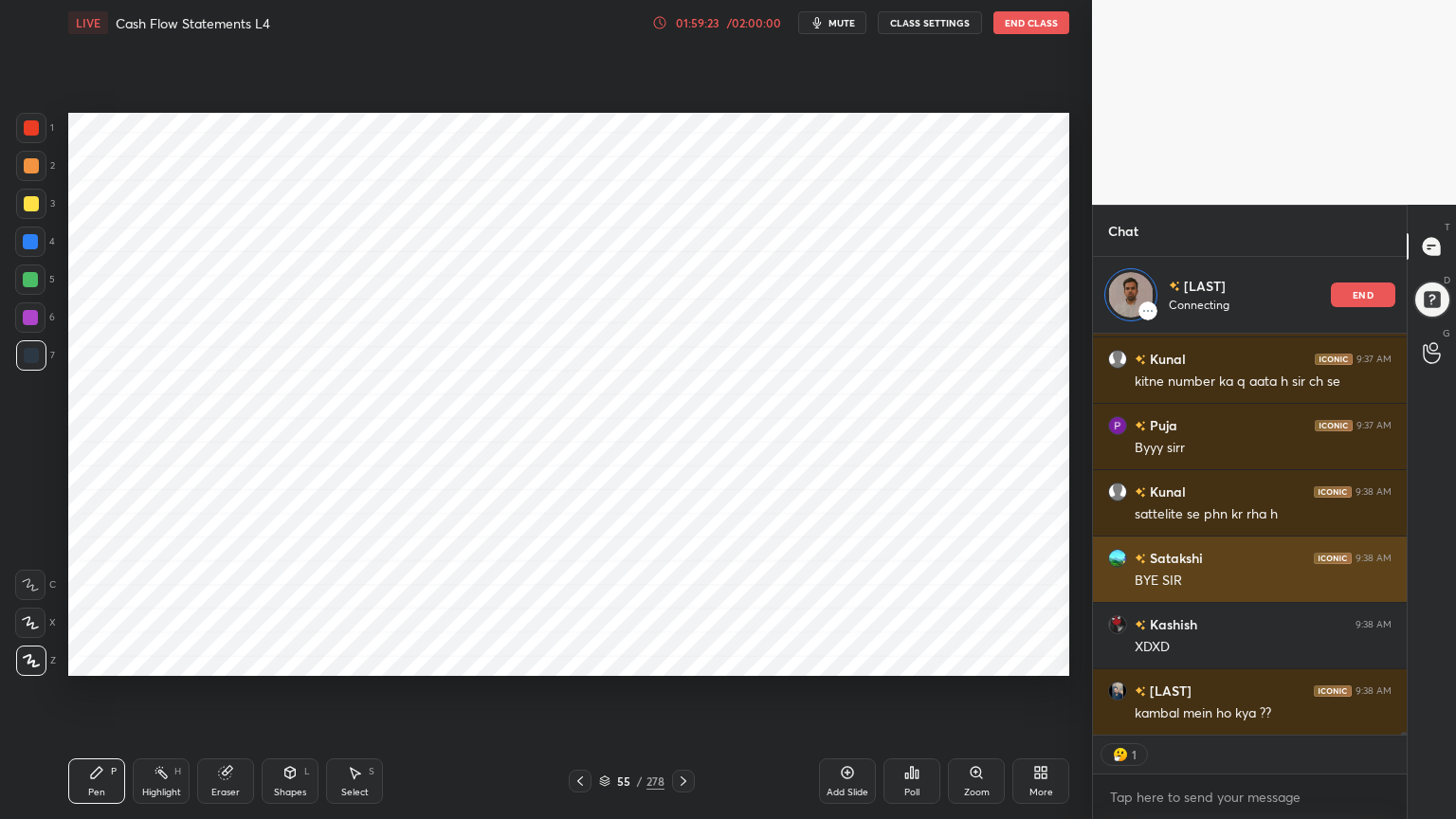 scroll, scrollTop: 0, scrollLeft: 0, axis: both 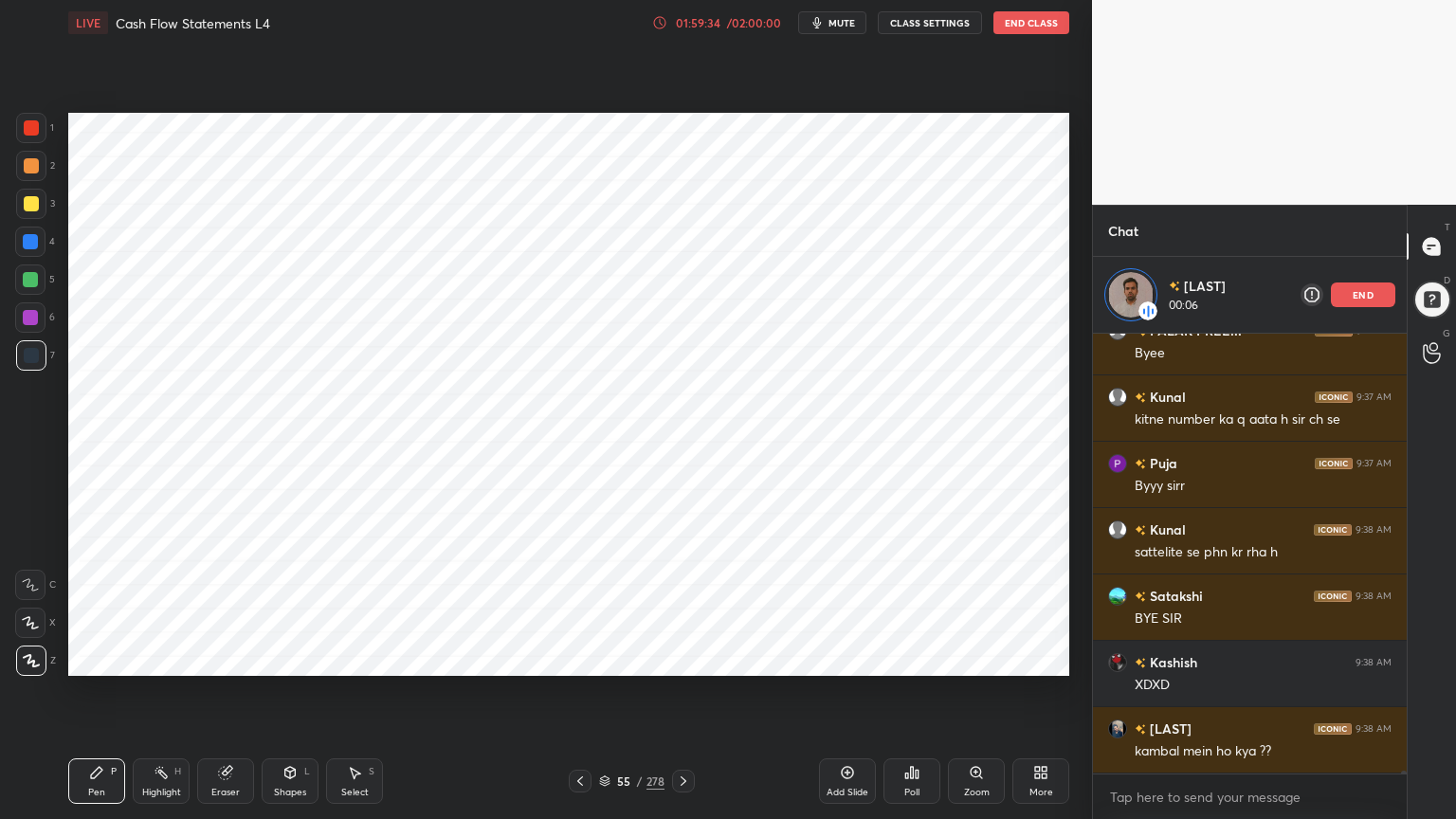click 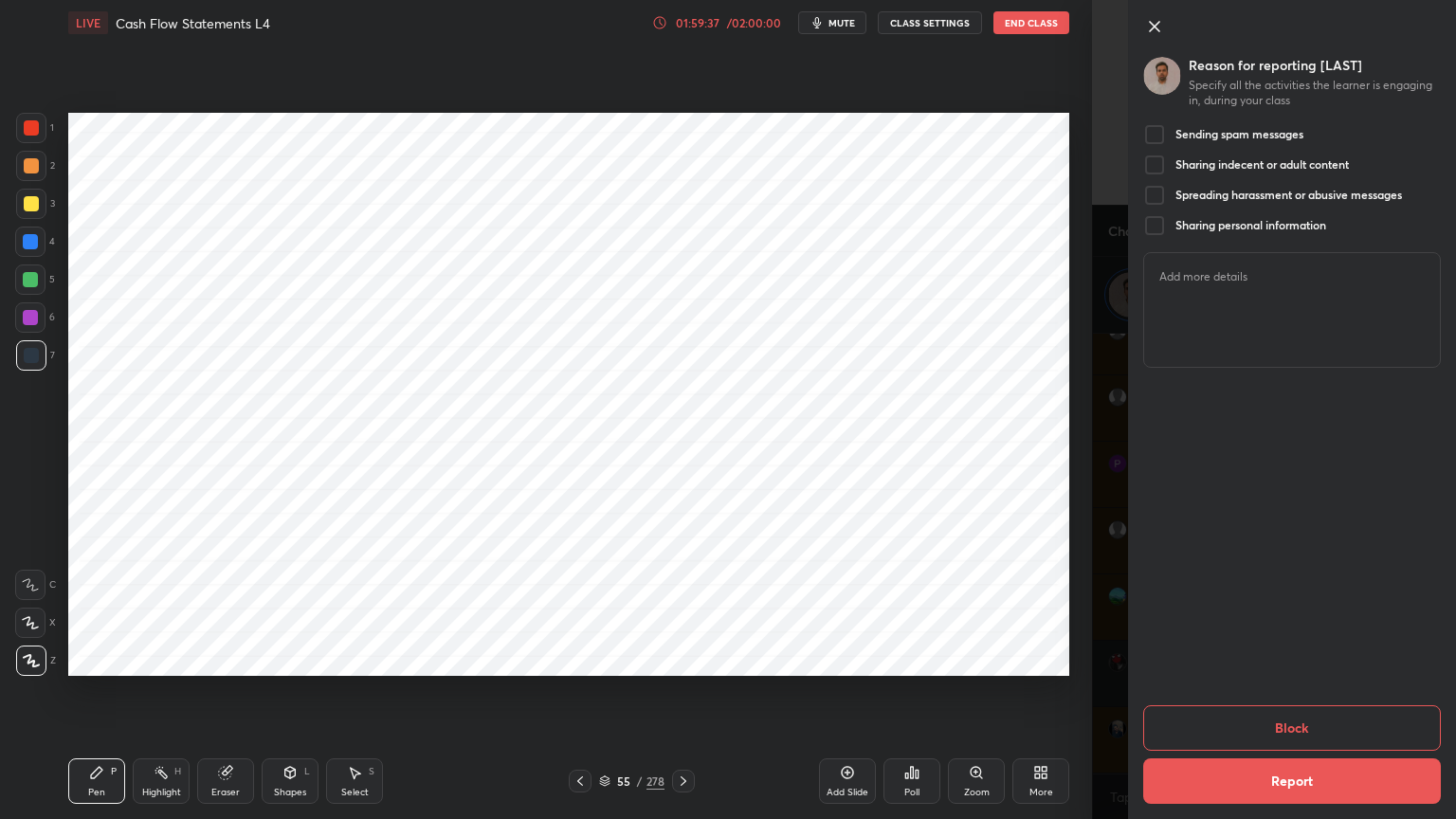 click on "Reason for reporting Shadab   Specify all the activities the learner is engaging in, during your class Sending spam messages Sharing indecent or adult content Spreading harassment or abusive messages Sharing personal information Block Report" at bounding box center [1274, 410] 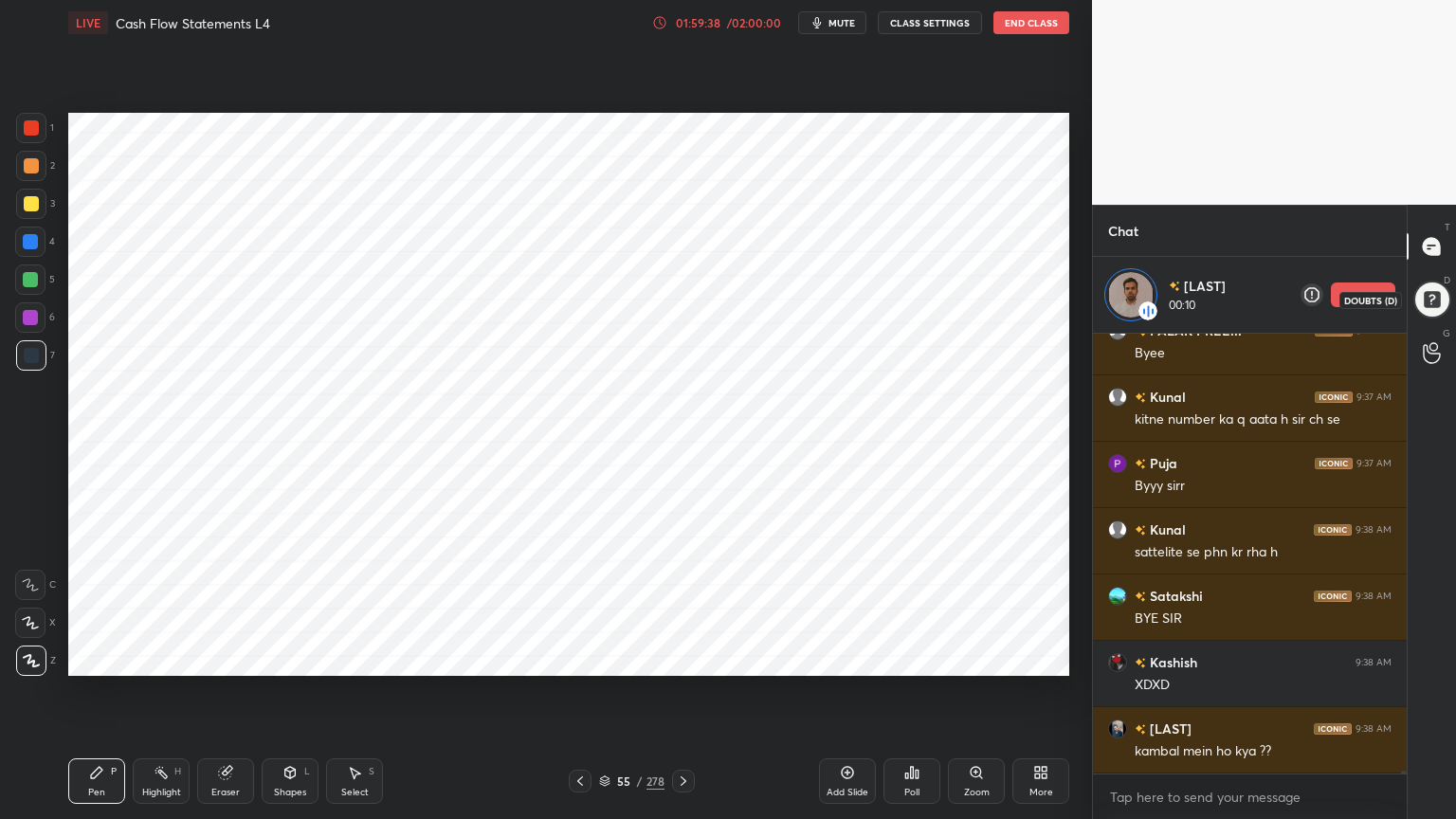 click at bounding box center [1432, 300] 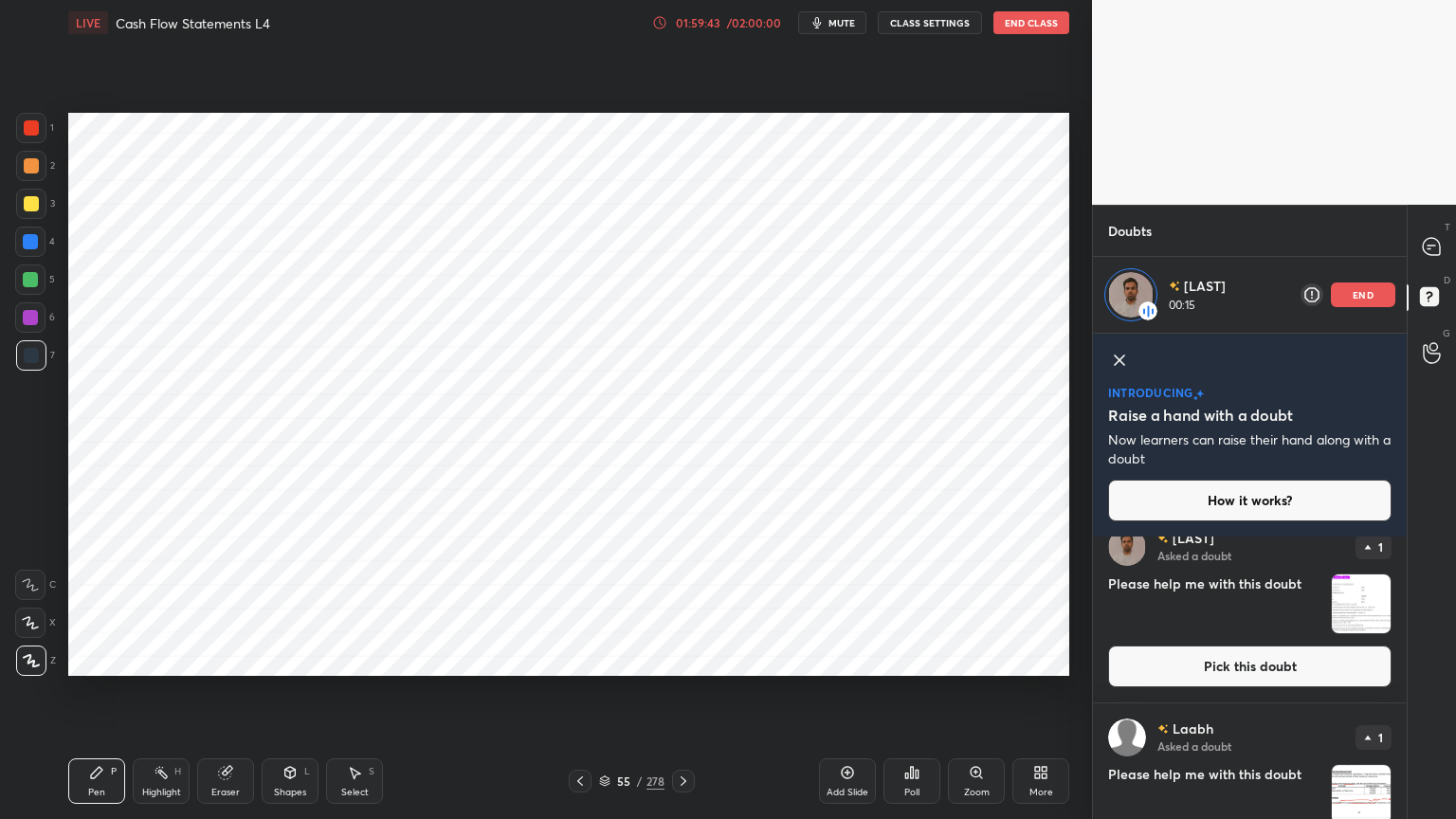 scroll, scrollTop: 413, scrollLeft: 0, axis: vertical 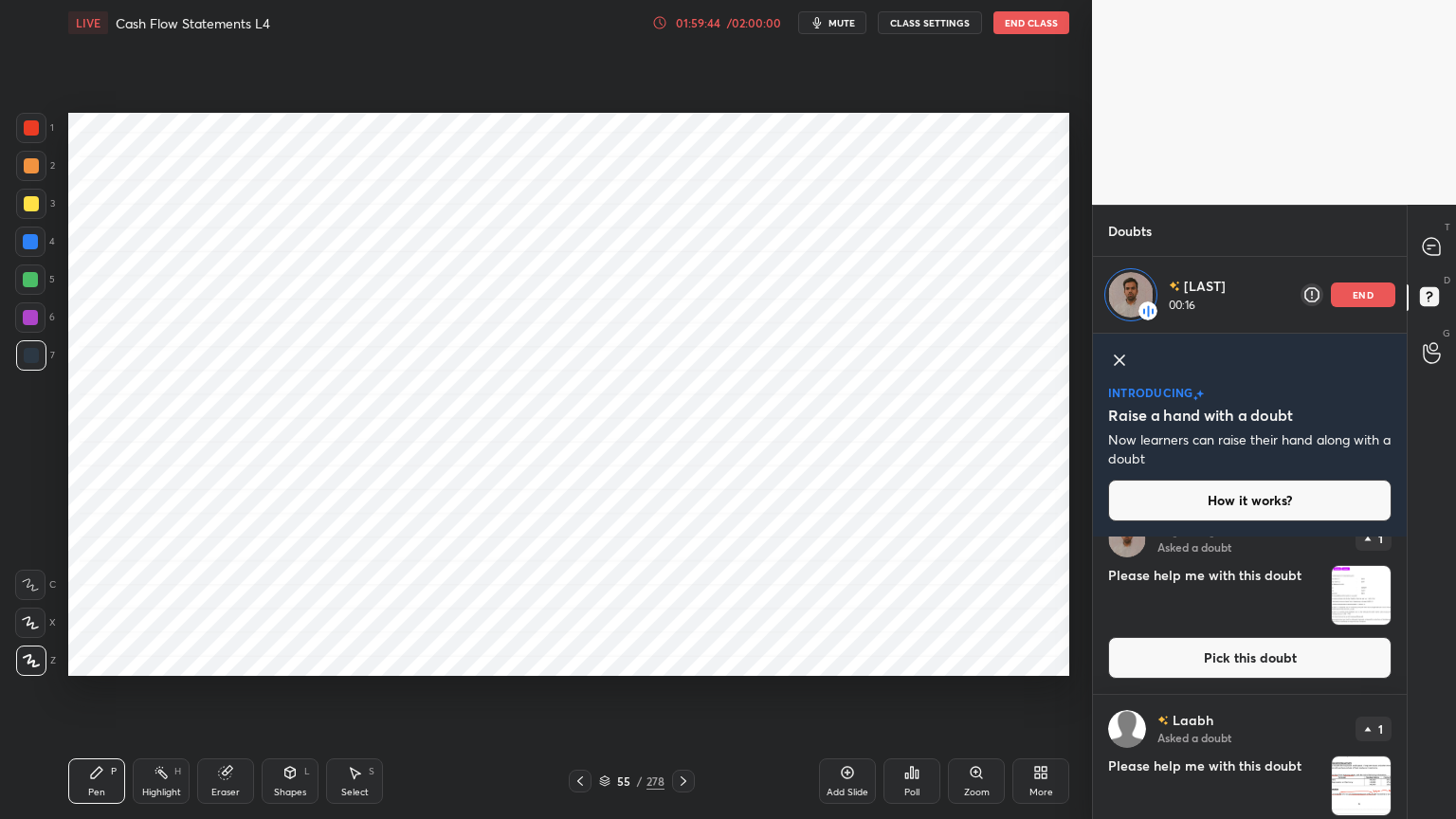 click at bounding box center [1361, 595] 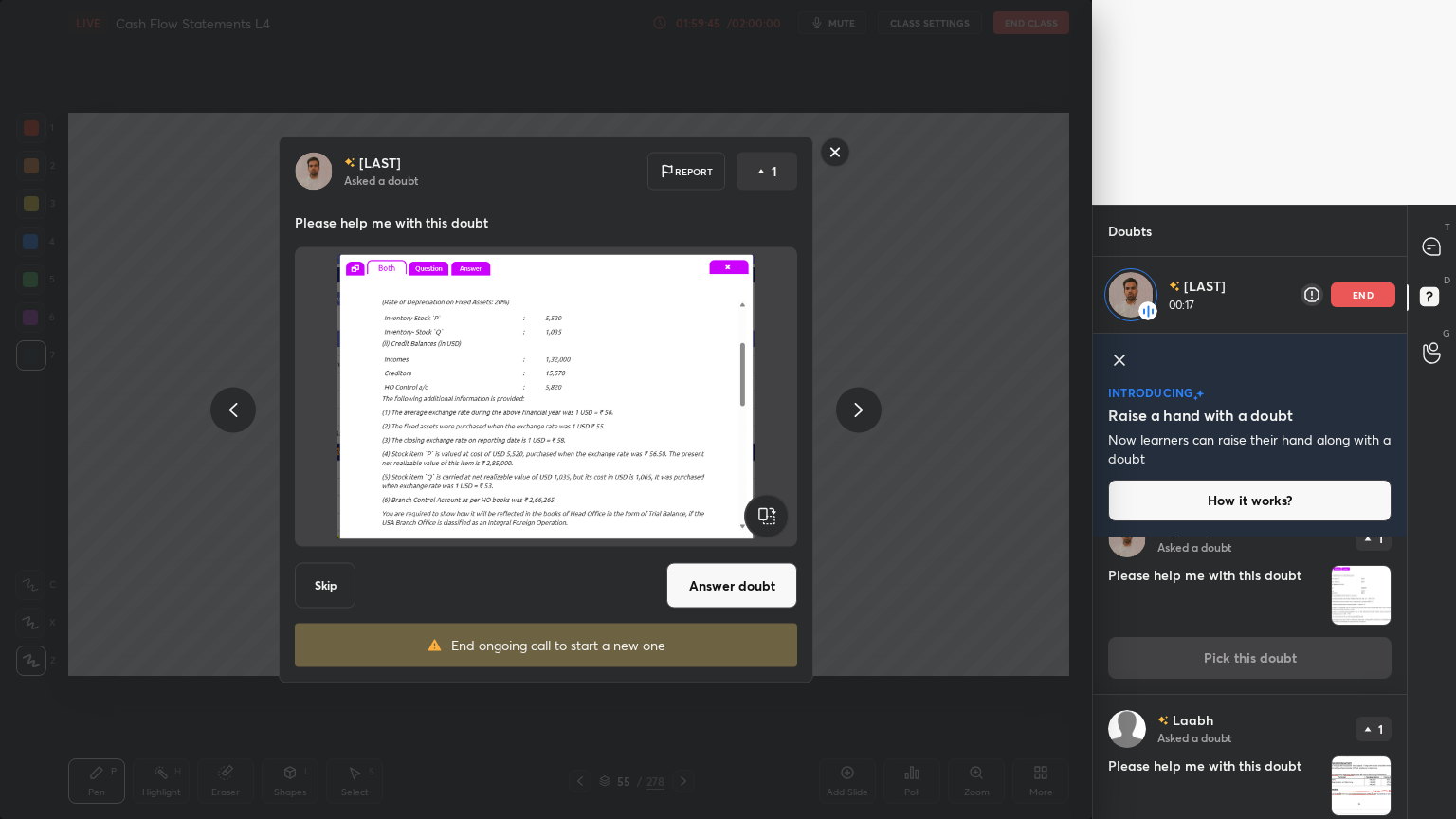 scroll, scrollTop: 381, scrollLeft: 0, axis: vertical 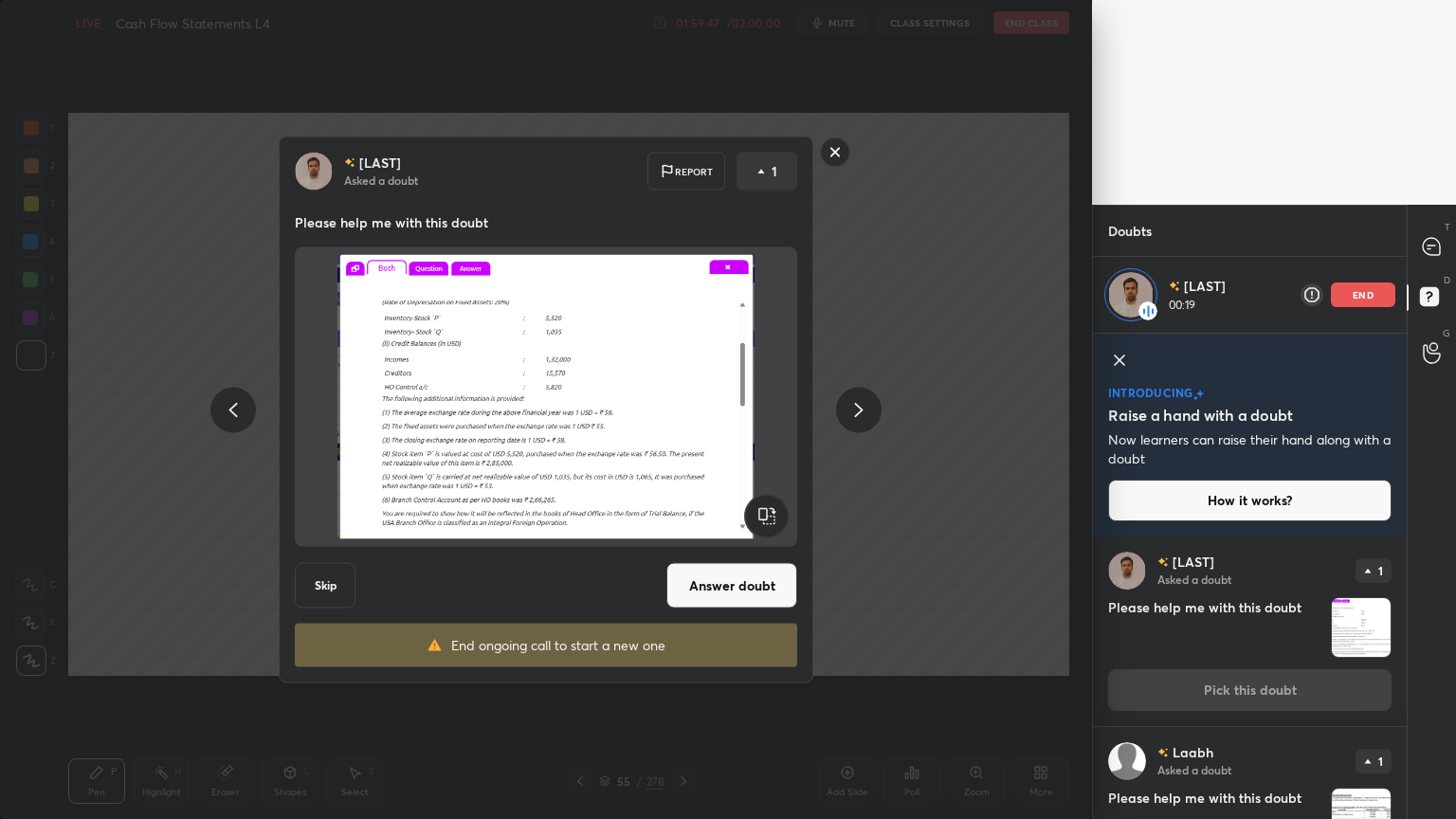 click on "Answer doubt" at bounding box center (732, 586) 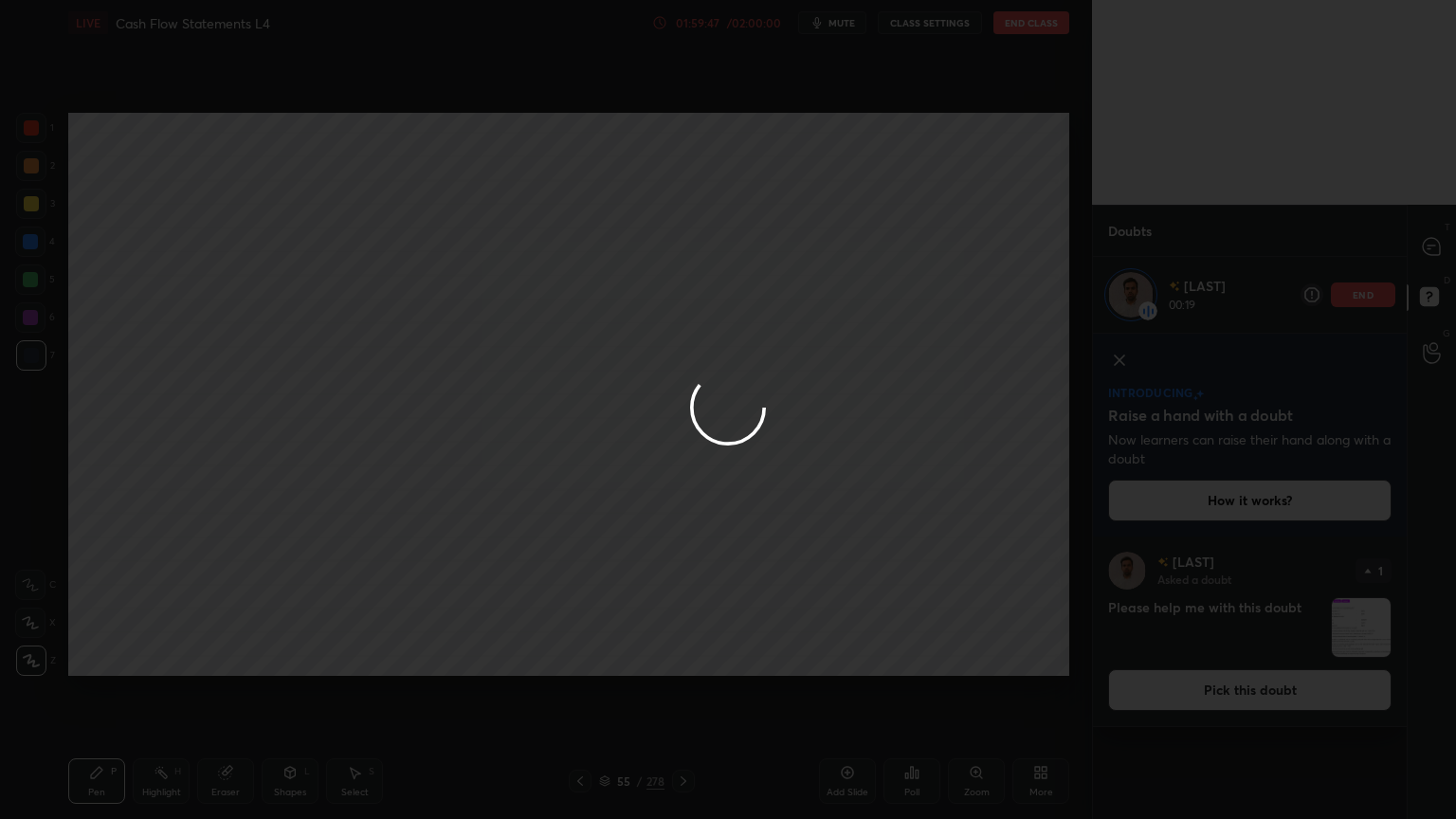 scroll, scrollTop: 0, scrollLeft: 0, axis: both 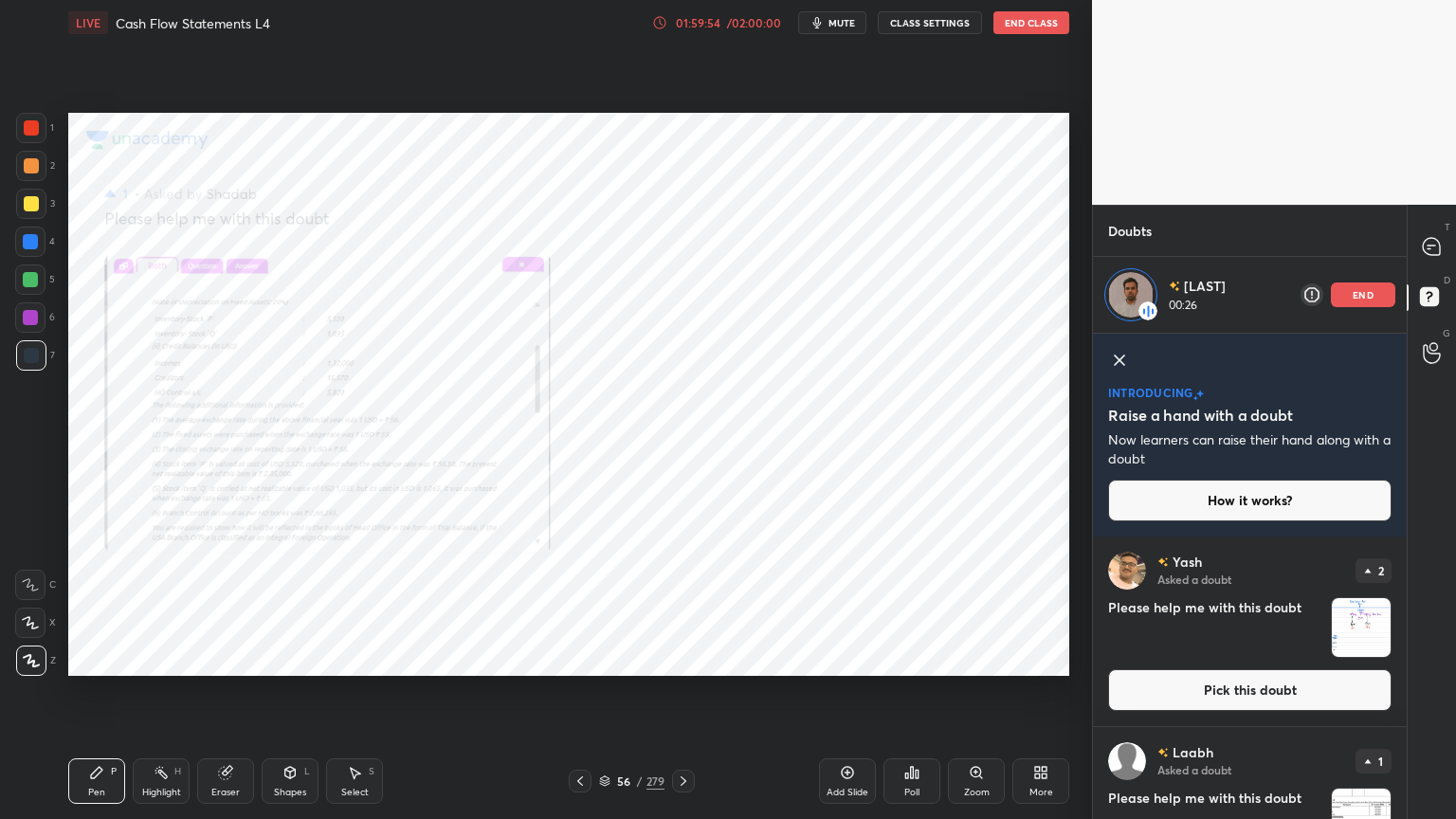 click 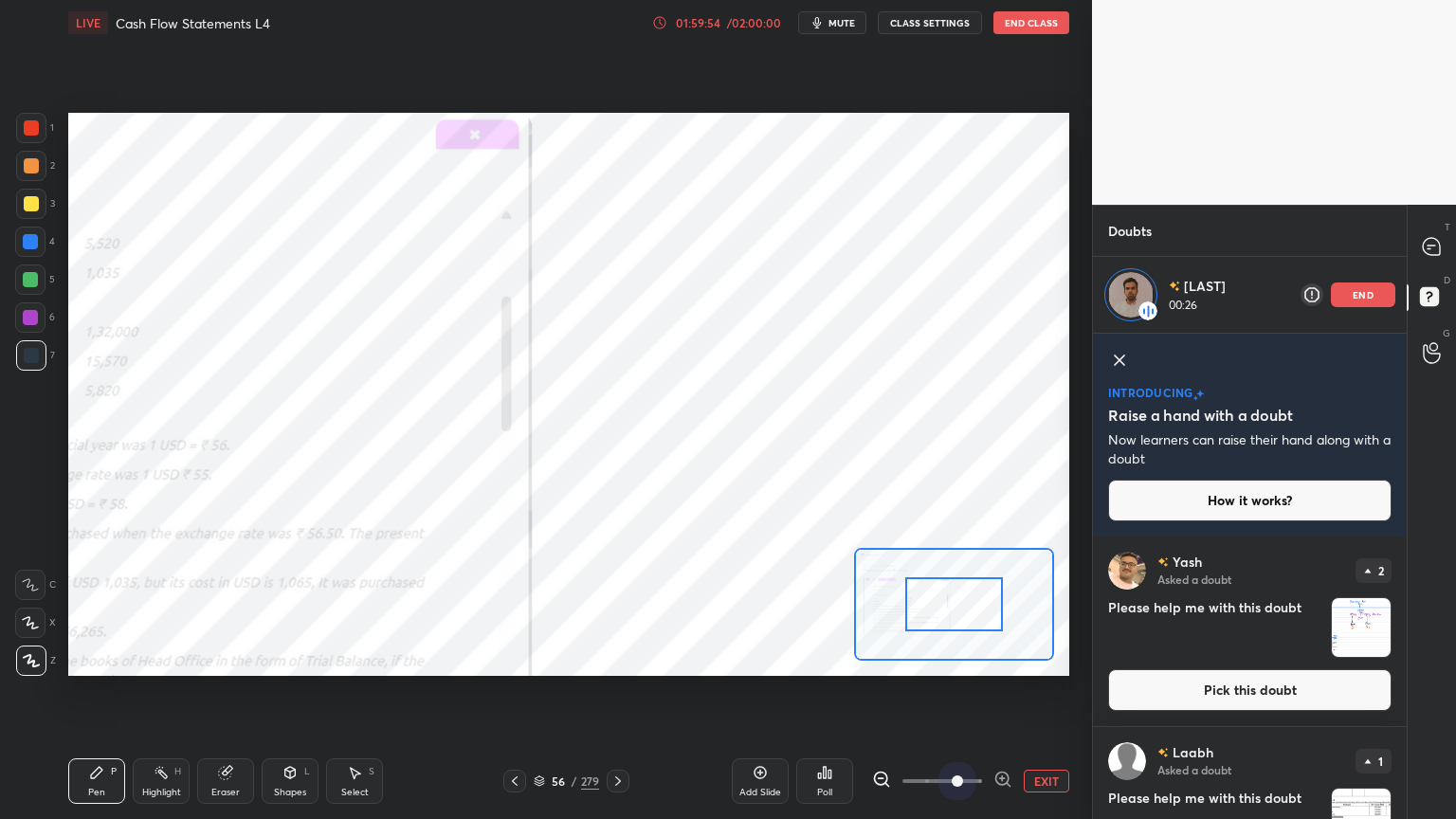 click at bounding box center (942, 781) 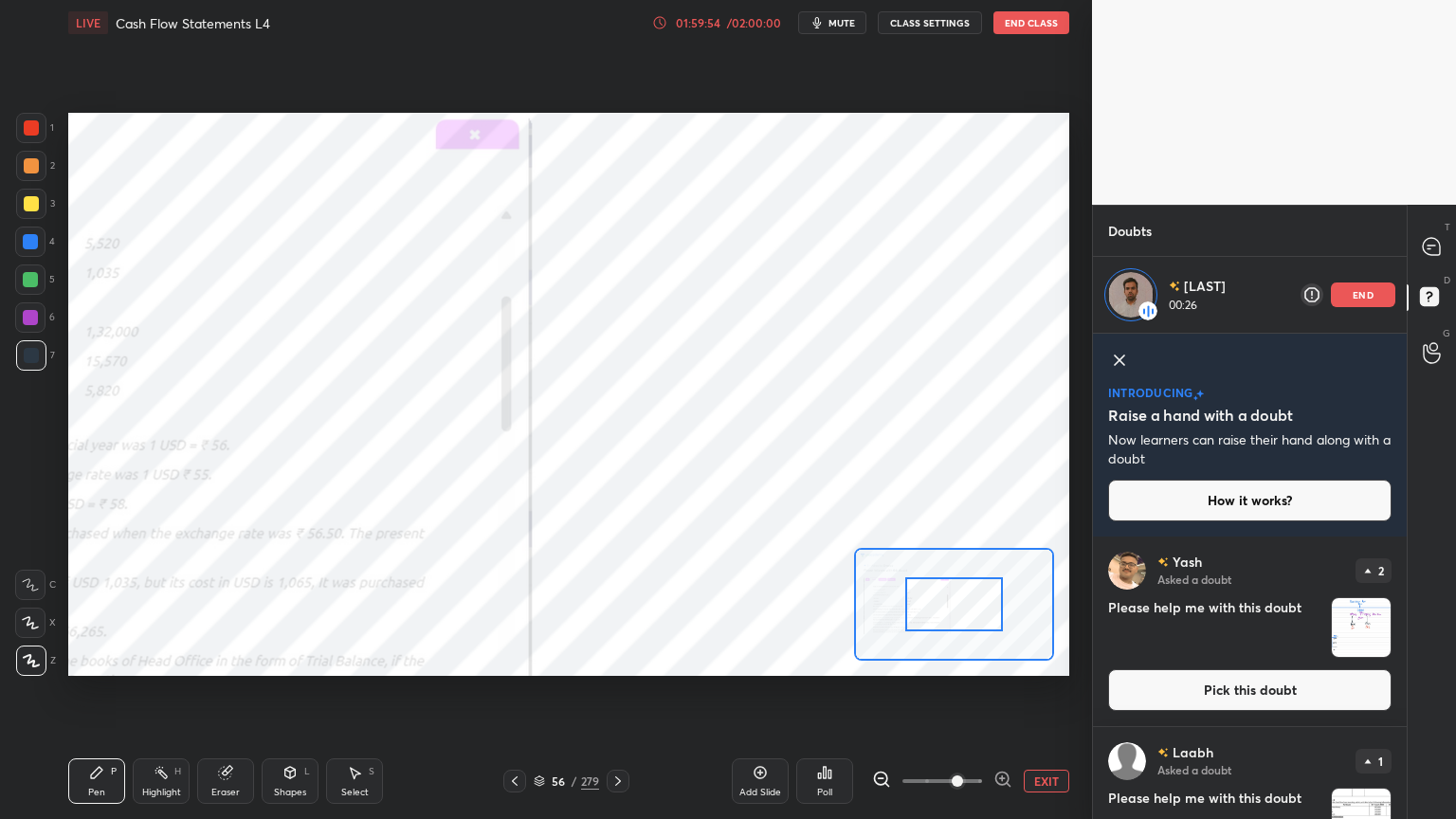 click at bounding box center (957, 781) 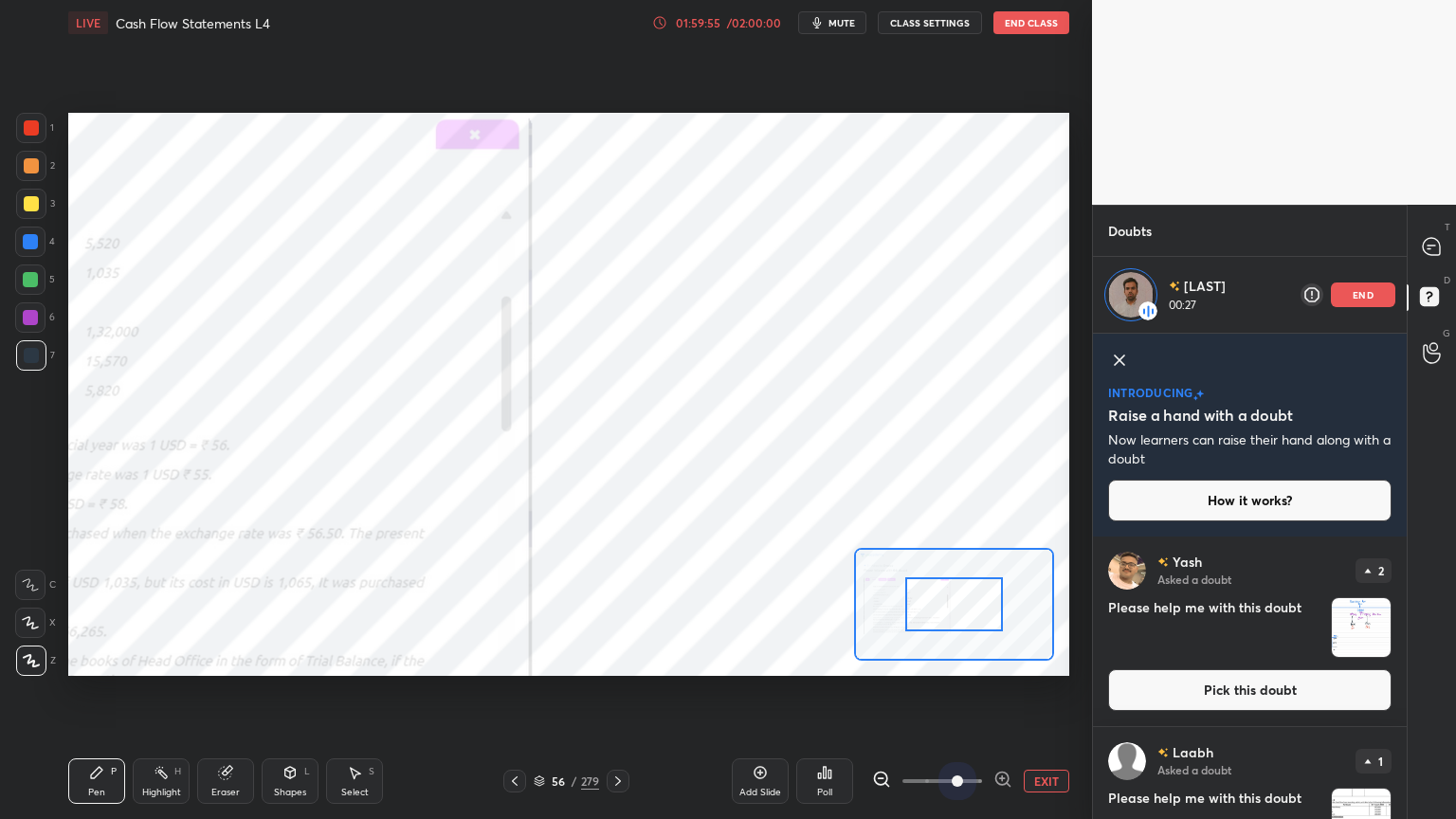 click at bounding box center (957, 781) 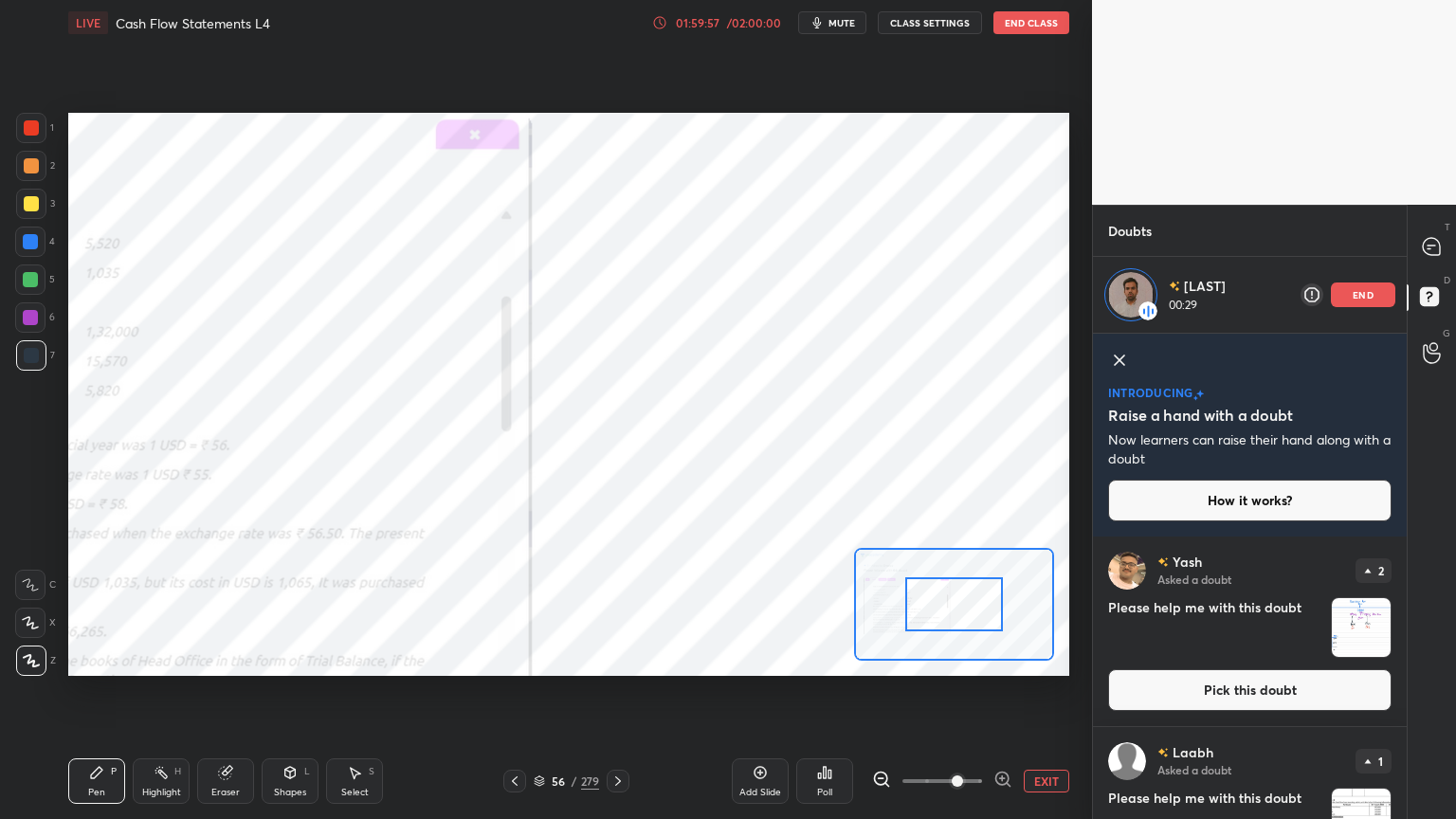 click 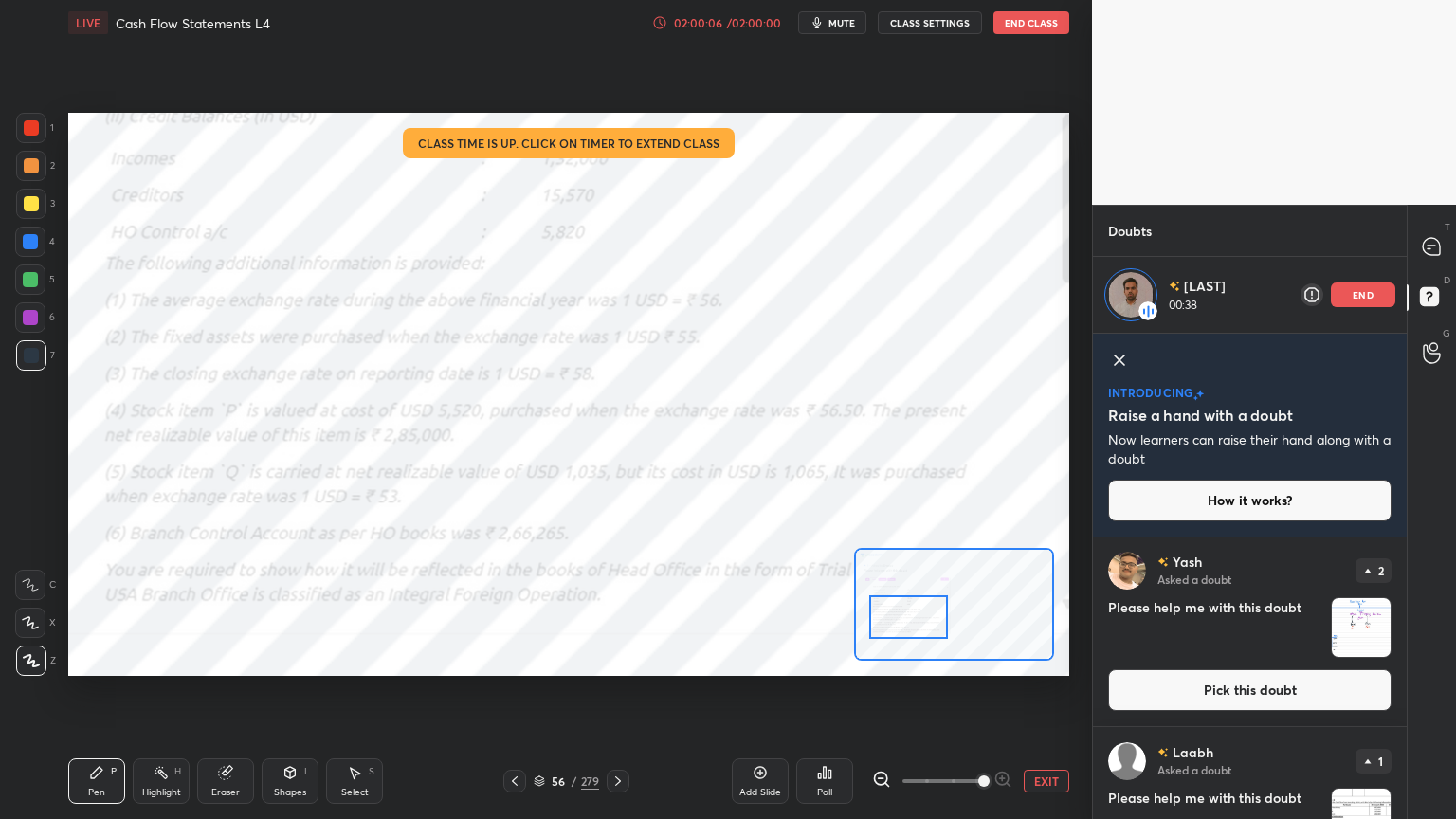 drag, startPoint x: 956, startPoint y: 615, endPoint x: 910, endPoint y: 628, distance: 47.801674 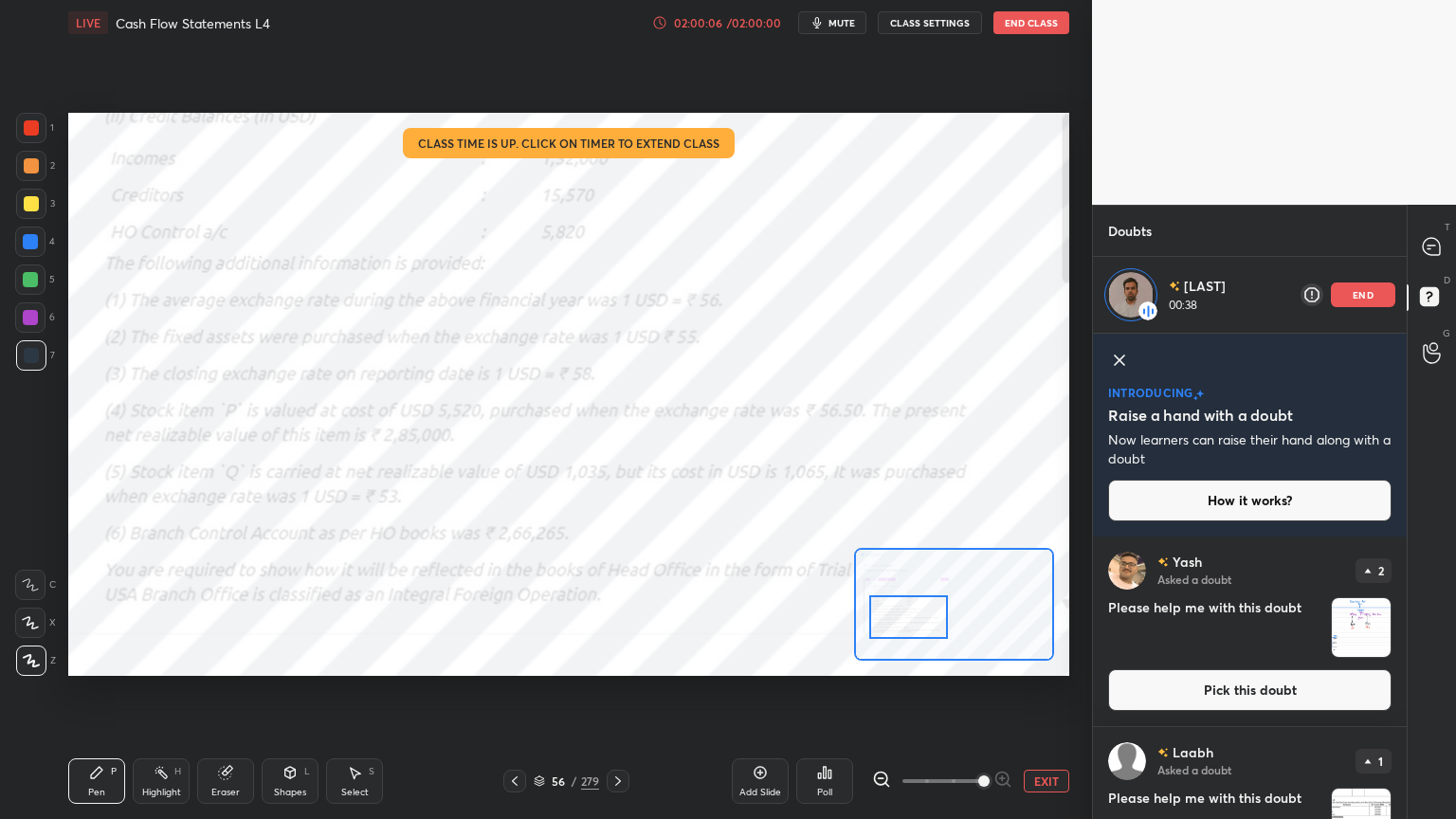 click at bounding box center (908, 617) 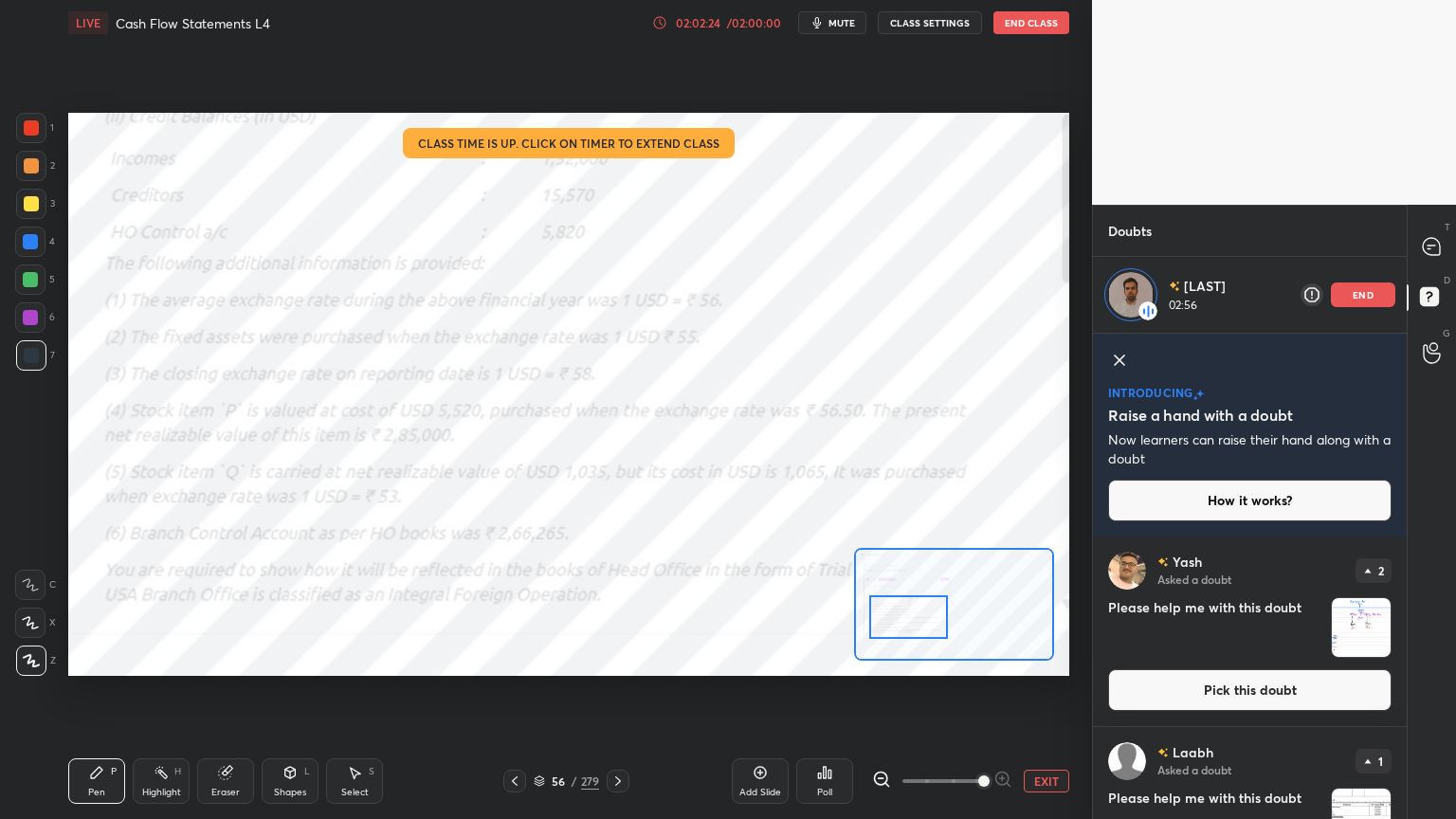 click 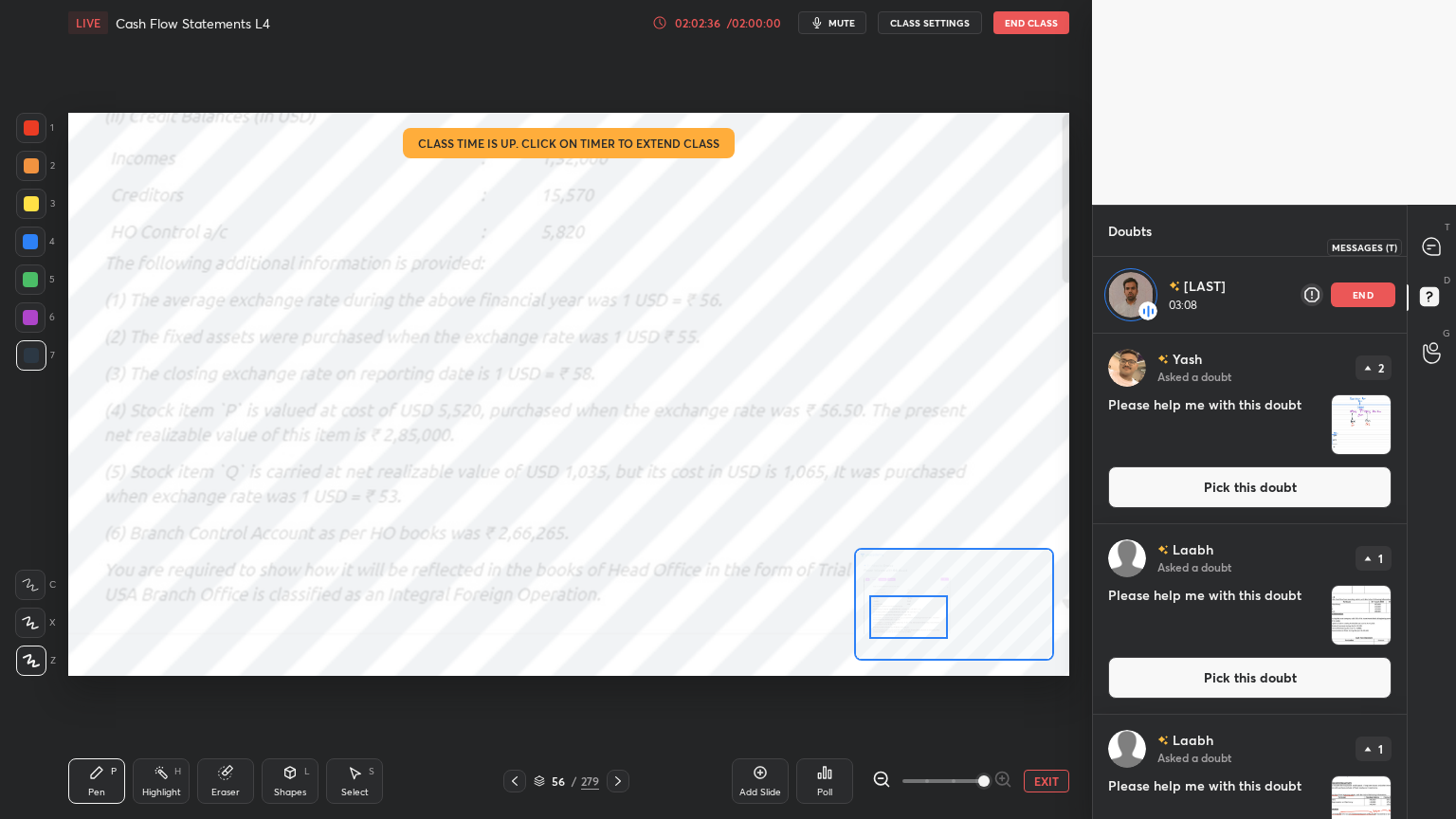 click 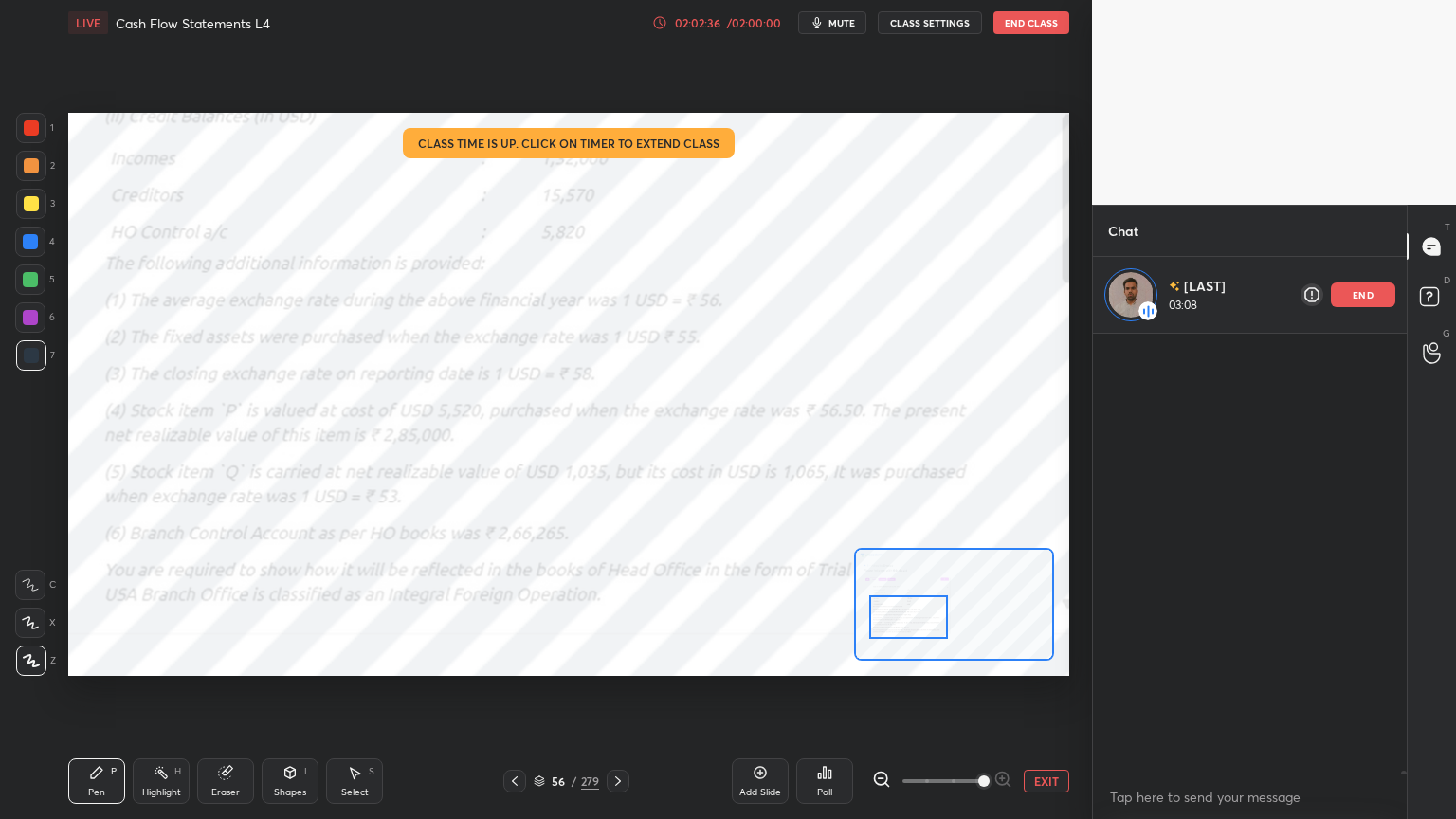 scroll, scrollTop: 65698, scrollLeft: 0, axis: vertical 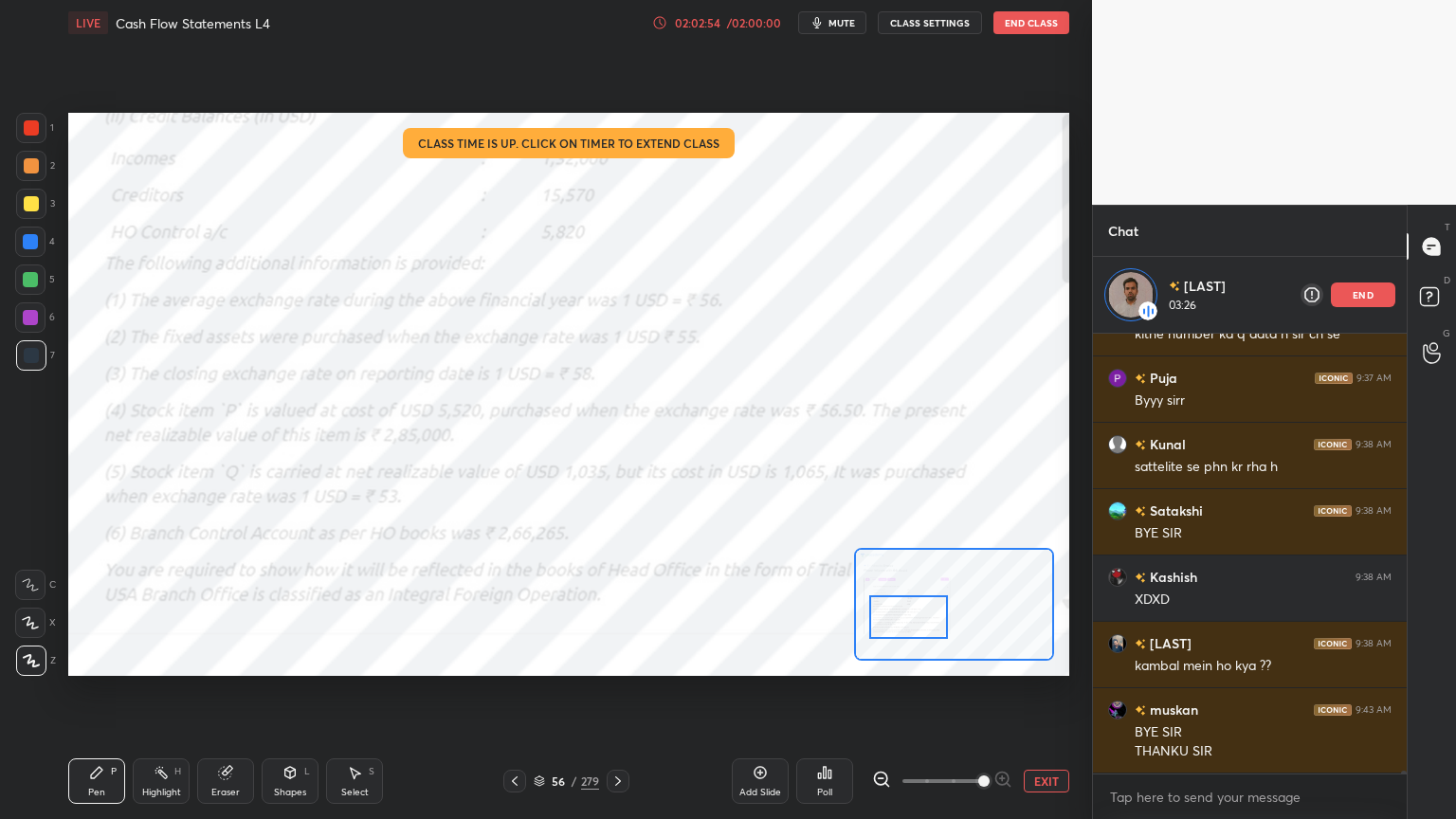 click on "end" at bounding box center [1363, 295] 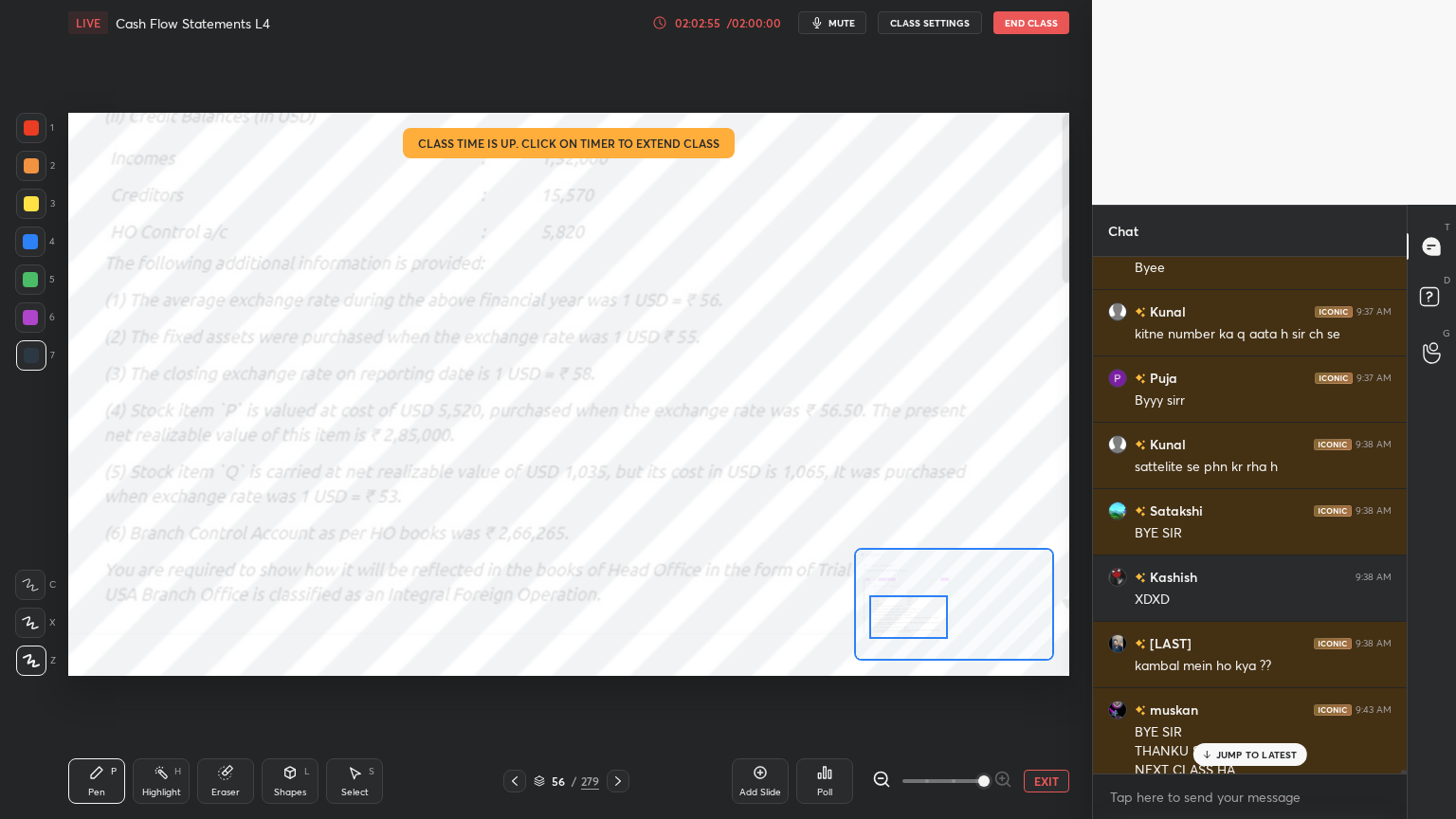 scroll, scrollTop: 65725, scrollLeft: 0, axis: vertical 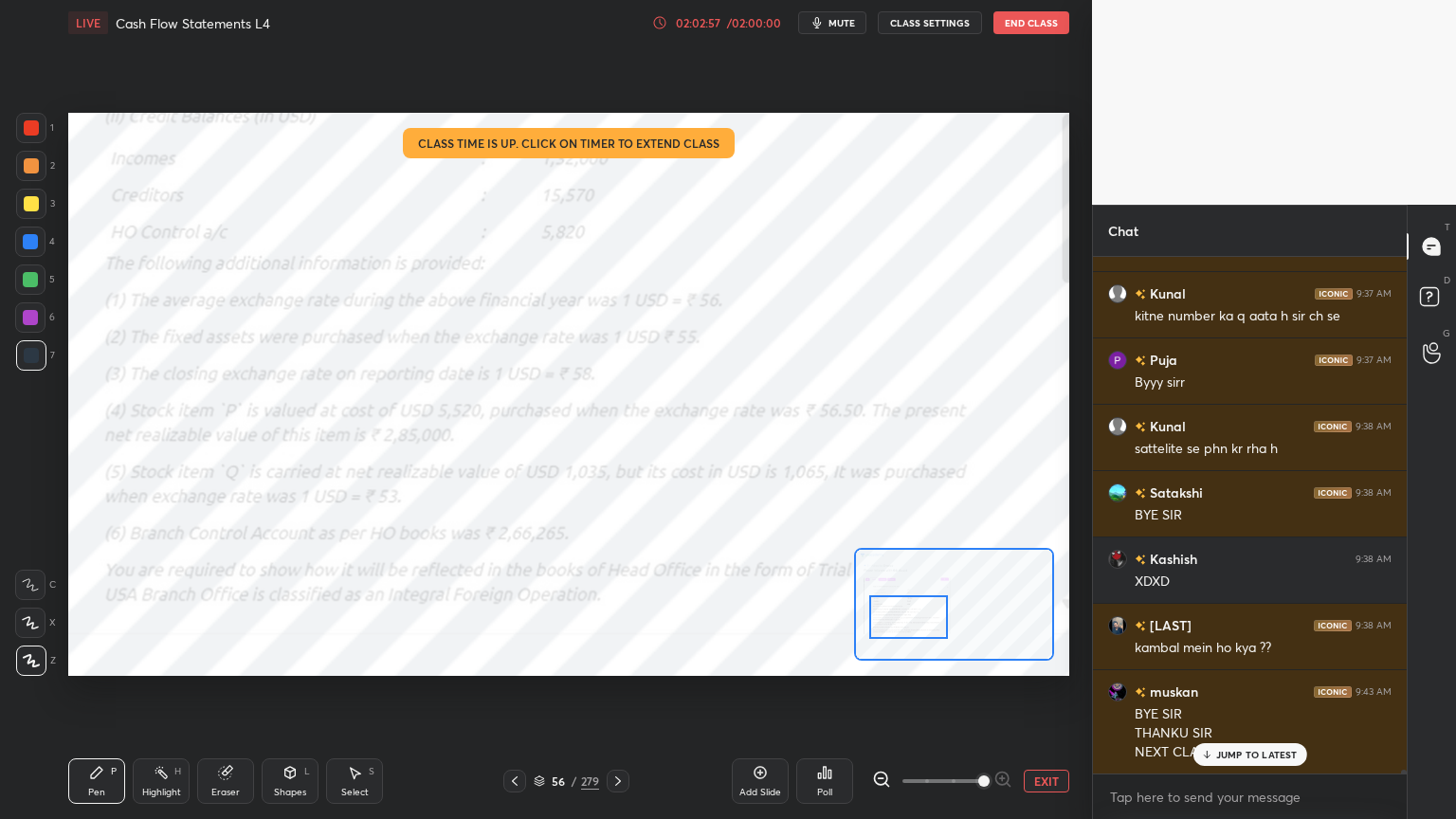 click on "End Class" at bounding box center (1031, 23) 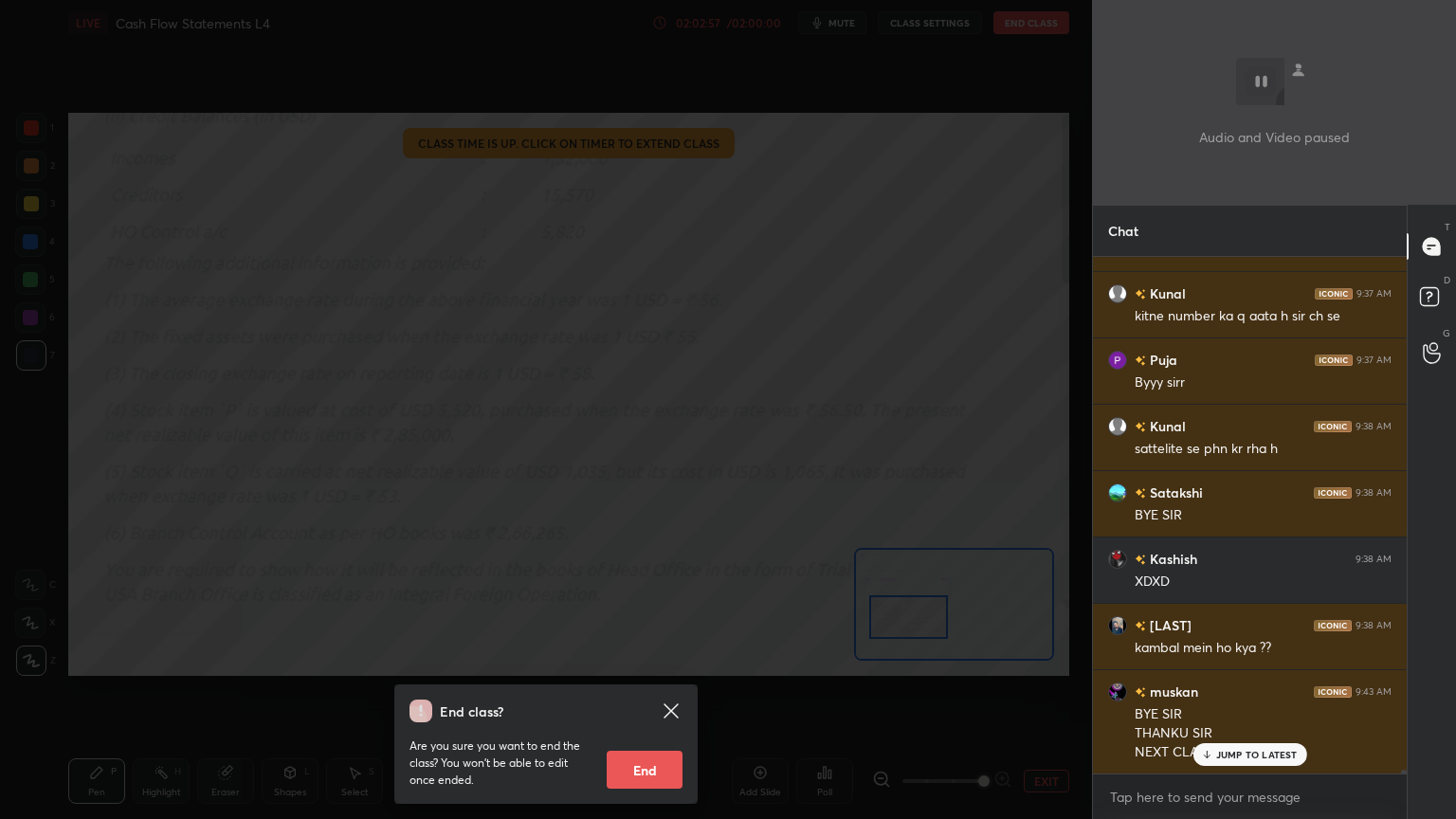 scroll, scrollTop: 65792, scrollLeft: 0, axis: vertical 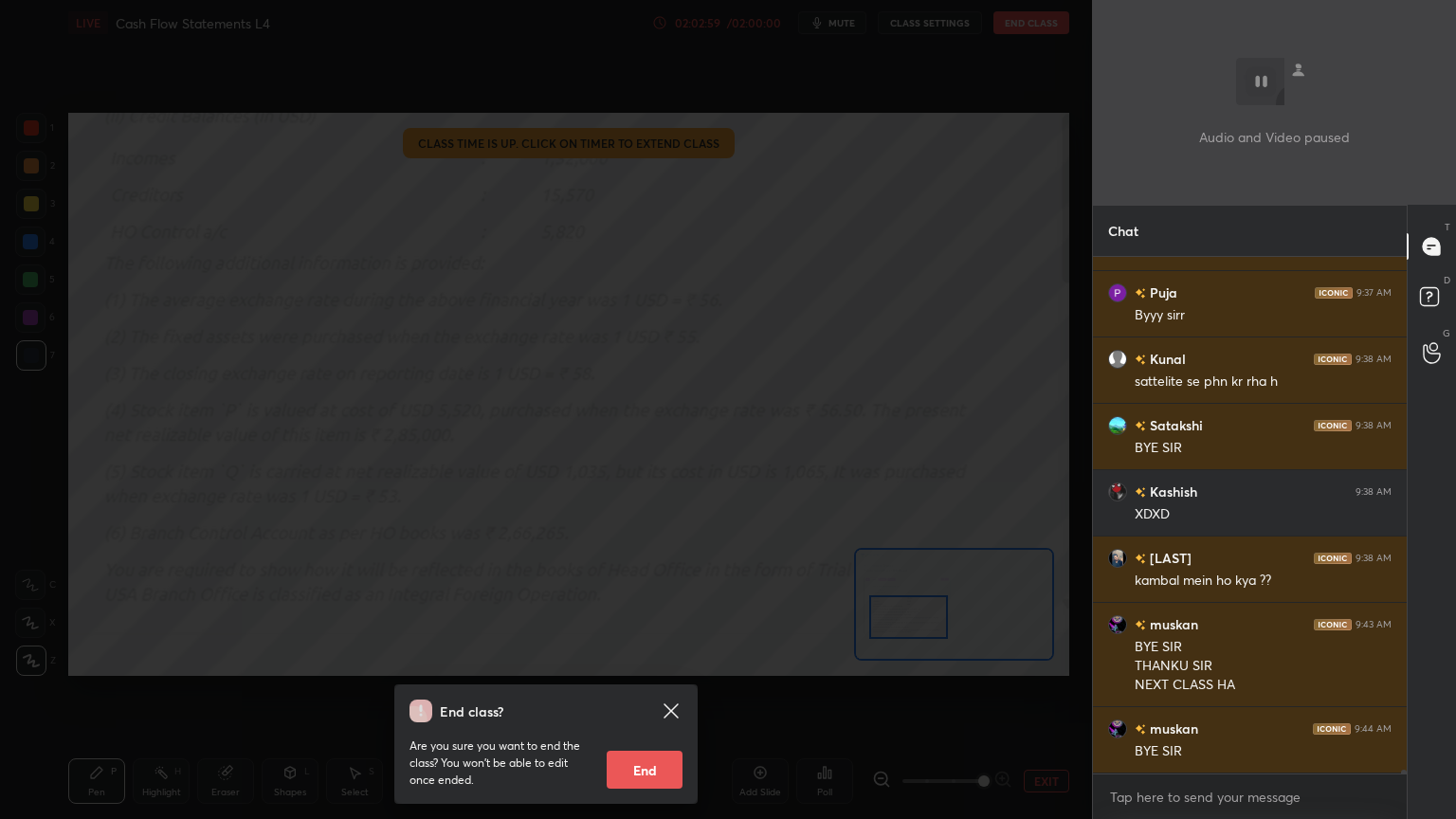 click on "End" at bounding box center (645, 770) 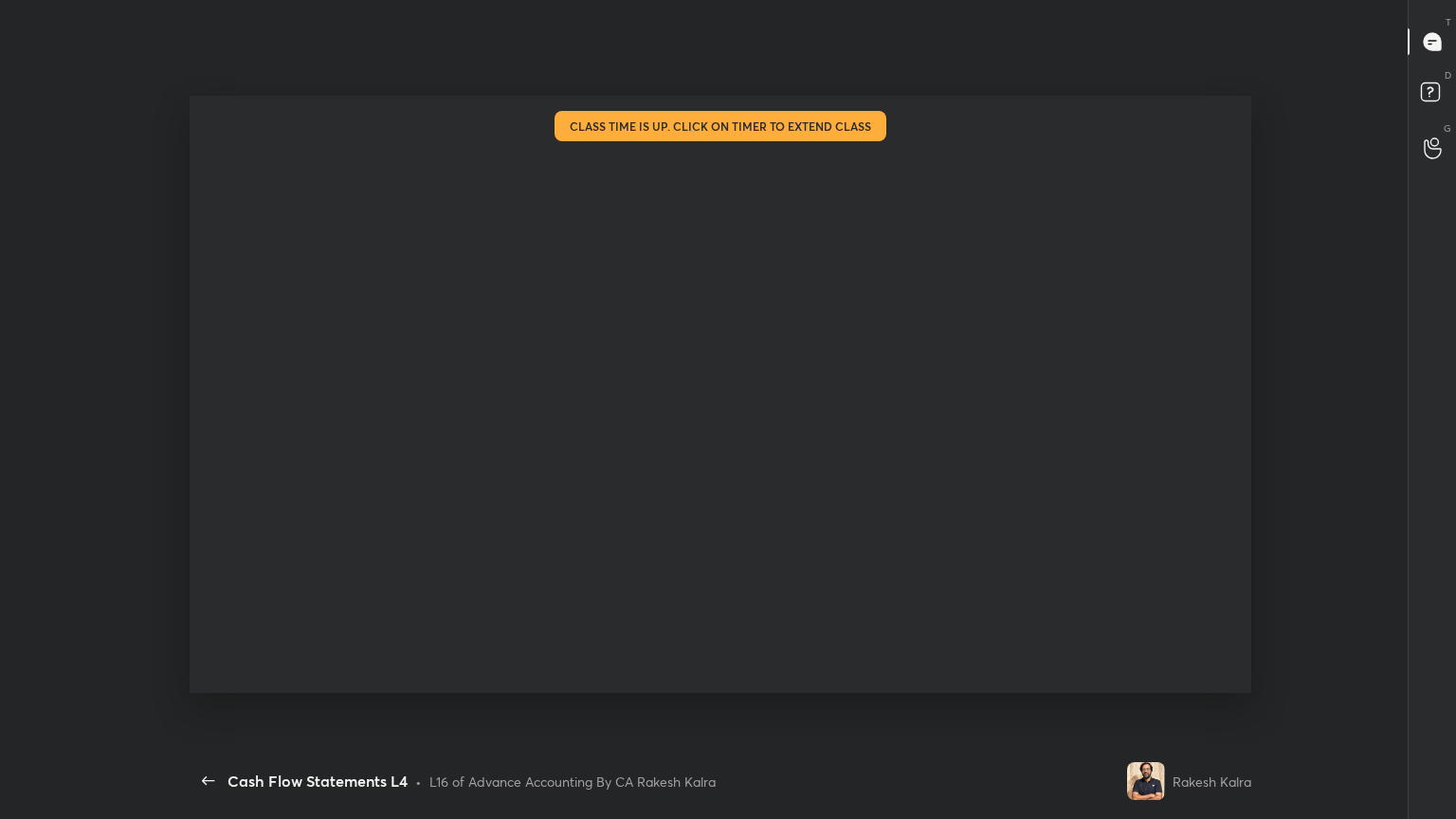 scroll, scrollTop: 94094, scrollLeft: 93707, axis: both 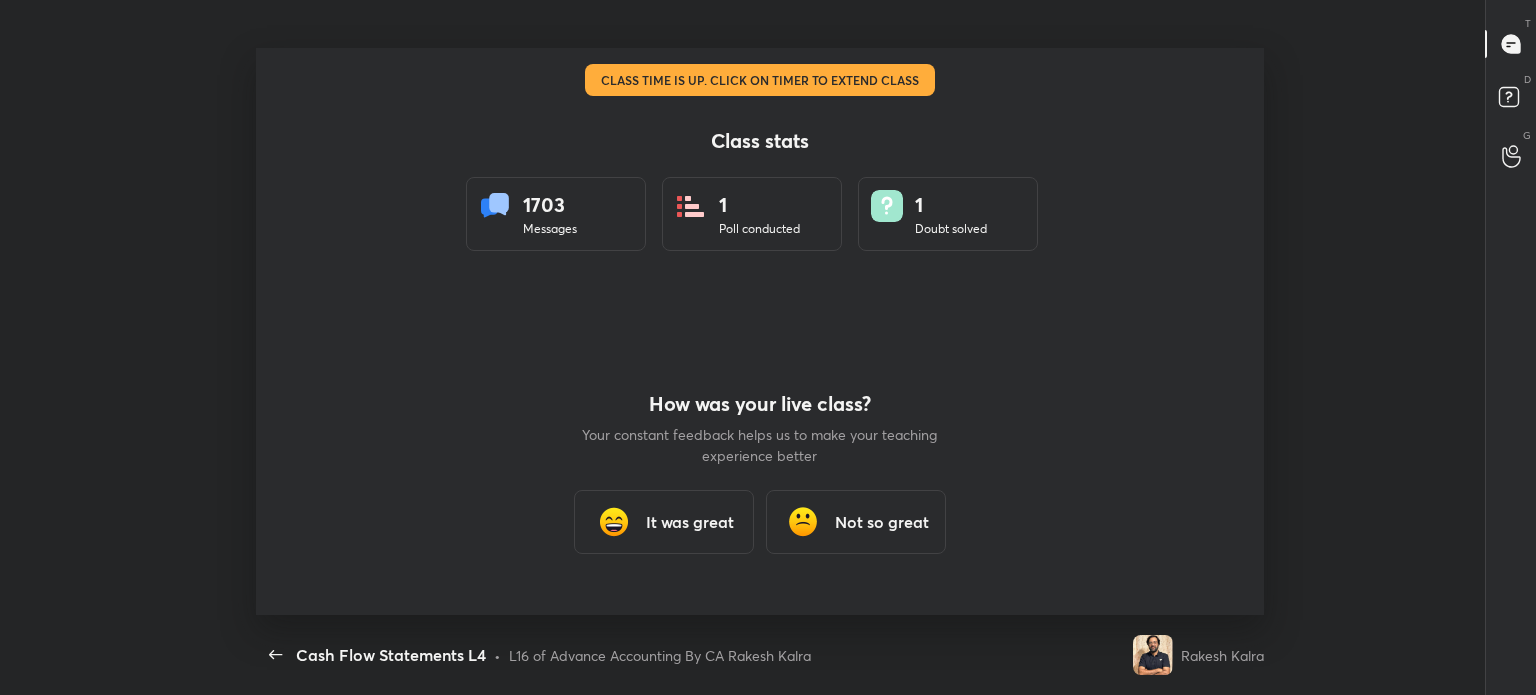 type on "x" 